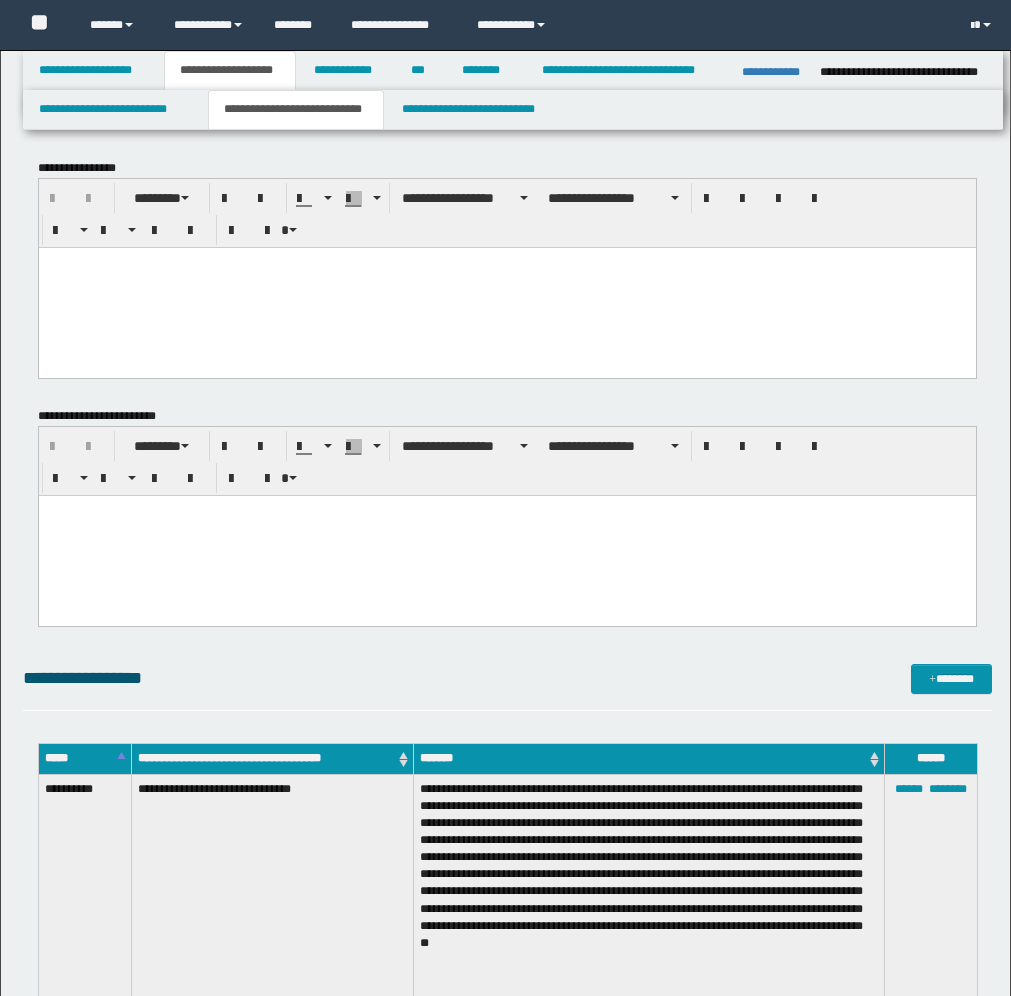 scroll, scrollTop: 2000, scrollLeft: 0, axis: vertical 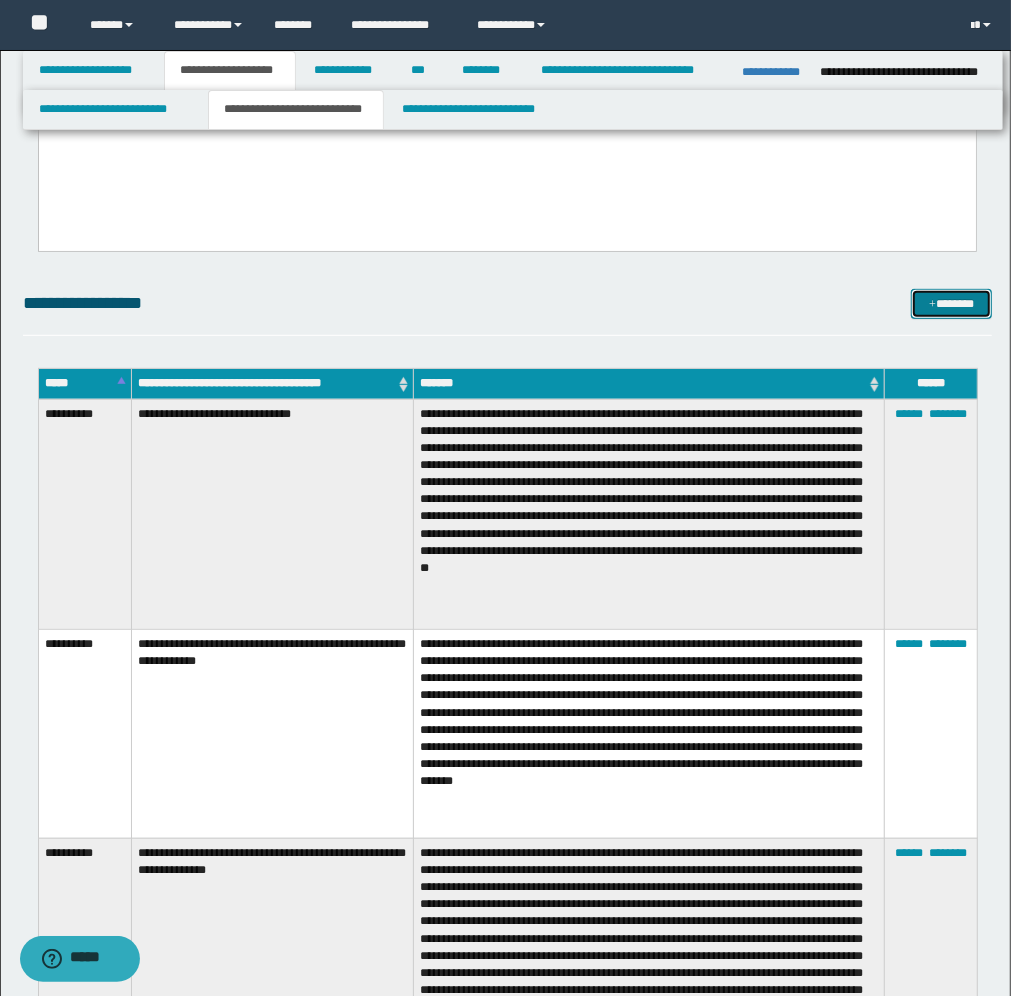 click on "*******" at bounding box center [951, 304] 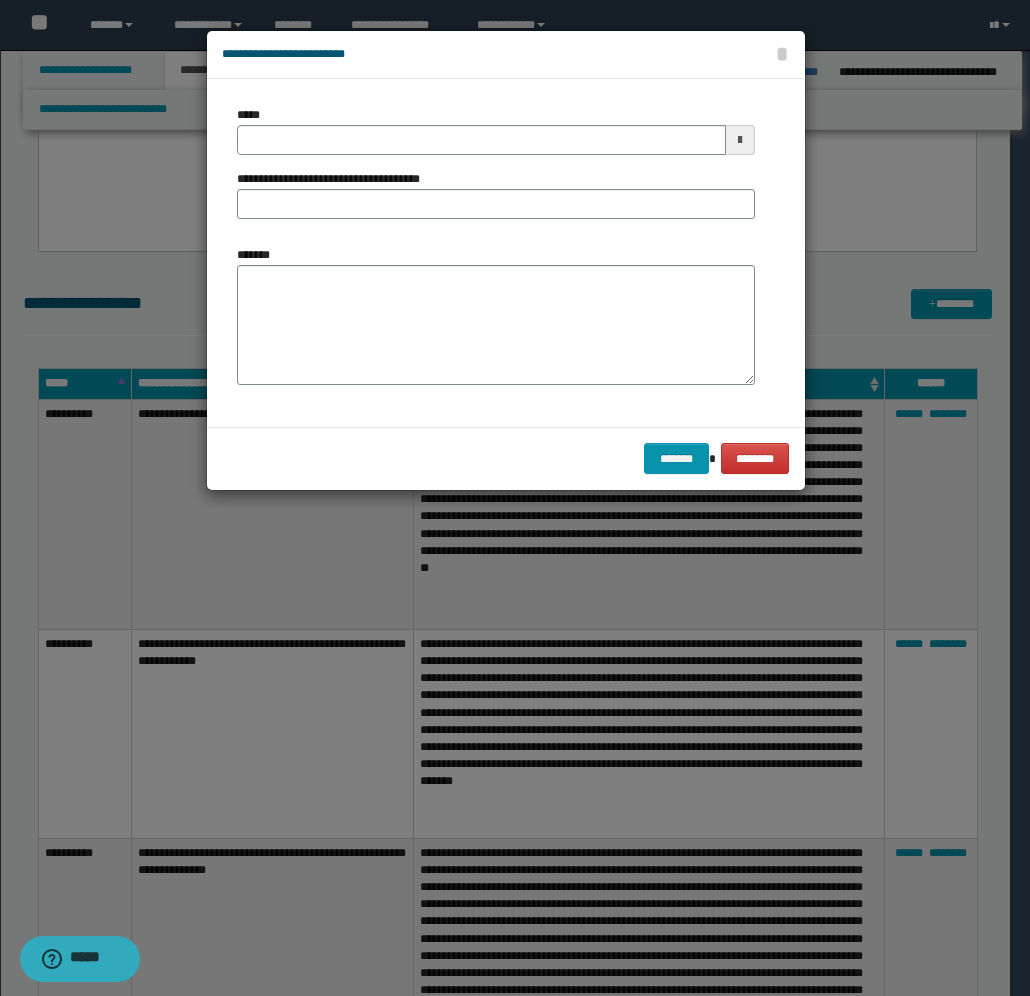click at bounding box center [740, 140] 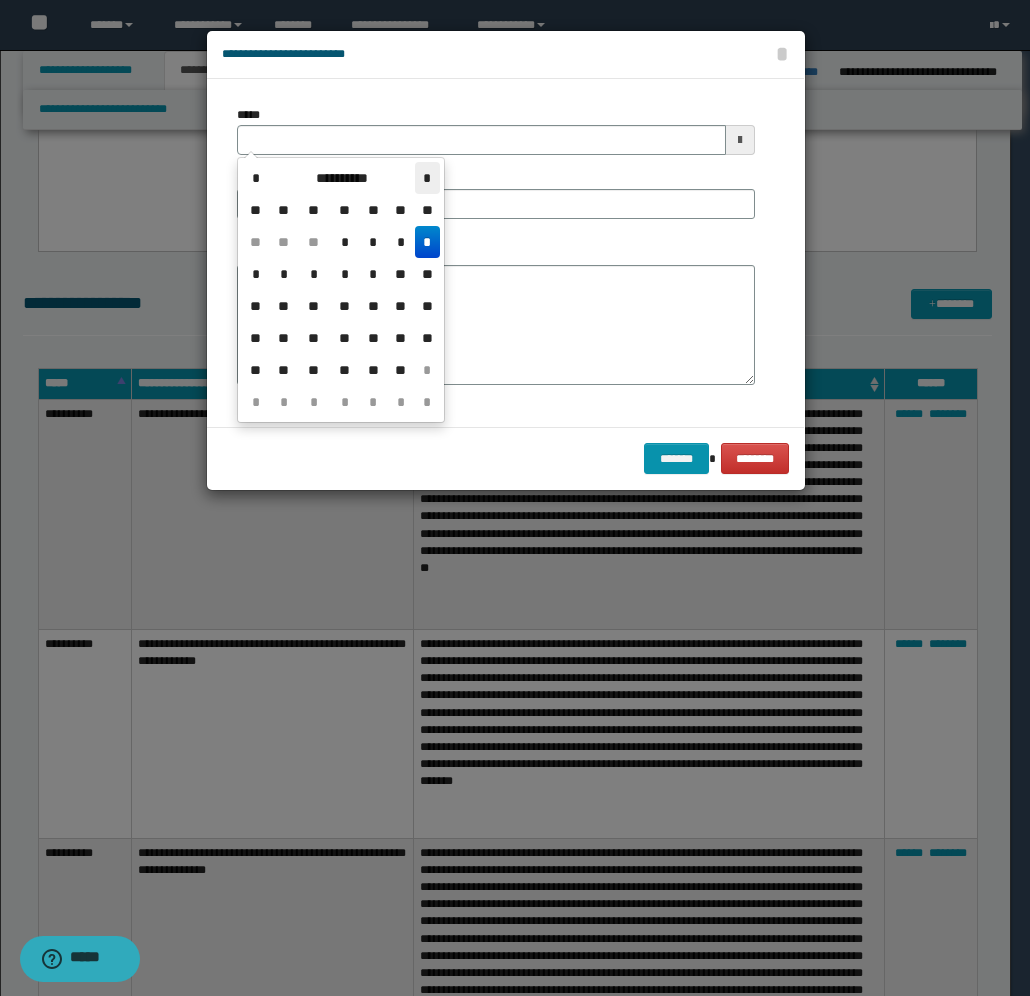 click on "*" at bounding box center (427, 178) 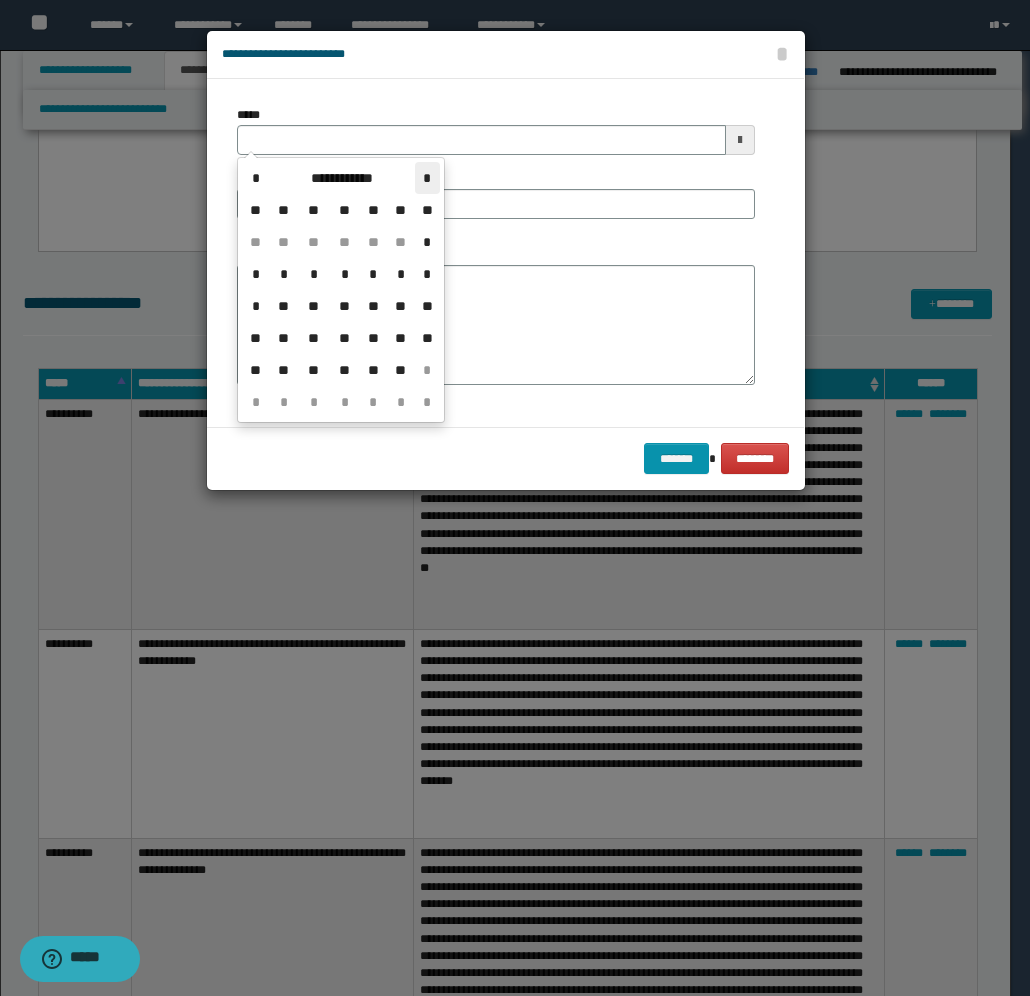 click on "*" at bounding box center [427, 178] 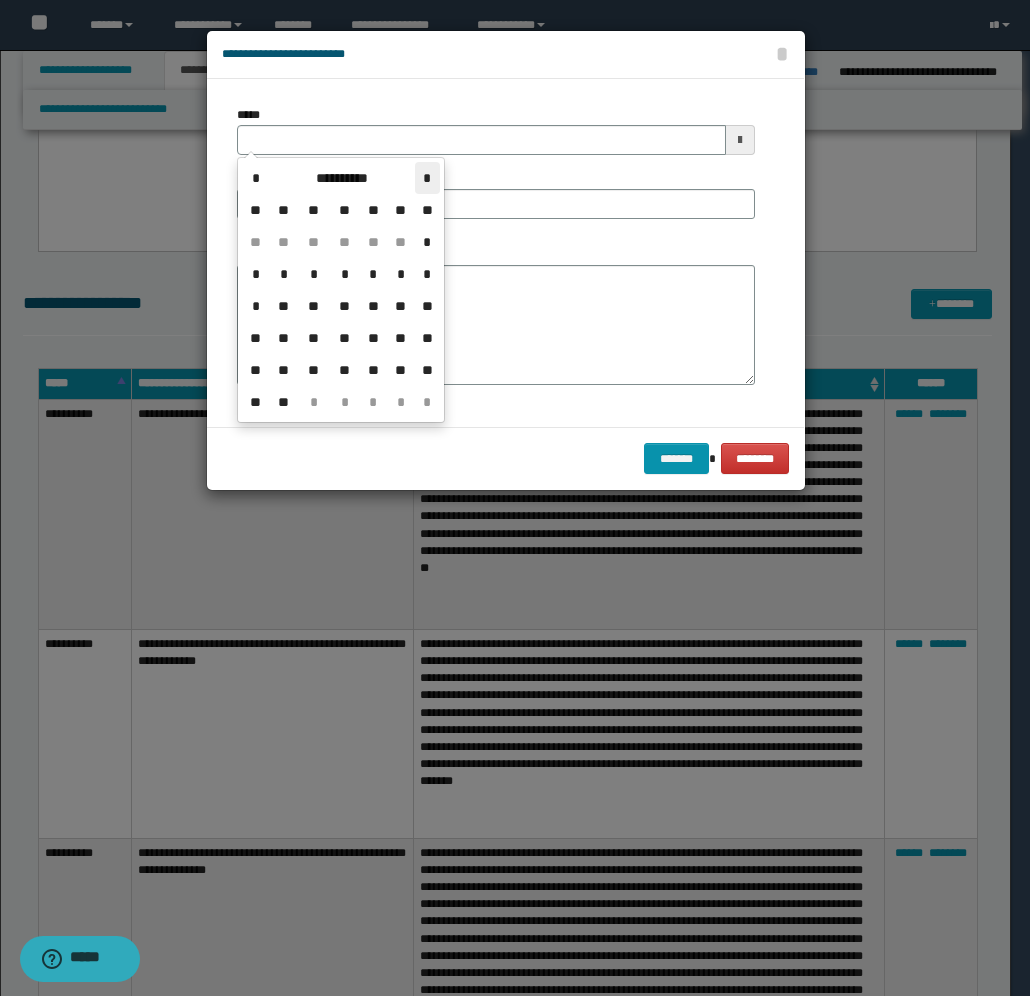 click on "*" at bounding box center (427, 178) 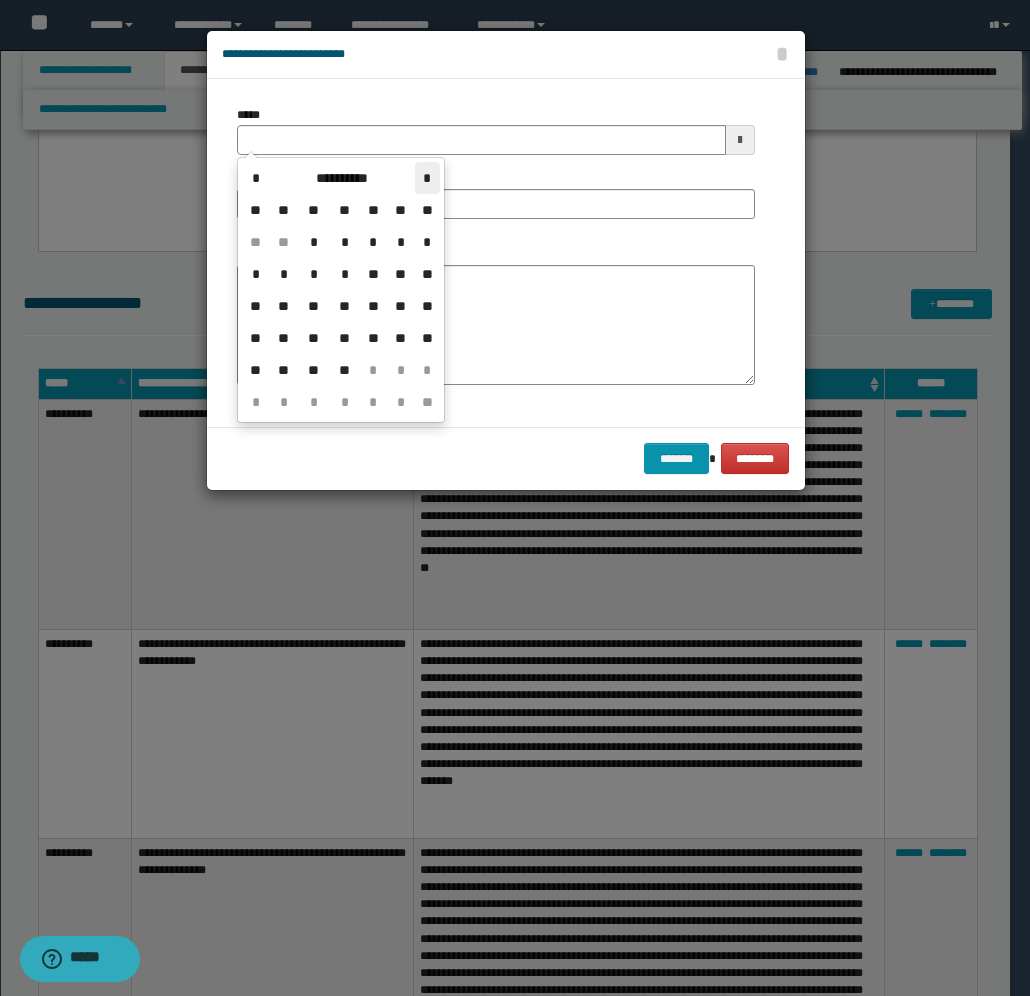 click on "*" at bounding box center [427, 178] 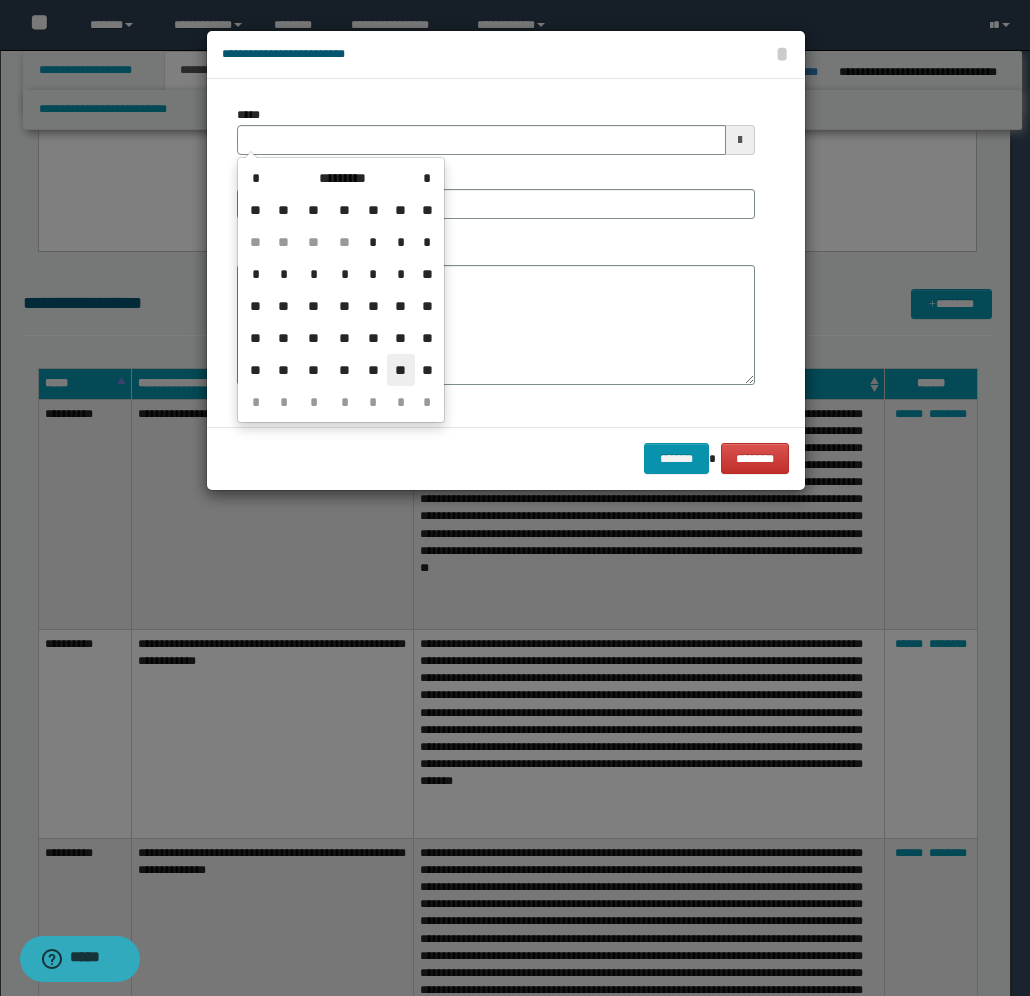 click on "**" at bounding box center [401, 370] 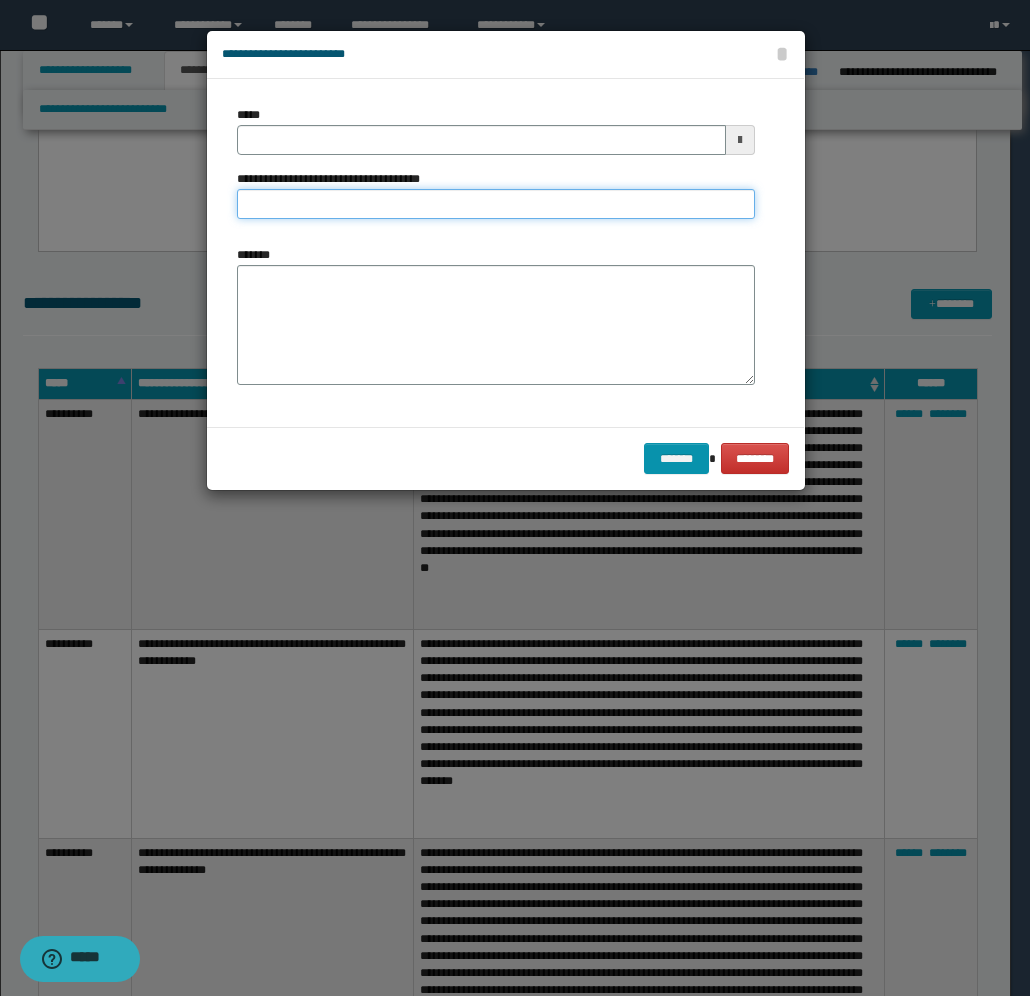 click on "**********" at bounding box center [496, 204] 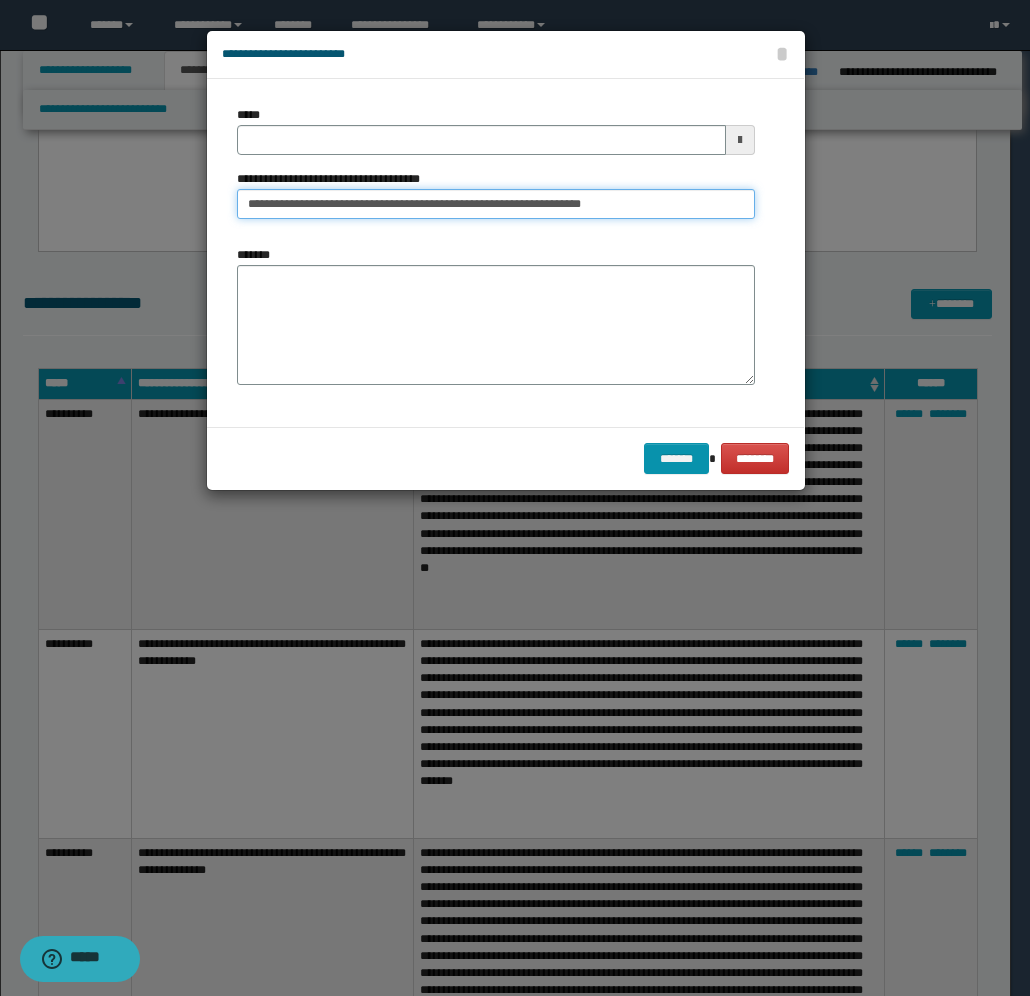 type on "**********" 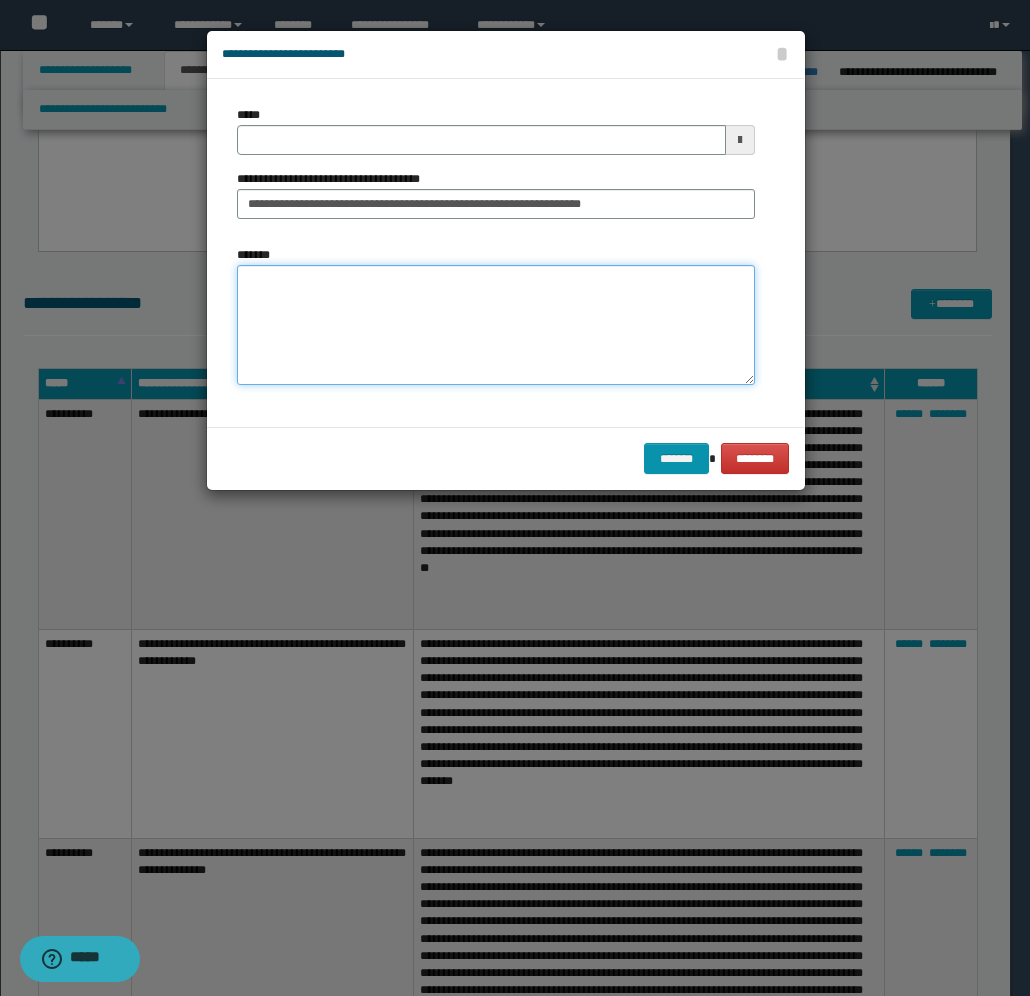 click on "*******" at bounding box center [496, 325] 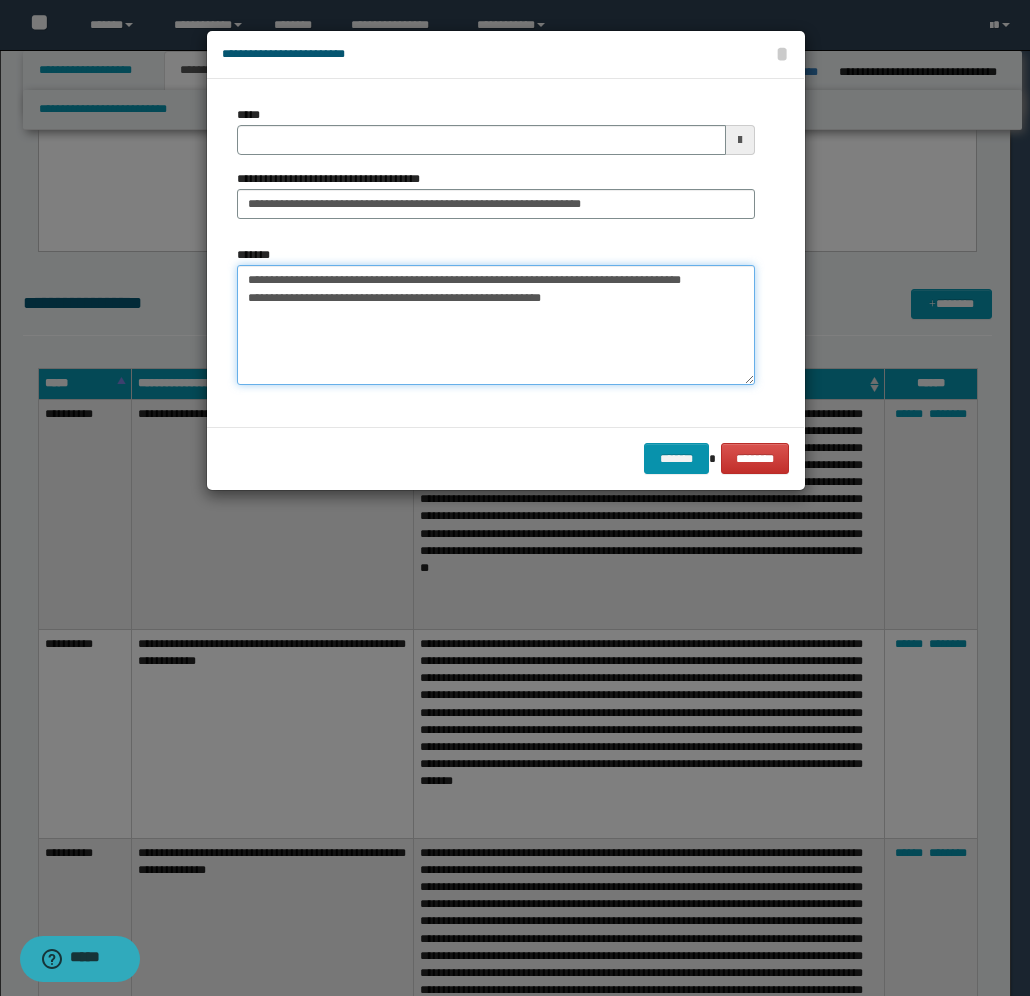 click on "**********" at bounding box center (496, 325) 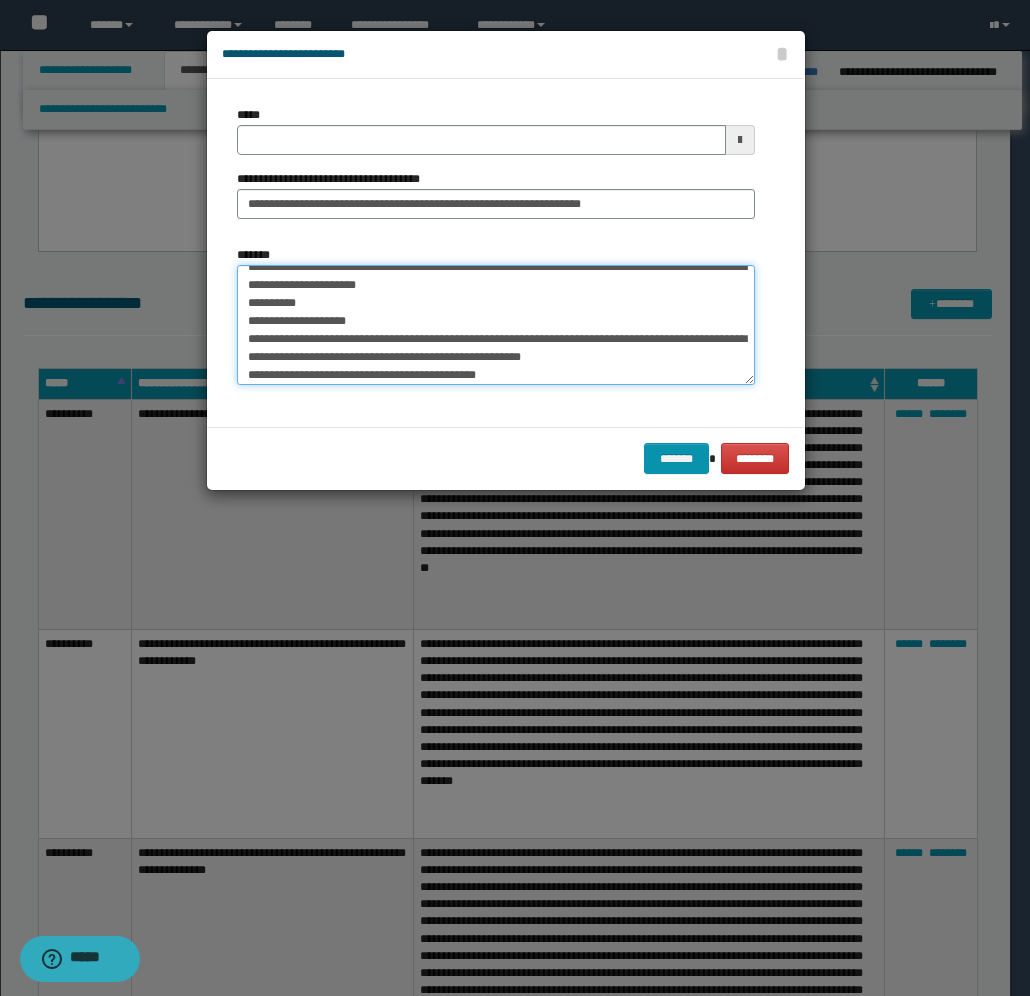 scroll, scrollTop: 0, scrollLeft: 0, axis: both 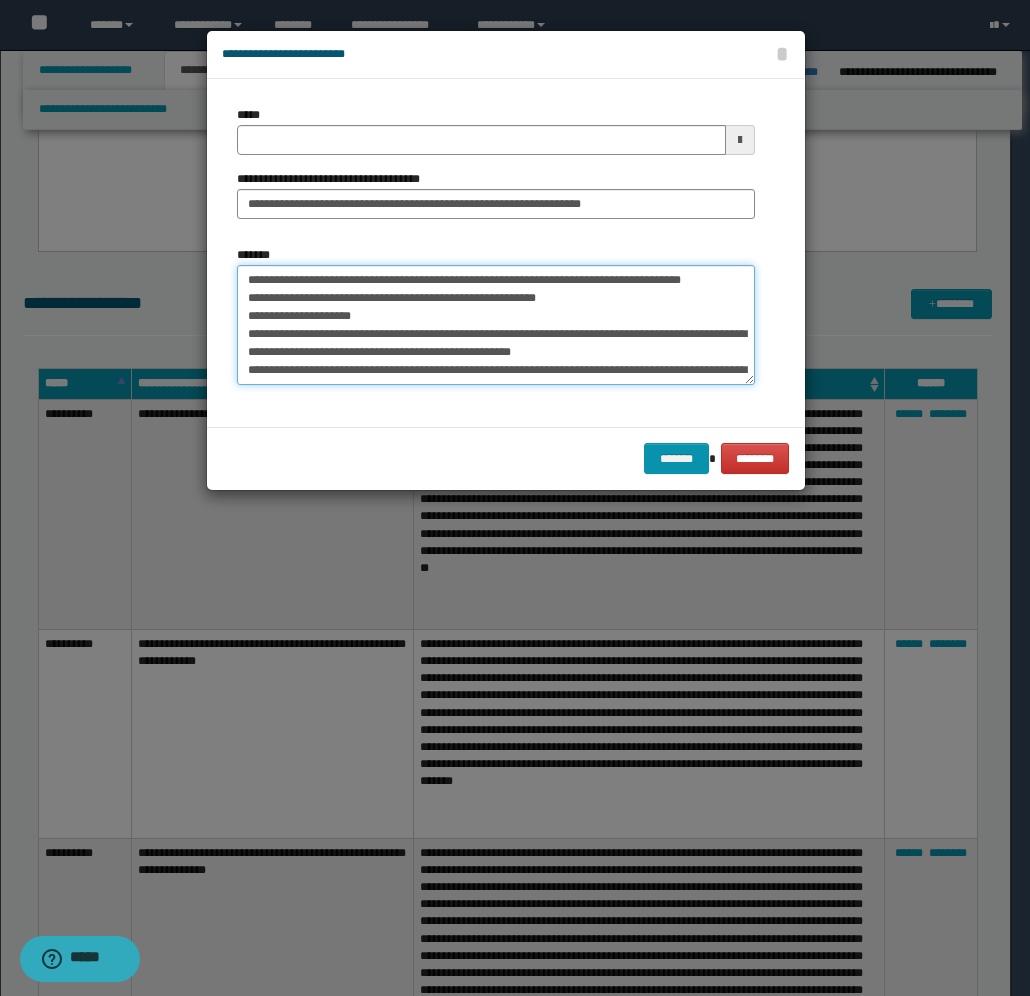 click on "**********" at bounding box center [496, 325] 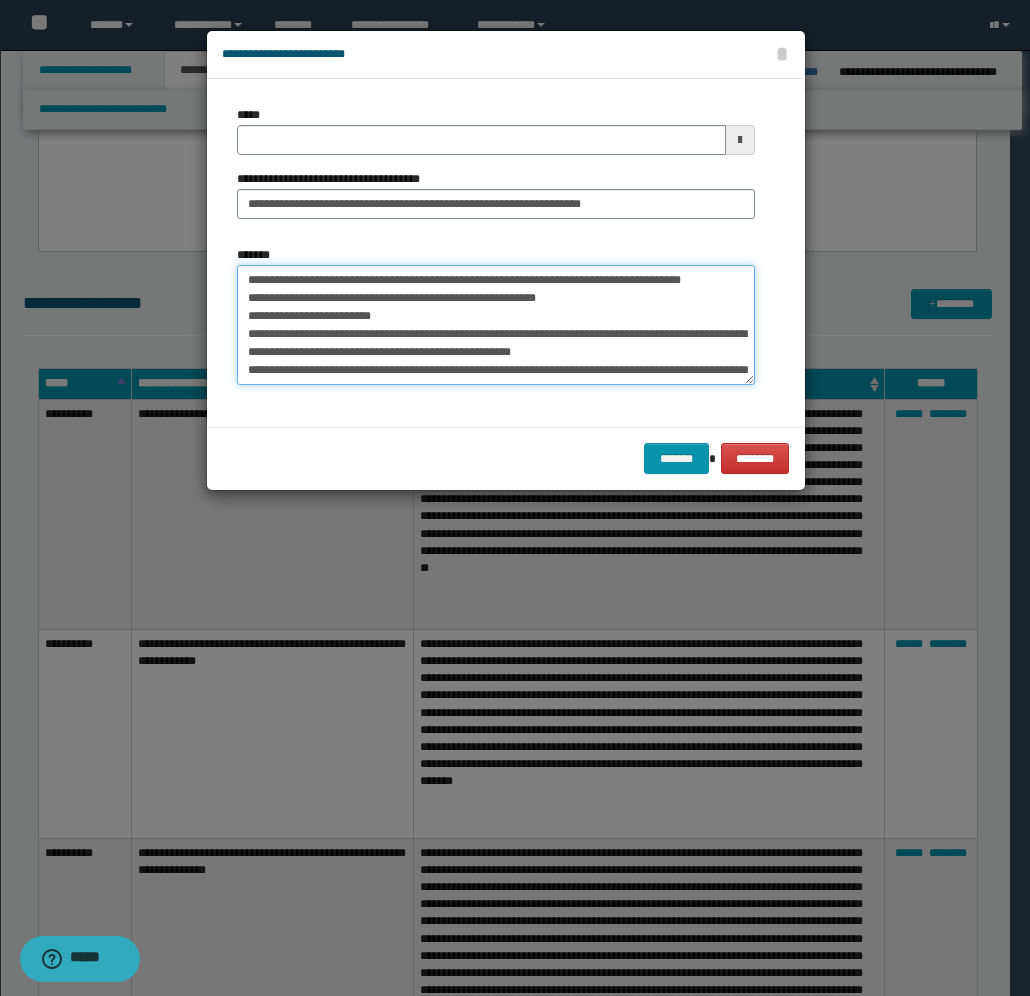 scroll, scrollTop: 50, scrollLeft: 0, axis: vertical 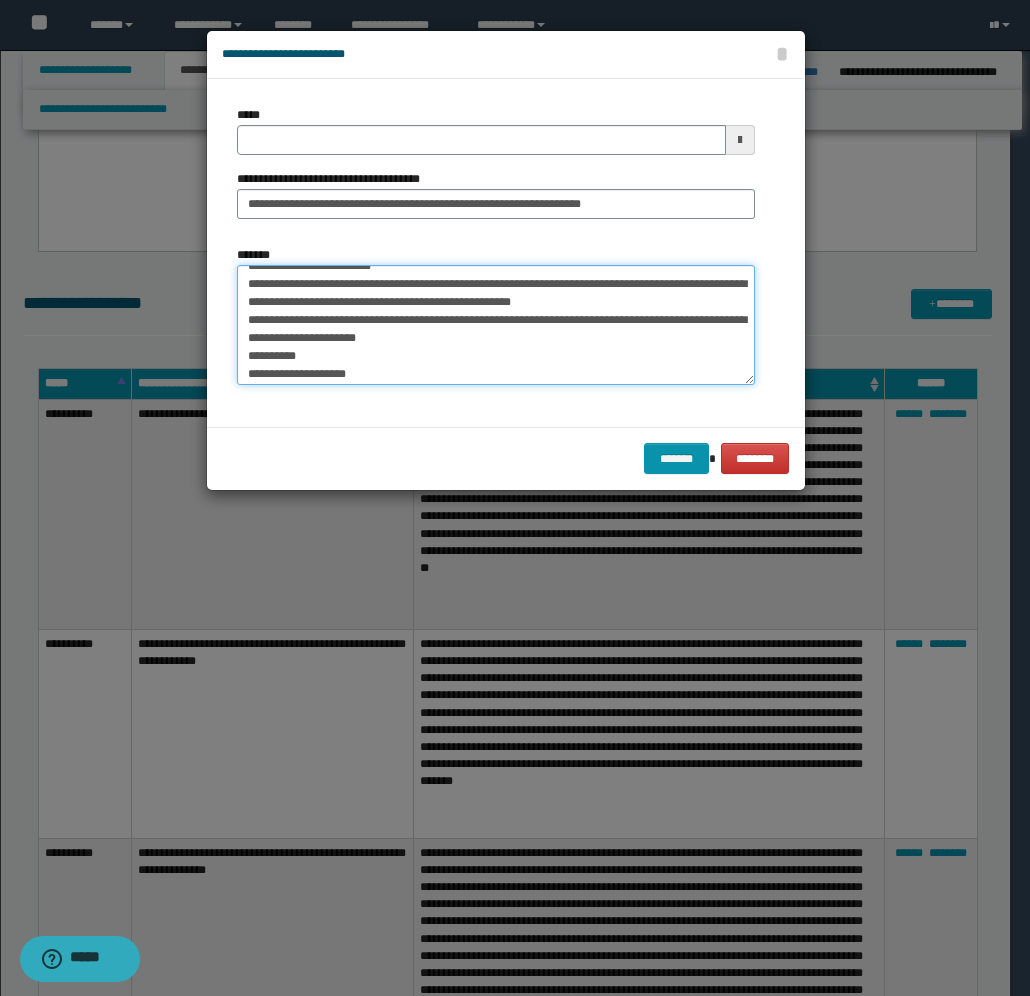 click on "**********" at bounding box center [496, 325] 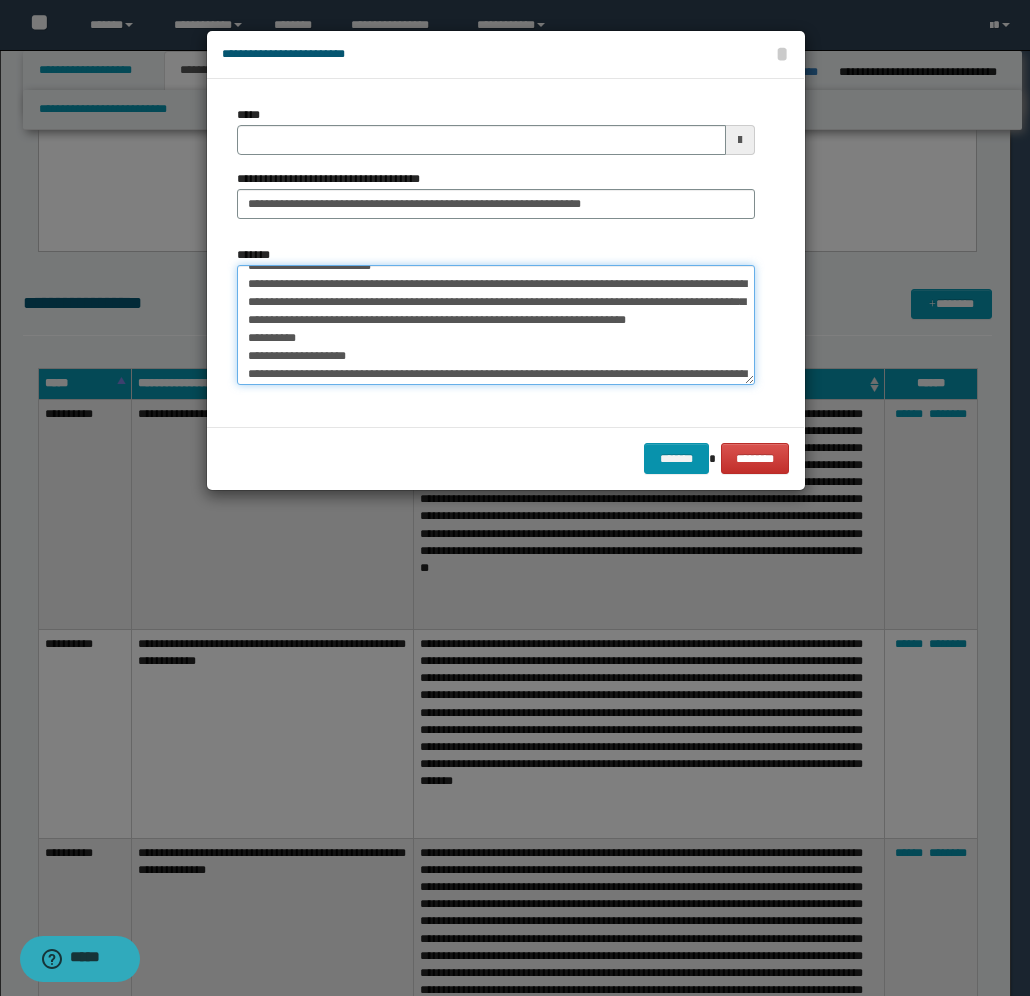 scroll, scrollTop: 100, scrollLeft: 0, axis: vertical 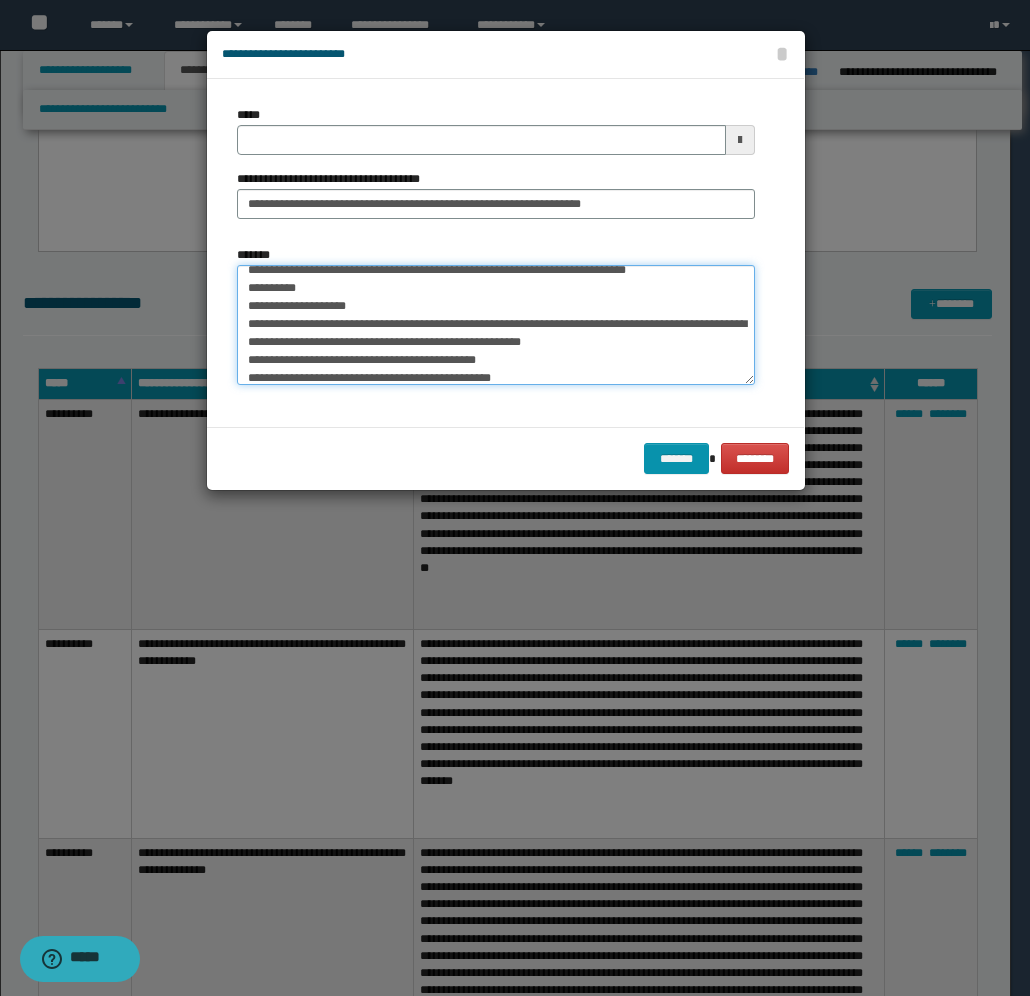 click on "**********" at bounding box center (496, 325) 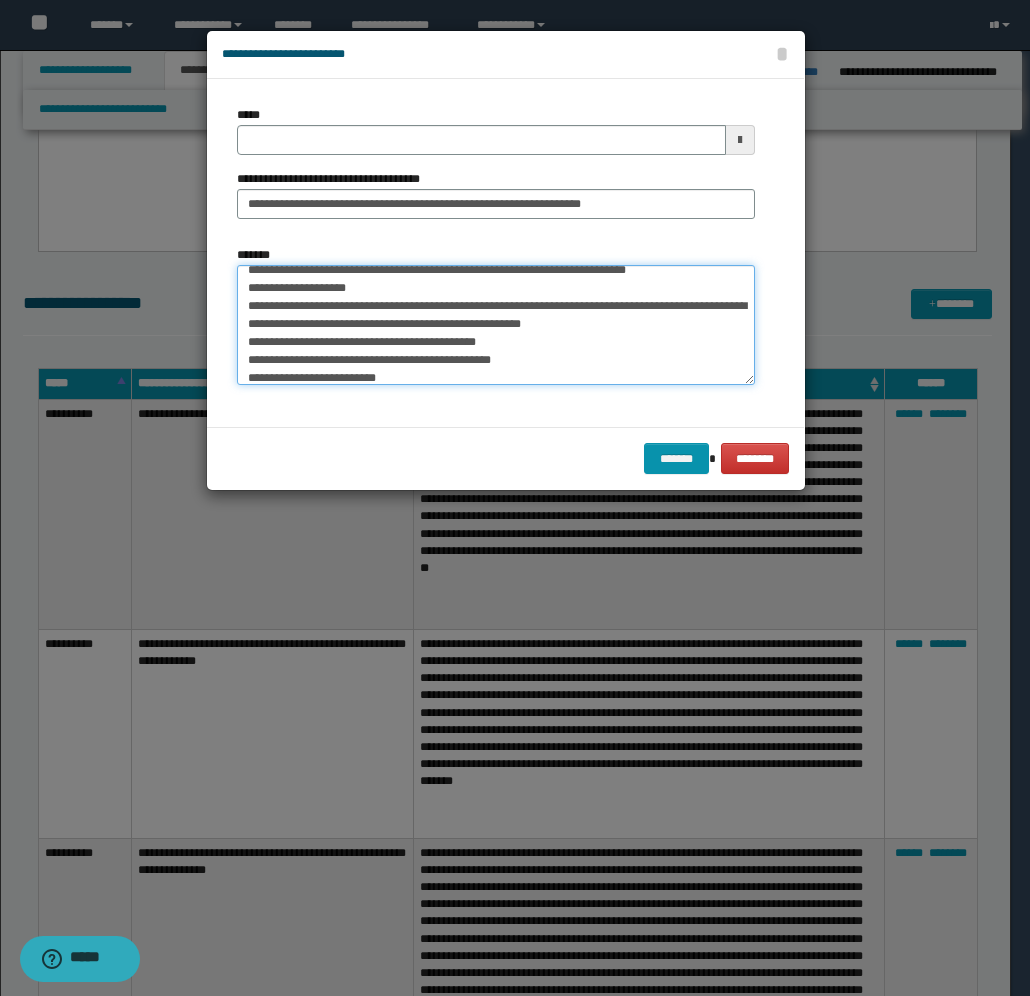 scroll, scrollTop: 81, scrollLeft: 0, axis: vertical 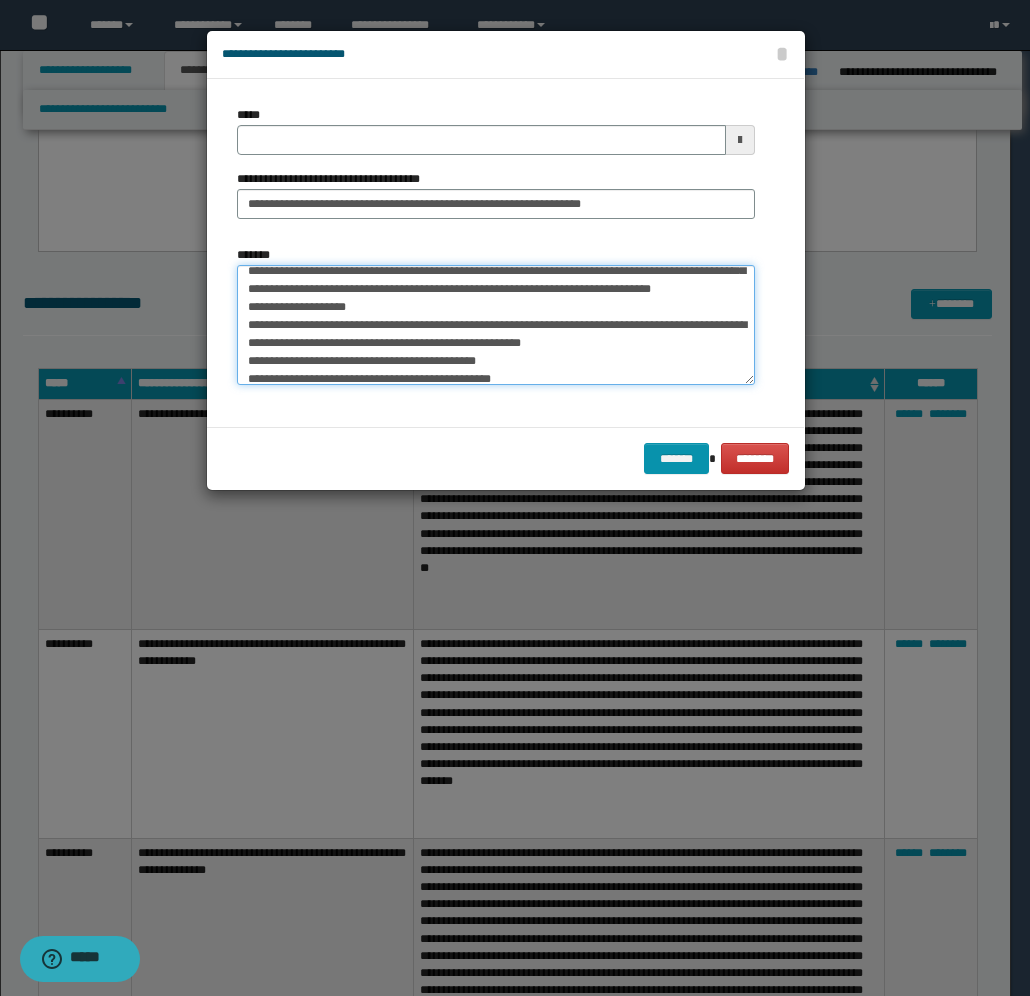 click on "**********" at bounding box center (496, 325) 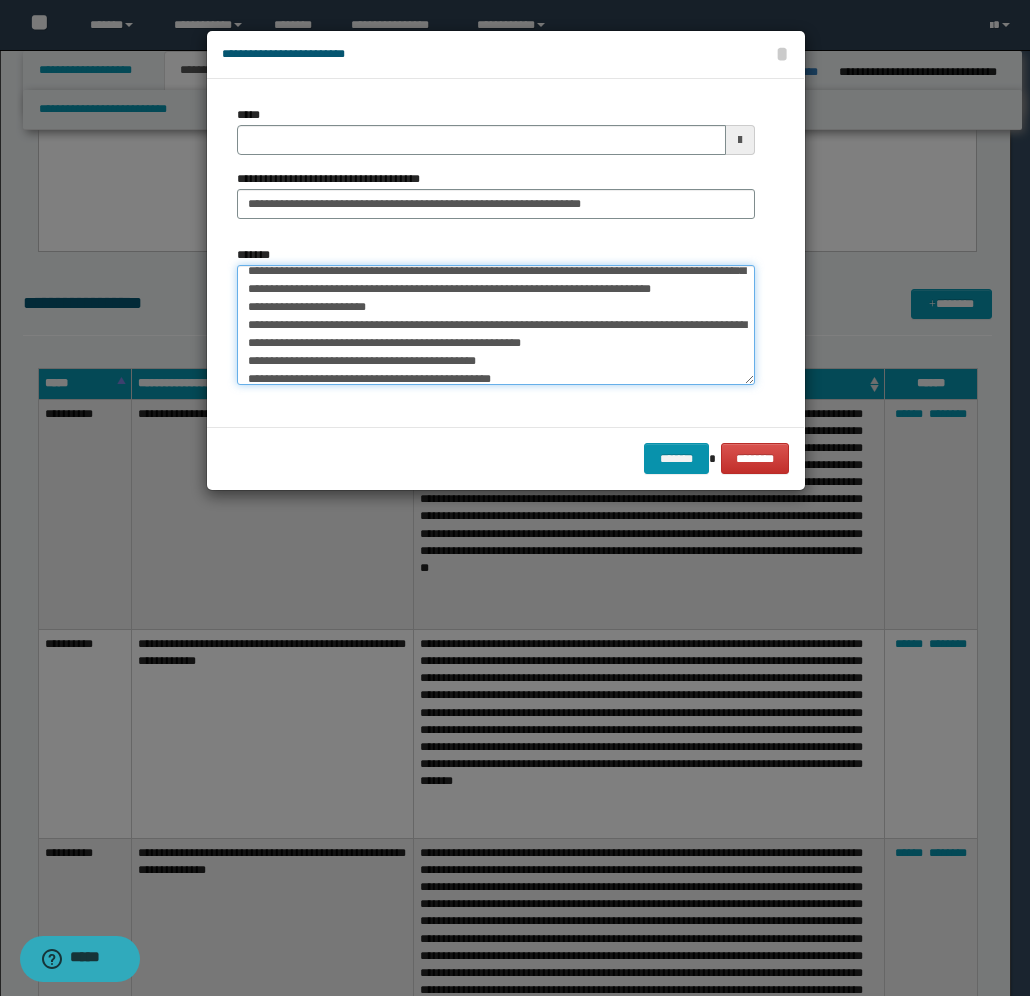 click on "**********" at bounding box center [496, 325] 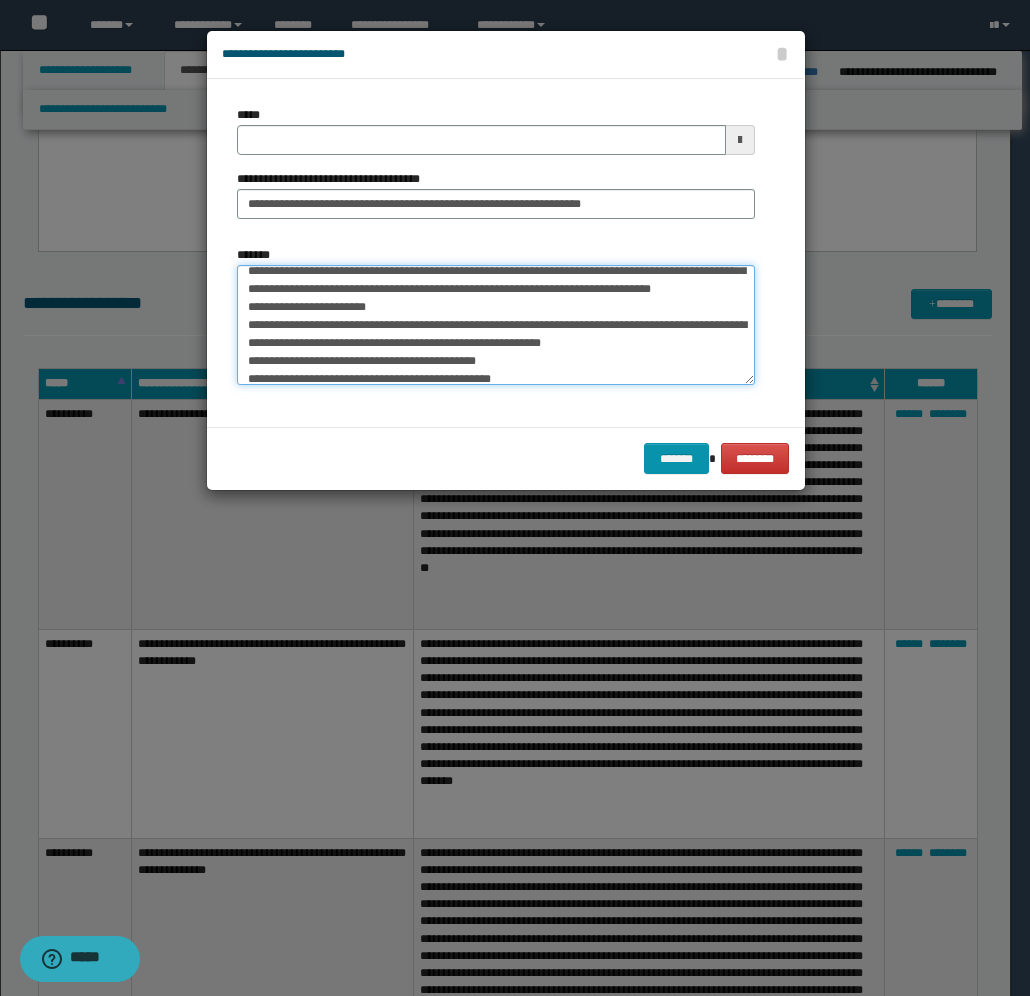 click on "**********" at bounding box center (496, 325) 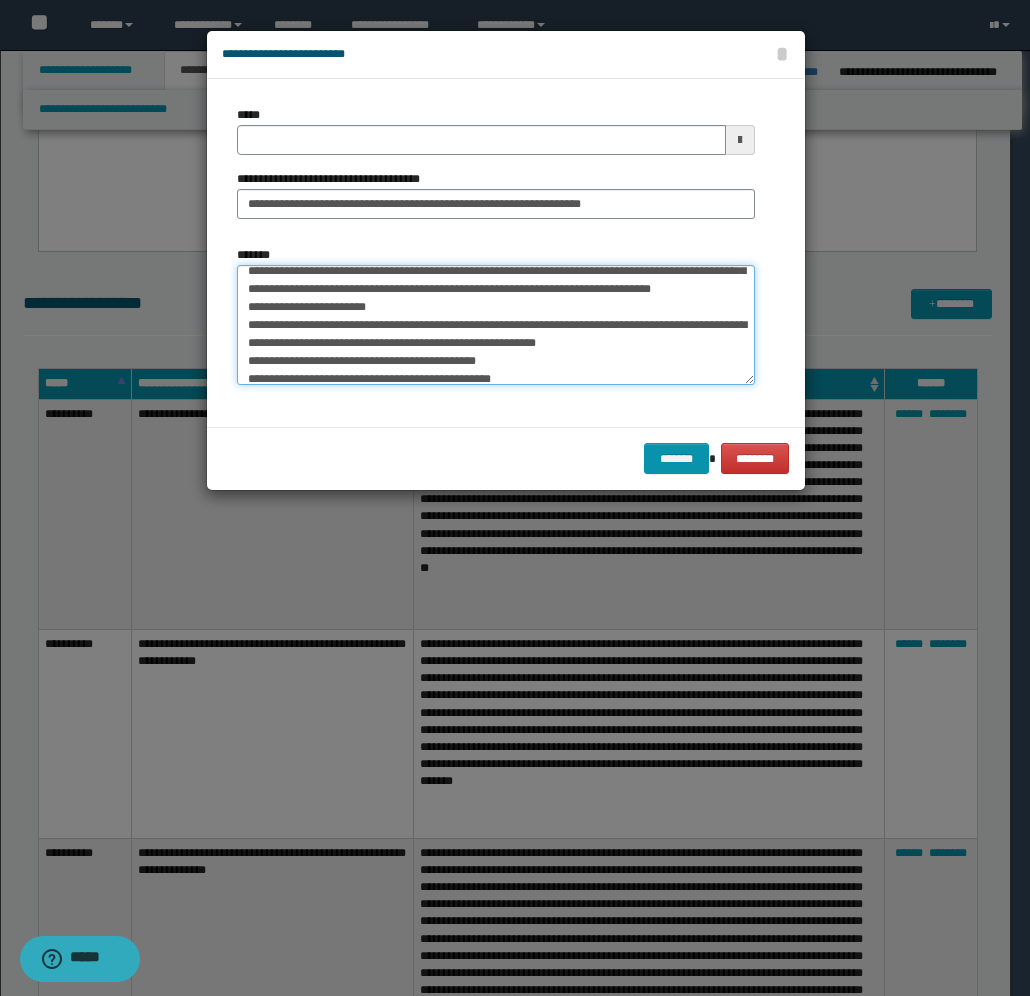 click on "**********" at bounding box center (496, 325) 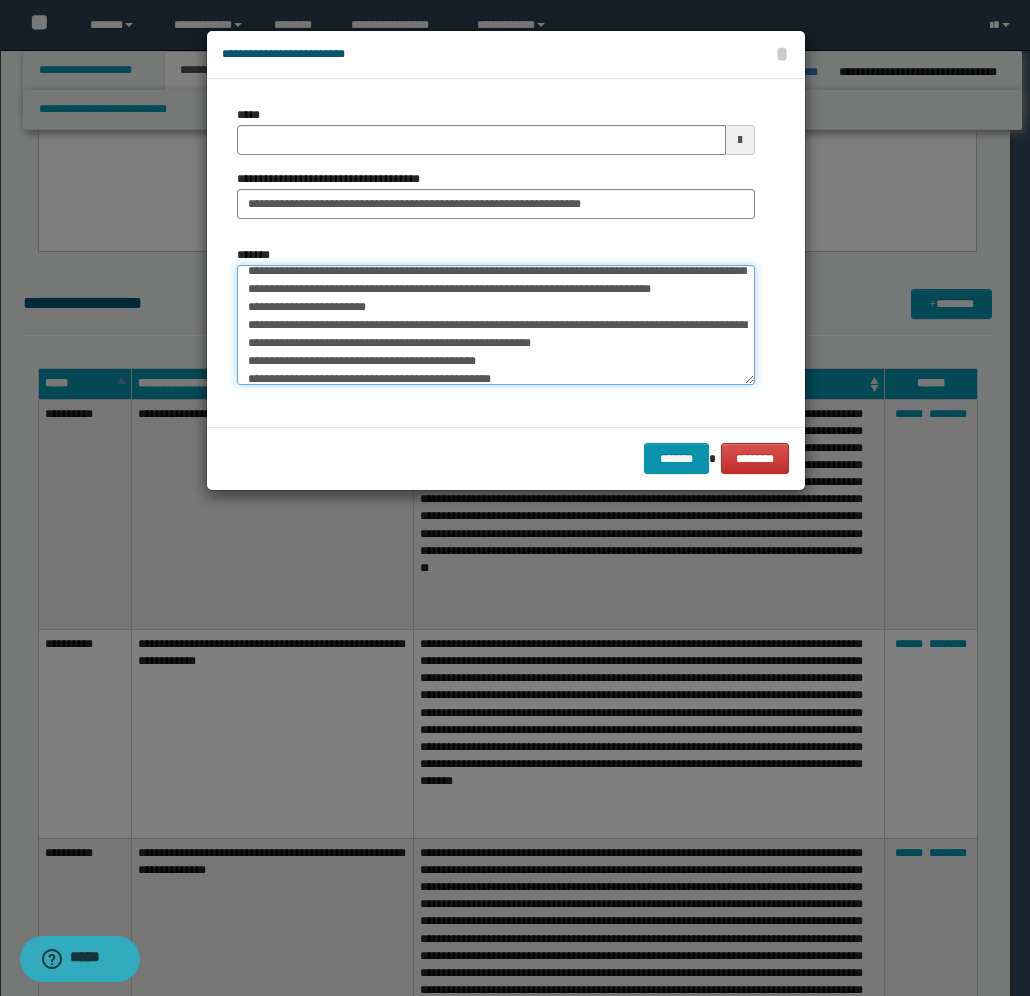 click on "**********" at bounding box center [496, 325] 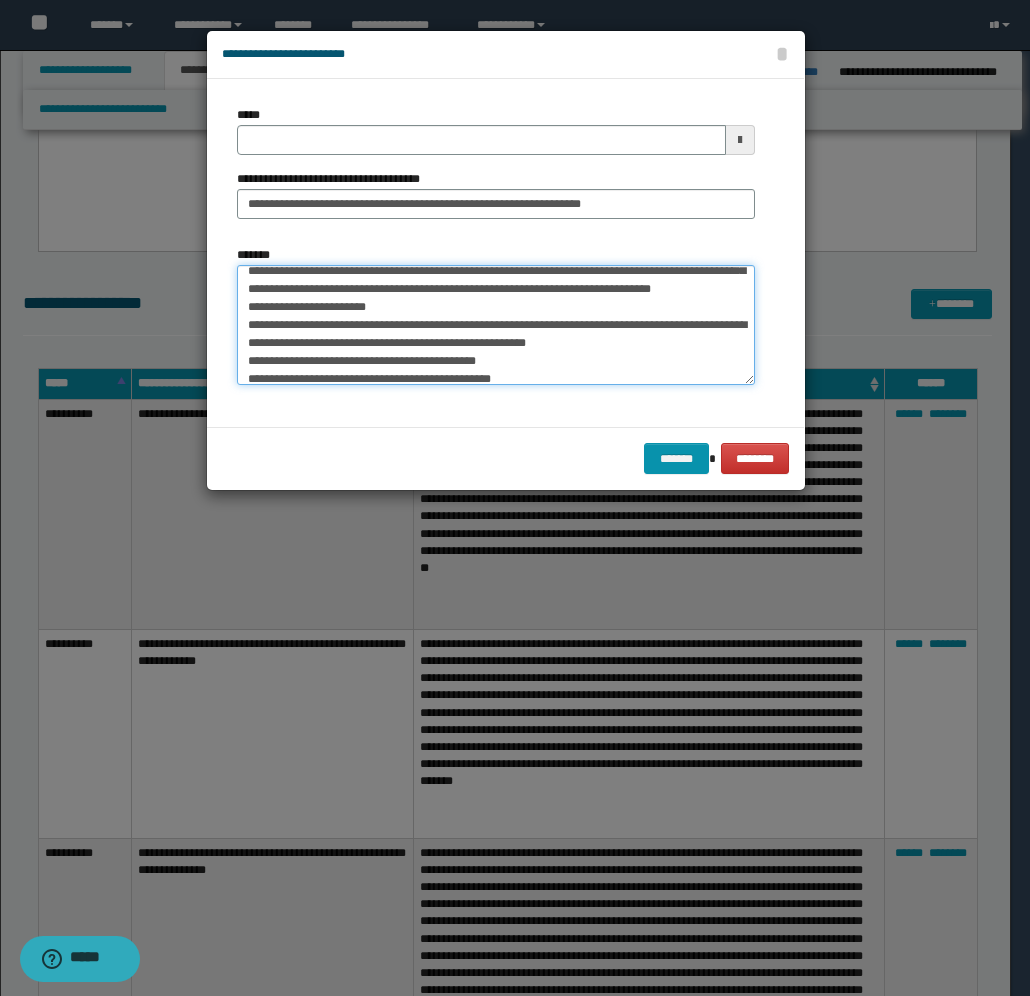 click on "**********" at bounding box center (496, 325) 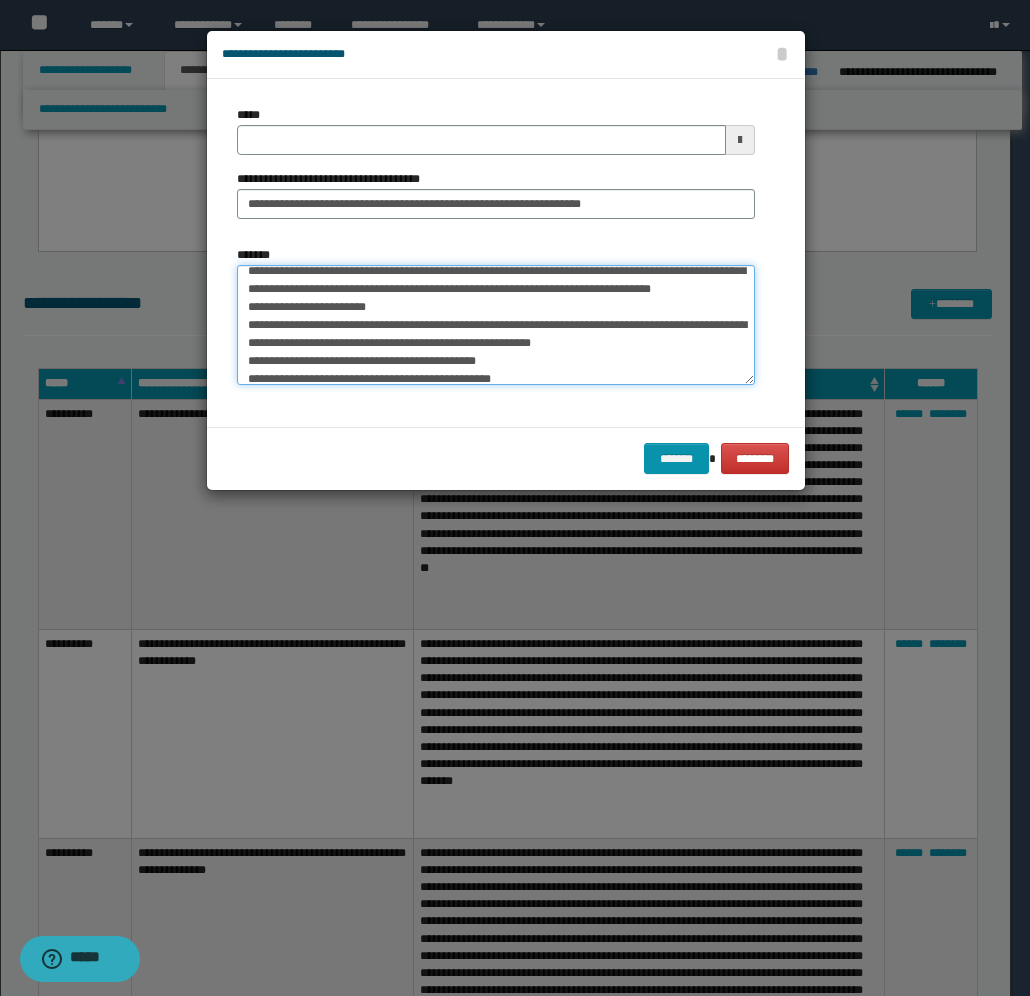 click on "**********" at bounding box center [496, 325] 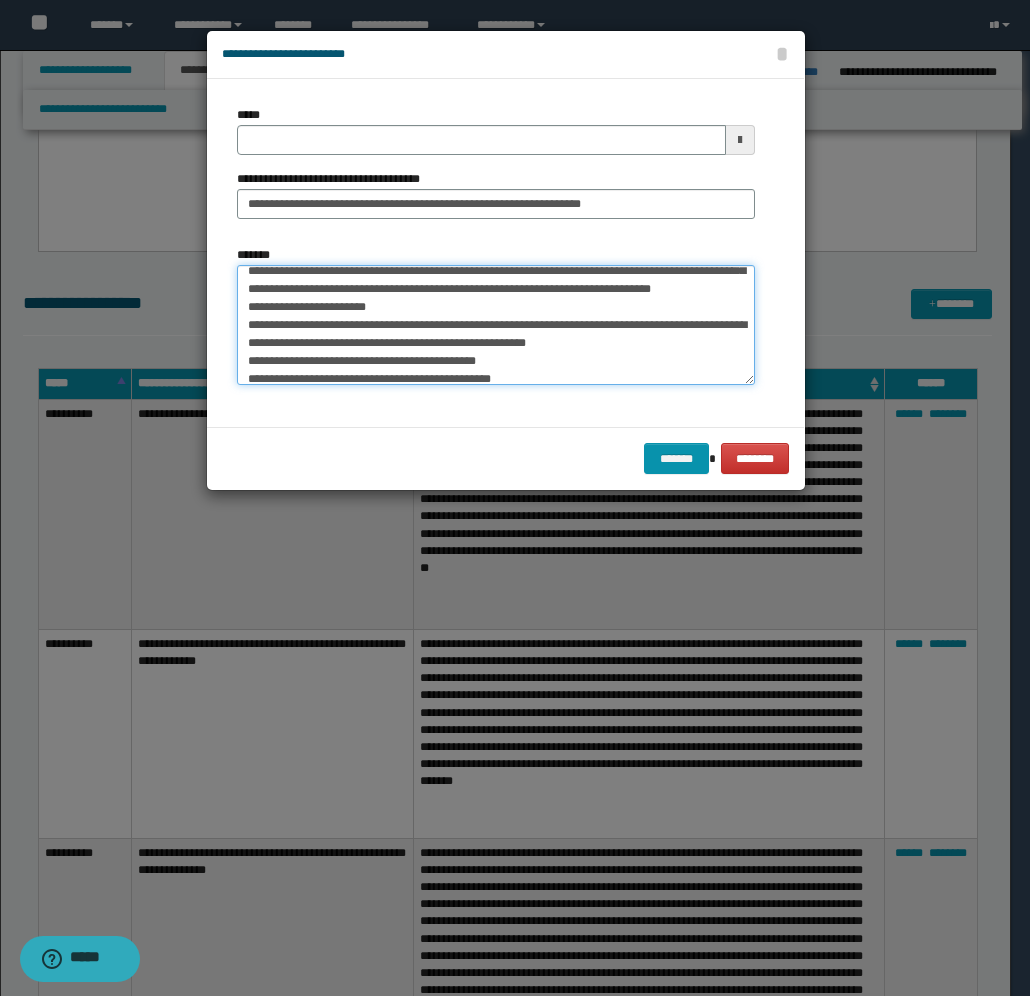 scroll, scrollTop: 83, scrollLeft: 0, axis: vertical 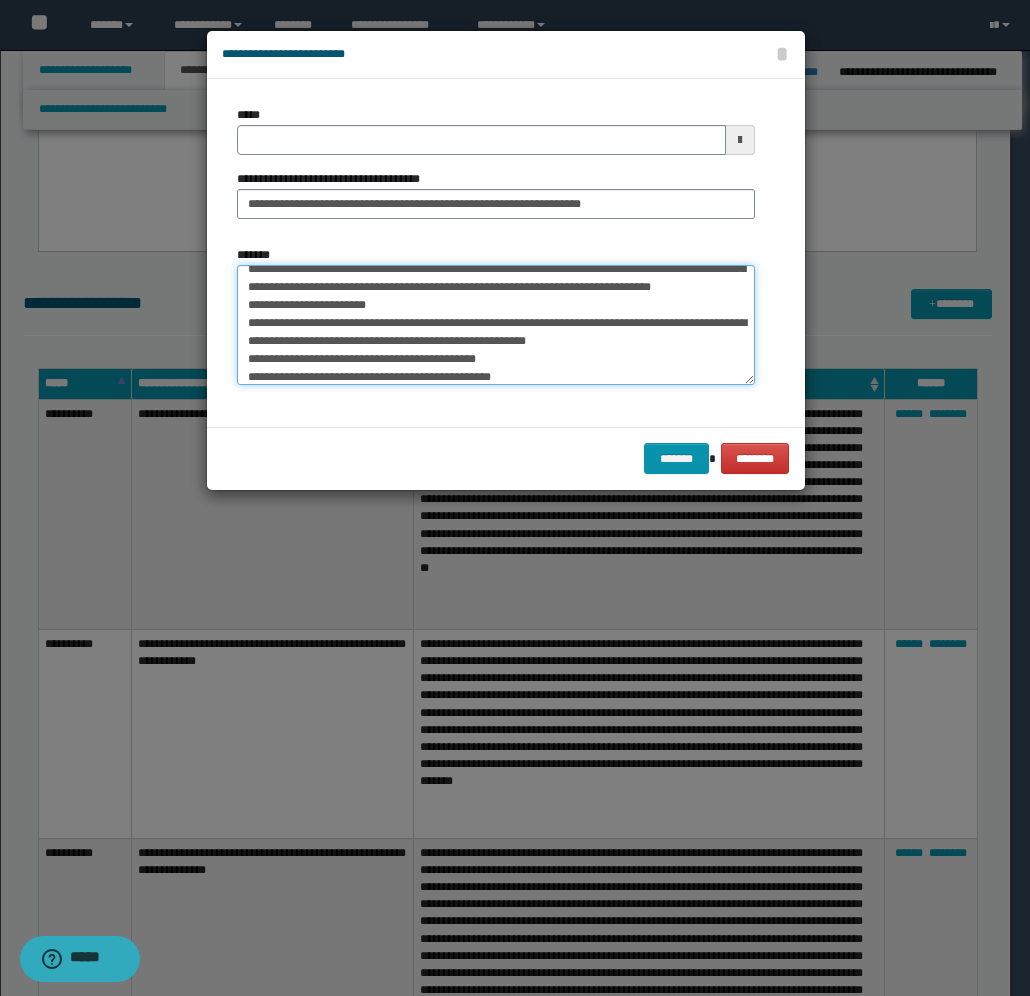 click on "**********" at bounding box center (496, 325) 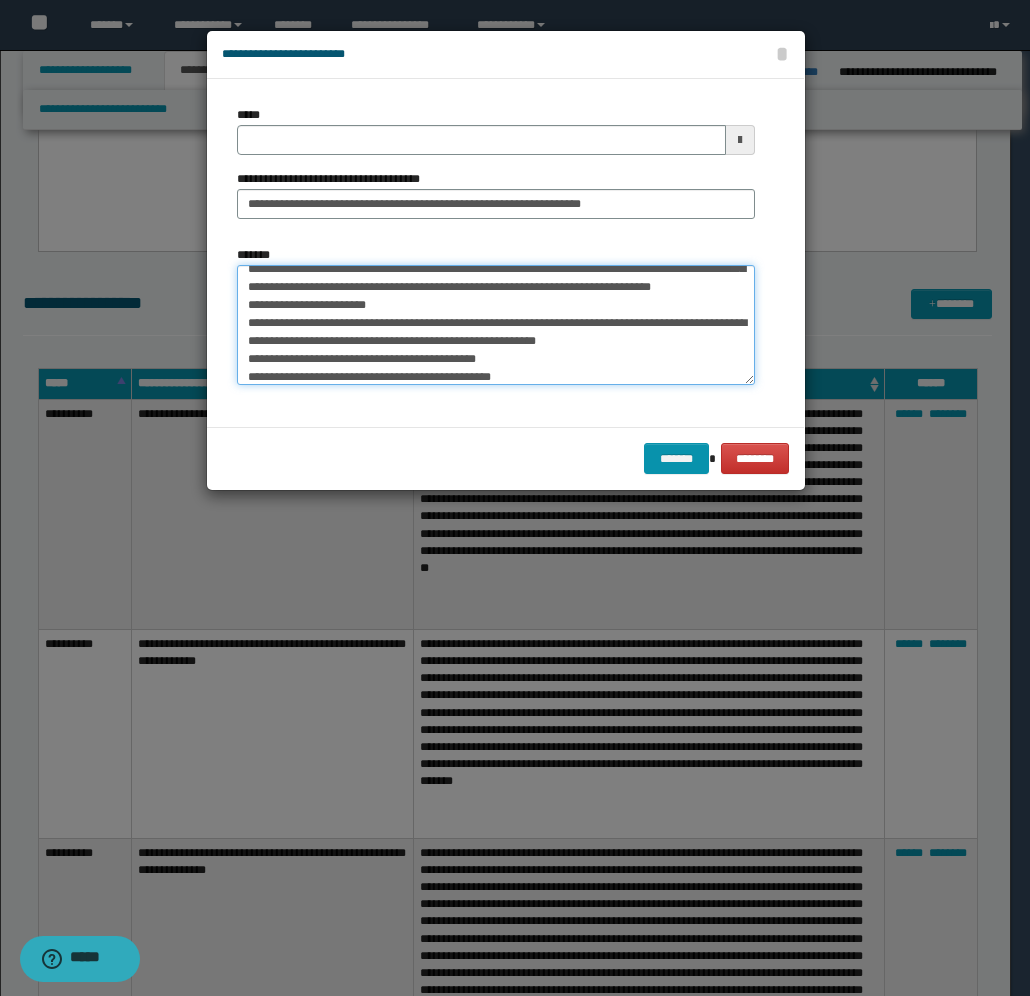 scroll, scrollTop: 133, scrollLeft: 0, axis: vertical 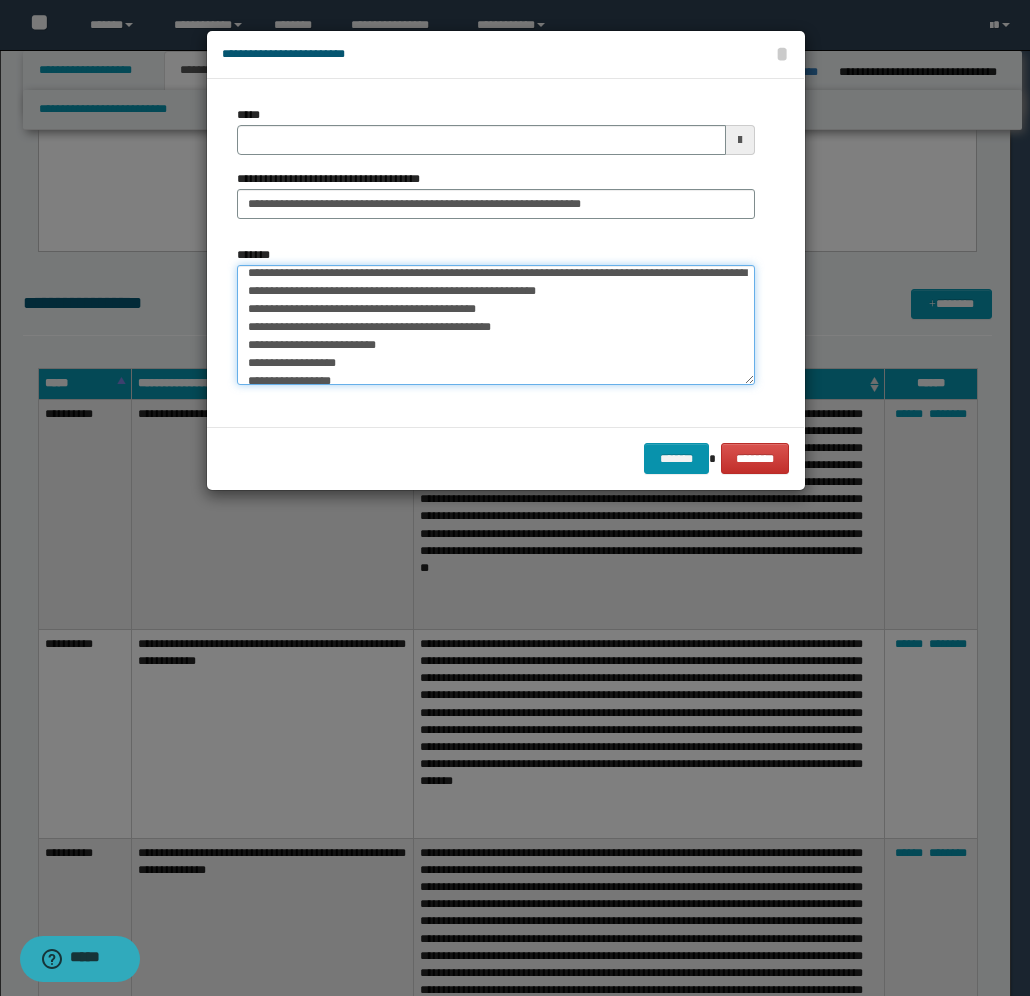 click on "**********" at bounding box center [496, 325] 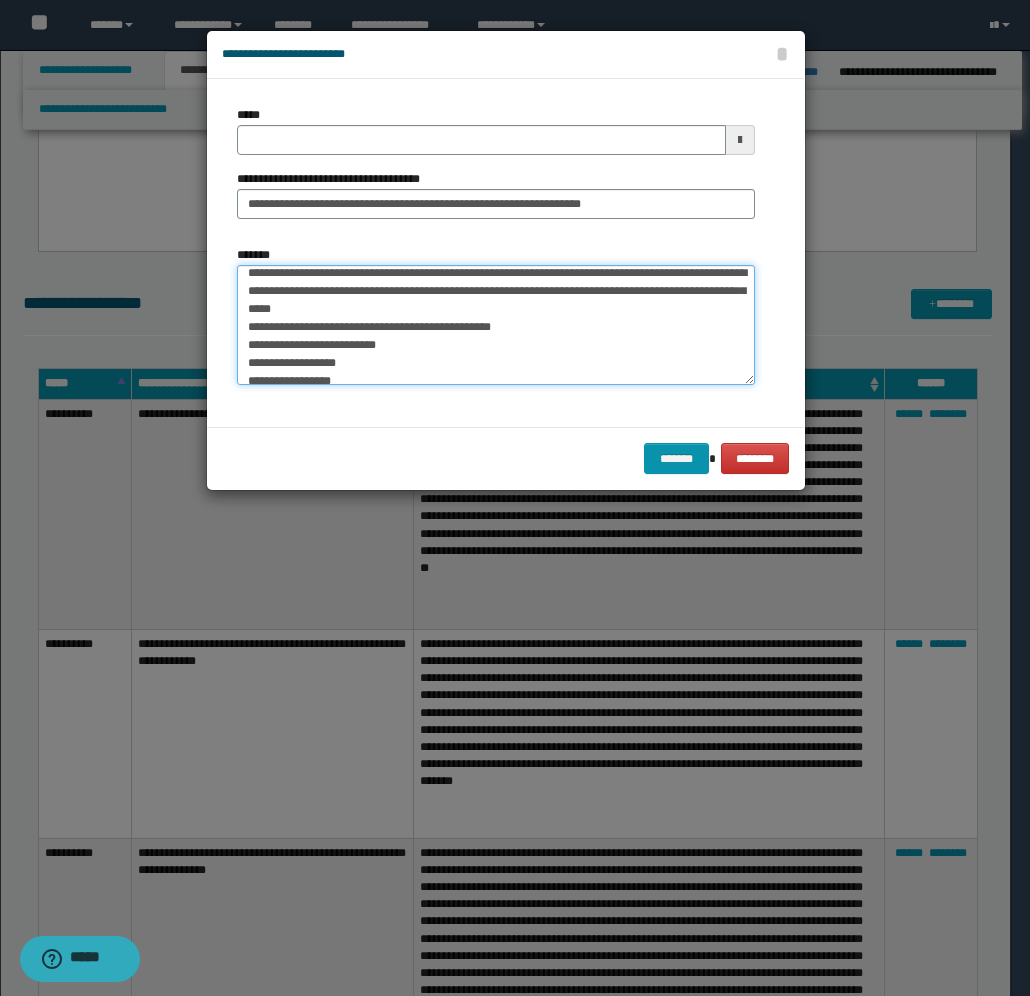 click on "**********" at bounding box center (496, 325) 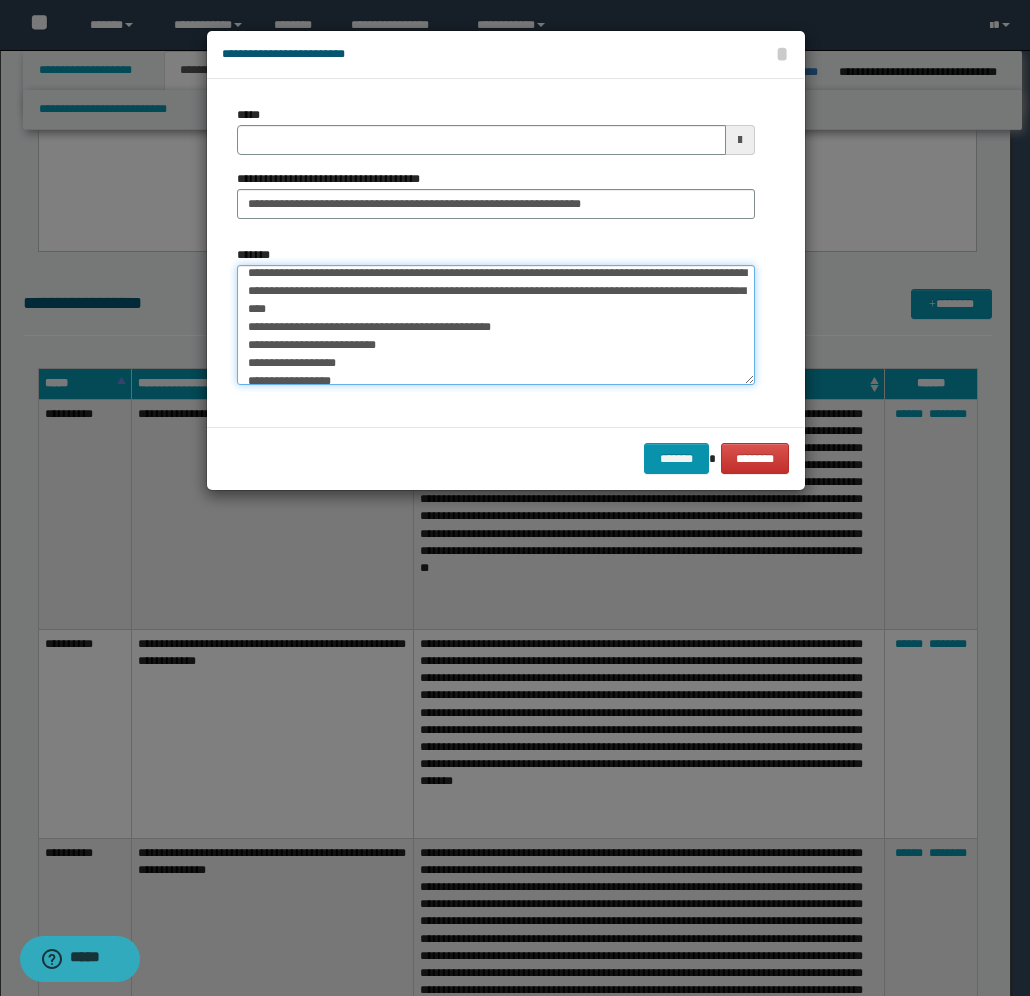 click on "**********" at bounding box center (496, 325) 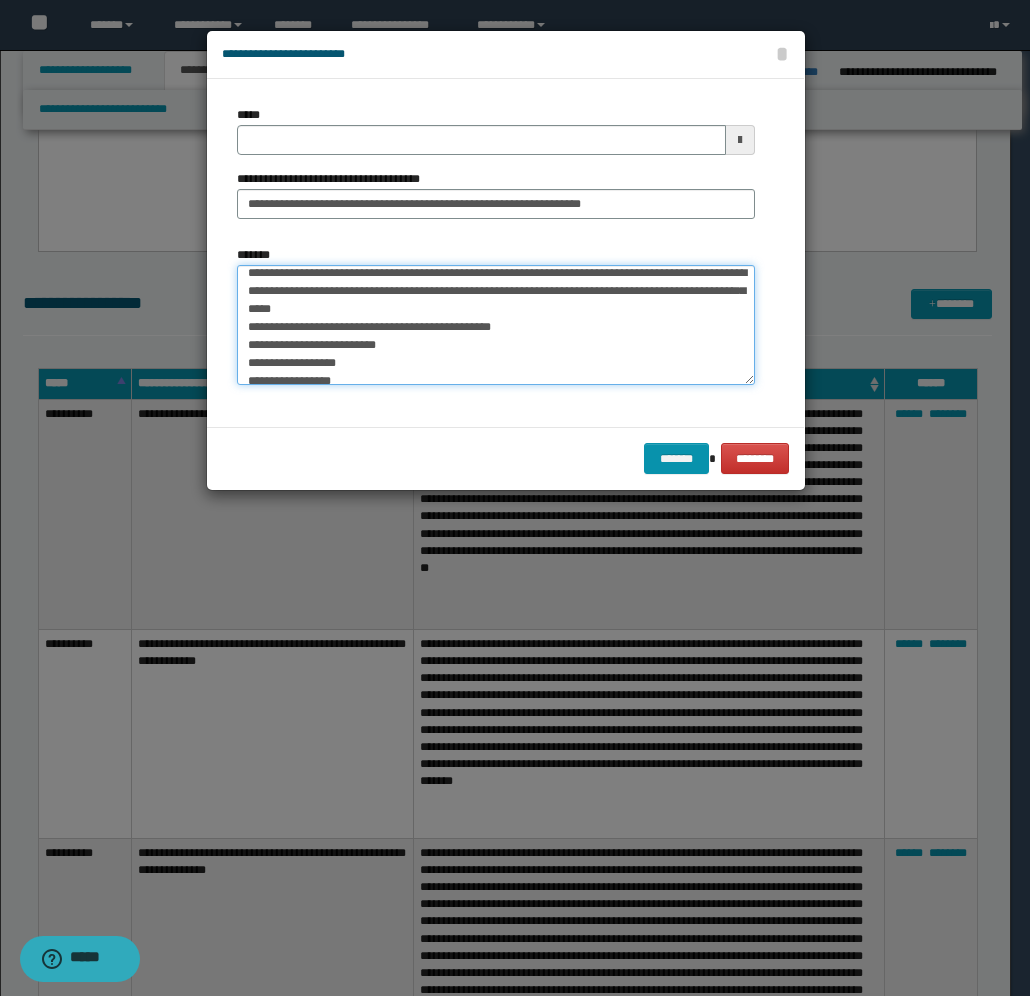 click on "**********" at bounding box center (496, 325) 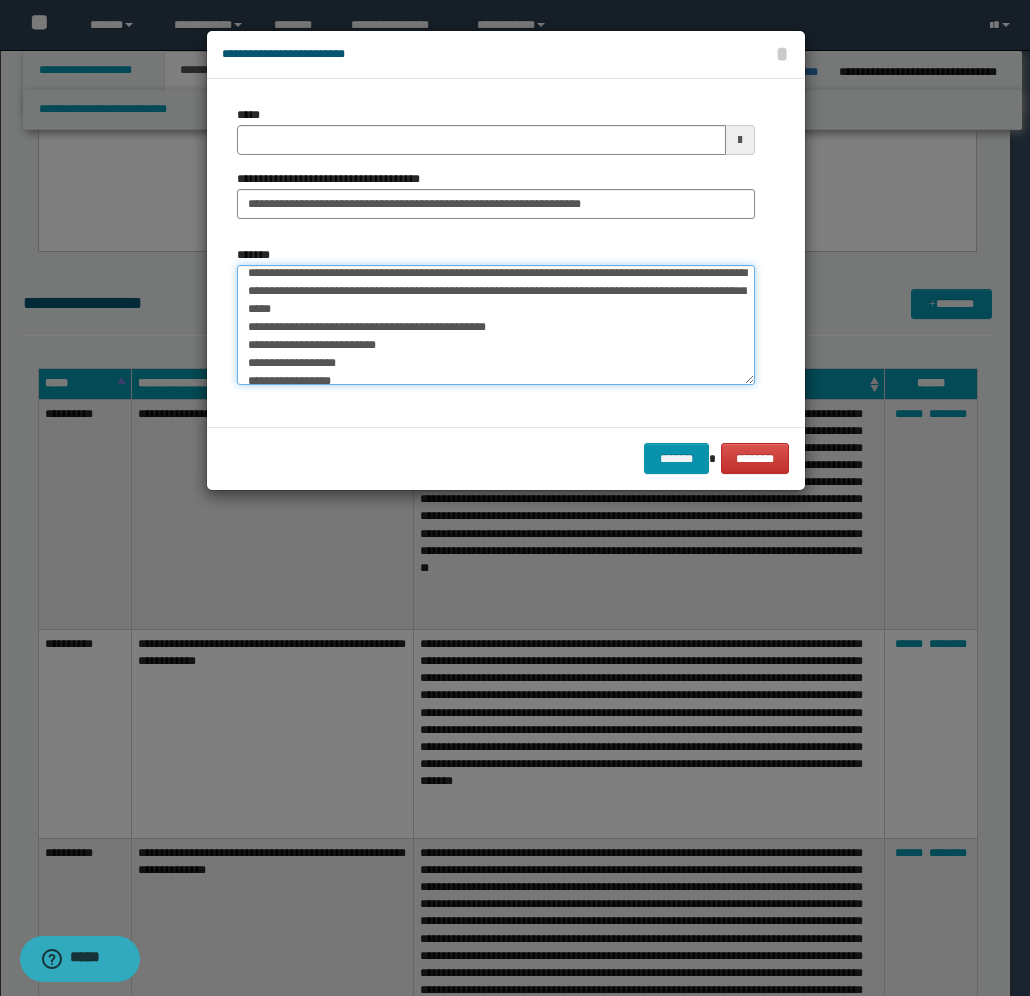 click on "**********" at bounding box center (496, 325) 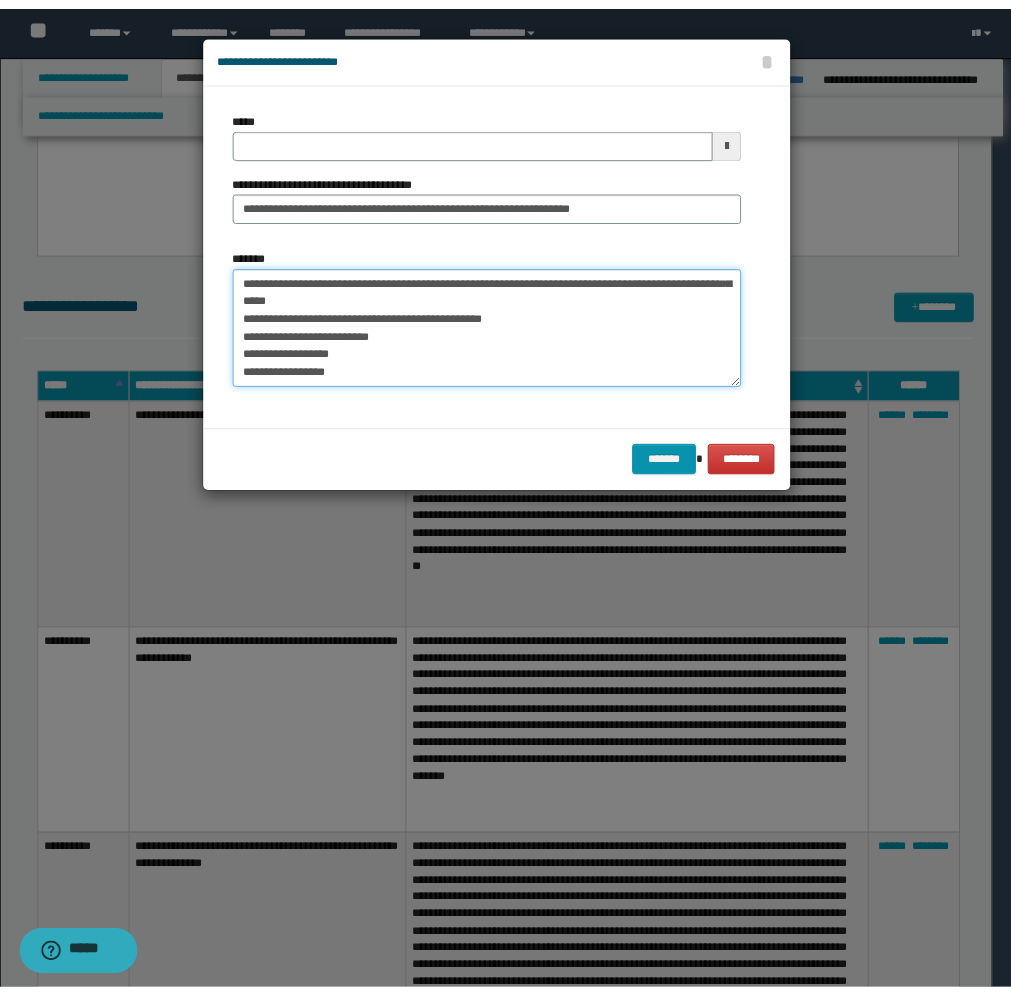 scroll, scrollTop: 180, scrollLeft: 0, axis: vertical 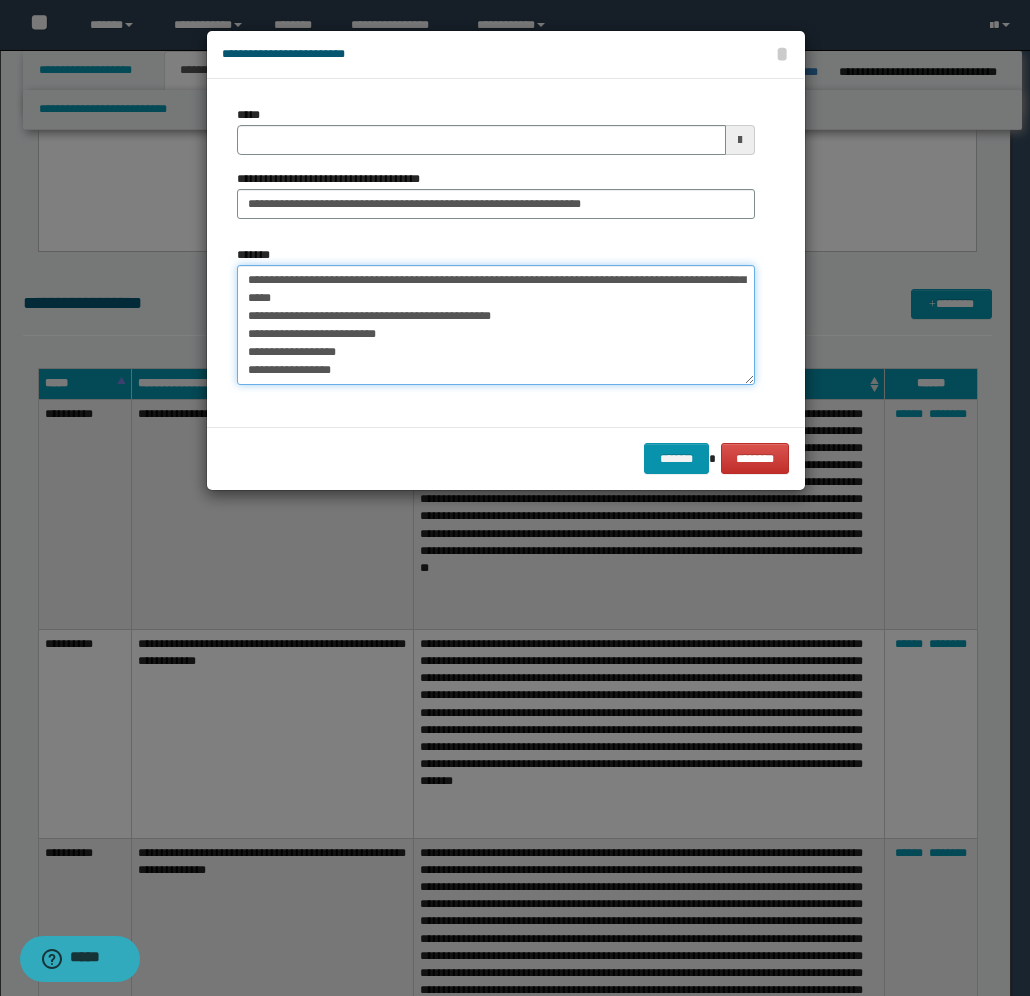 click on "**********" at bounding box center [496, 325] 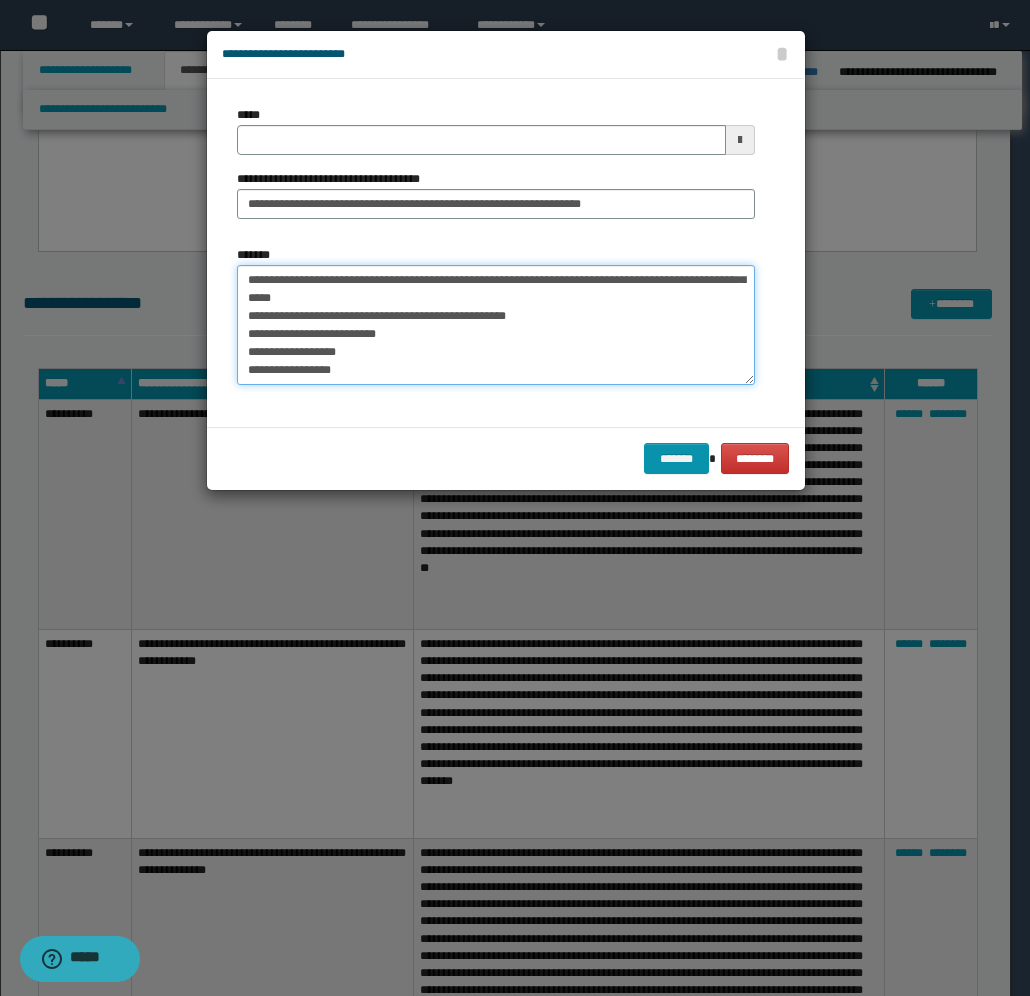 click on "**********" at bounding box center (496, 325) 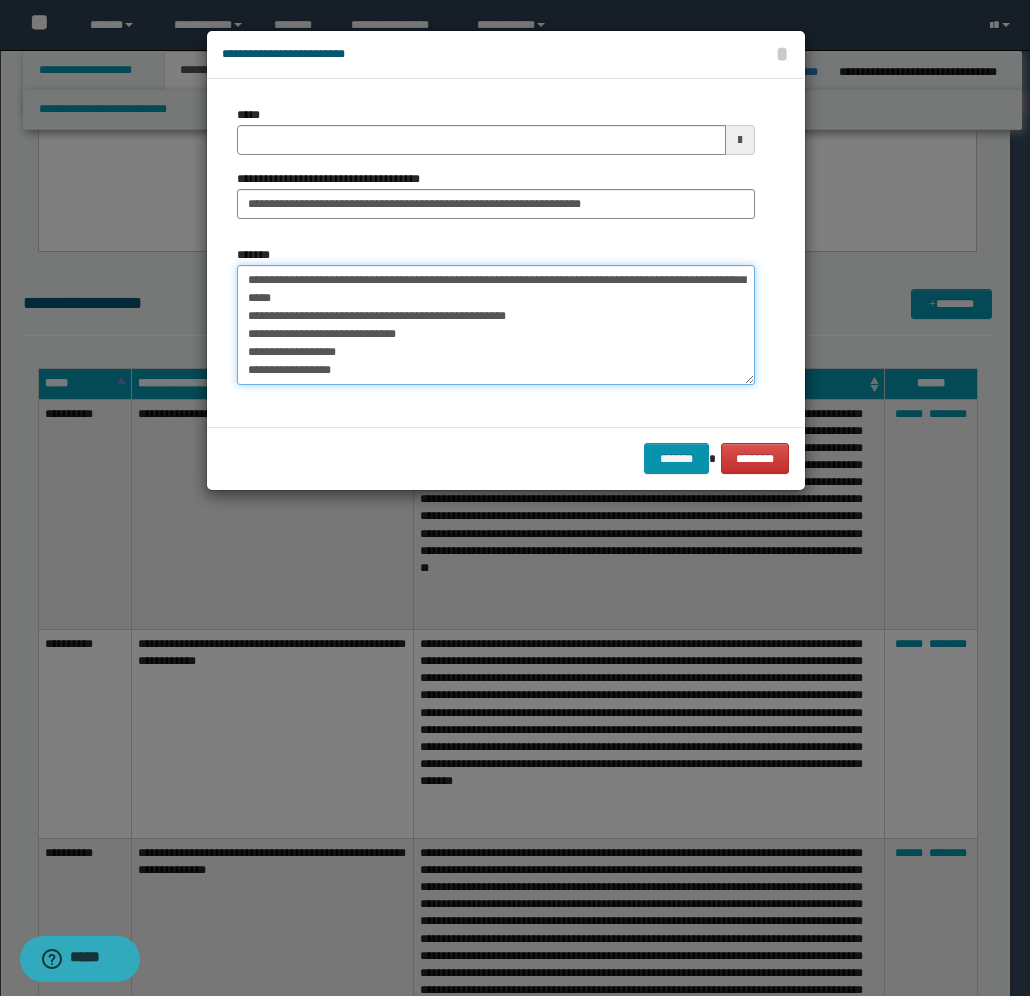 click on "**********" at bounding box center [496, 325] 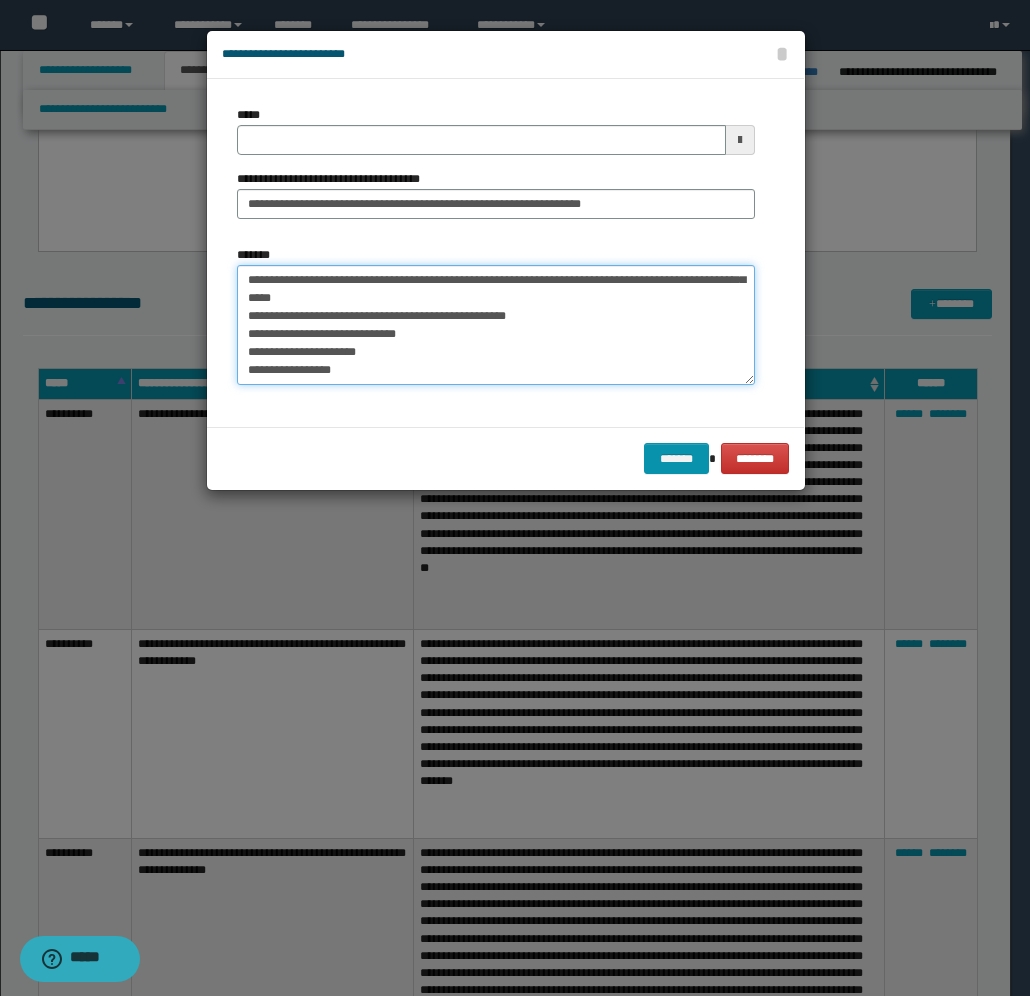 click on "**********" at bounding box center (496, 325) 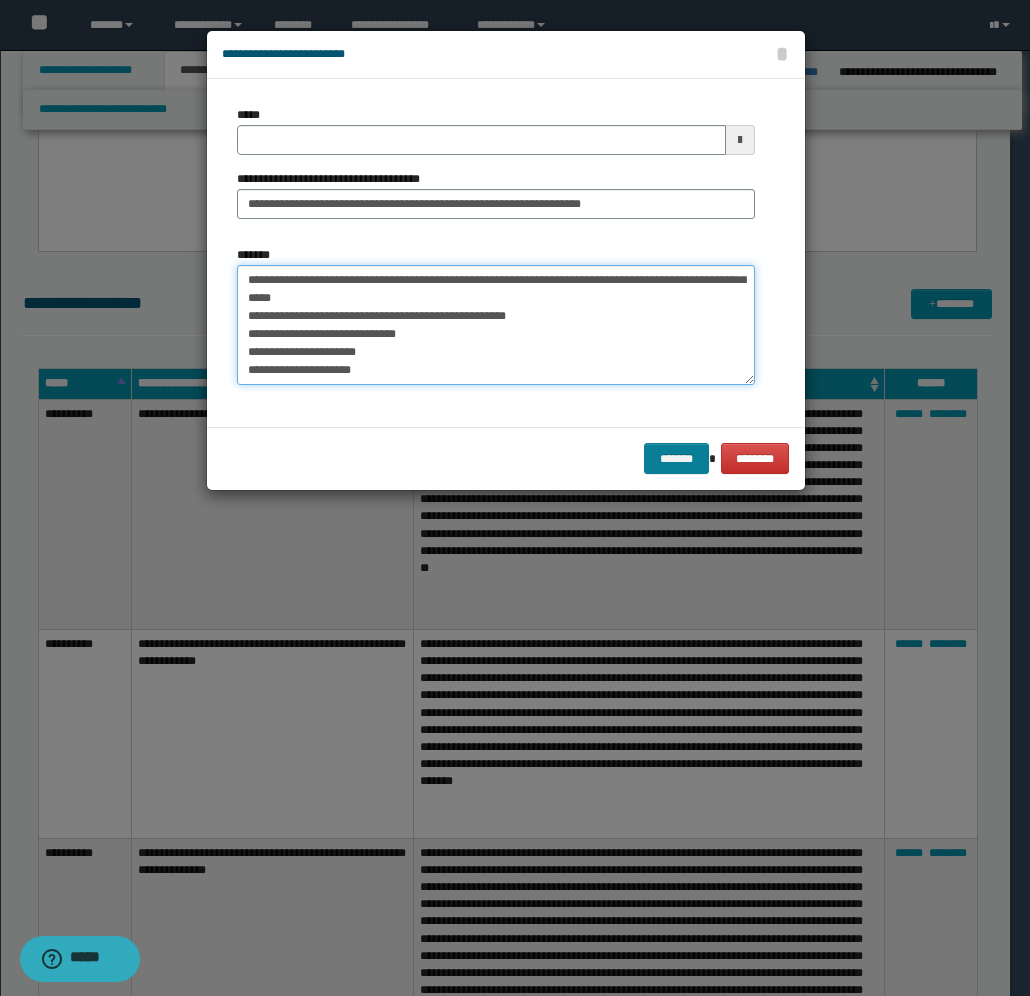 type on "**********" 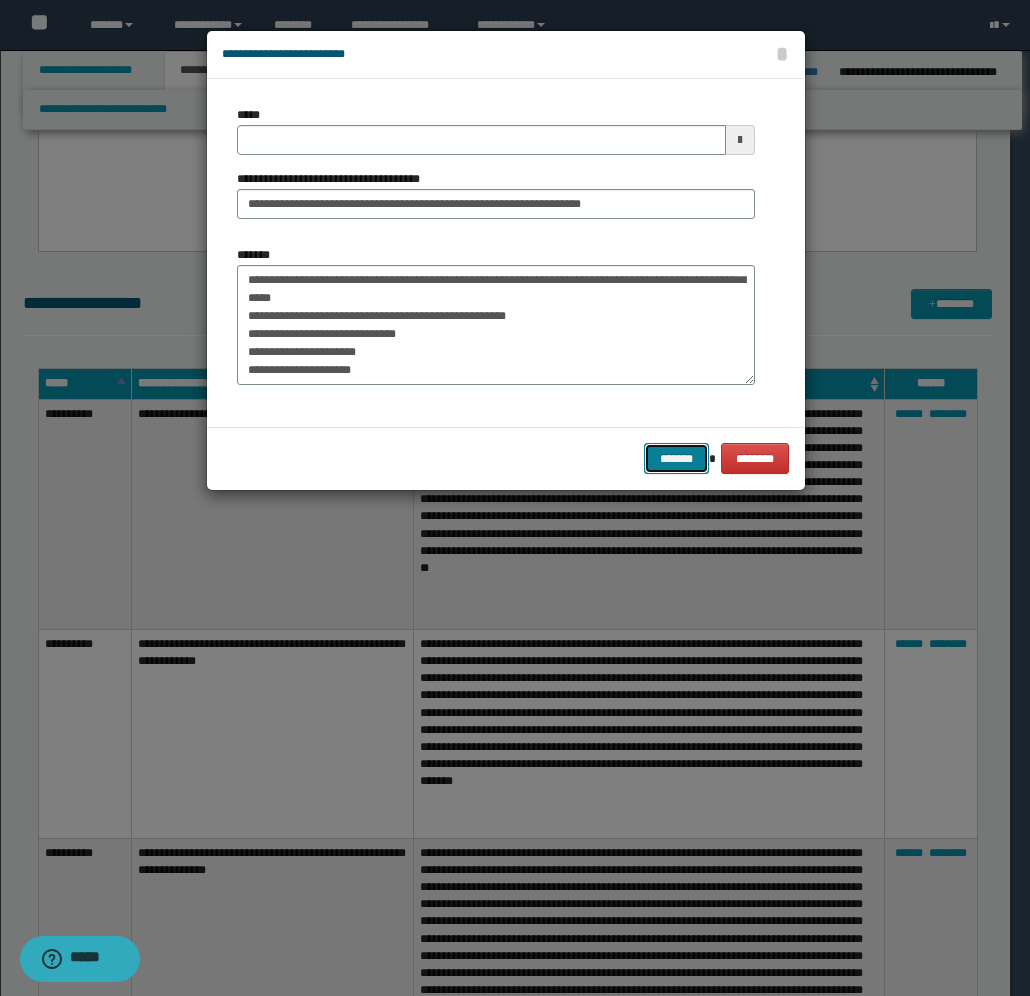 click on "*******" at bounding box center (676, 458) 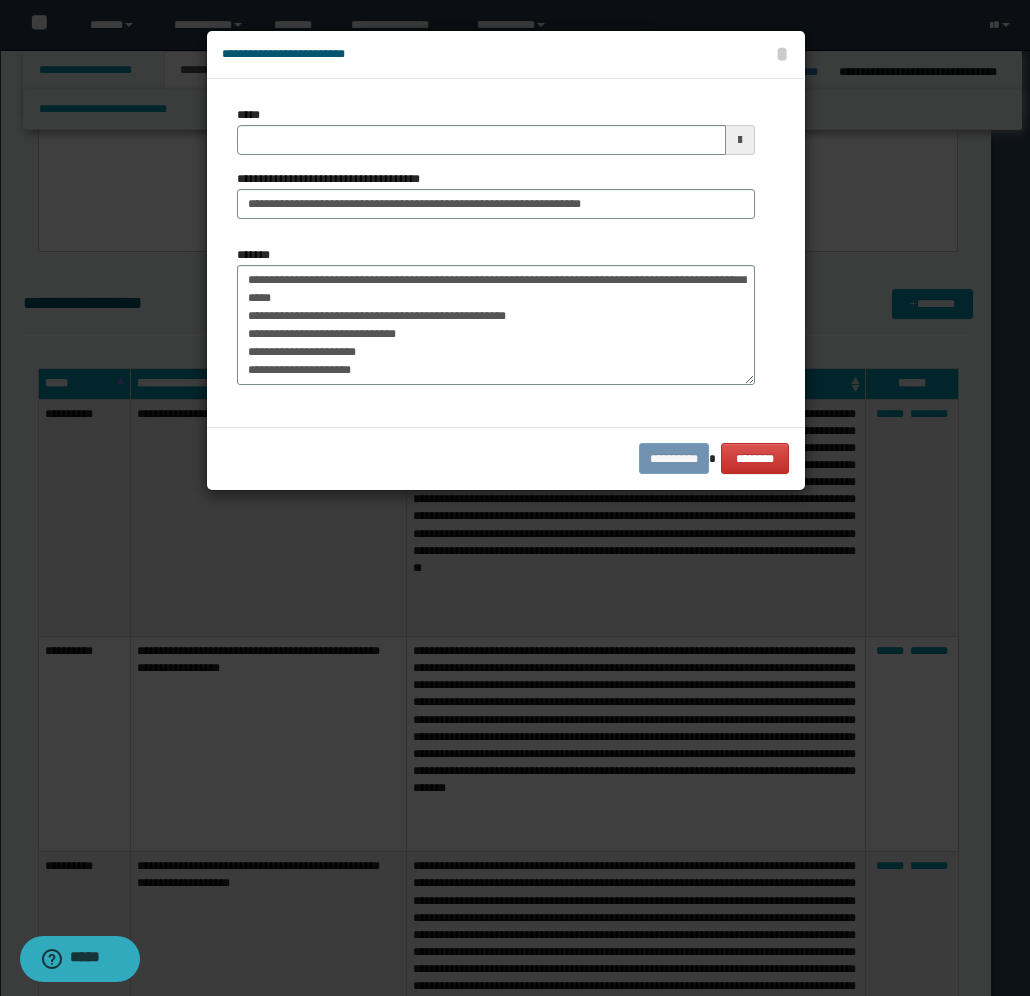 click on "**********" at bounding box center (506, 458) 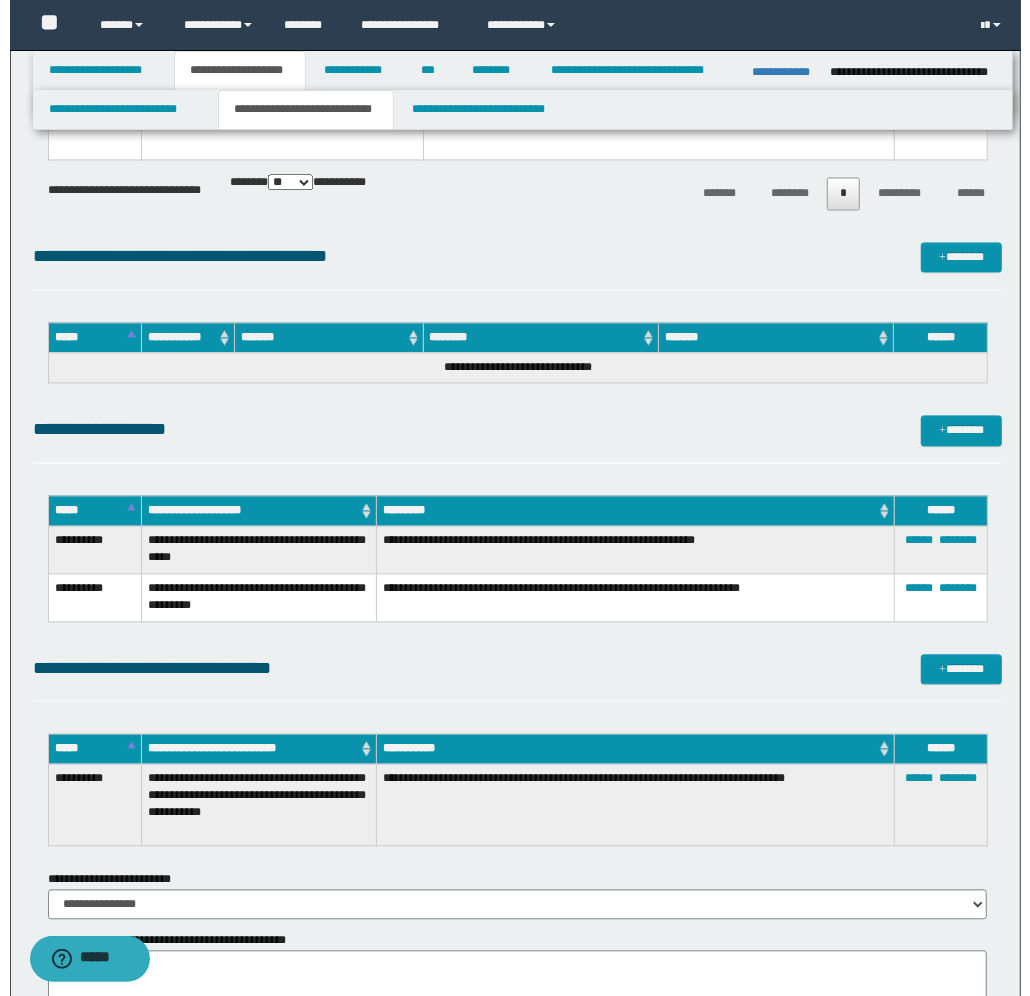 scroll, scrollTop: 2000, scrollLeft: 0, axis: vertical 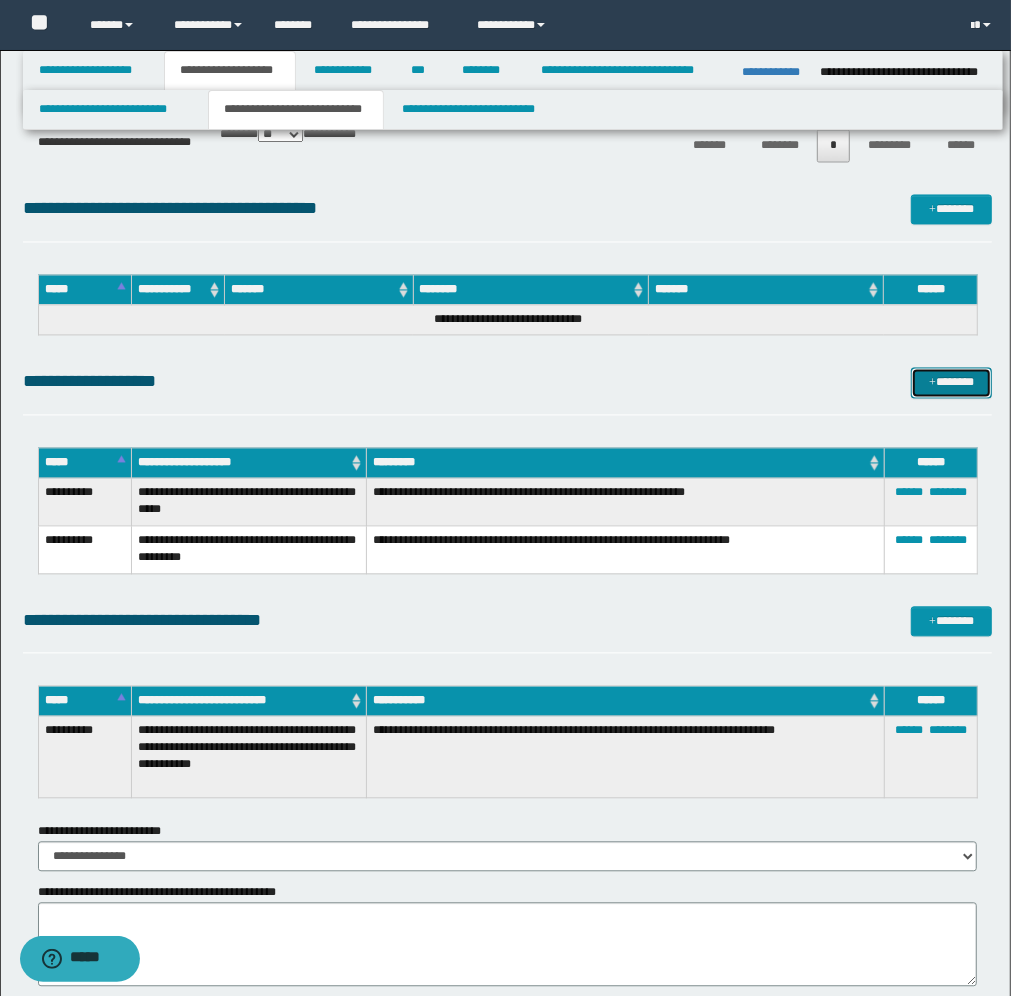 click on "*******" at bounding box center [951, 383] 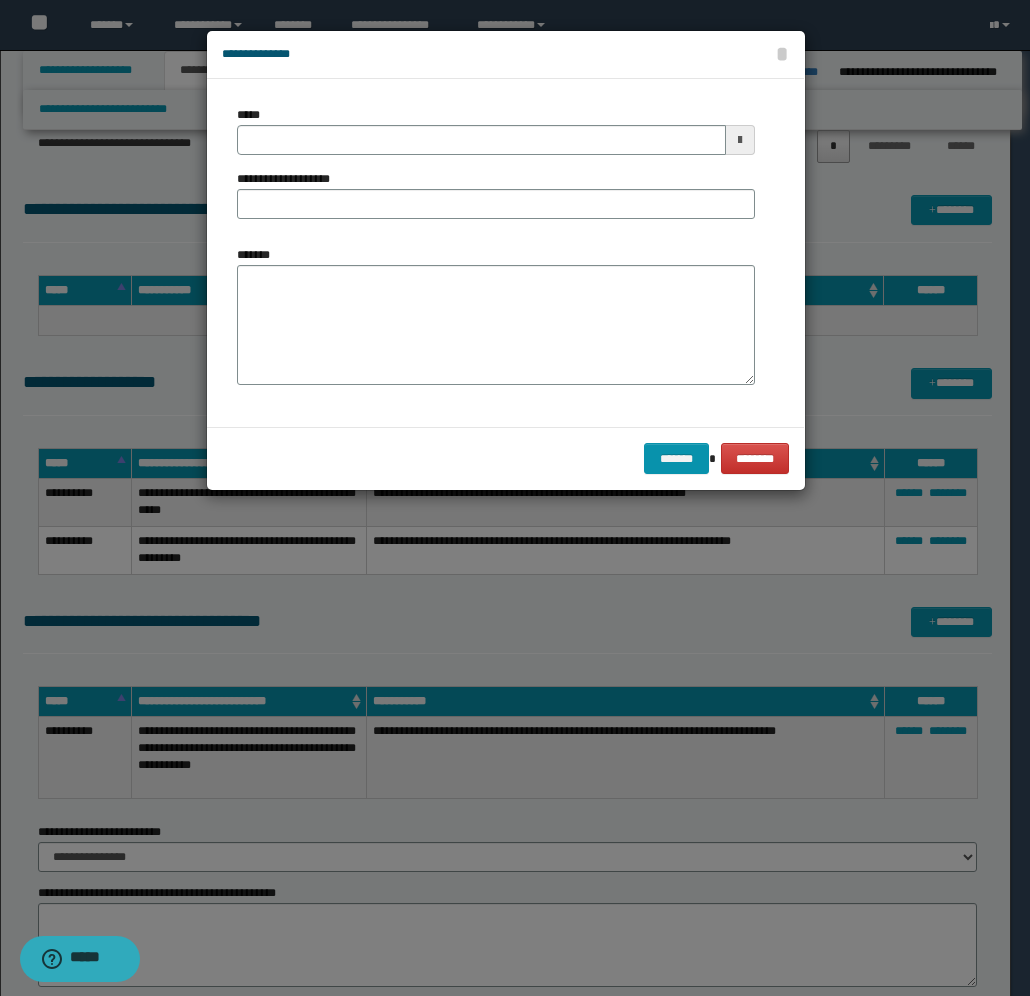 click at bounding box center [740, 140] 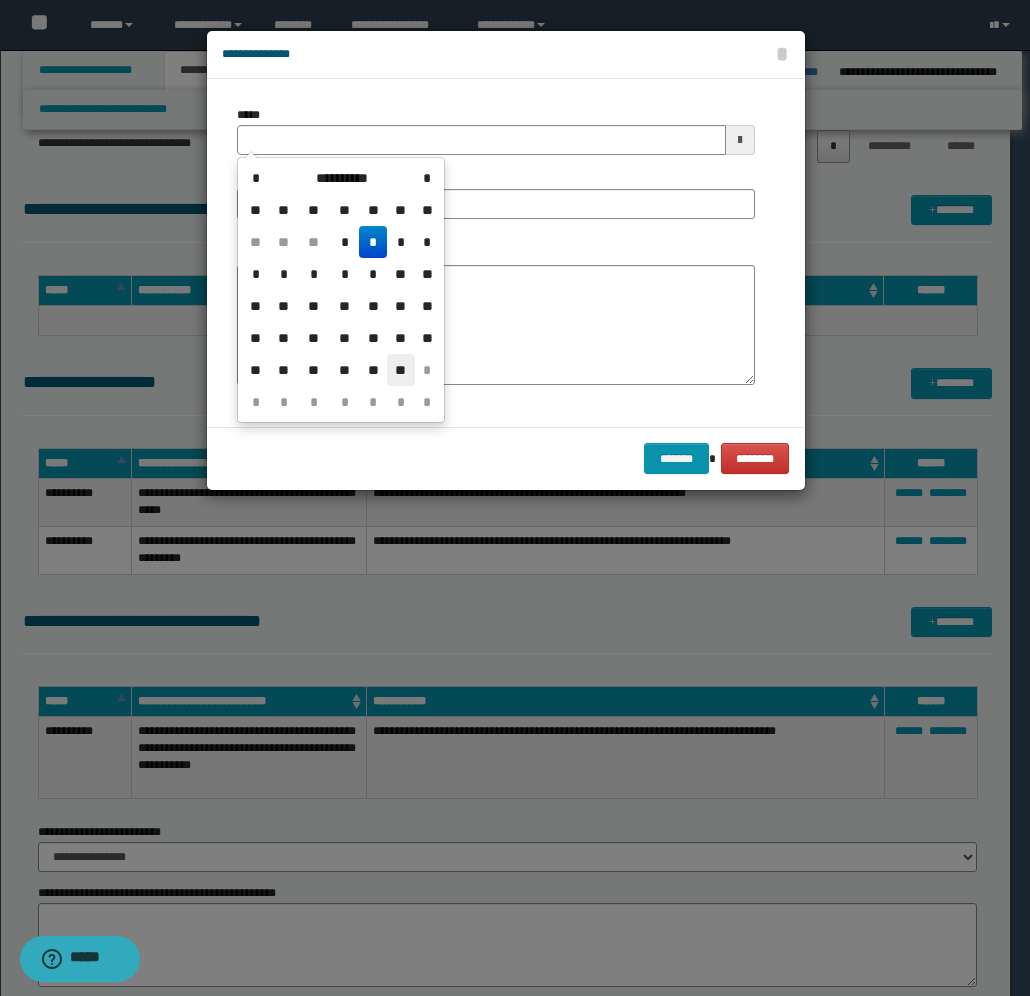 click on "**" at bounding box center [401, 370] 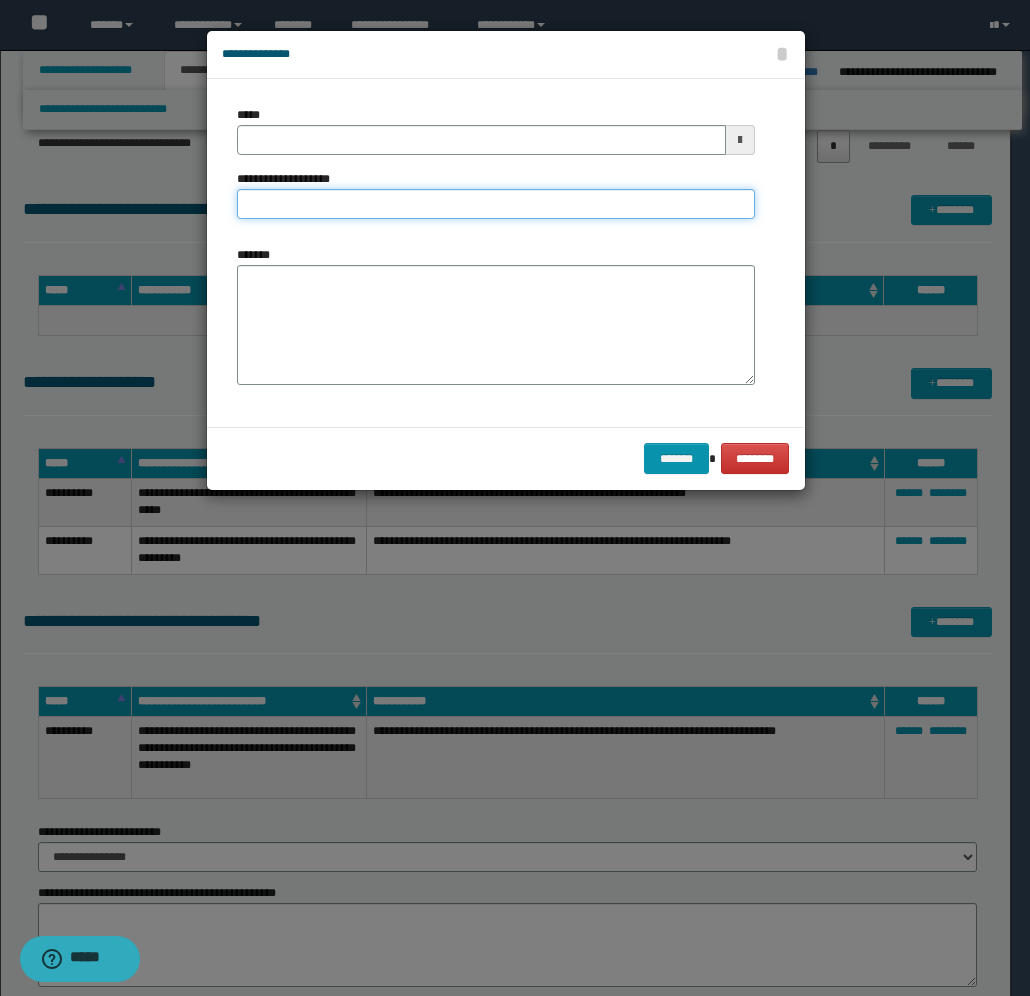 click on "**********" at bounding box center [496, 204] 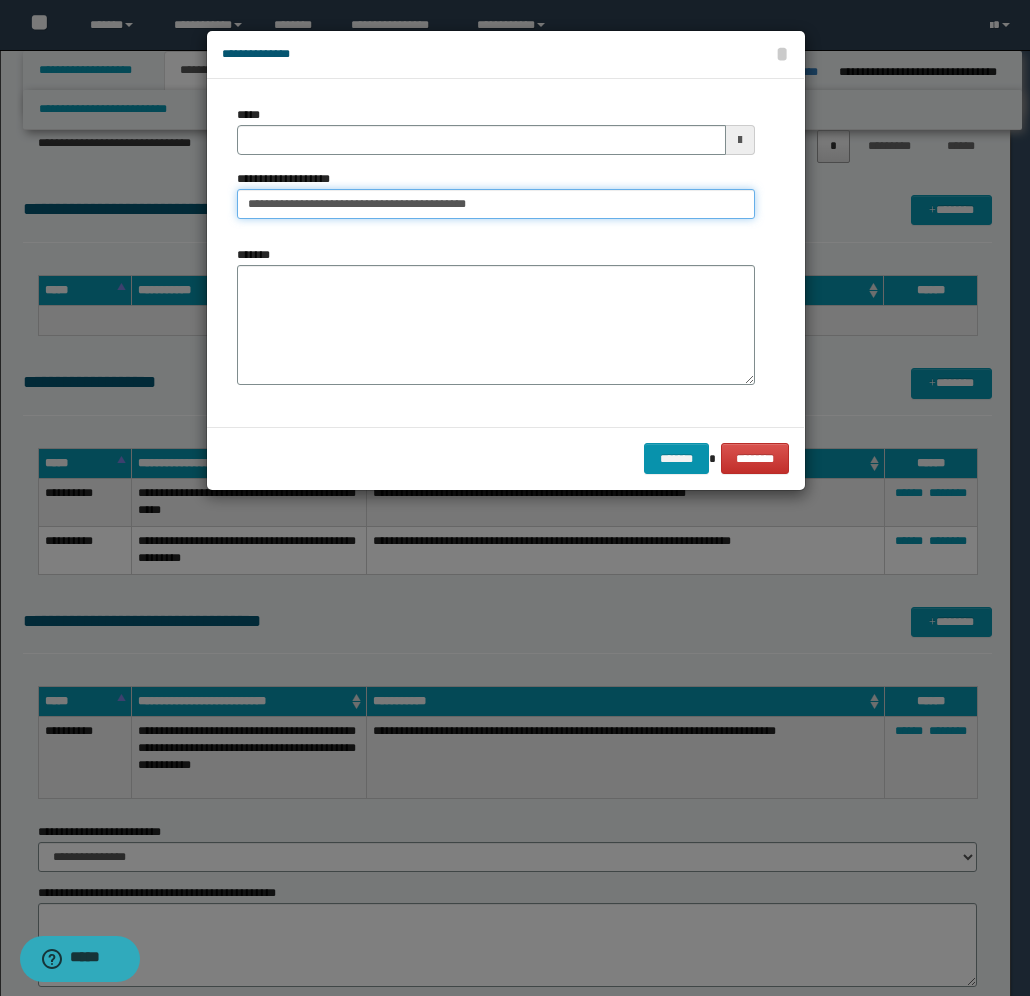 type on "**********" 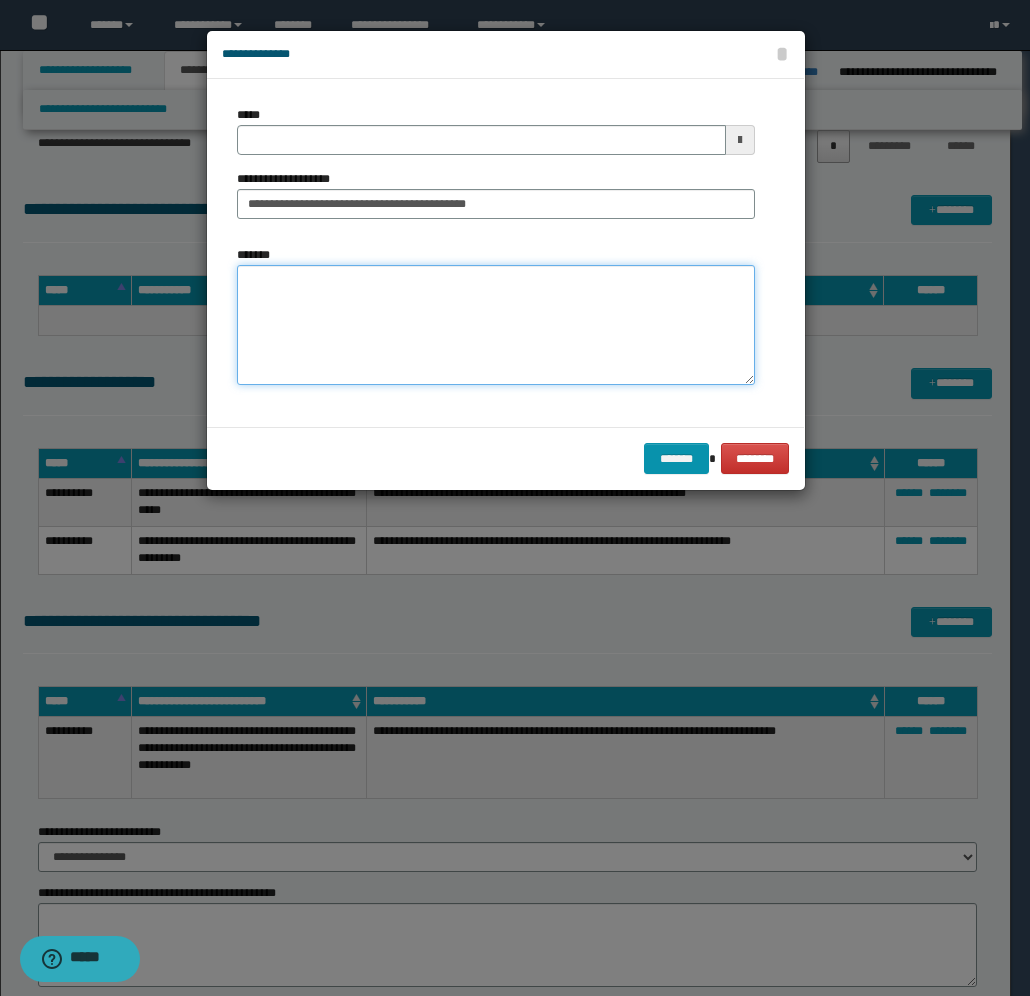 click on "*******" at bounding box center [496, 325] 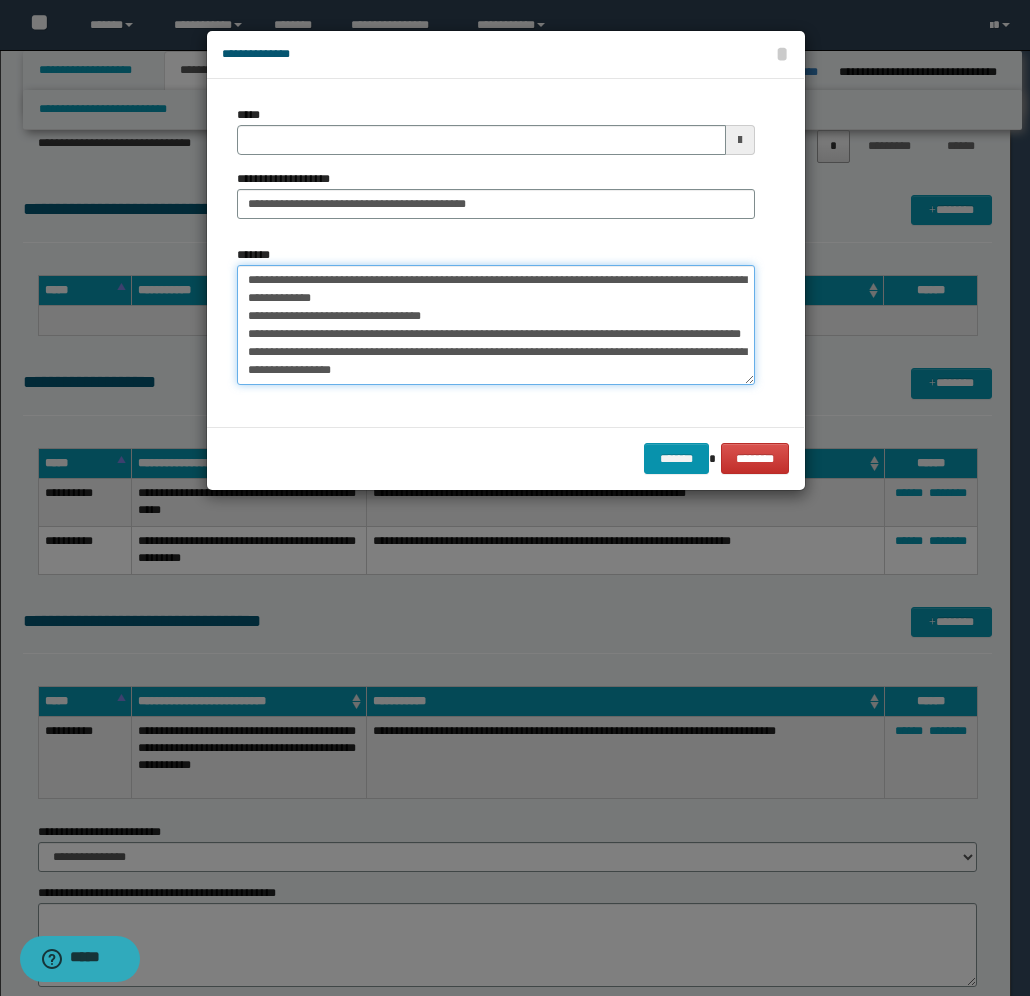 scroll, scrollTop: 0, scrollLeft: 0, axis: both 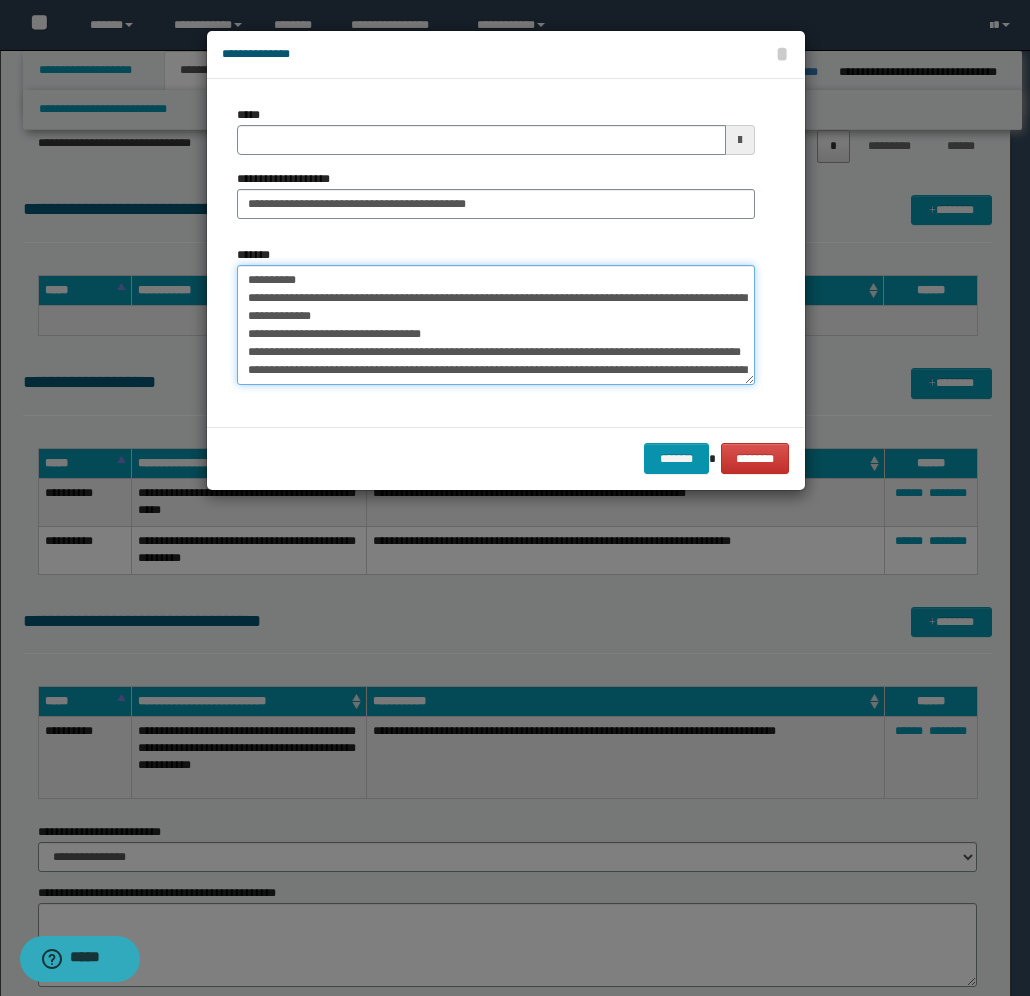 click on "**********" at bounding box center (496, 325) 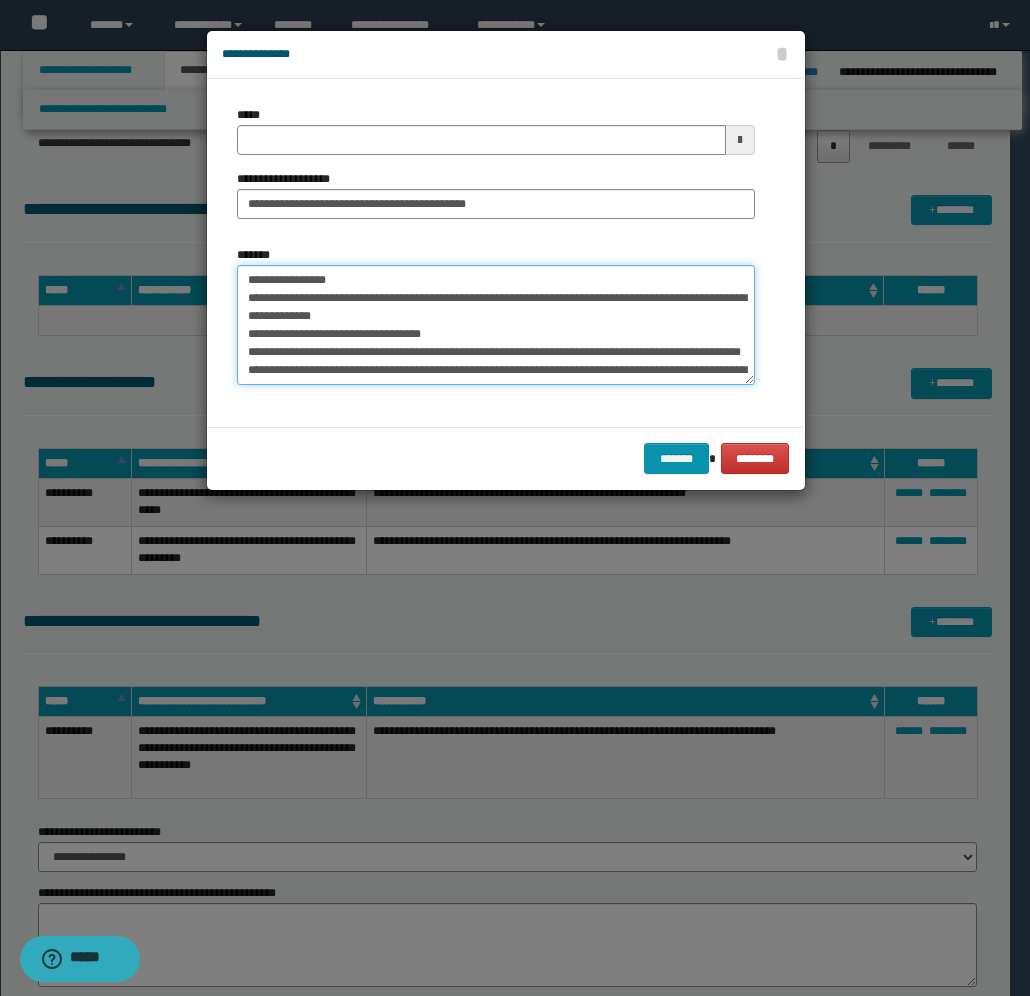 click on "**********" at bounding box center [496, 325] 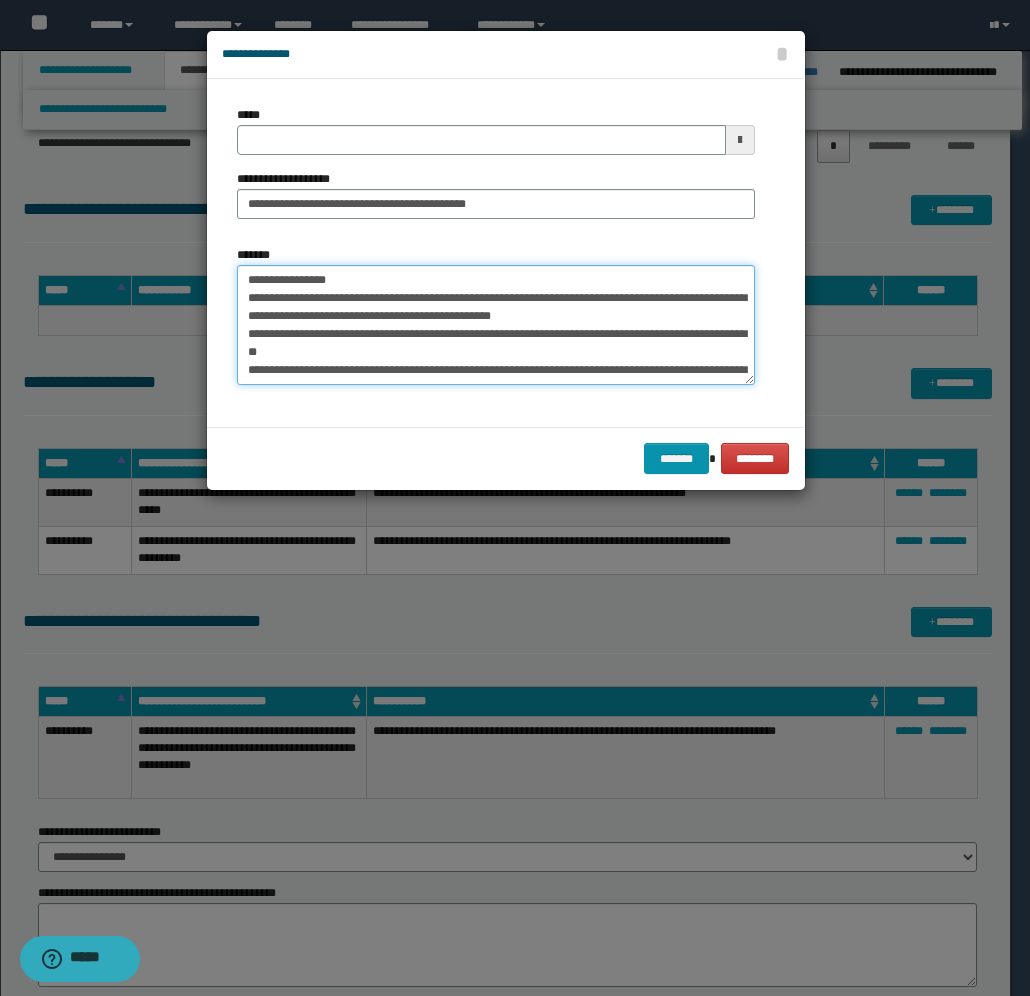 scroll, scrollTop: 50, scrollLeft: 0, axis: vertical 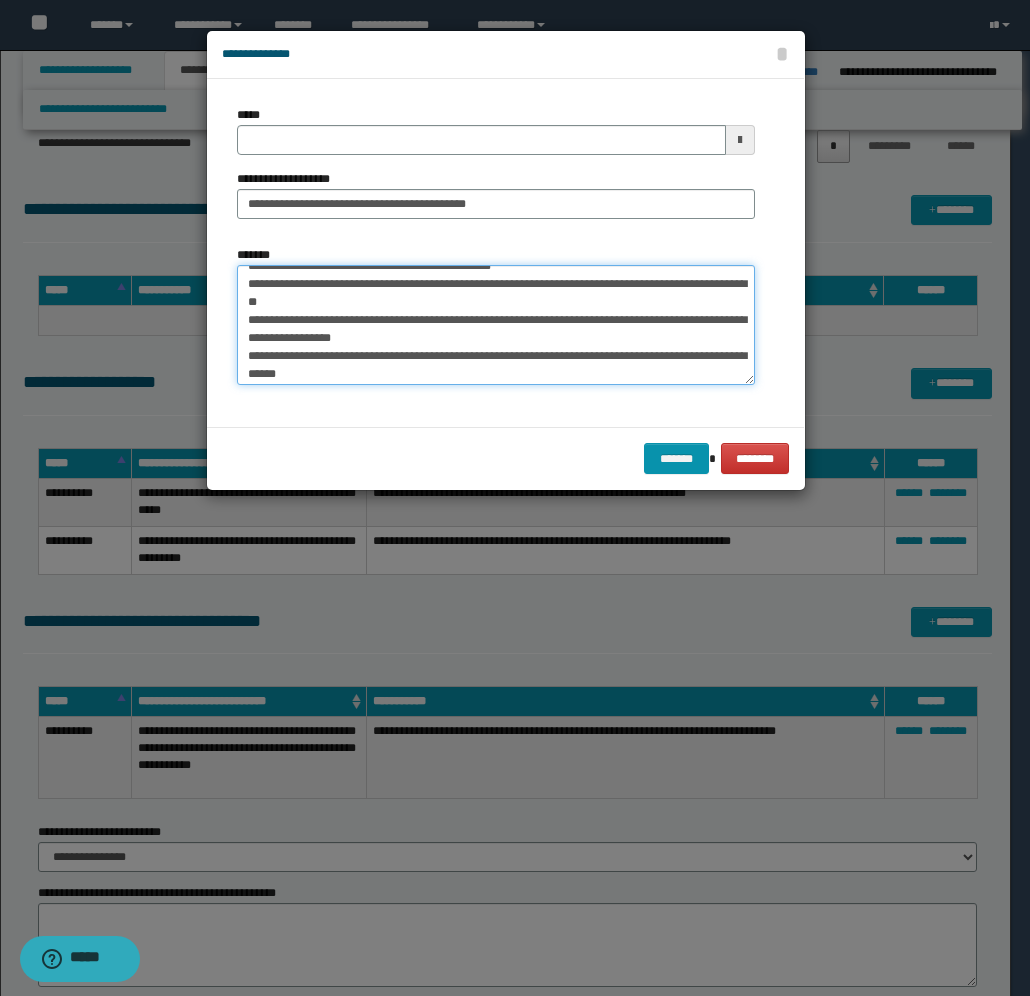 click on "**********" at bounding box center [496, 325] 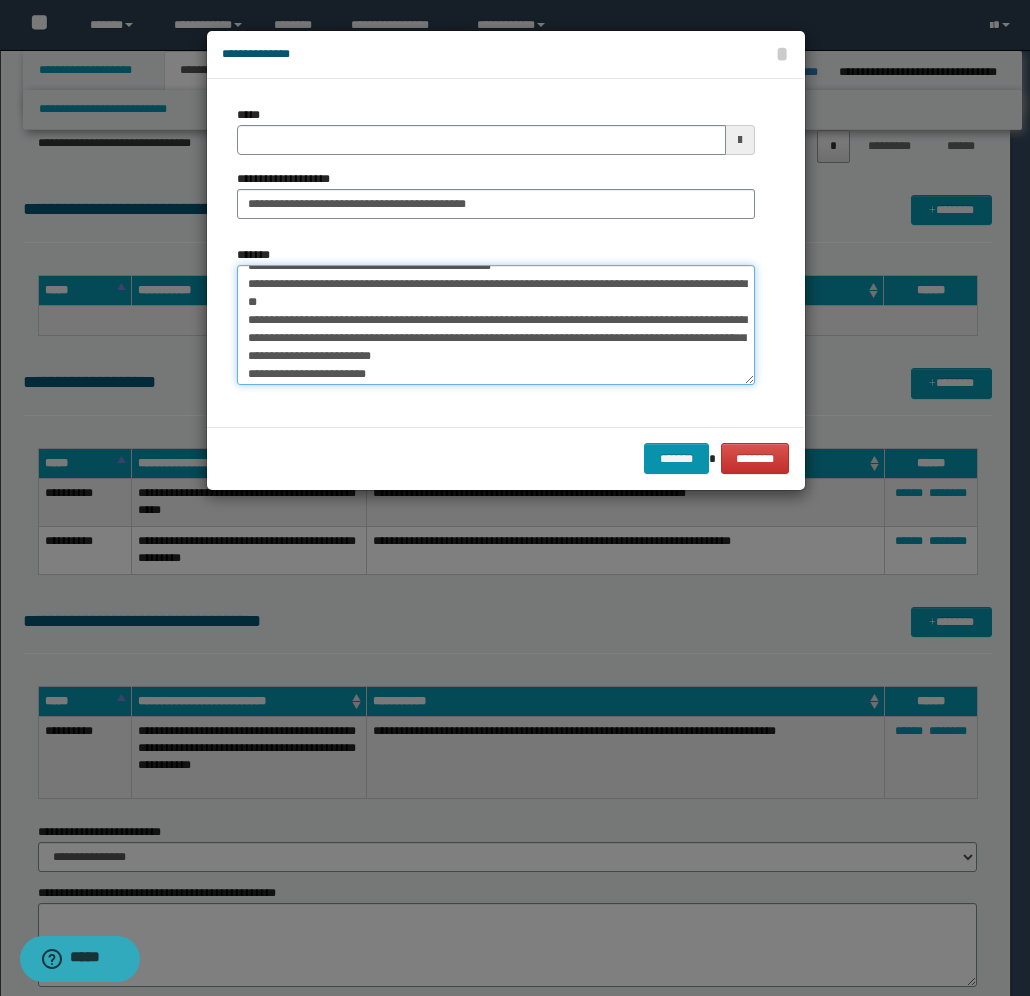 click on "**********" at bounding box center [496, 325] 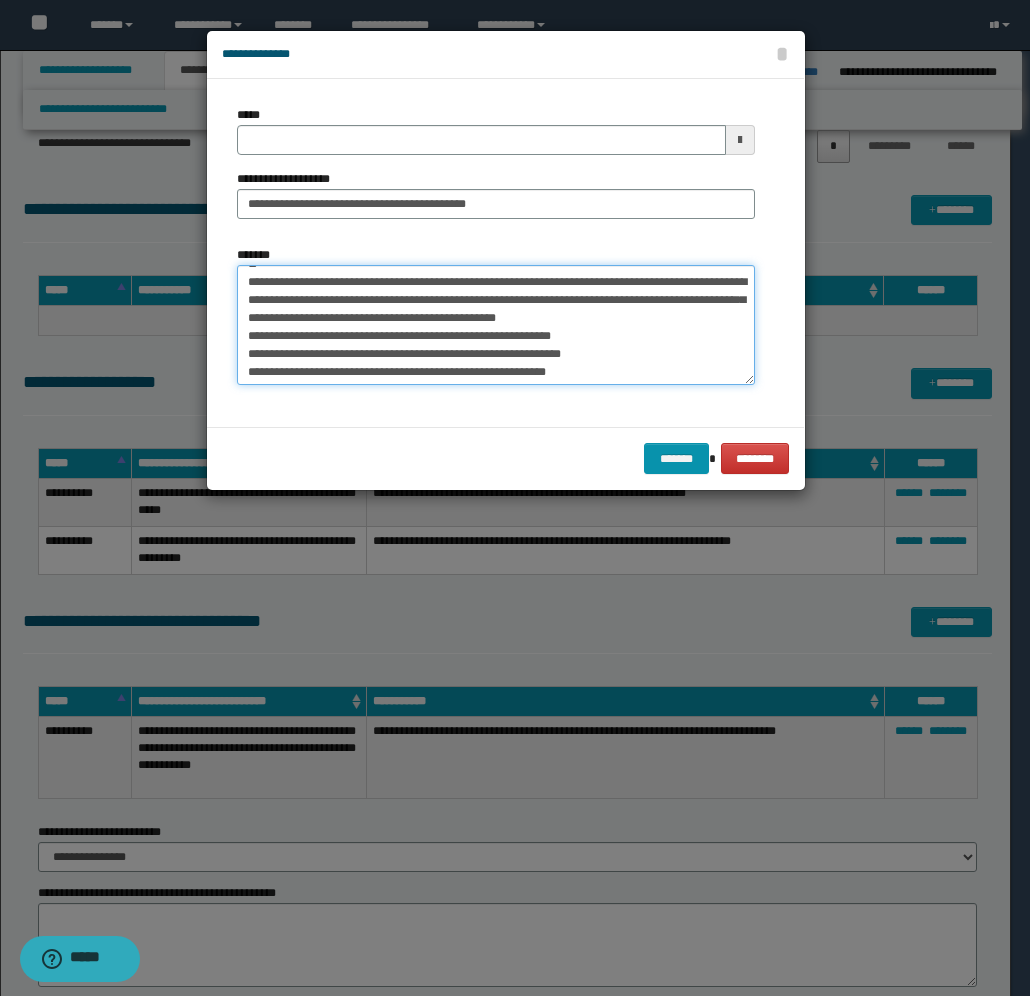 scroll, scrollTop: 90, scrollLeft: 0, axis: vertical 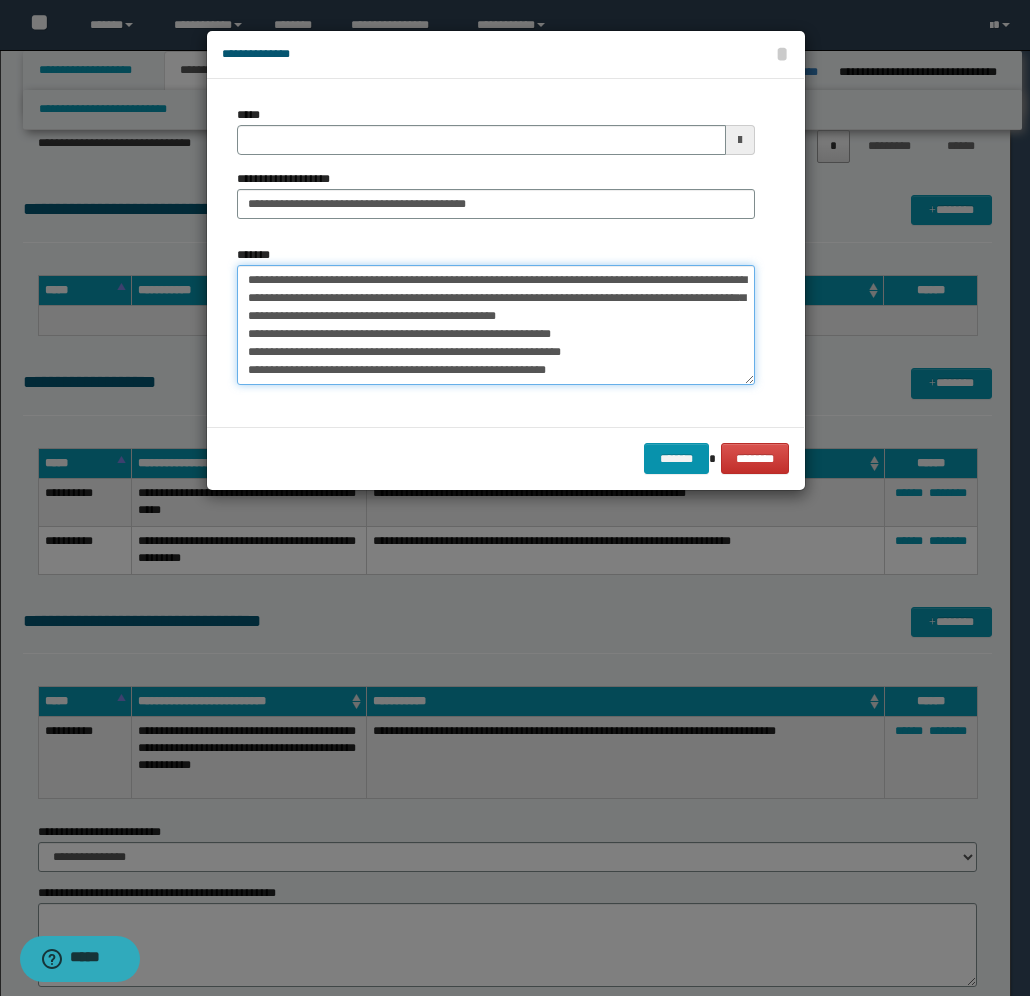 click on "**********" at bounding box center (496, 325) 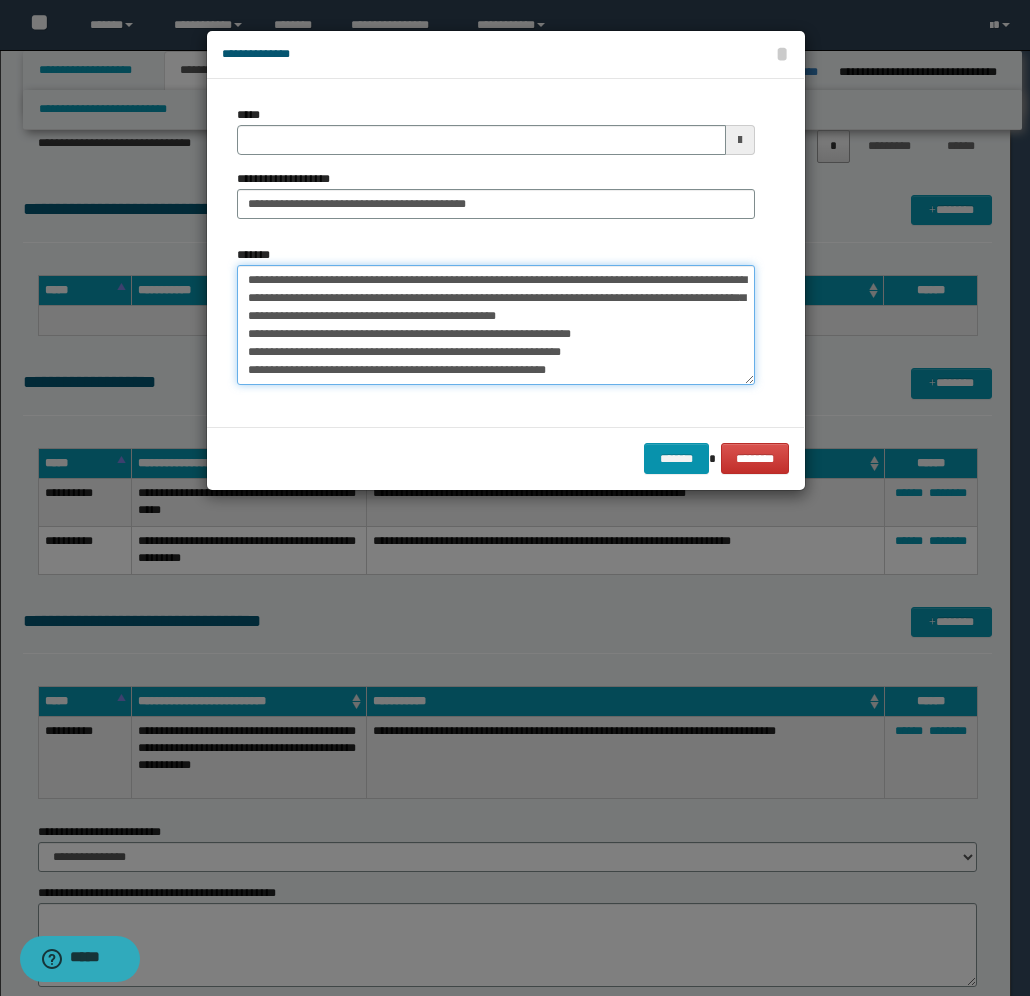 click on "**********" at bounding box center (496, 325) 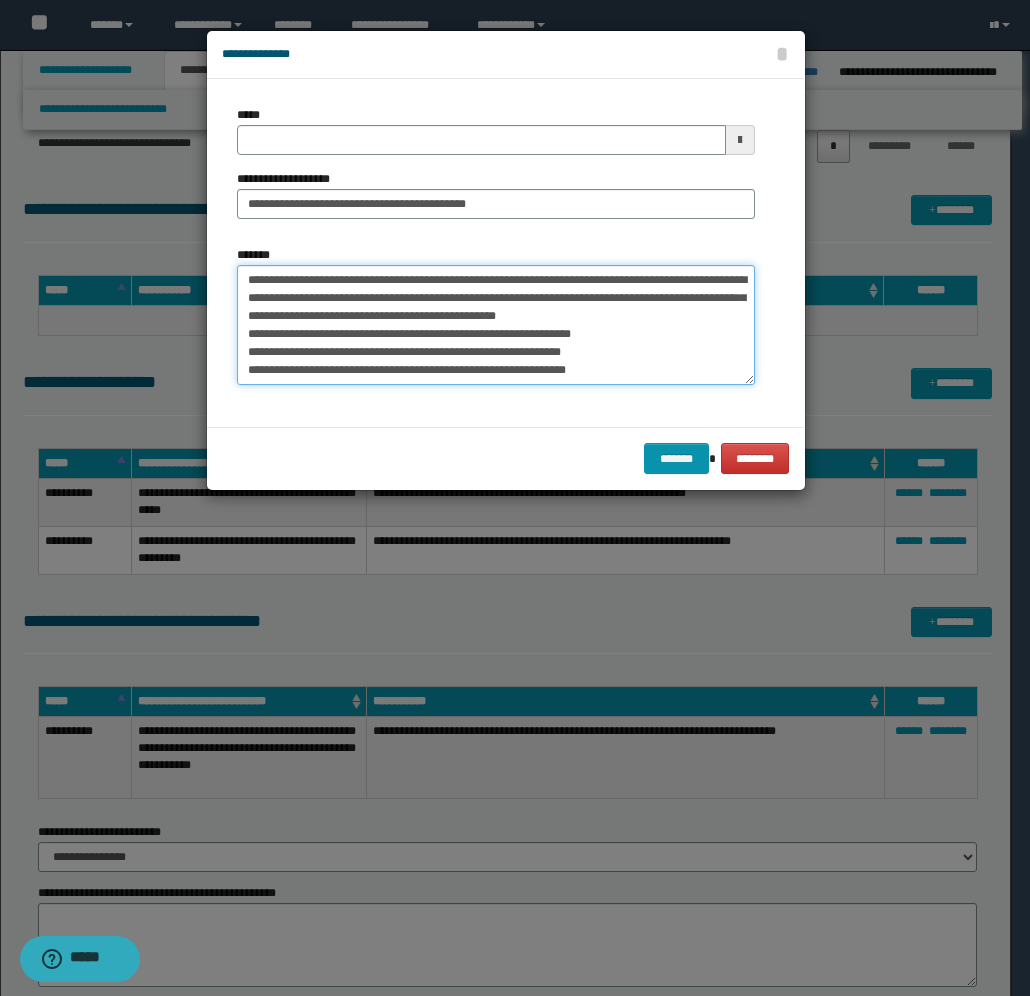 click on "**********" at bounding box center [496, 325] 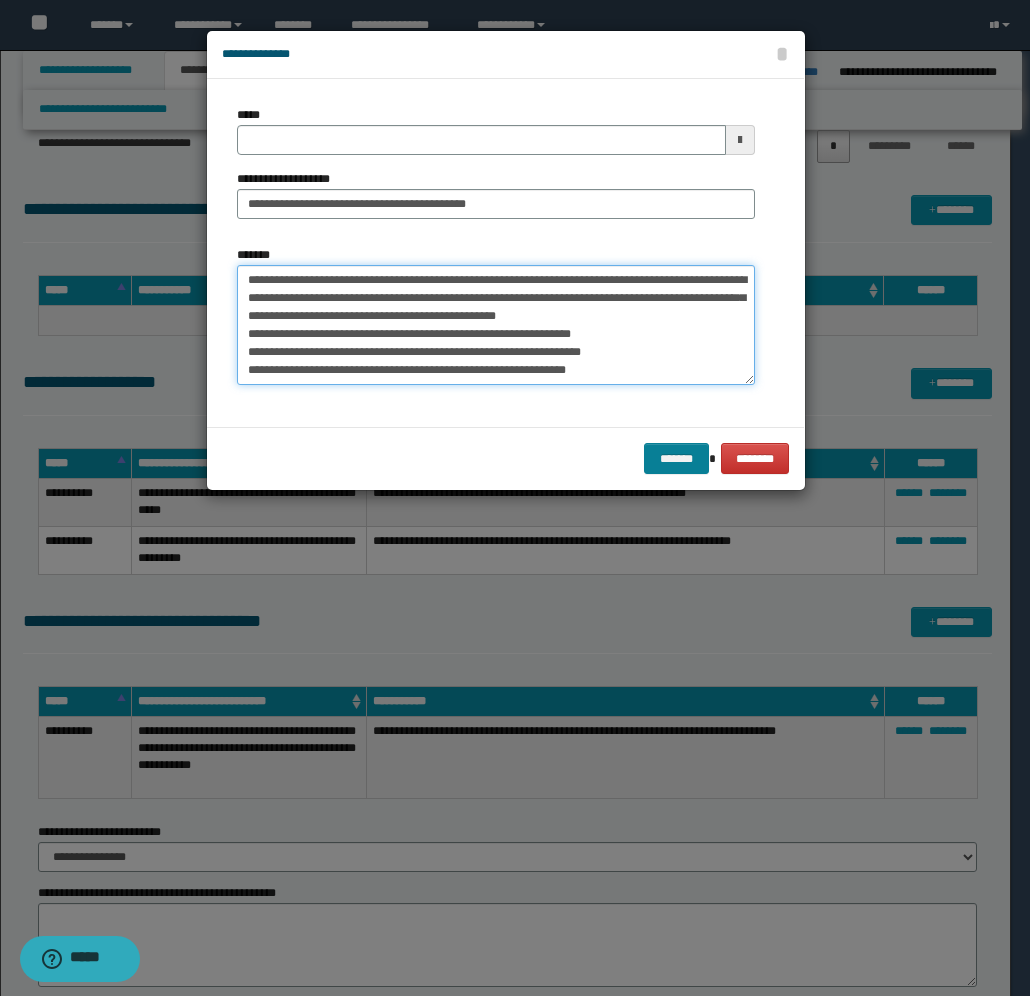type on "**********" 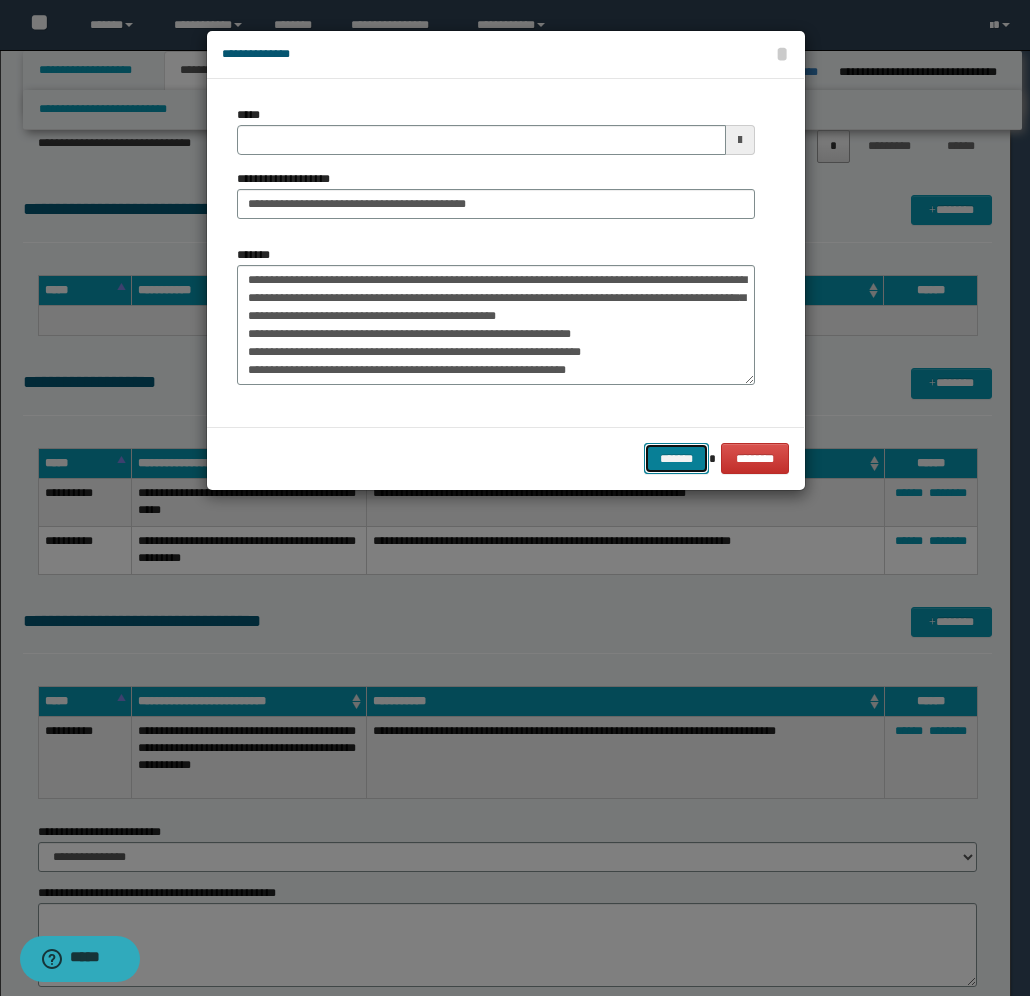 click on "*******" at bounding box center (676, 458) 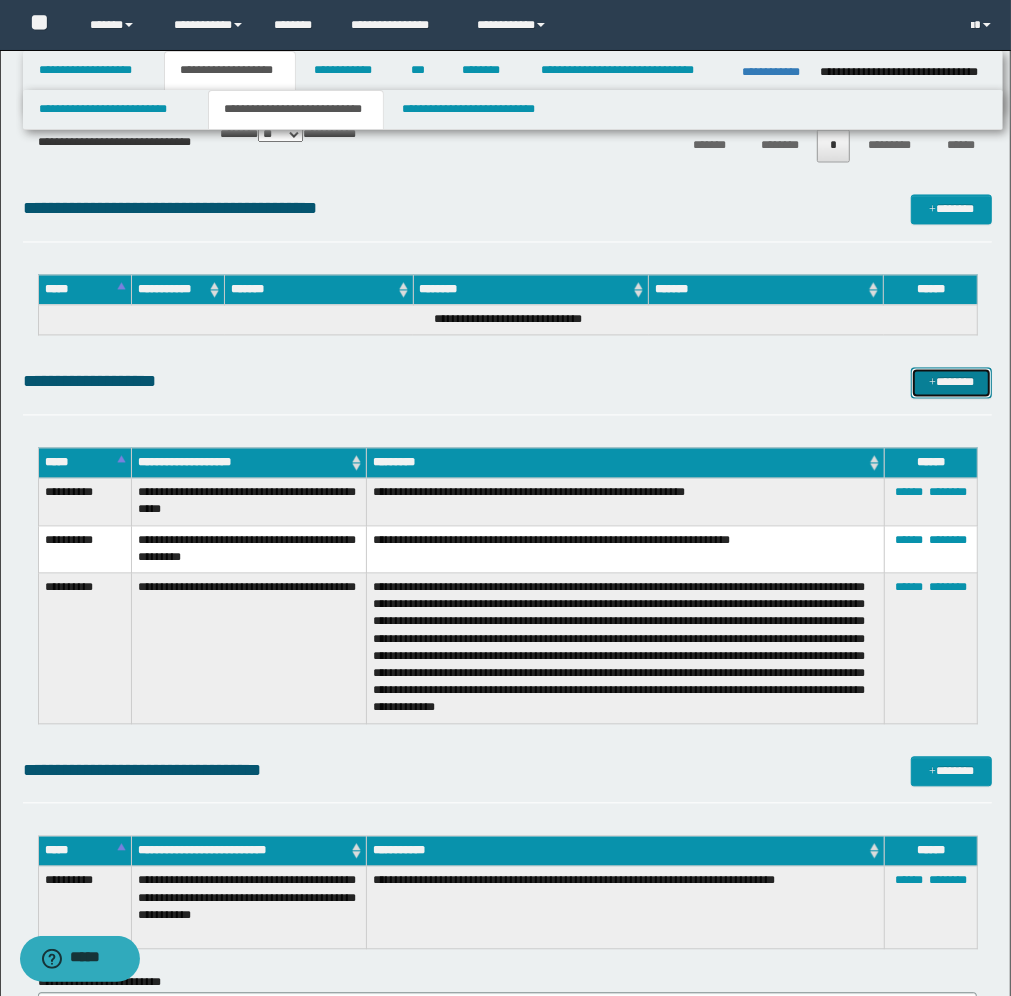 click on "*******" at bounding box center (951, 383) 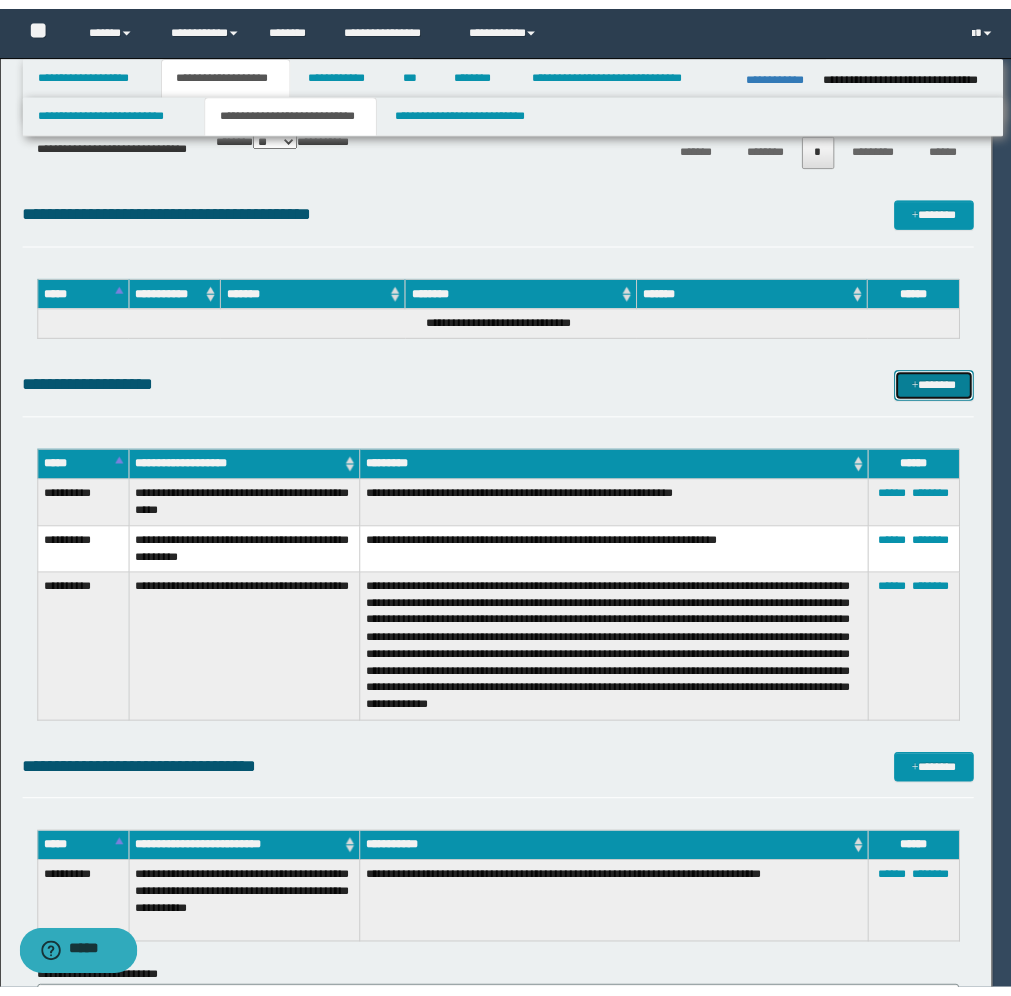 scroll, scrollTop: 0, scrollLeft: 0, axis: both 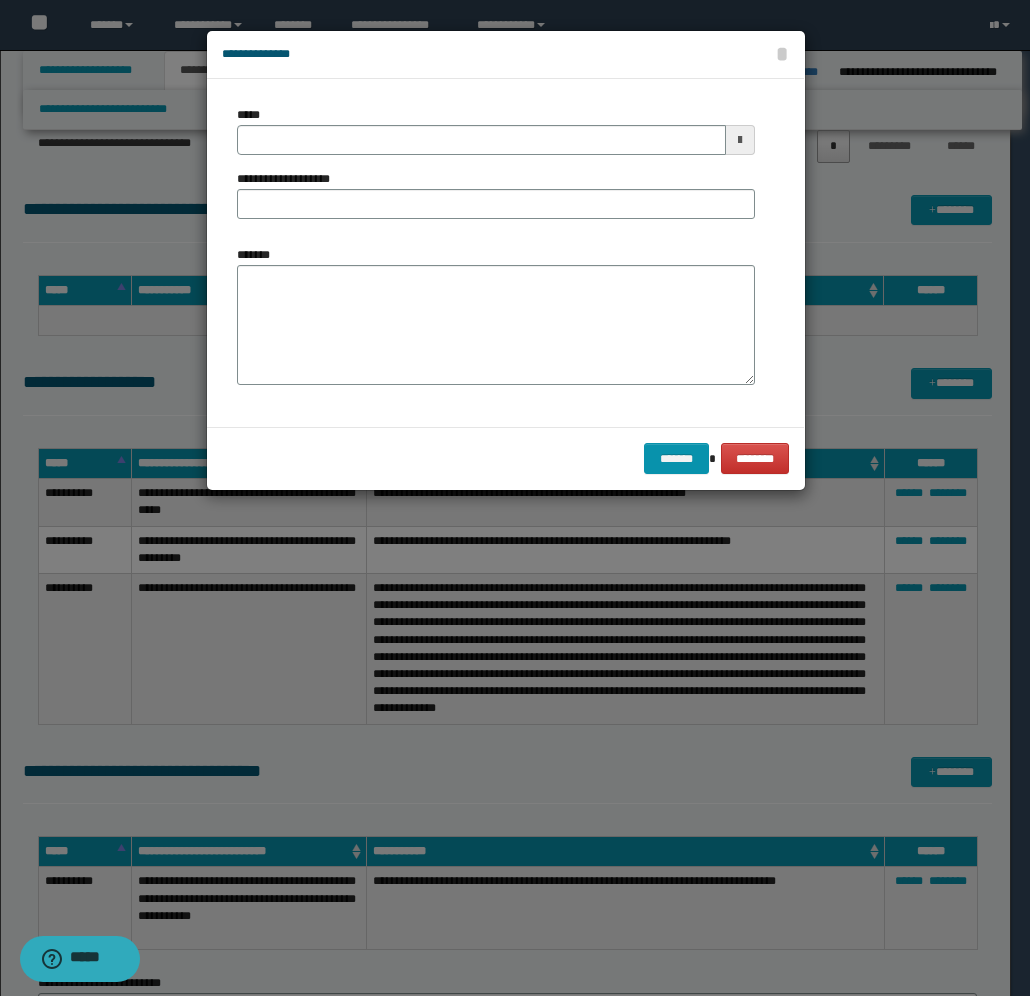 click at bounding box center (740, 140) 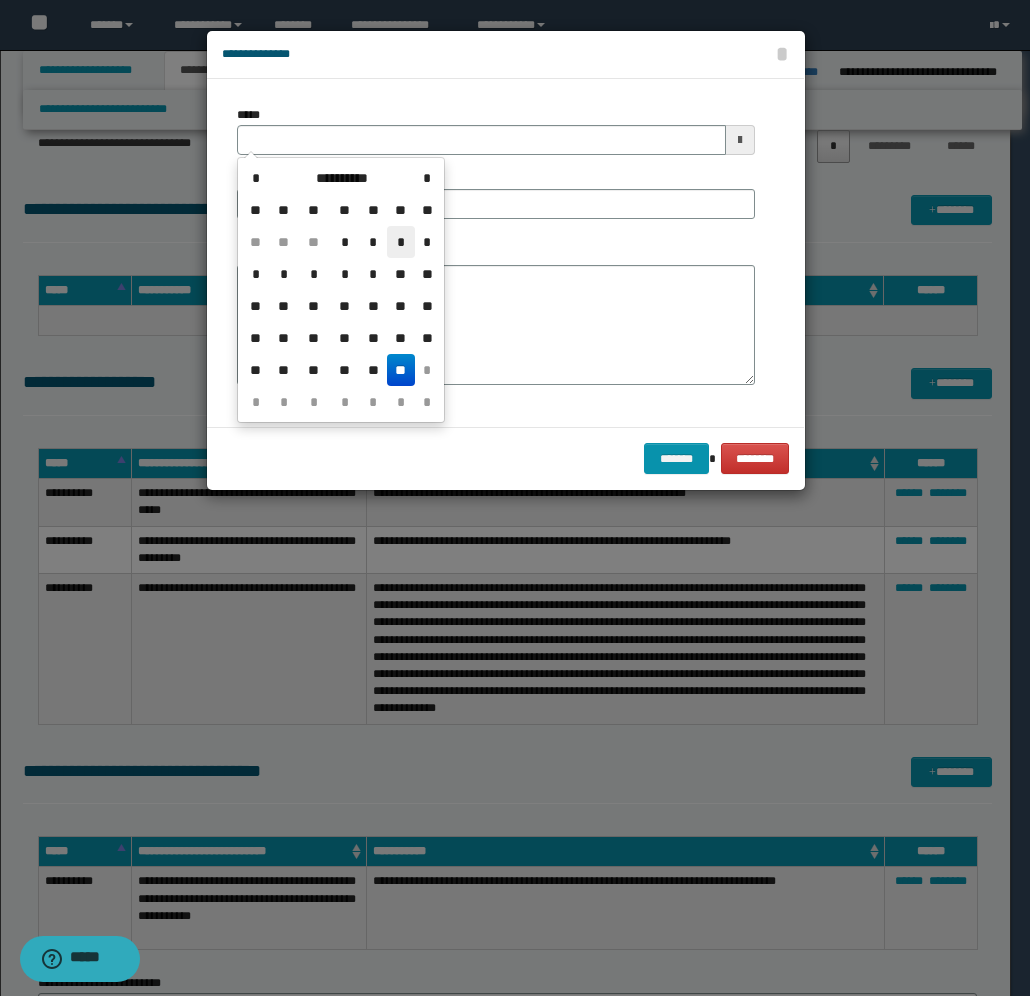 click on "*" at bounding box center [401, 242] 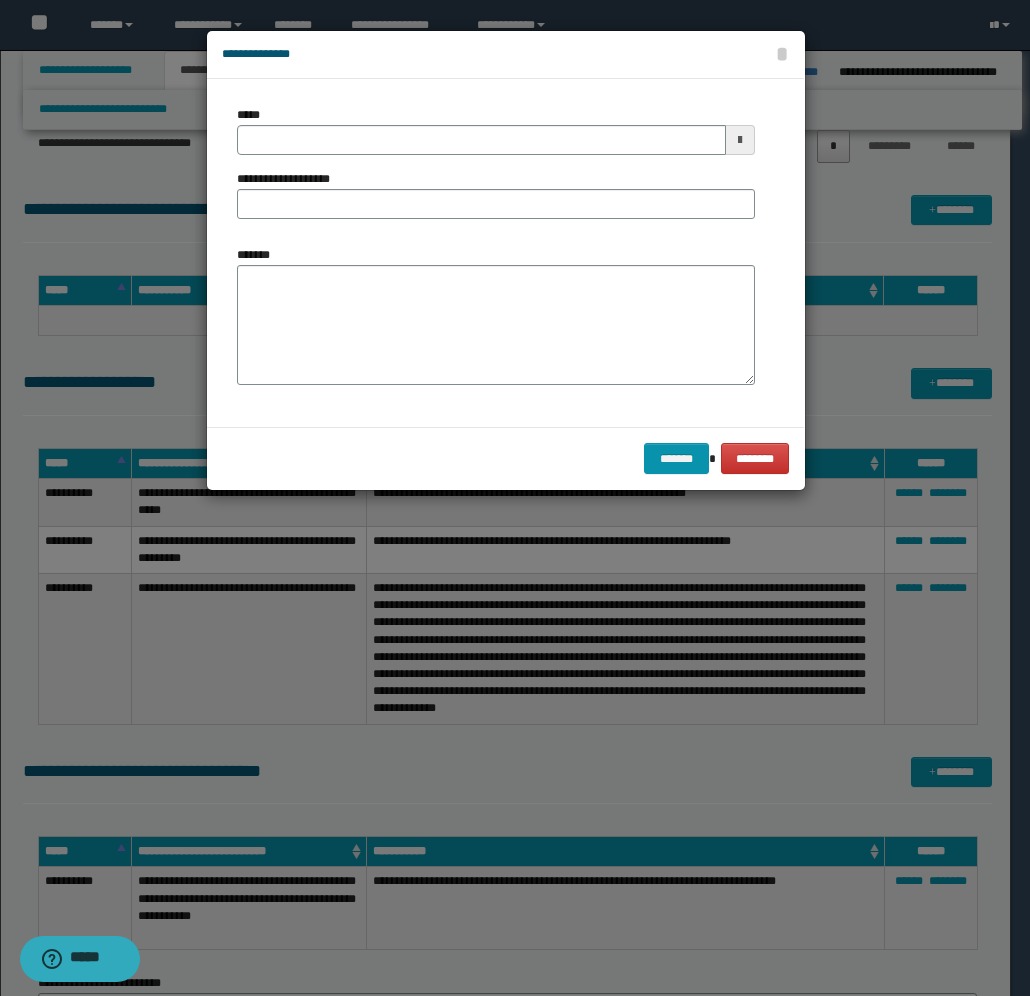 click on "**********" at bounding box center [294, 179] 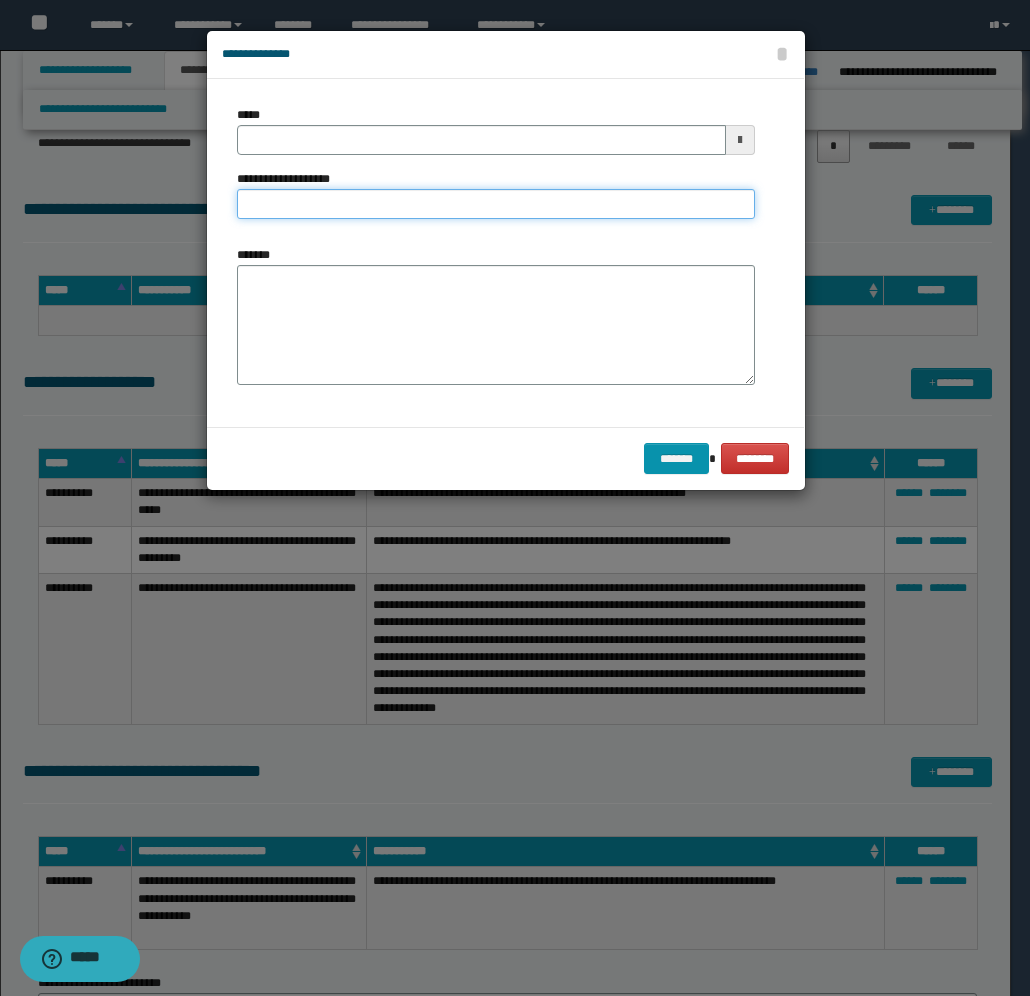 click on "**********" at bounding box center (496, 204) 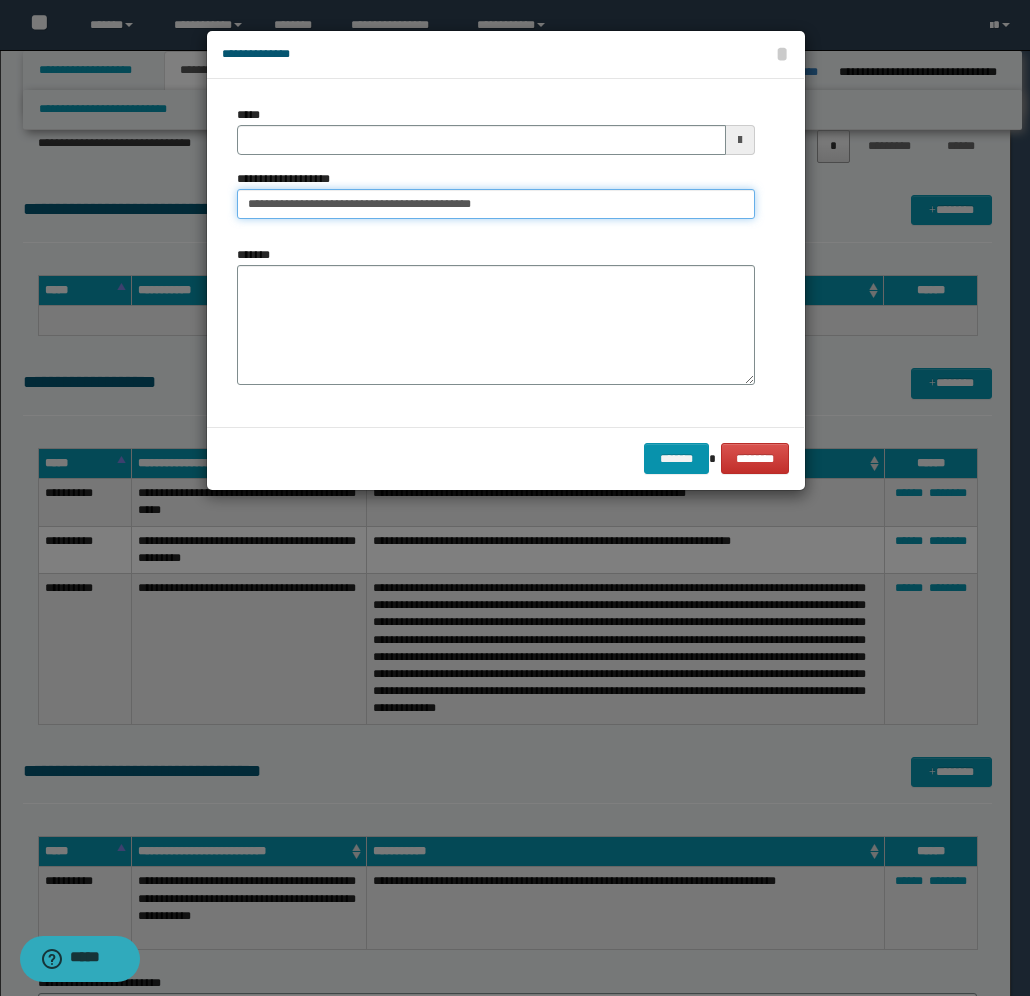 type on "**********" 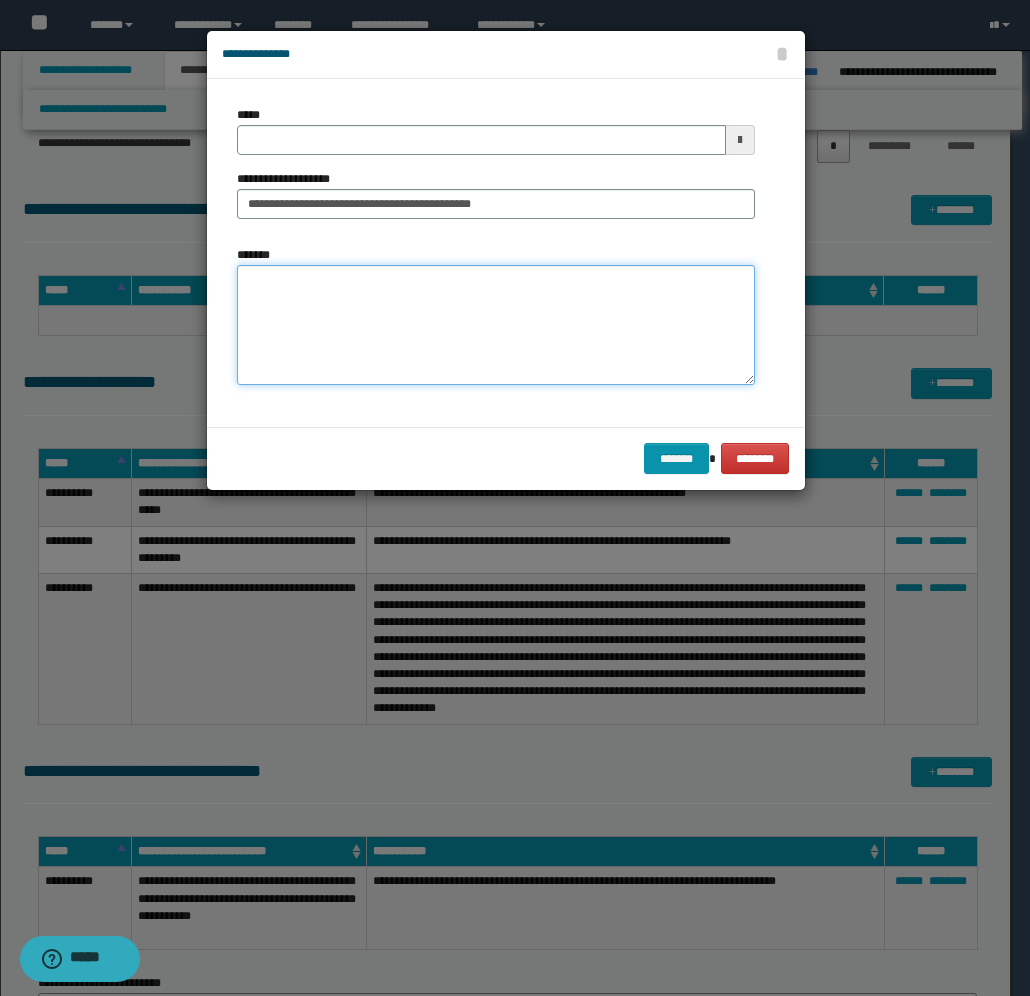 click on "*******" at bounding box center (496, 325) 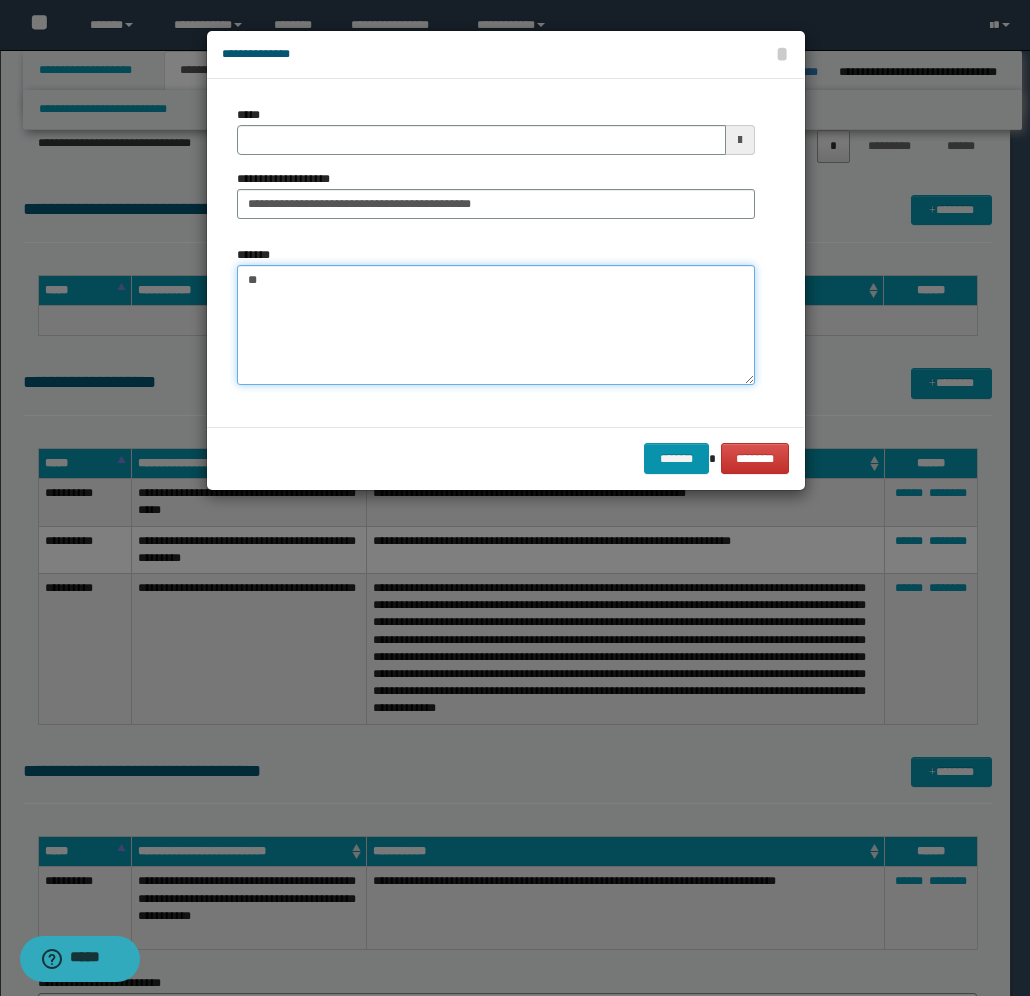 type on "*" 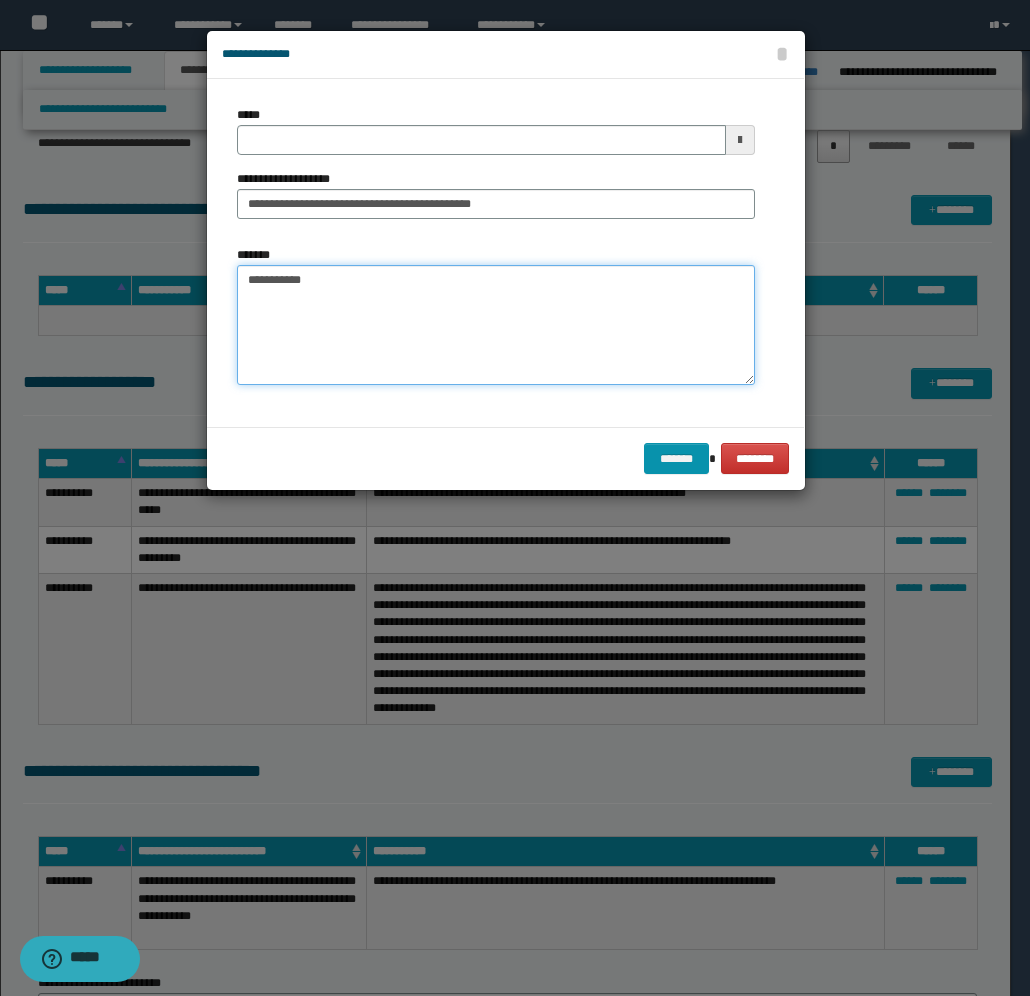 click on "**********" at bounding box center [496, 325] 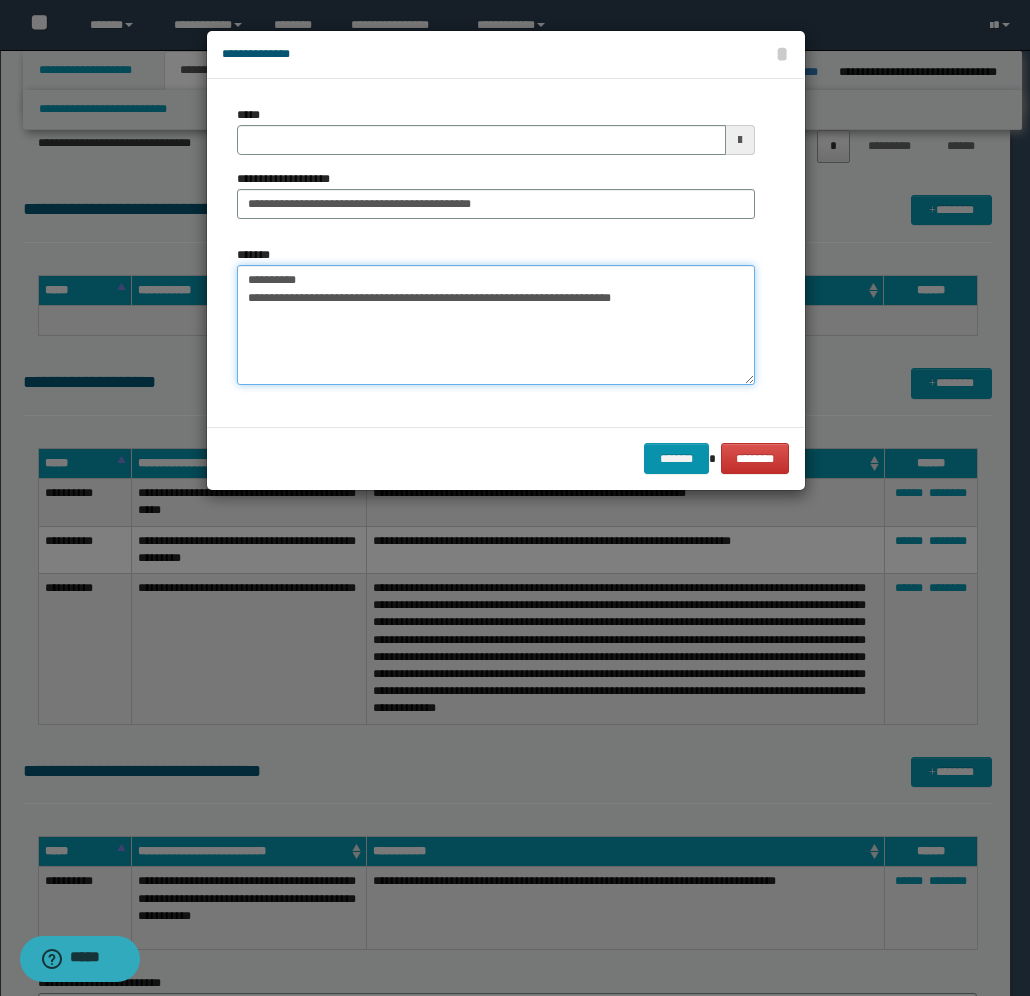 click on "**********" at bounding box center (496, 325) 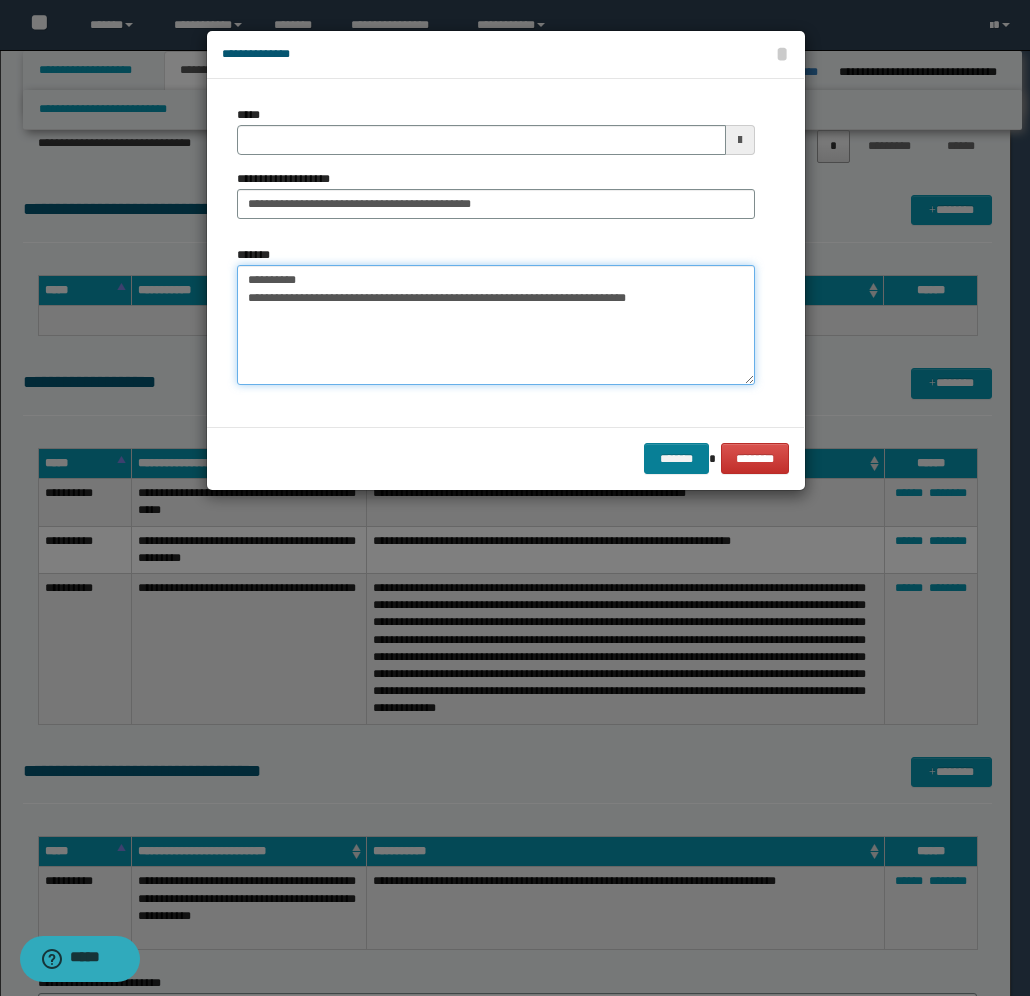 type on "**********" 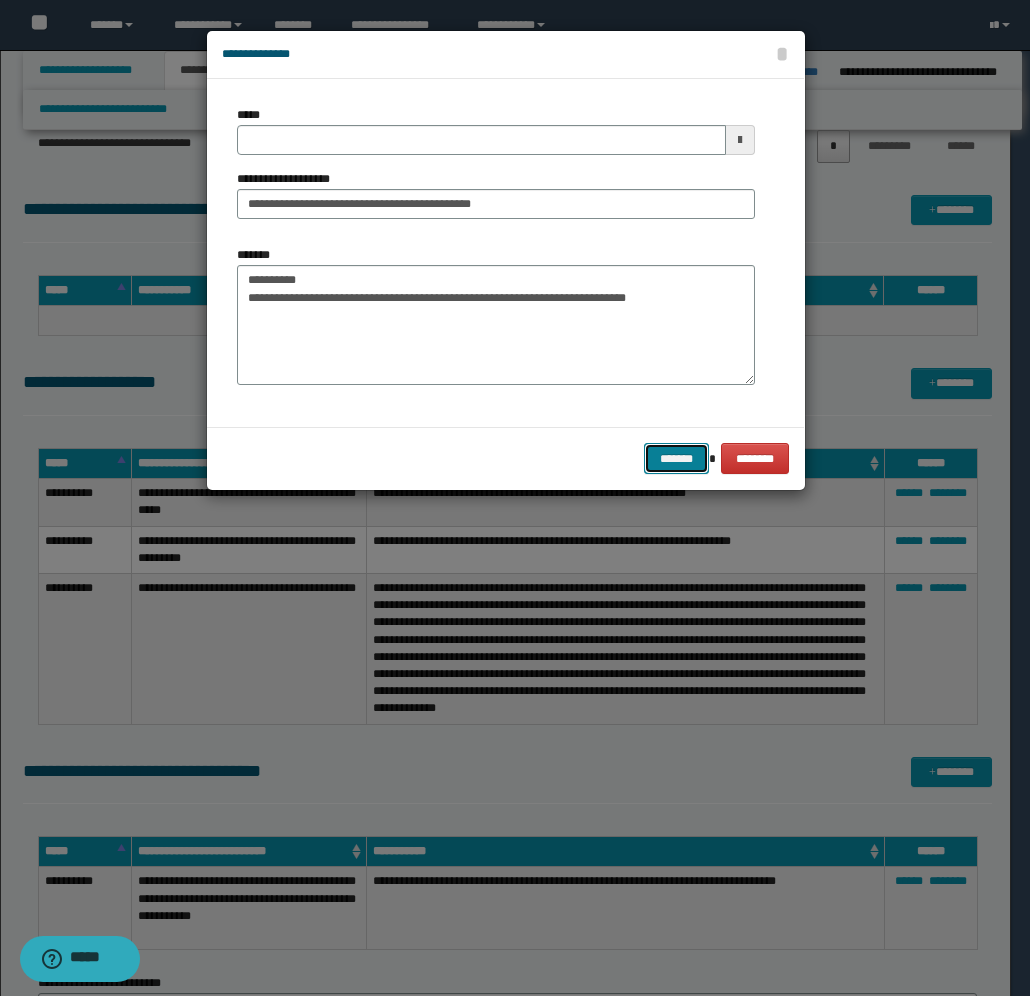 click on "*******" at bounding box center [676, 458] 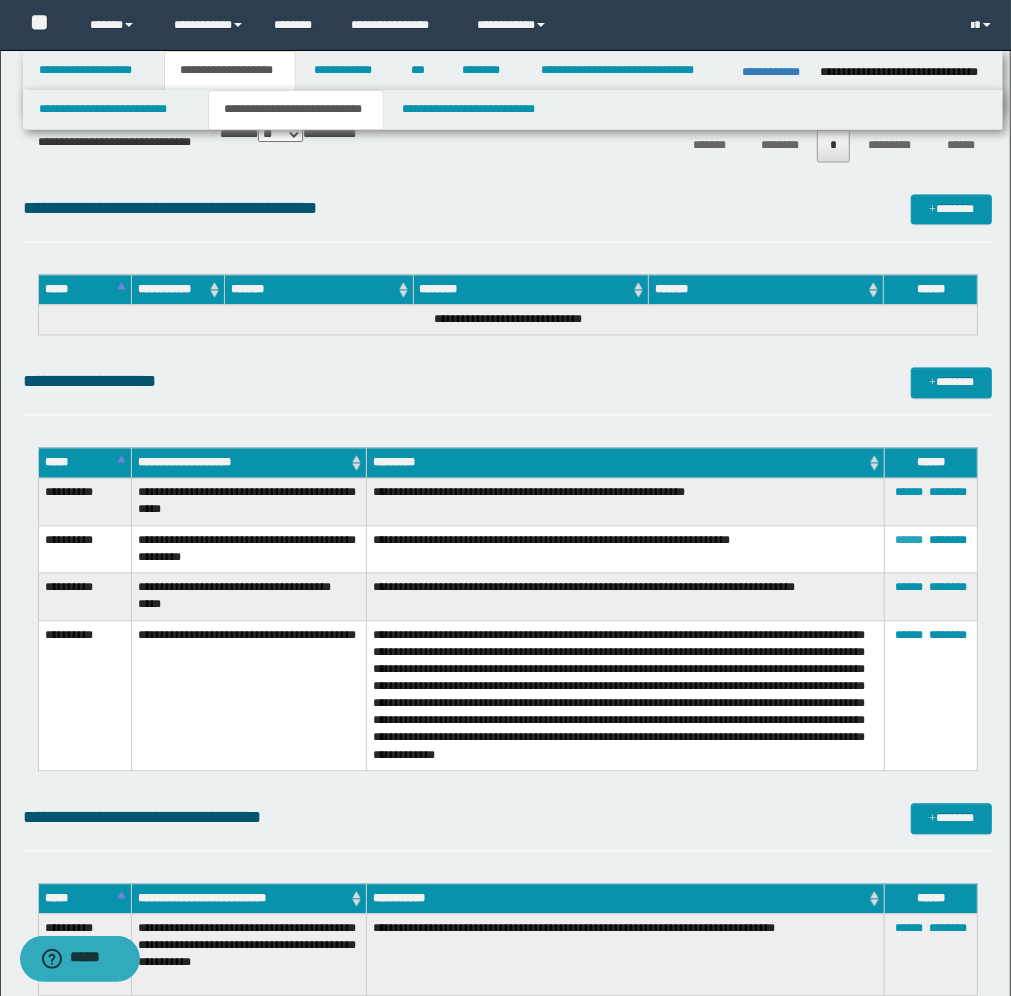 click on "******" at bounding box center [909, 541] 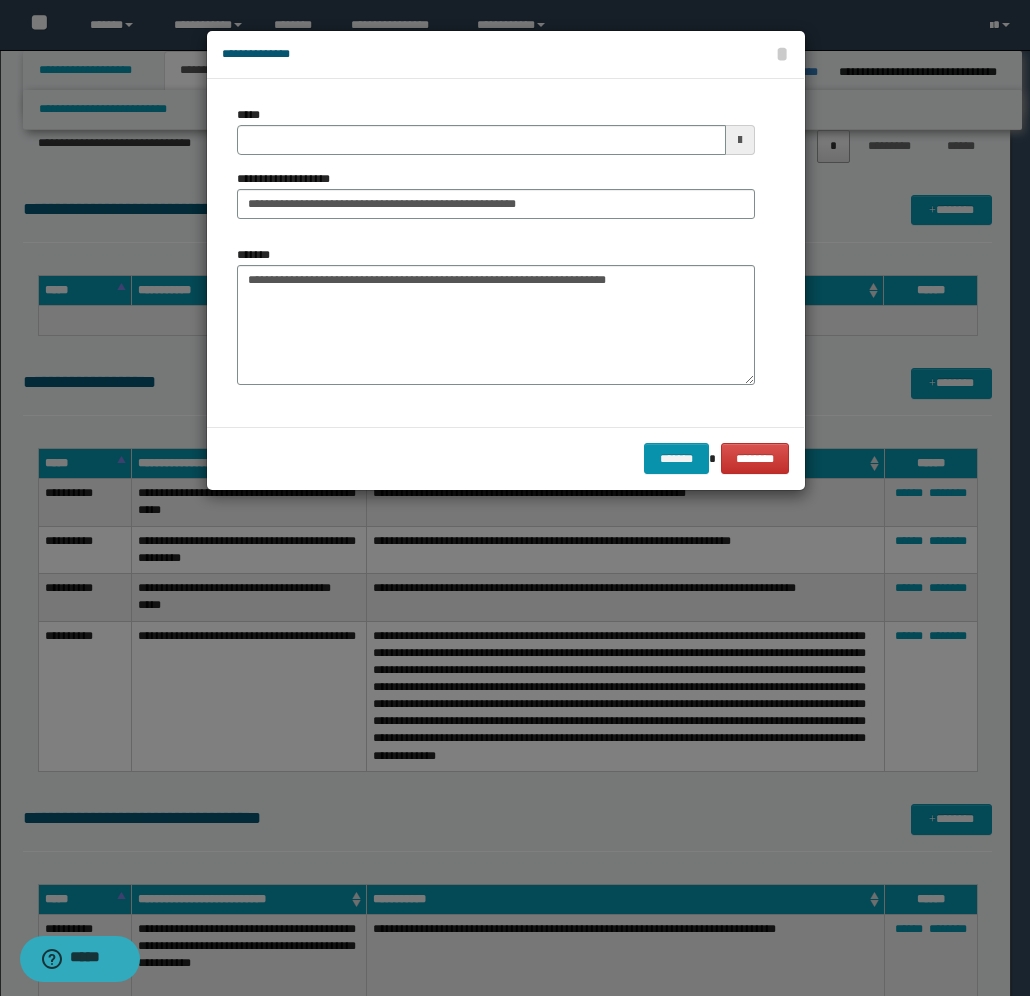 click at bounding box center [740, 140] 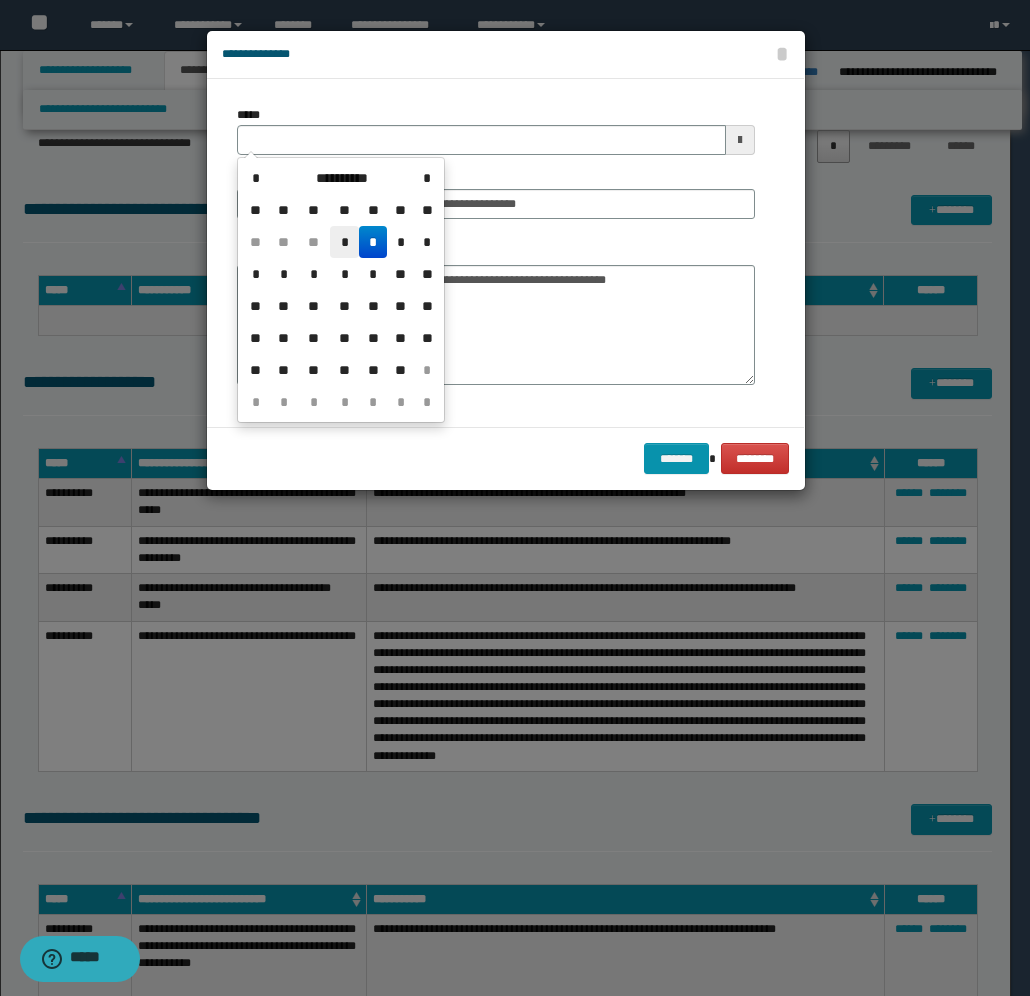 click on "*" at bounding box center [344, 242] 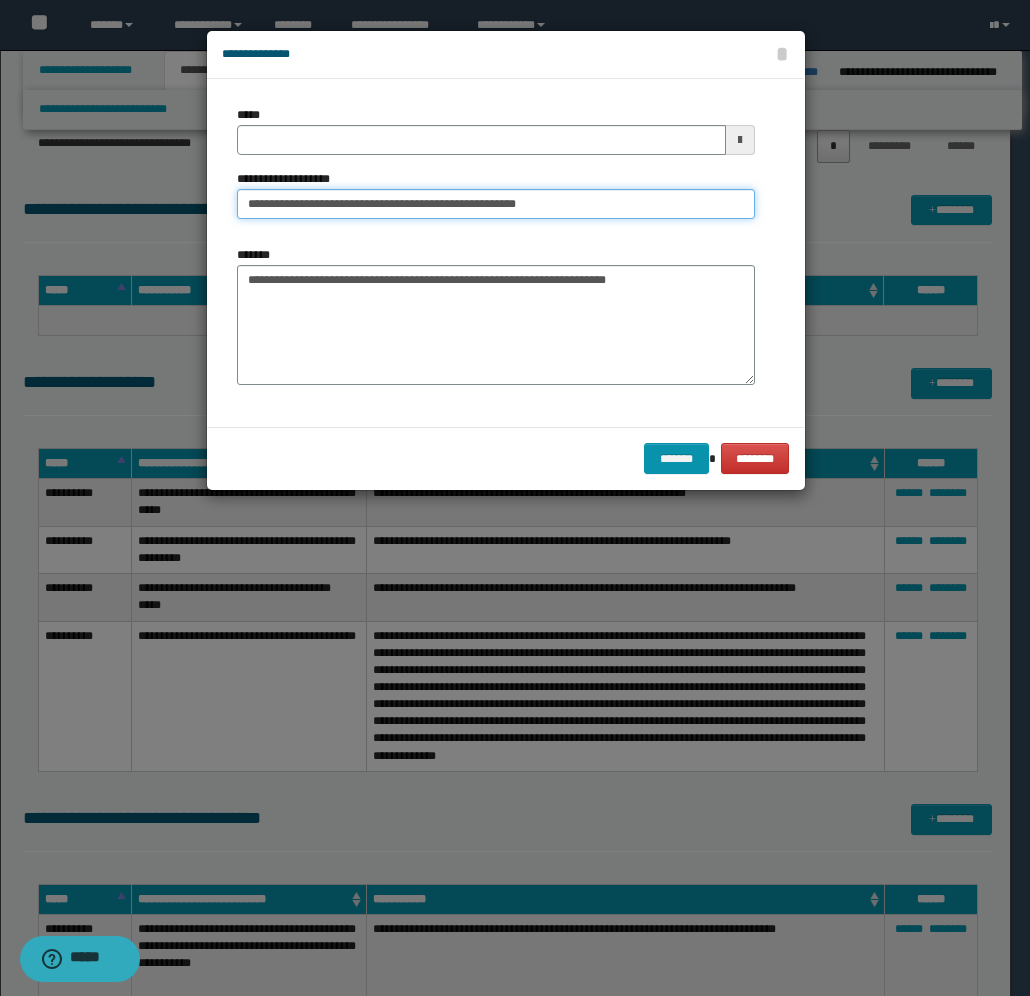 click on "**********" at bounding box center [496, 204] 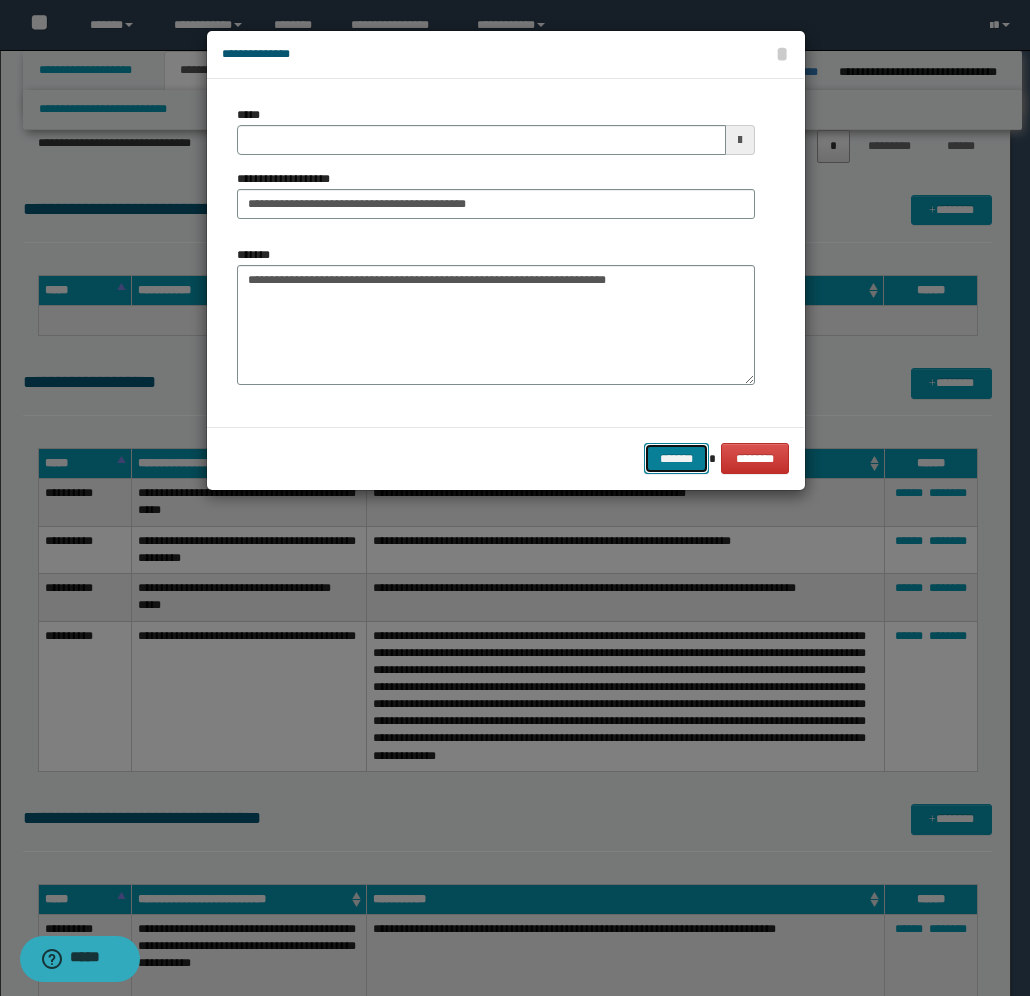 click on "*******" at bounding box center (676, 458) 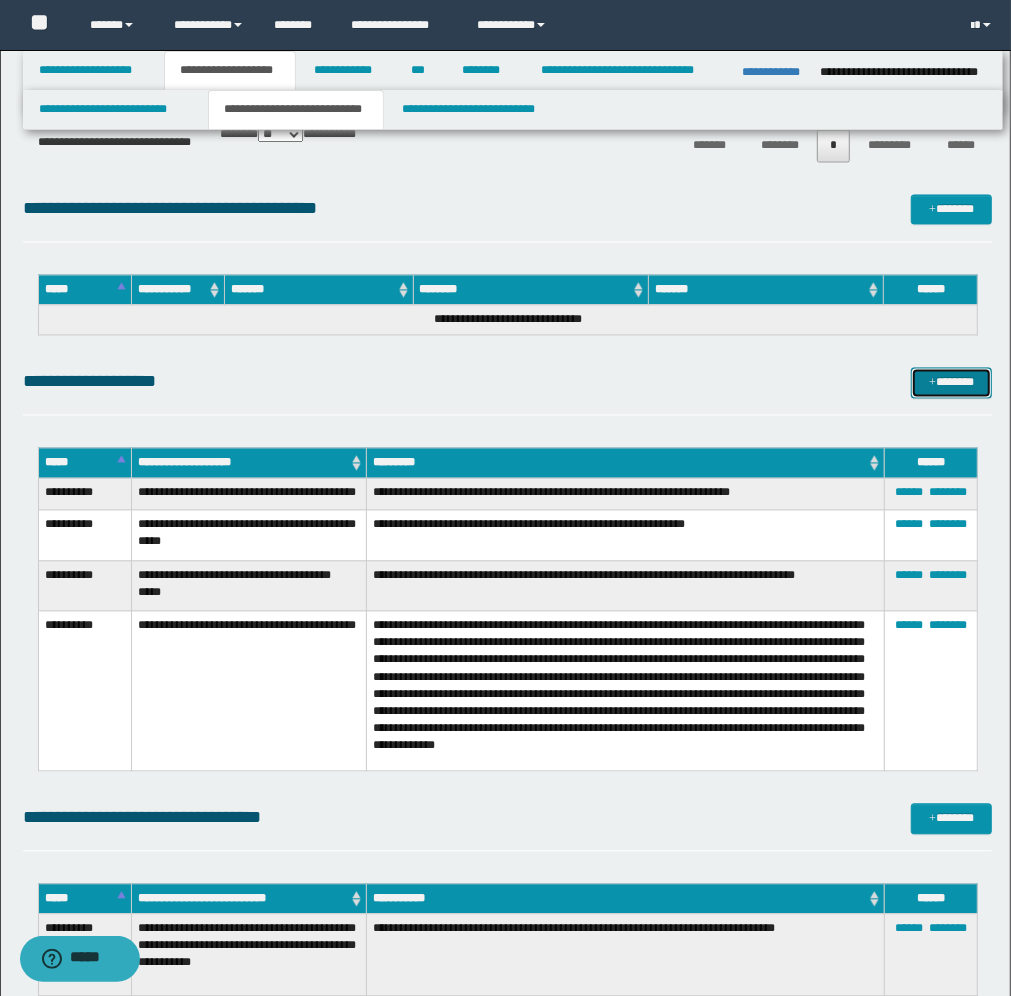 click at bounding box center (932, 384) 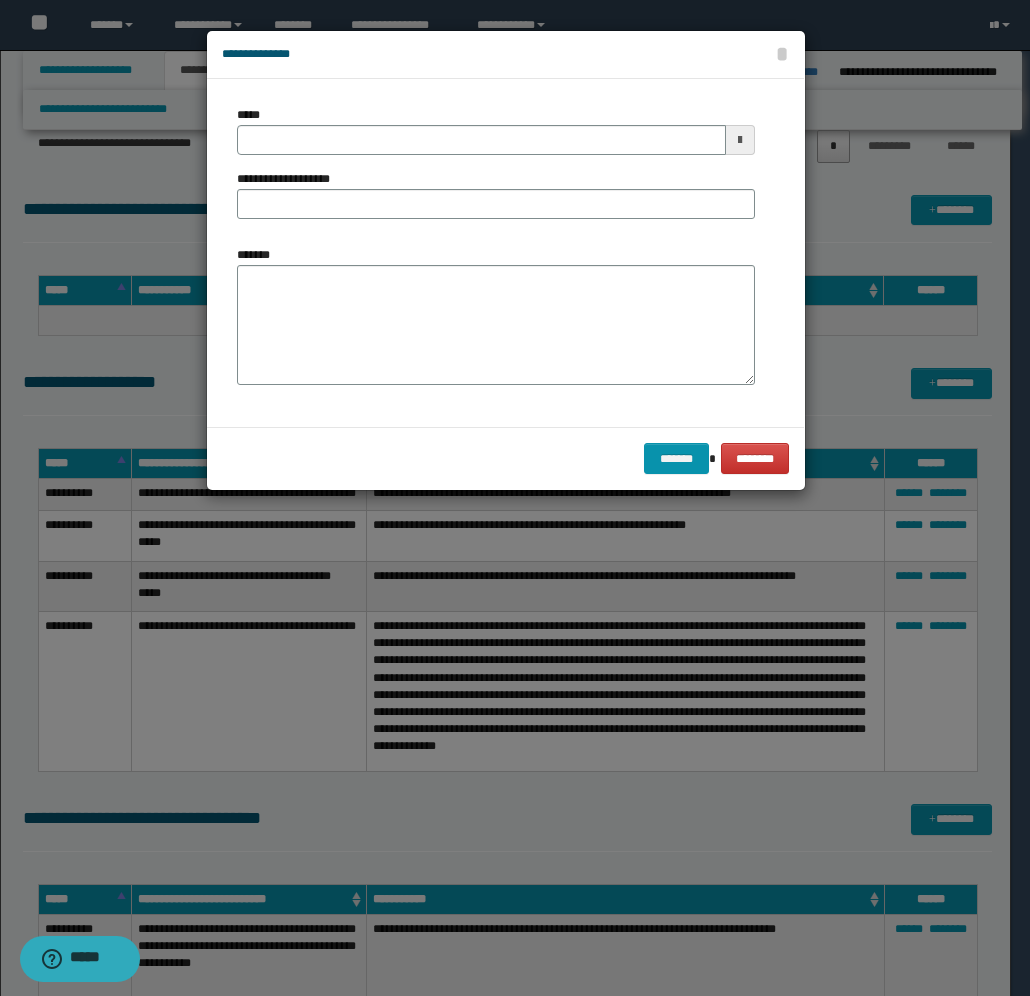 click at bounding box center [740, 140] 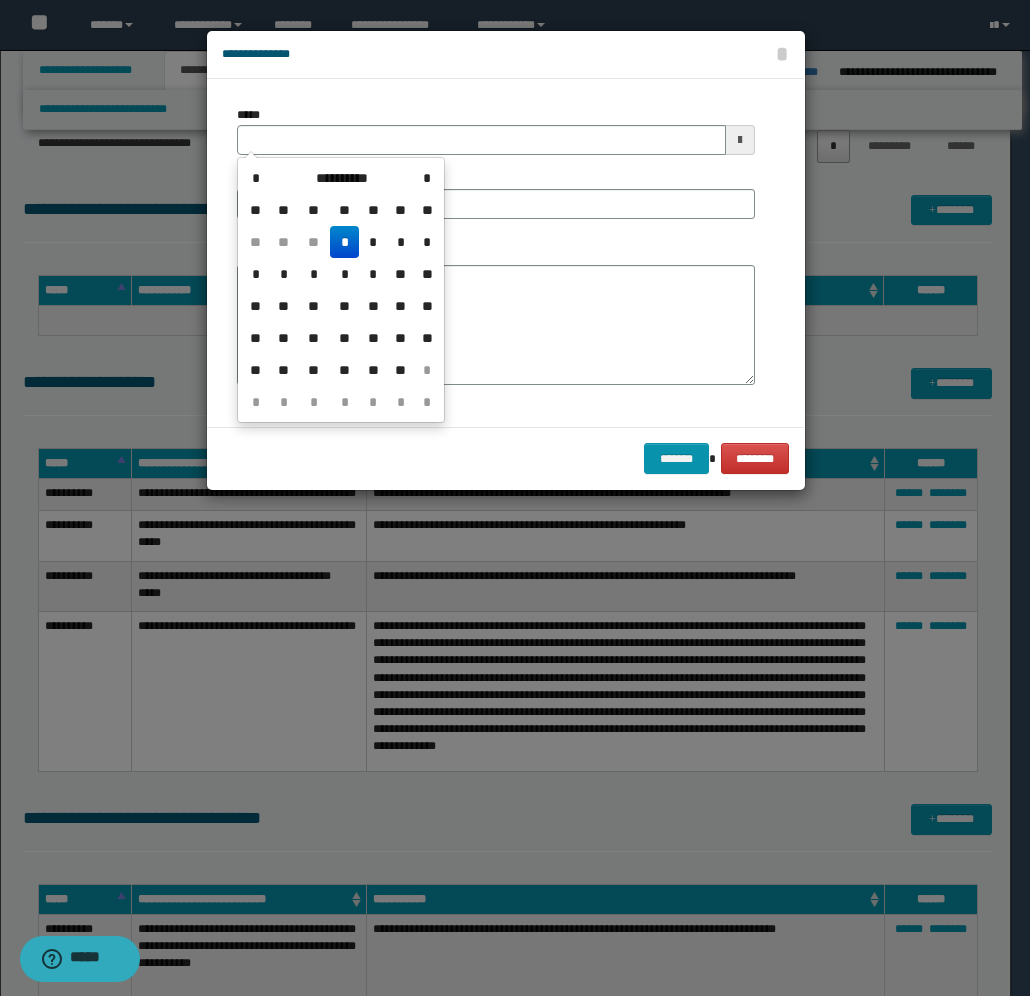 click on "*" at bounding box center (344, 242) 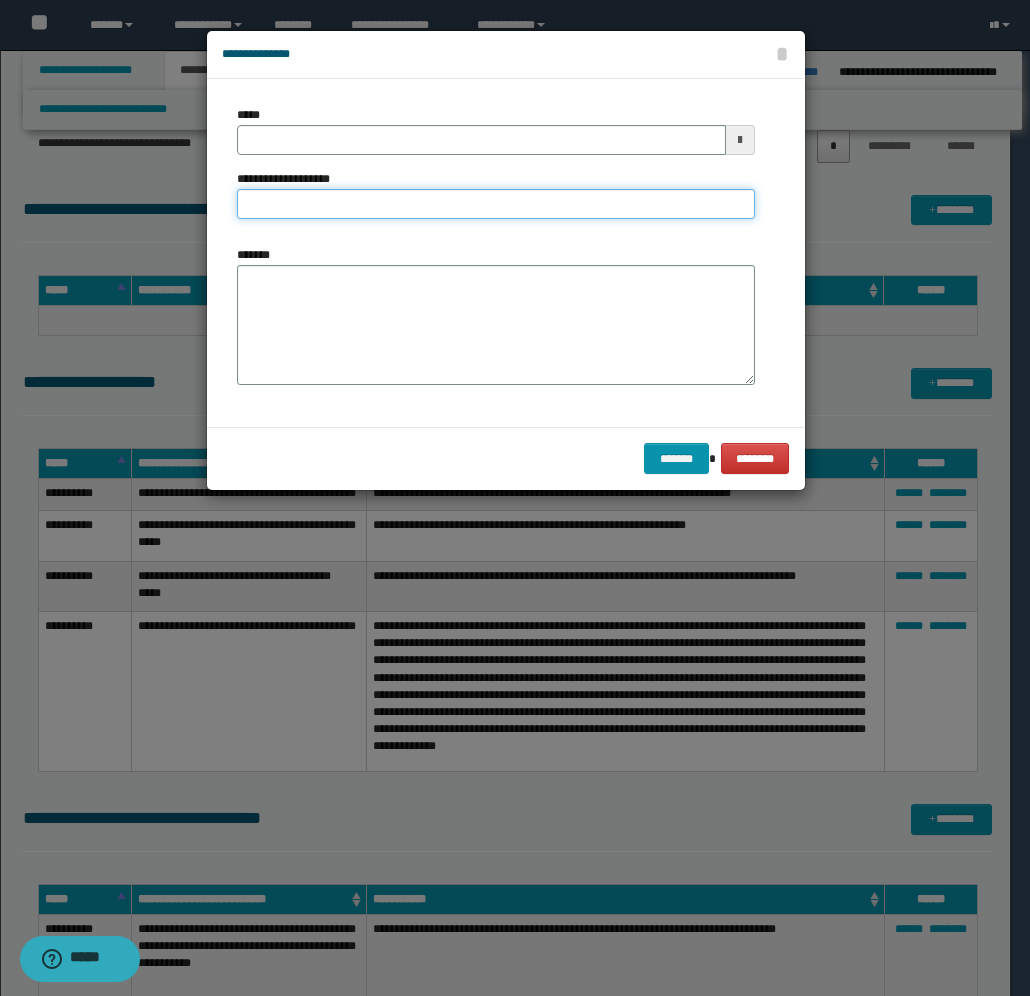 click on "**********" at bounding box center (496, 204) 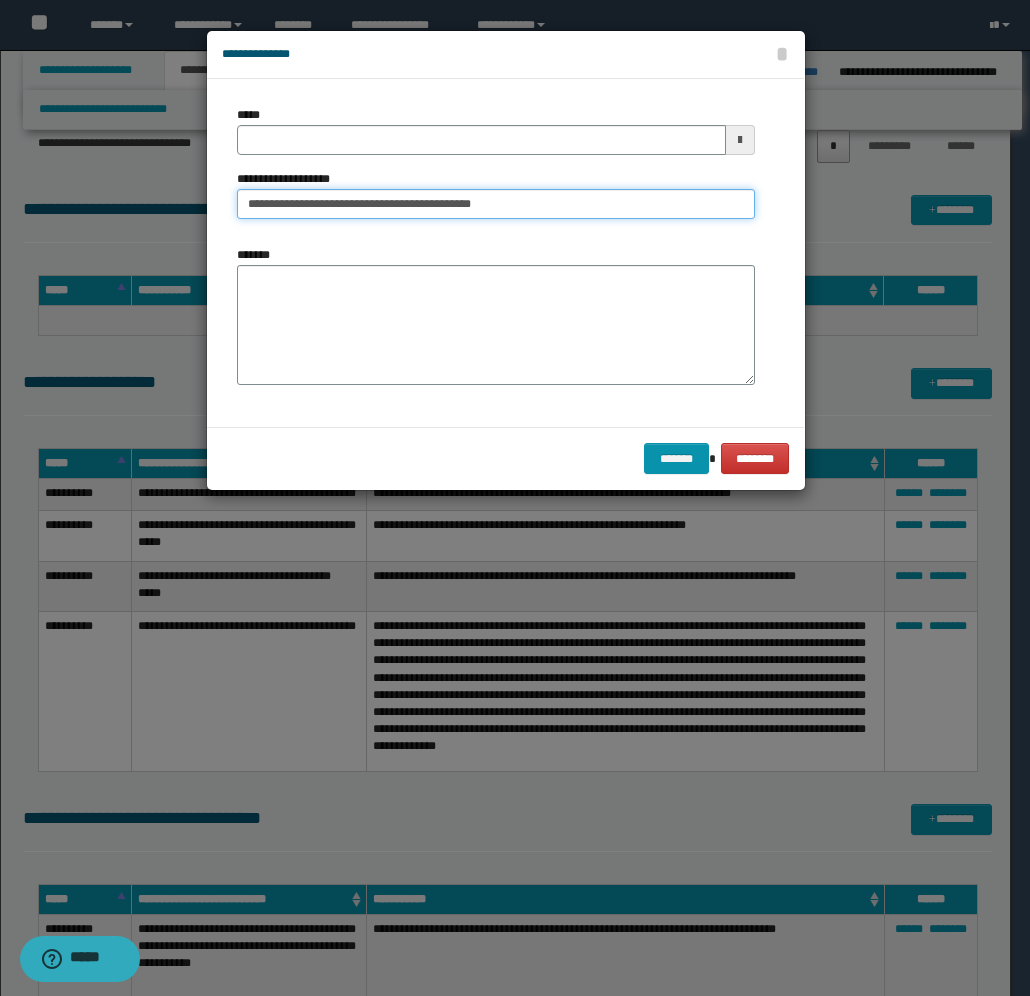 type on "**********" 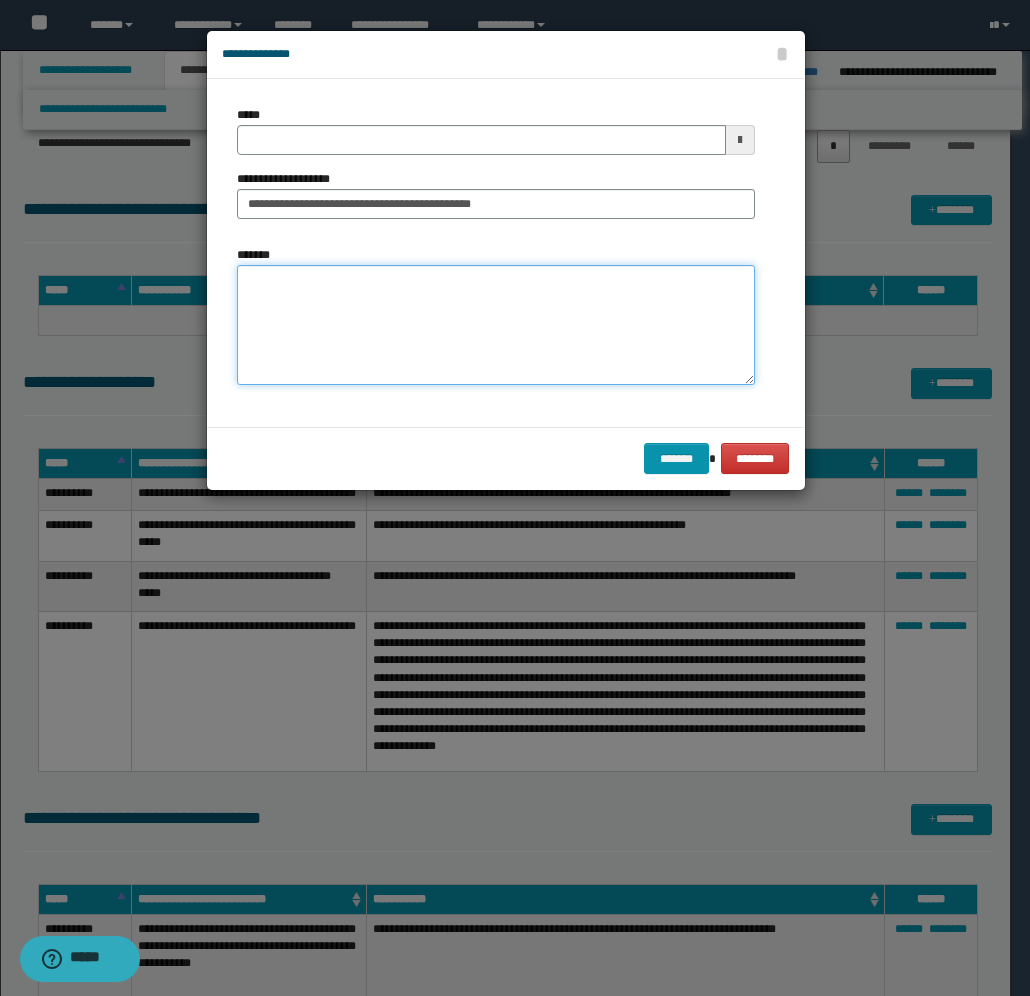click on "*******" at bounding box center [496, 325] 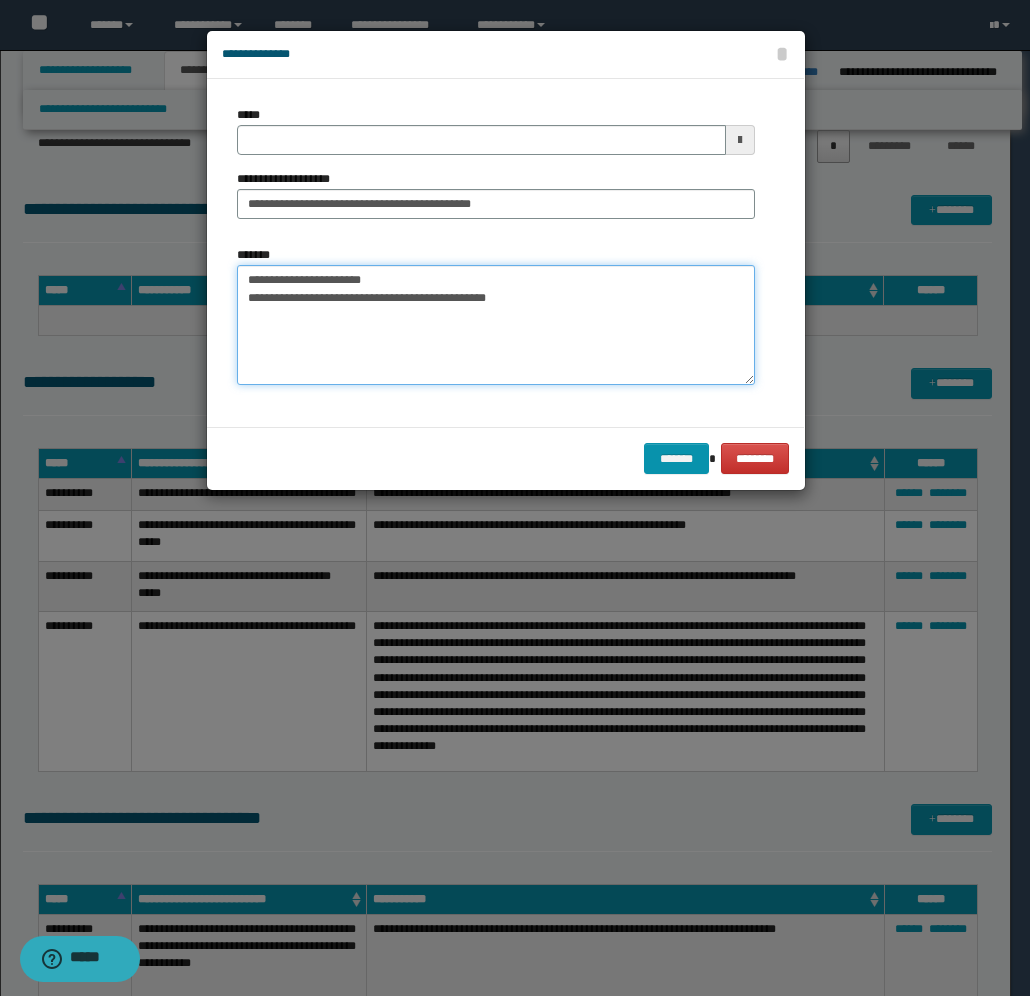 click on "**********" at bounding box center (496, 325) 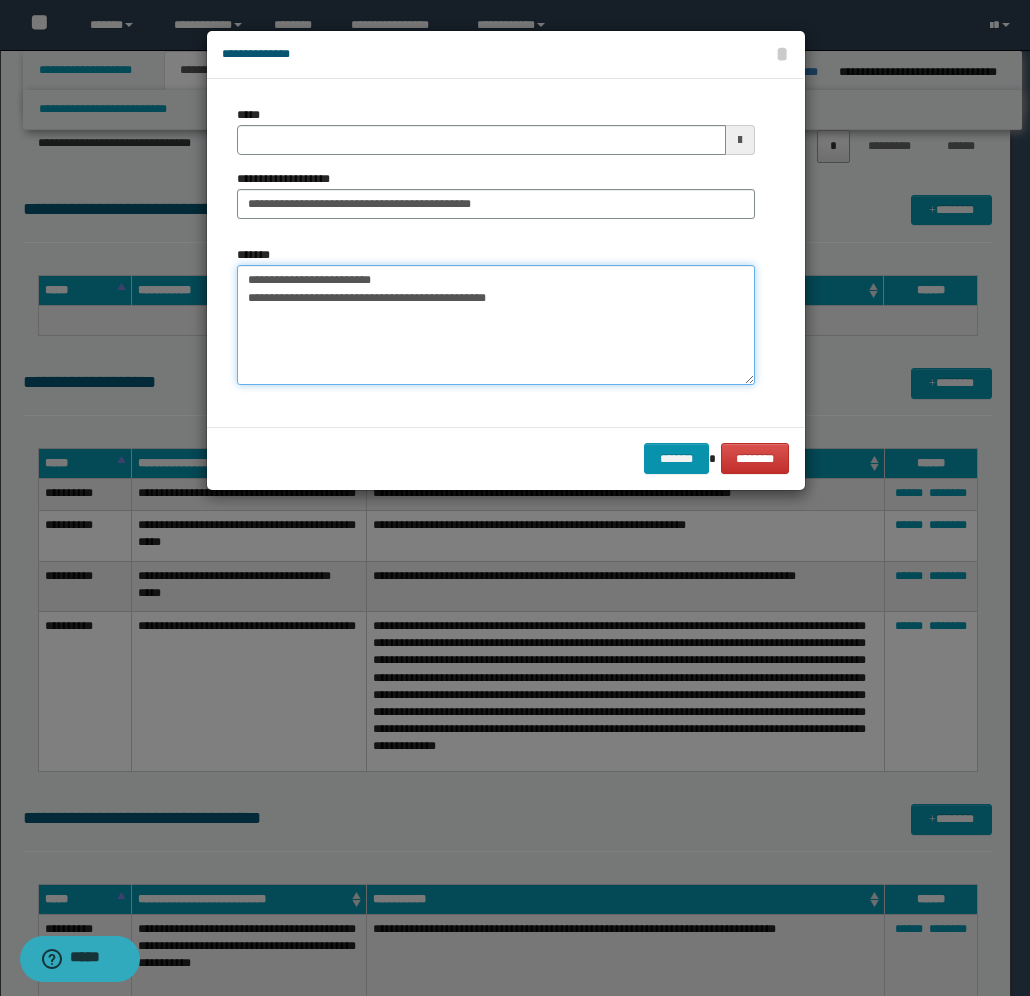 click on "**********" at bounding box center (496, 325) 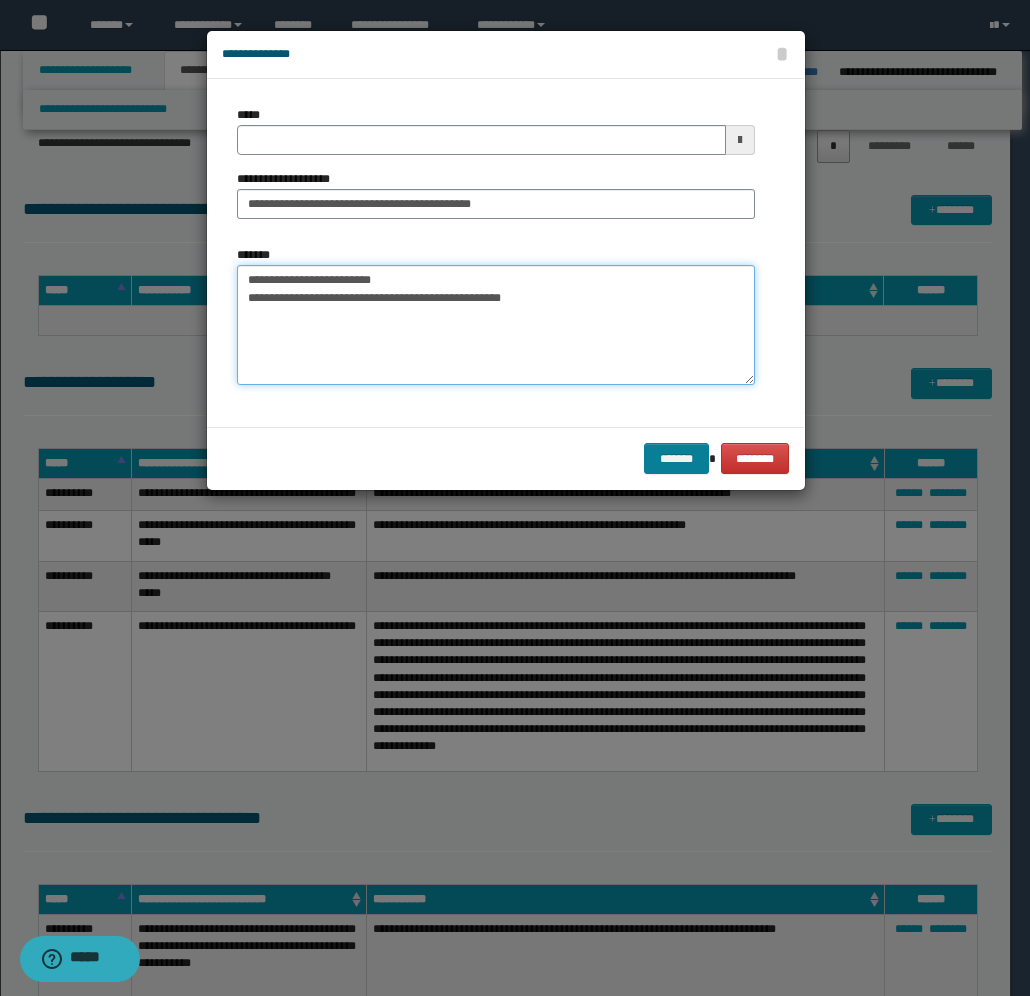 type on "**********" 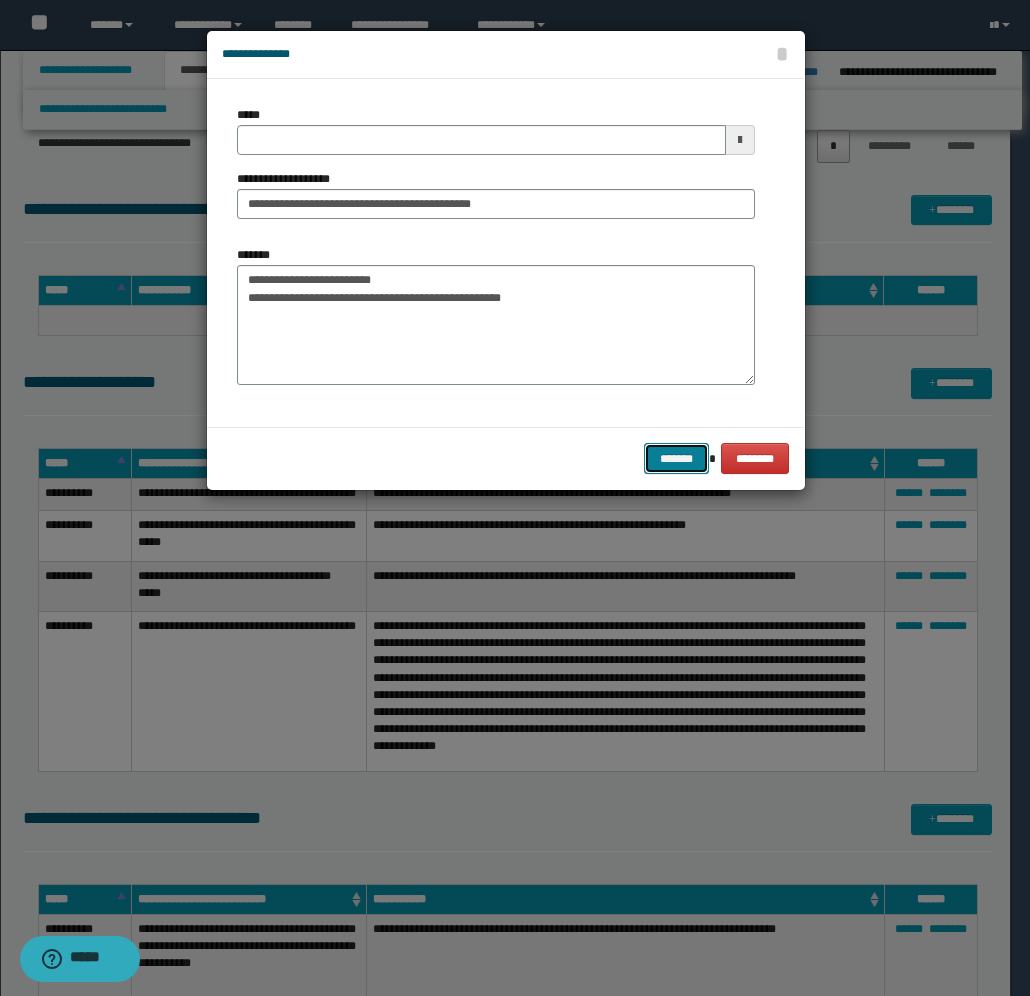 click on "*******" at bounding box center [676, 458] 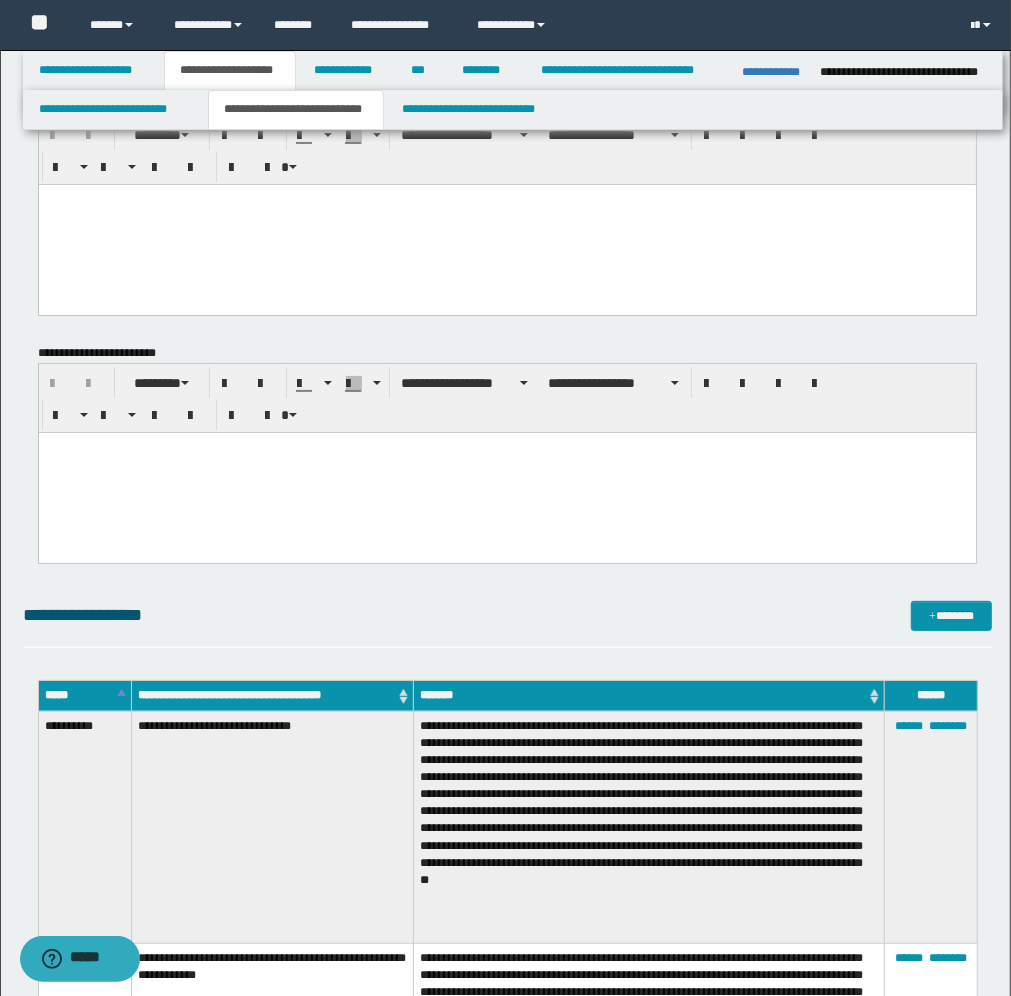 scroll, scrollTop: 0, scrollLeft: 0, axis: both 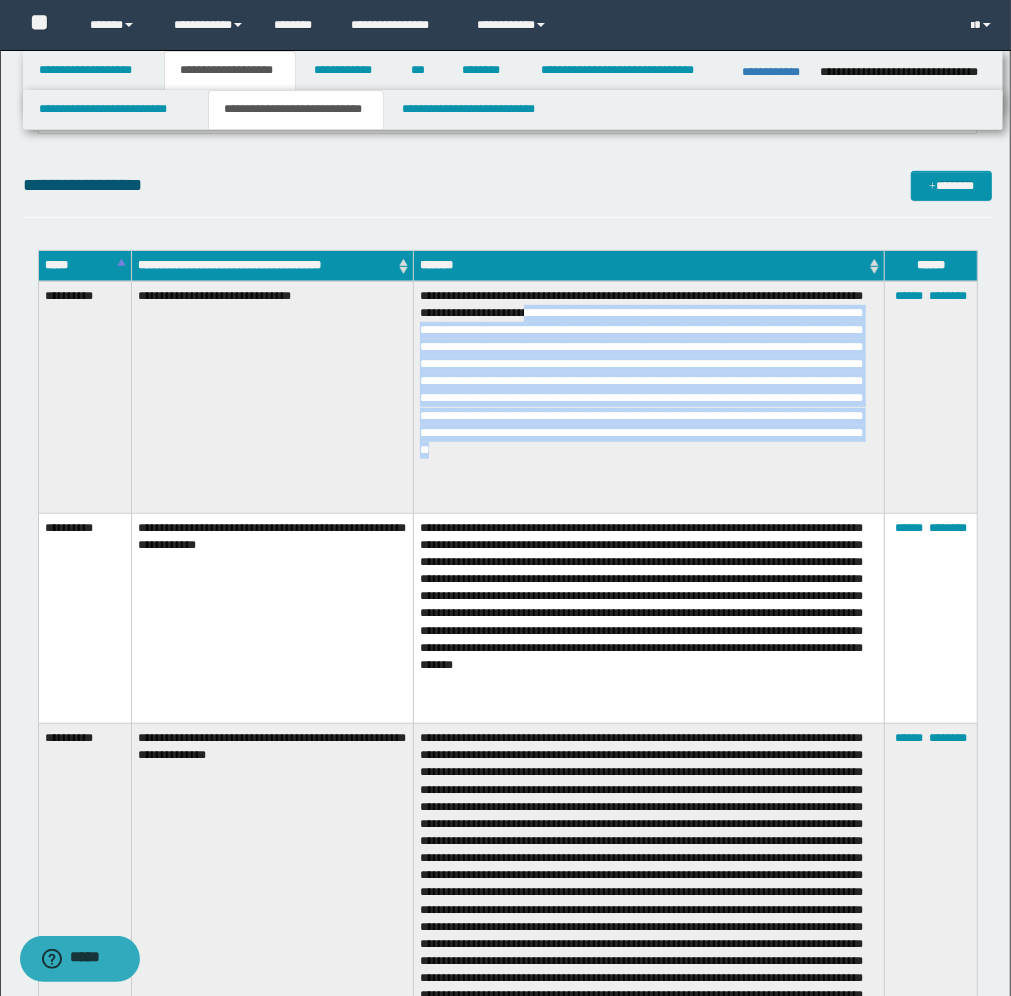 drag, startPoint x: 660, startPoint y: 807, endPoint x: 812, endPoint y: 490, distance: 351.55795 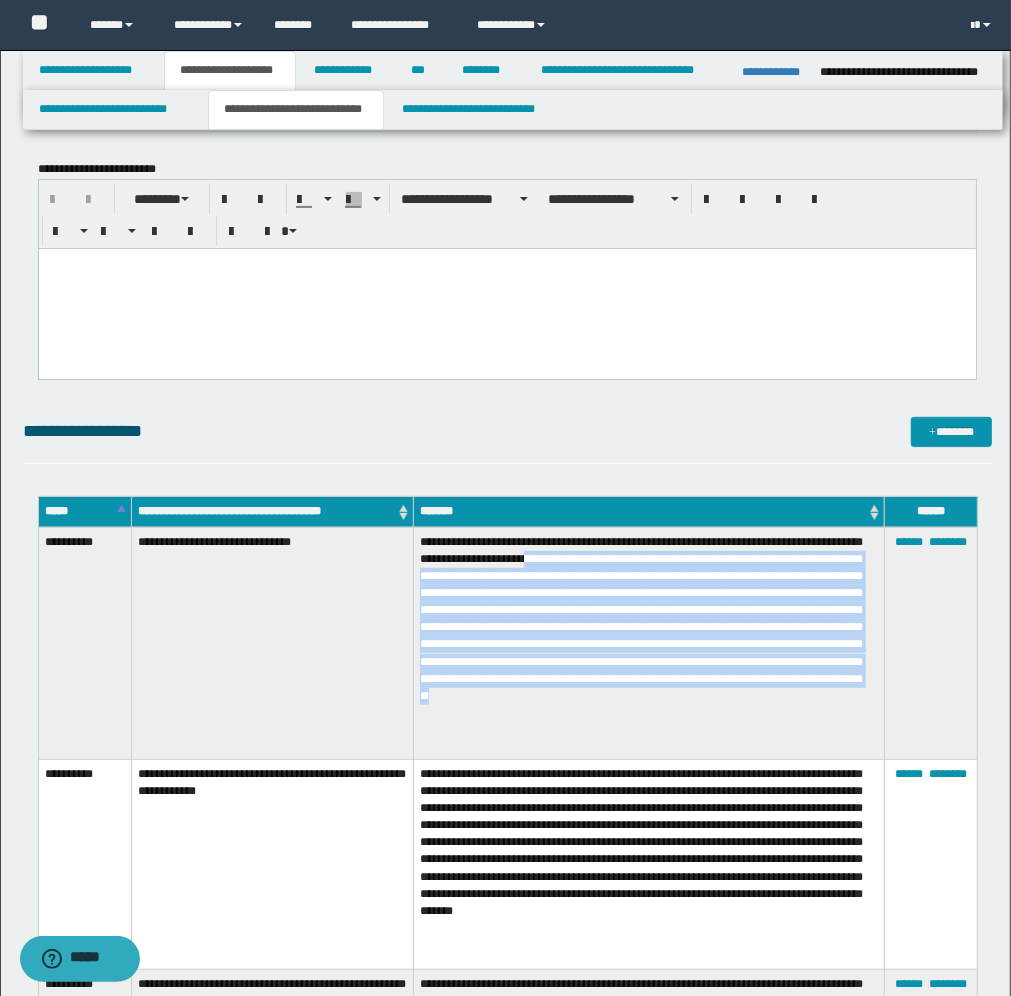 scroll, scrollTop: 0, scrollLeft: 0, axis: both 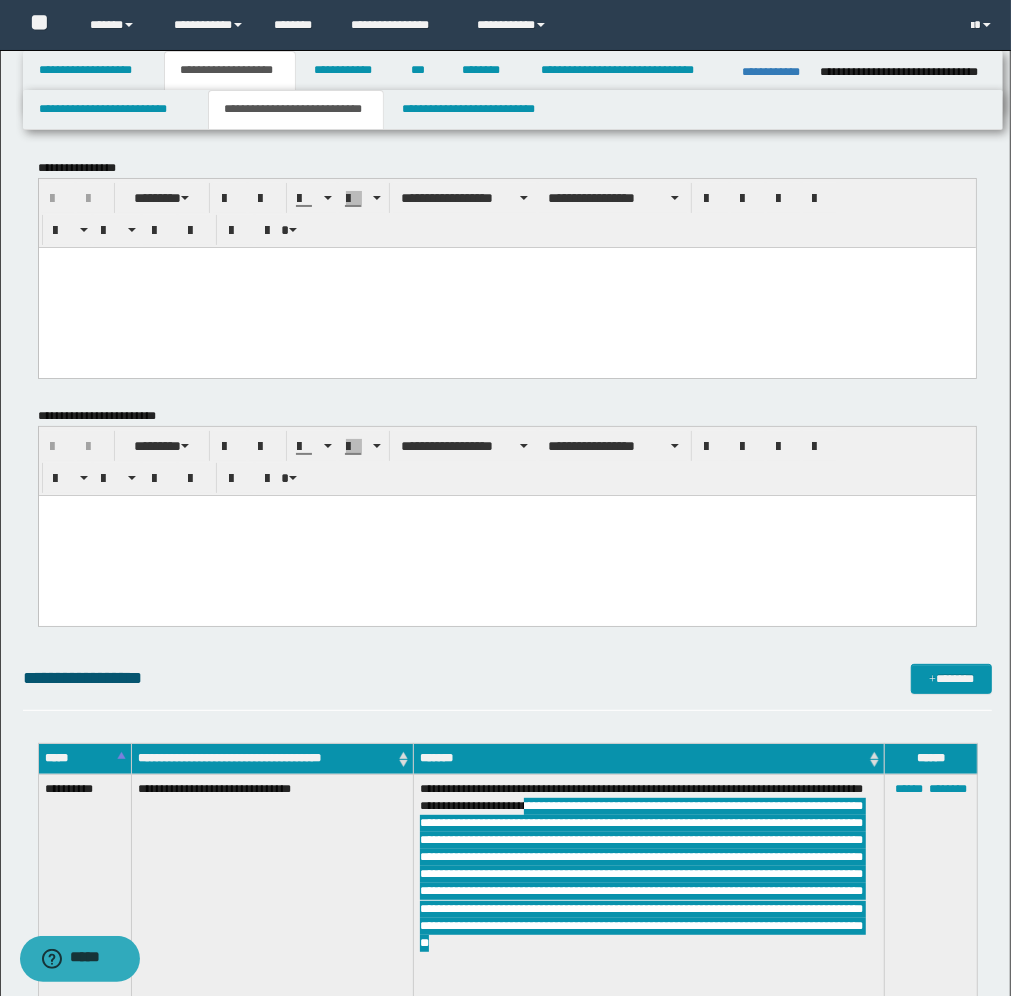 click at bounding box center (506, 287) 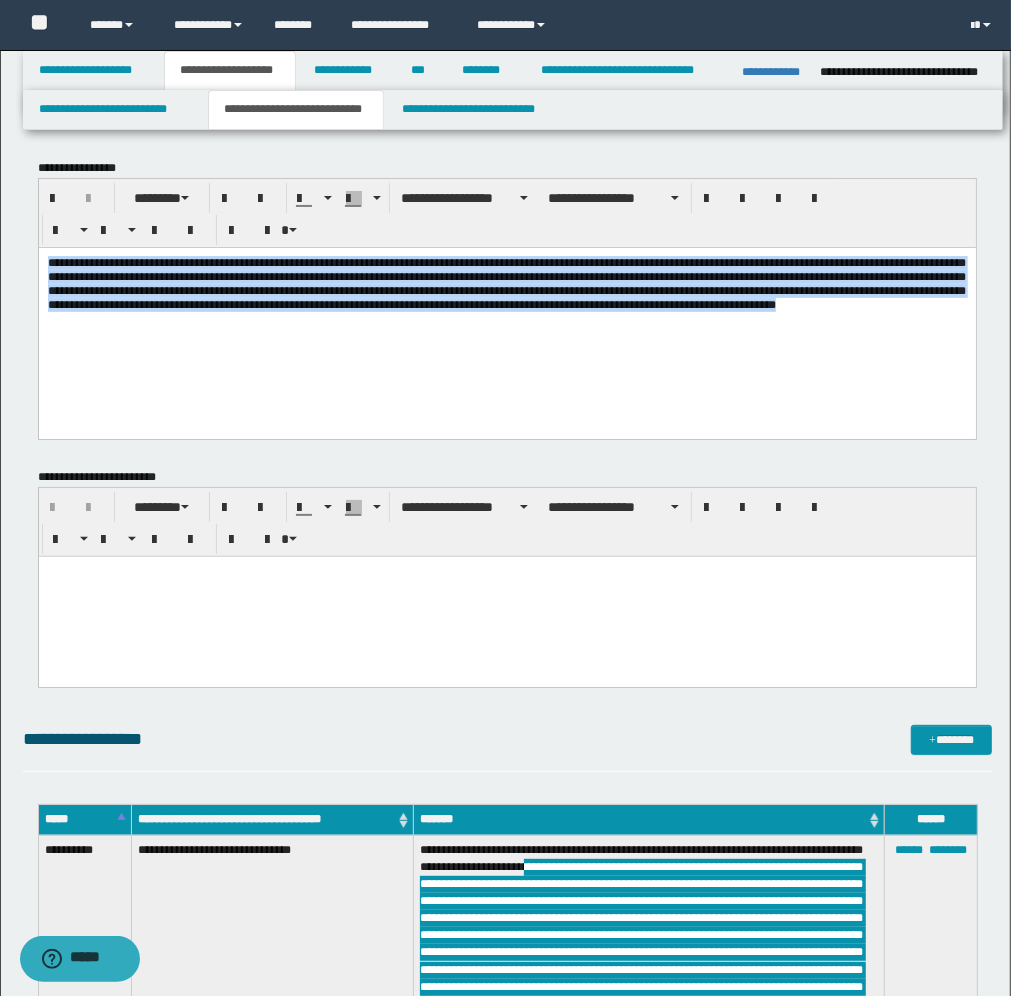 drag, startPoint x: 45, startPoint y: 256, endPoint x: 955, endPoint y: 338, distance: 913.687 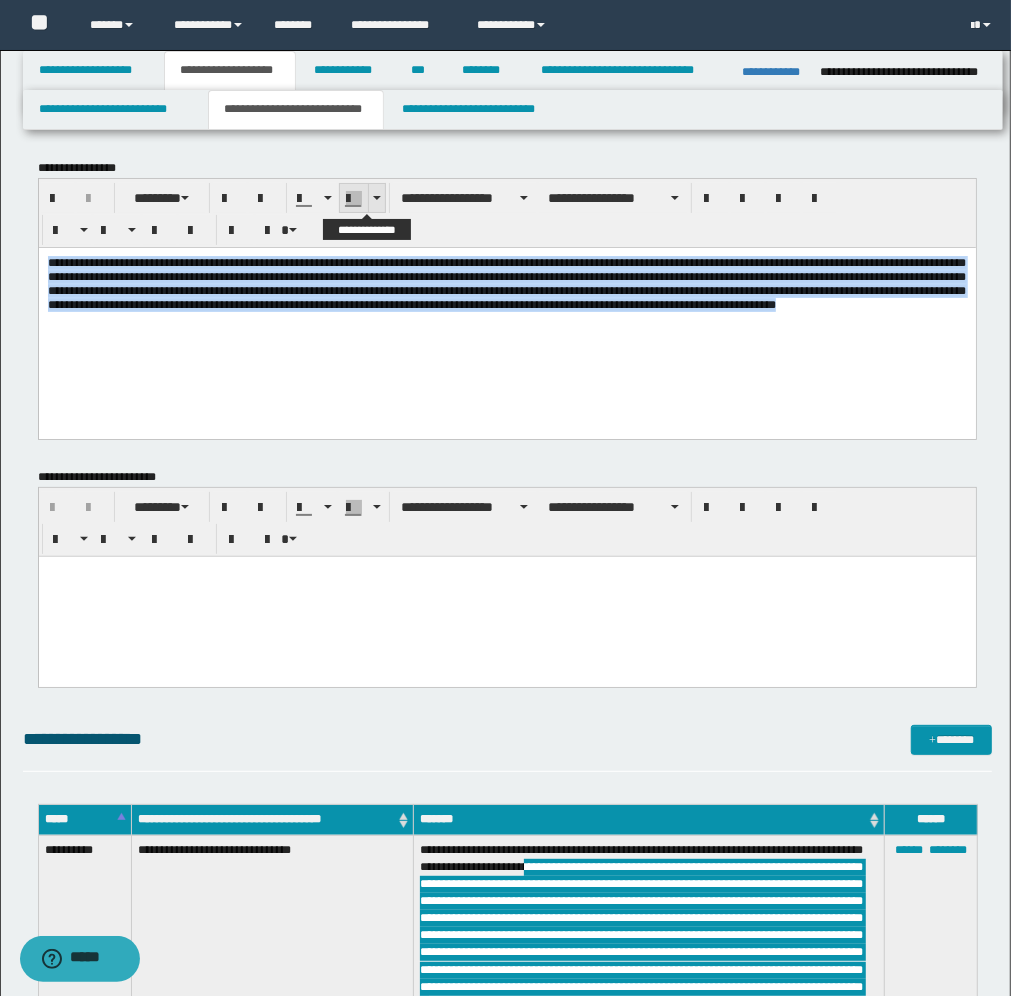 click at bounding box center [377, 198] 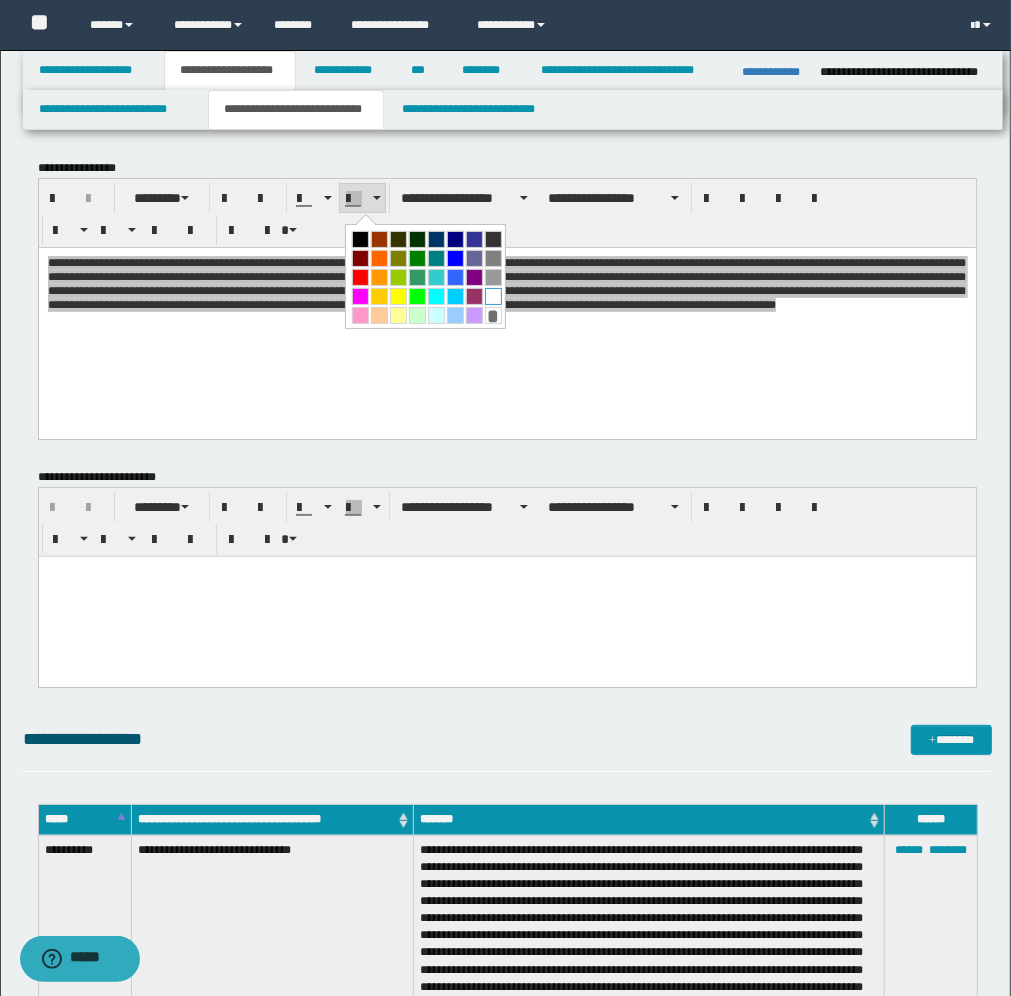 click at bounding box center [493, 296] 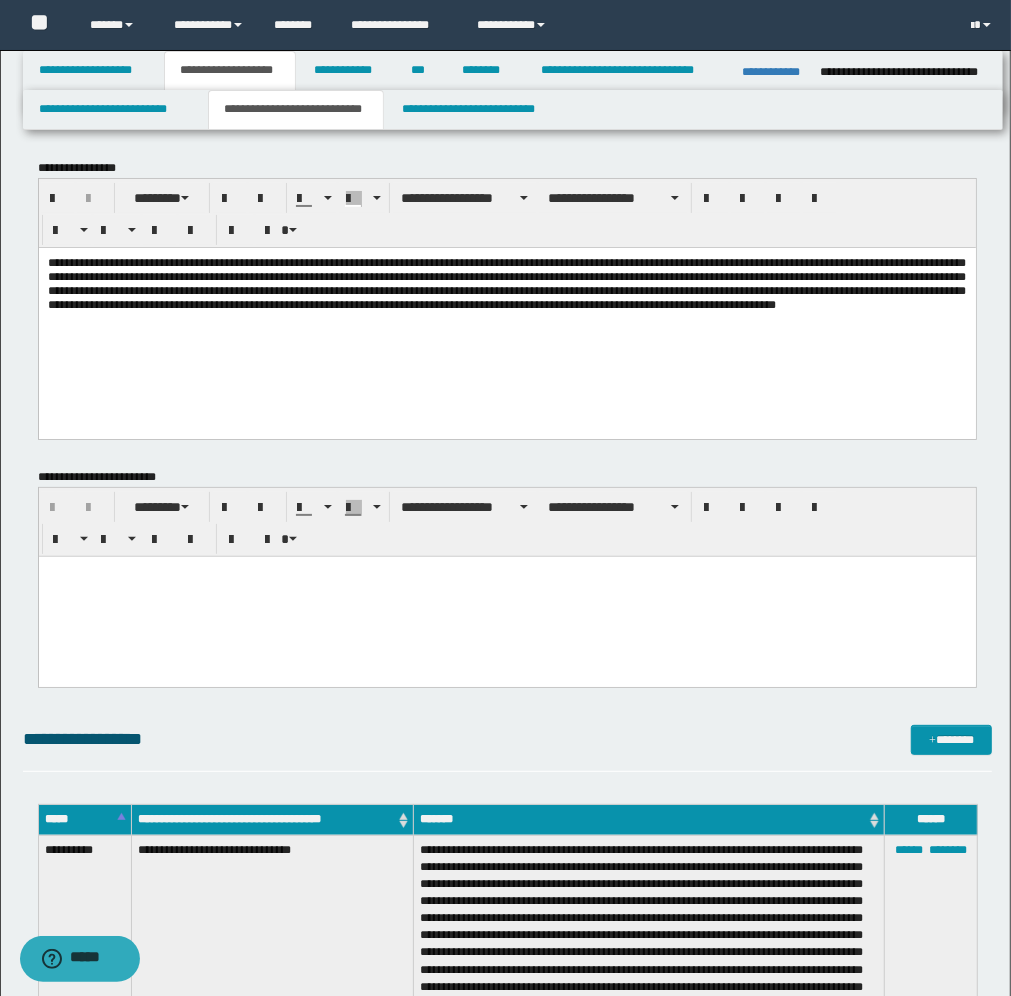drag, startPoint x: 451, startPoint y: 397, endPoint x: 437, endPoint y: 407, distance: 17.20465 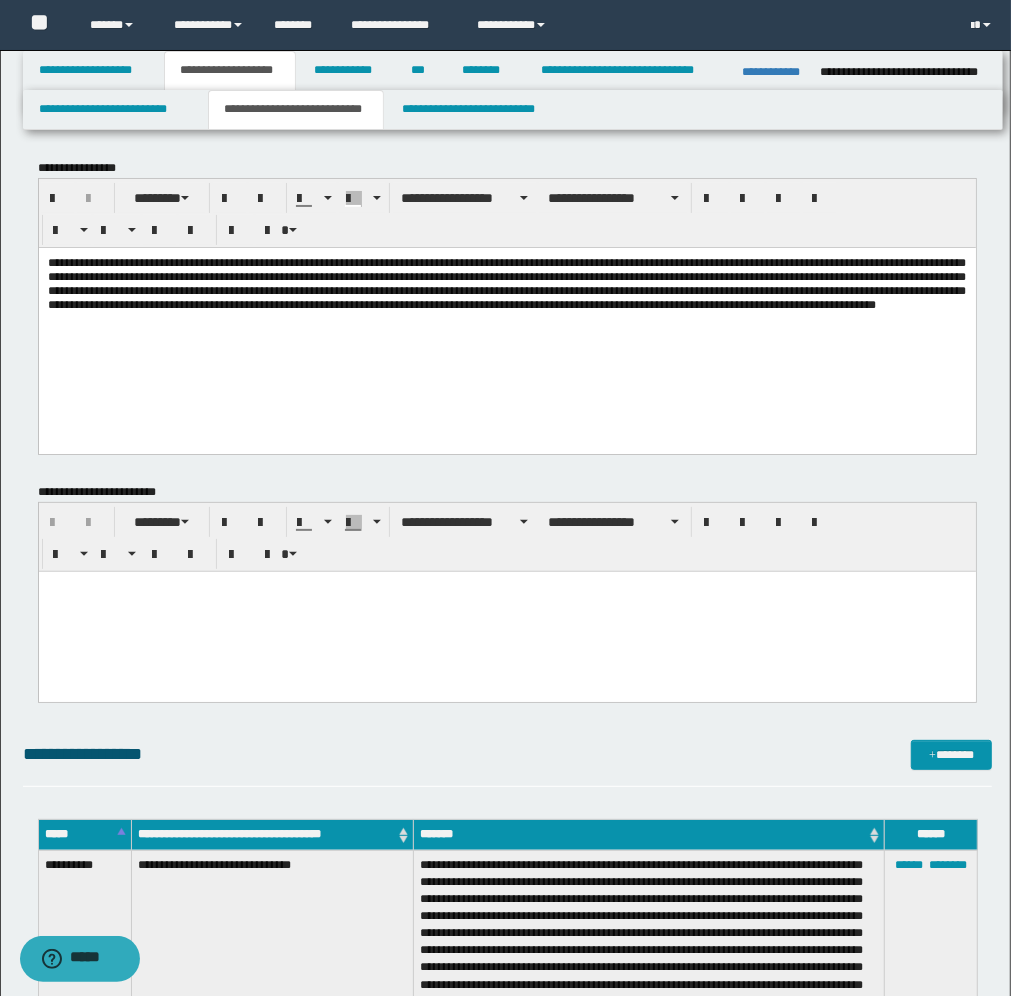 click on "**********" at bounding box center (506, 308) 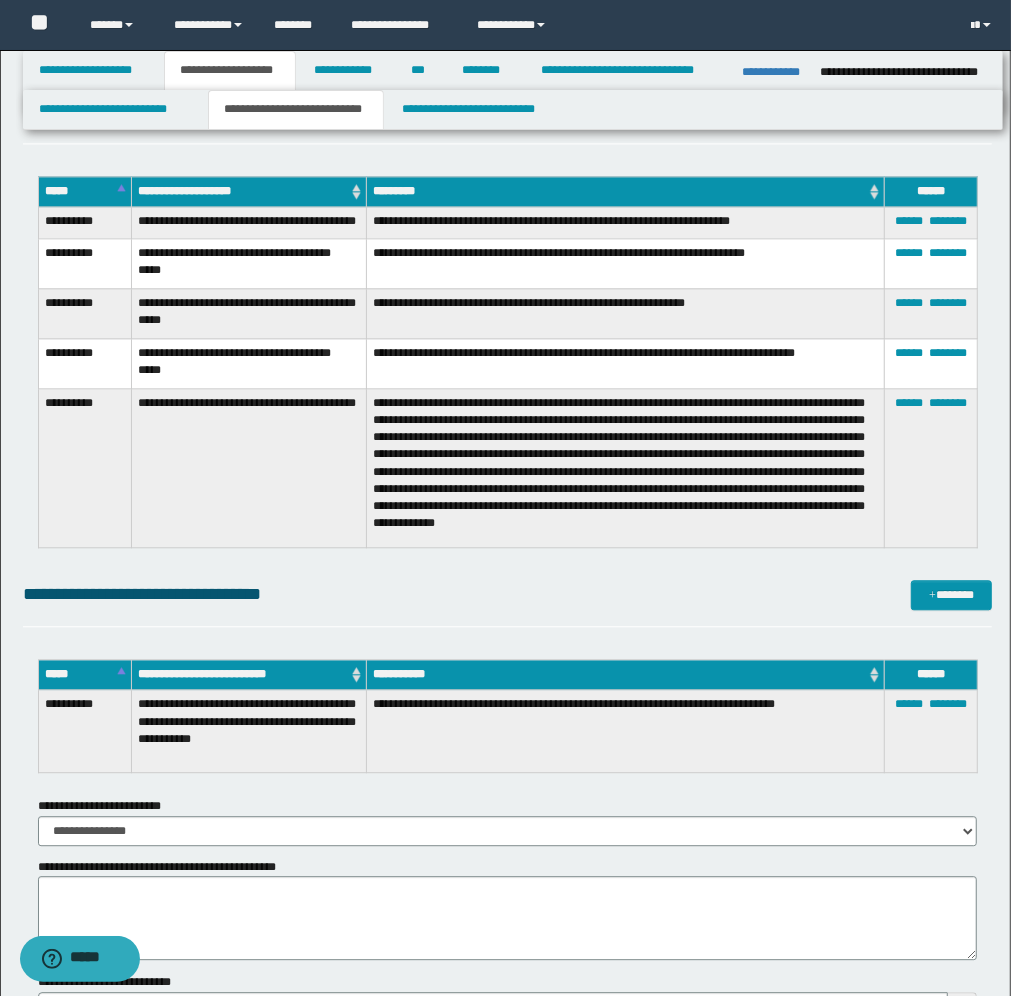 scroll, scrollTop: 2375, scrollLeft: 0, axis: vertical 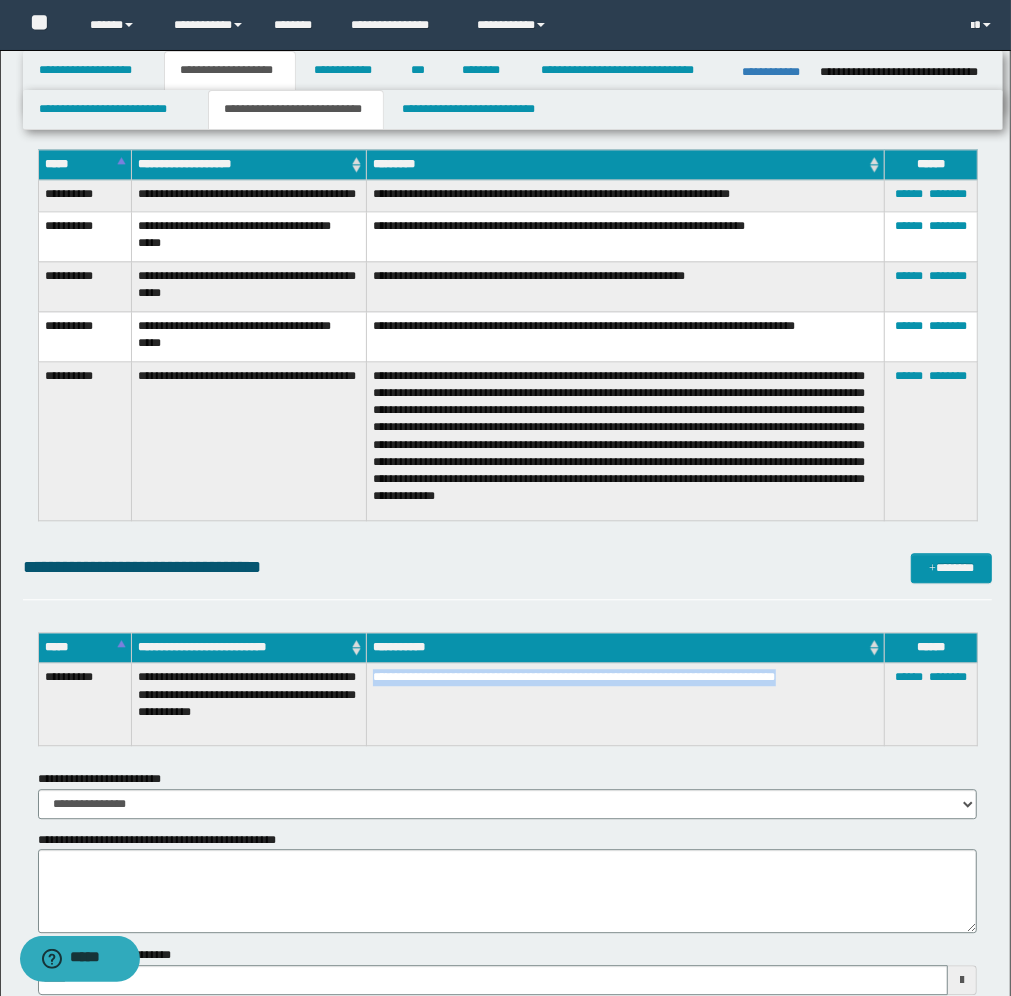 drag, startPoint x: 373, startPoint y: 680, endPoint x: 453, endPoint y: 723, distance: 90.824005 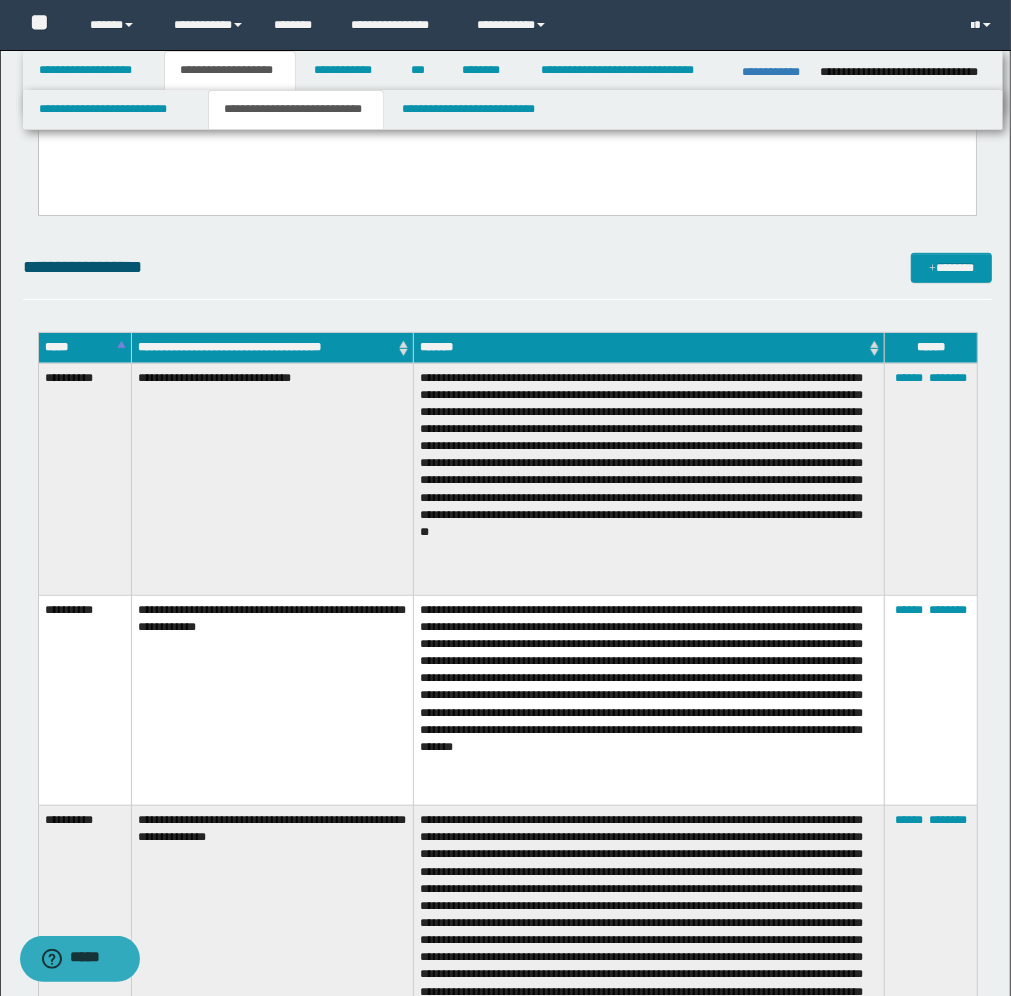 scroll, scrollTop: 0, scrollLeft: 0, axis: both 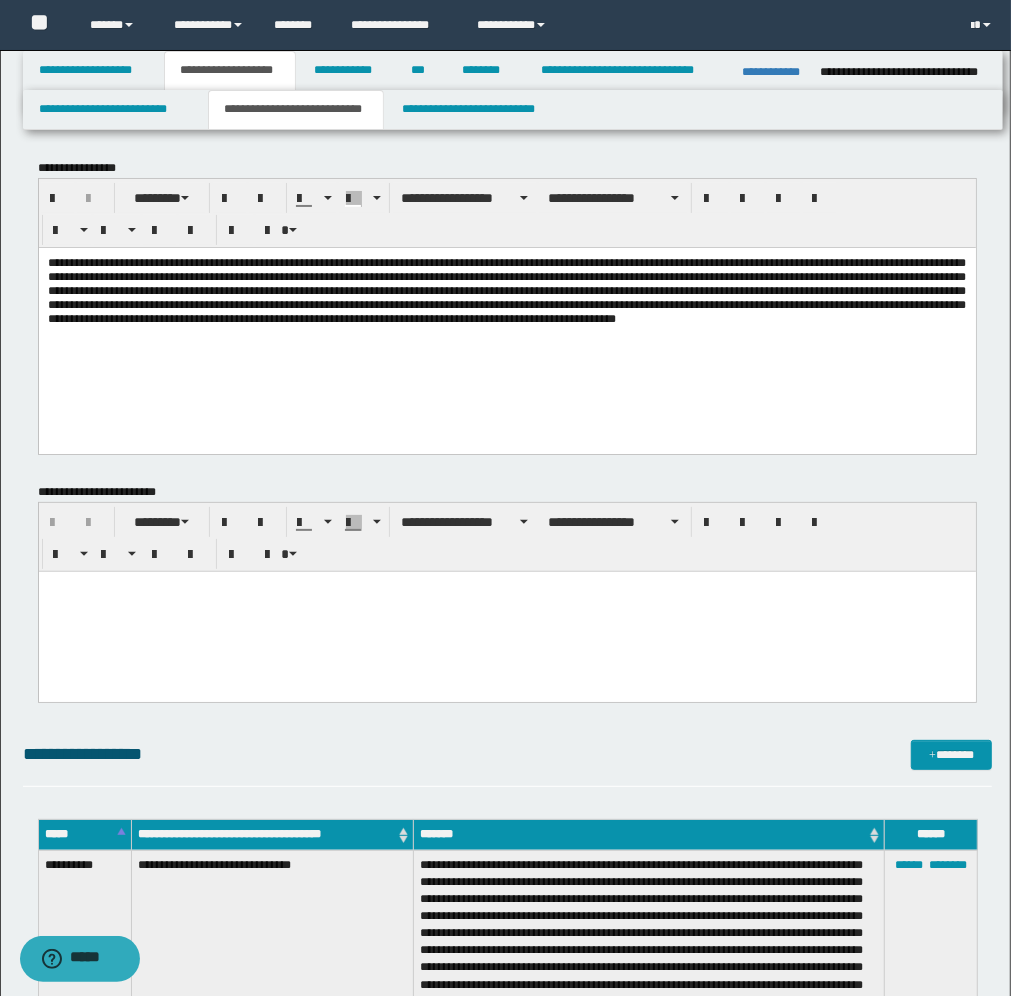 click on "**********" at bounding box center (506, 290) 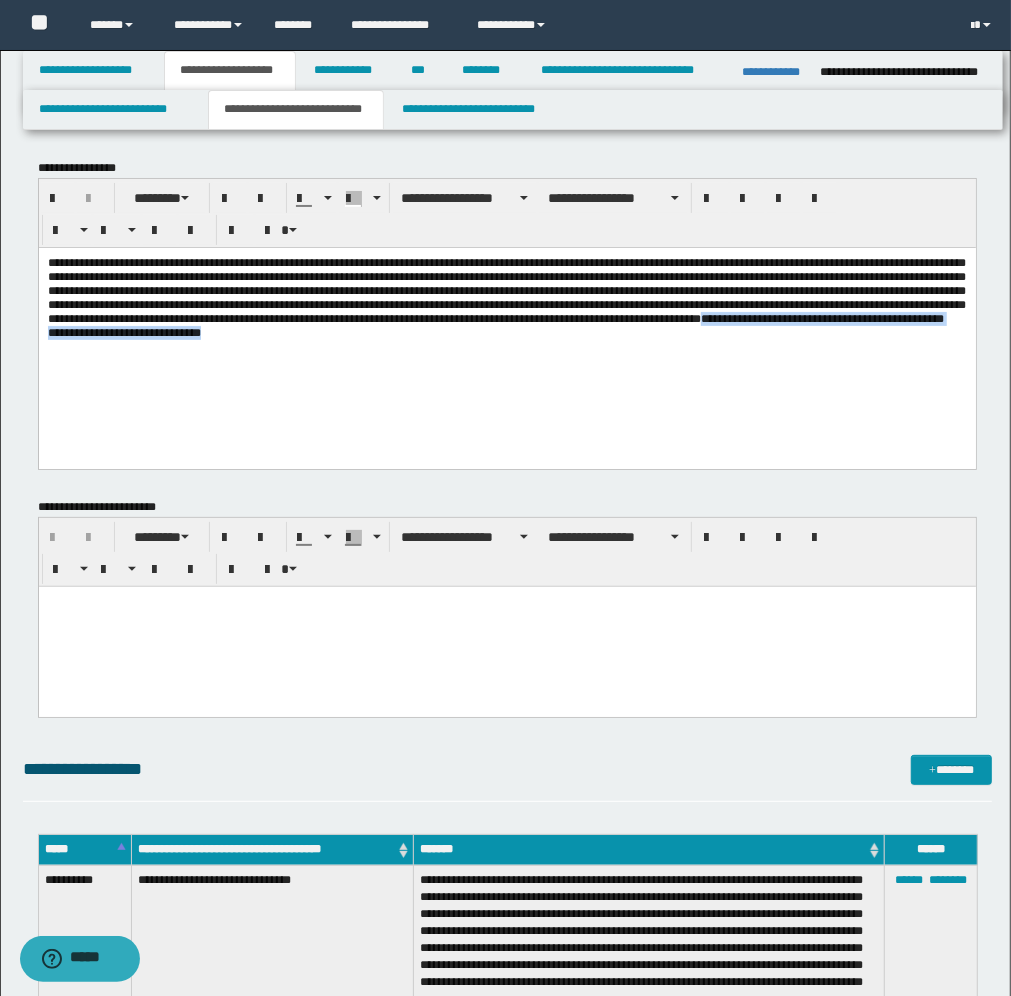 drag, startPoint x: 622, startPoint y: 361, endPoint x: 112, endPoint y: 368, distance: 510.04803 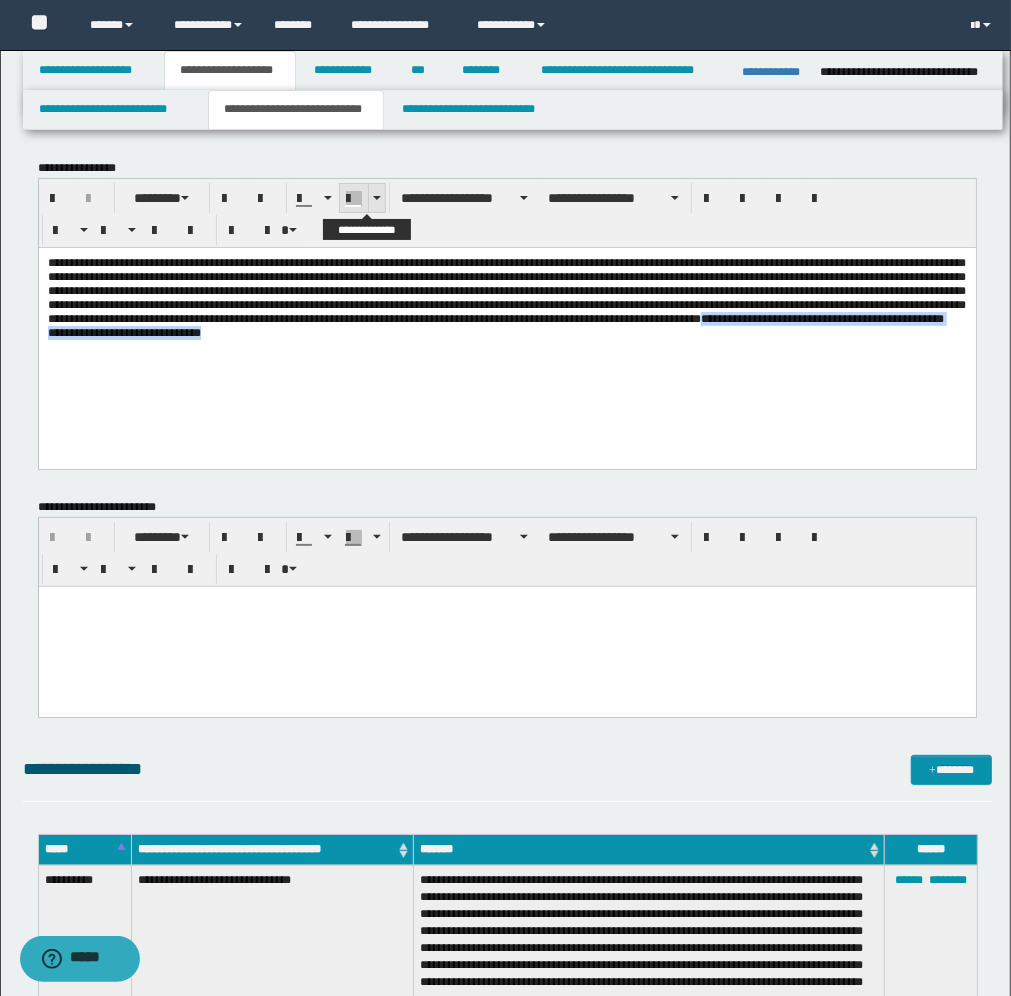 click at bounding box center [376, 198] 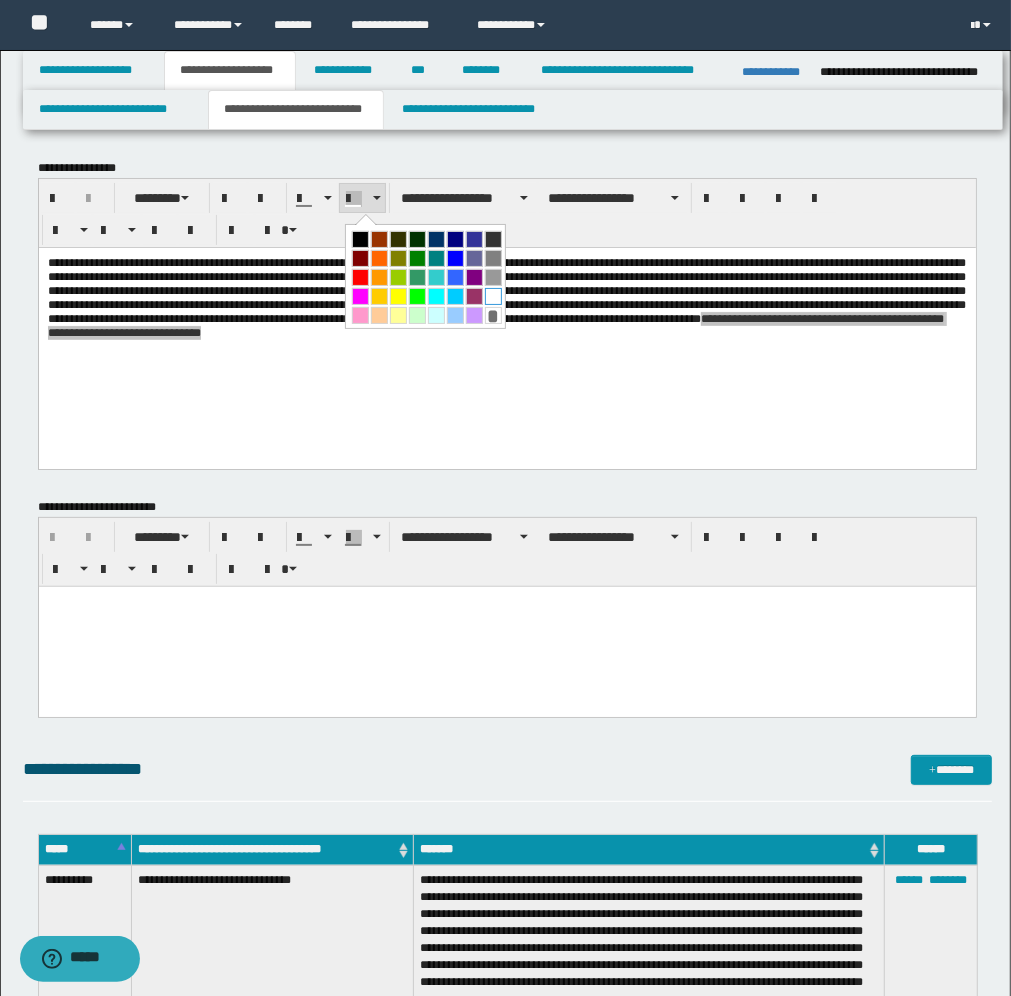 click at bounding box center (493, 296) 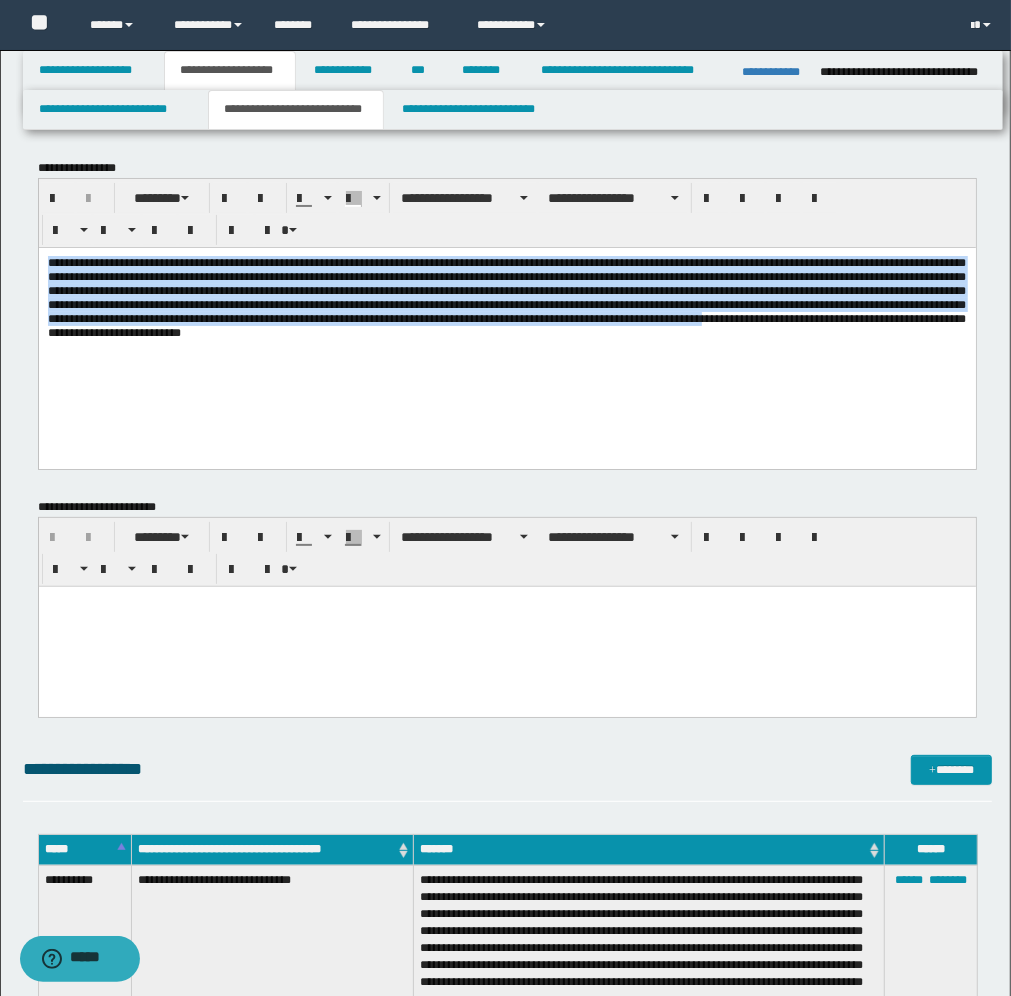click on "**********" at bounding box center [506, 322] 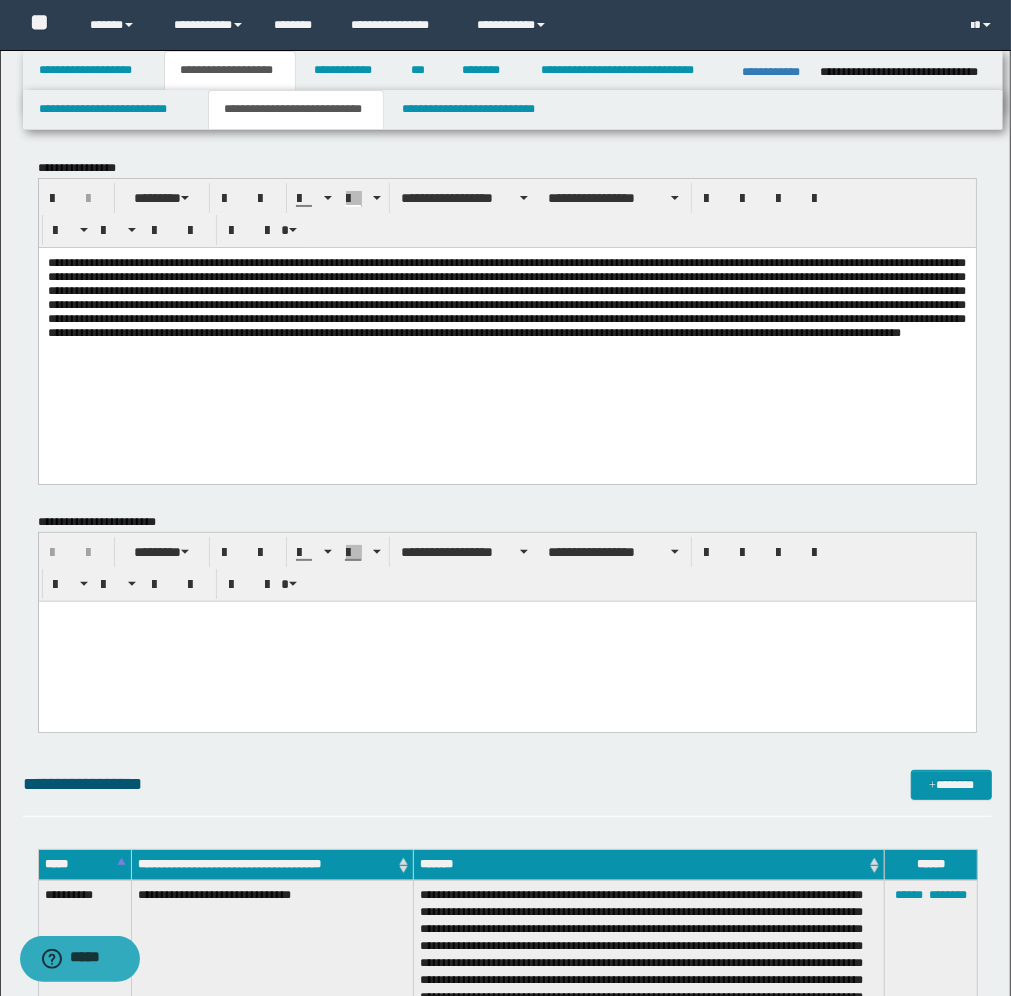 click at bounding box center (506, 642) 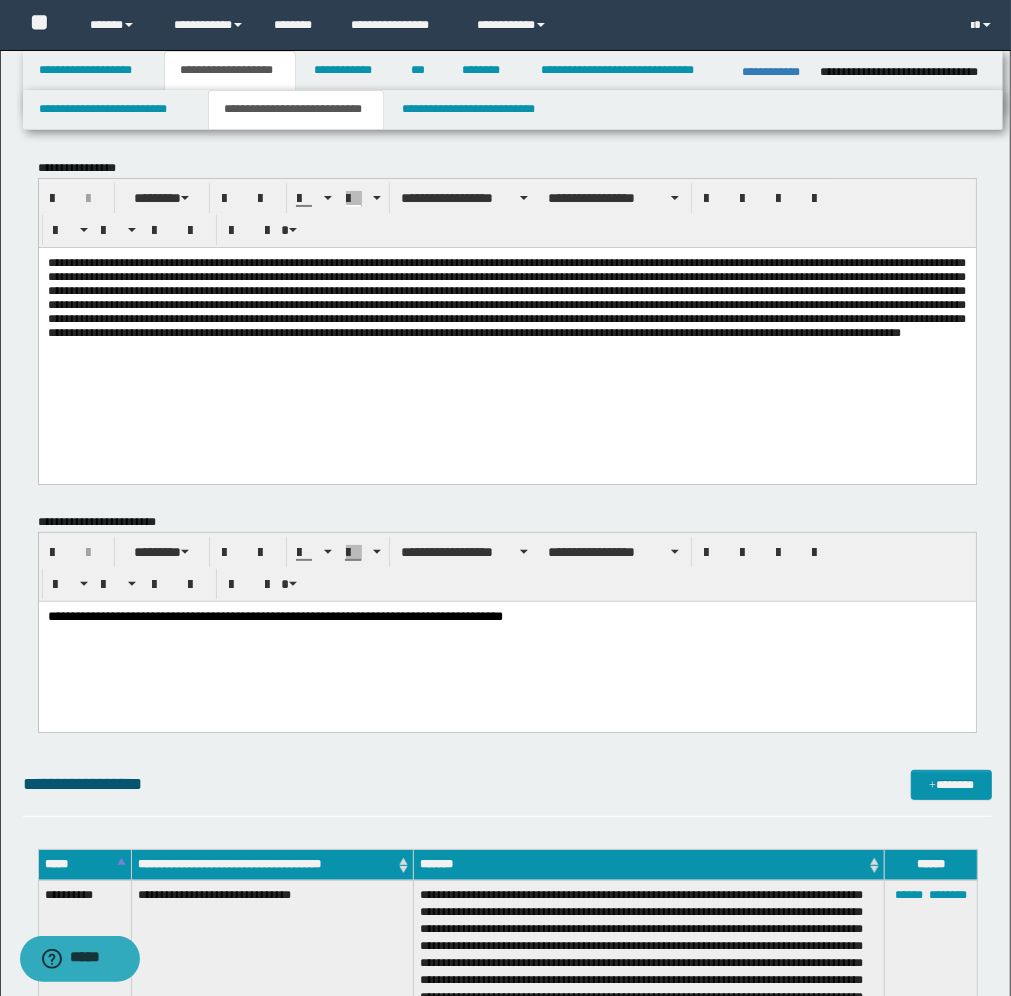 click on "**********" at bounding box center (506, 617) 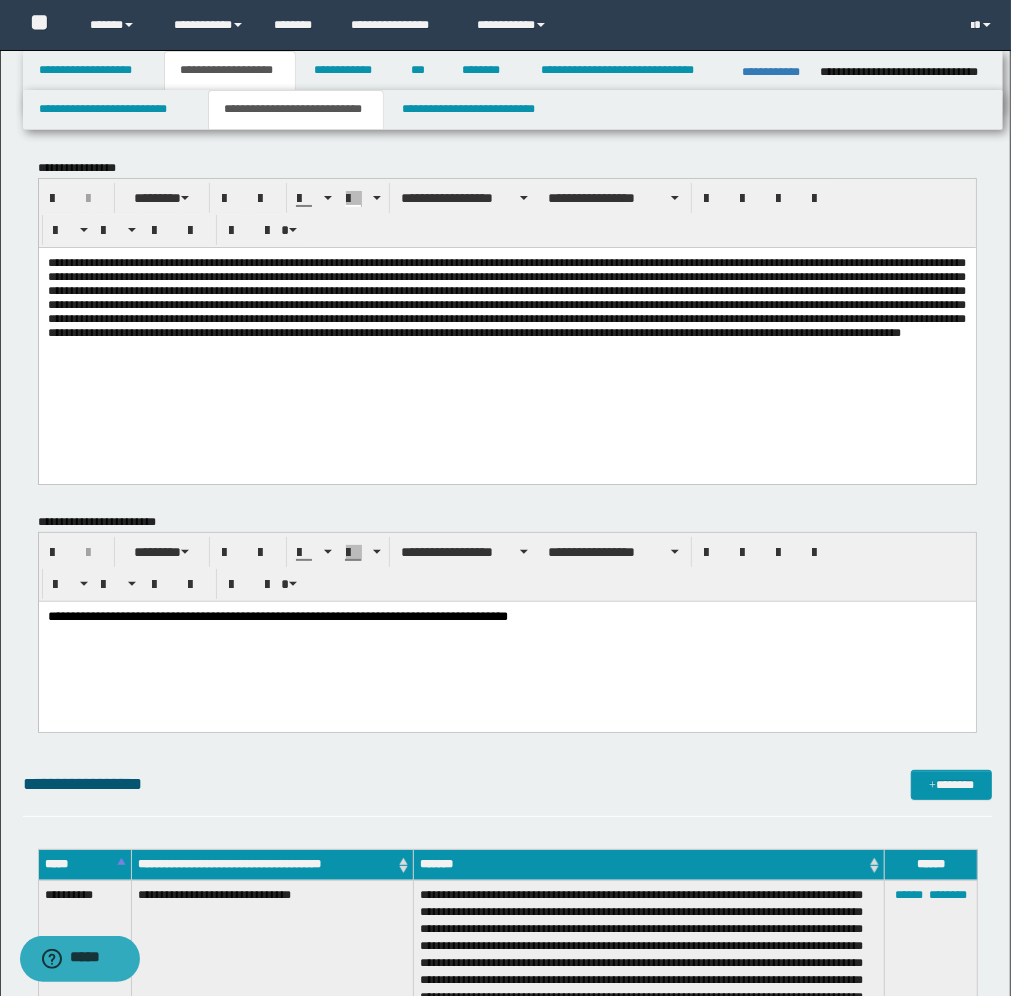 click on "**********" at bounding box center (506, 642) 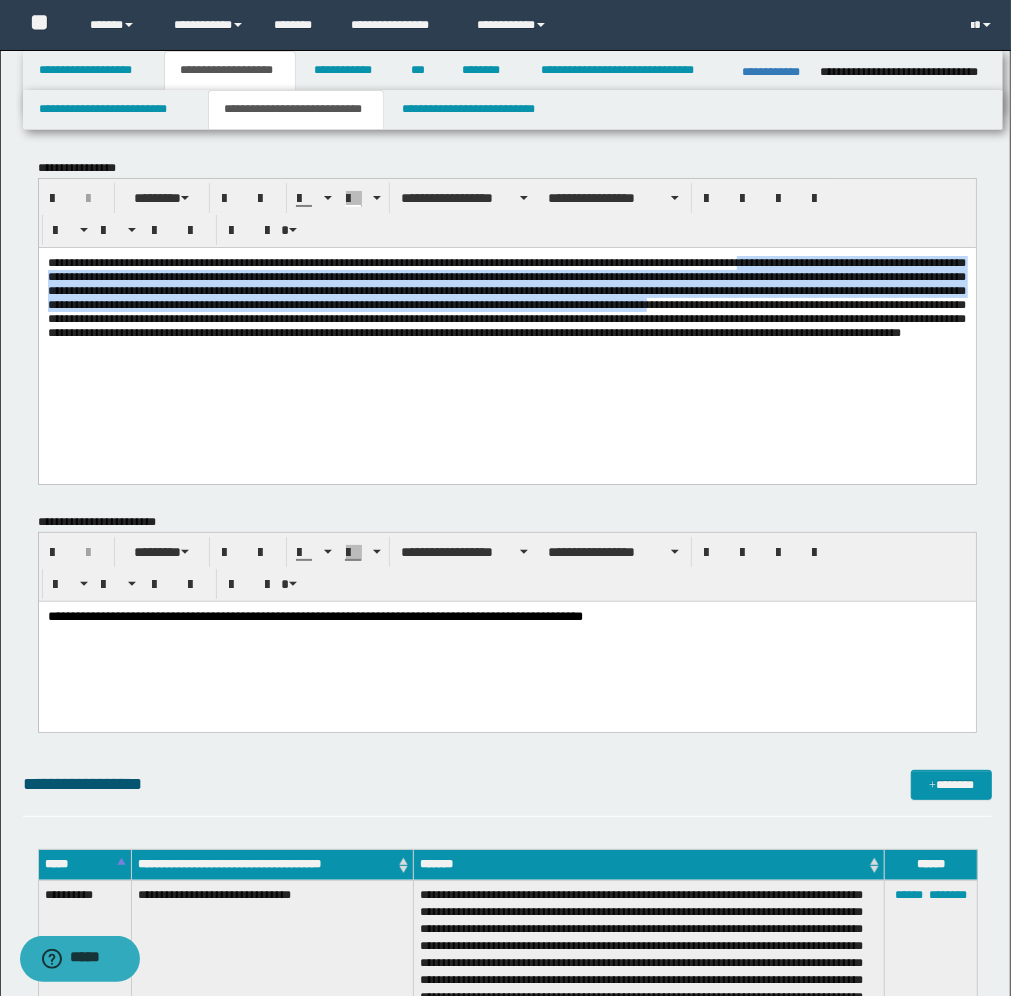 drag, startPoint x: 932, startPoint y: 263, endPoint x: 703, endPoint y: 323, distance: 236.7298 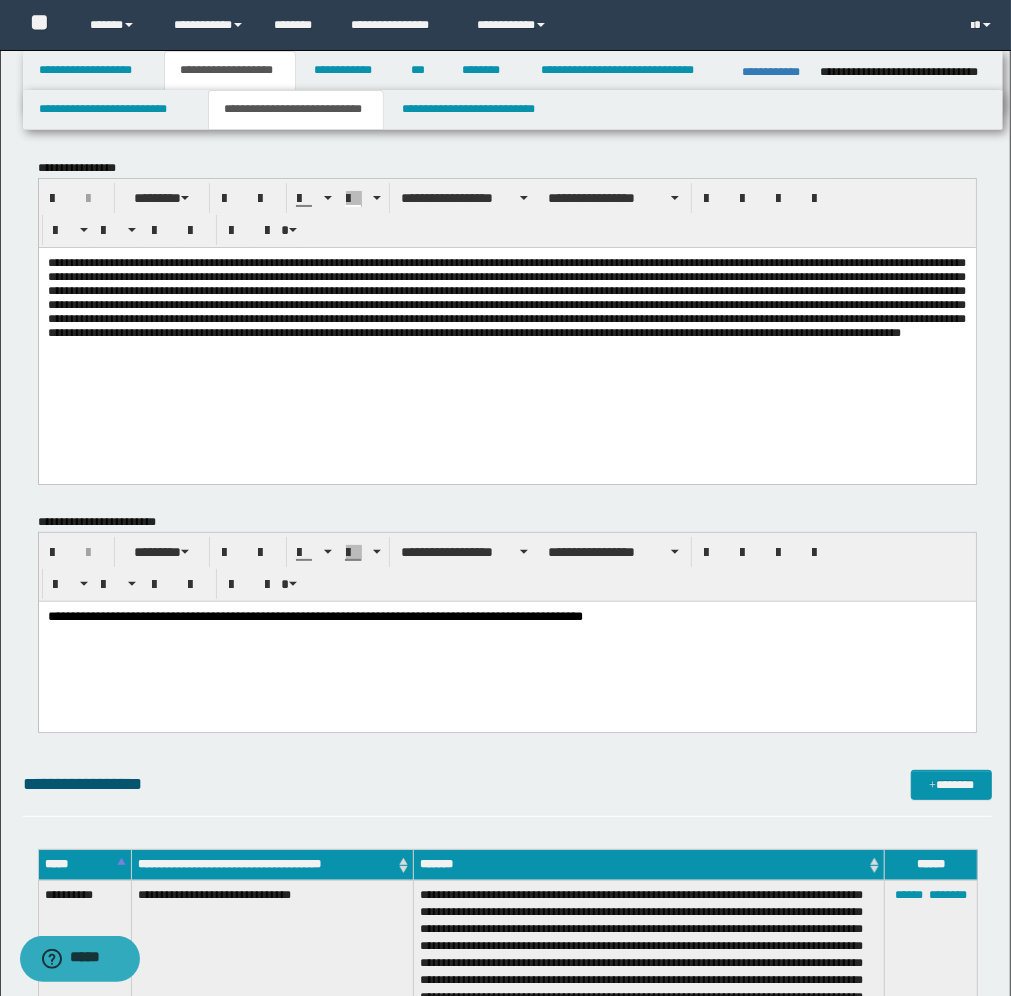click at bounding box center [506, 297] 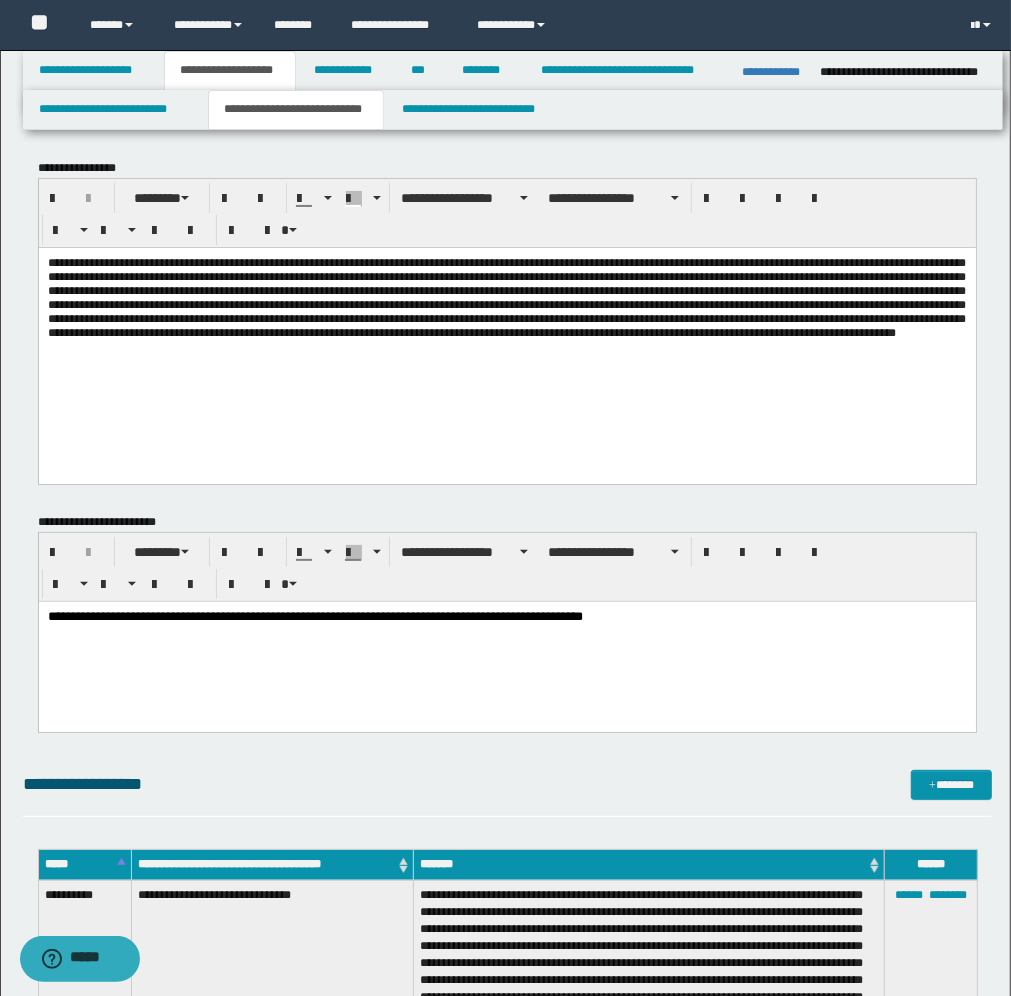 click at bounding box center (506, 297) 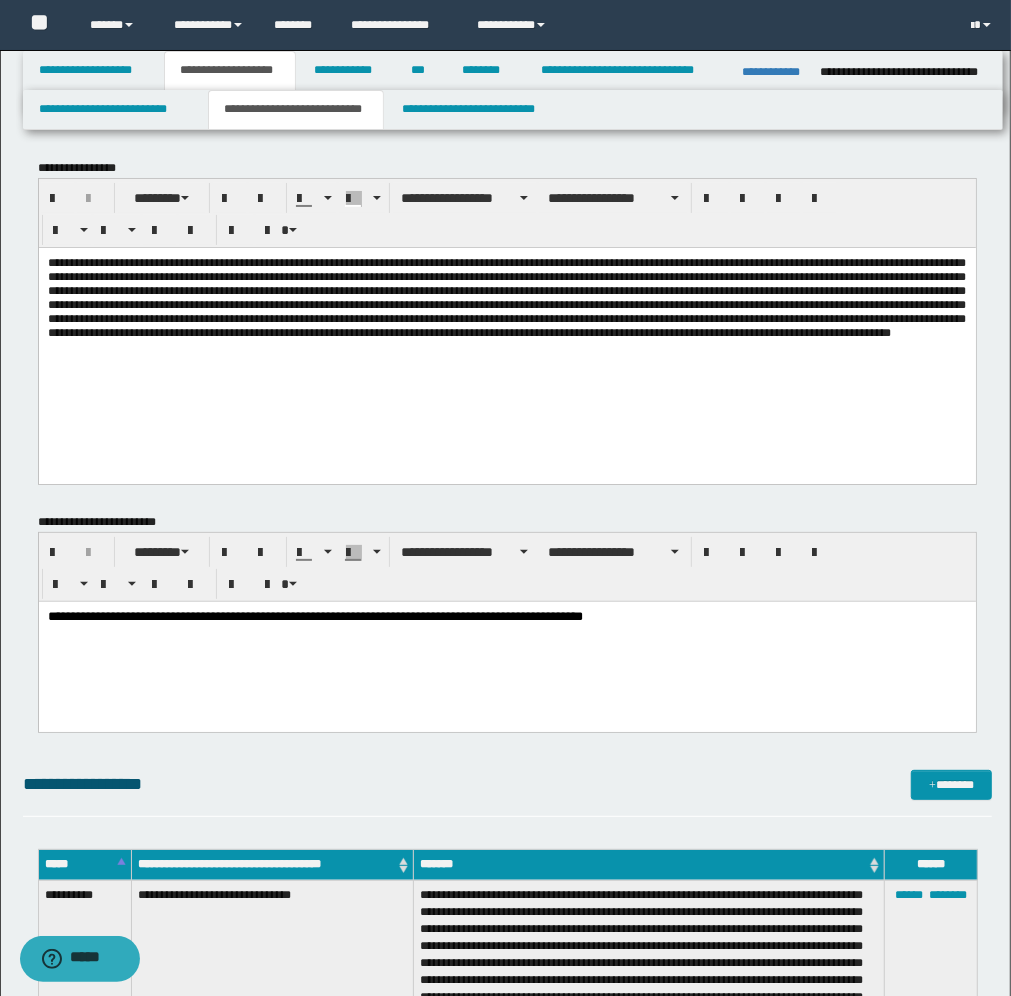 click at bounding box center [506, 297] 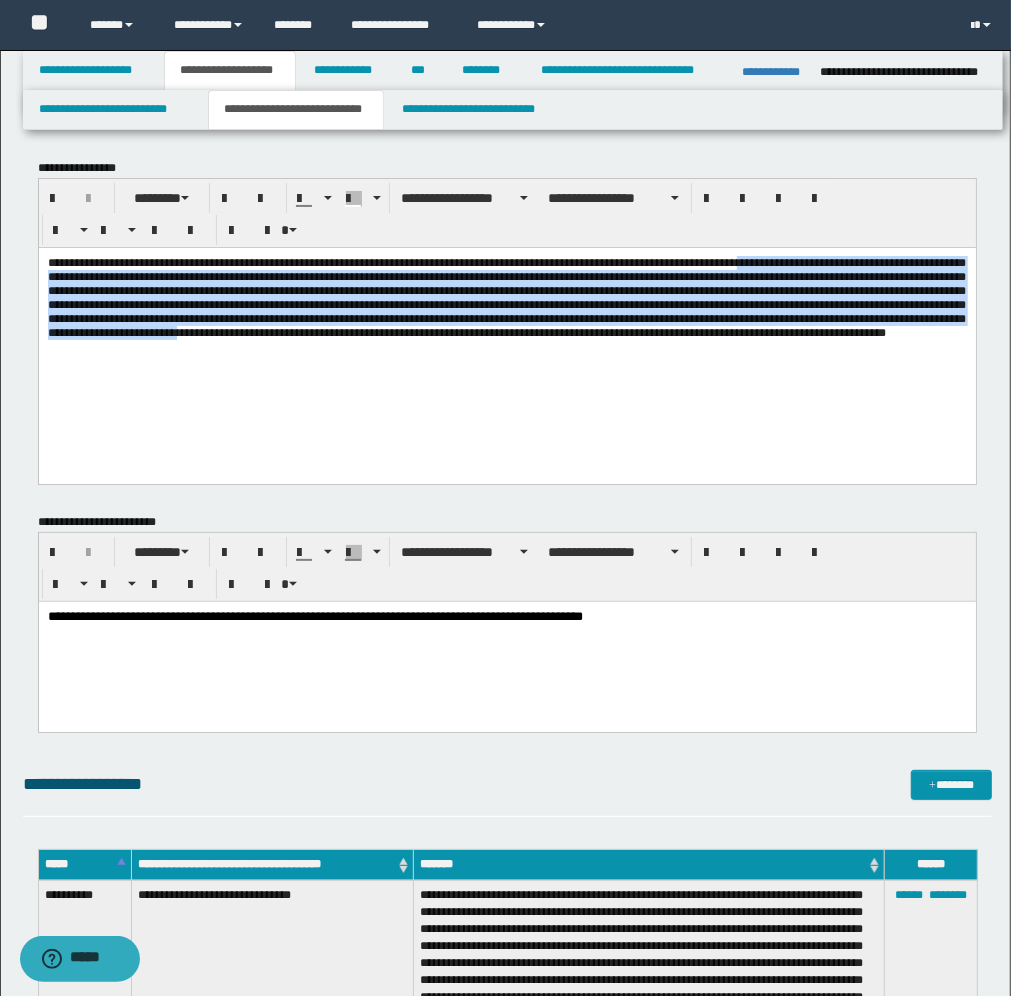 drag, startPoint x: 626, startPoint y: 356, endPoint x: 935, endPoint y: 265, distance: 322.1211 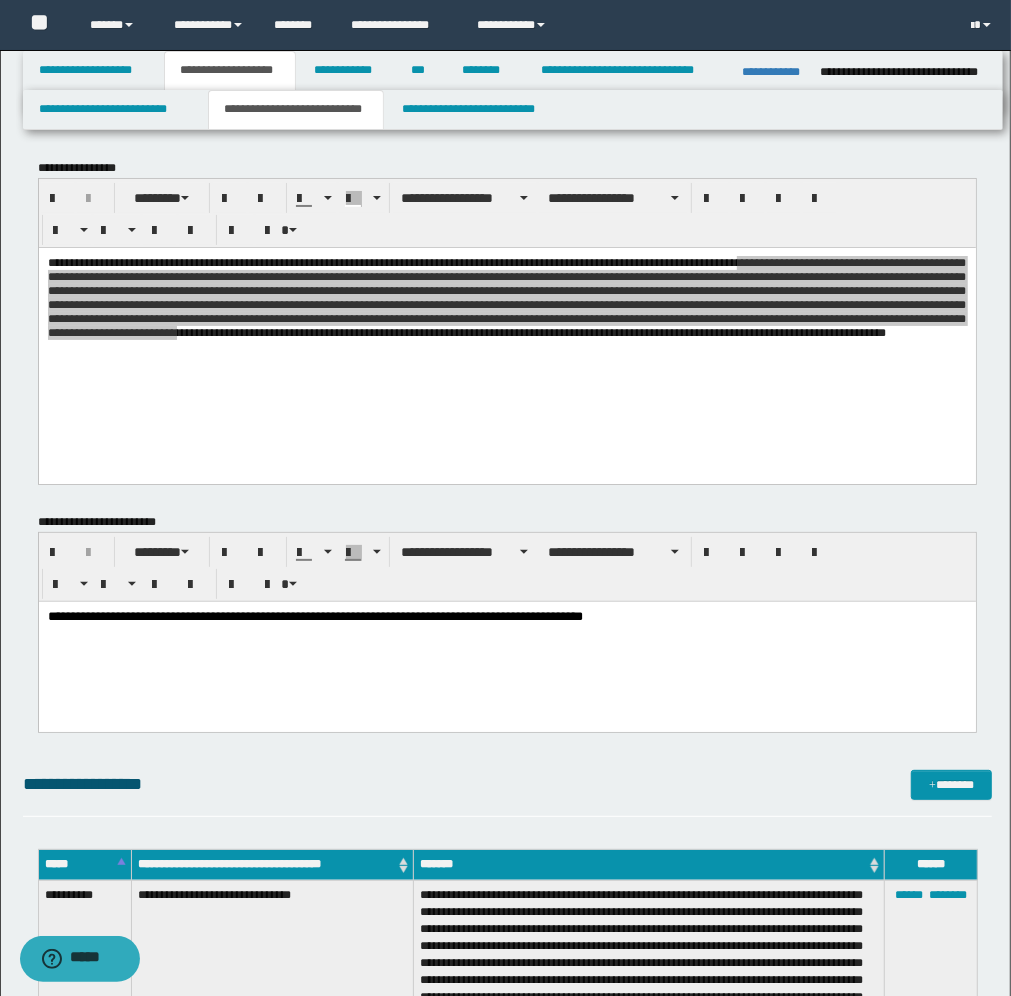 click on "**********" at bounding box center (506, 642) 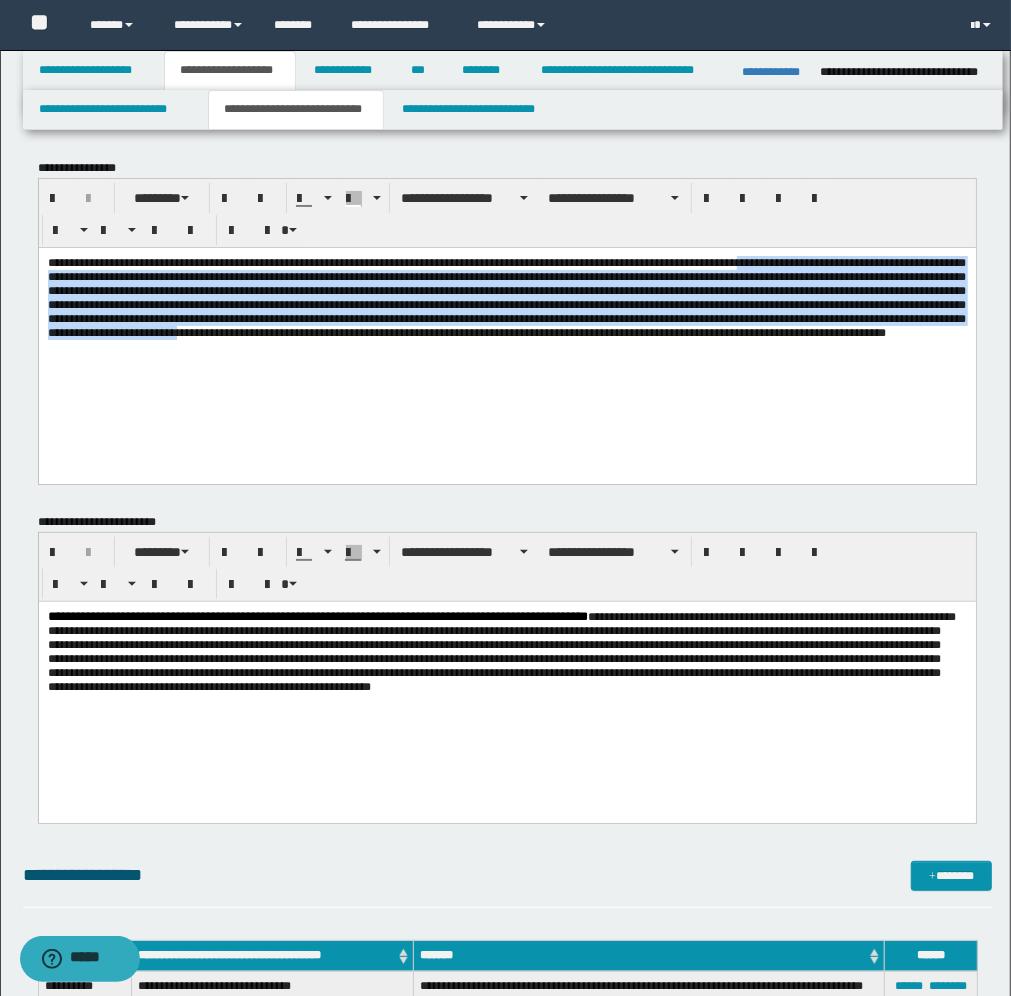 click at bounding box center (506, 322) 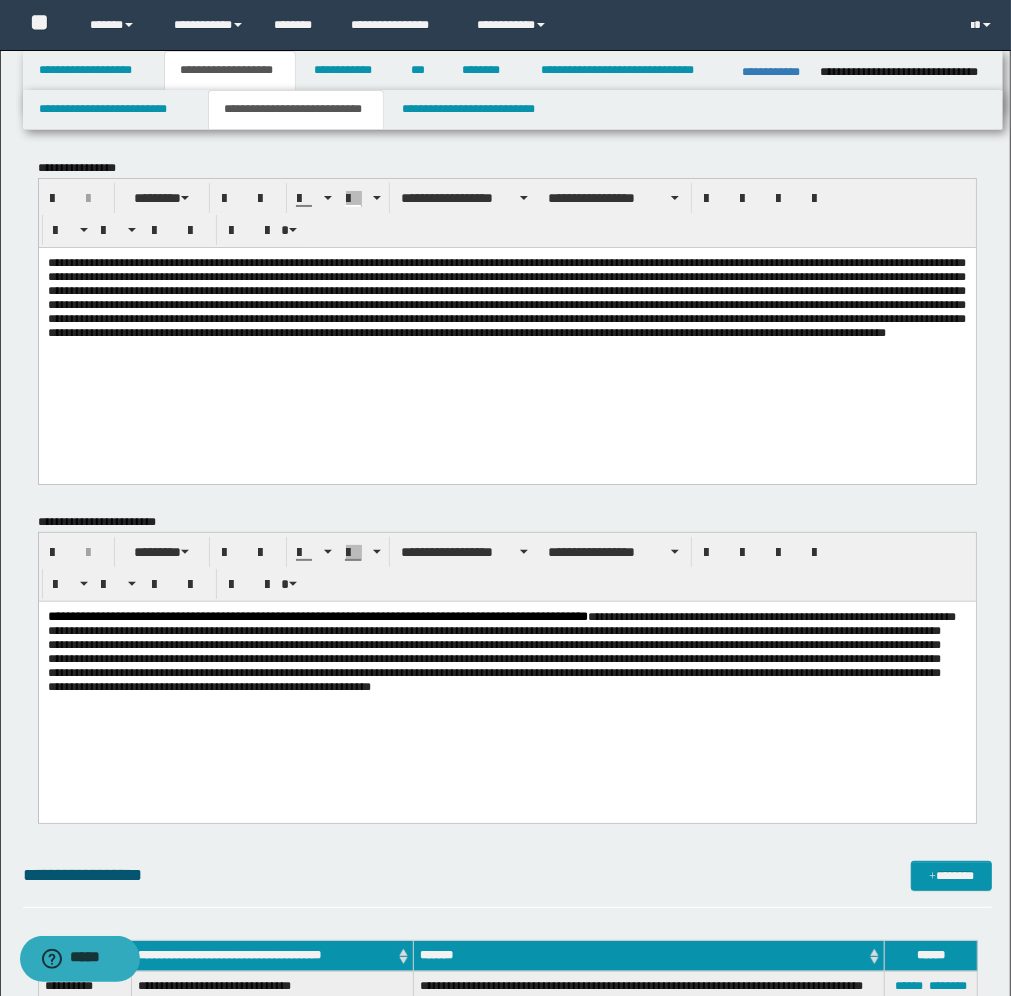 click at bounding box center [506, 322] 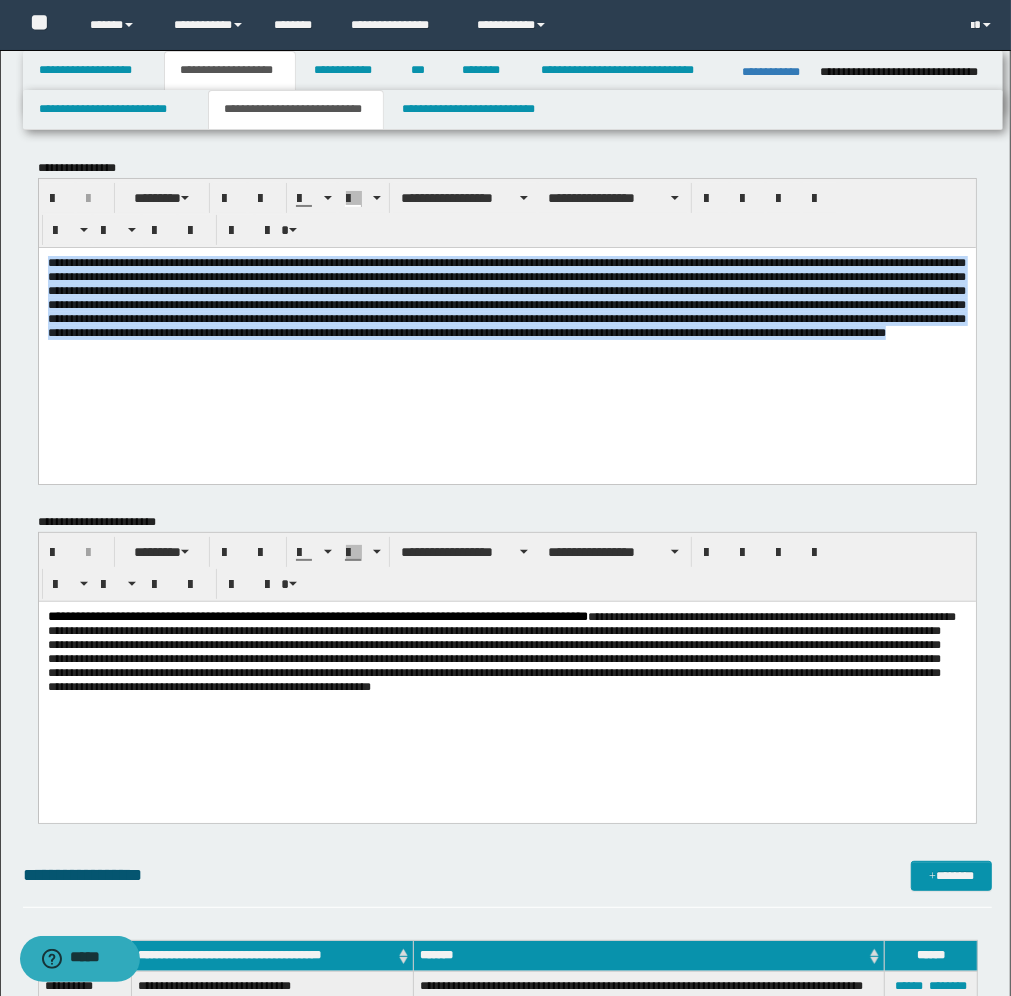 drag, startPoint x: 631, startPoint y: 373, endPoint x: -4, endPoint y: 248, distance: 647.1862 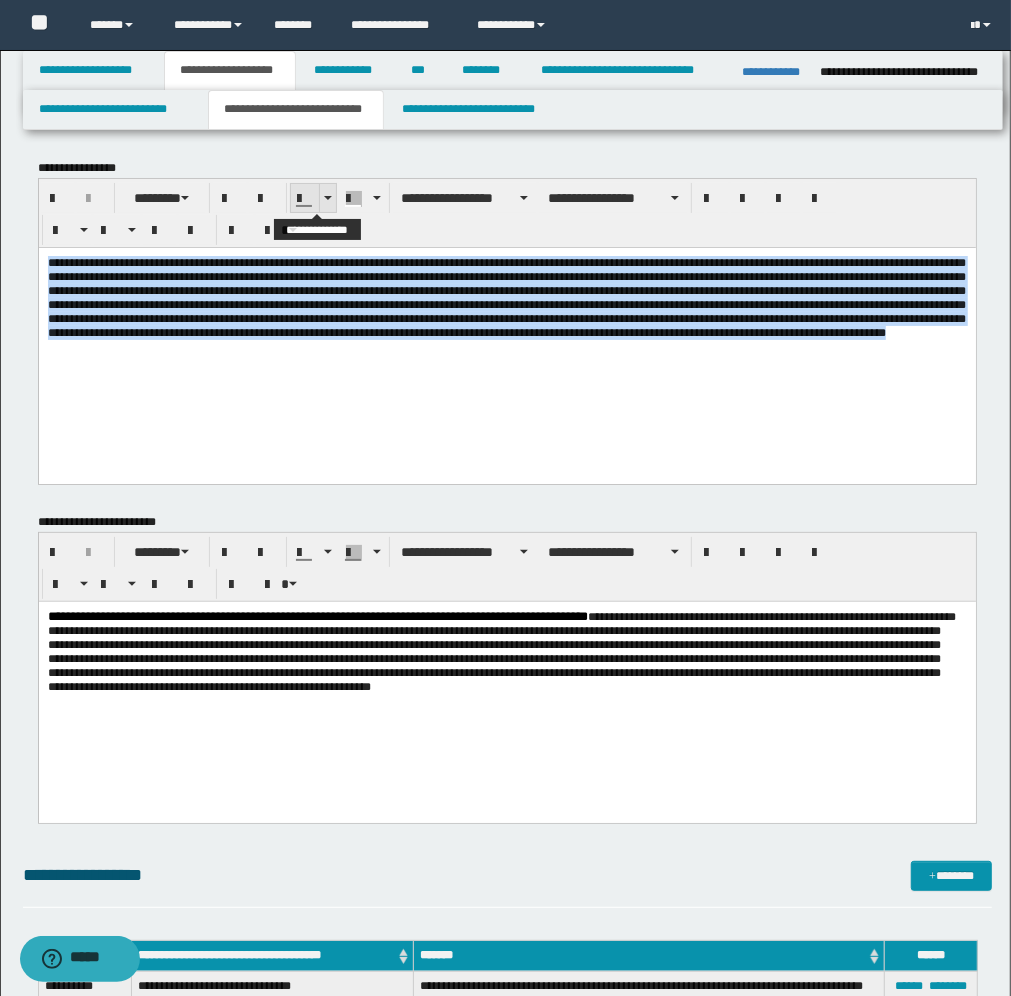 click at bounding box center [327, 198] 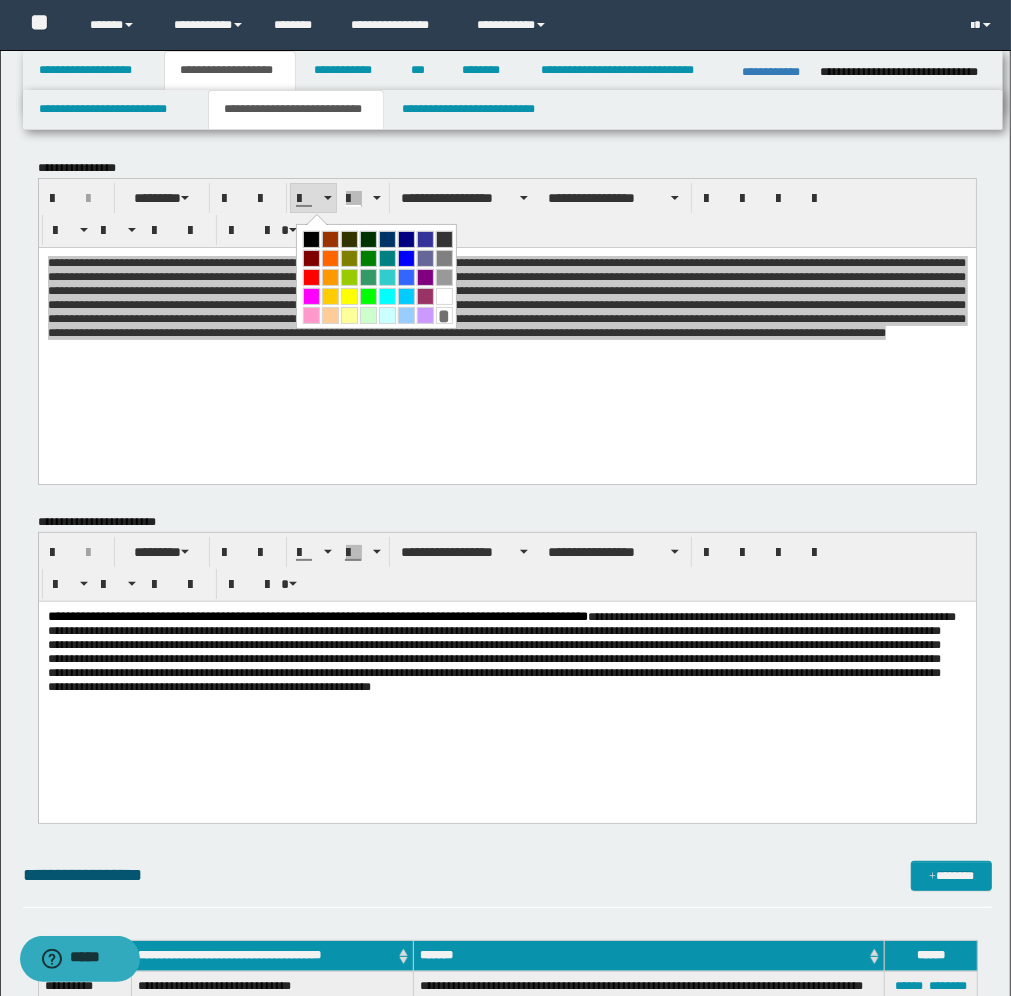click at bounding box center (311, 239) 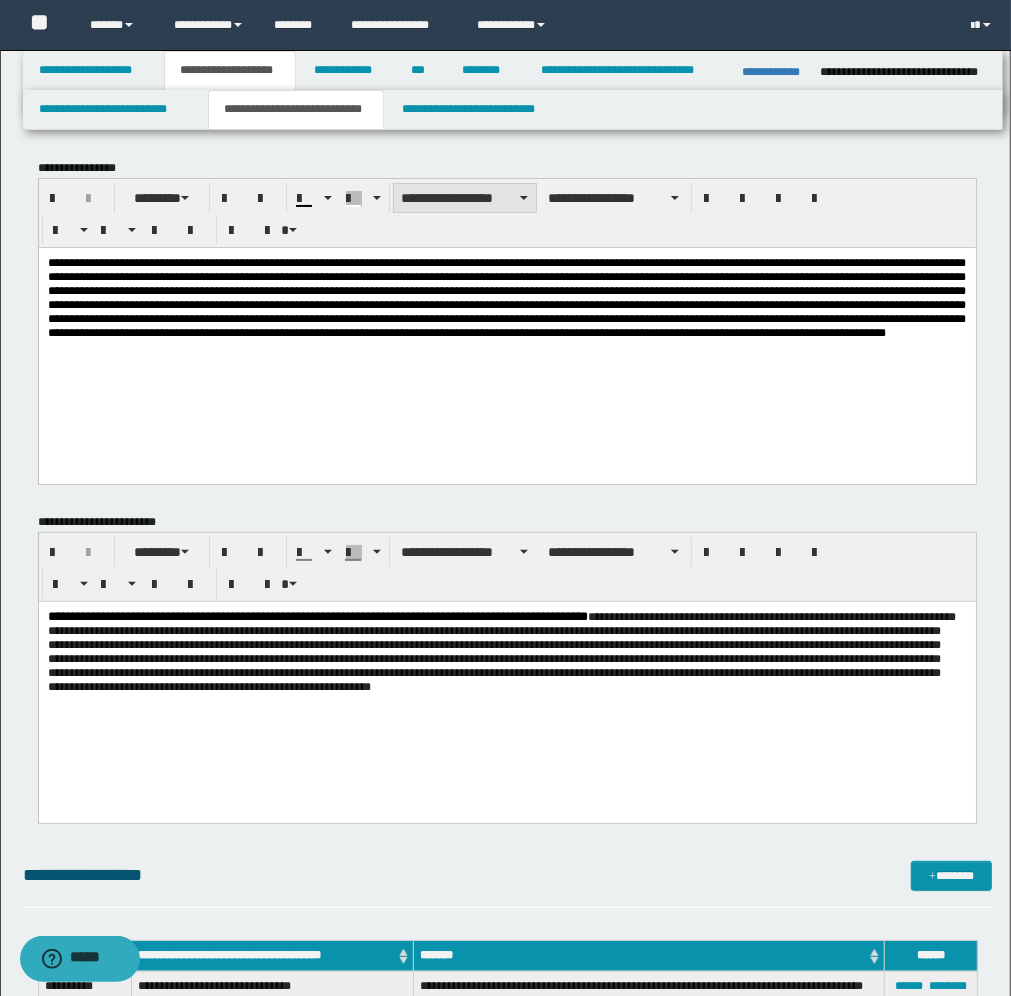 click on "**********" at bounding box center [465, 198] 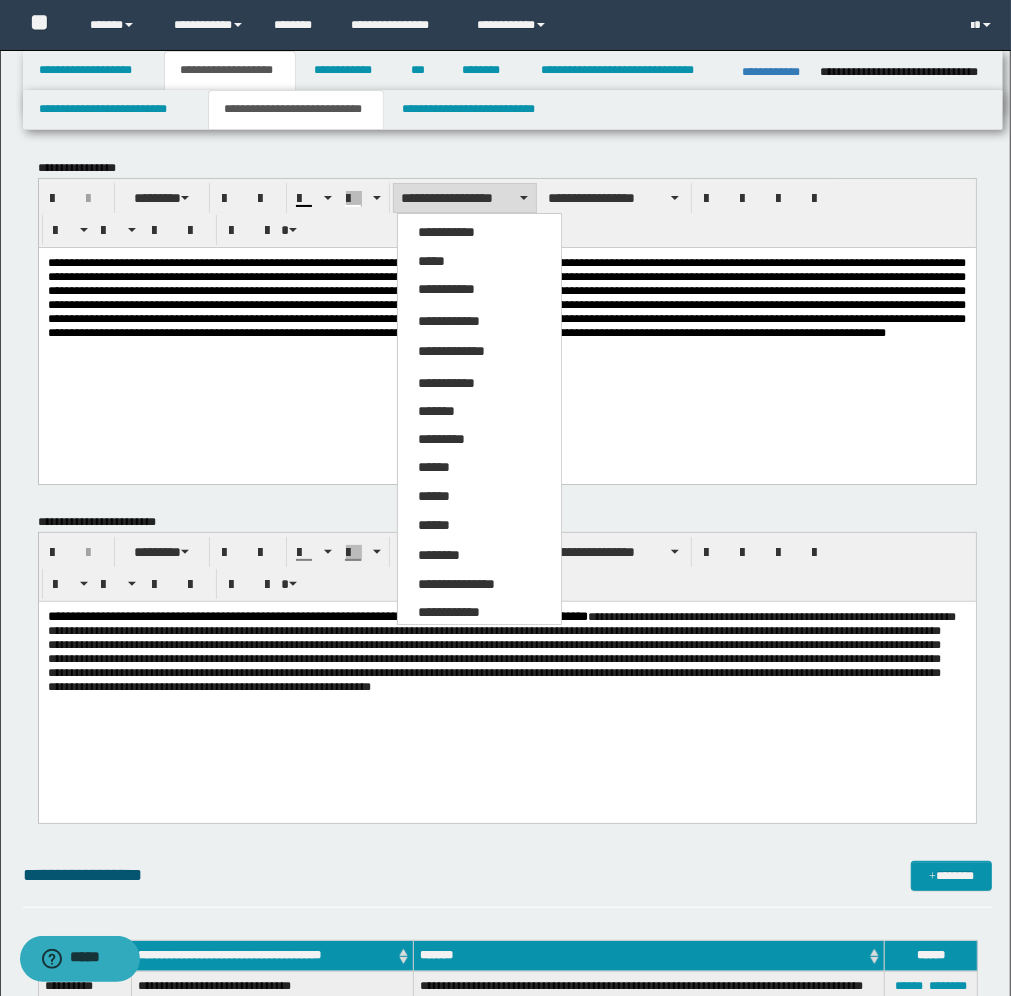 drag, startPoint x: 422, startPoint y: 261, endPoint x: 451, endPoint y: 235, distance: 38.948685 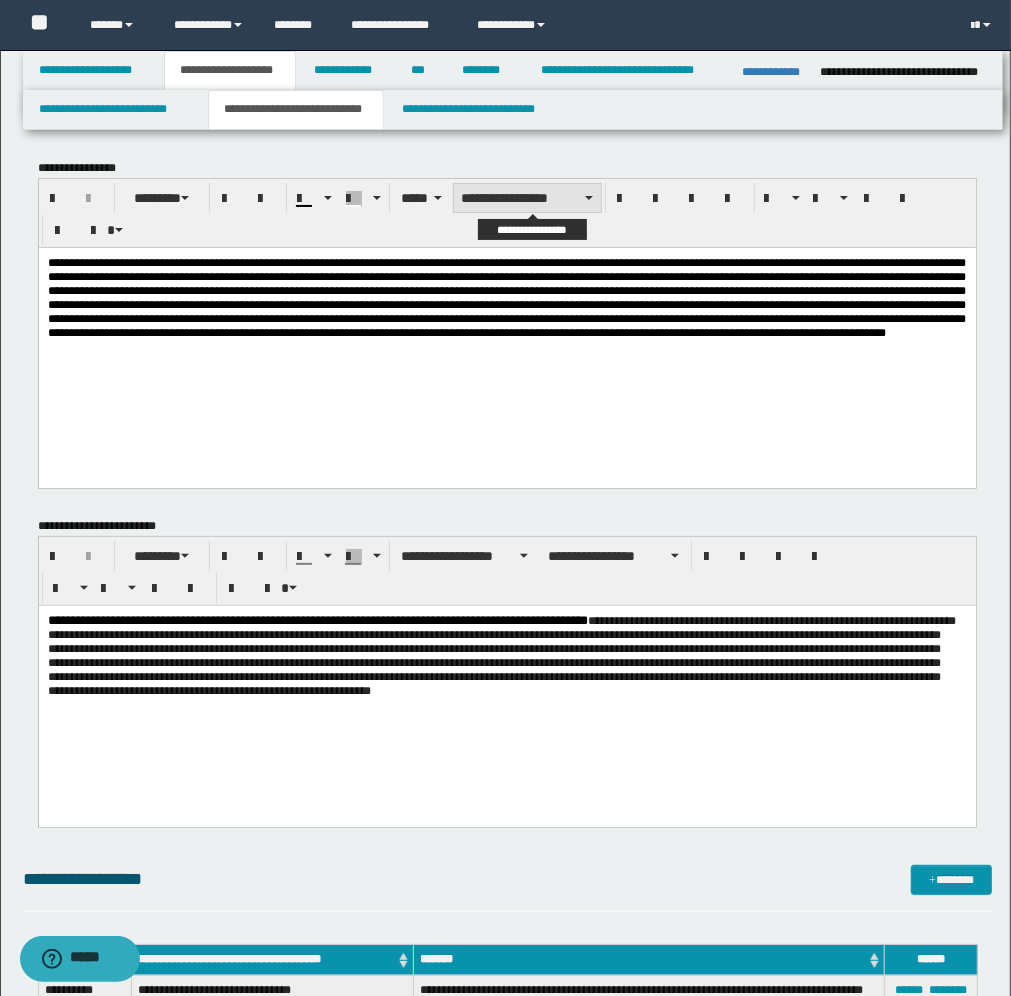 click on "**********" at bounding box center [527, 198] 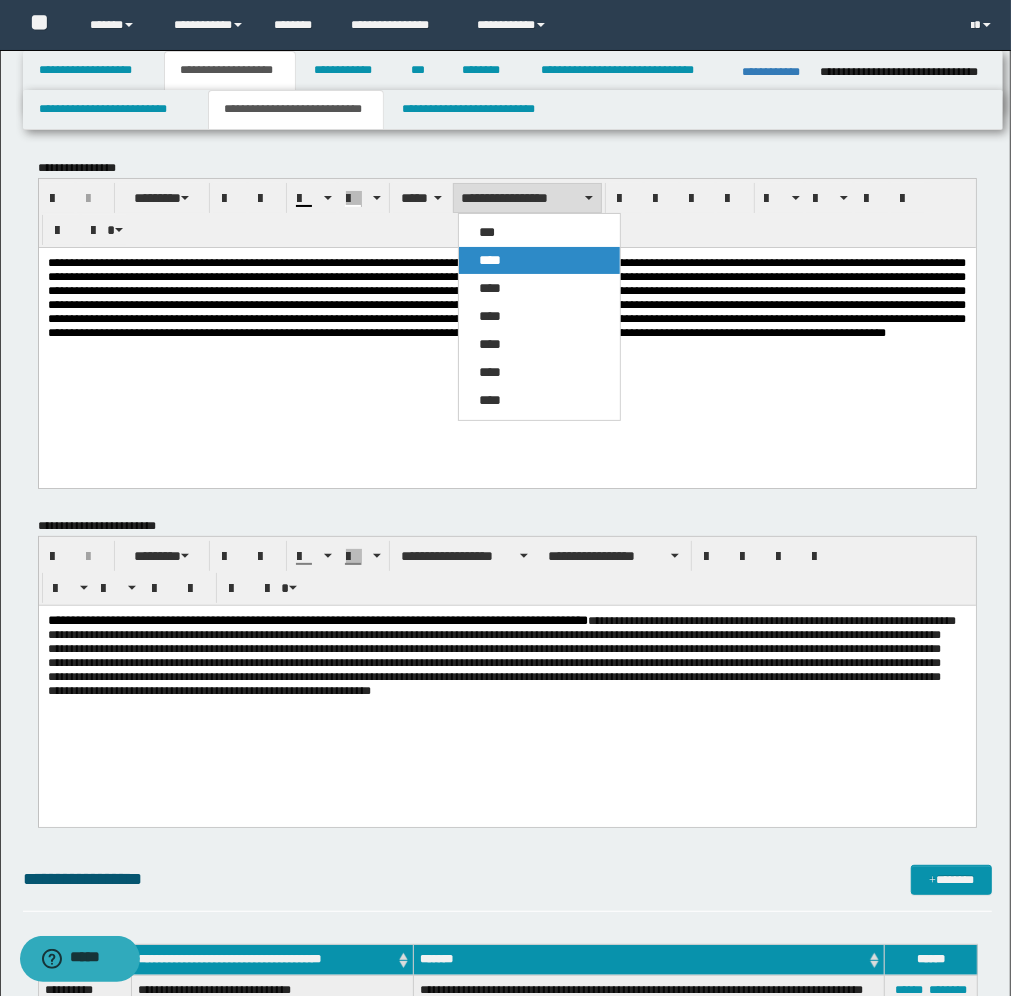 drag, startPoint x: 501, startPoint y: 256, endPoint x: 475, endPoint y: 24, distance: 233.45235 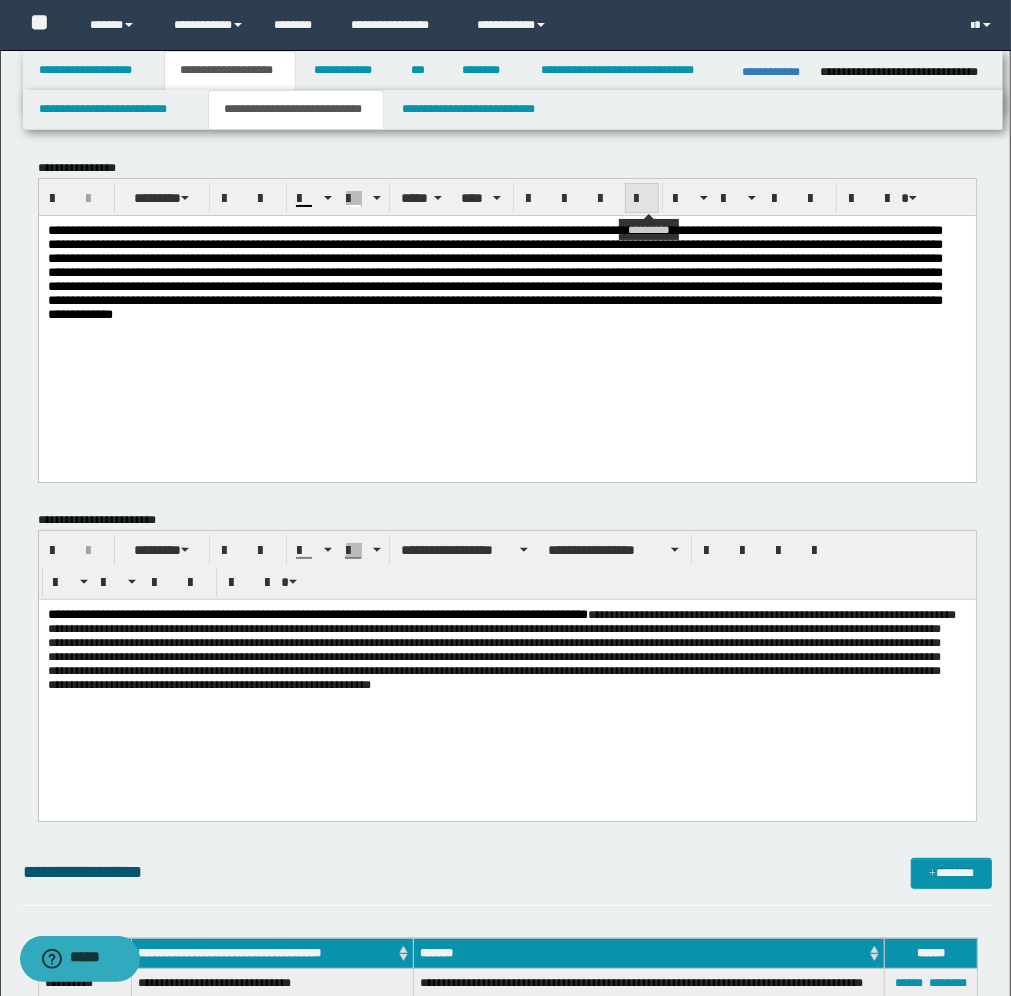 click at bounding box center [642, 199] 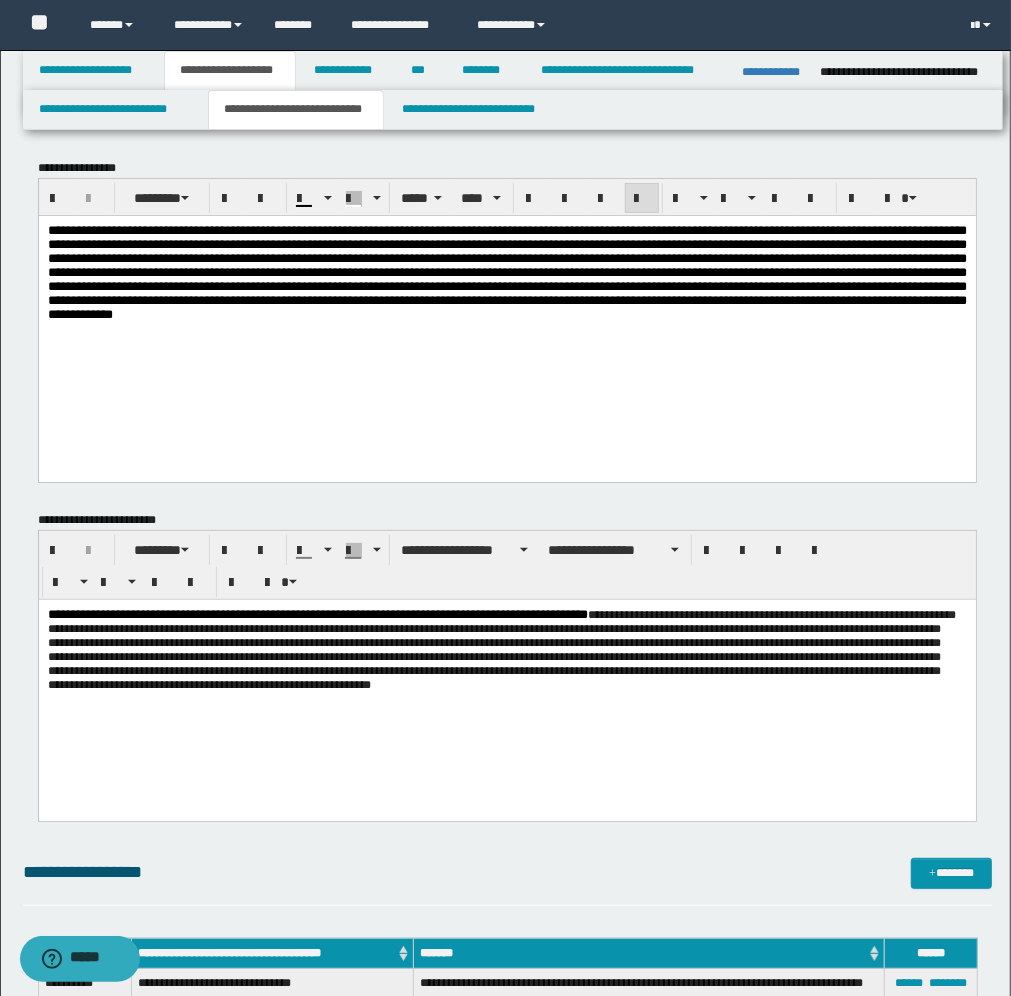 click at bounding box center (506, 297) 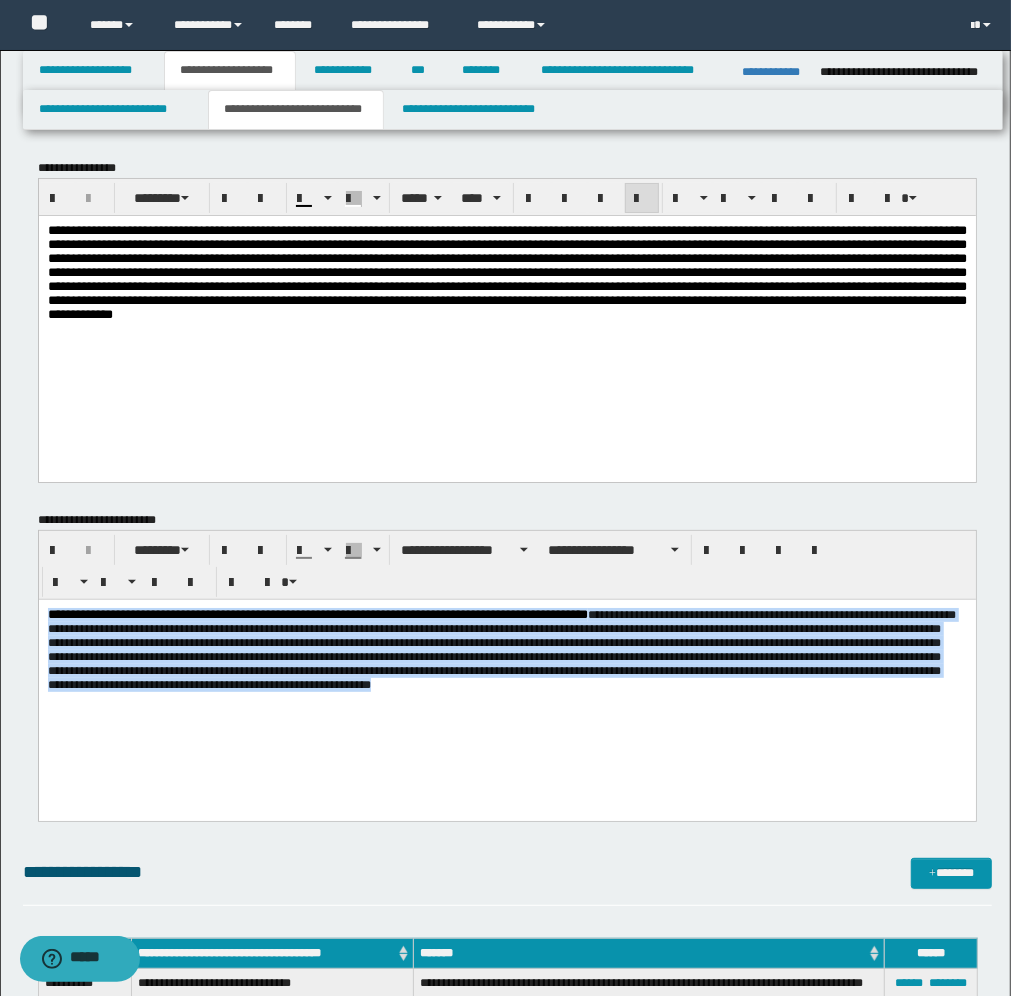 drag, startPoint x: 843, startPoint y: 707, endPoint x: 73, endPoint y: 1200, distance: 914.3025 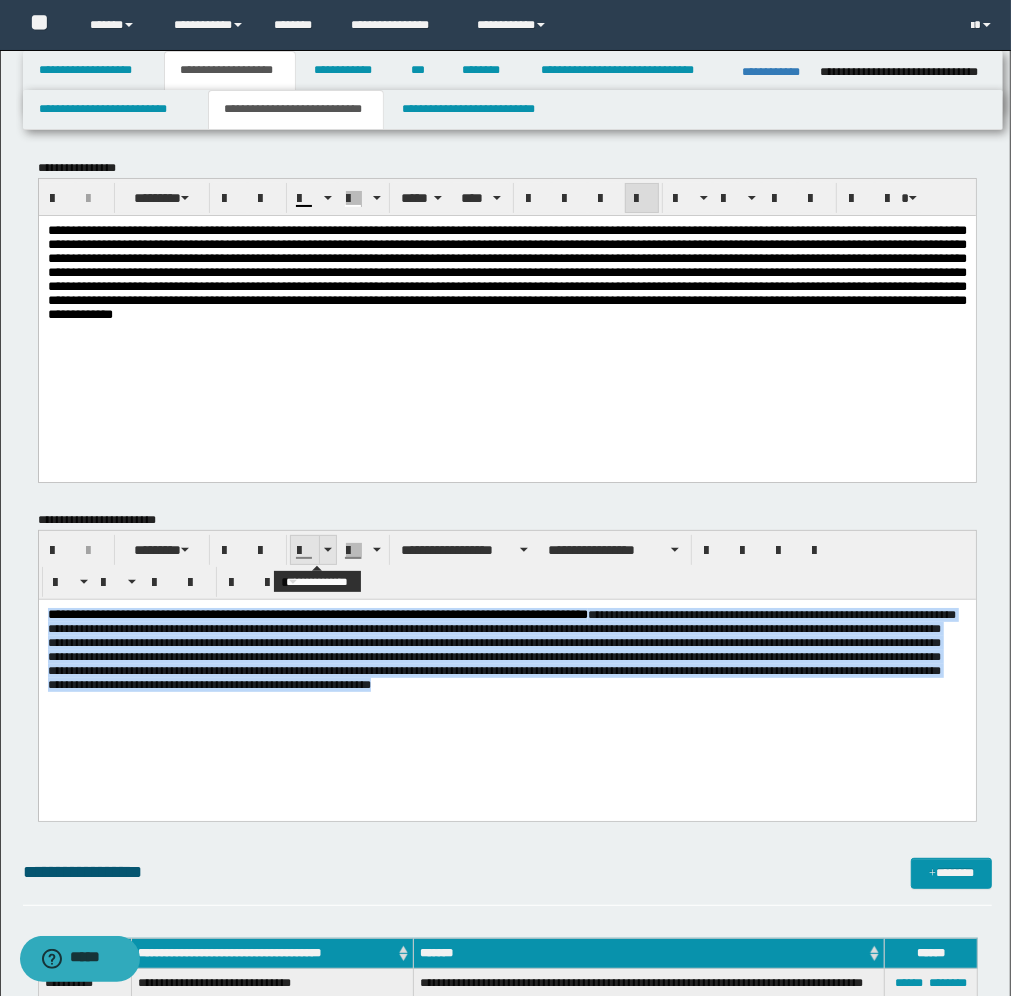 click at bounding box center [327, 550] 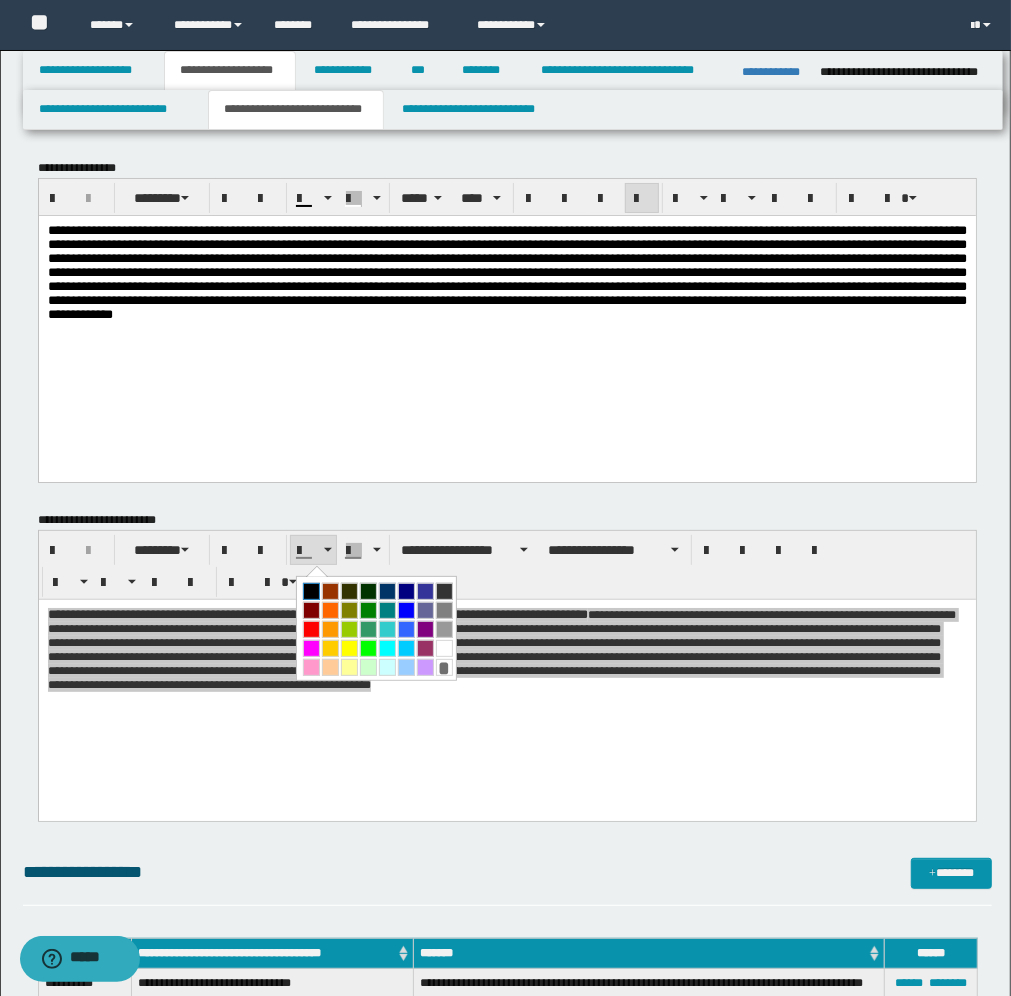 click at bounding box center (311, 591) 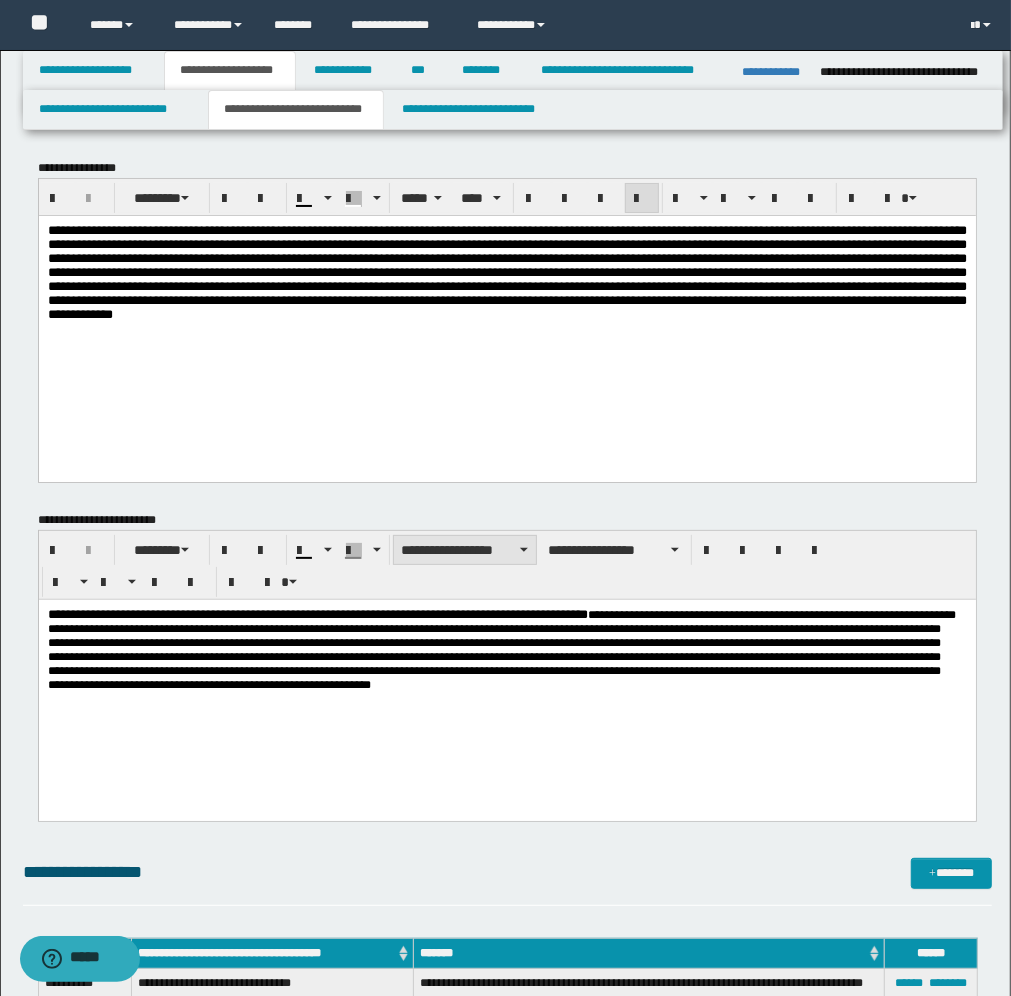 click on "**********" at bounding box center [465, 550] 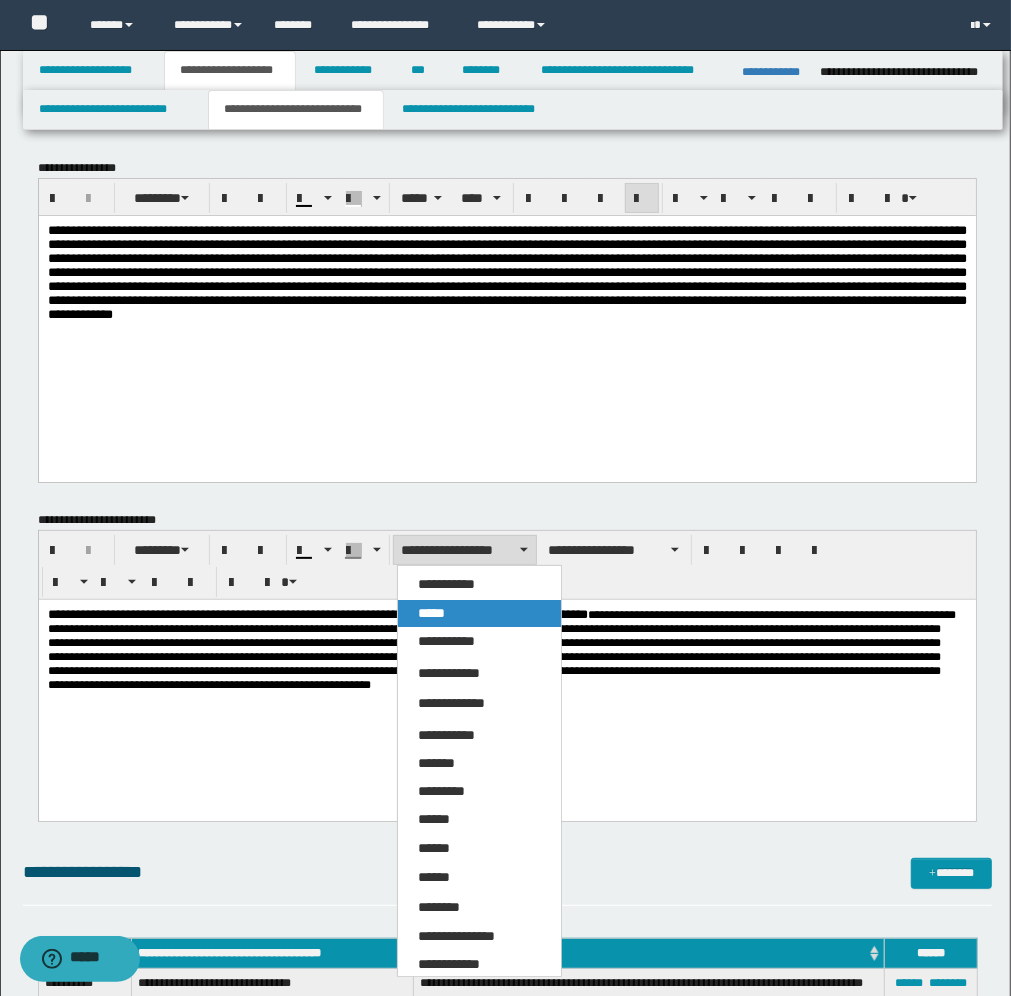 click on "*****" at bounding box center [431, 613] 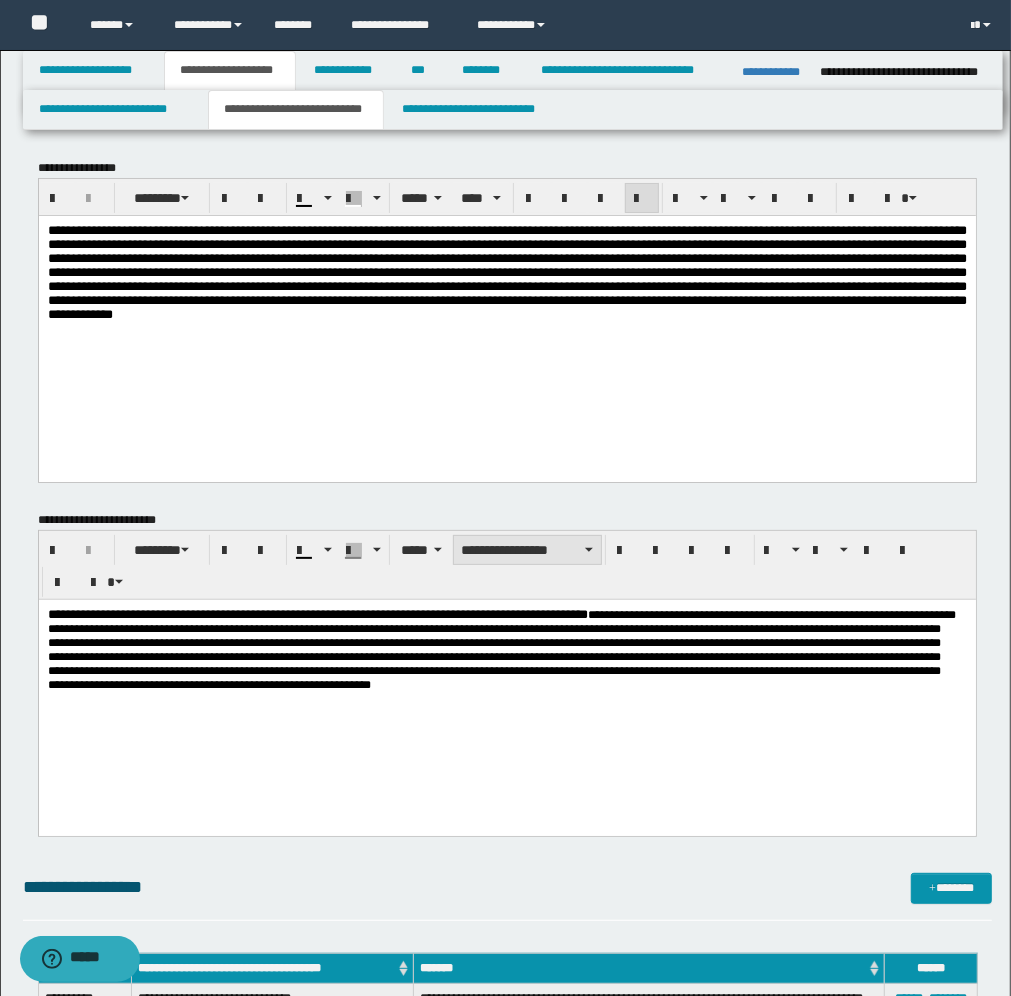 click on "**********" at bounding box center (527, 550) 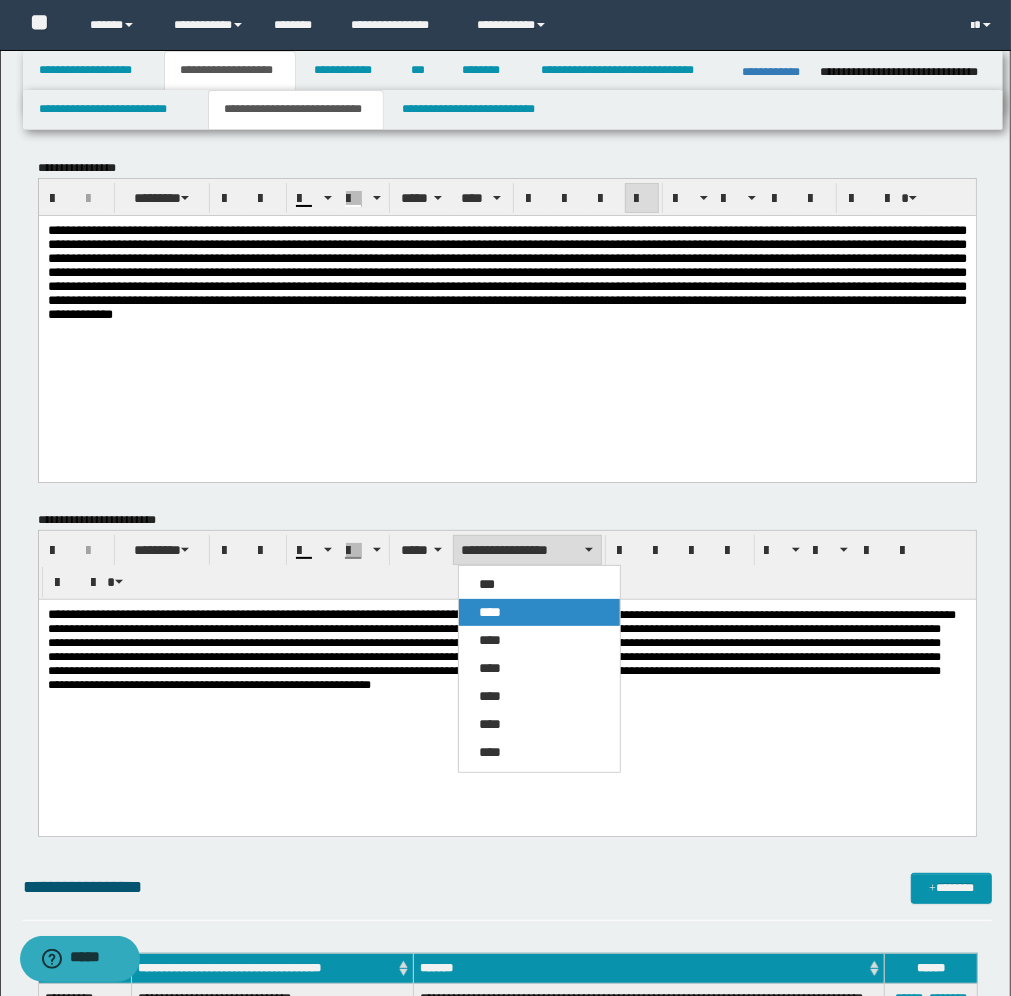 click on "****" at bounding box center (490, 612) 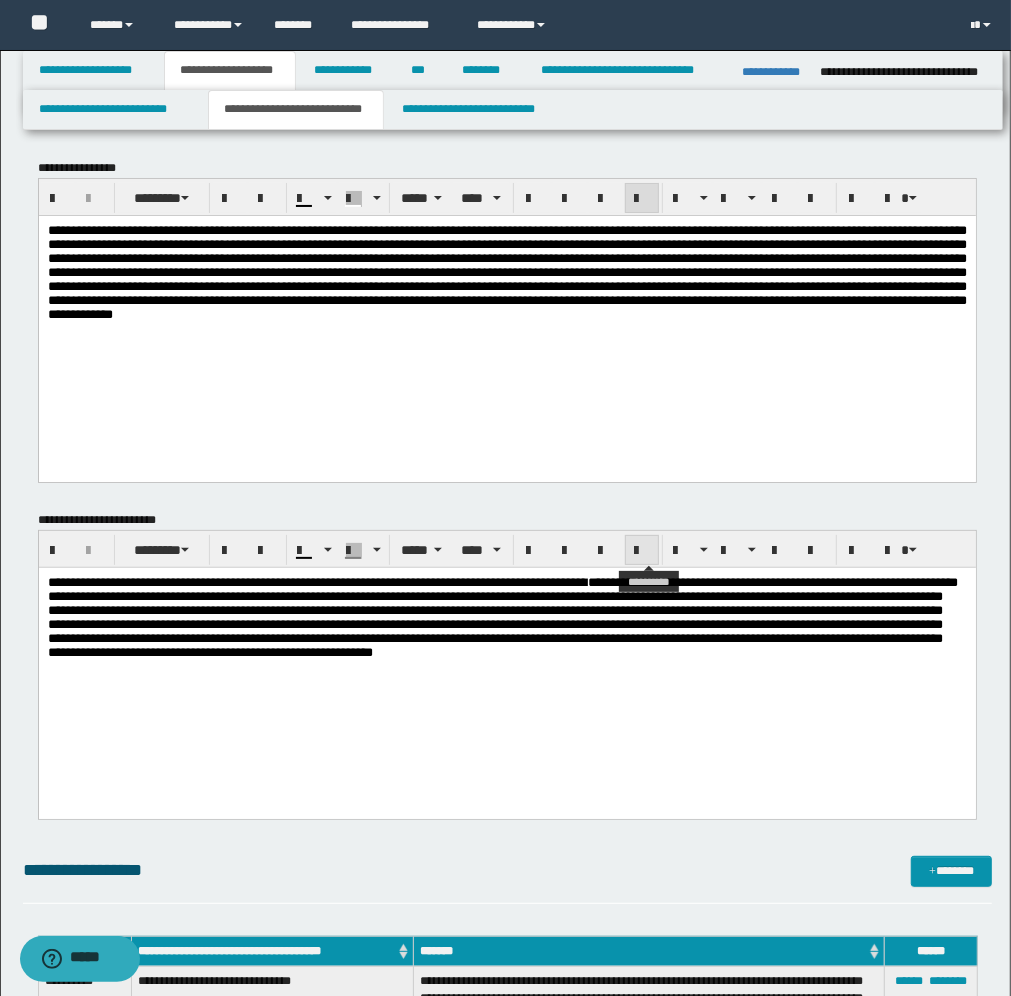 click at bounding box center (642, 551) 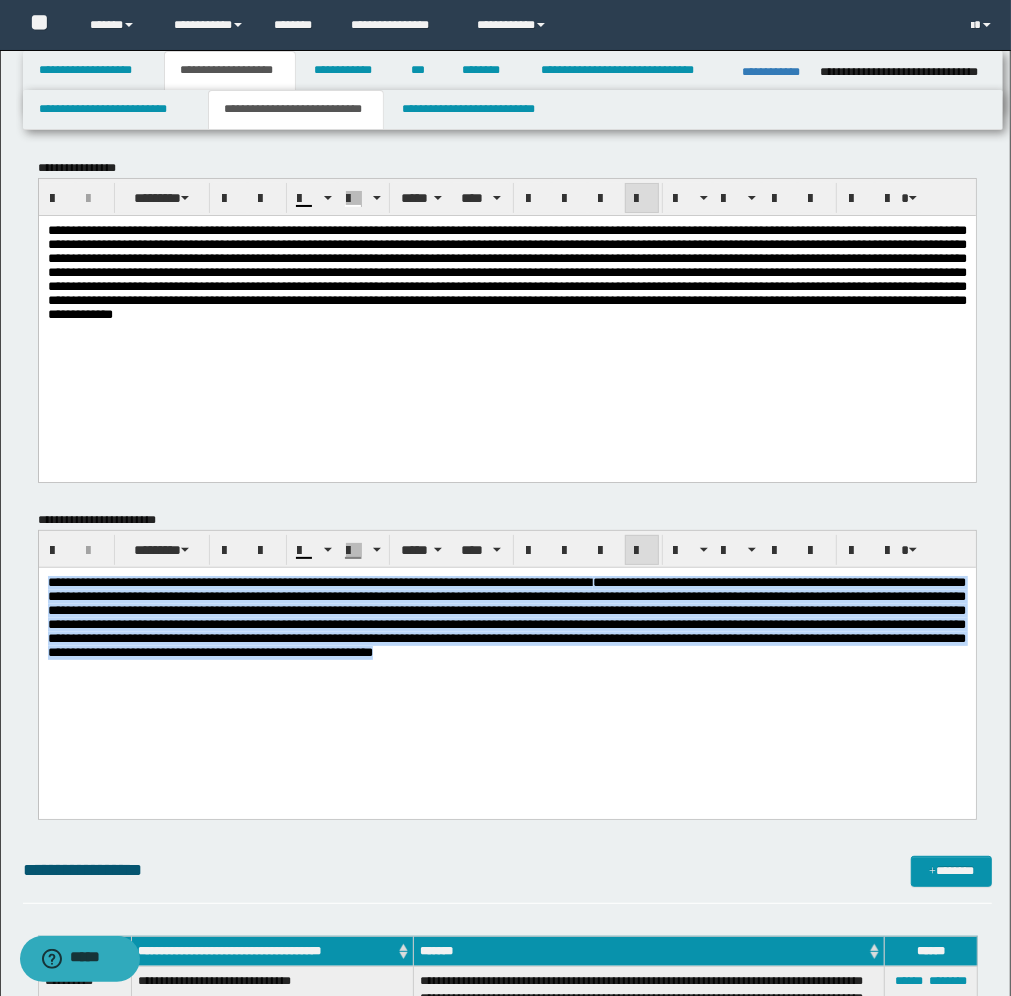 click on "**********" at bounding box center [506, 667] 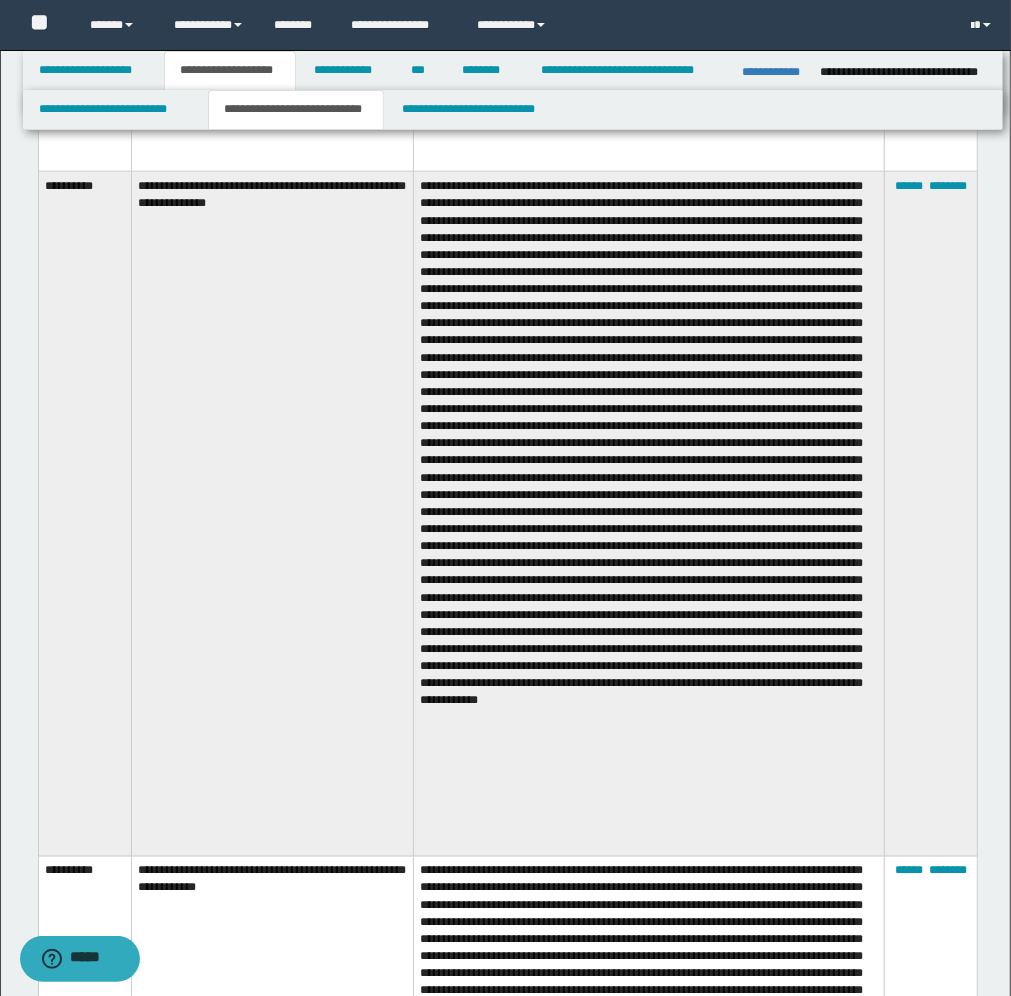 scroll, scrollTop: 750, scrollLeft: 0, axis: vertical 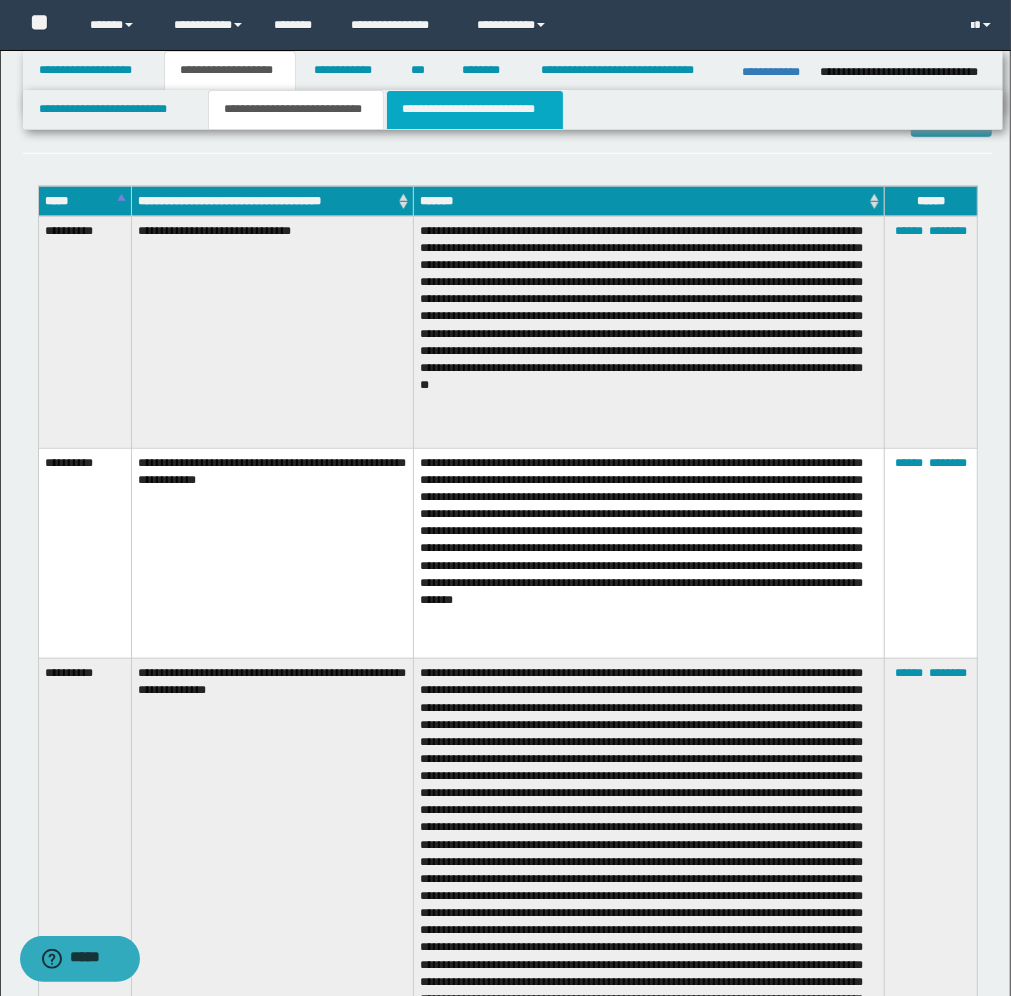 click on "**********" at bounding box center (475, 110) 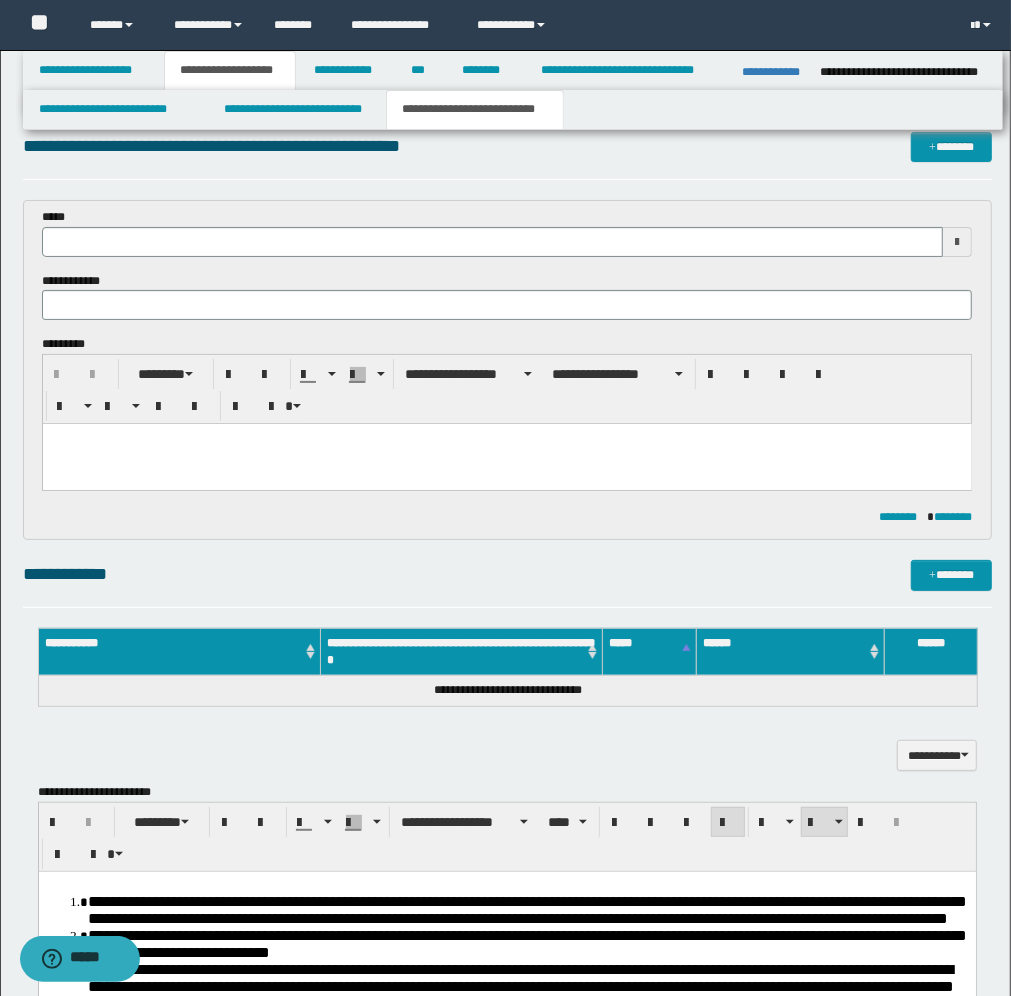 scroll, scrollTop: 0, scrollLeft: 0, axis: both 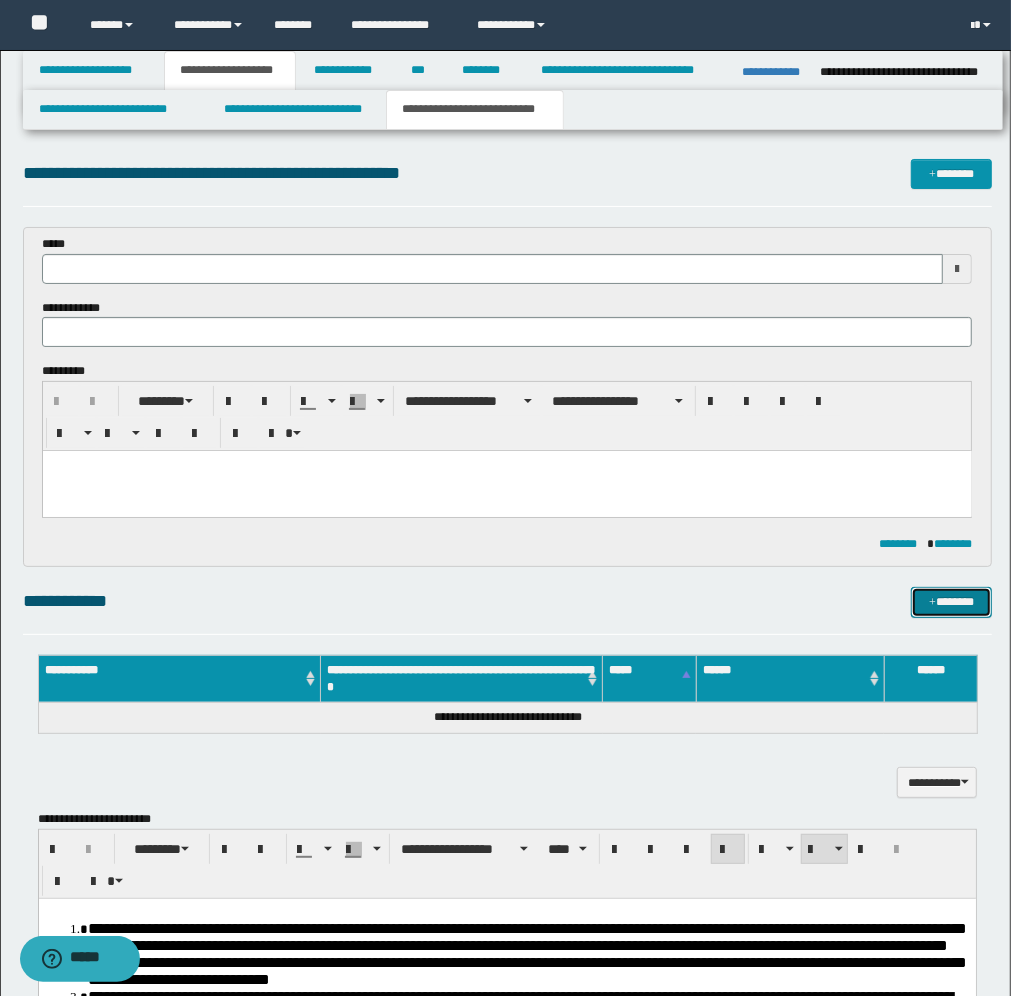 click on "*******" at bounding box center (951, 602) 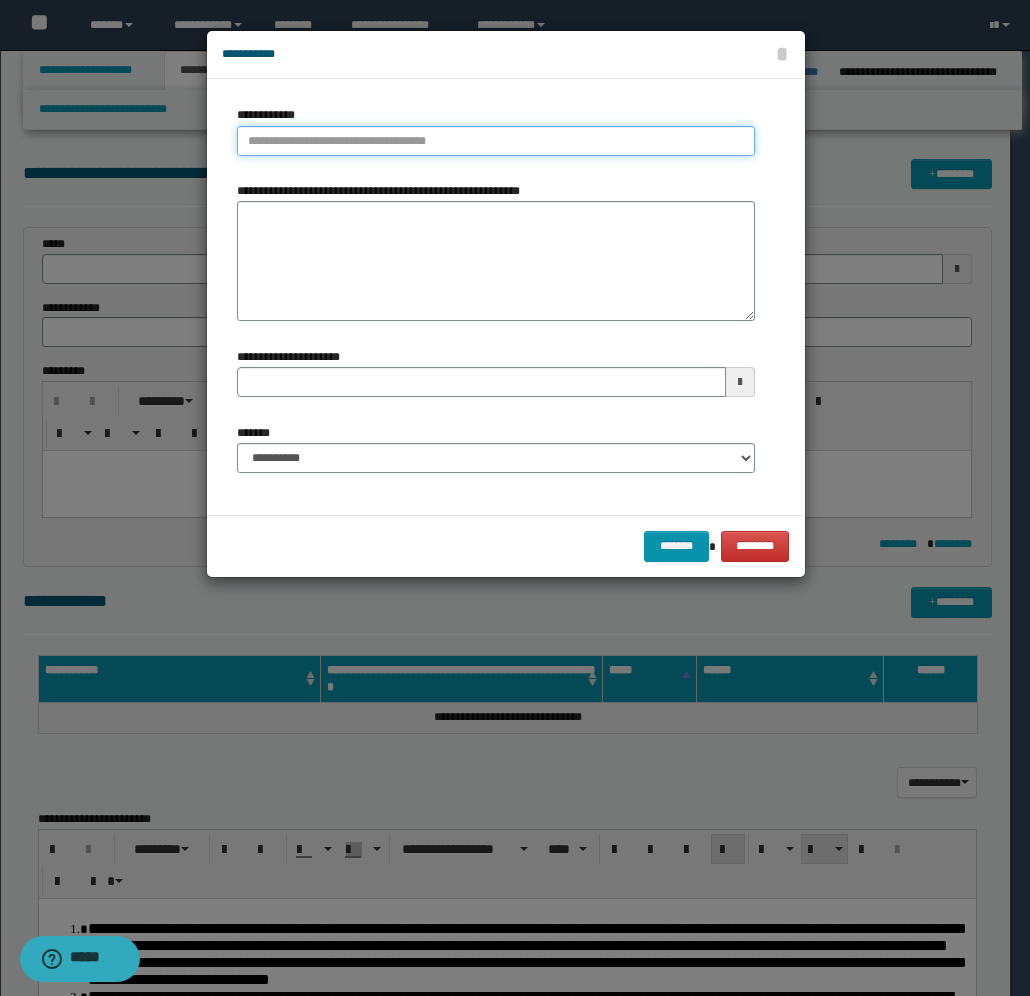 click on "**********" at bounding box center [496, 141] 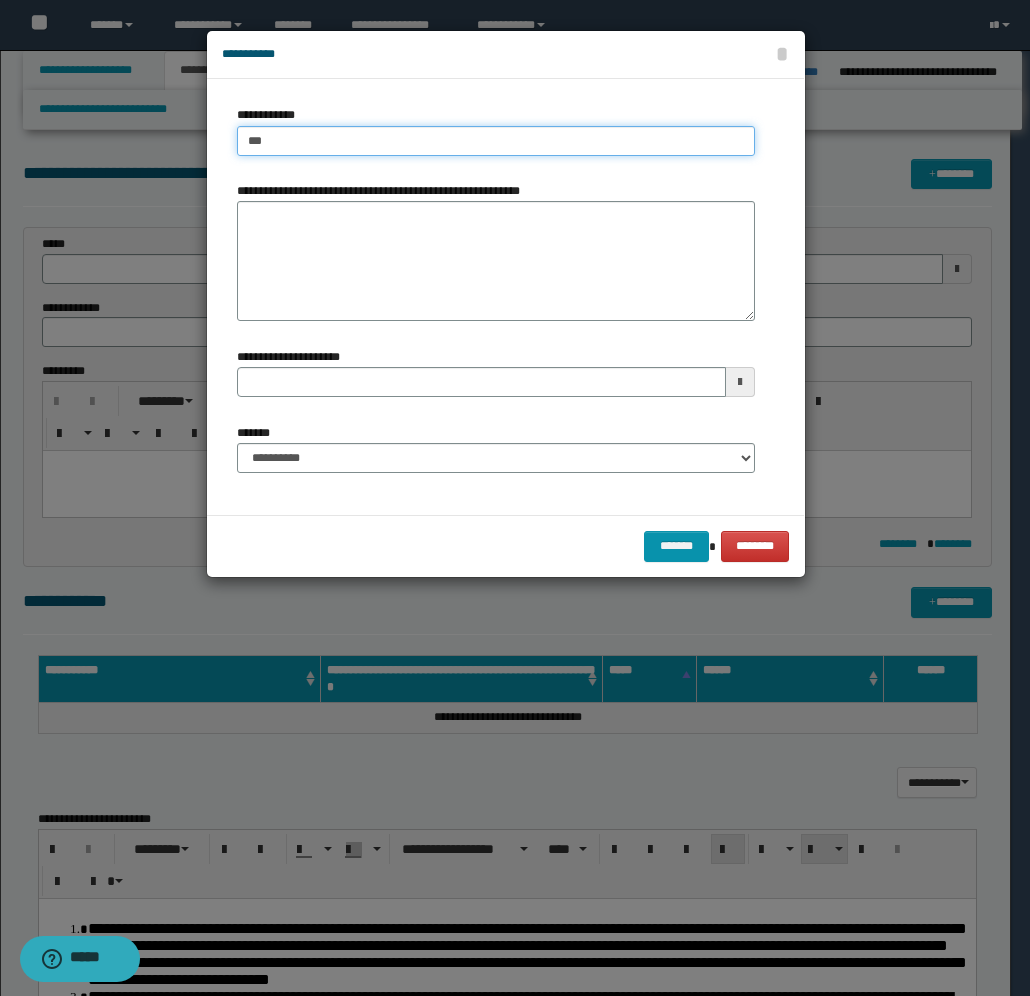 type on "****" 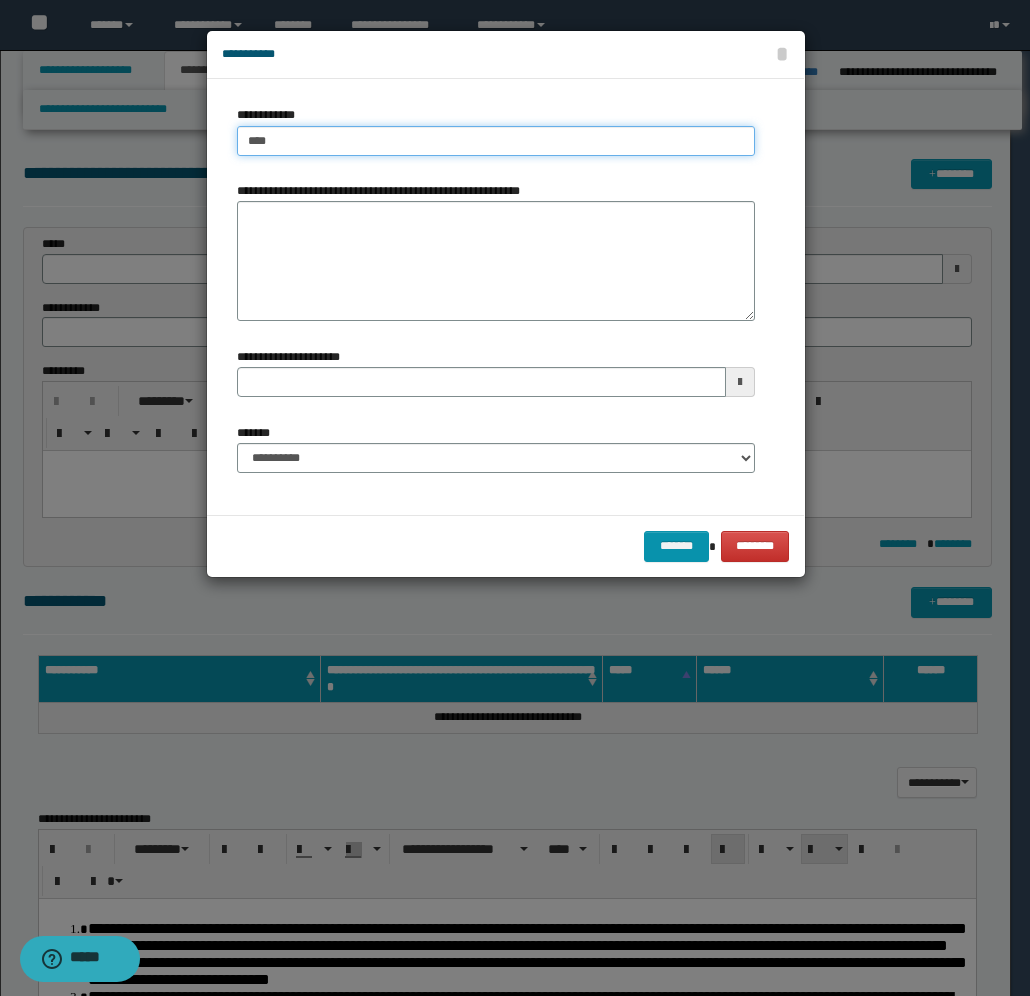 type on "****" 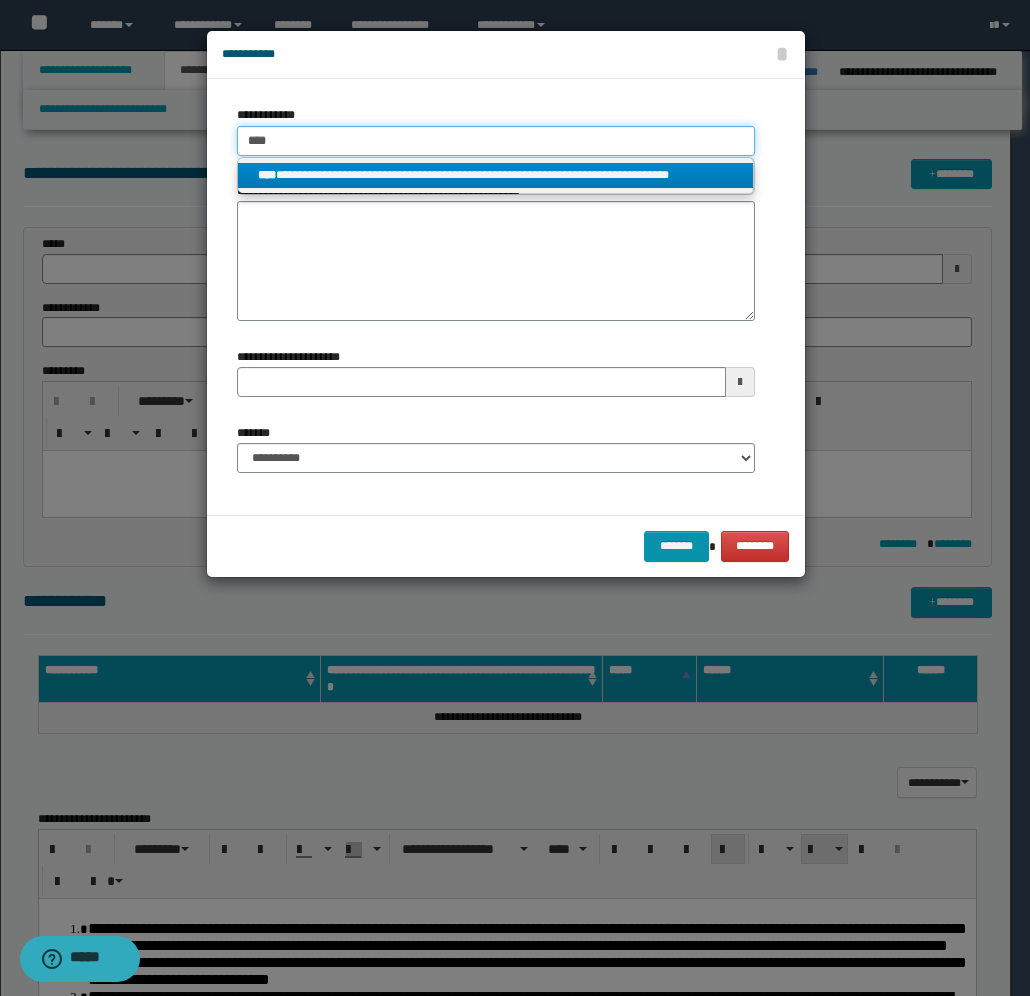 type on "****" 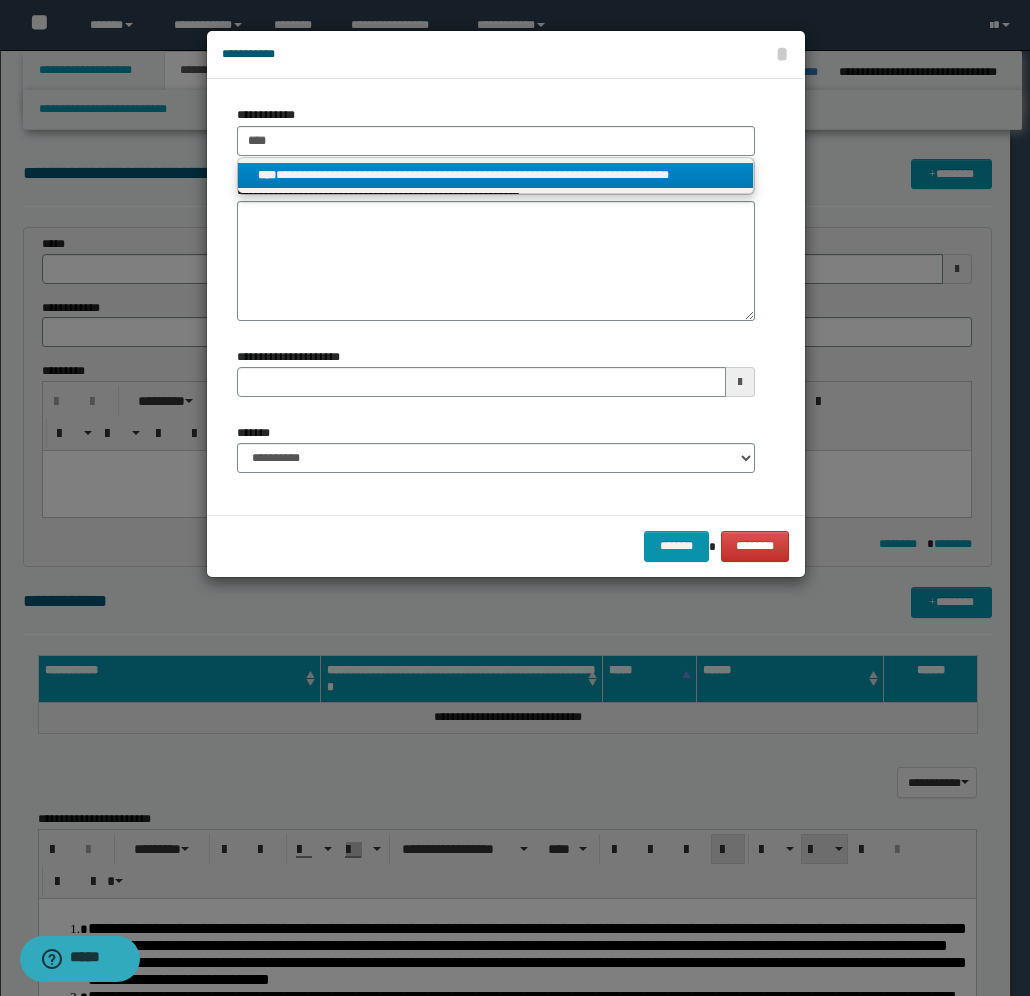click on "****" at bounding box center (267, 175) 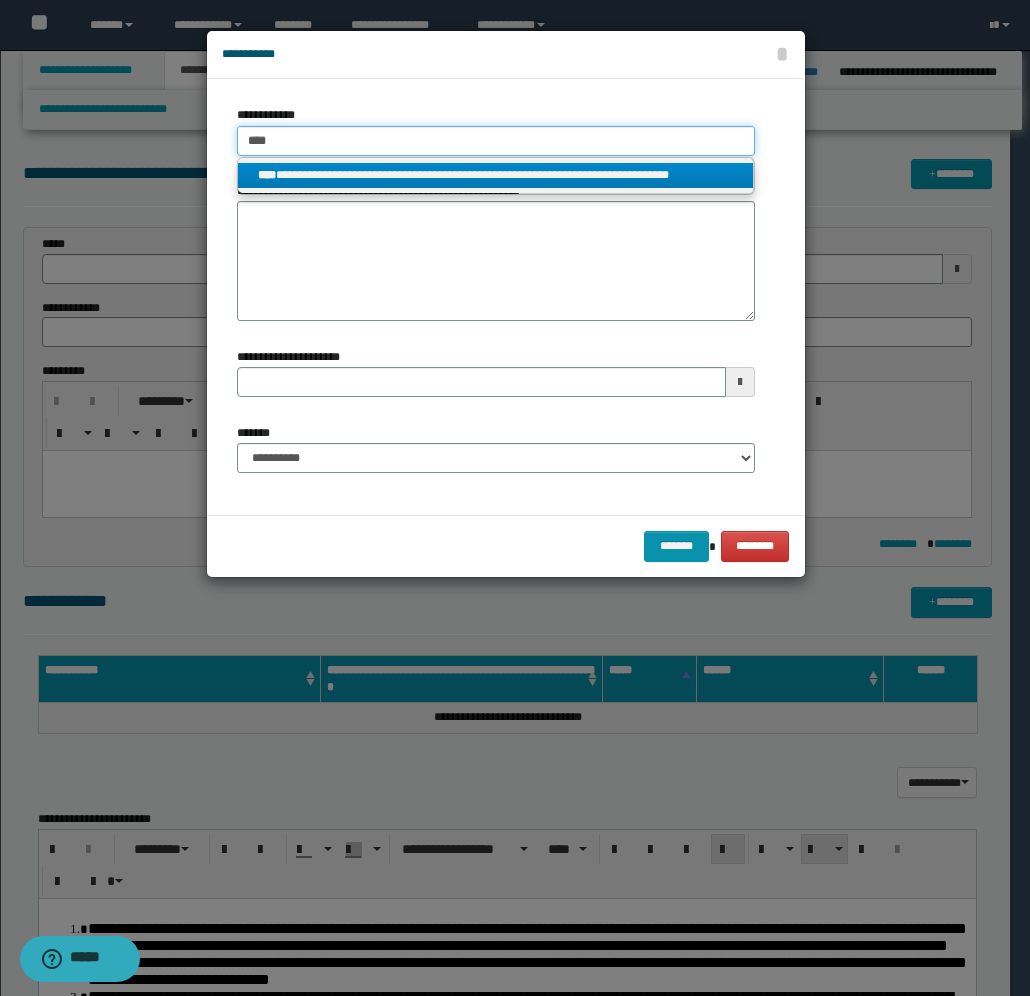 type 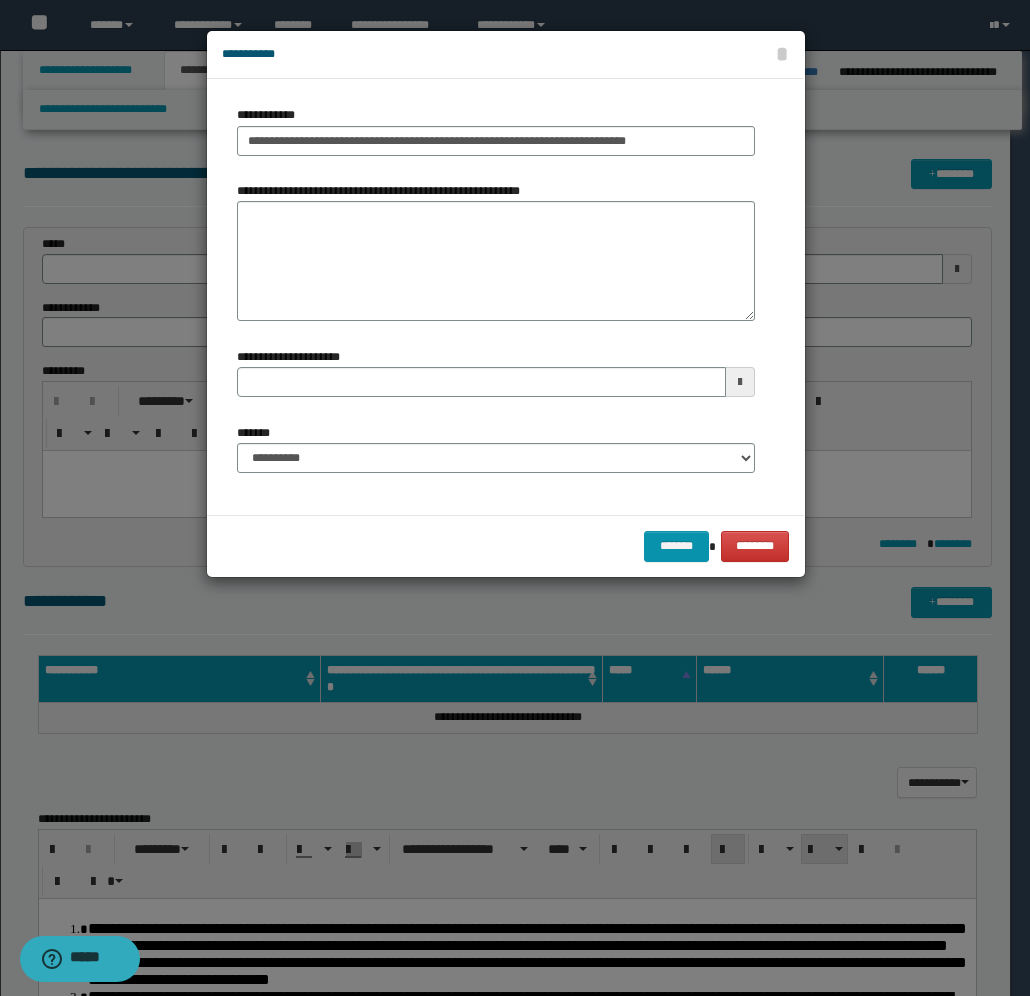 click at bounding box center [740, 382] 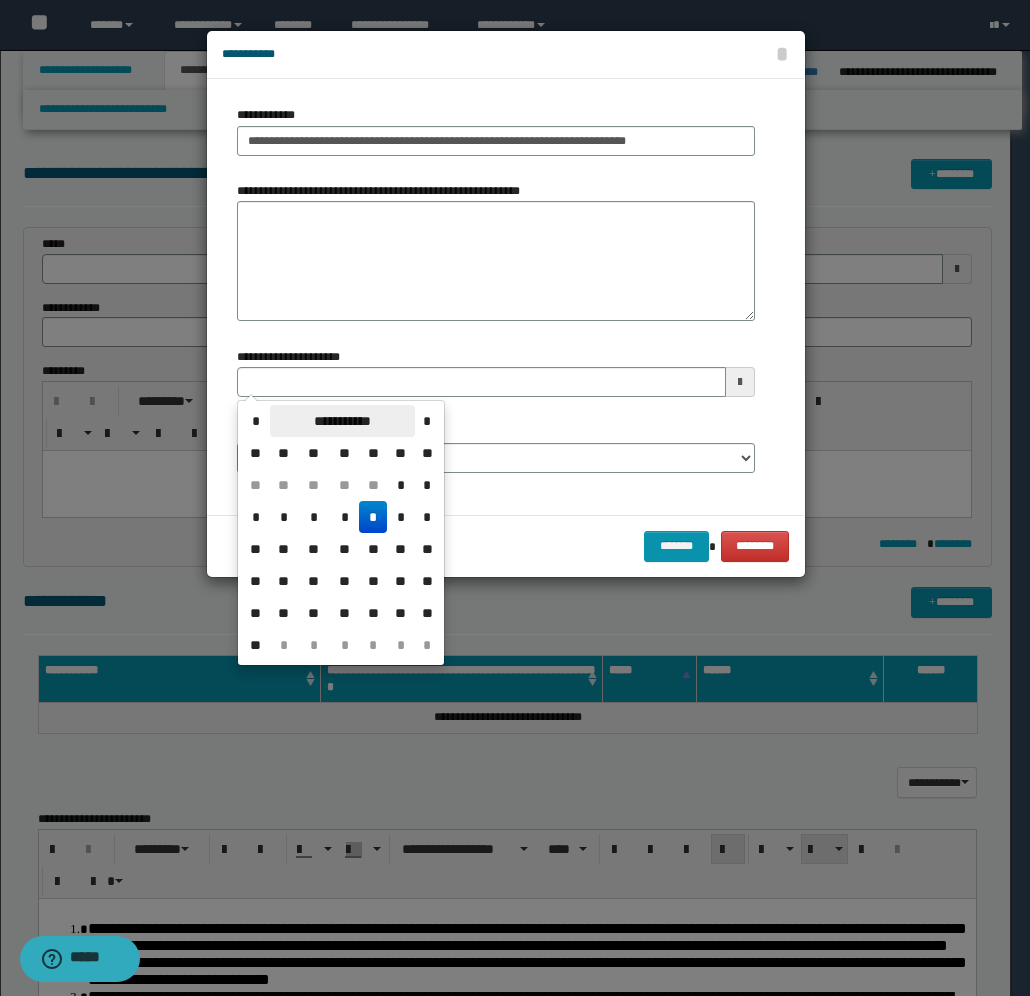 click on "**********" at bounding box center [342, 421] 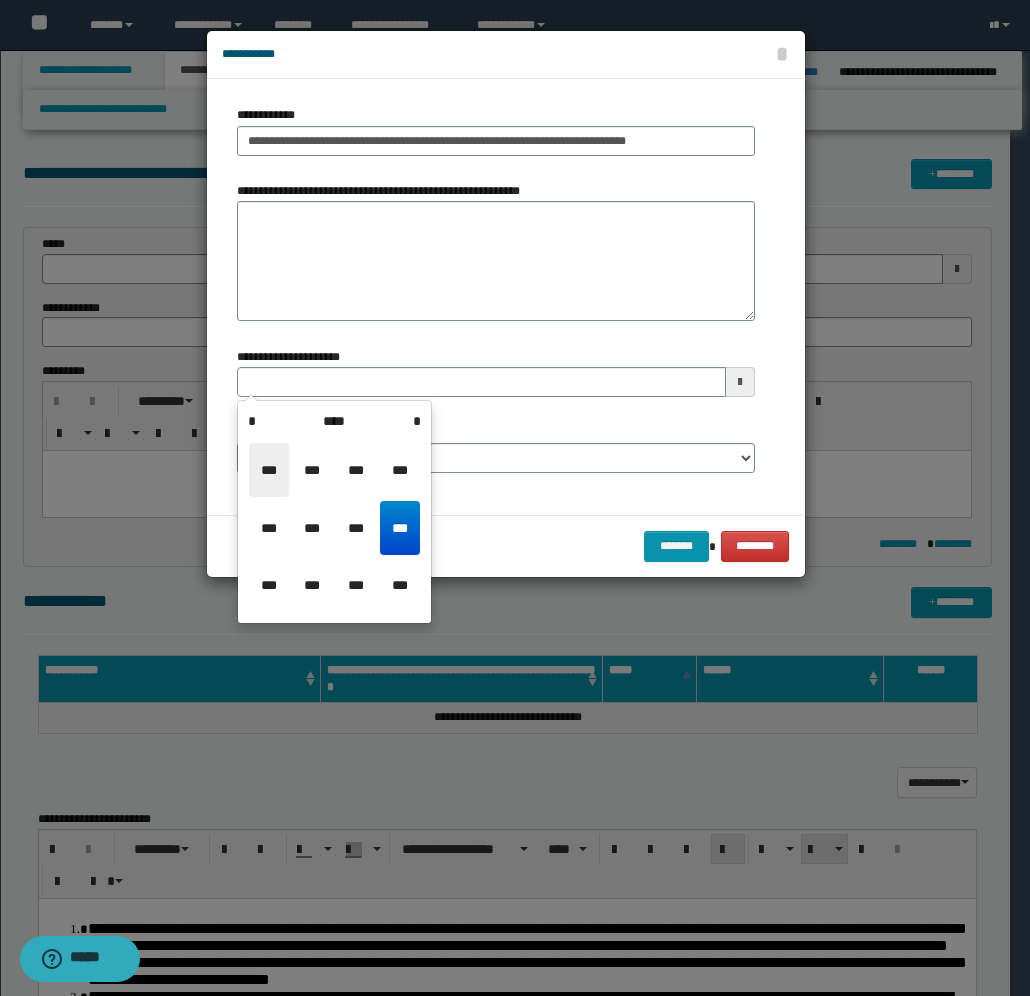 click on "***" at bounding box center [269, 470] 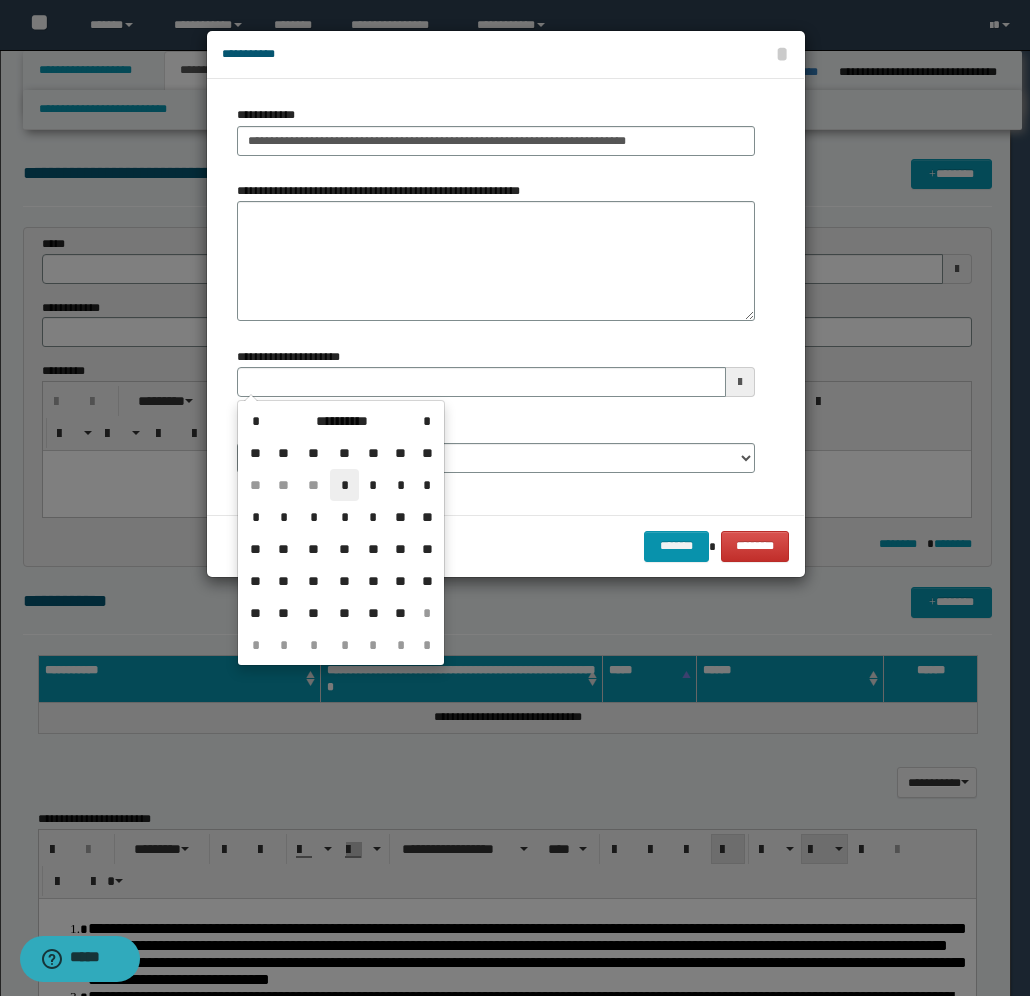 click on "*" at bounding box center (344, 485) 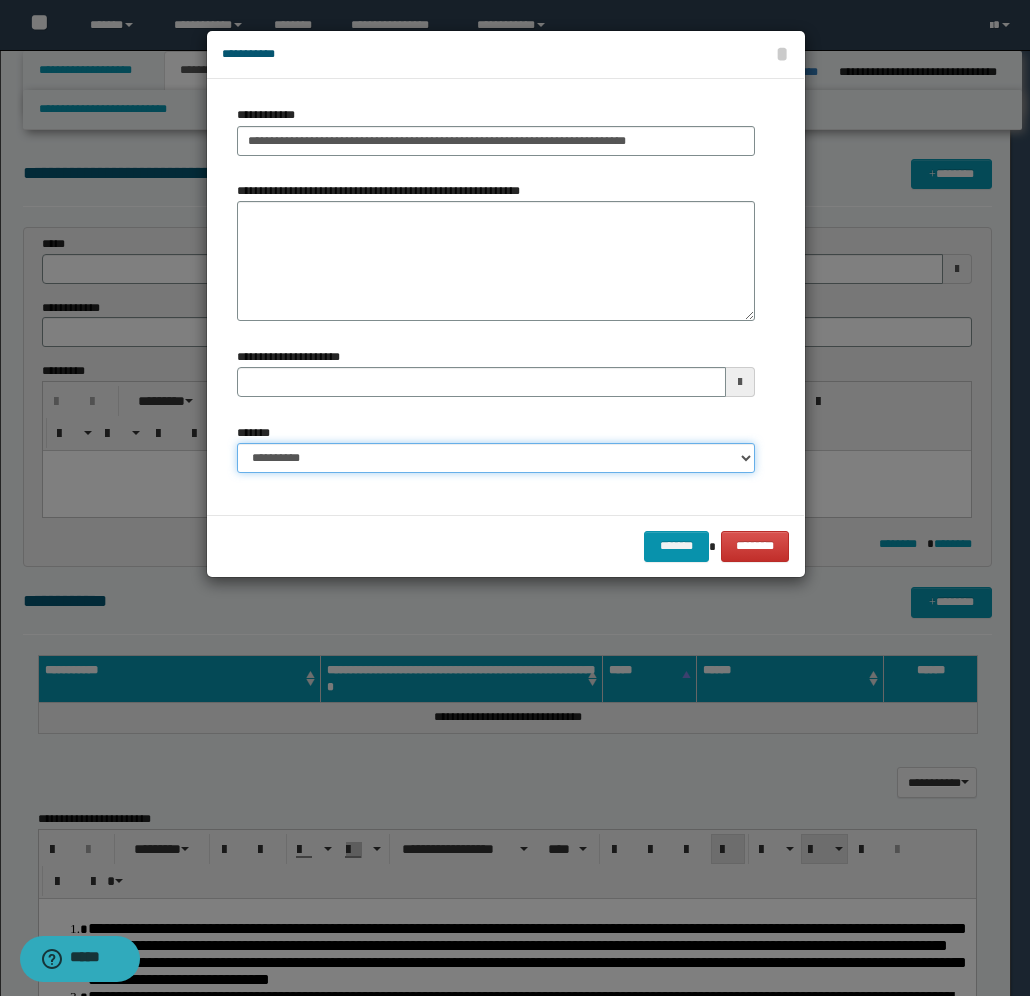 click on "**********" at bounding box center (496, 458) 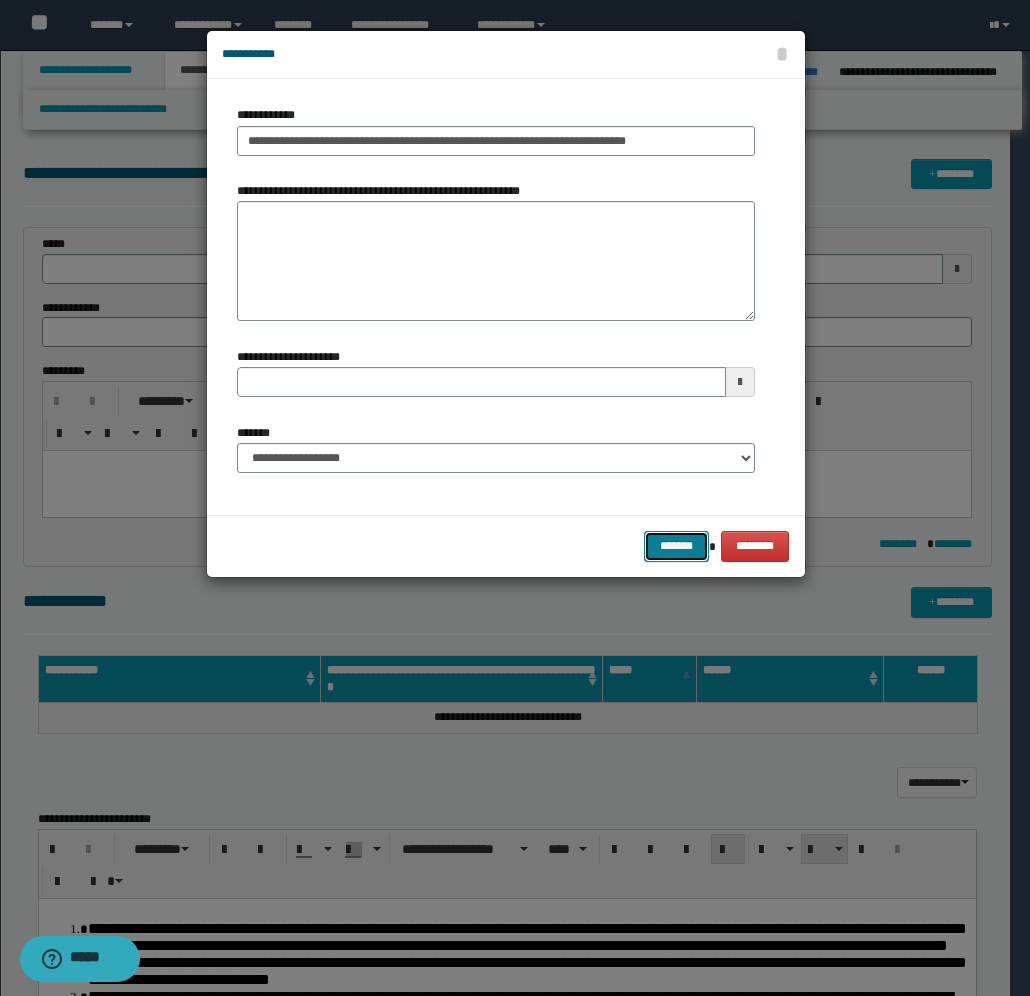 click on "*******" at bounding box center [676, 546] 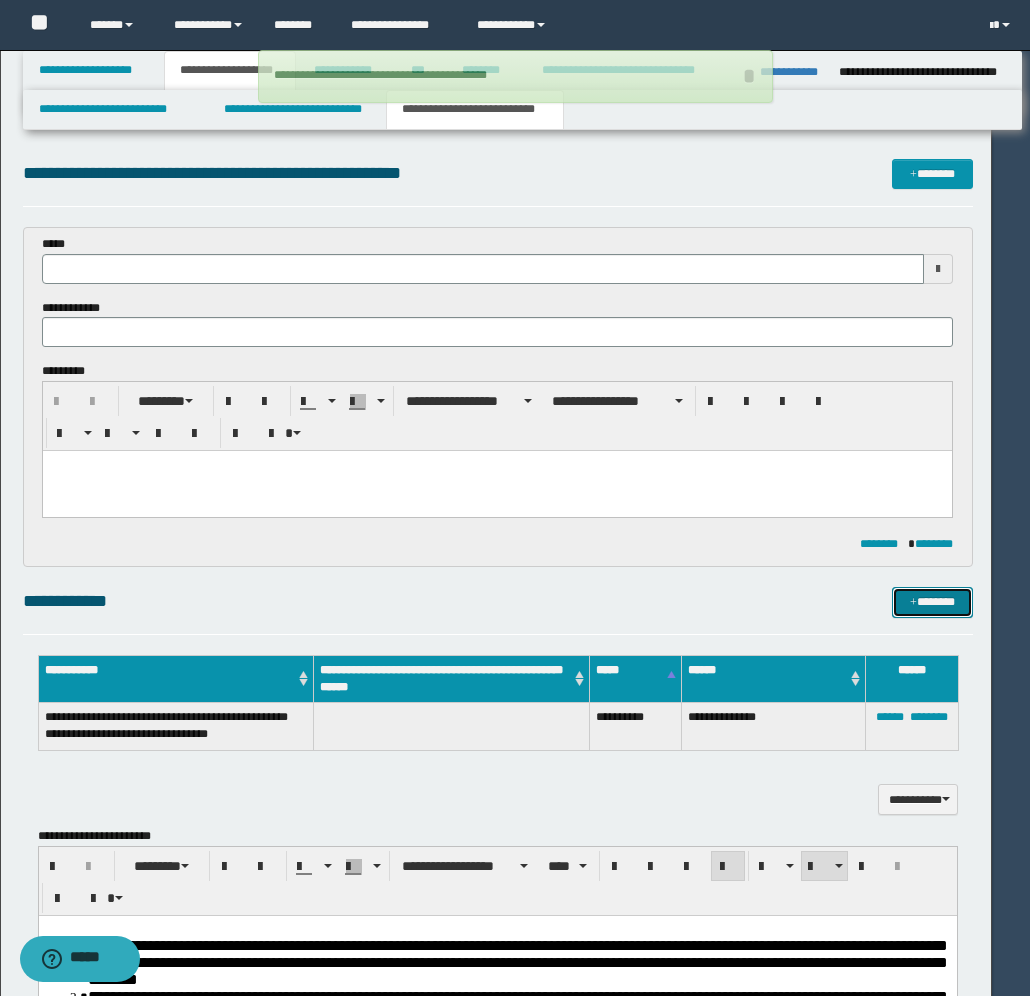 type 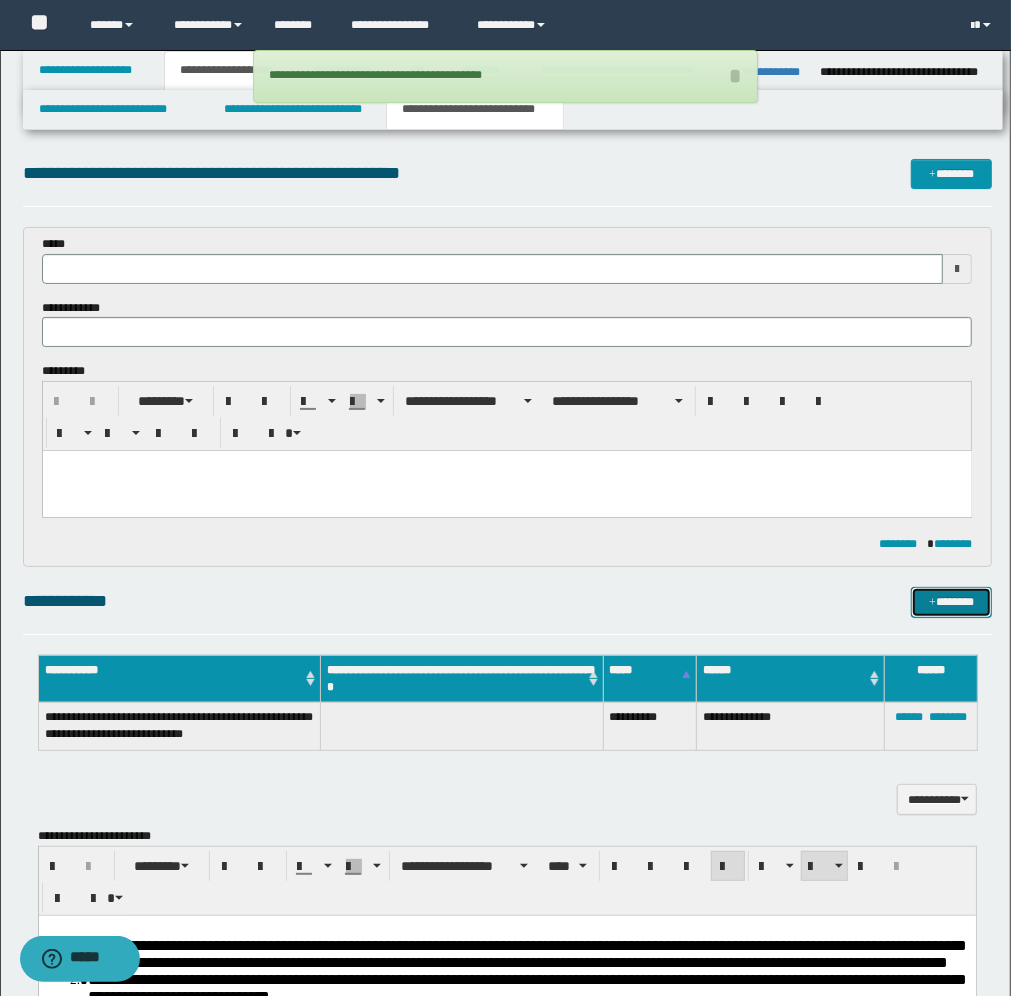 click on "*******" at bounding box center (951, 602) 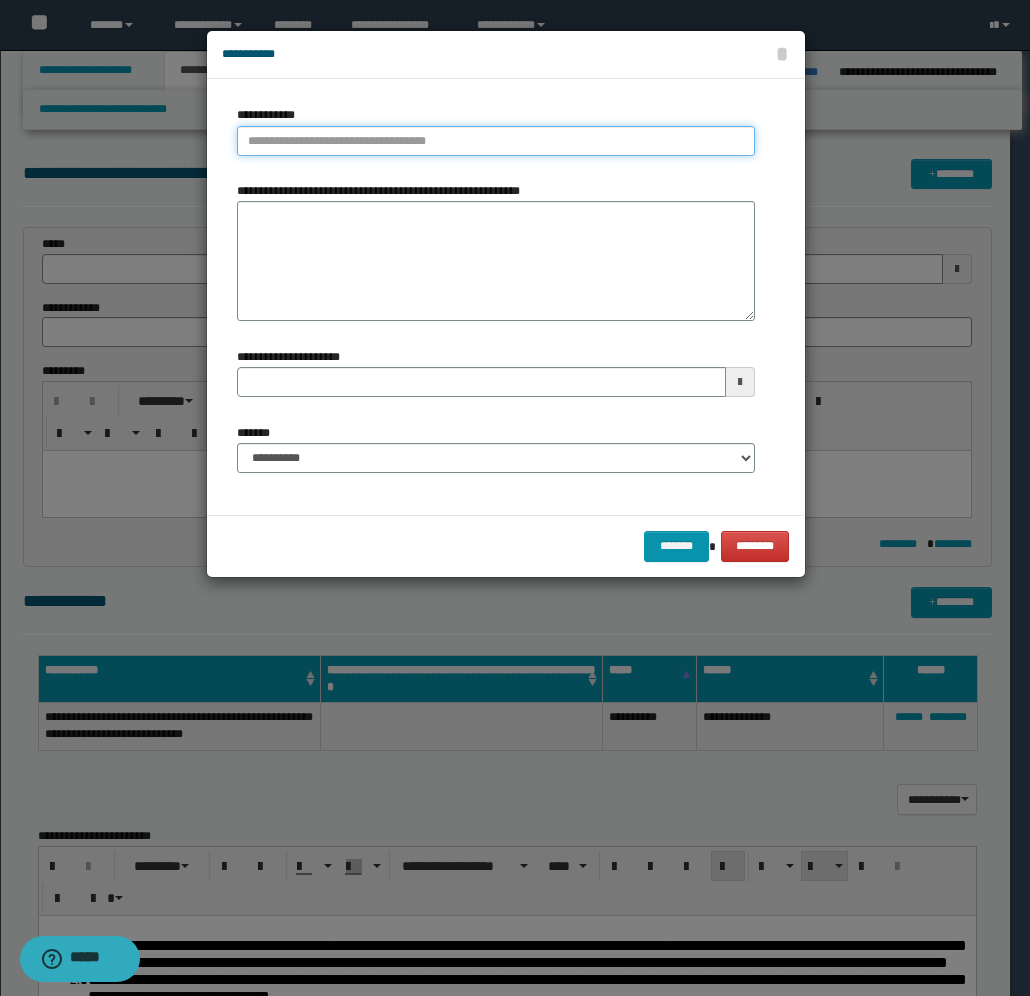 type on "**********" 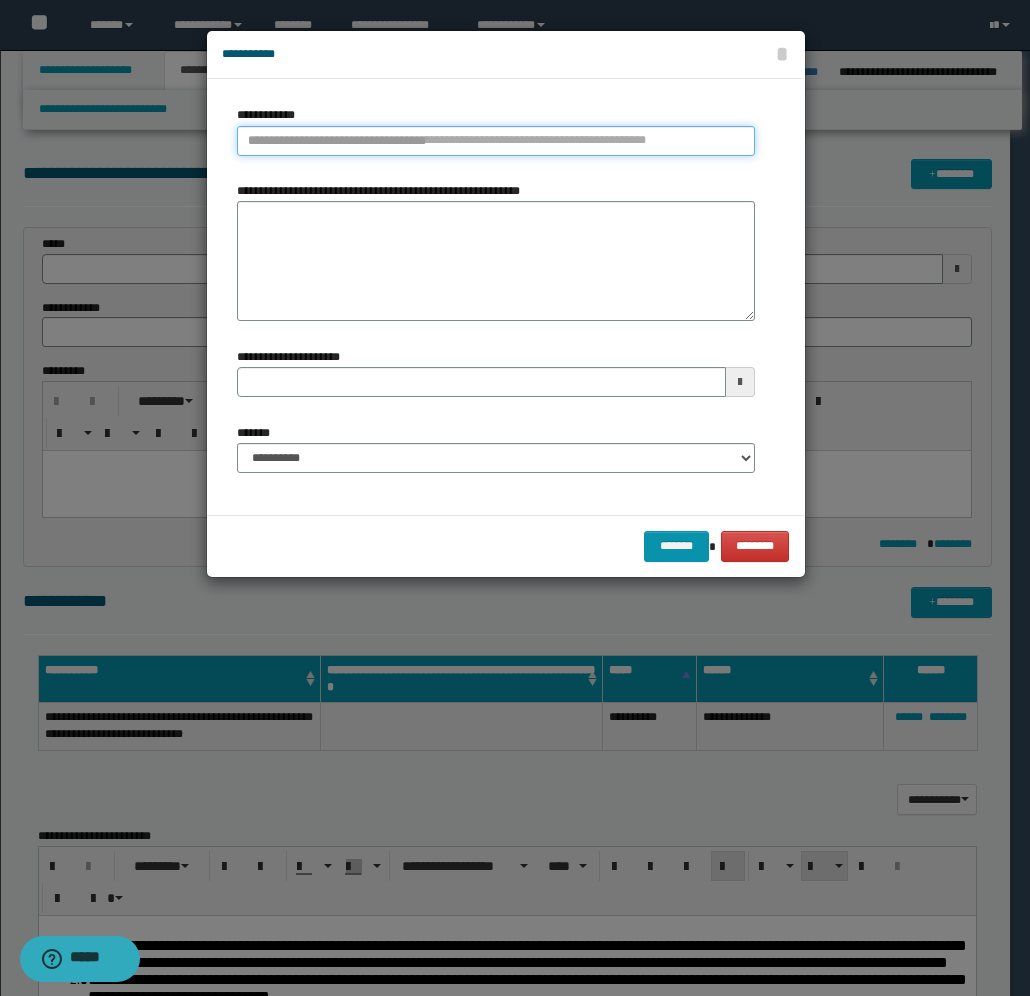 click on "**********" at bounding box center (496, 141) 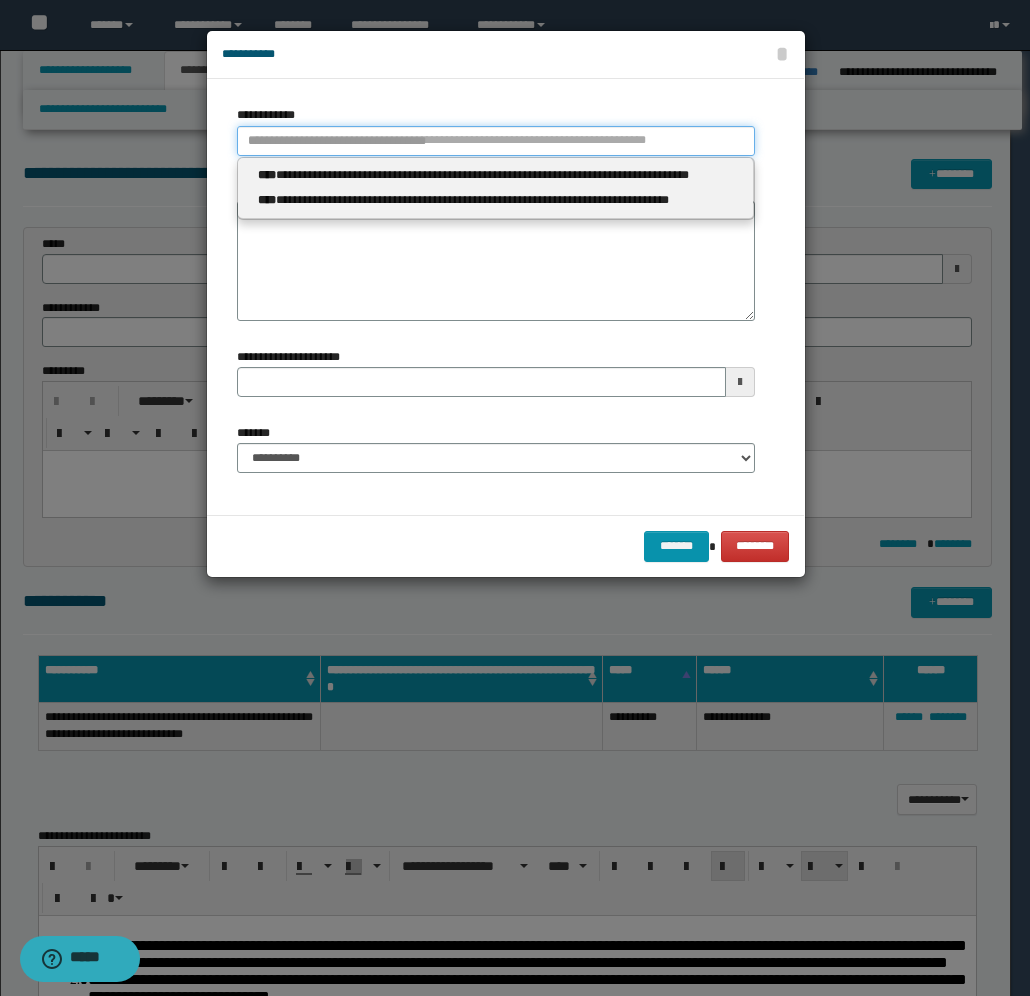type 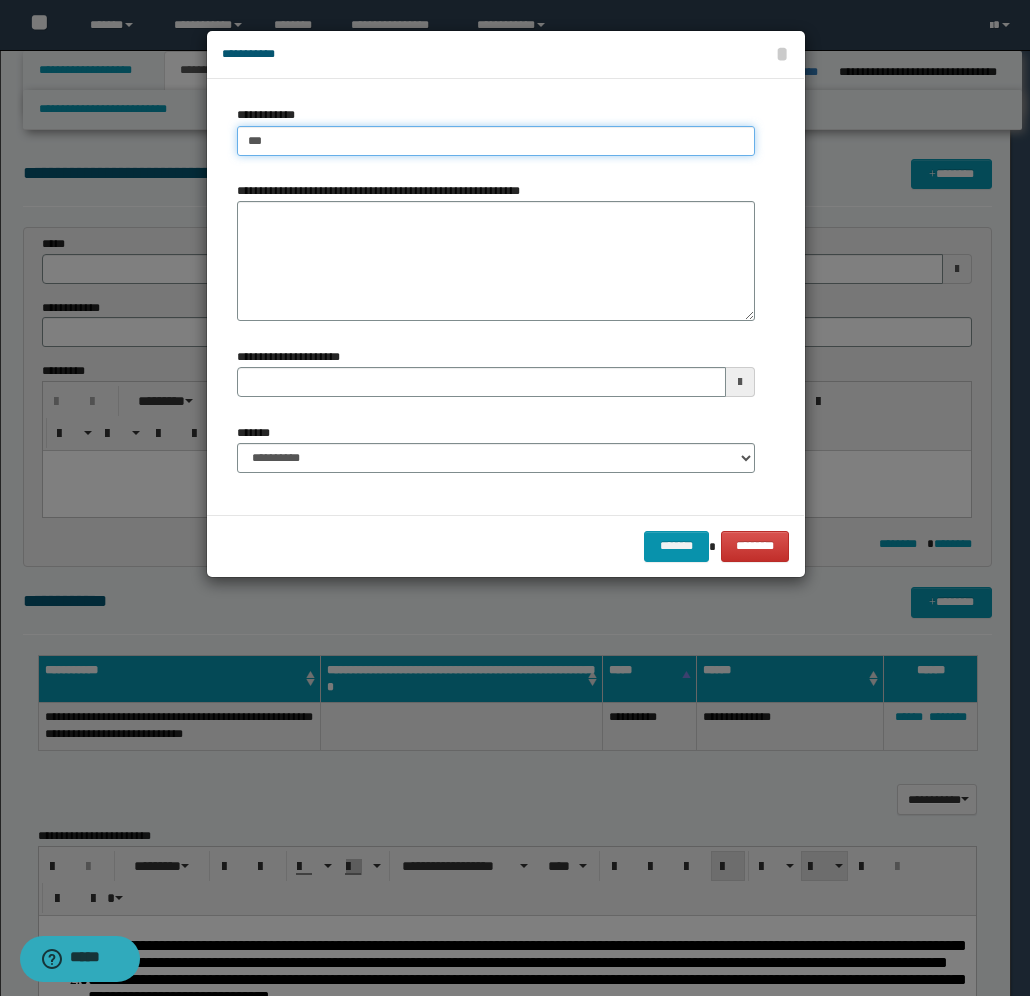 type on "****" 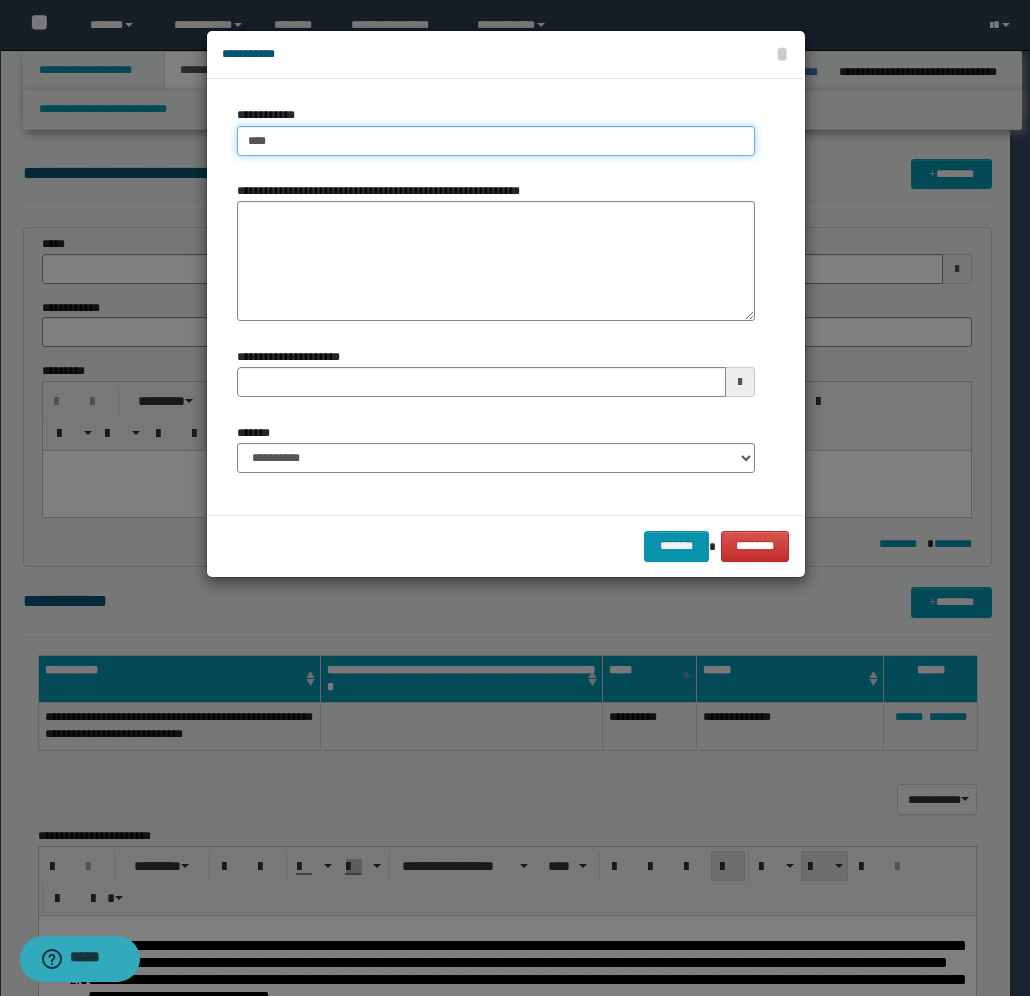 type on "****" 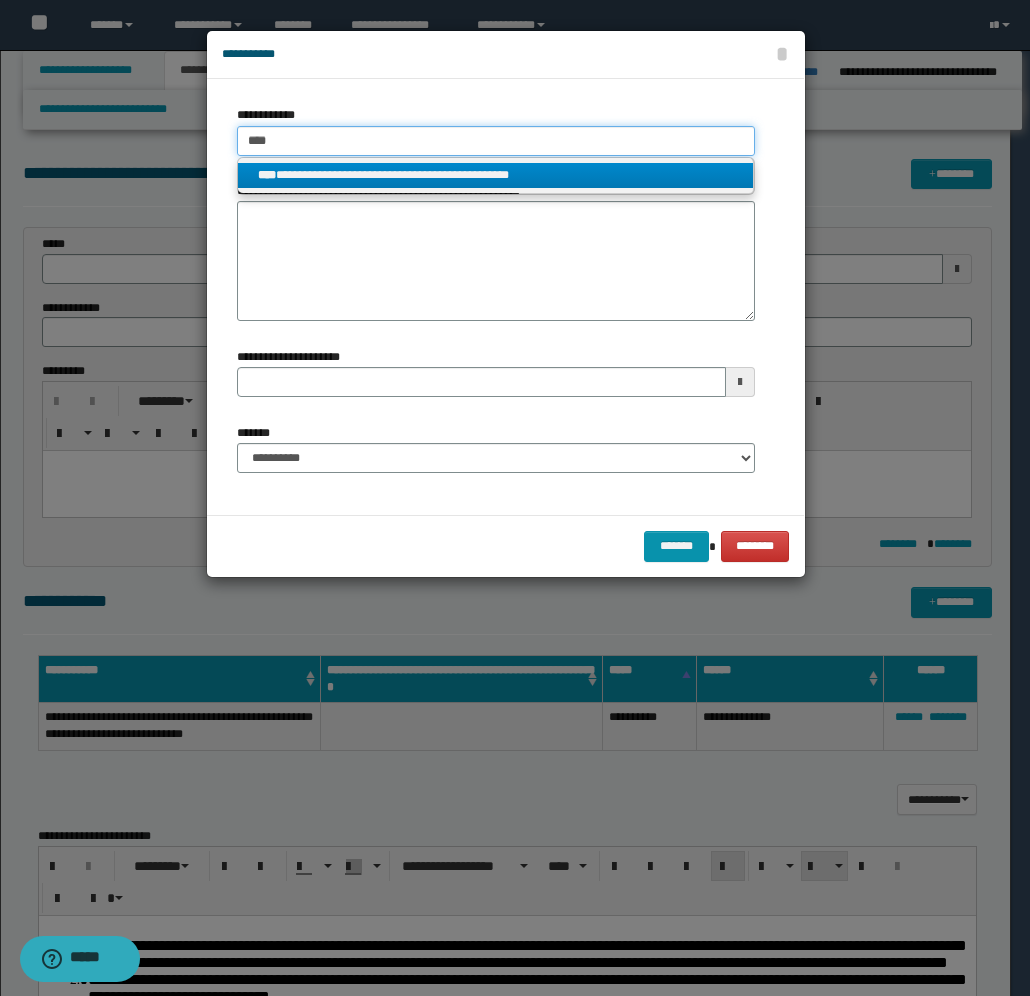 type on "****" 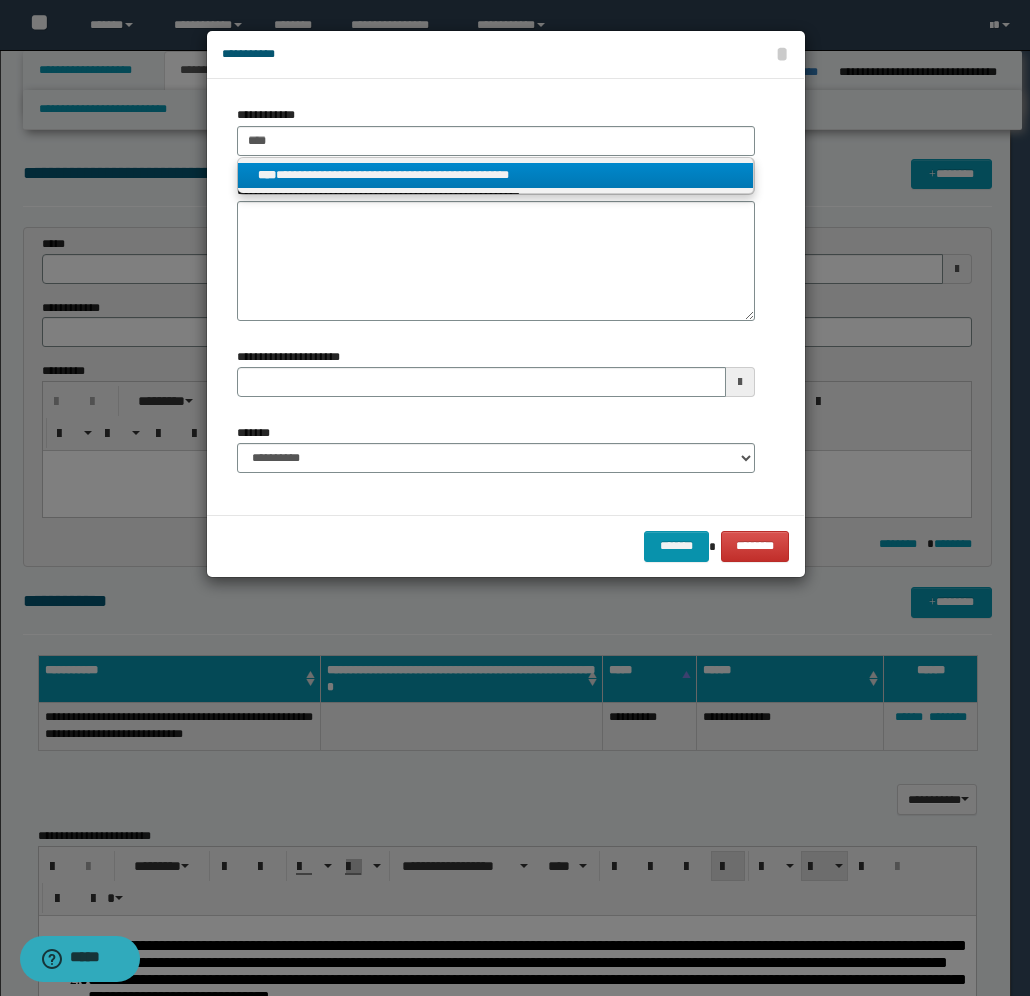 click on "**********" at bounding box center (496, 175) 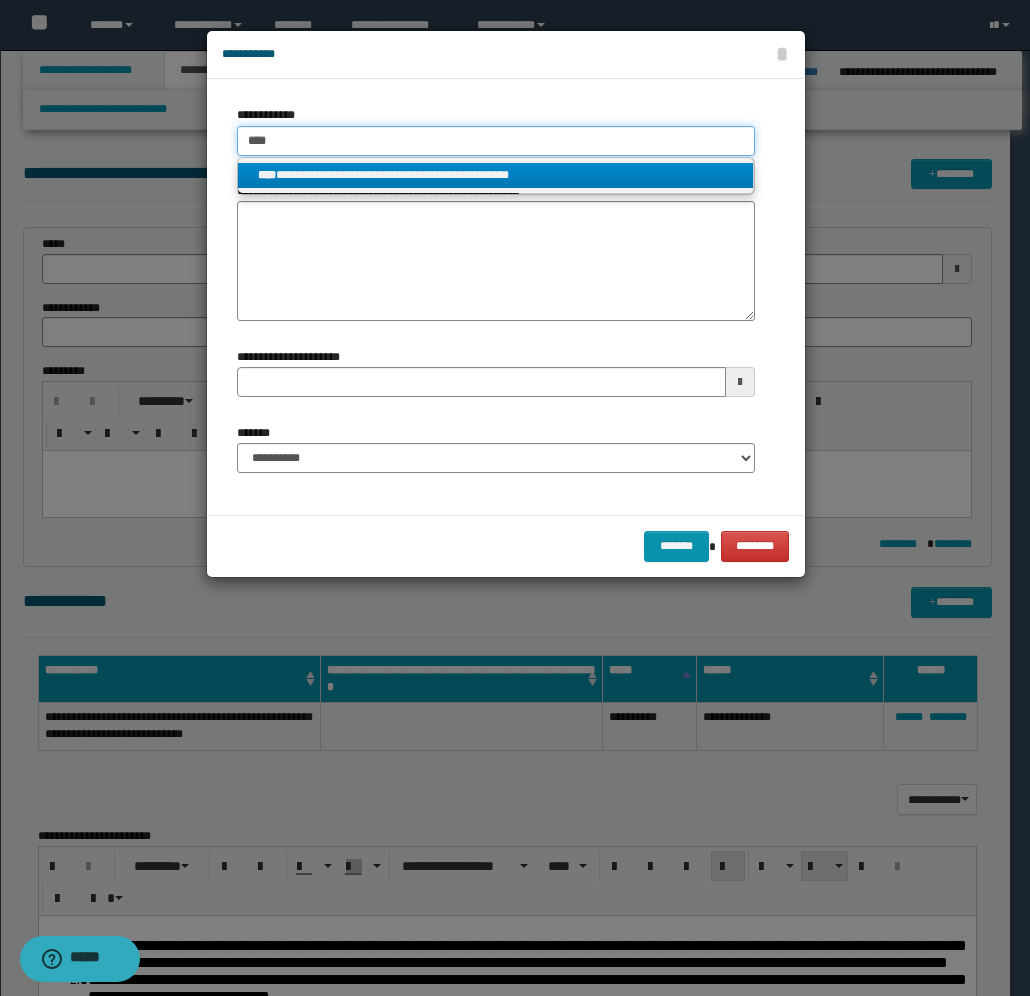 type 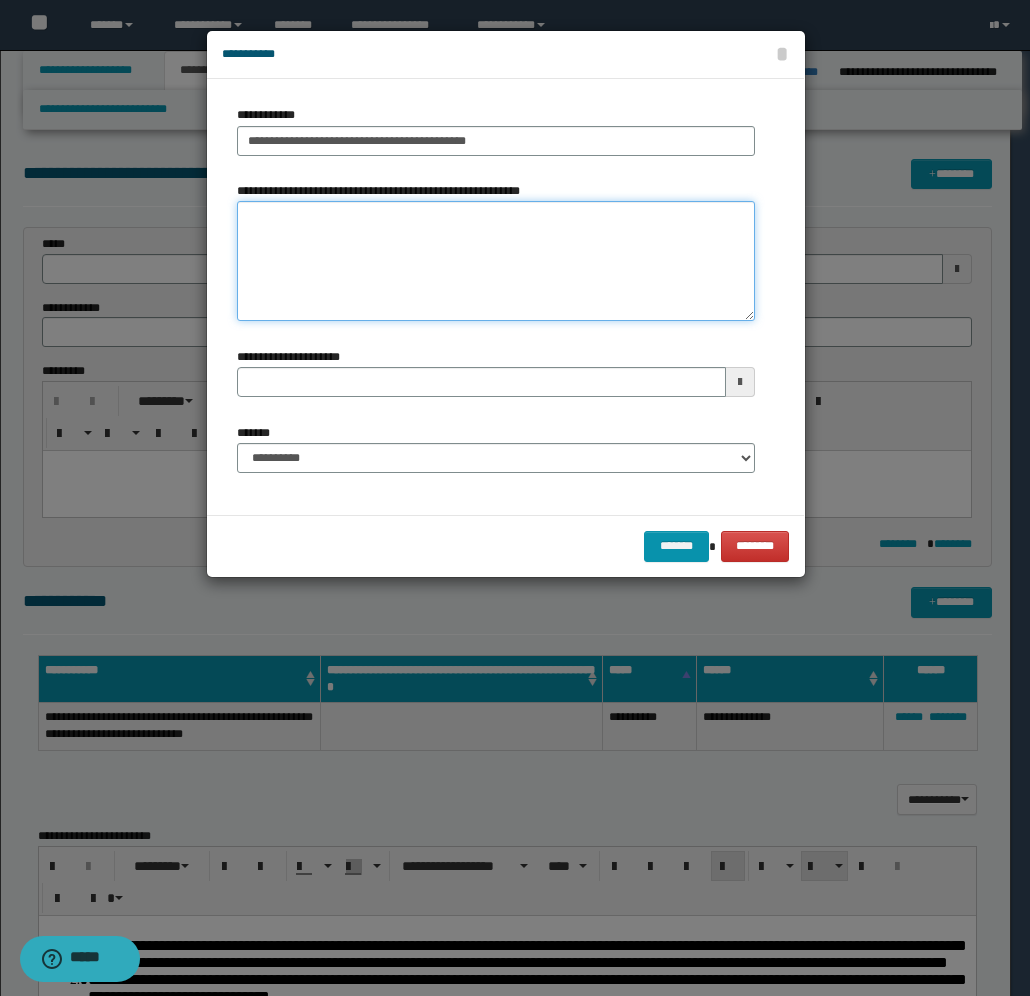 click on "**********" at bounding box center (496, 261) 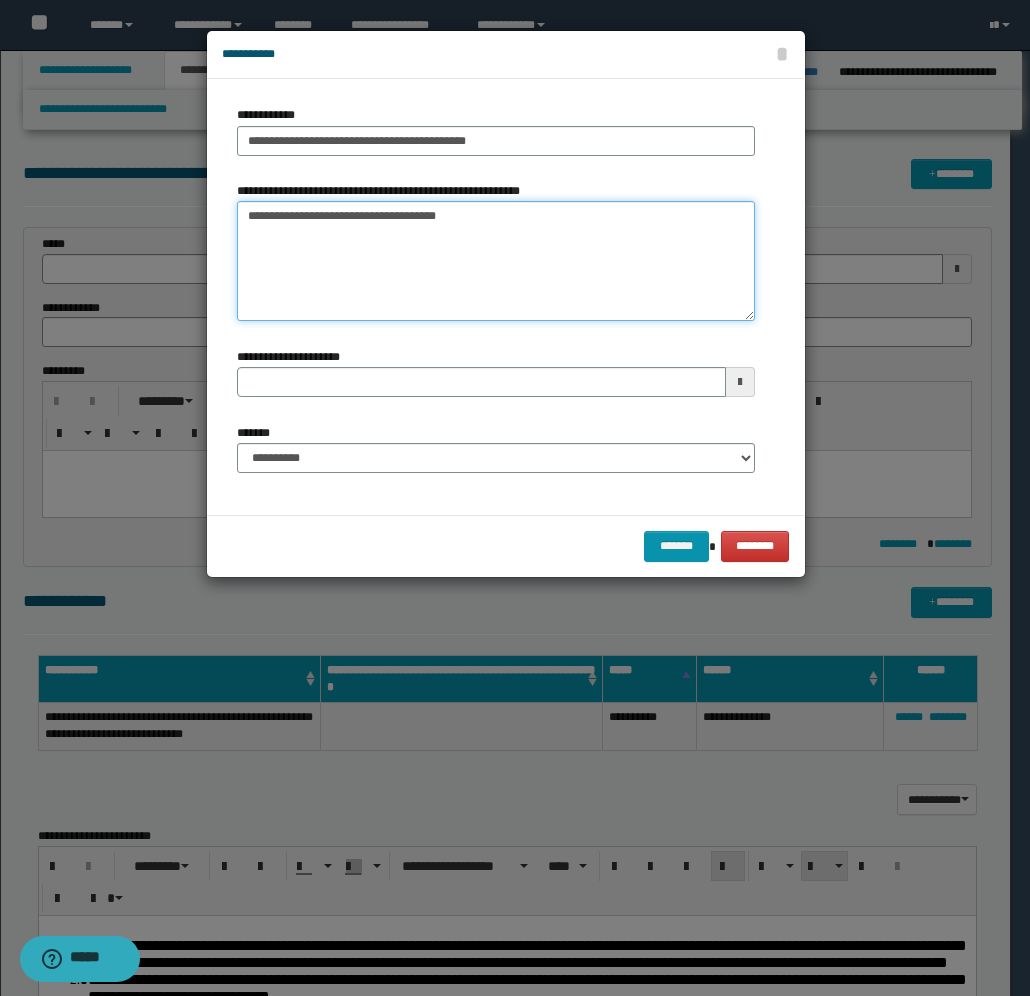 type on "**********" 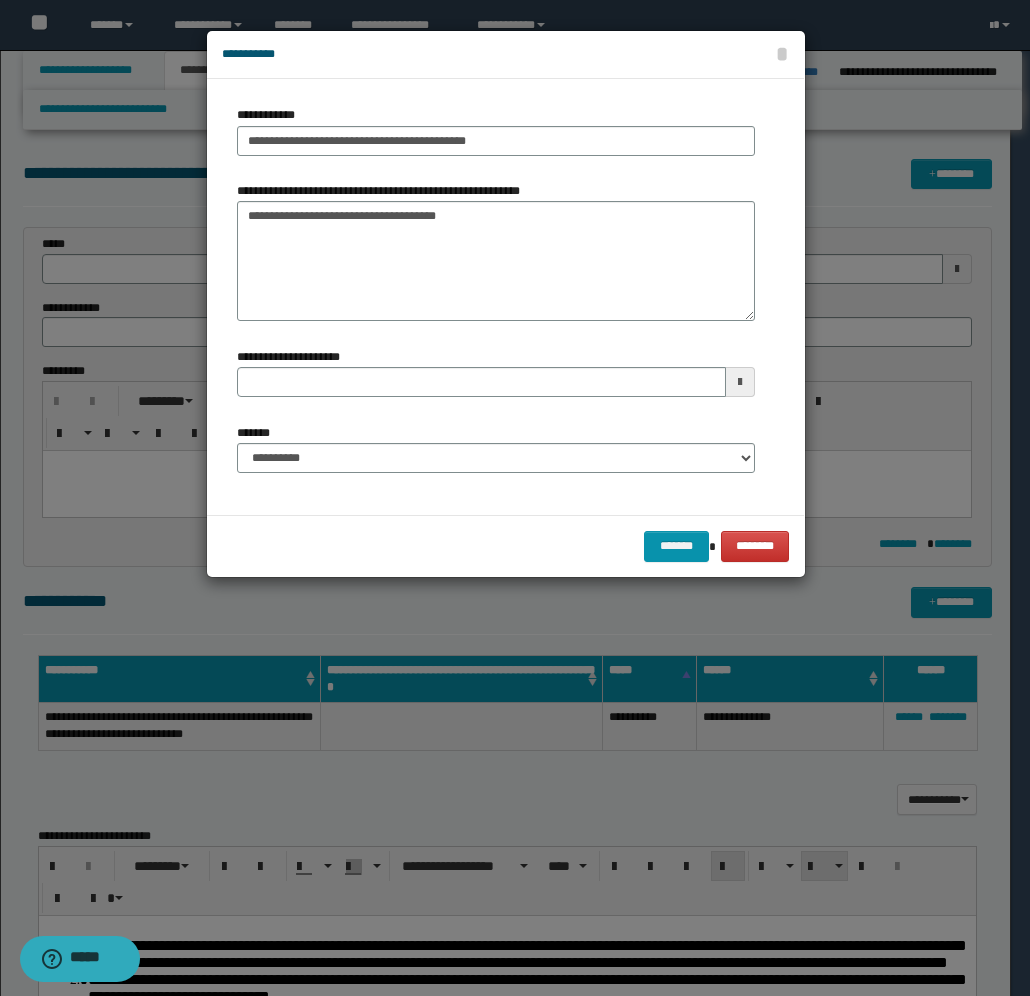 click at bounding box center (740, 382) 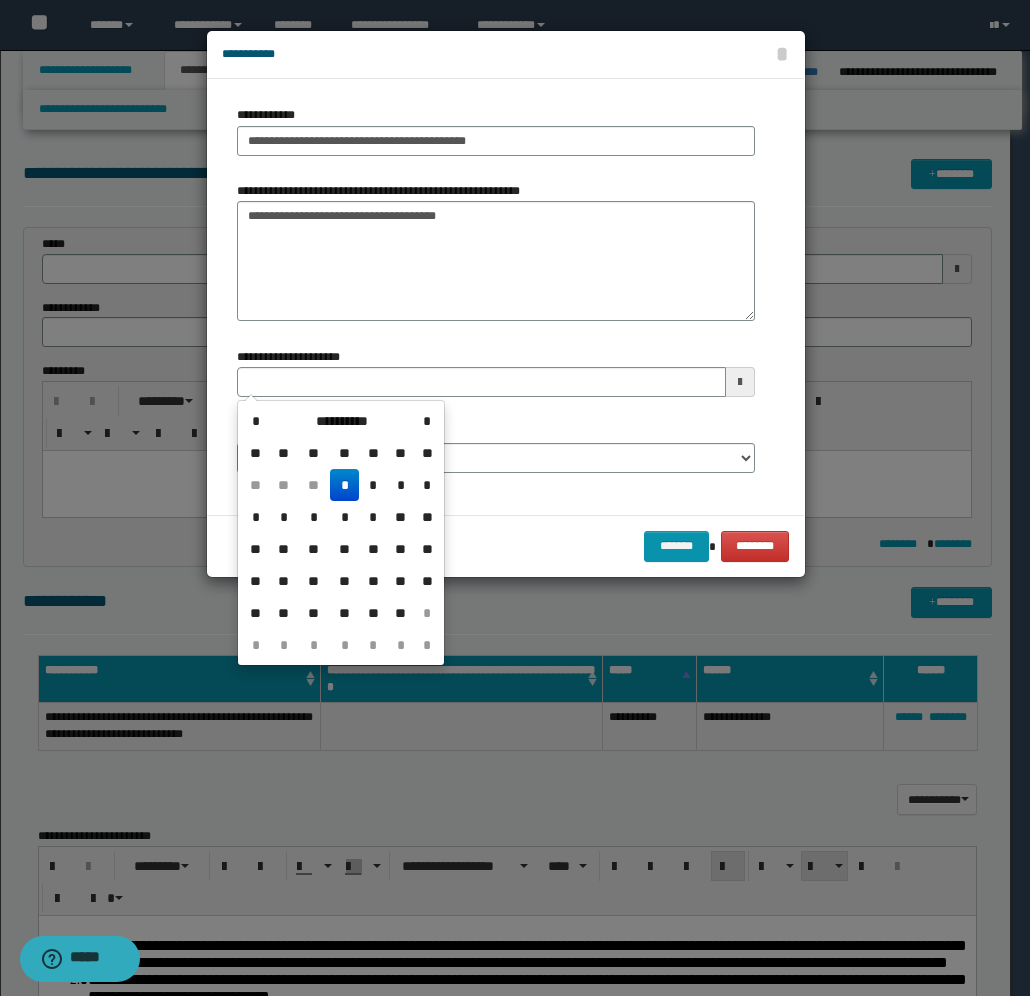 click on "*" at bounding box center (344, 485) 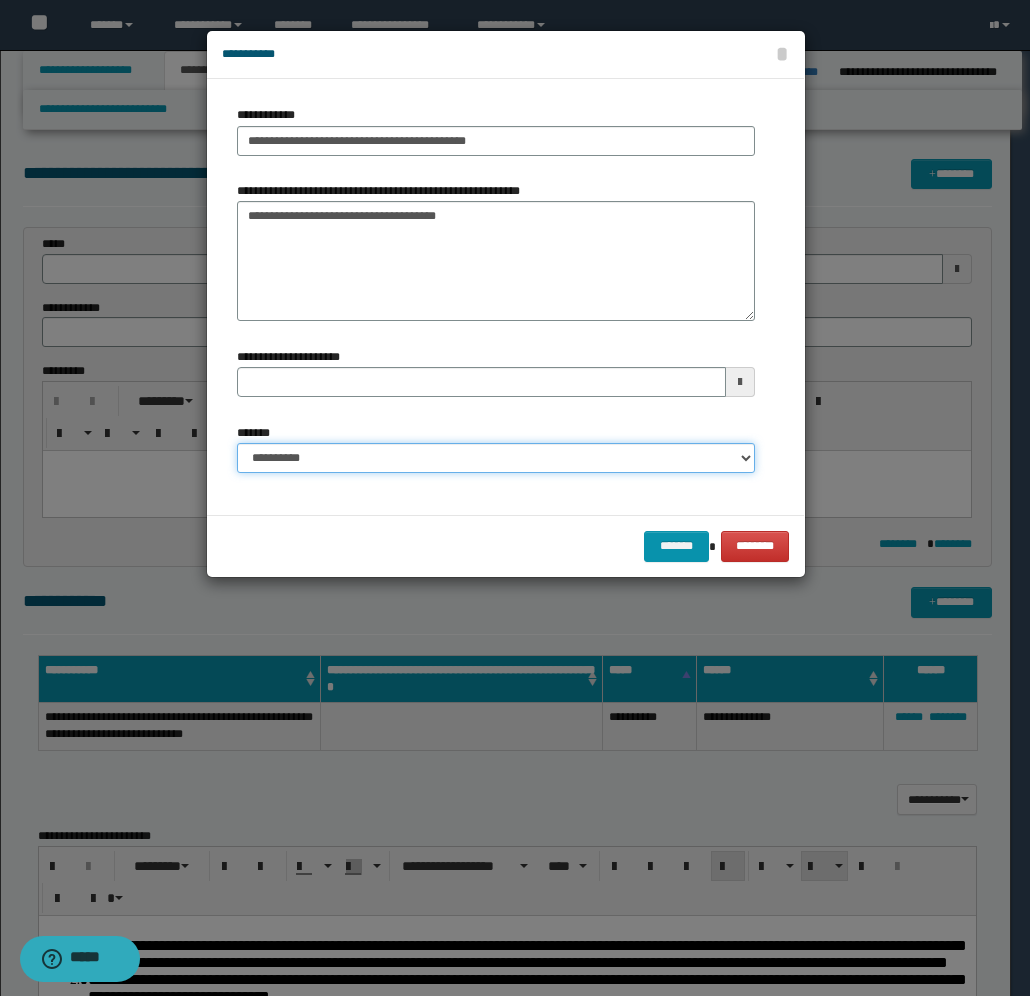 click on "**********" at bounding box center (496, 458) 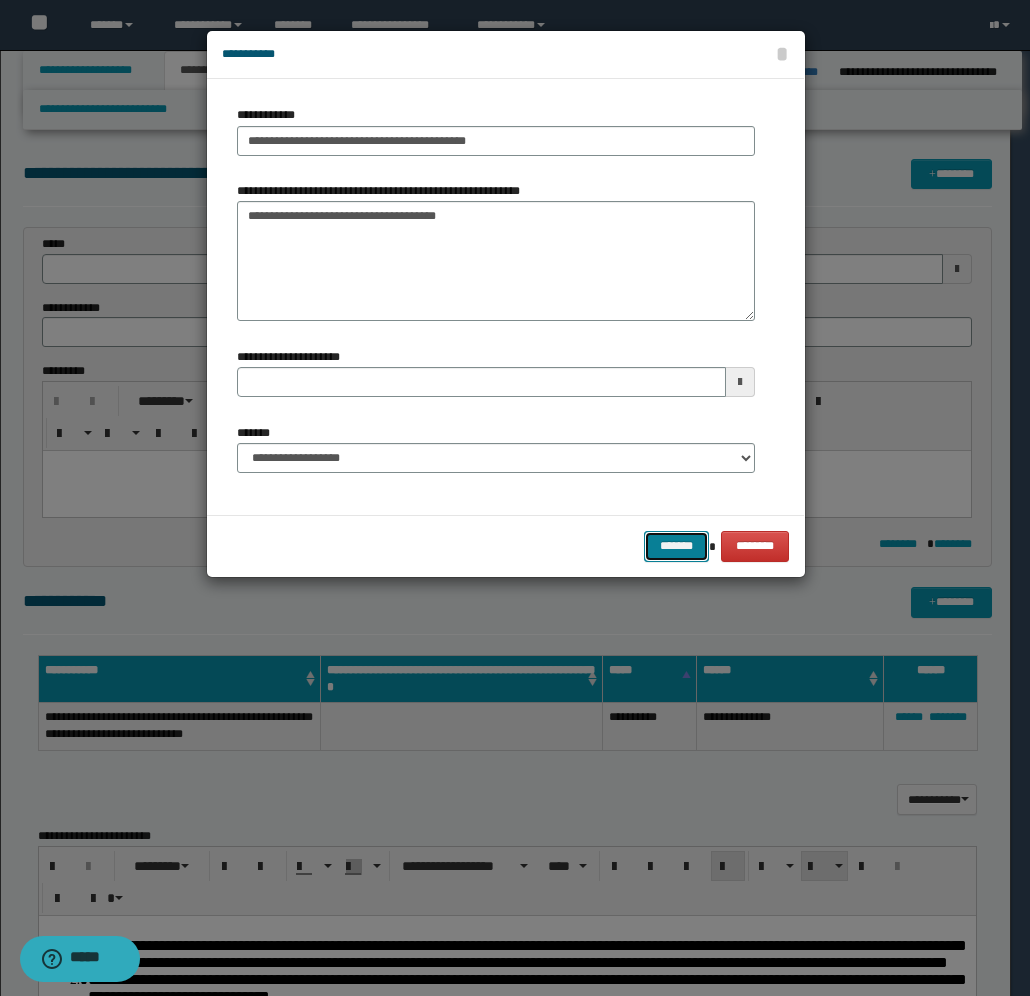 click on "*******" at bounding box center [676, 546] 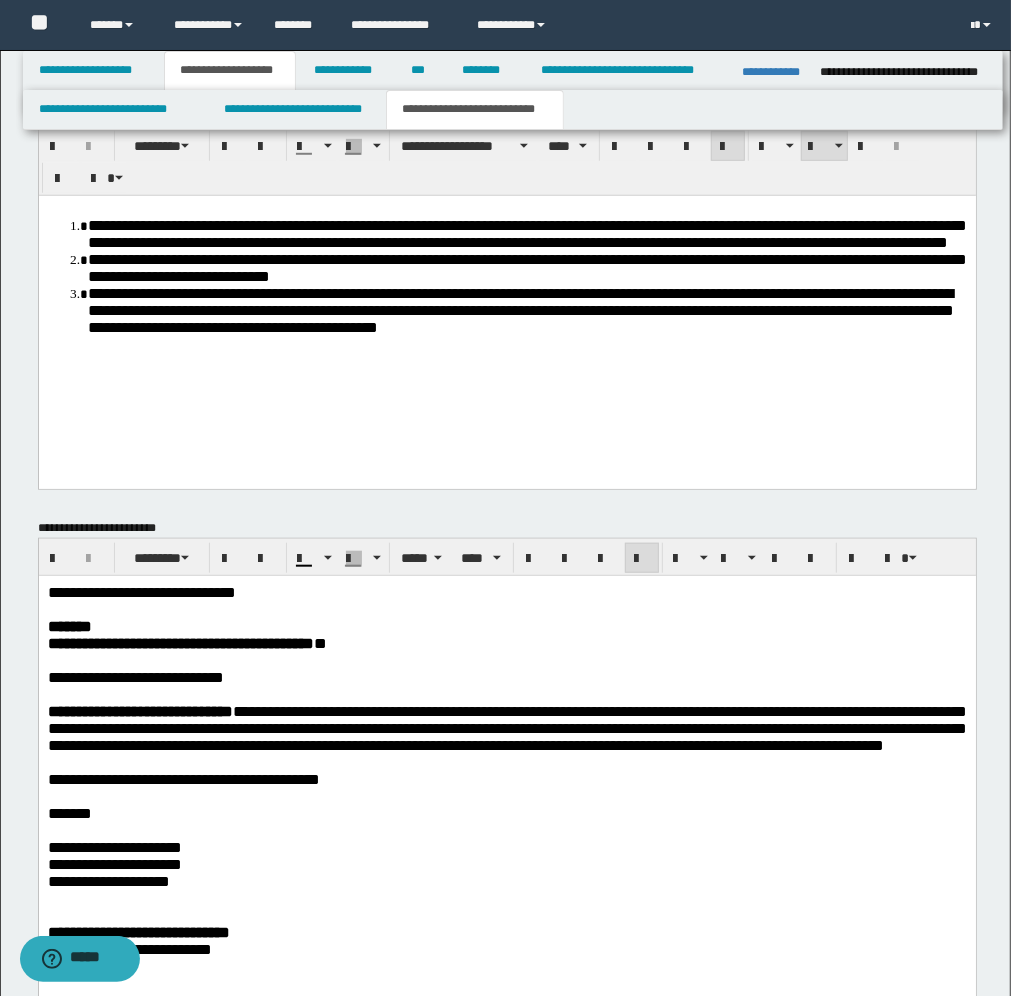 scroll, scrollTop: 0, scrollLeft: 0, axis: both 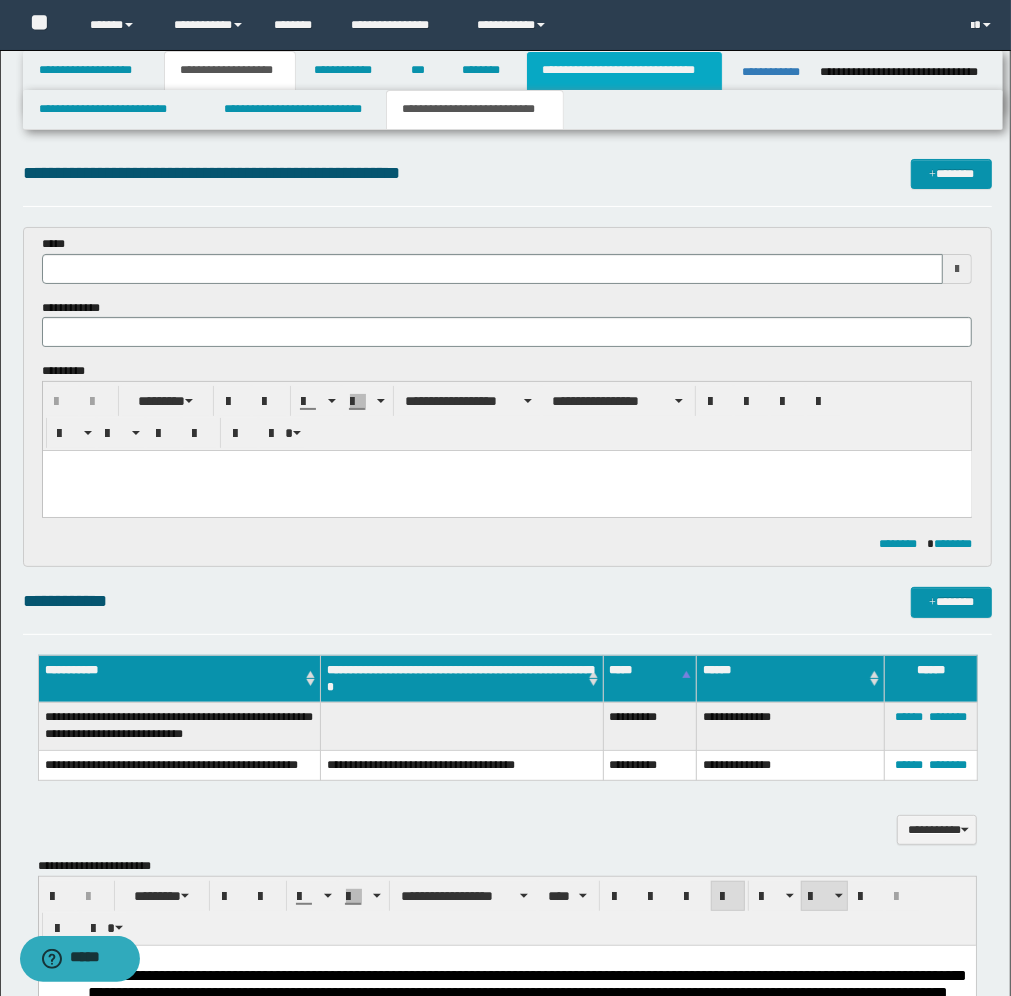click on "**********" at bounding box center (625, 71) 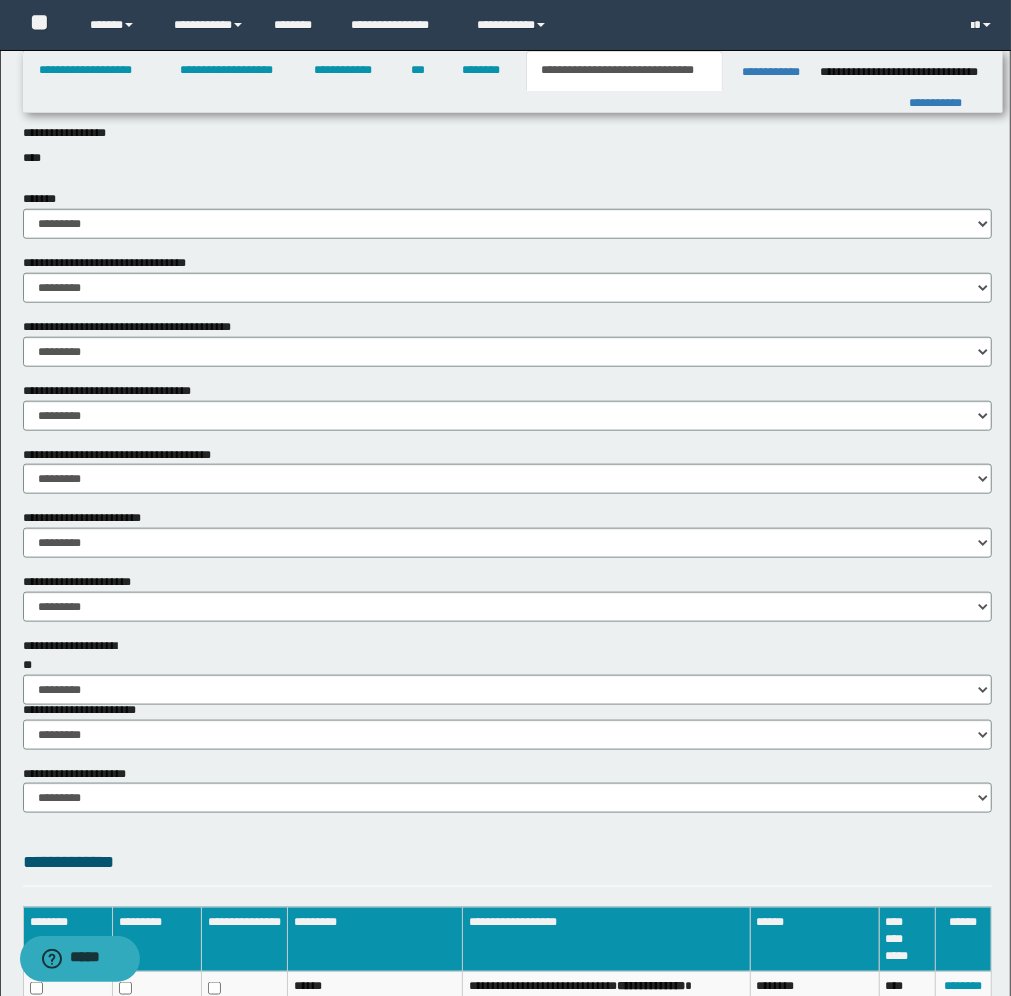 scroll, scrollTop: 1106, scrollLeft: 0, axis: vertical 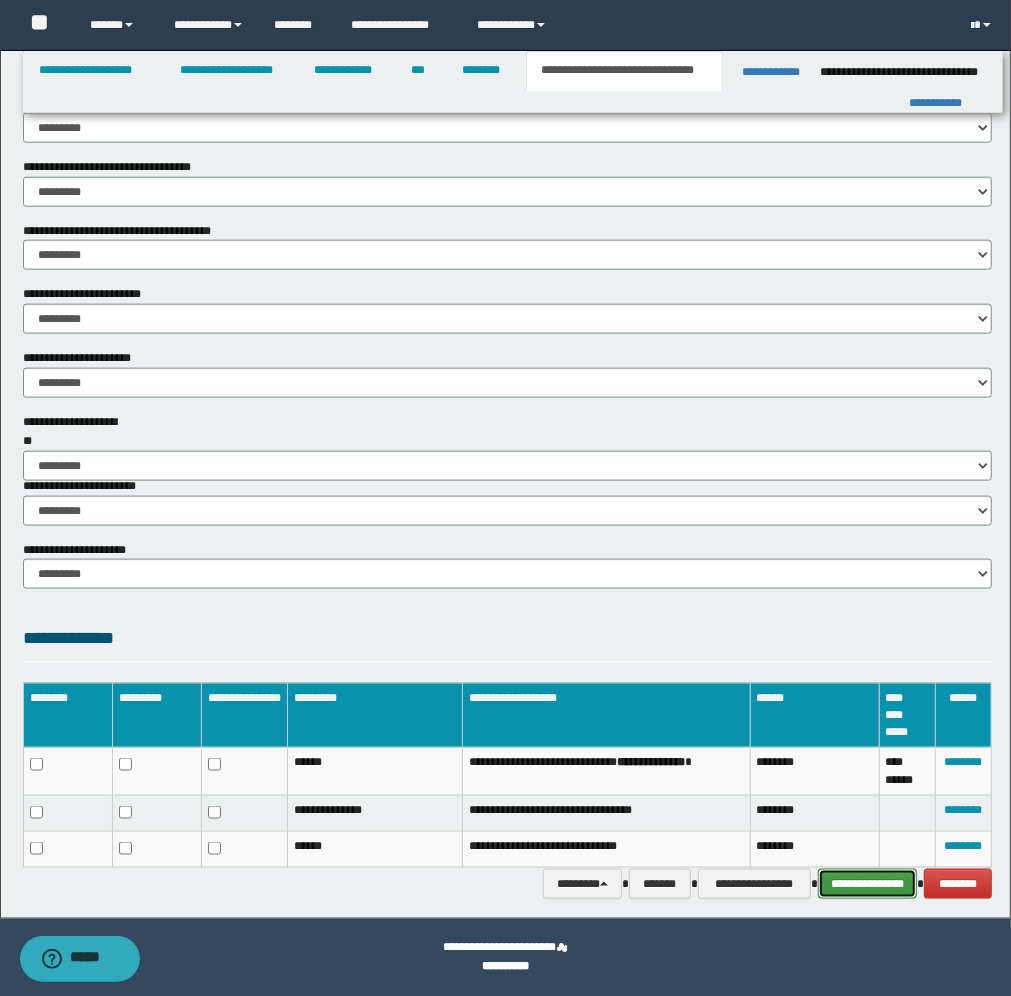 click on "**********" at bounding box center (867, 884) 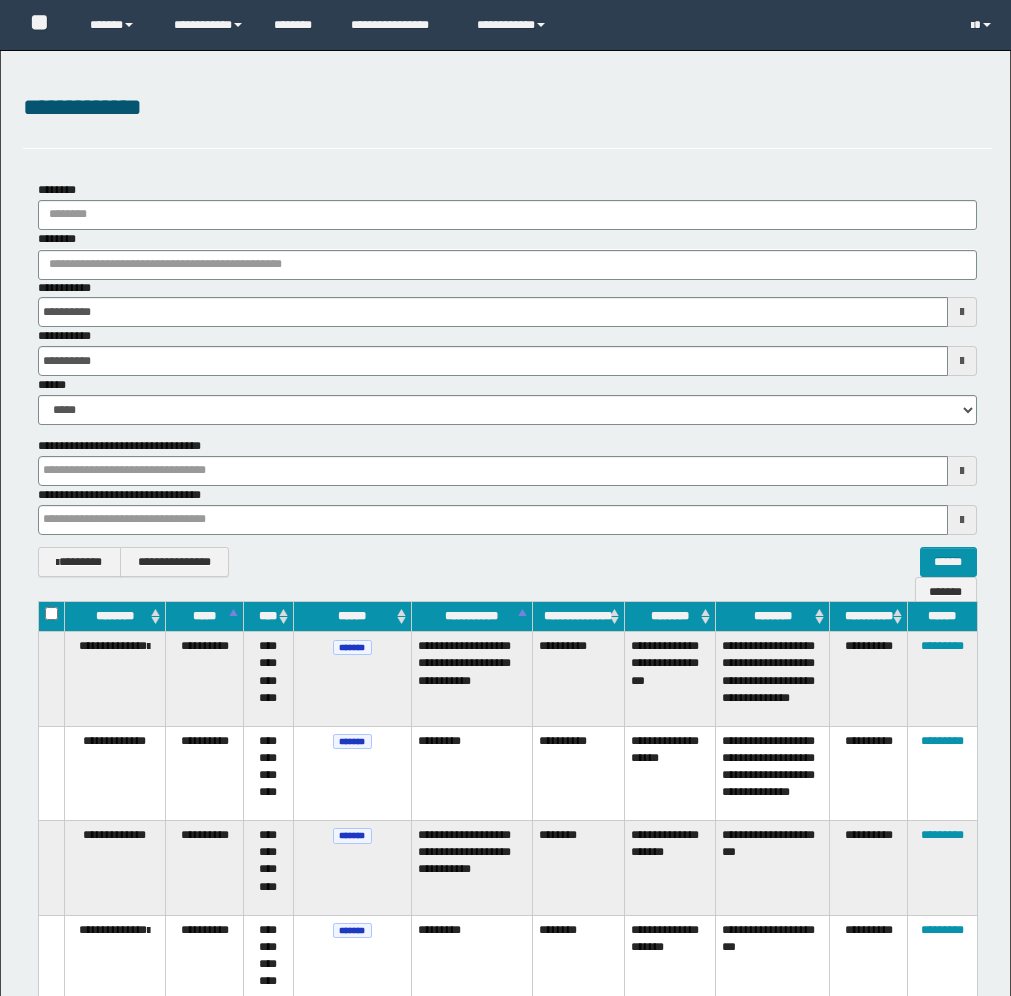 scroll, scrollTop: 4133, scrollLeft: 0, axis: vertical 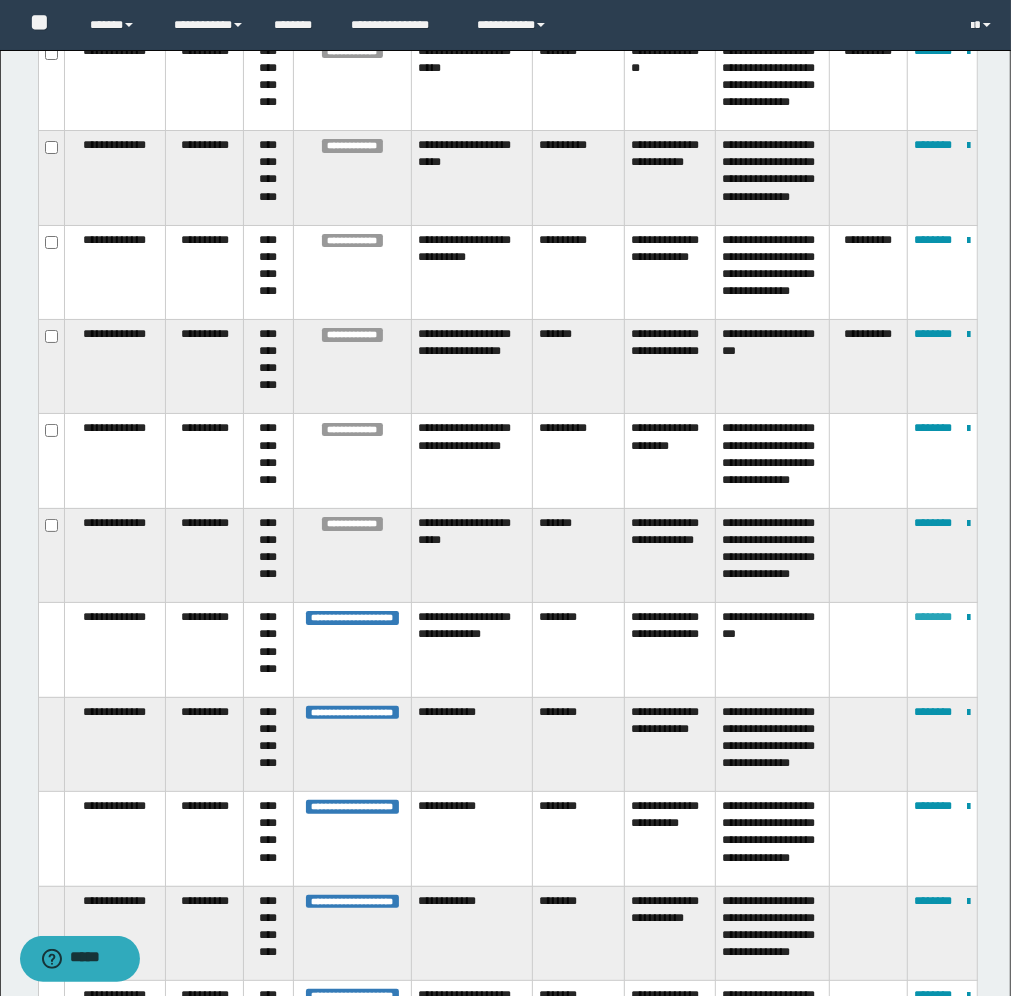 click on "********" at bounding box center [933, 617] 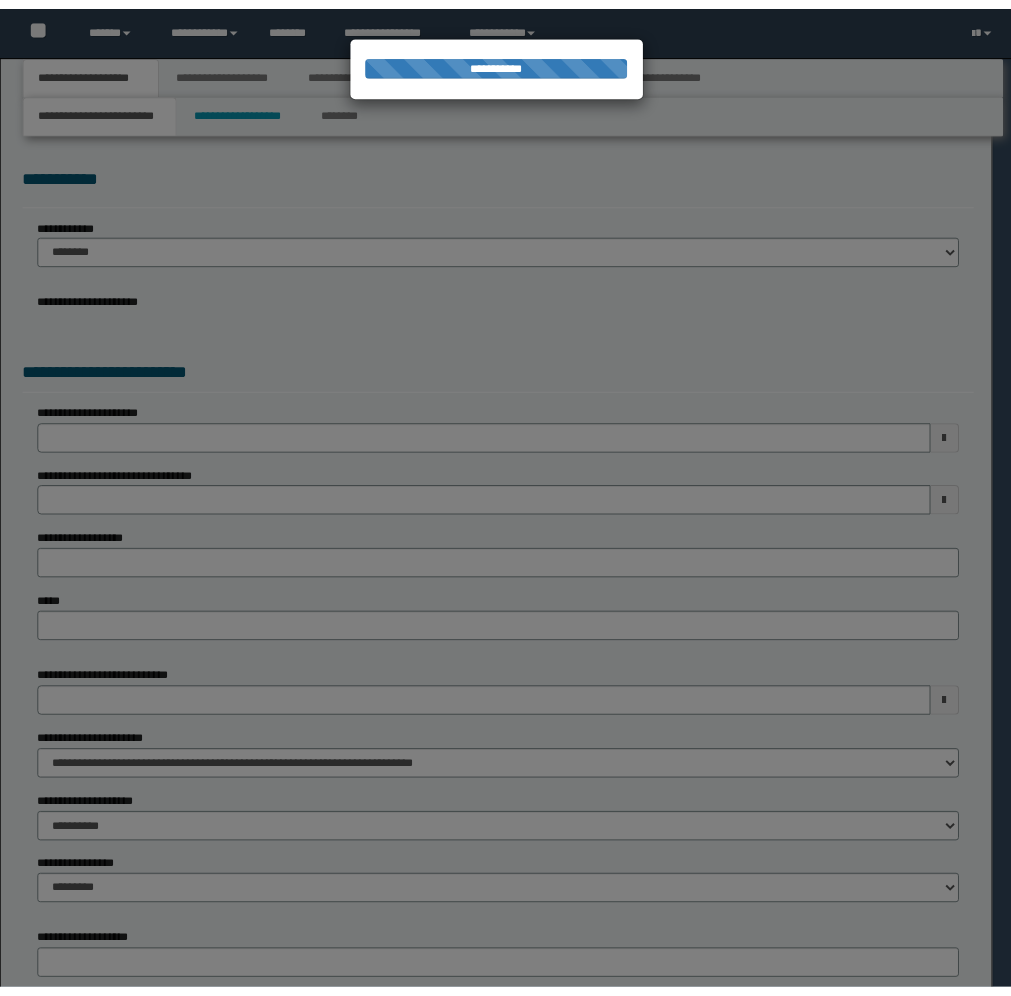scroll, scrollTop: 0, scrollLeft: 0, axis: both 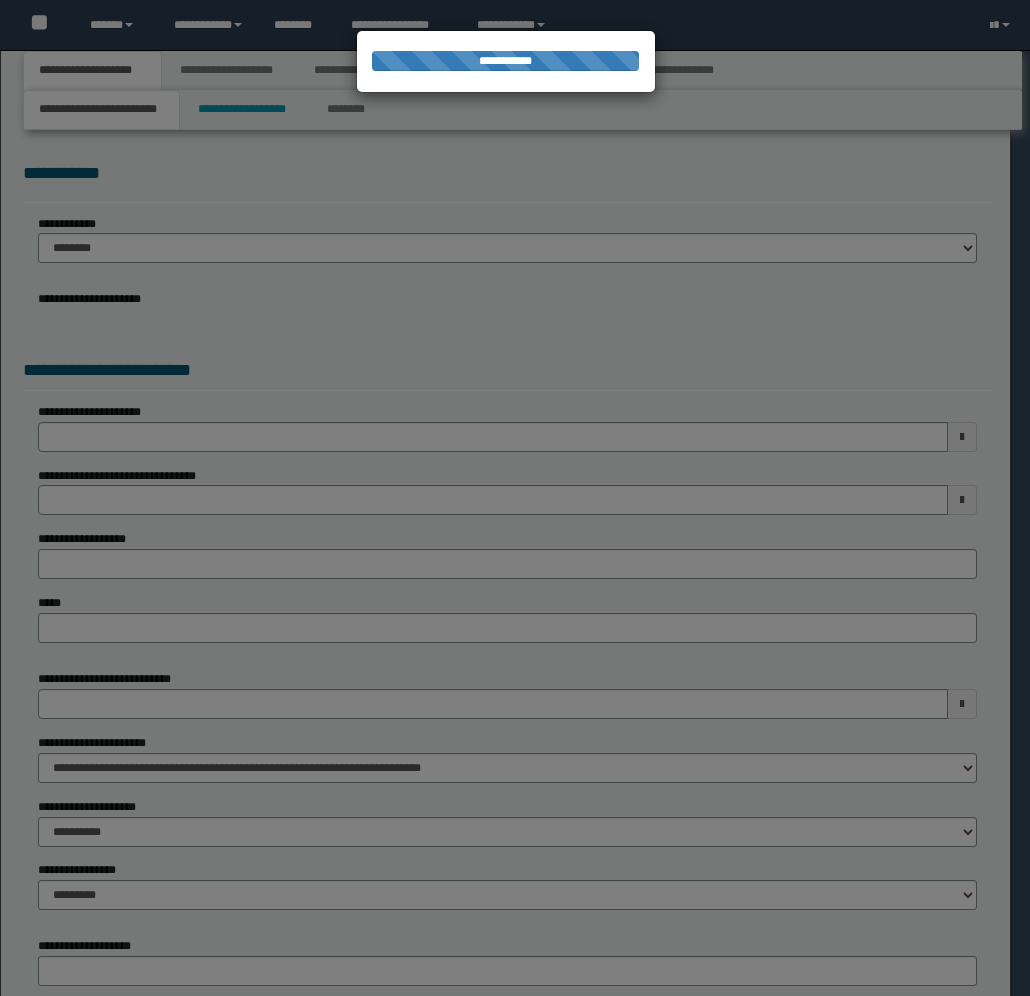 select on "*" 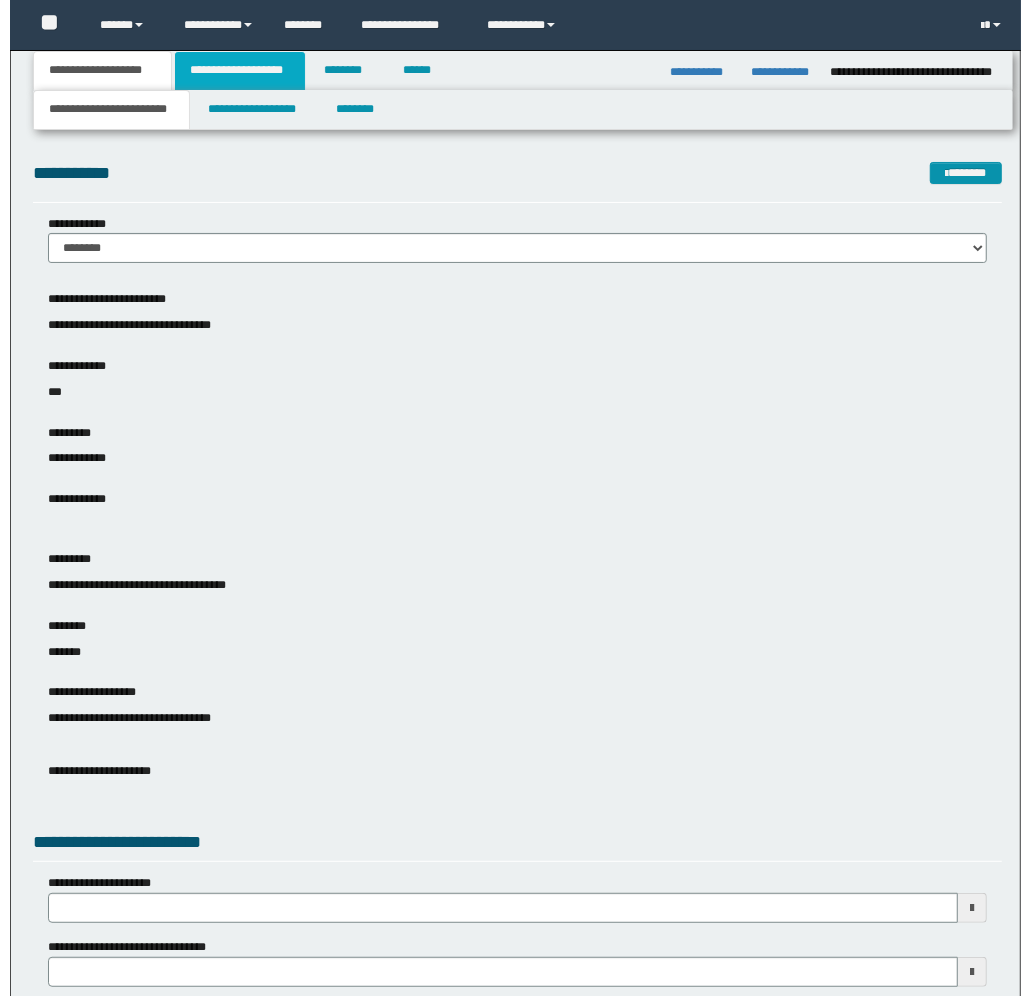 scroll, scrollTop: 0, scrollLeft: 0, axis: both 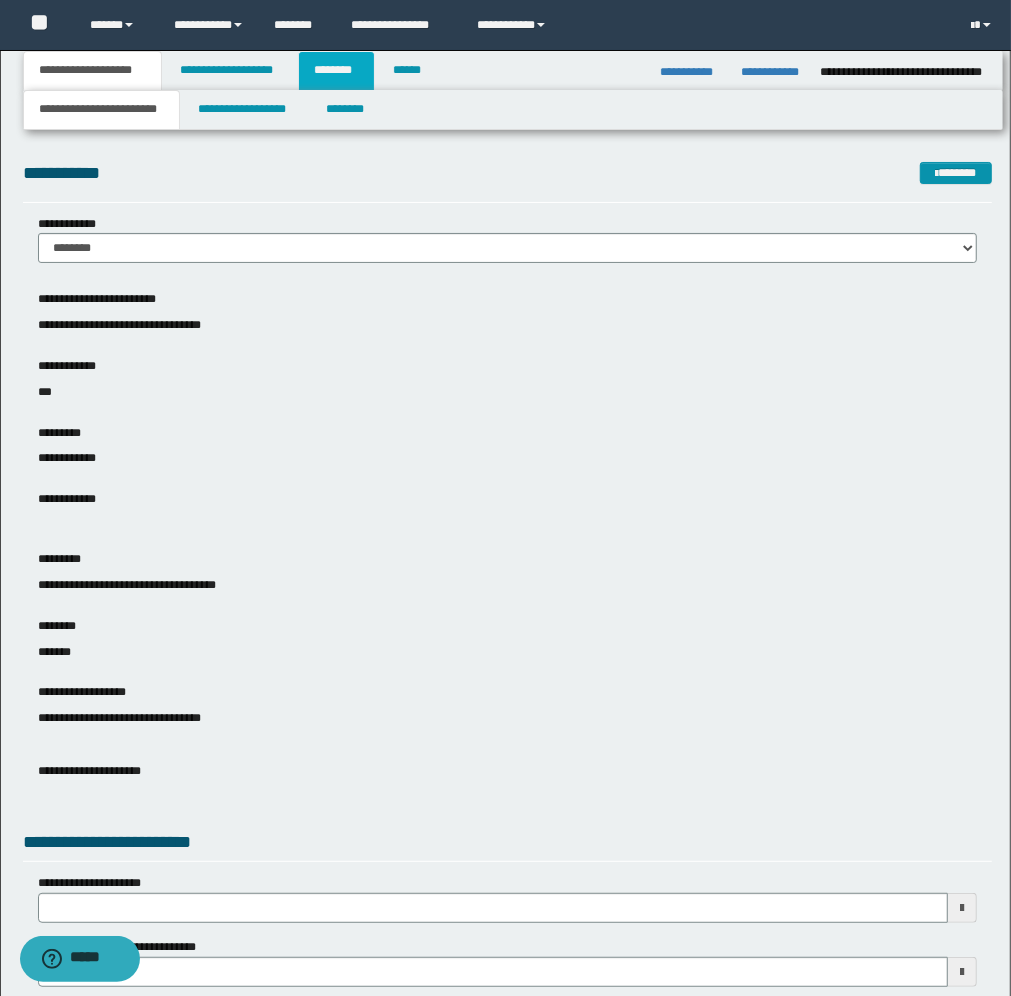 click on "********" at bounding box center [337, 71] 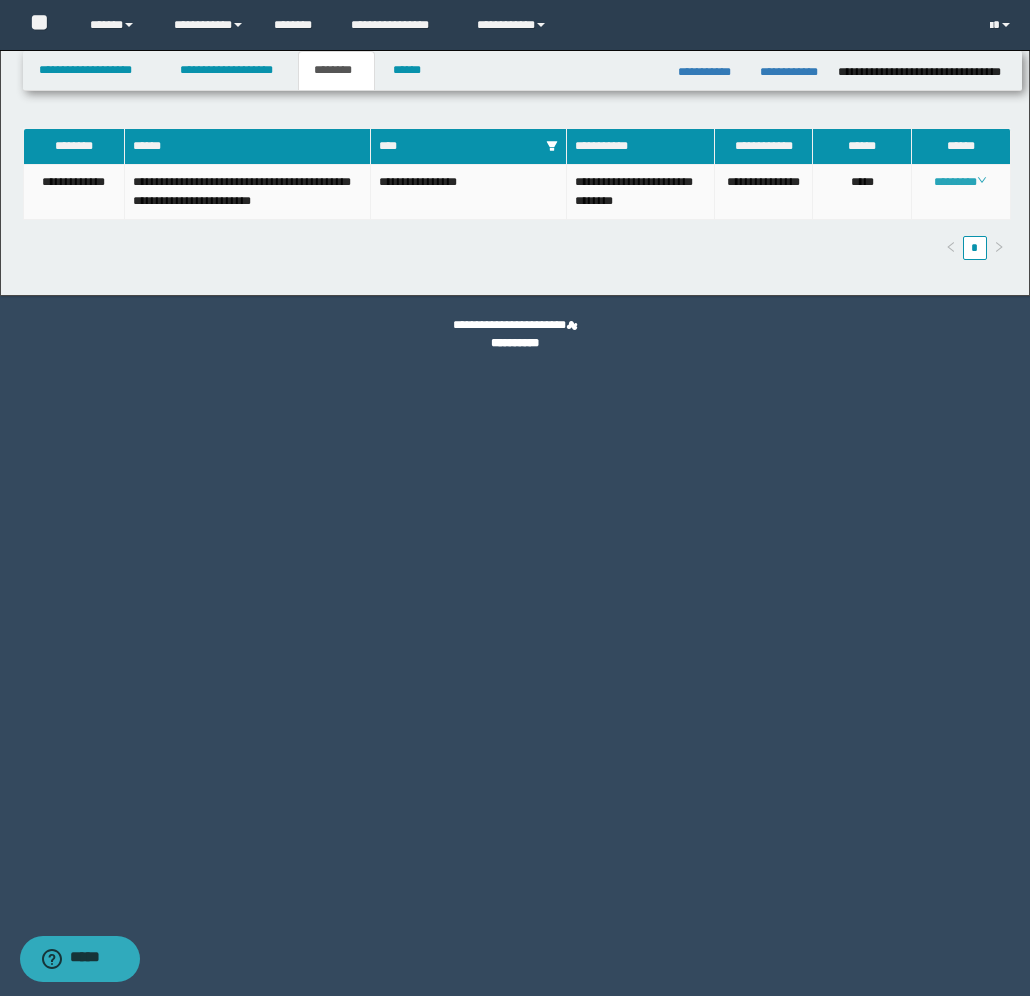 click on "********" at bounding box center [960, 182] 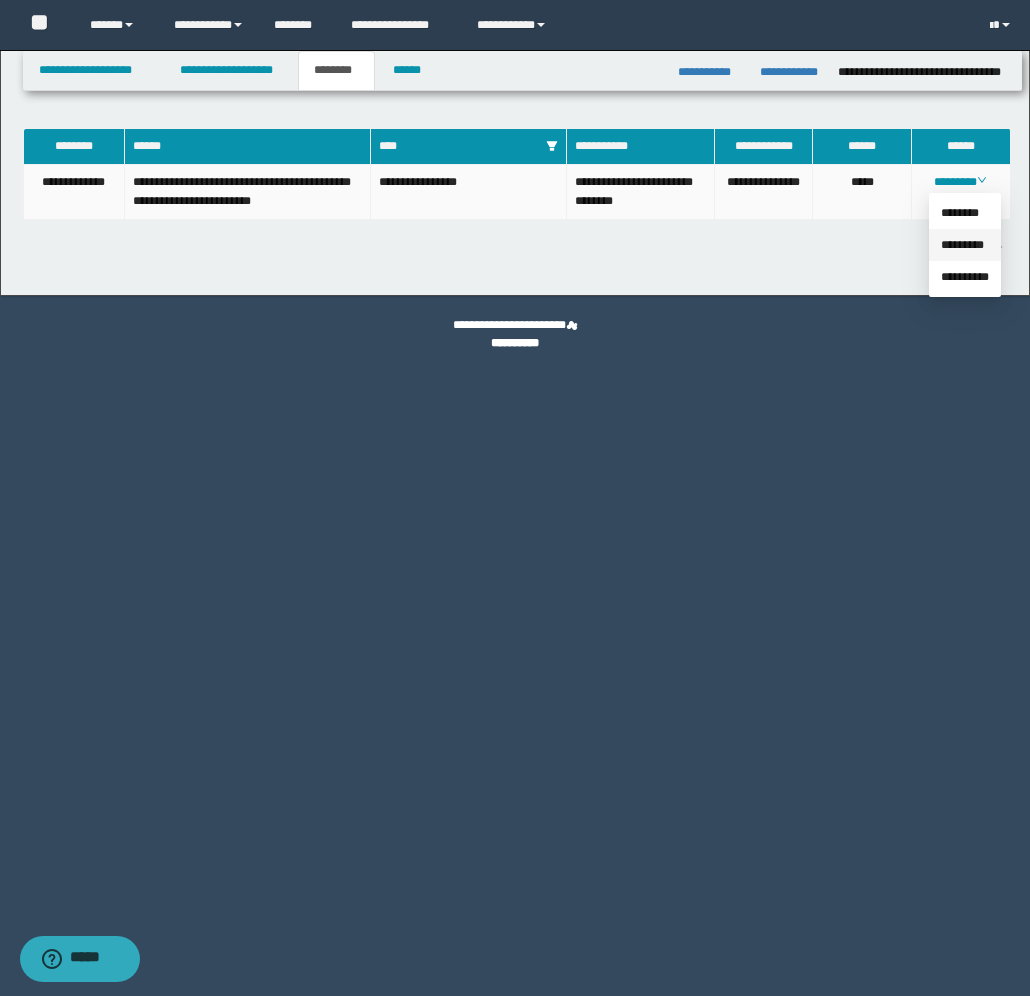 click on "*********" at bounding box center [962, 245] 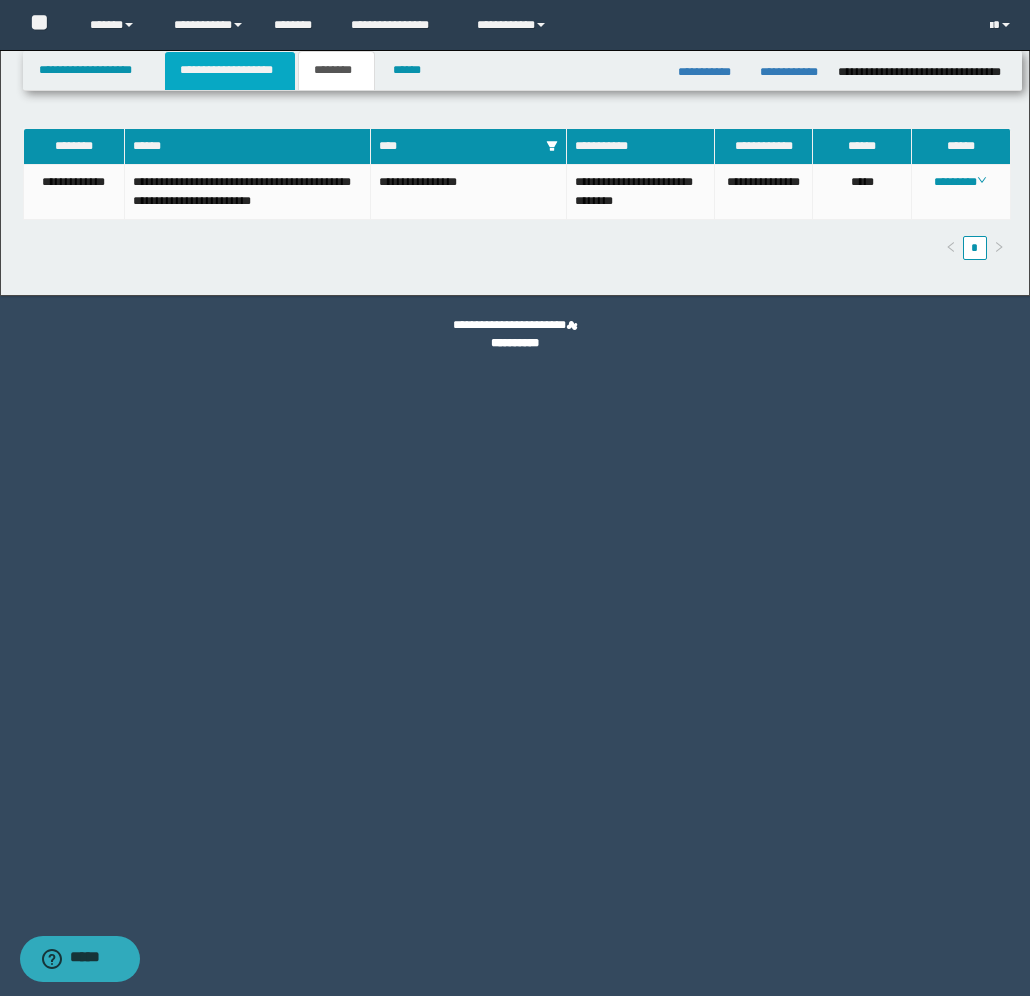 click on "**********" at bounding box center (230, 71) 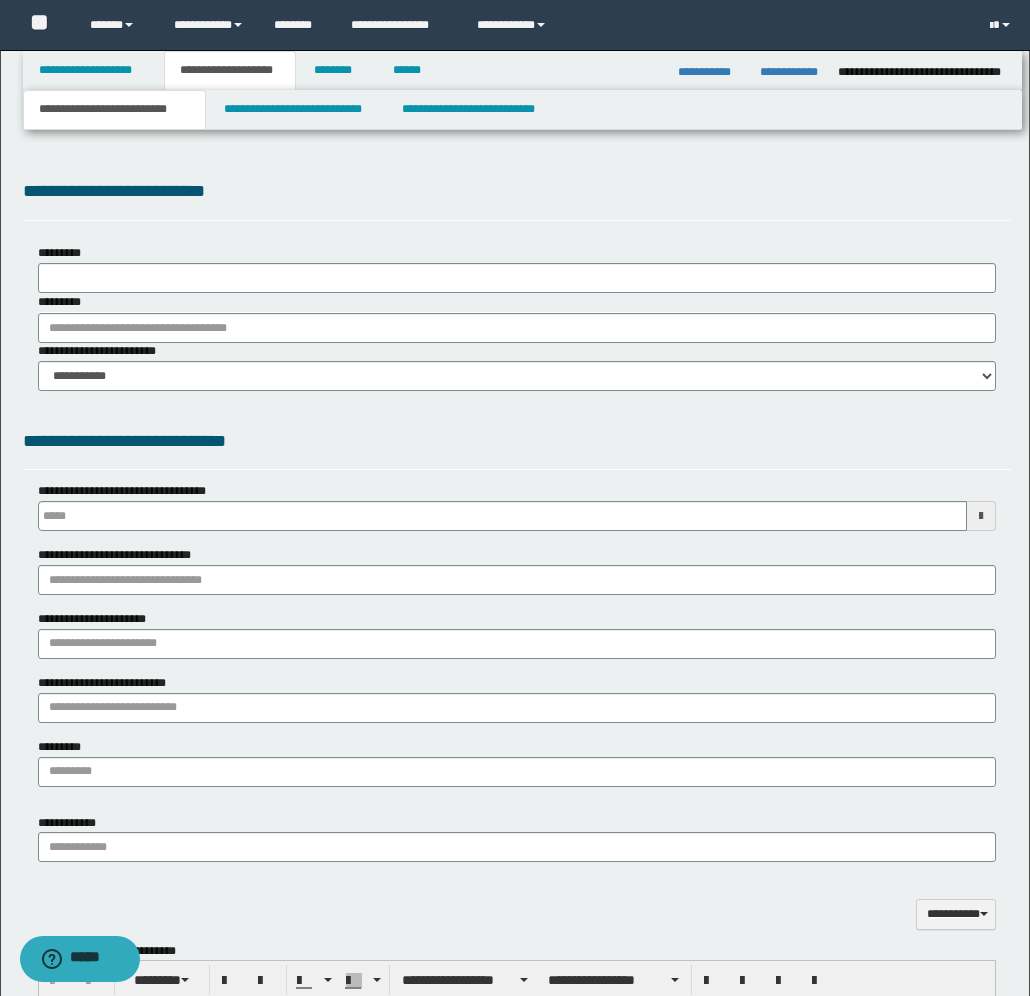 type 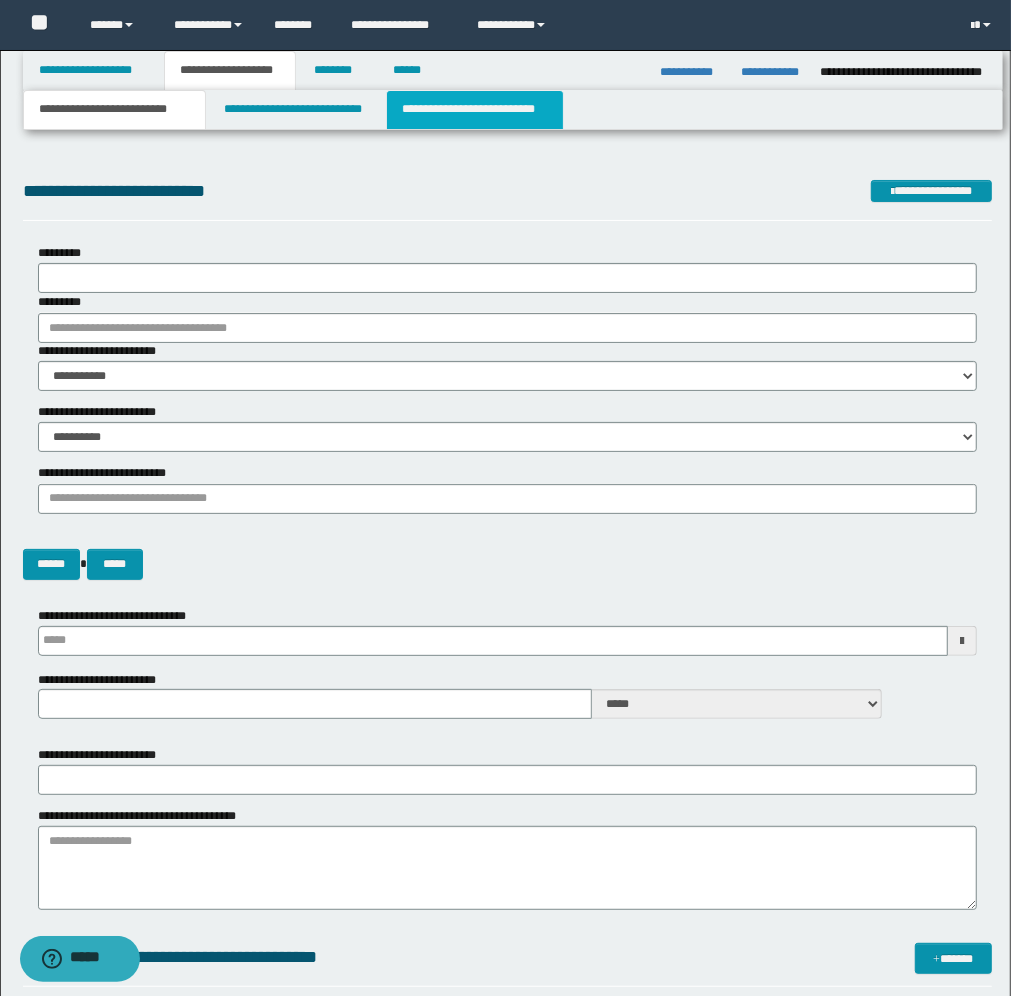 click on "**********" at bounding box center [475, 110] 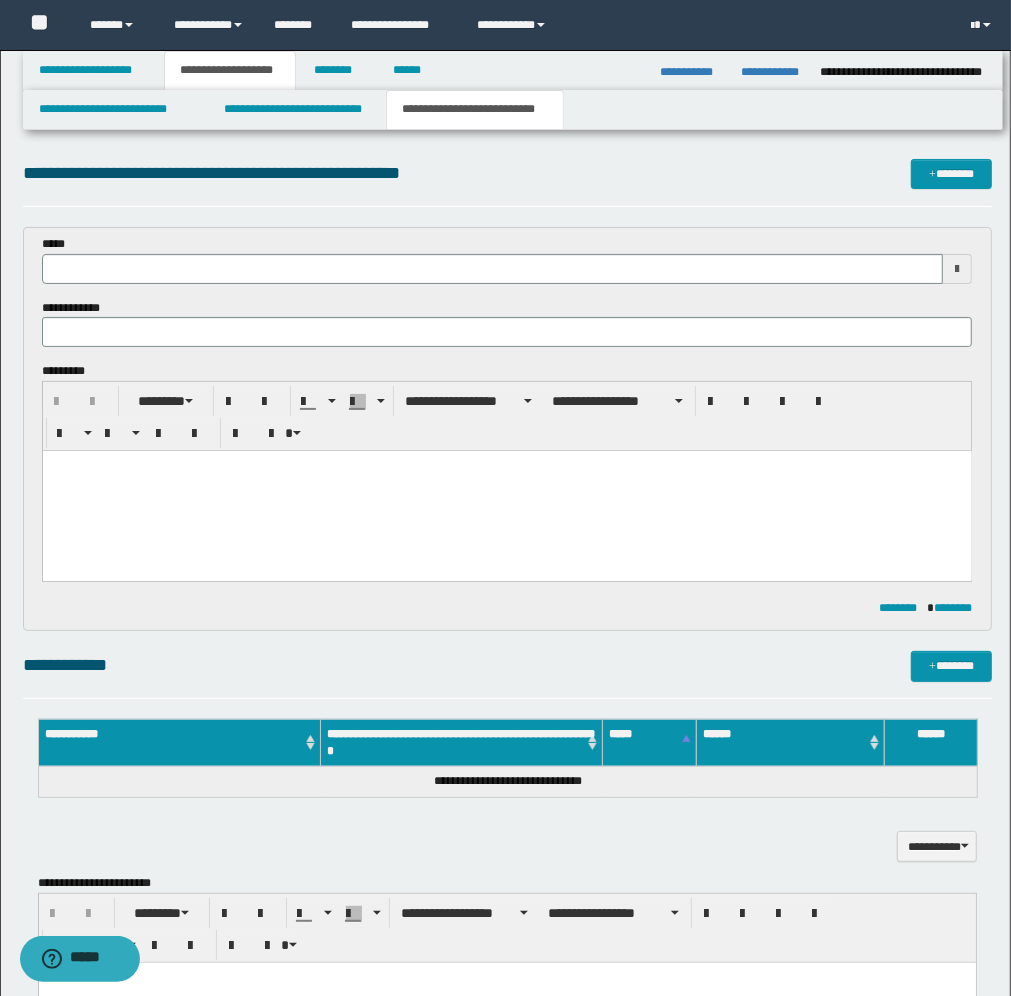 scroll, scrollTop: 0, scrollLeft: 0, axis: both 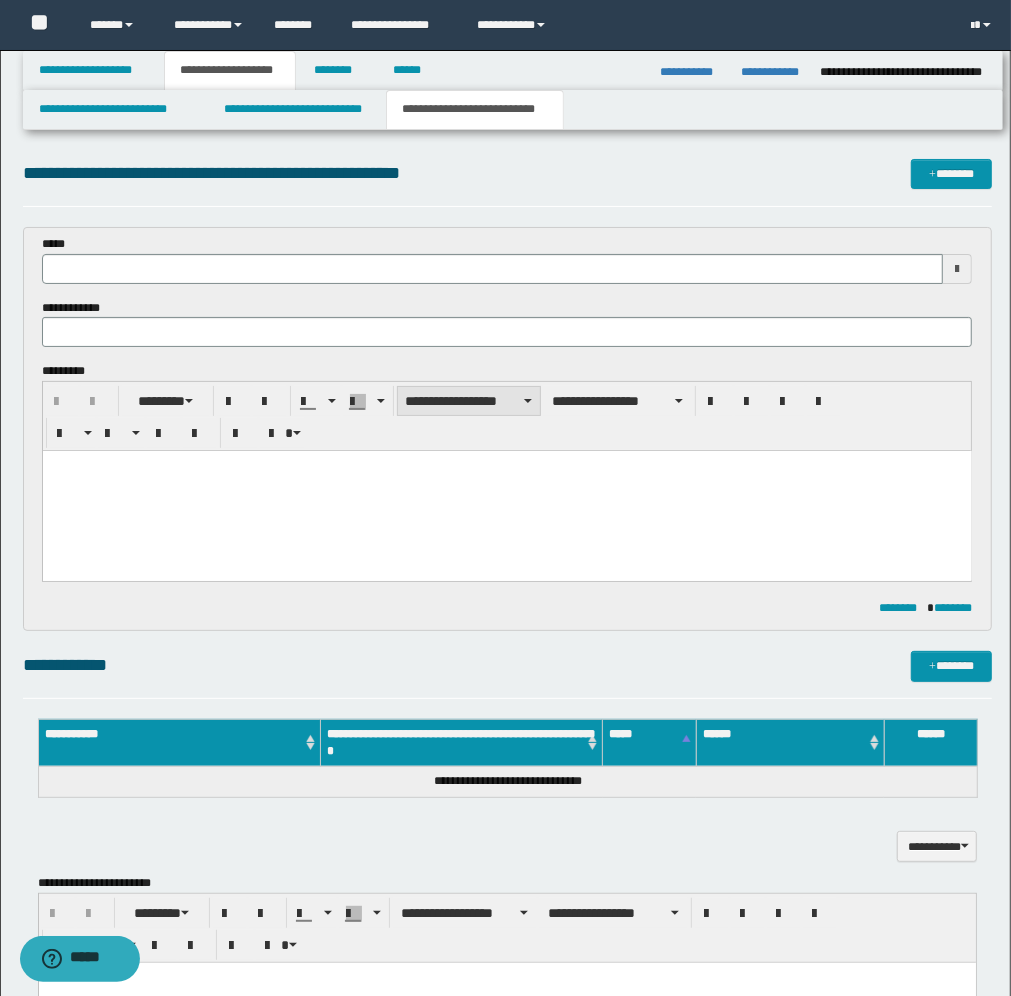 type 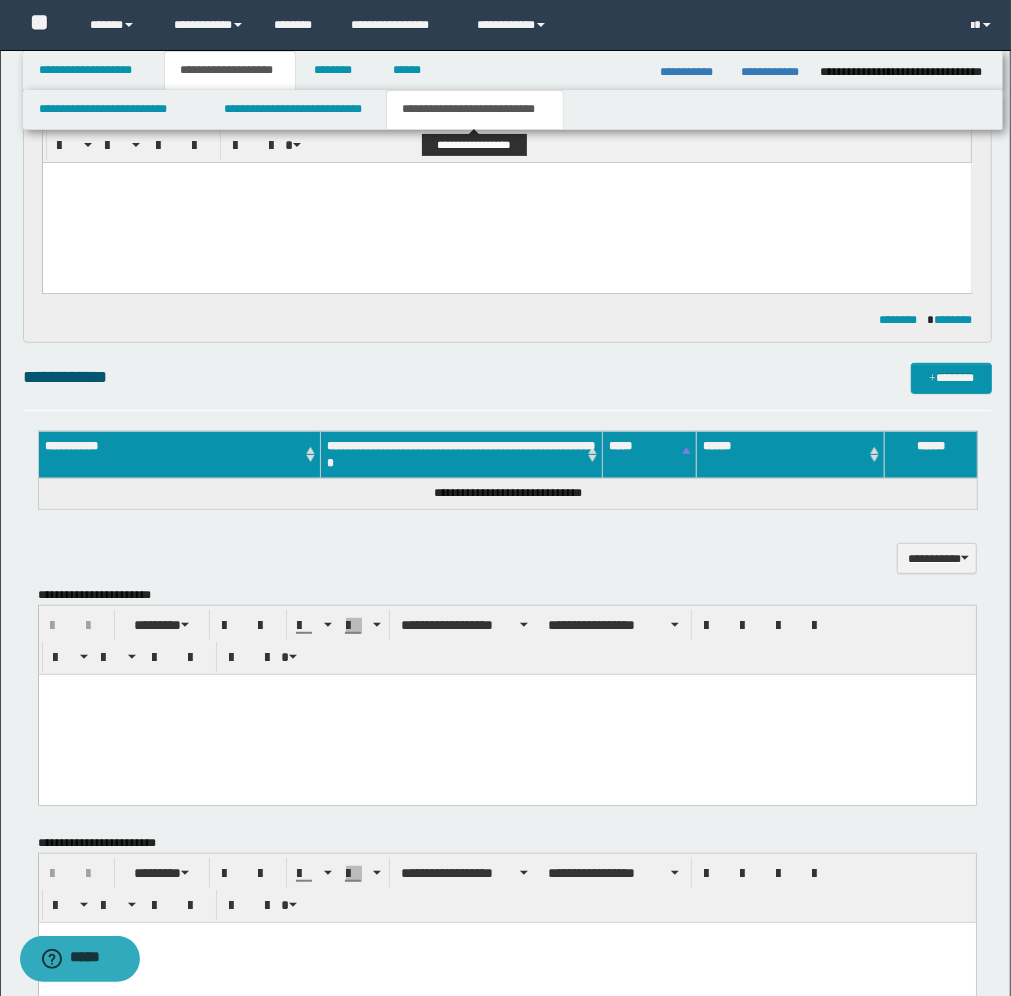 scroll, scrollTop: 375, scrollLeft: 0, axis: vertical 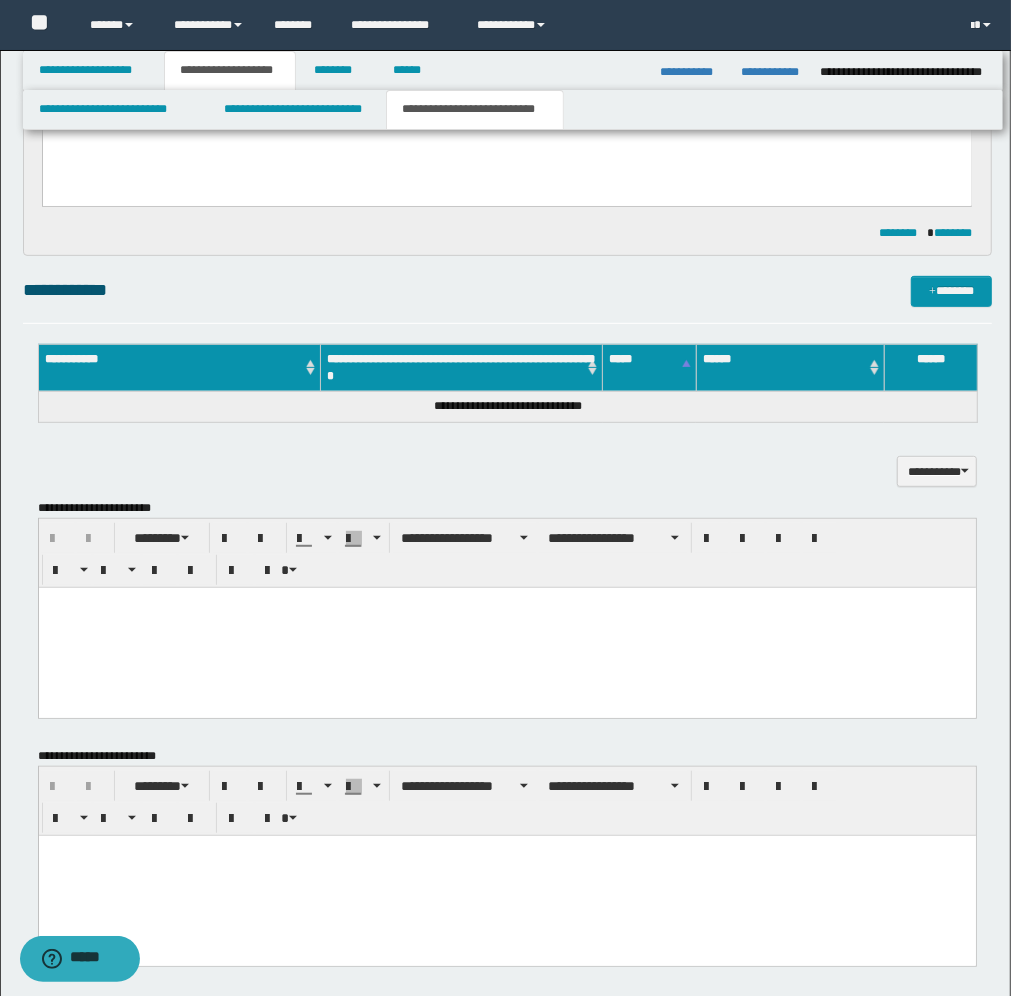 click at bounding box center [506, 627] 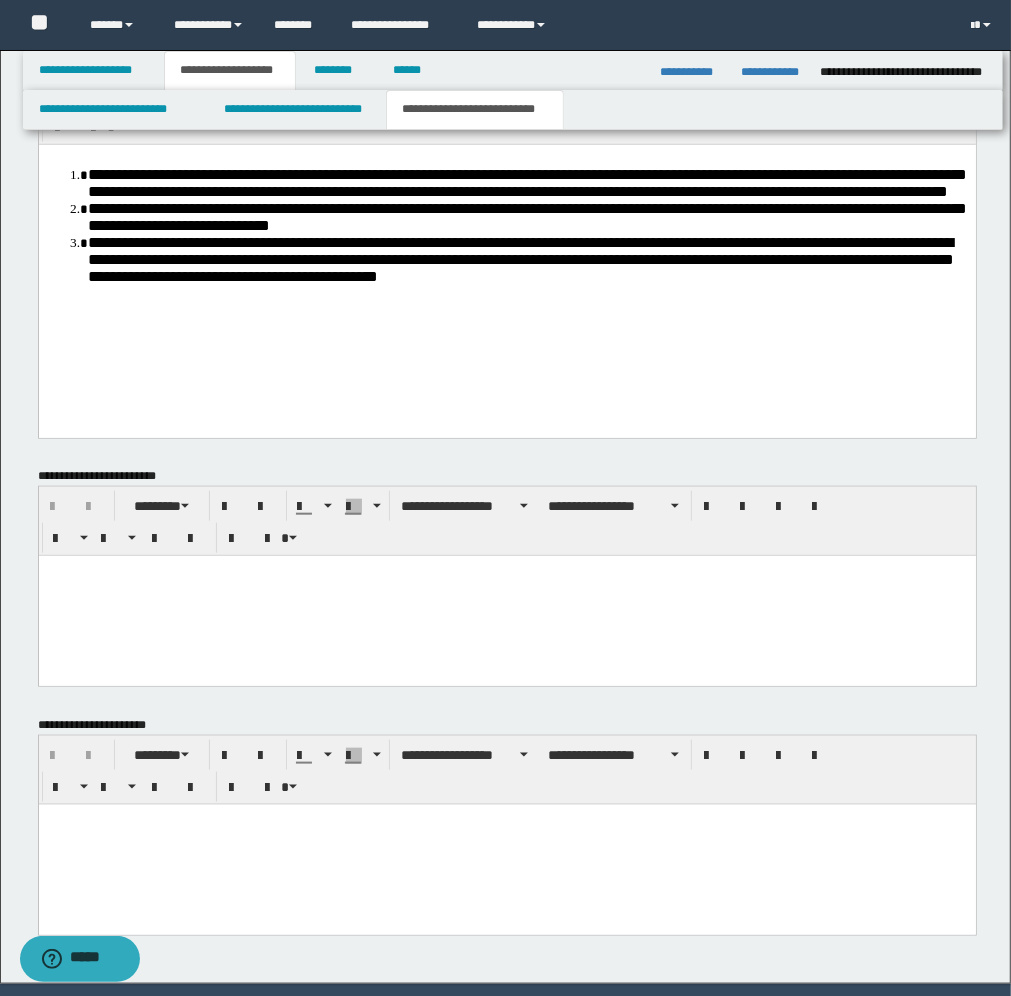 scroll, scrollTop: 875, scrollLeft: 0, axis: vertical 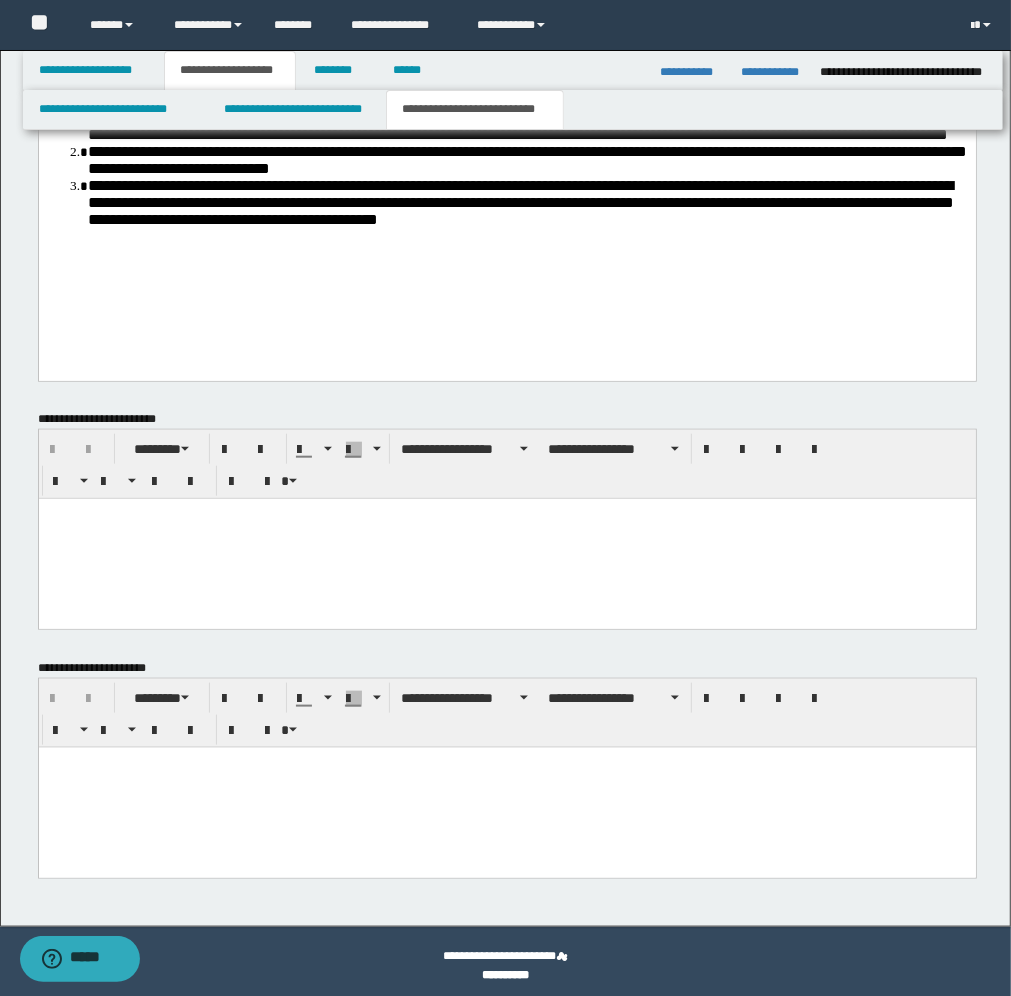 click at bounding box center (506, 762) 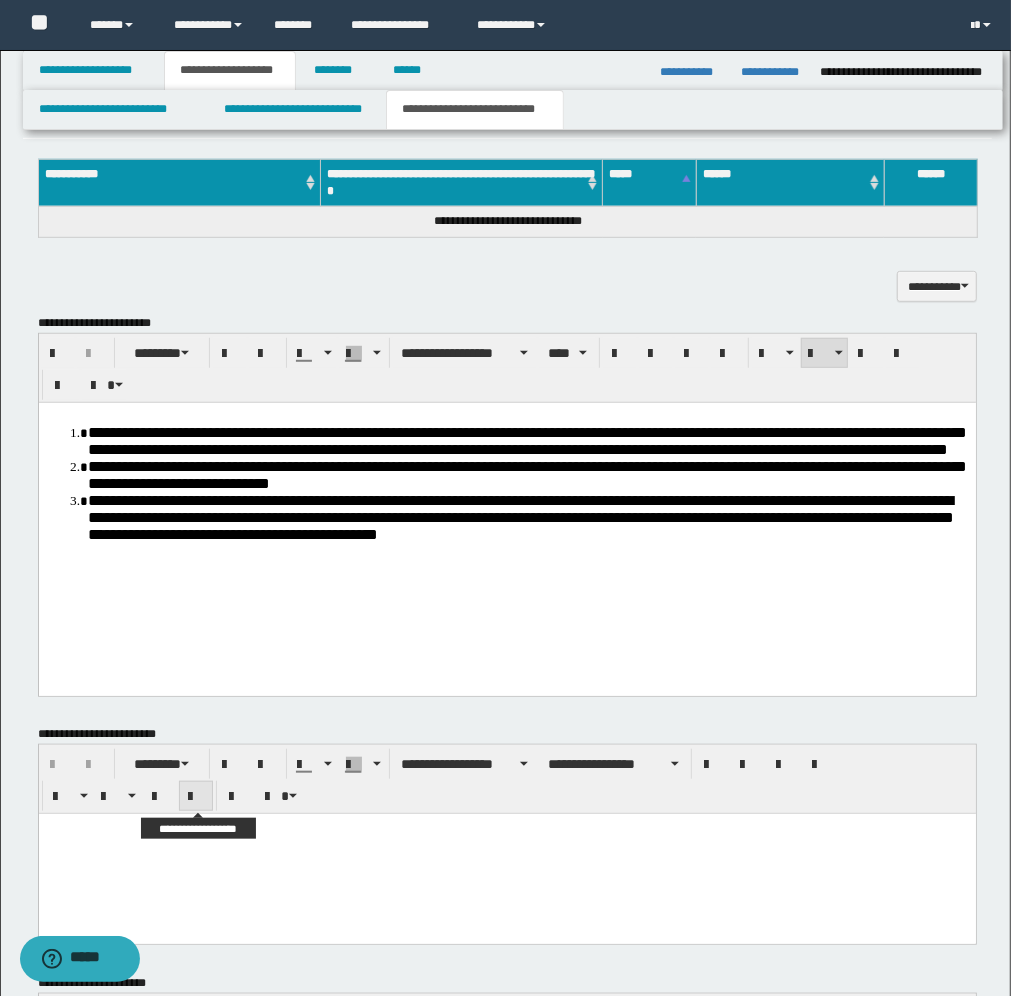 scroll, scrollTop: 500, scrollLeft: 0, axis: vertical 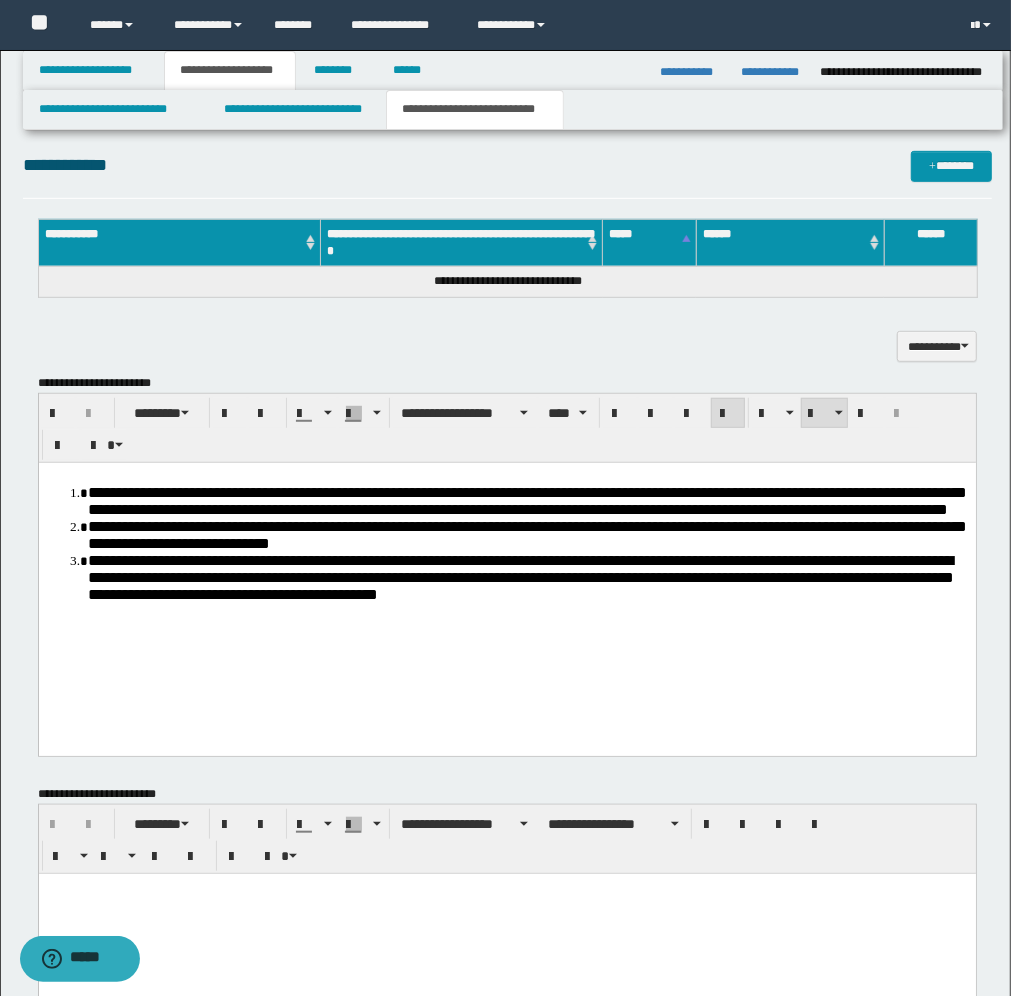 click on "**********" at bounding box center [526, 500] 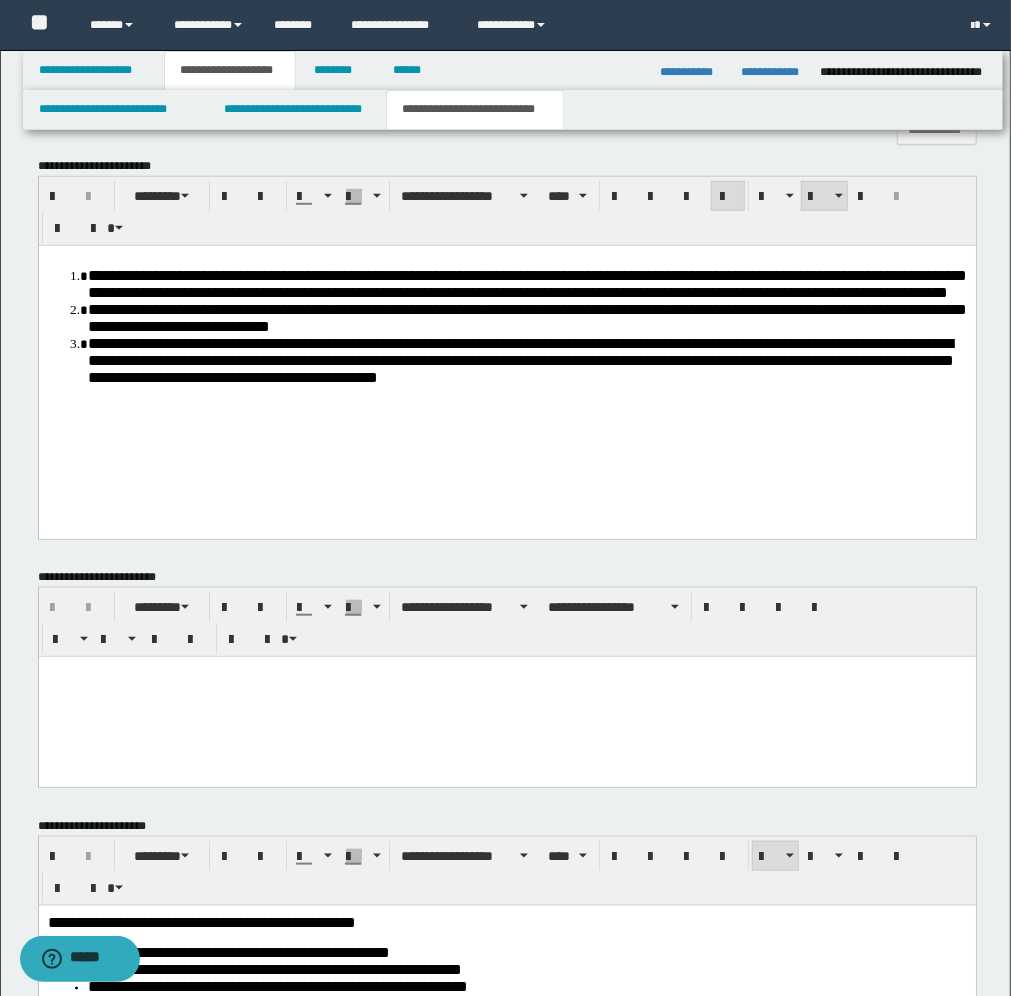 scroll, scrollTop: 750, scrollLeft: 0, axis: vertical 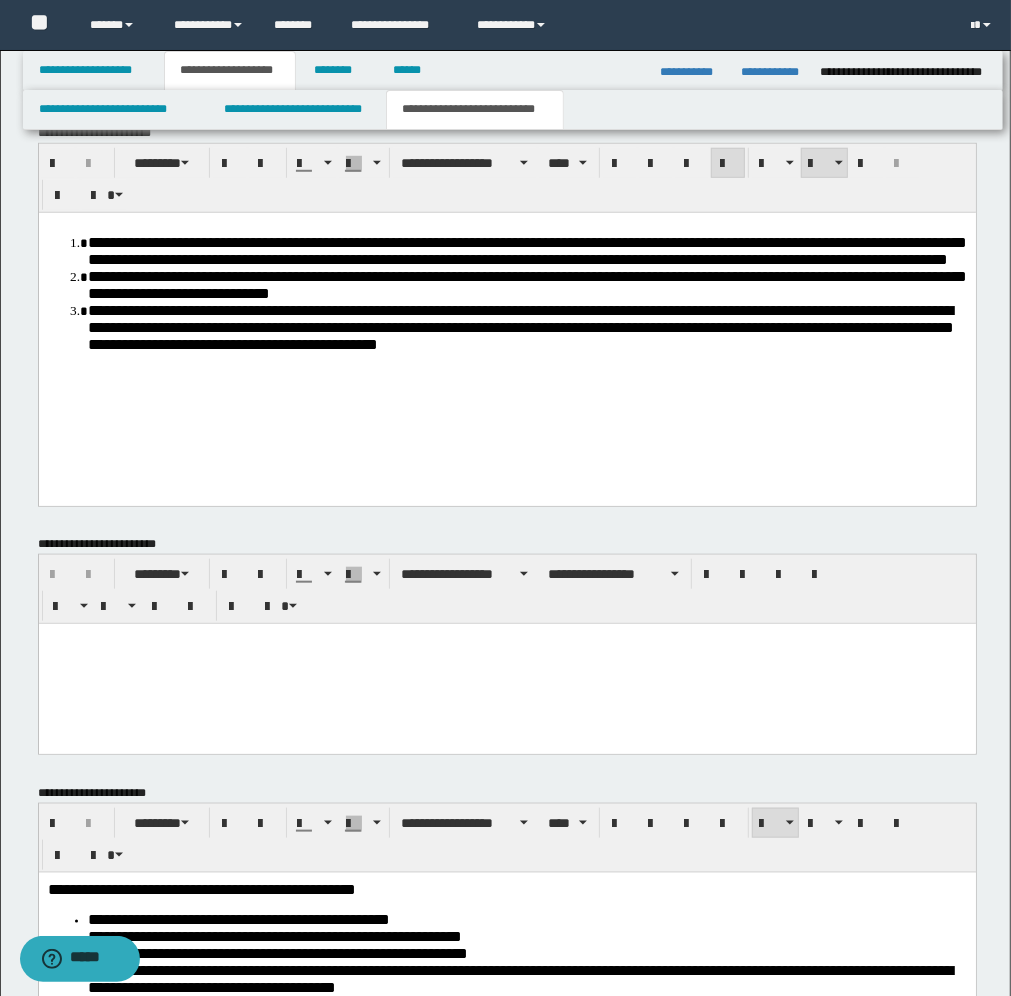 click at bounding box center [506, 663] 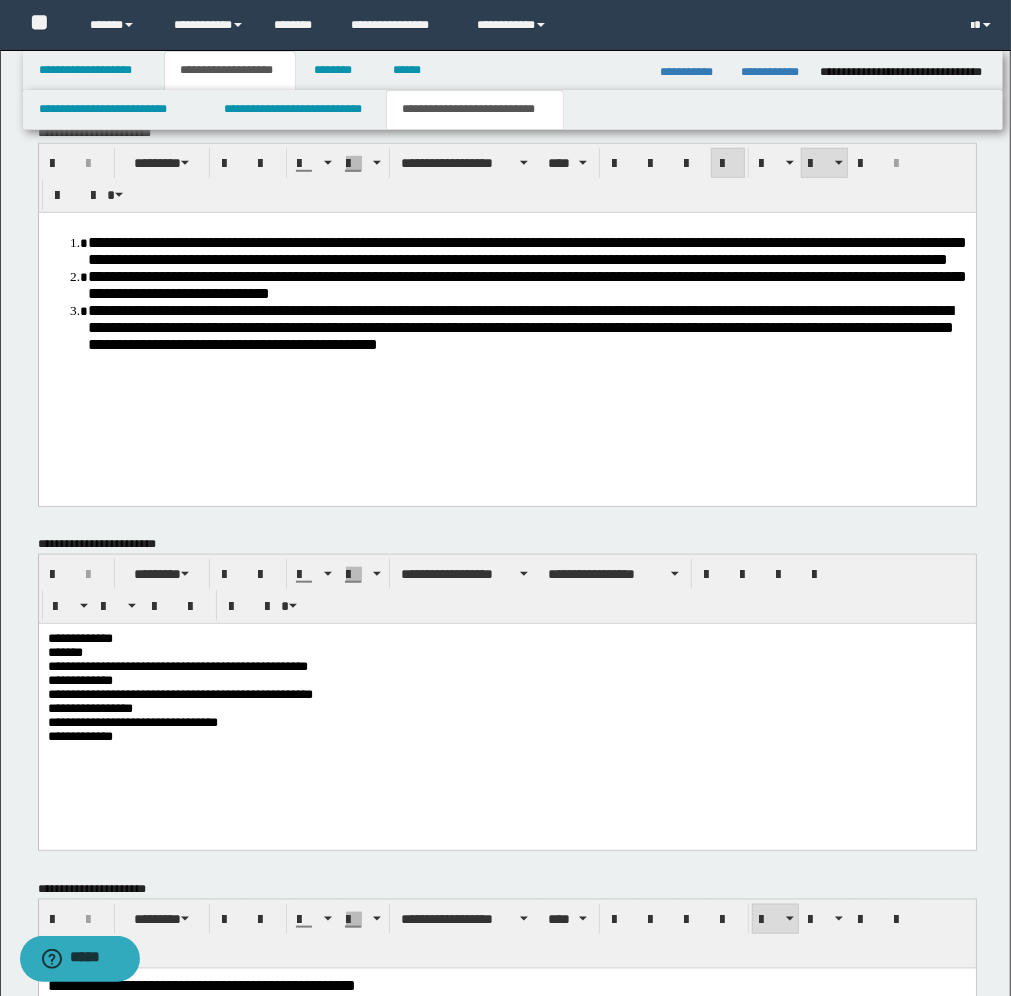 click on "**********" at bounding box center [506, 686] 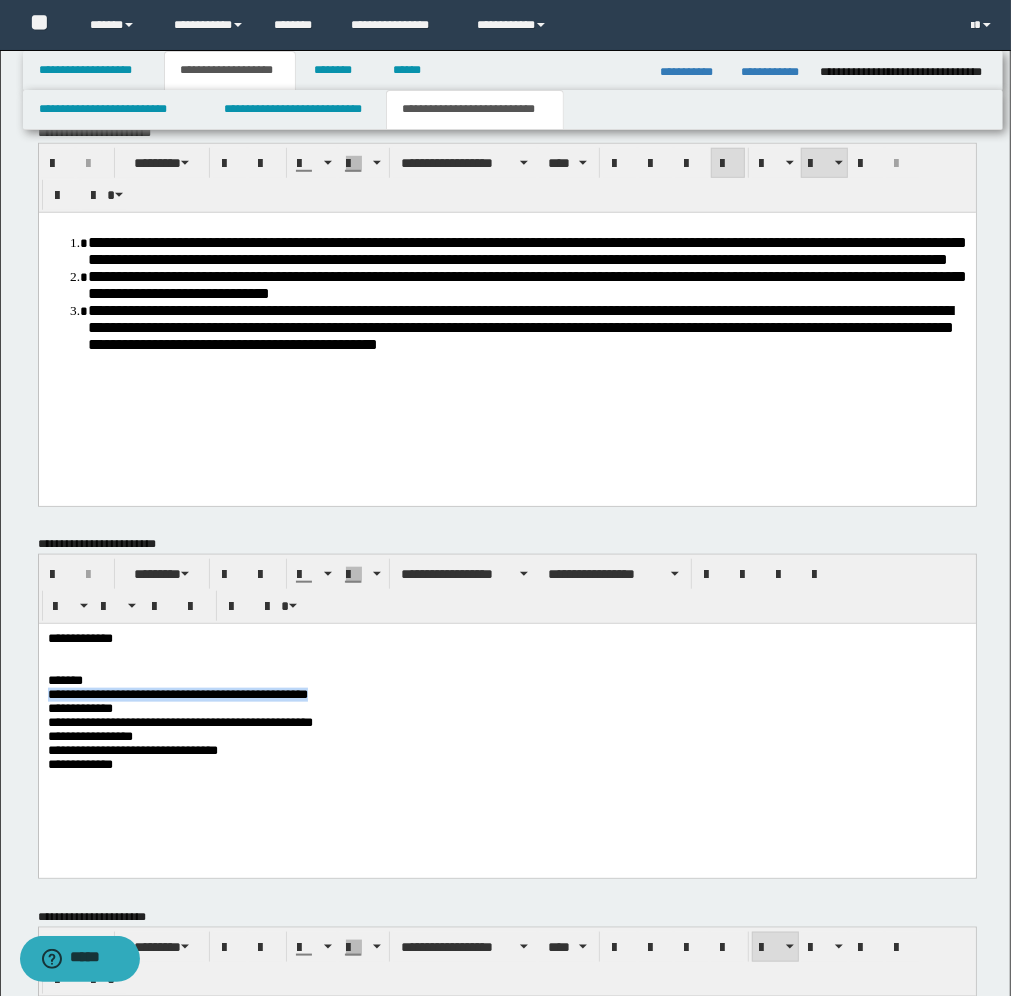 drag, startPoint x: 435, startPoint y: 692, endPoint x: 40, endPoint y: 694, distance: 395.00507 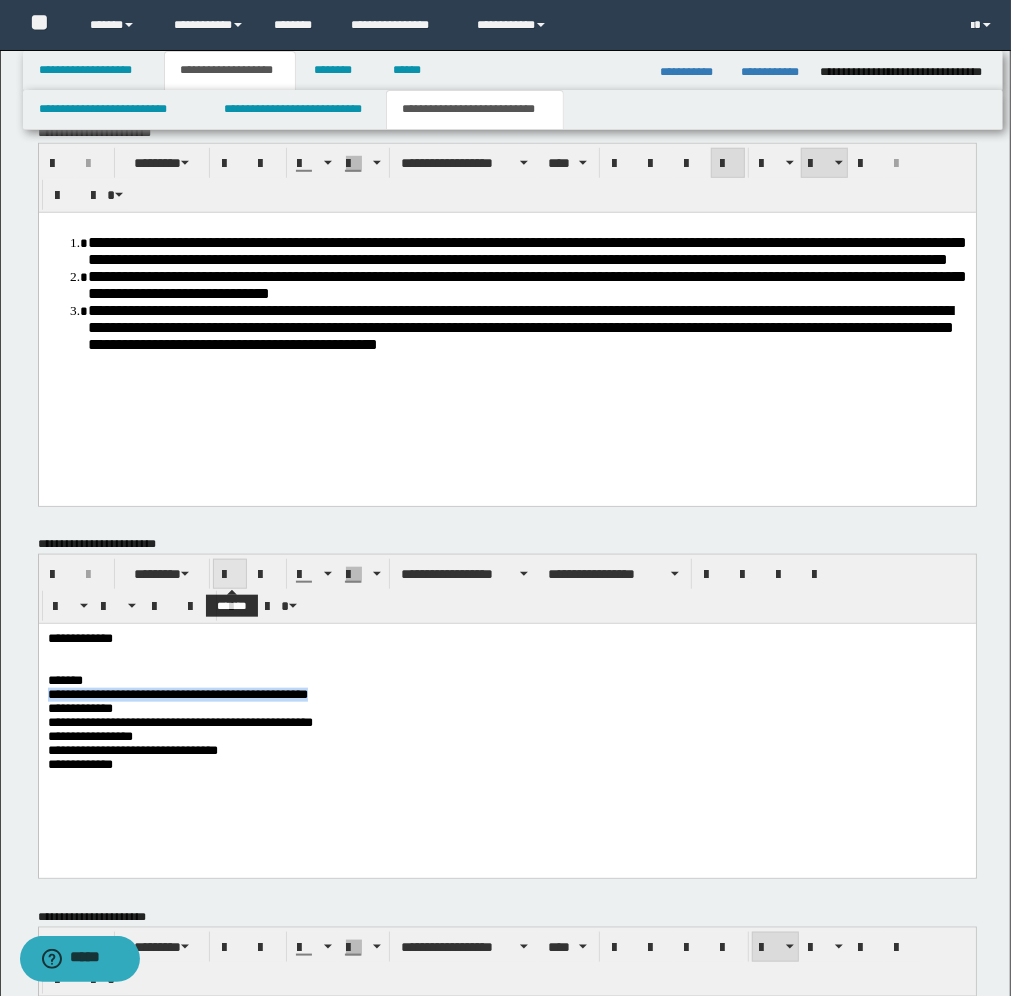 click at bounding box center (230, 575) 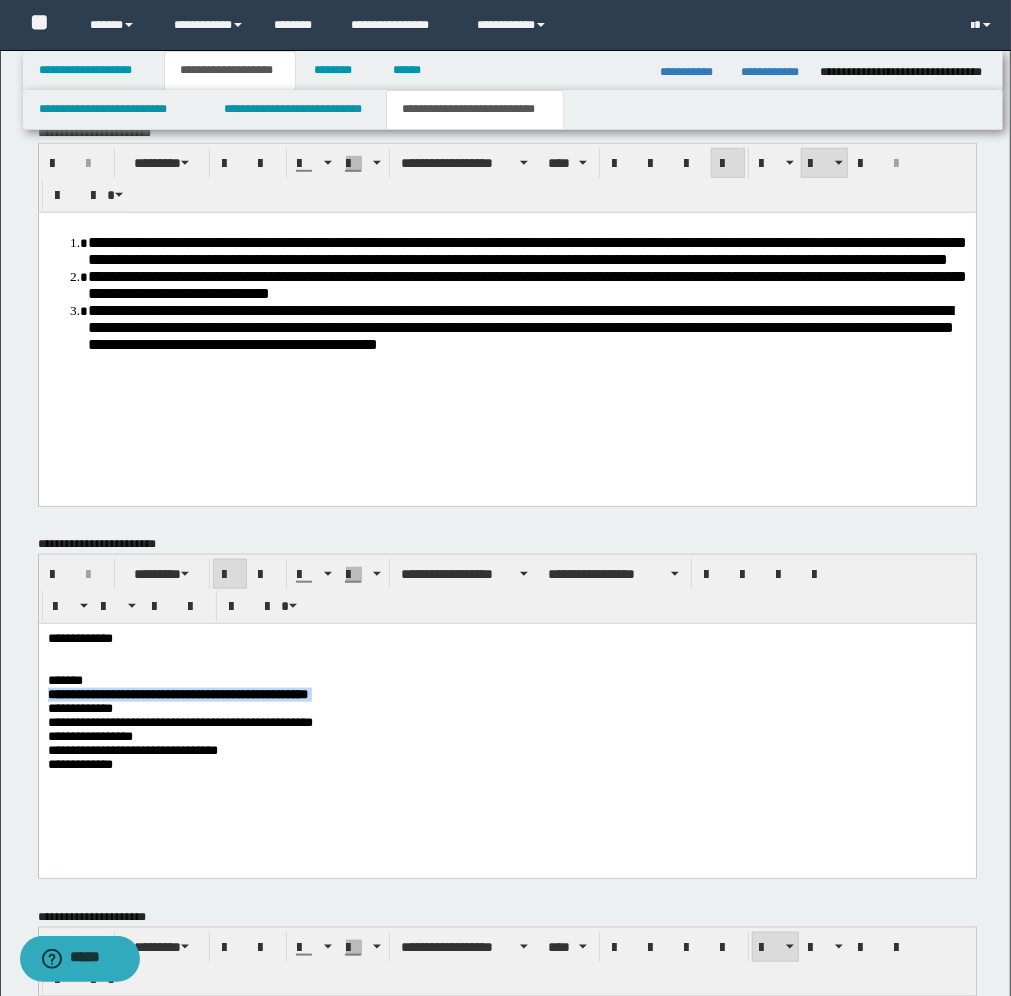 click on "**********" at bounding box center (506, 714) 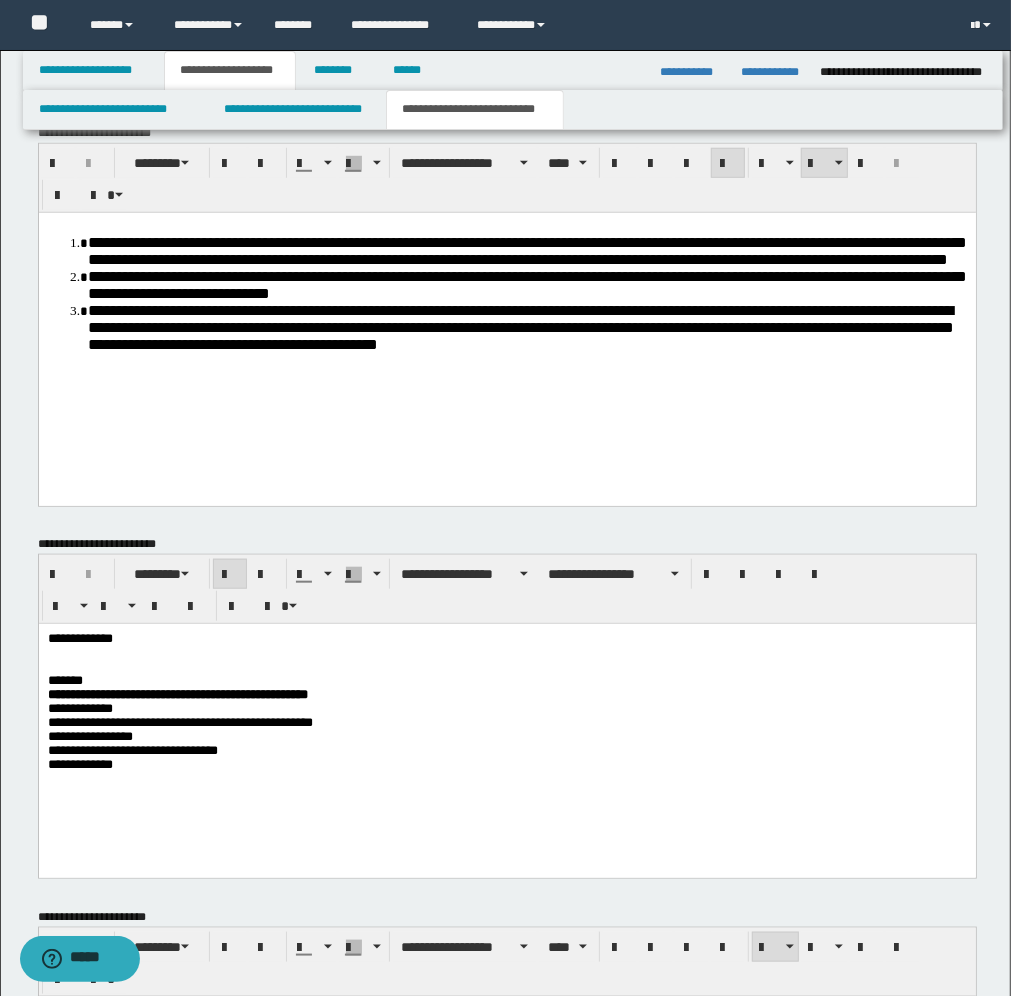 click on "**********" at bounding box center [506, 714] 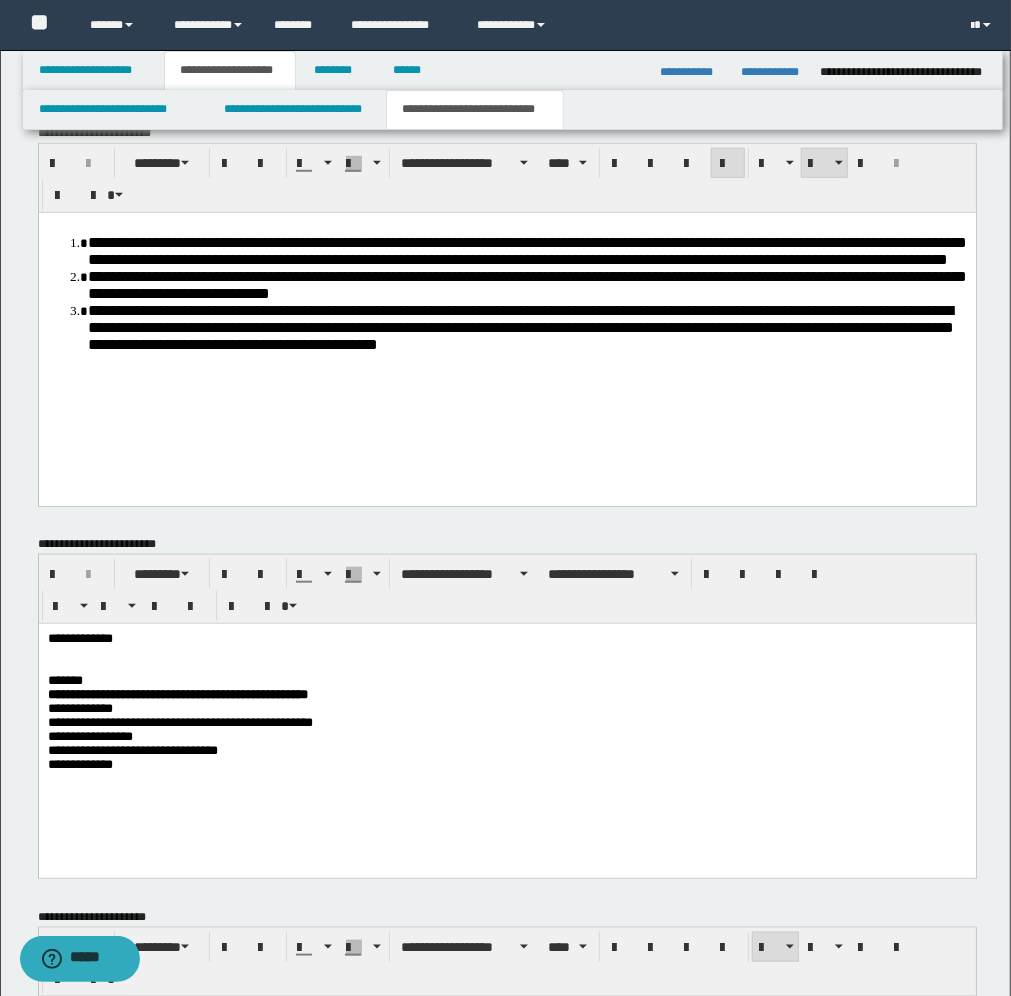 type 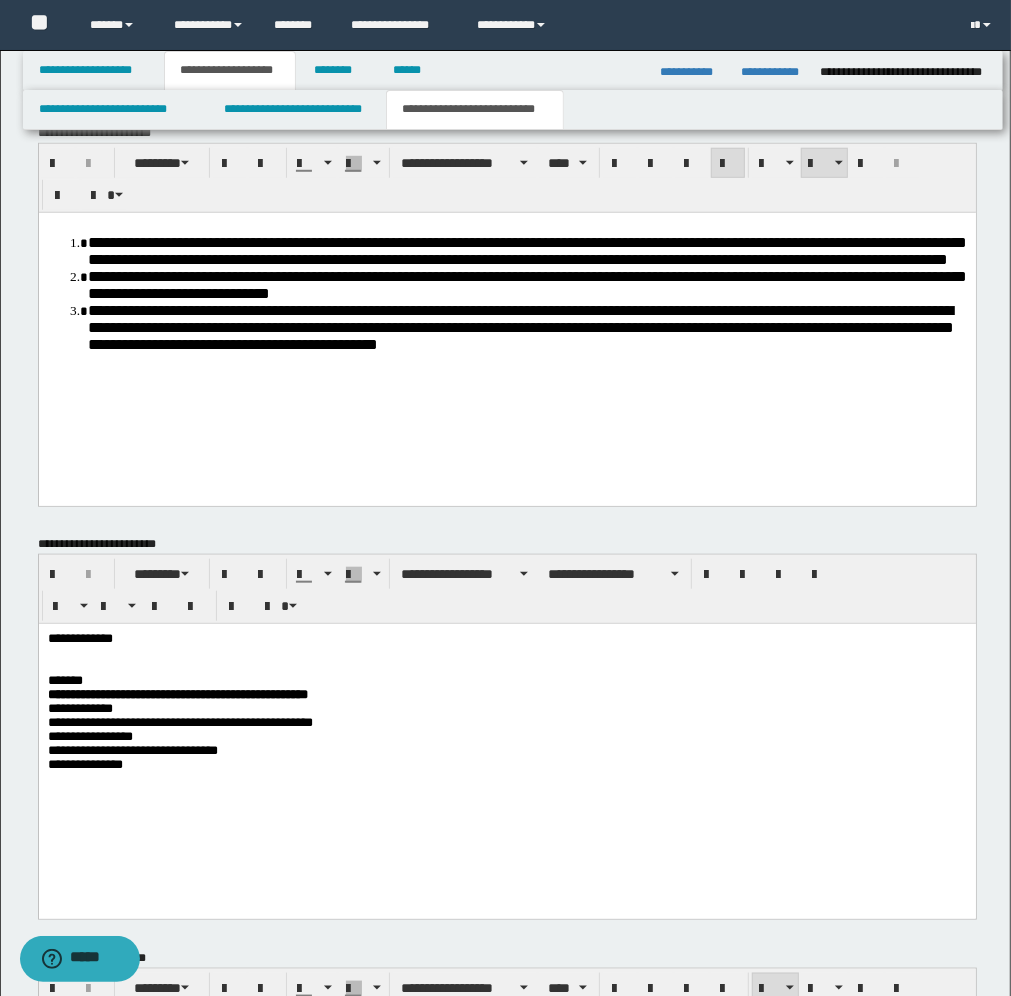 click at bounding box center [506, 804] 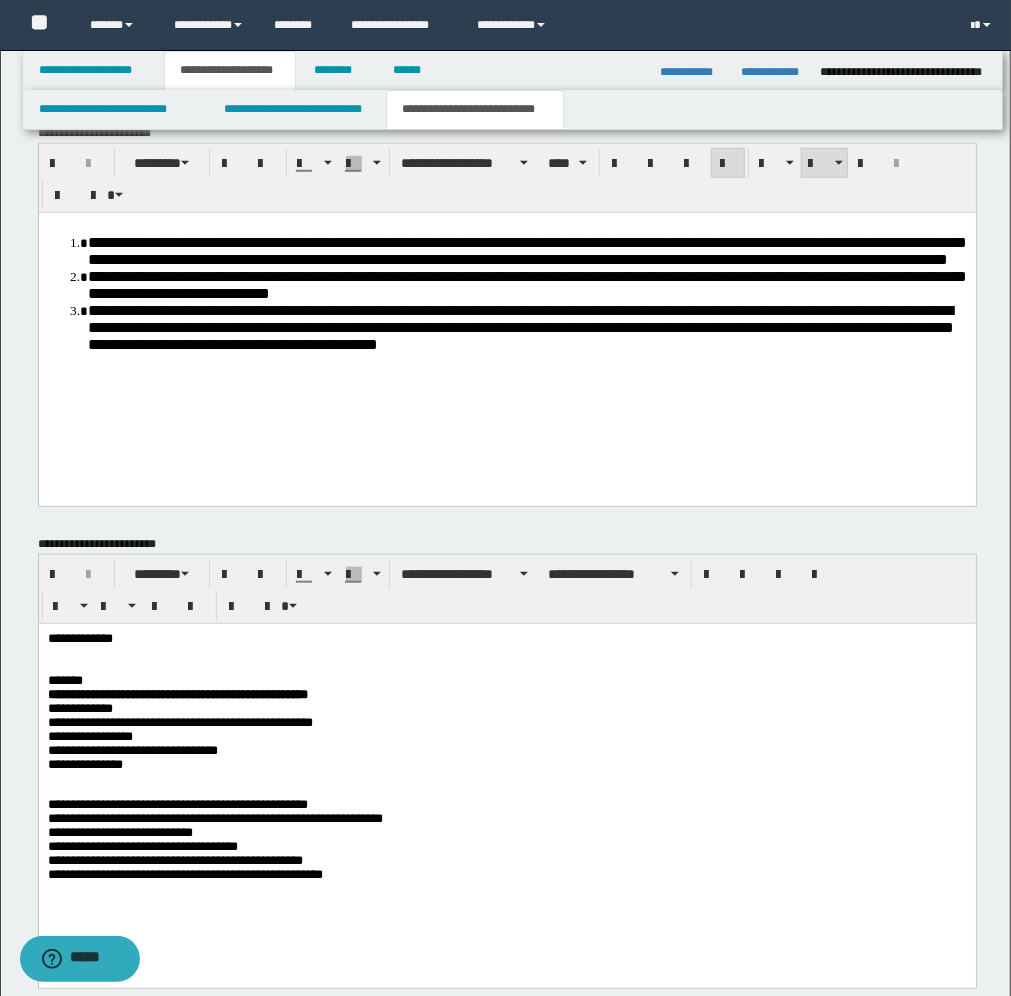 click on "**********" at bounding box center [506, 838] 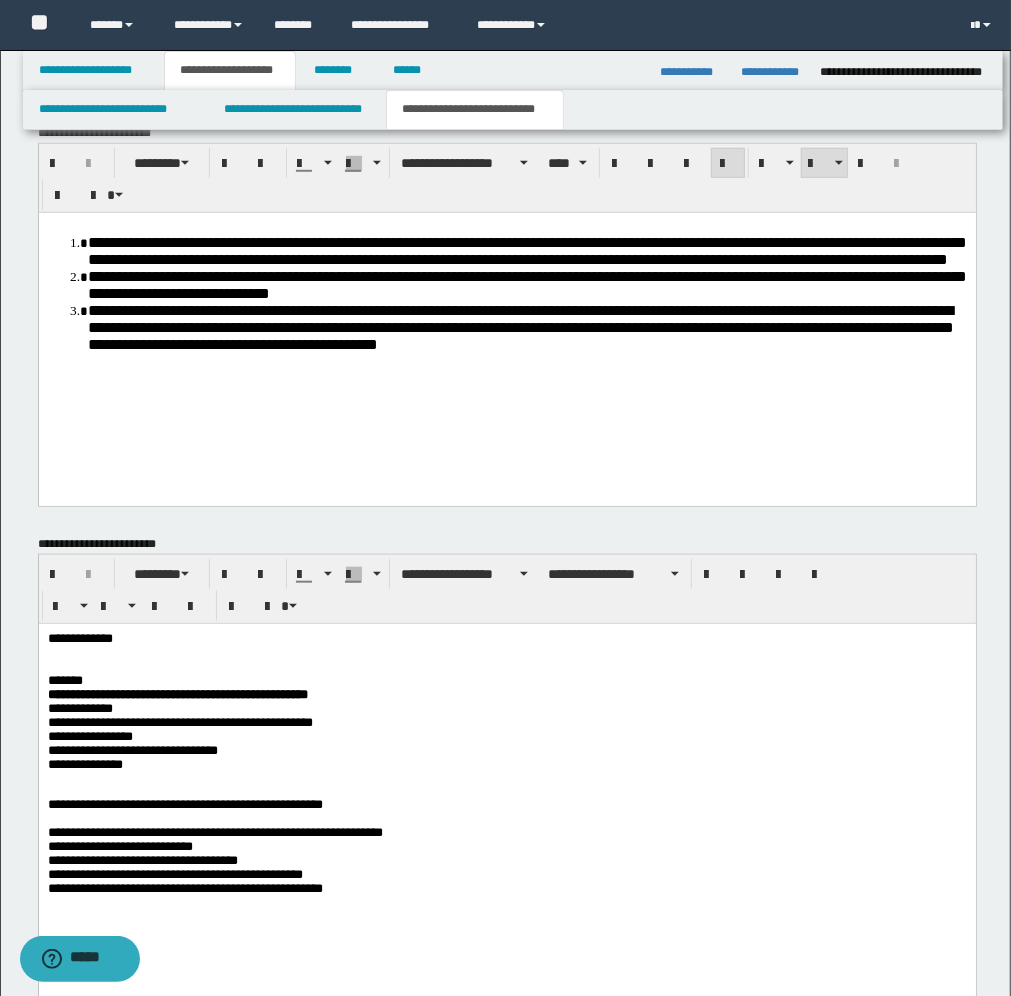 click on "**********" at bounding box center [506, 852] 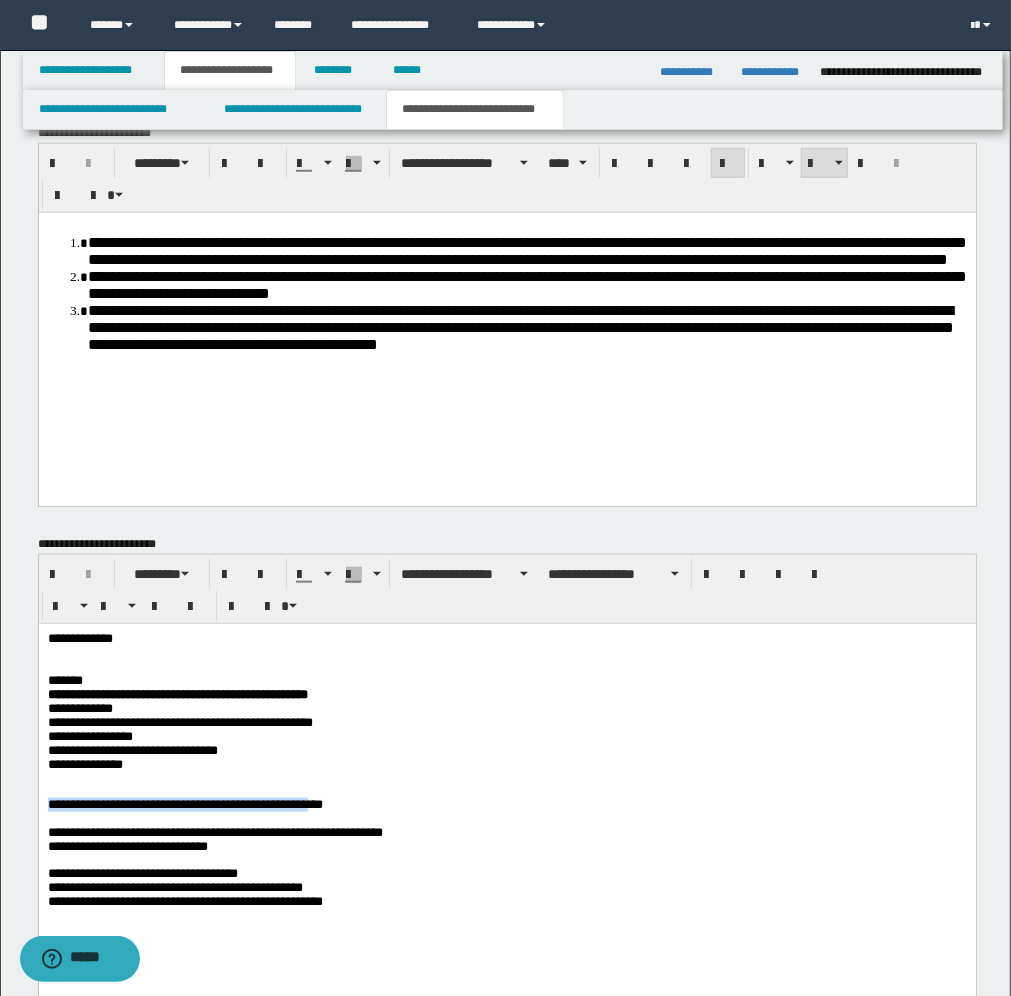 drag, startPoint x: 423, startPoint y: 800, endPoint x: 161, endPoint y: 754, distance: 266.0075 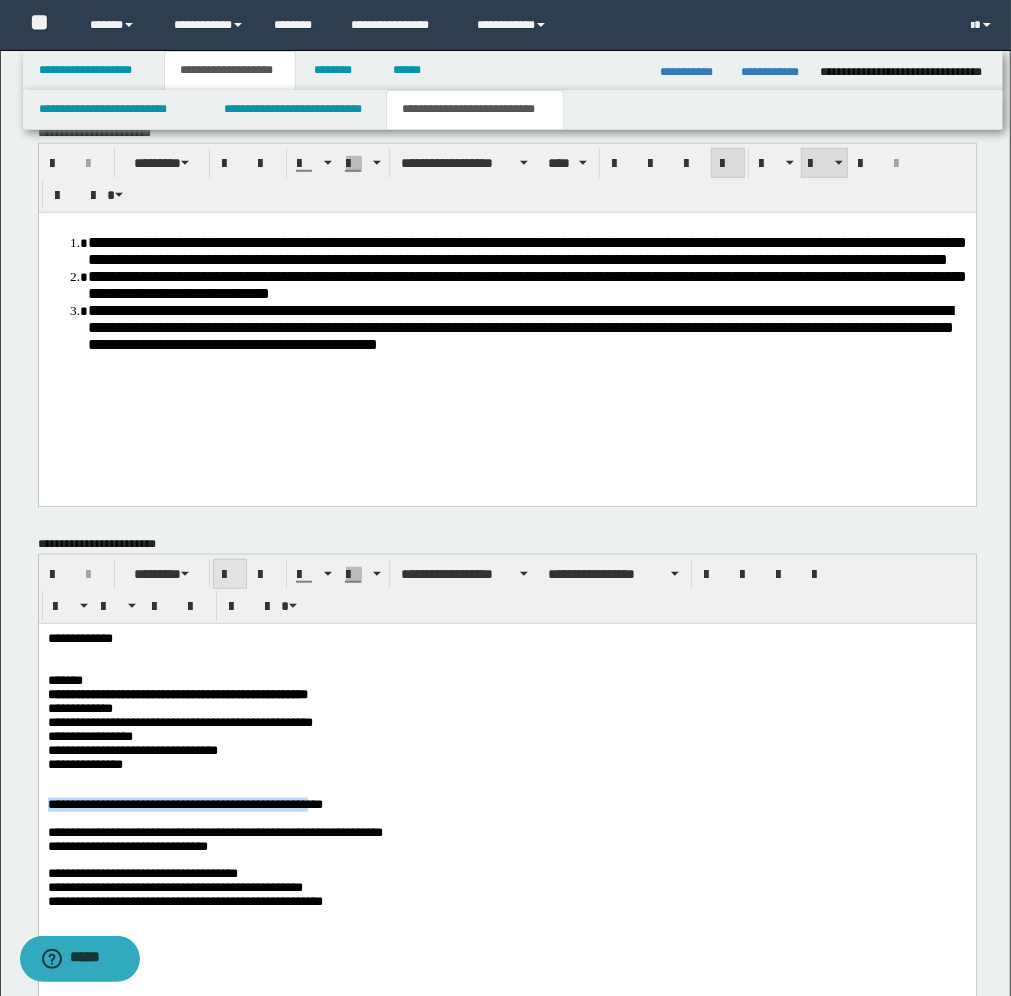 click at bounding box center (230, 575) 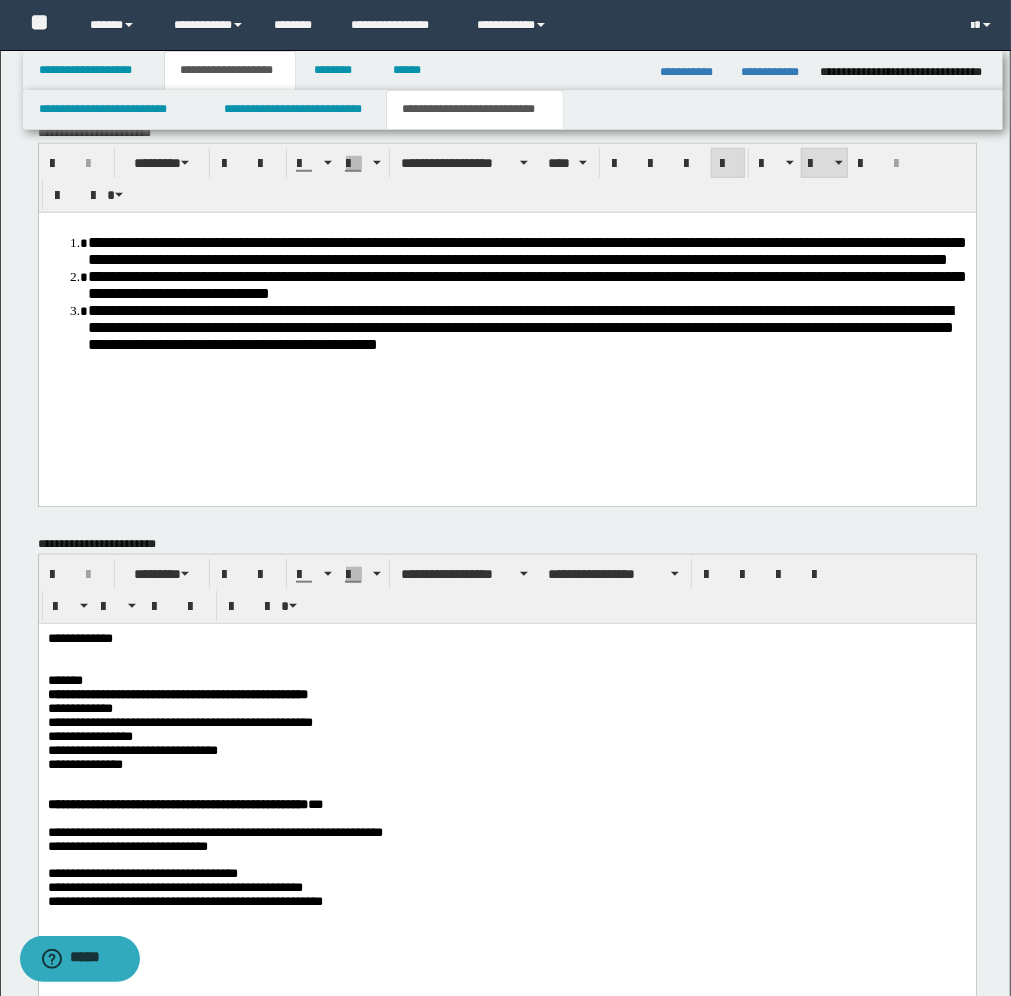 click on "**********" at bounding box center (506, 804) 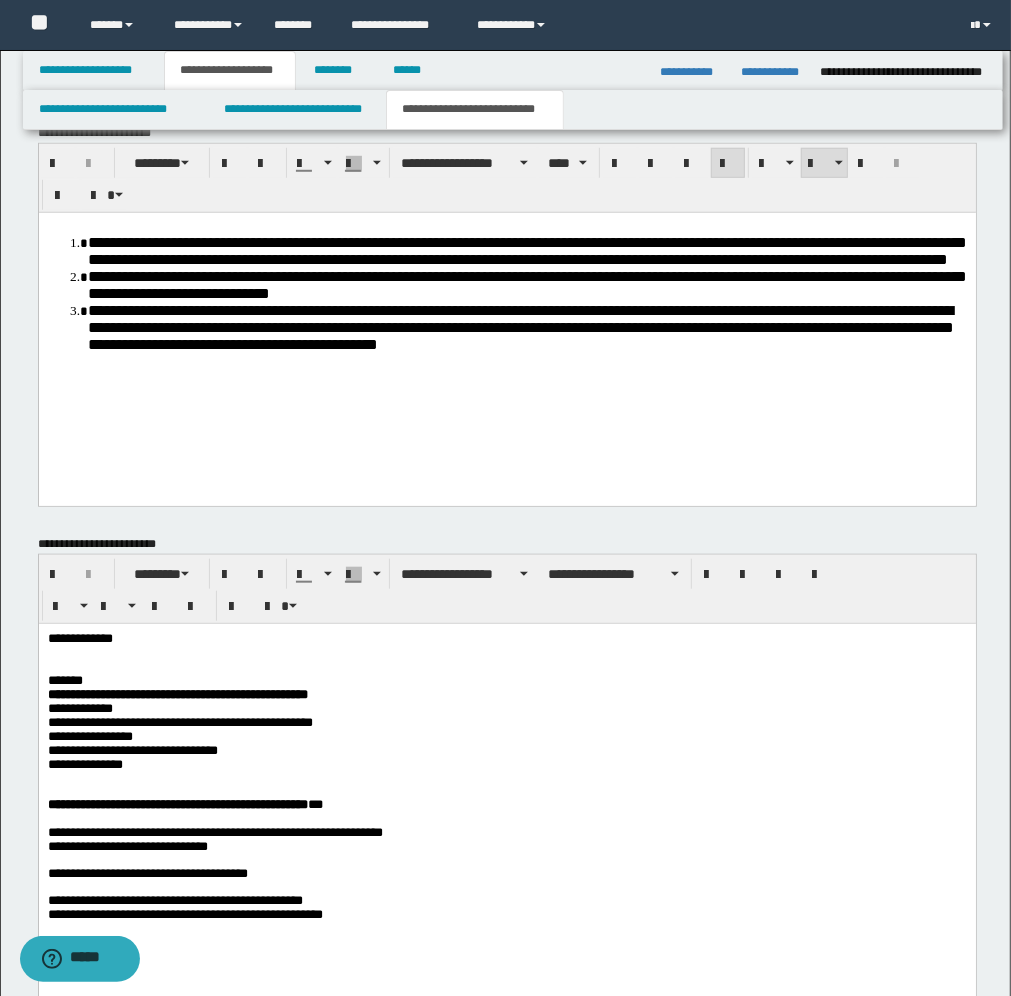 click on "**********" at bounding box center [506, 899] 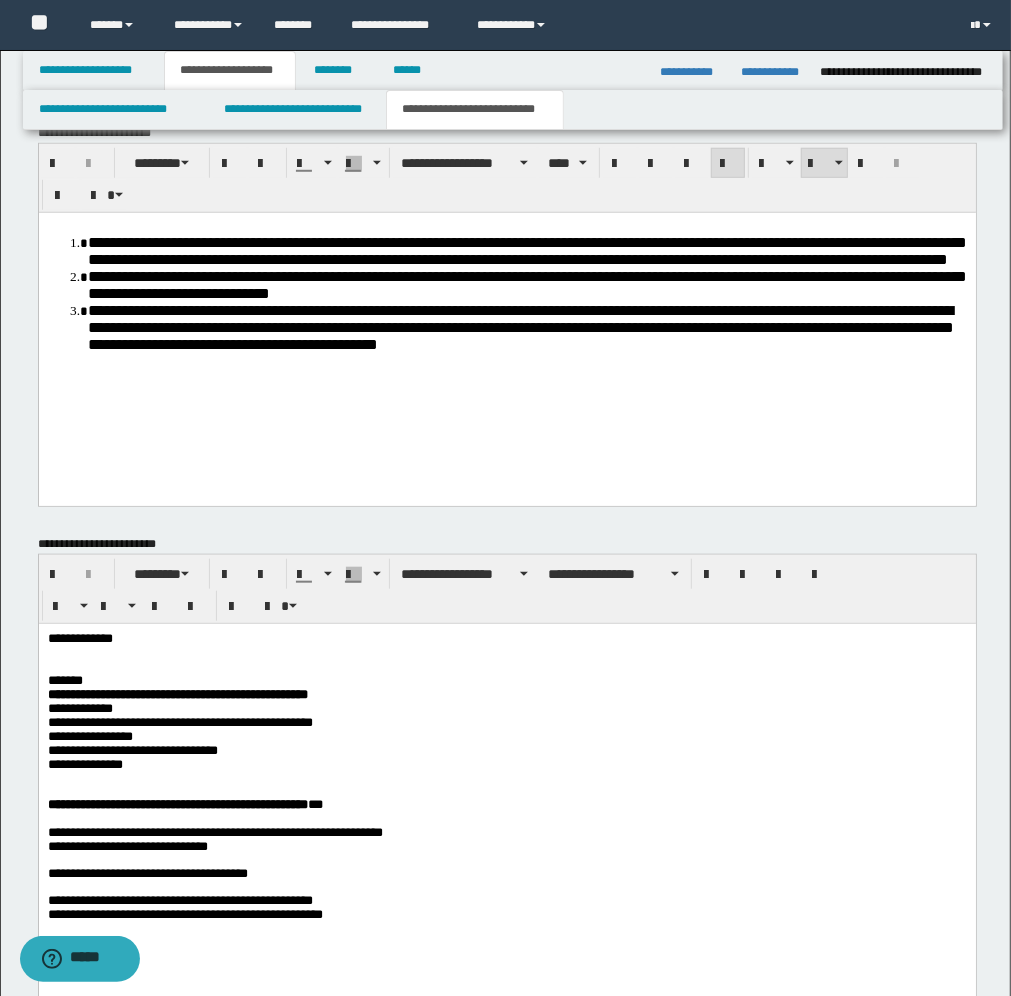 click on "**********" at bounding box center [506, 893] 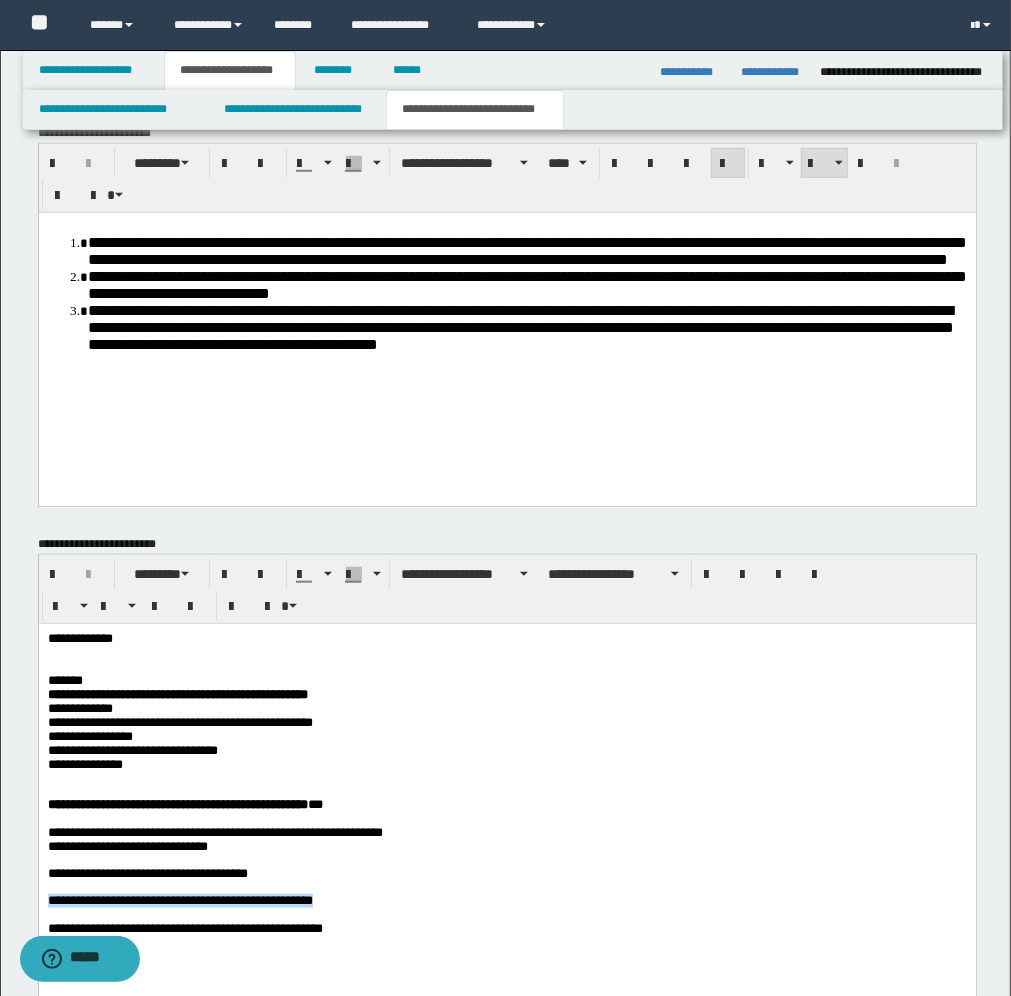 drag, startPoint x: 442, startPoint y: 900, endPoint x: 42, endPoint y: 885, distance: 400.28116 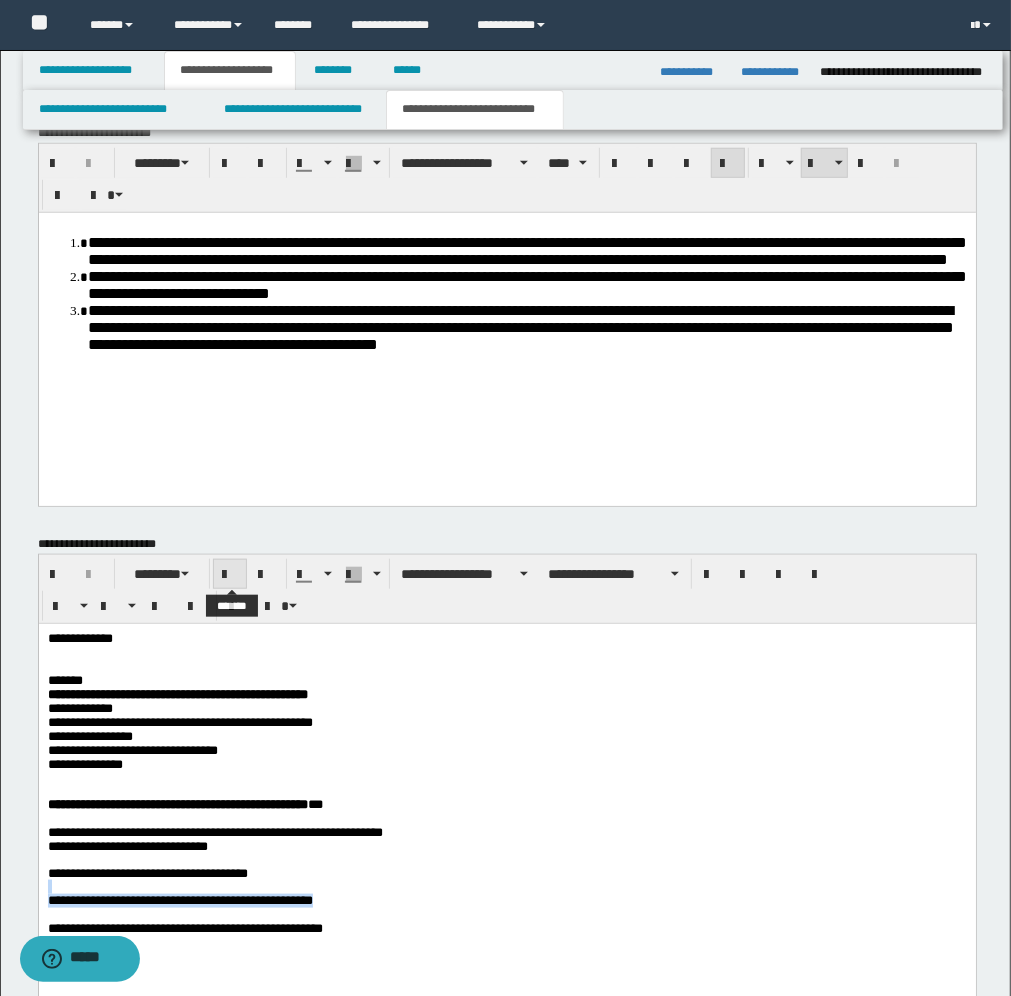 click at bounding box center [230, 575] 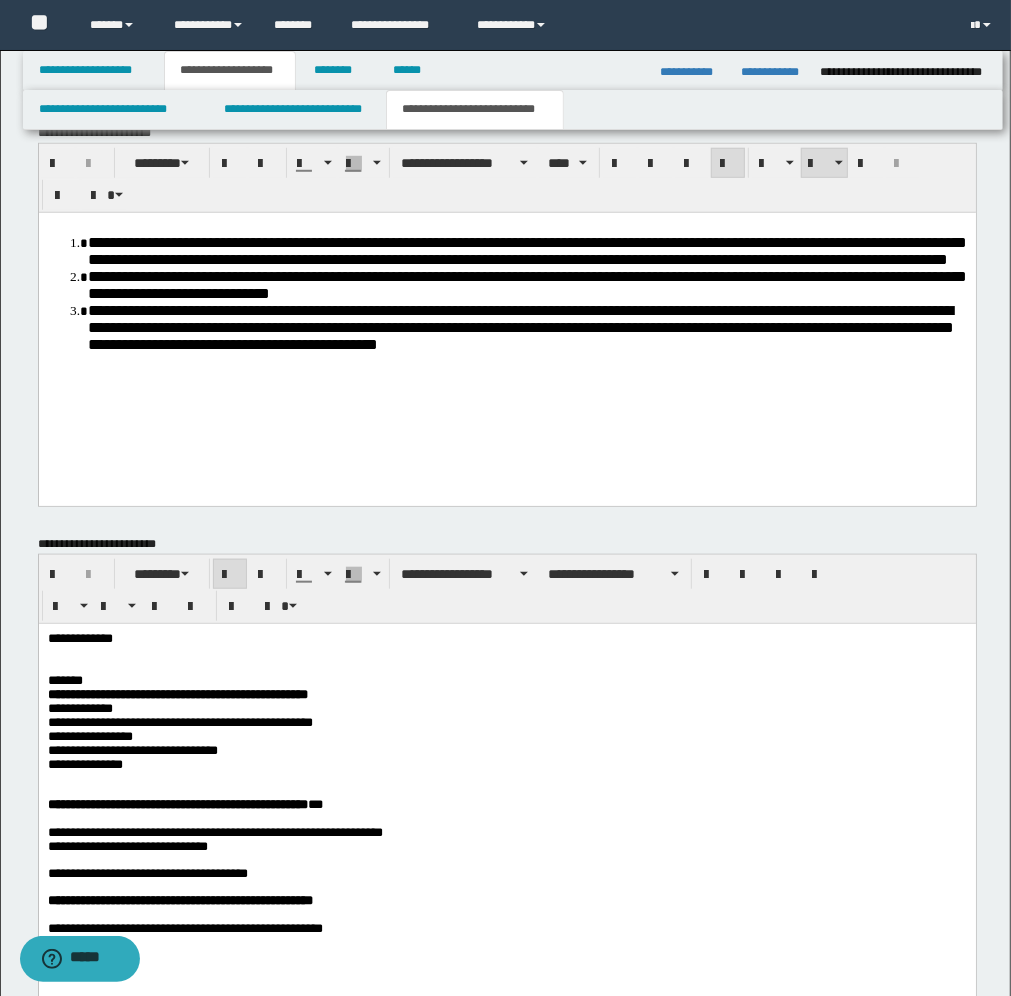 click on "**********" at bounding box center (506, 893) 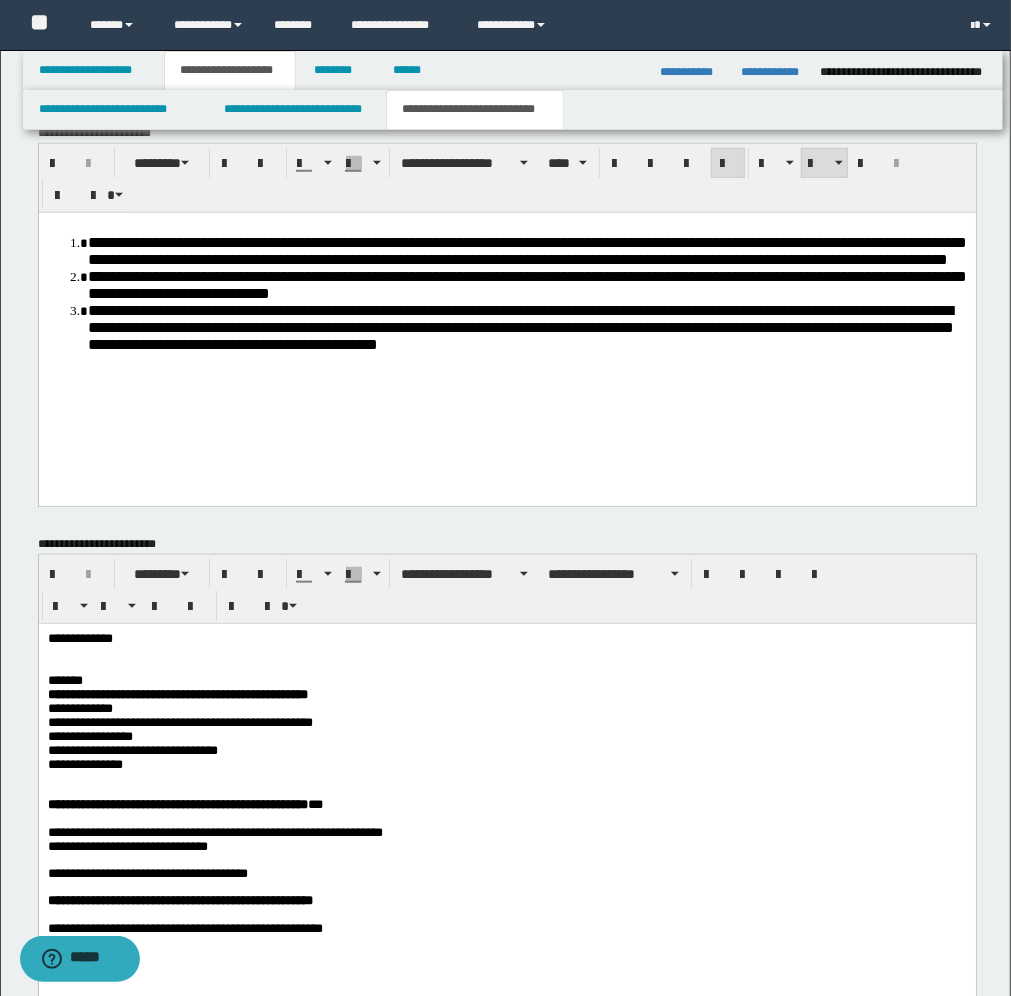 click on "**********" at bounding box center [506, 928] 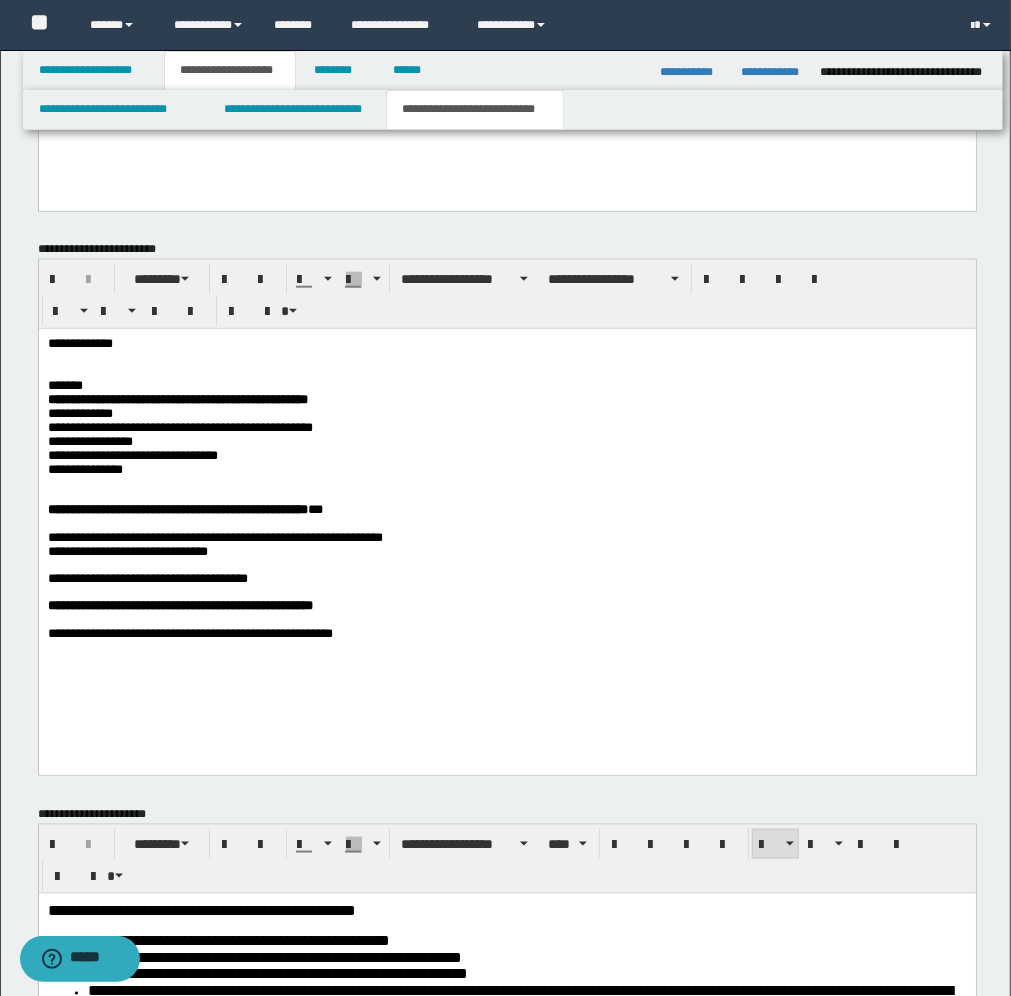 scroll, scrollTop: 1125, scrollLeft: 0, axis: vertical 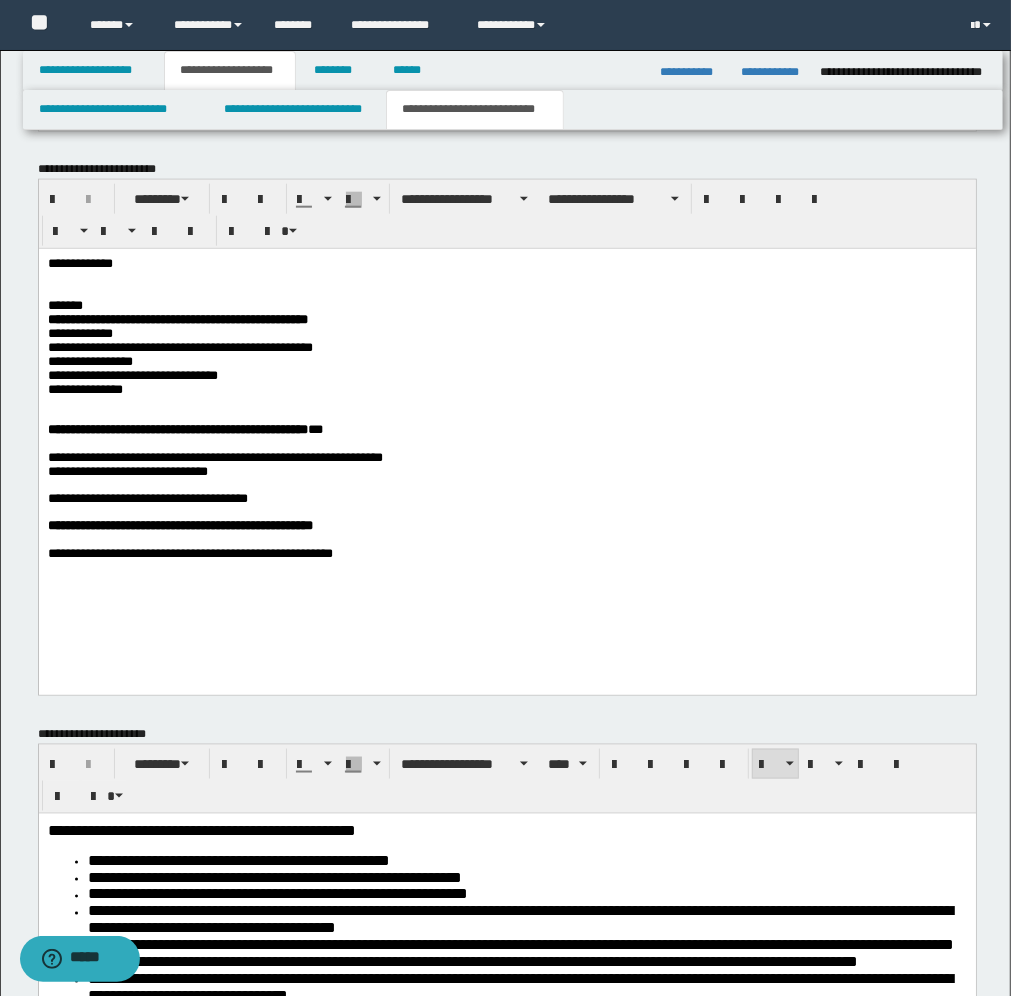 click on "**********" at bounding box center [506, 448] 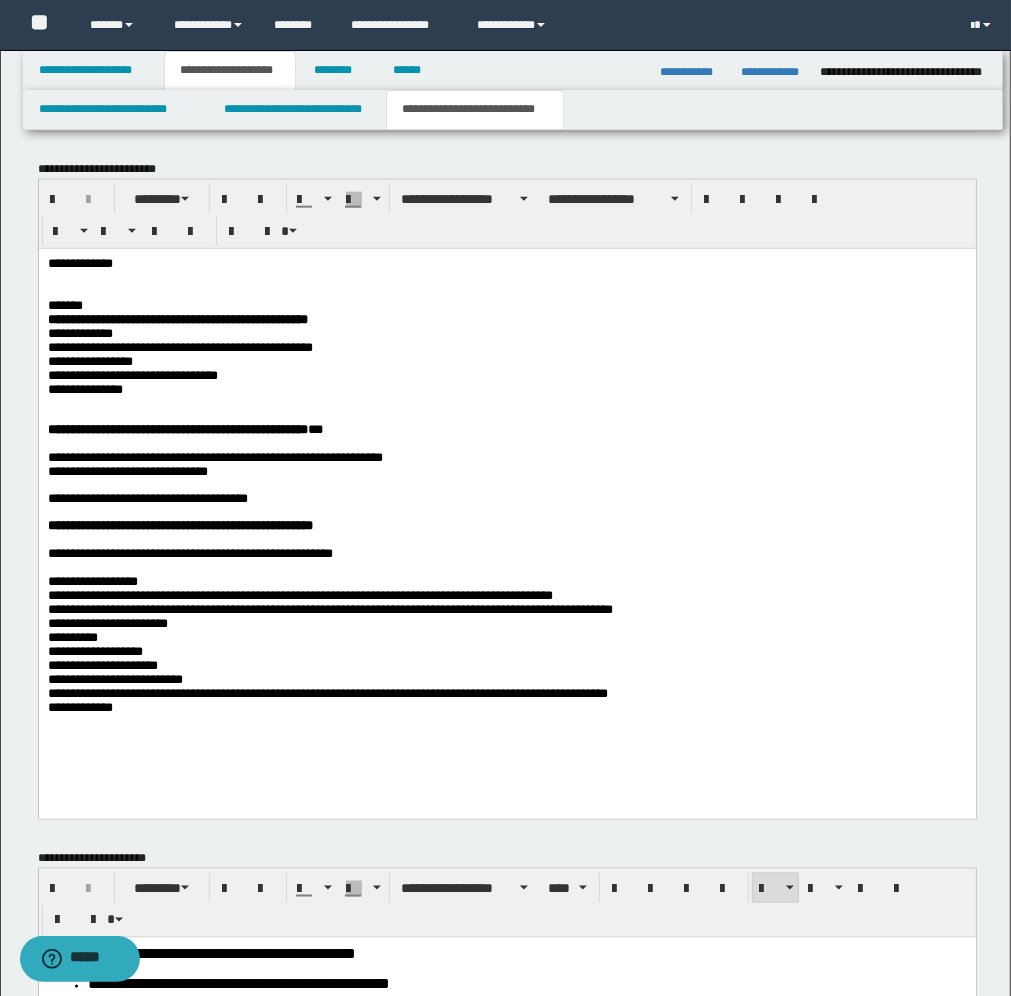 click on "**********" at bounding box center [506, 644] 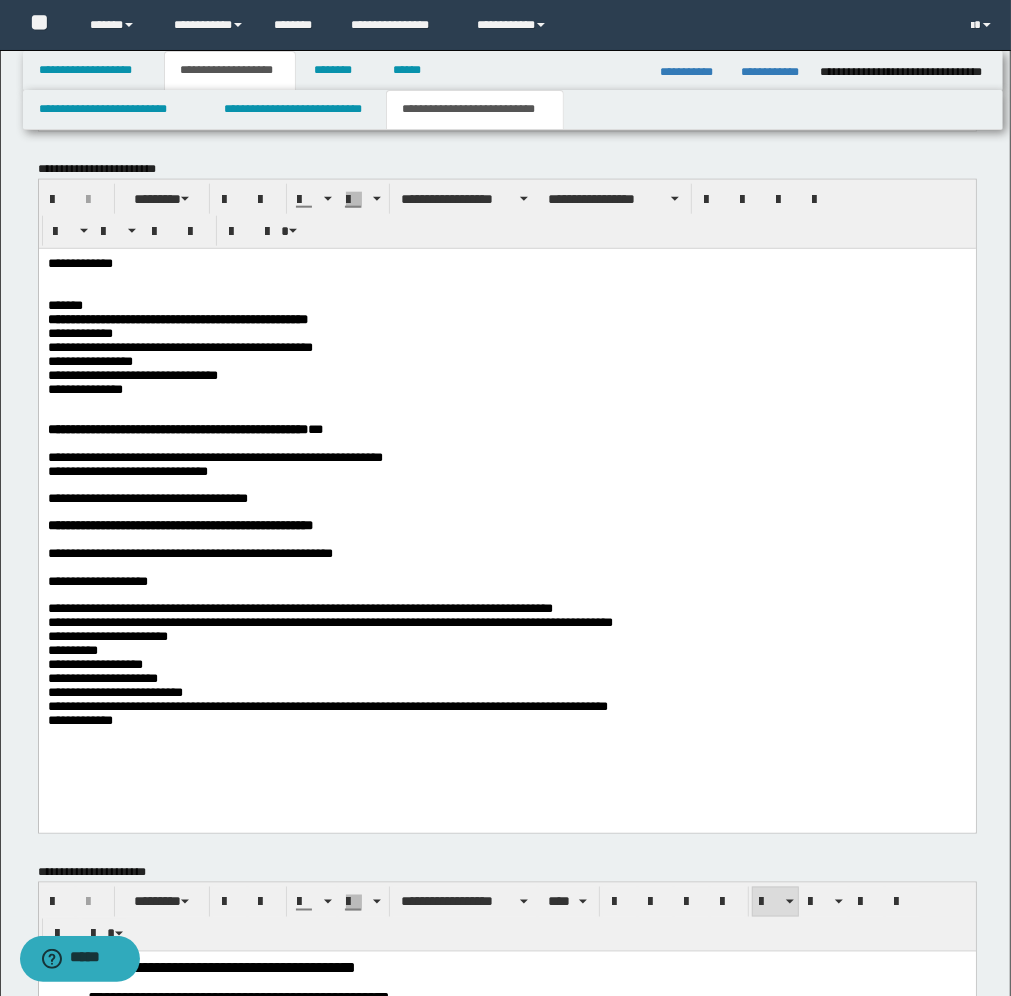 click on "**********" at bounding box center (506, 657) 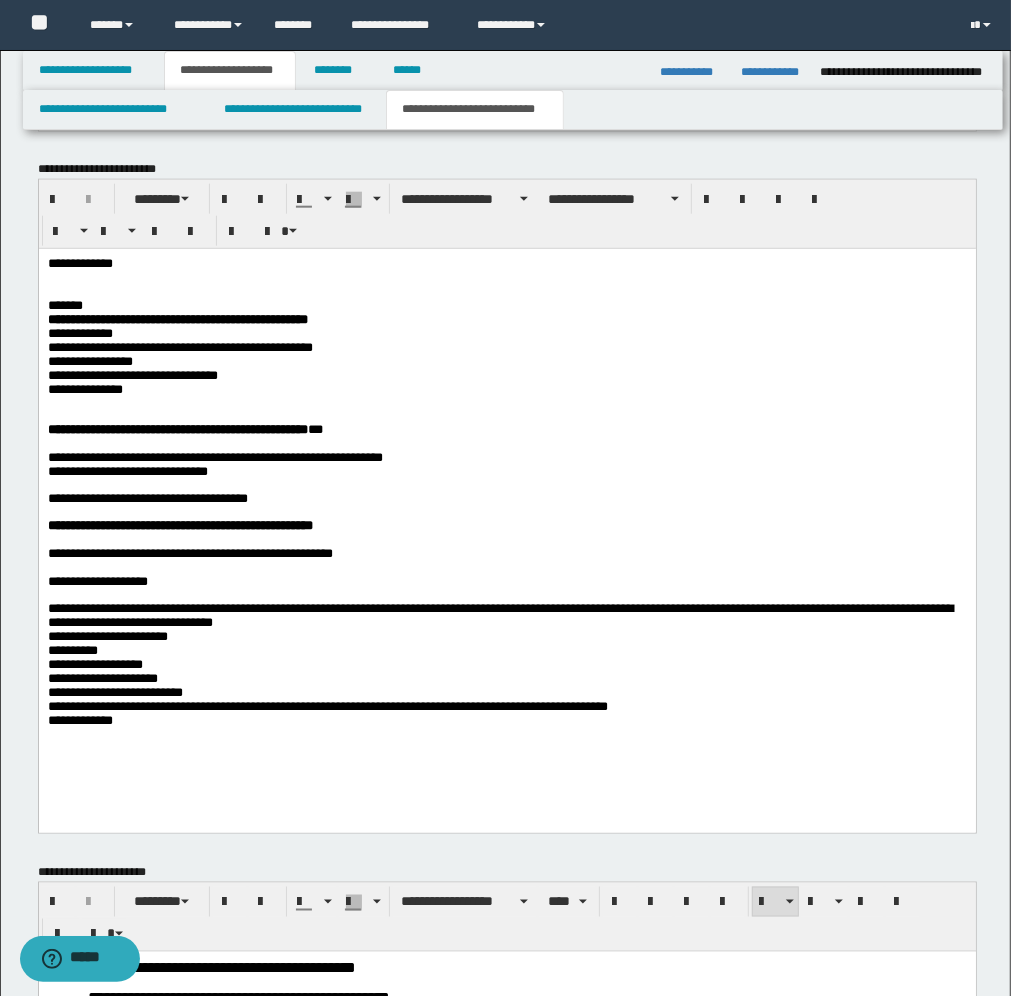 click on "**********" at bounding box center (506, 657) 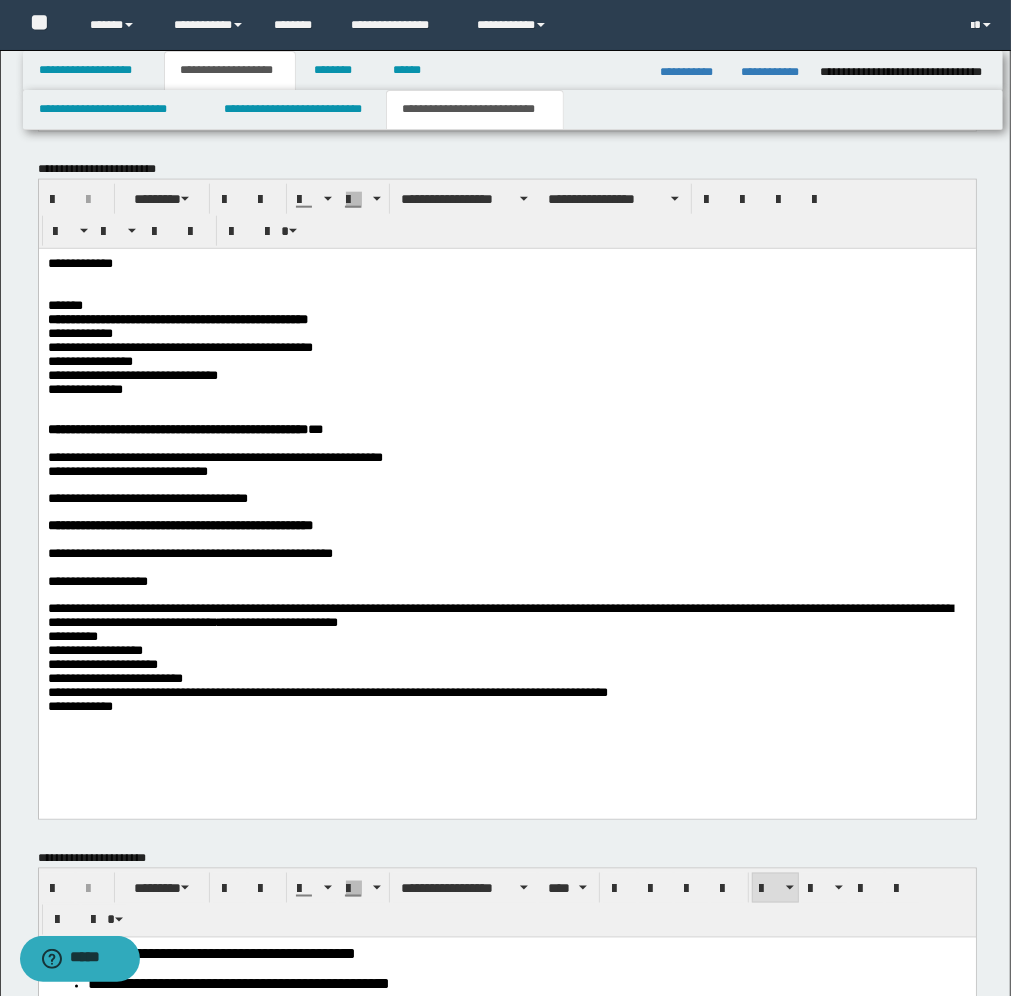 click on "**********" at bounding box center [506, 509] 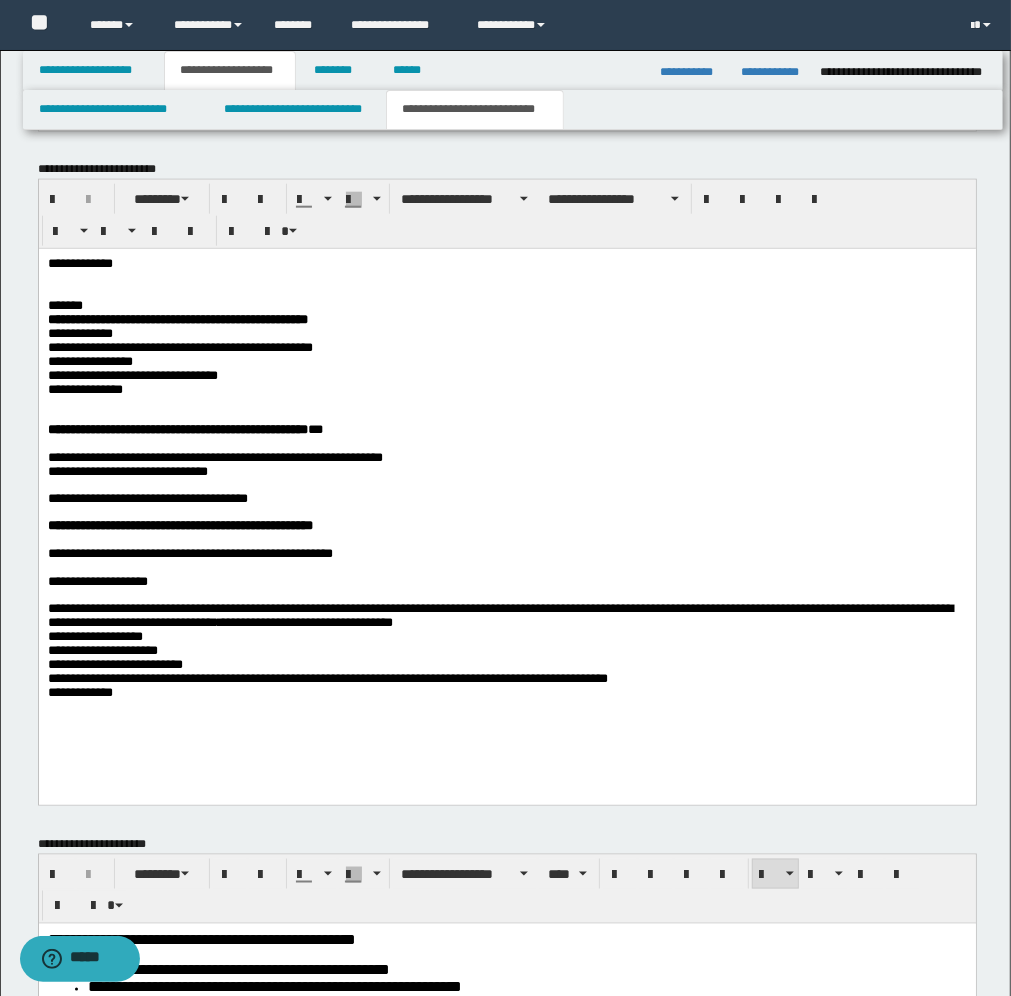 click on "**********" at bounding box center [506, 643] 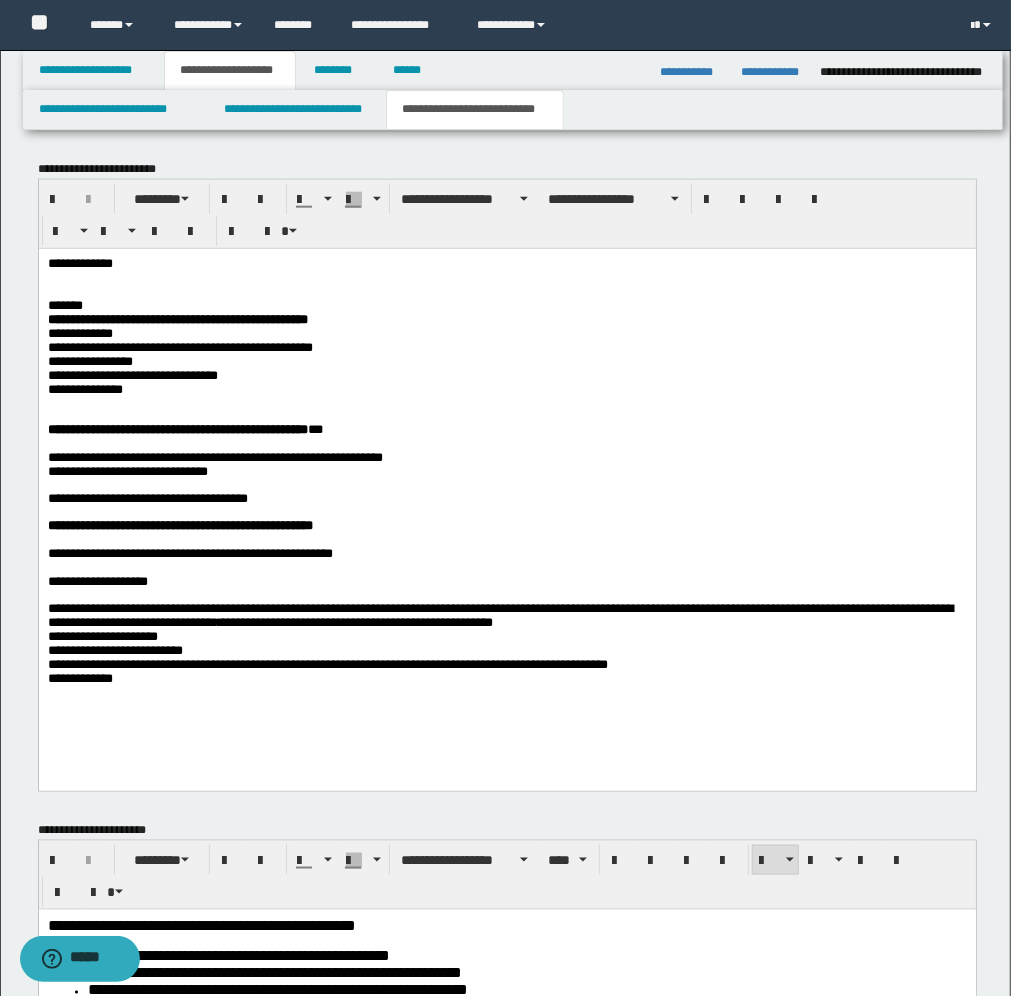 click on "**********" at bounding box center (506, 636) 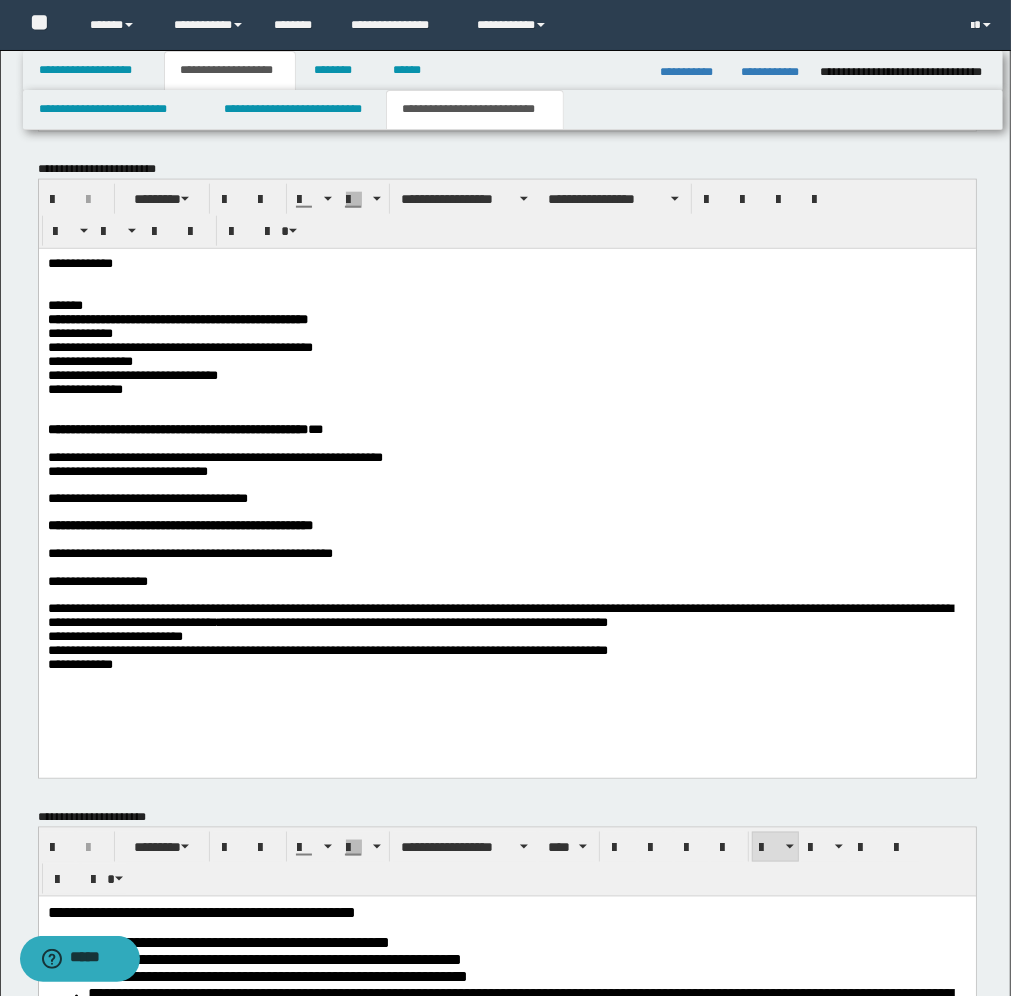 click on "**********" at bounding box center [506, 629] 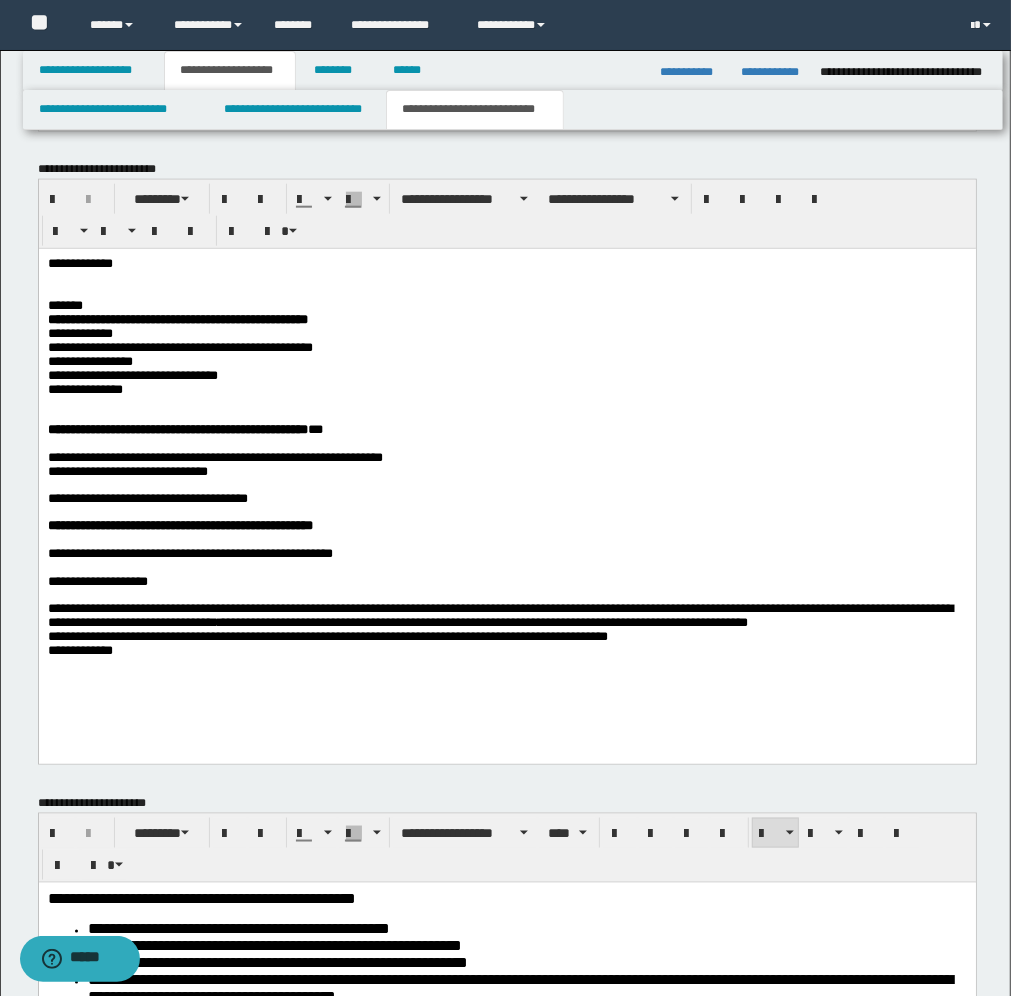 click on "**********" at bounding box center [506, 482] 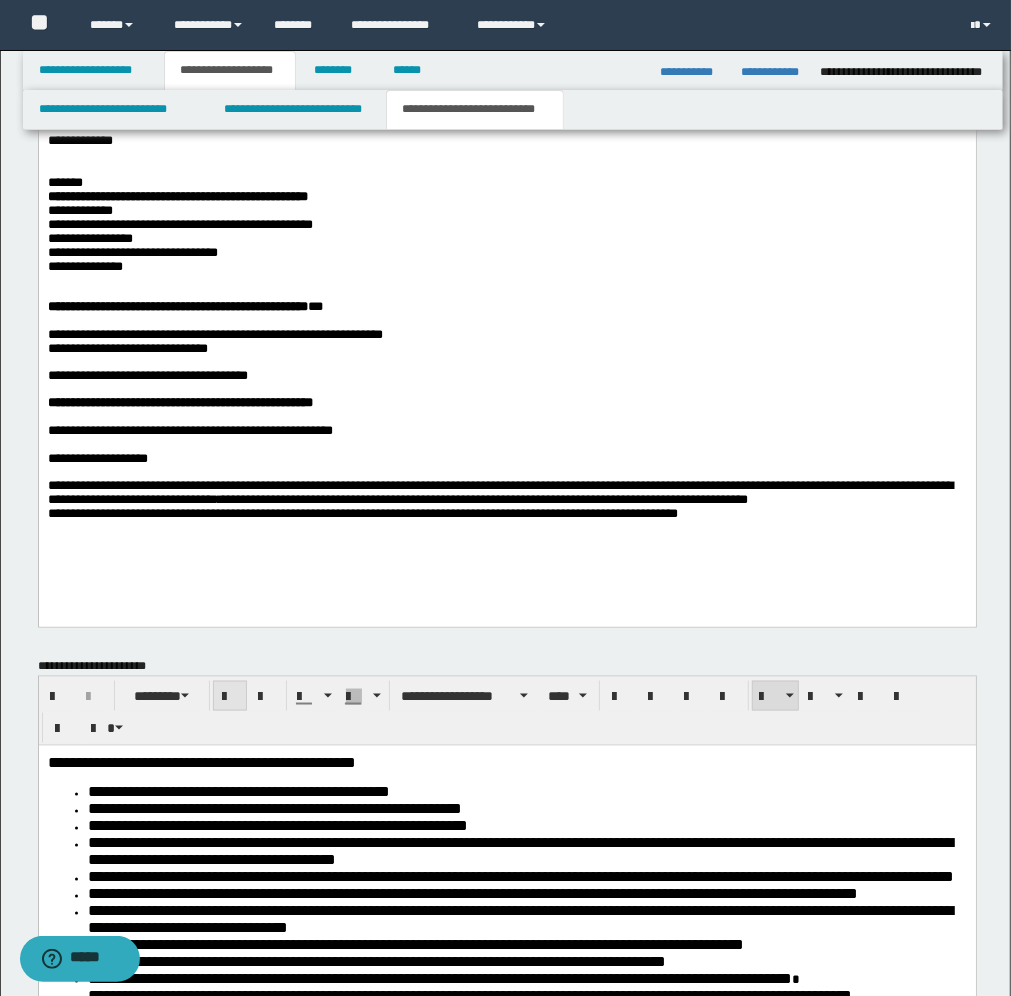 scroll, scrollTop: 1250, scrollLeft: 0, axis: vertical 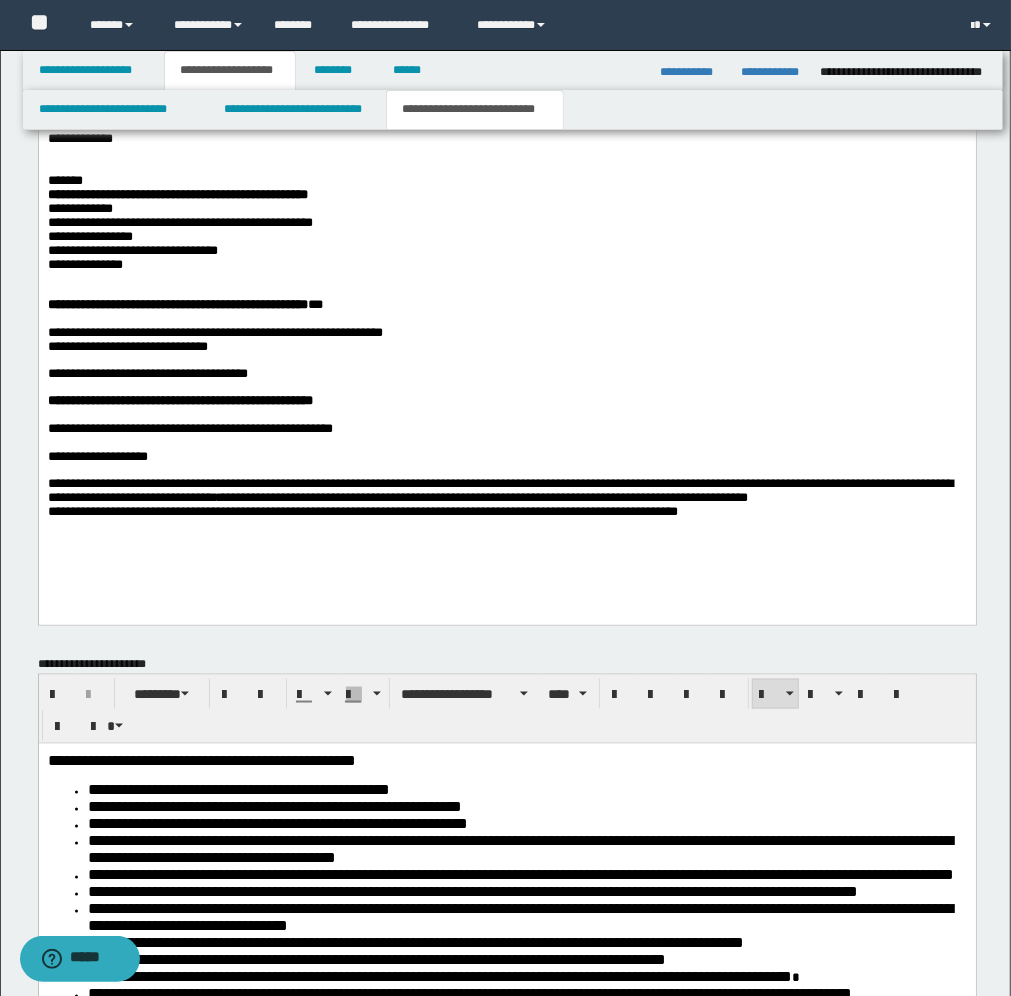 click on "**********" at bounding box center [506, 350] 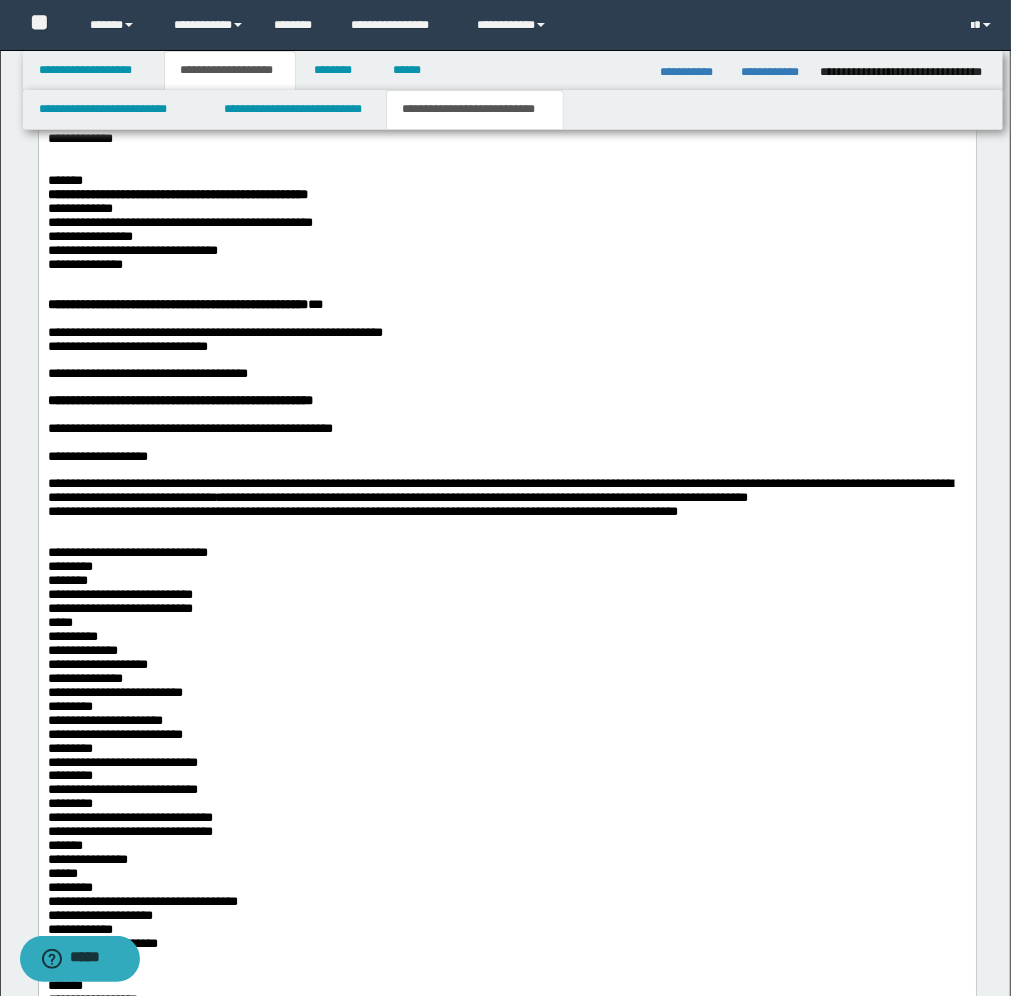 click on "**********" at bounding box center [506, 598] 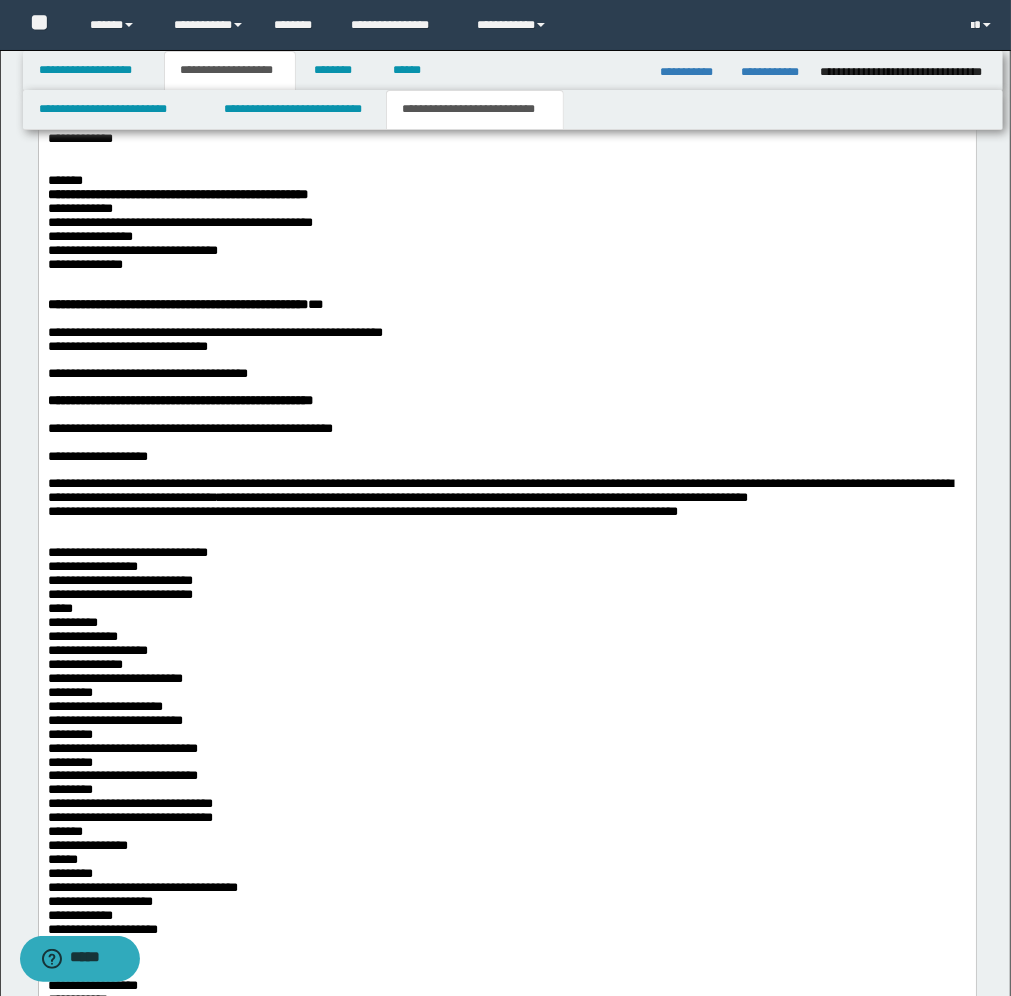 click on "**********" at bounding box center (506, 591) 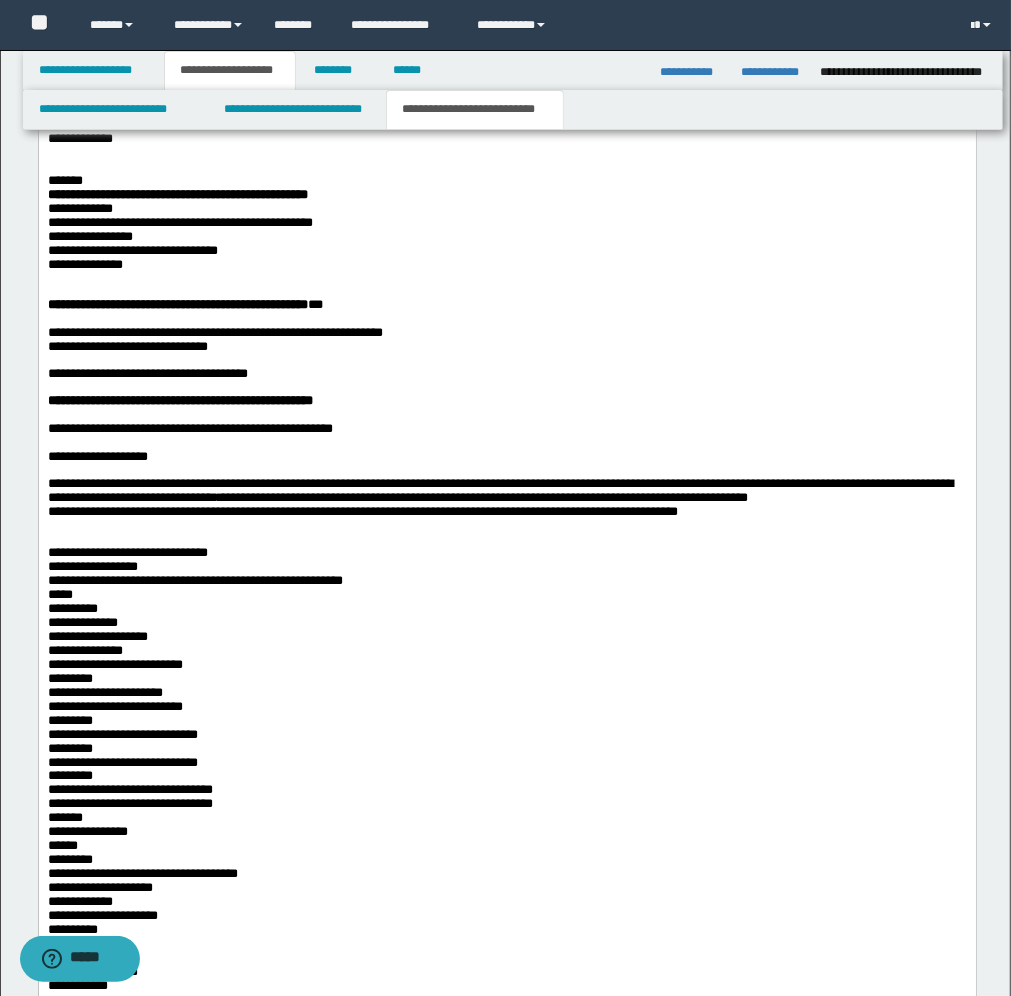 click on "**********" at bounding box center (506, 584) 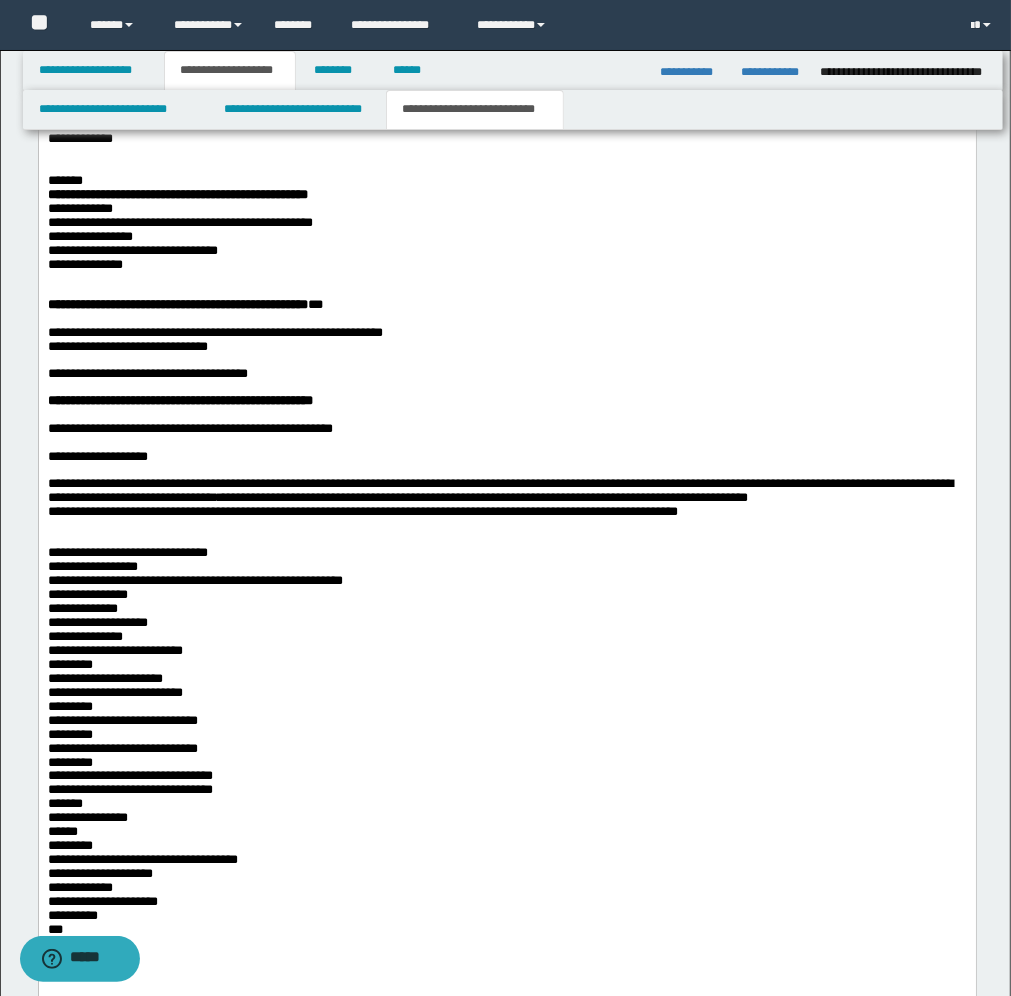 click on "**********" at bounding box center [506, 577] 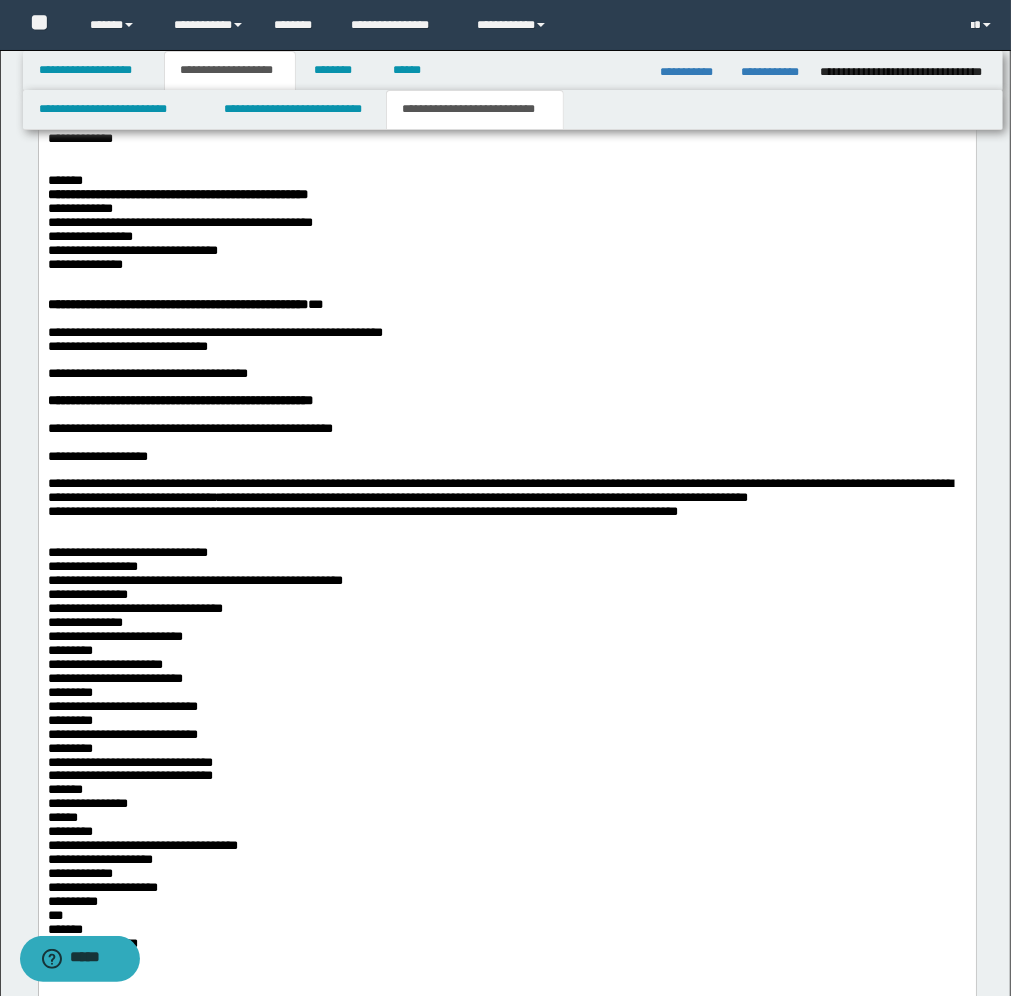 click on "**********" at bounding box center (506, 752) 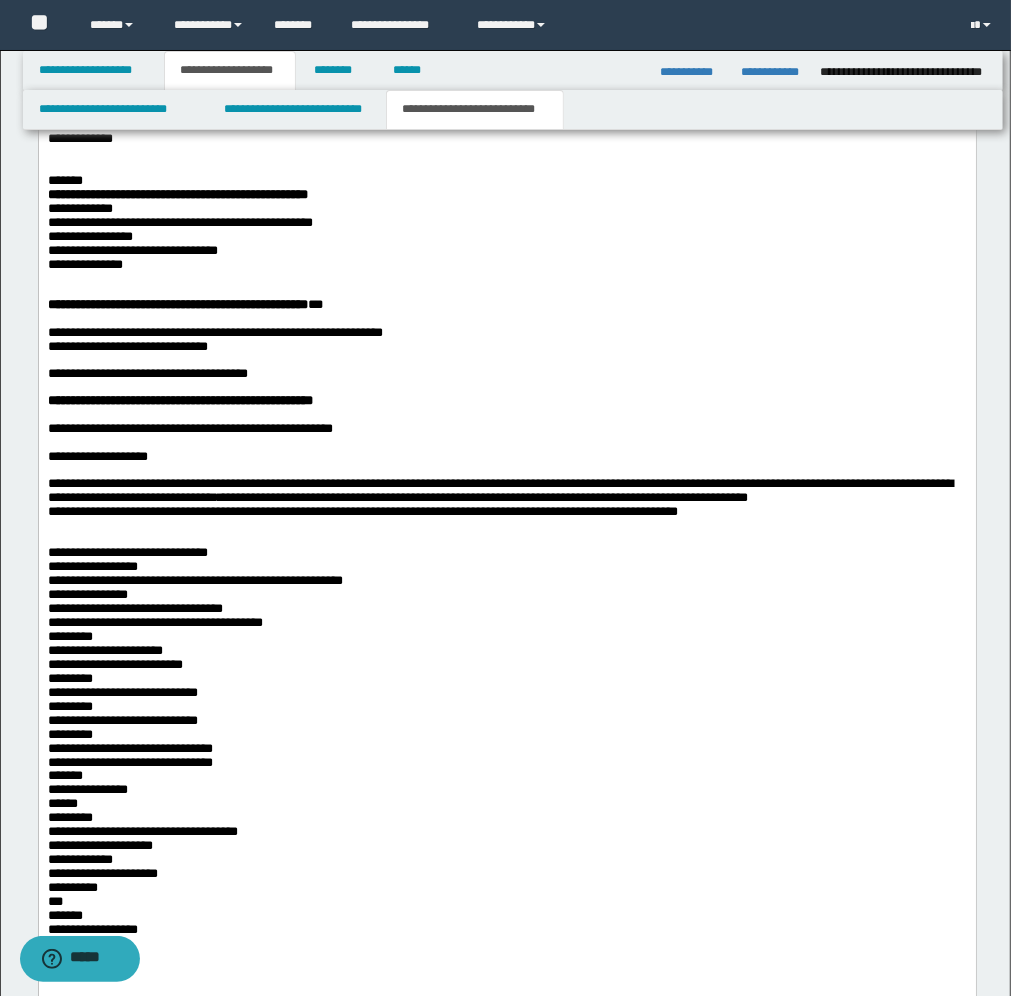 click on "**********" at bounding box center (506, 563) 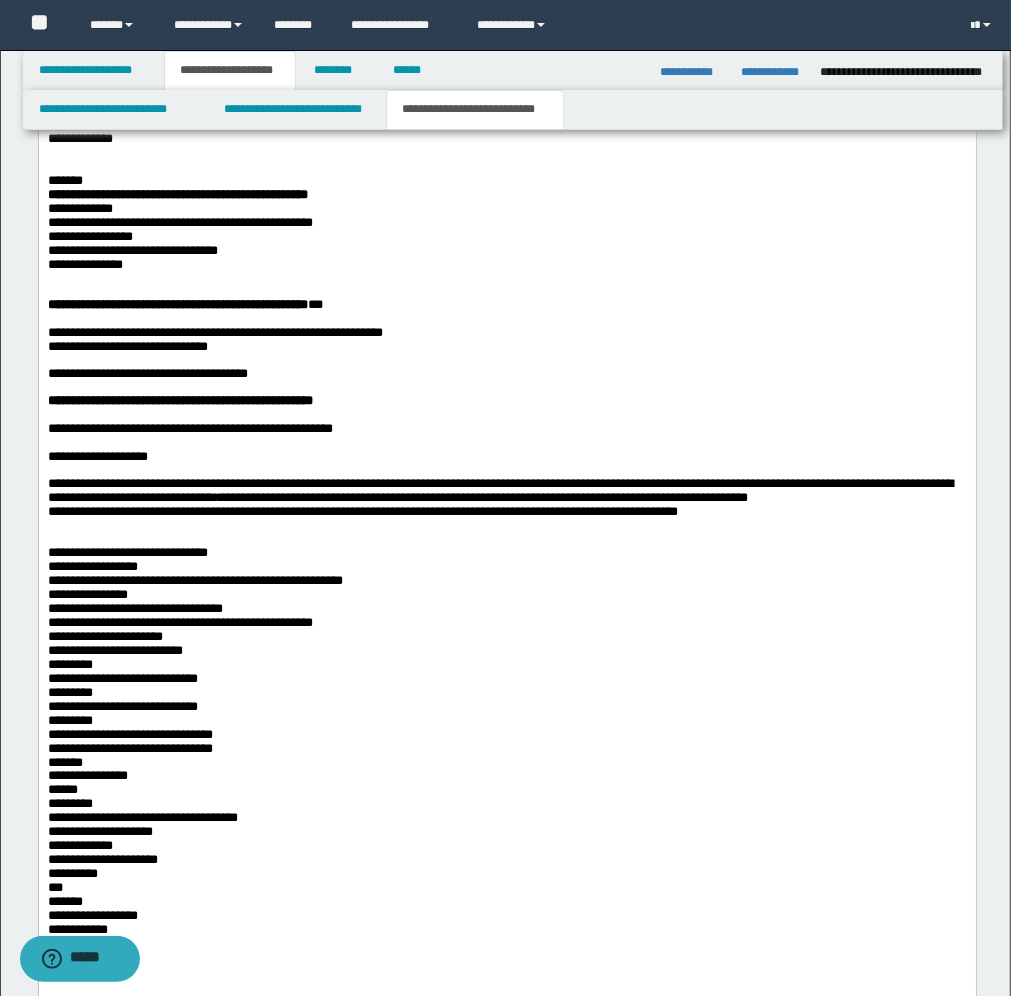 click on "**********" at bounding box center (506, 738) 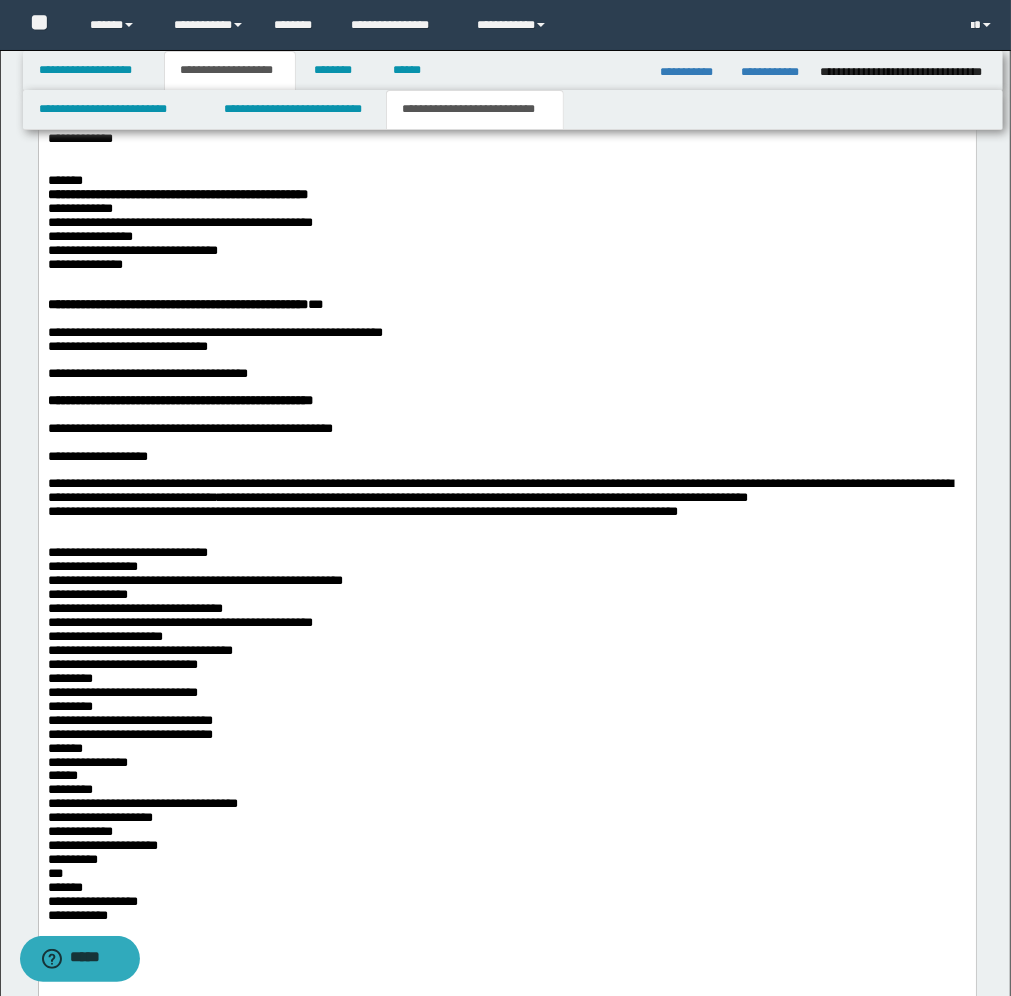 click on "**********" at bounding box center [506, 550] 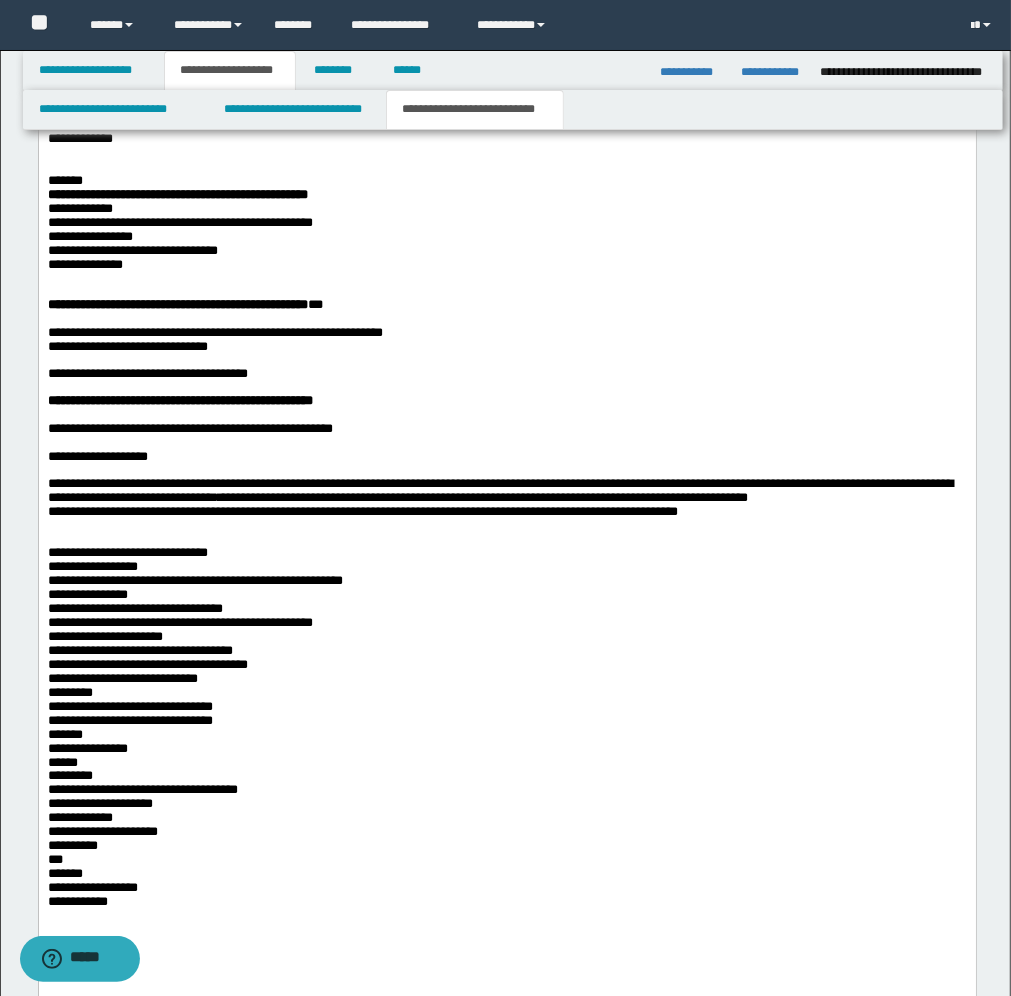 click on "**********" at bounding box center [506, 725] 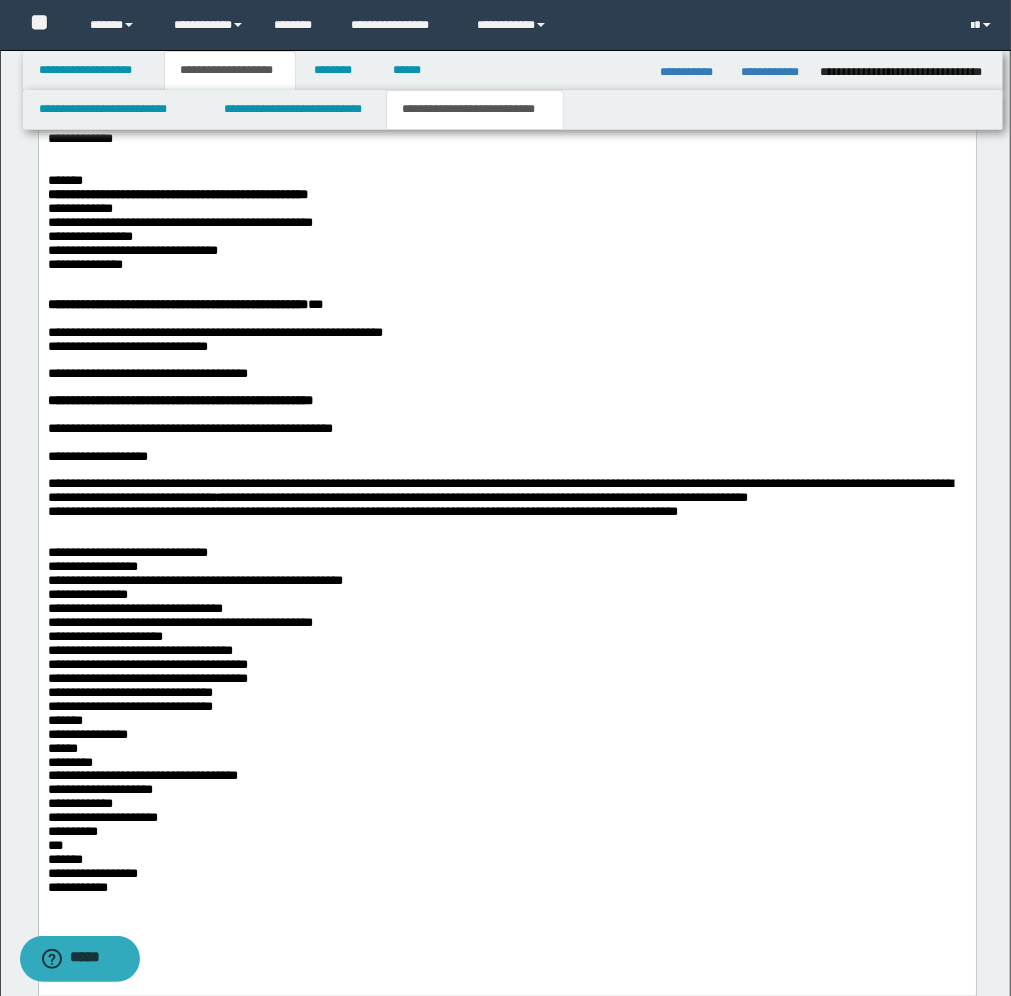 click on "**********" at bounding box center [506, 718] 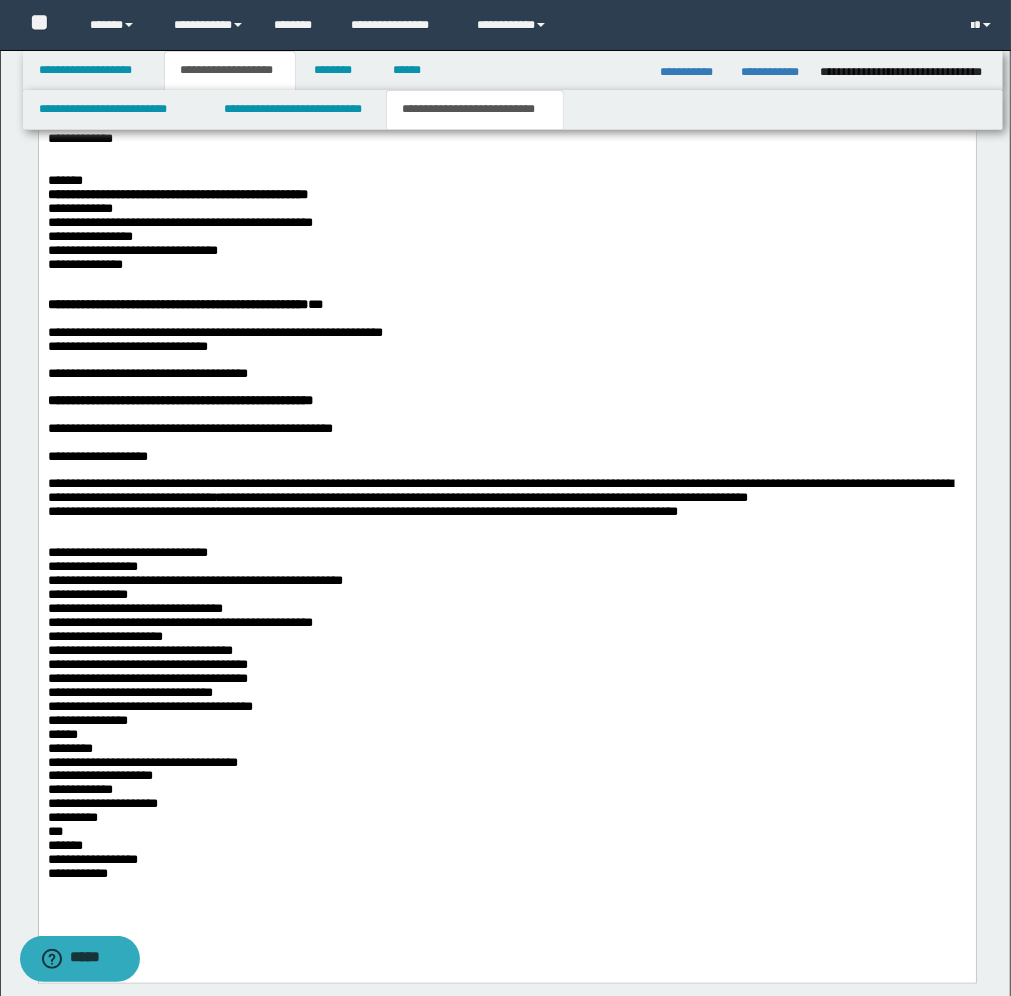 click on "**********" at bounding box center (506, 711) 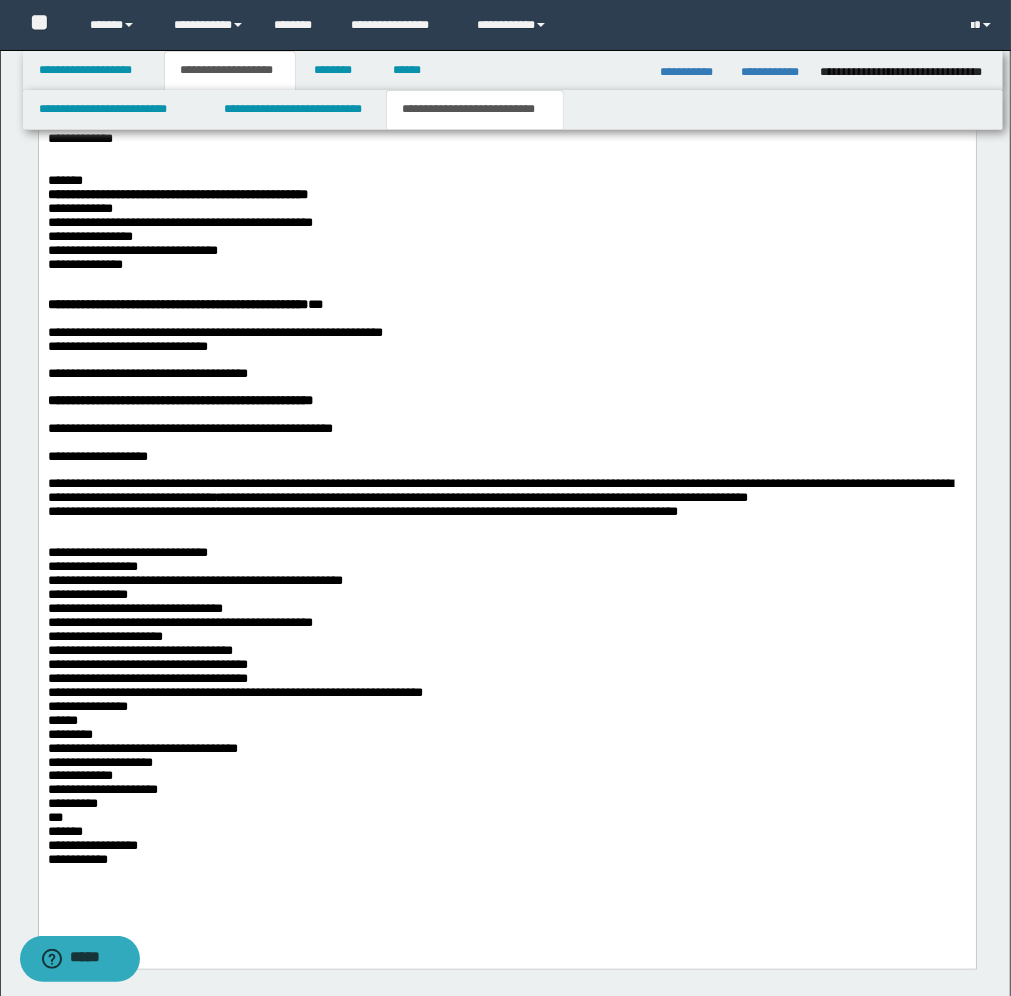 click on "**********" at bounding box center (506, 522) 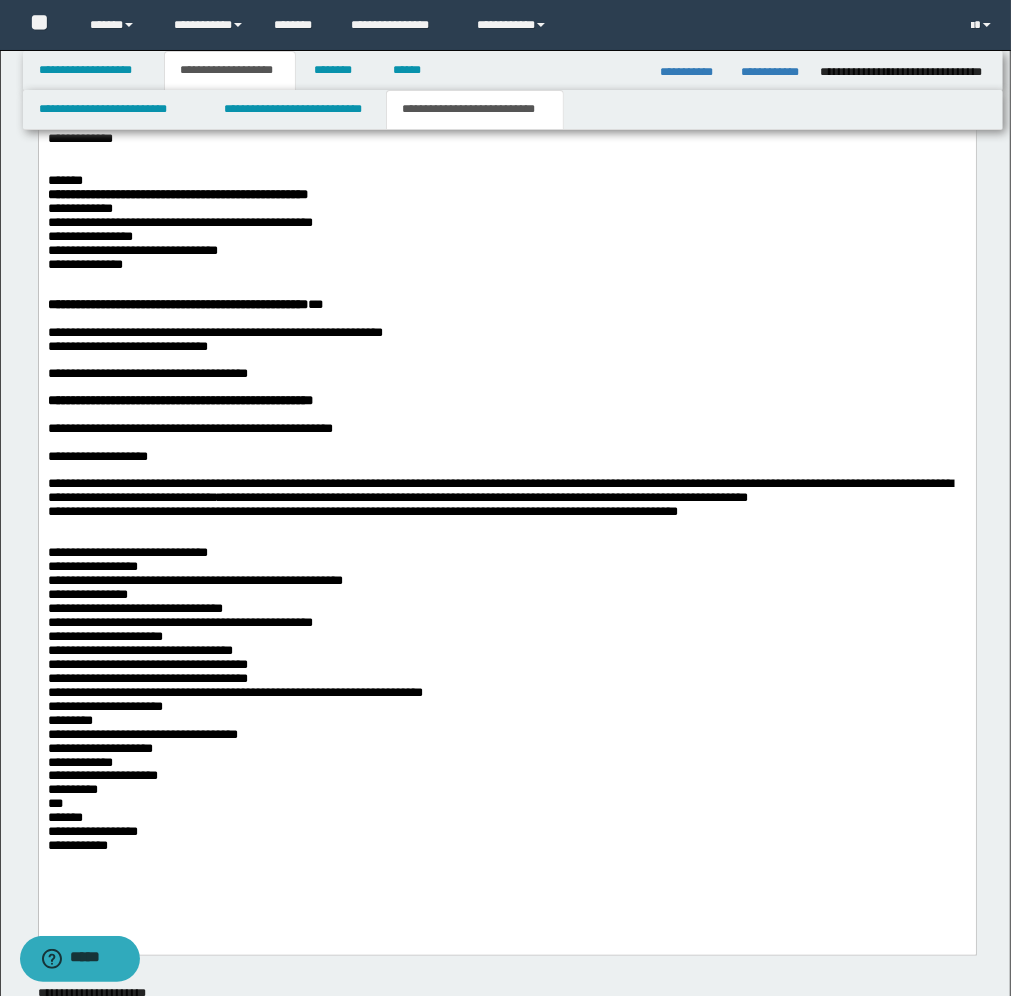 click on "**********" at bounding box center [506, 515] 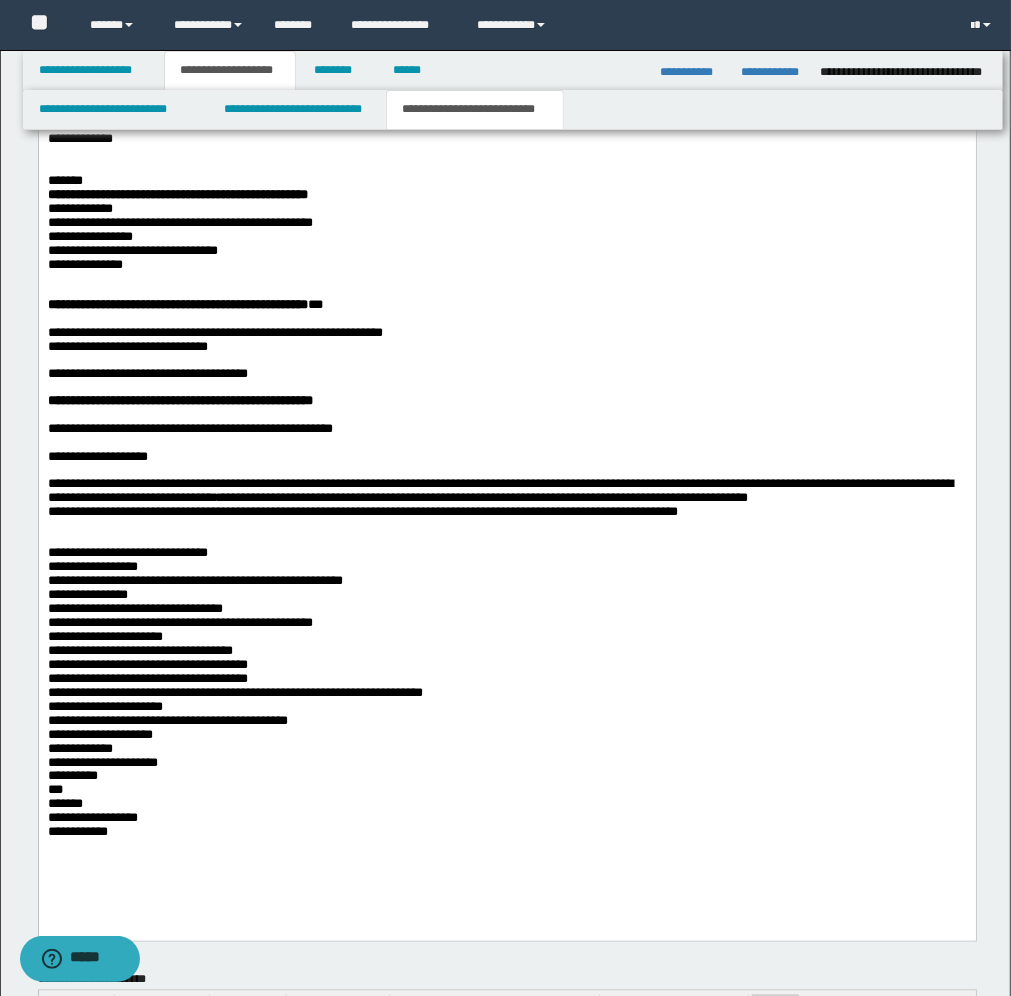 click on "**********" at bounding box center [506, 508] 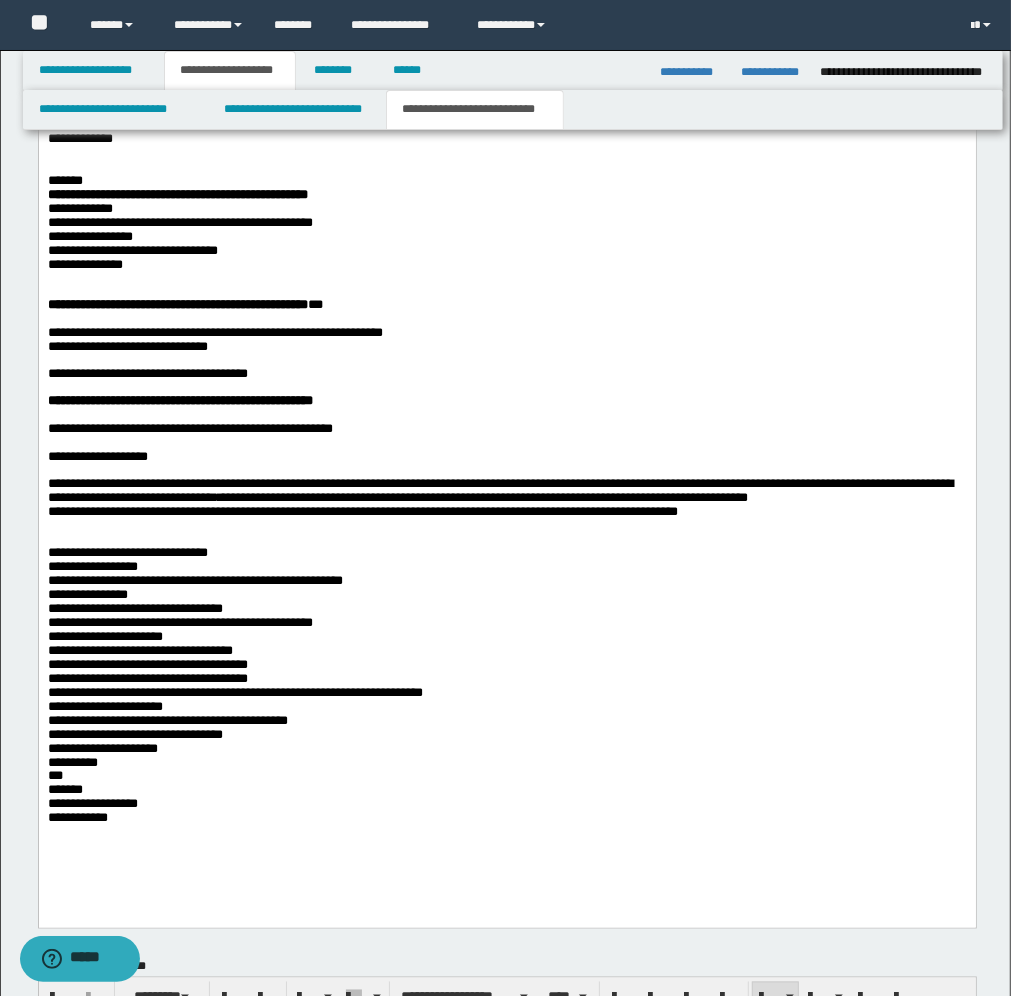 click on "**********" at bounding box center (506, 501) 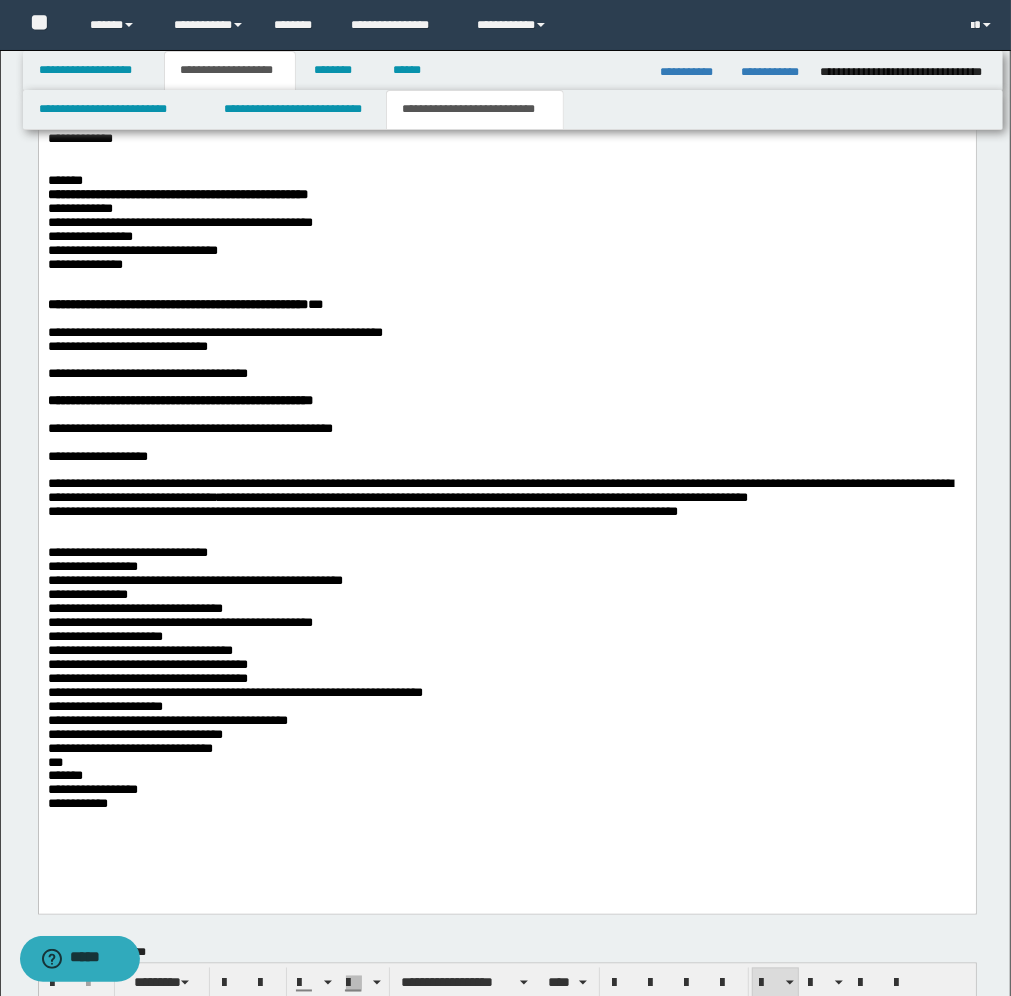 click on "**********" at bounding box center [506, 495] 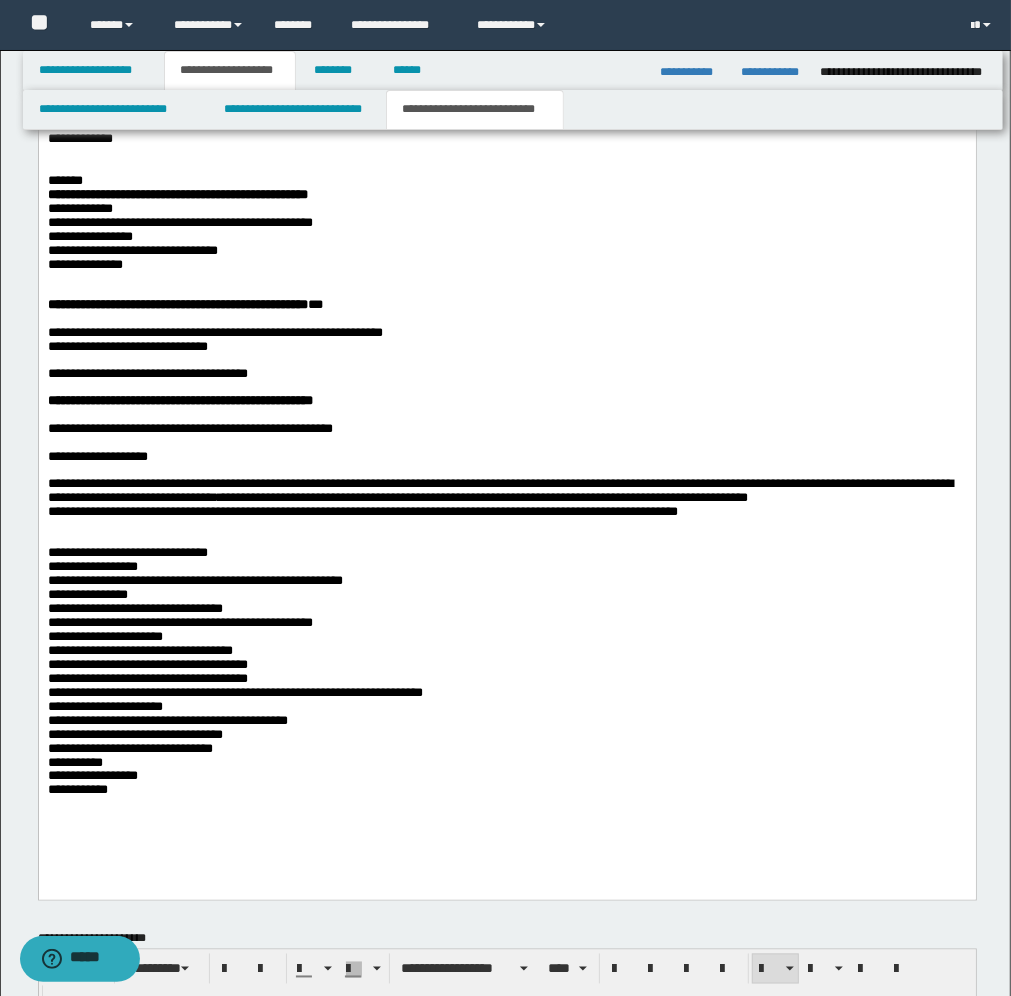 click on "**********" at bounding box center (506, 670) 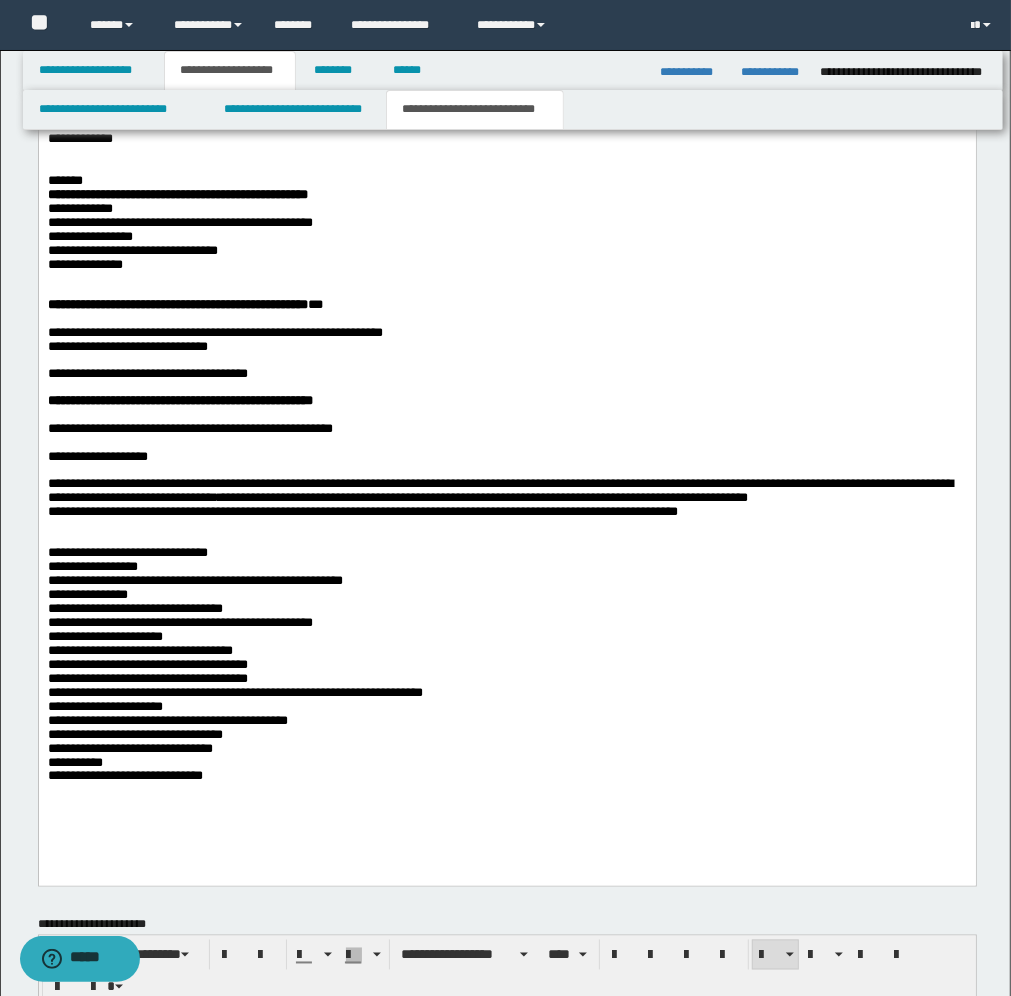 click on "**********" at bounding box center [506, 663] 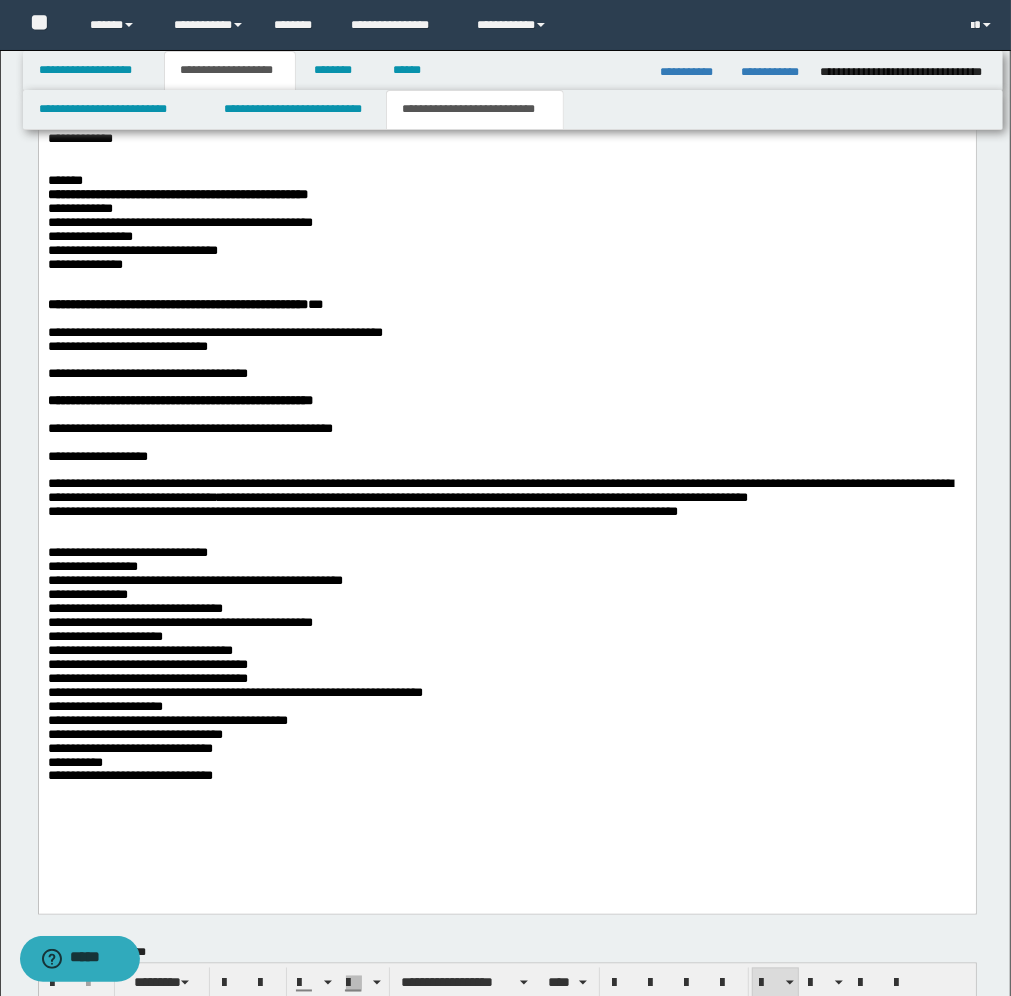 click on "**********" at bounding box center (506, 495) 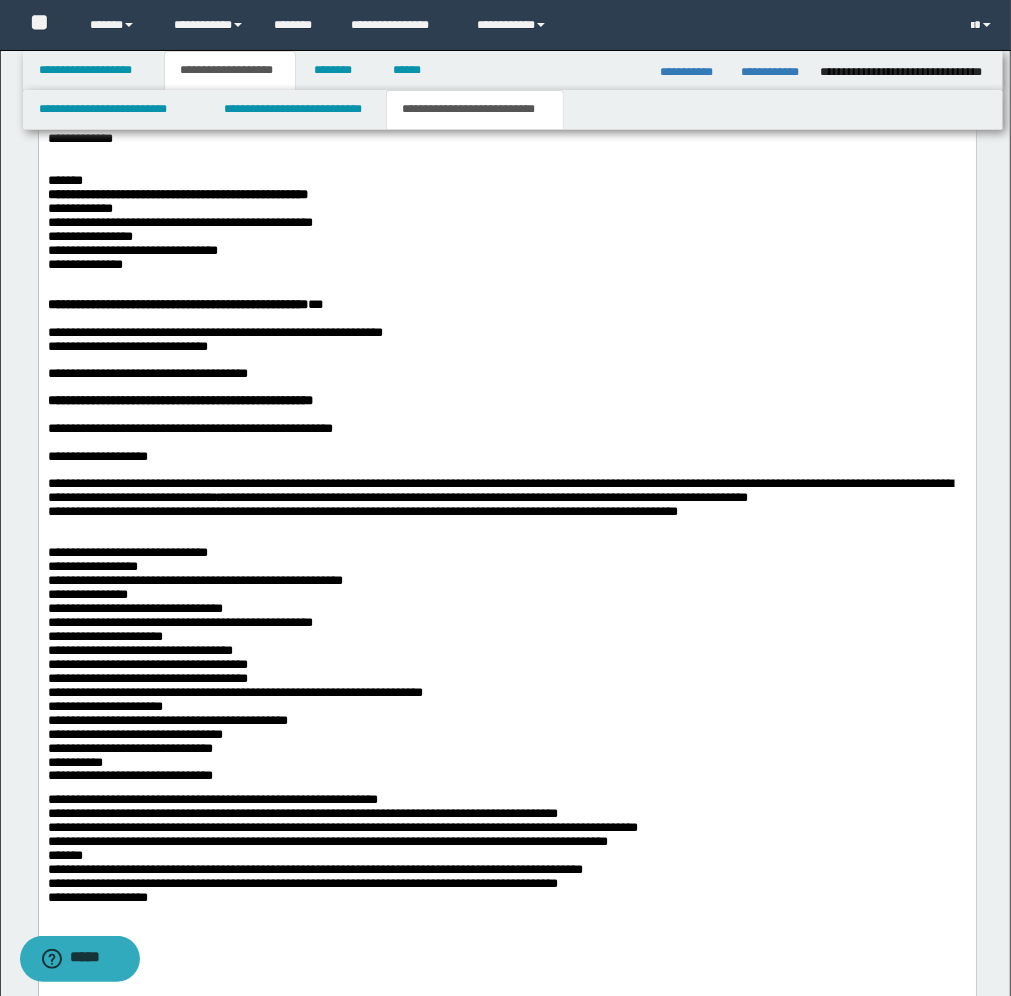 click on "**********" at bounding box center [506, 849] 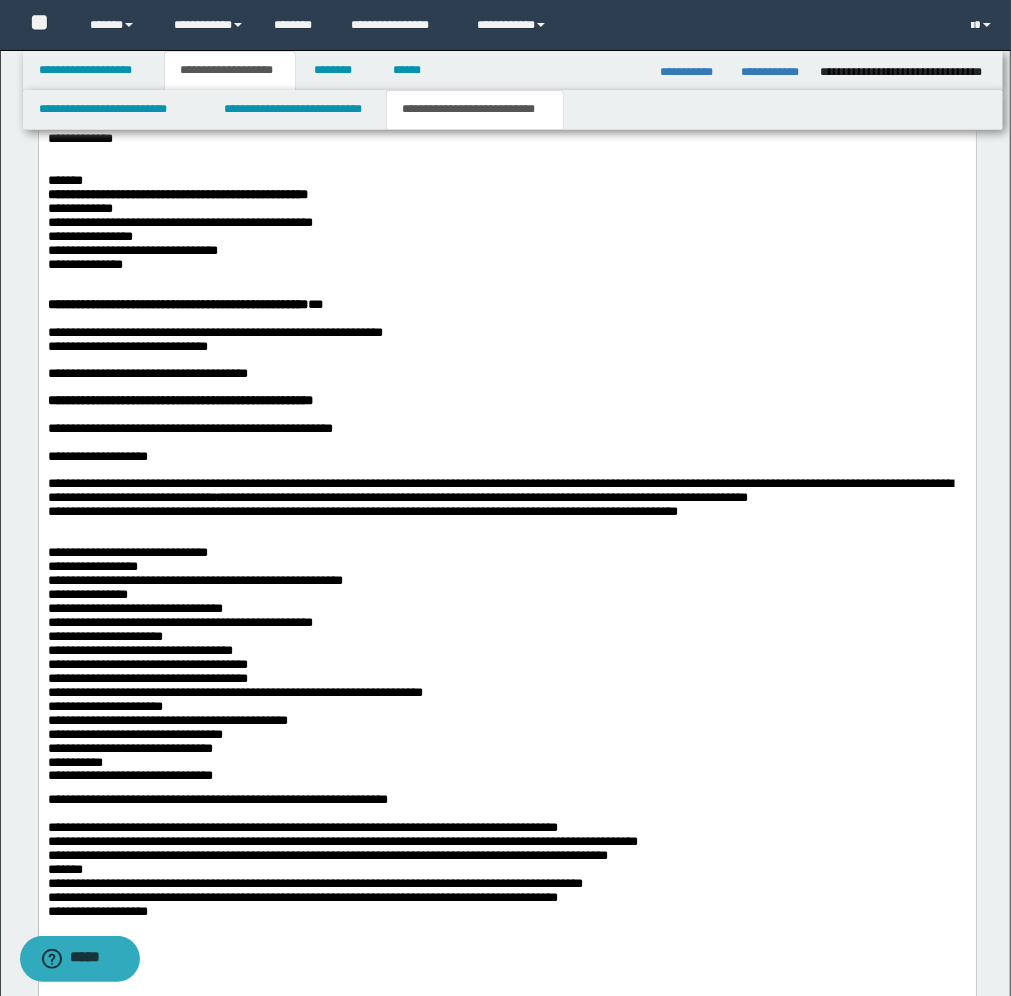 click on "**********" at bounding box center [506, 863] 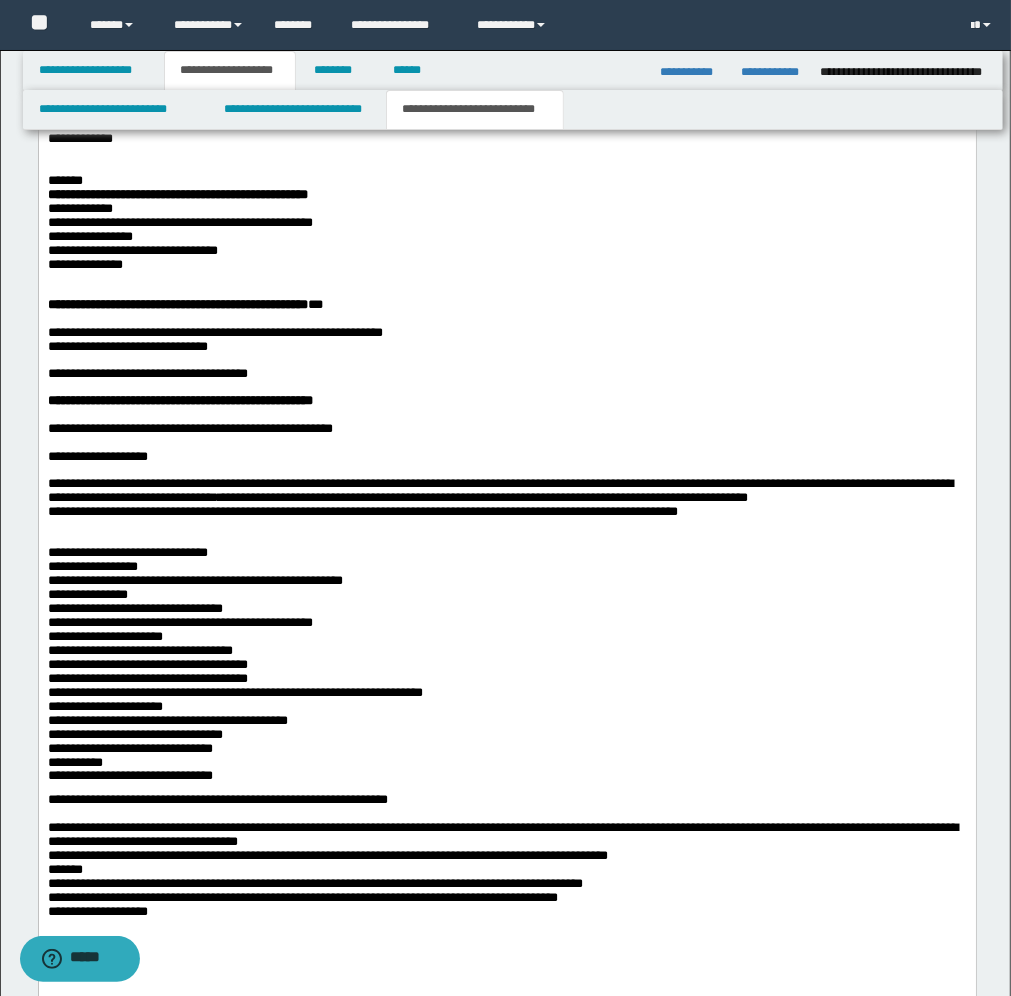 click on "**********" at bounding box center [506, 863] 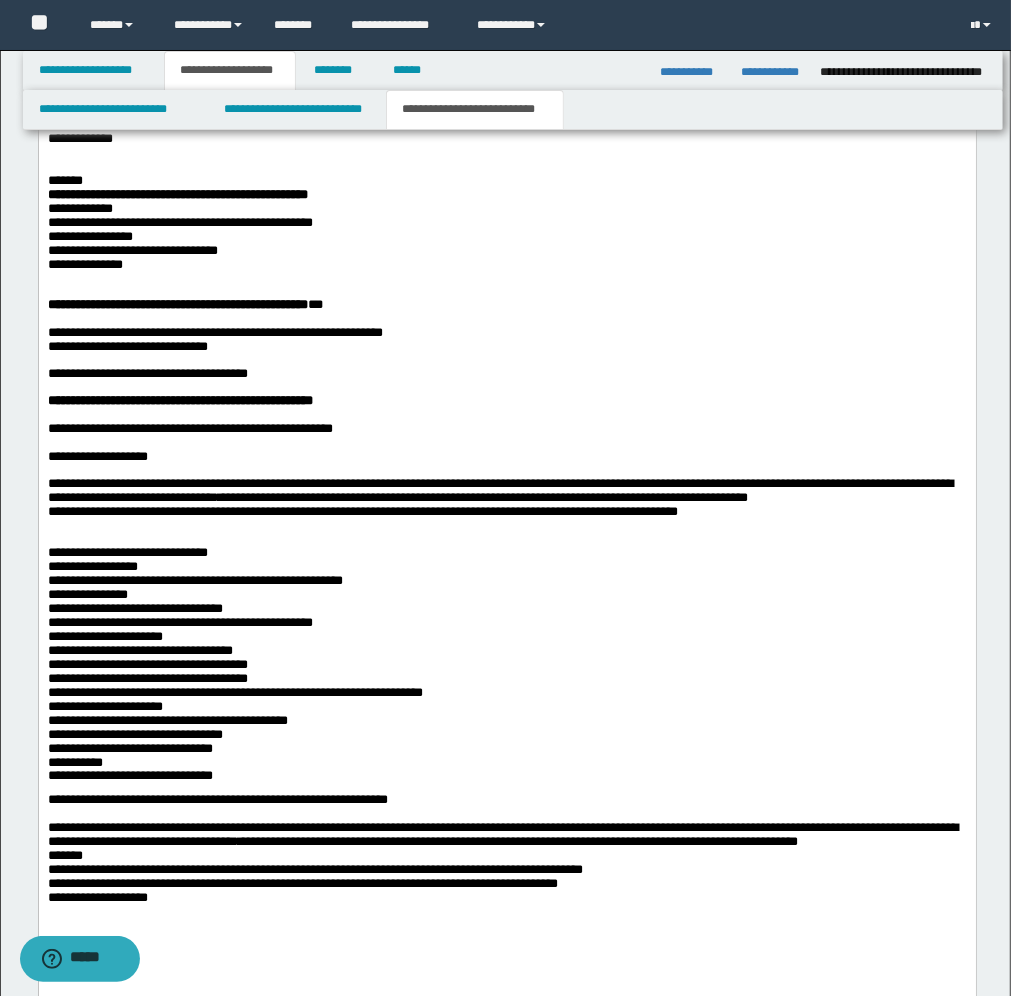 click on "**********" at bounding box center [506, 863] 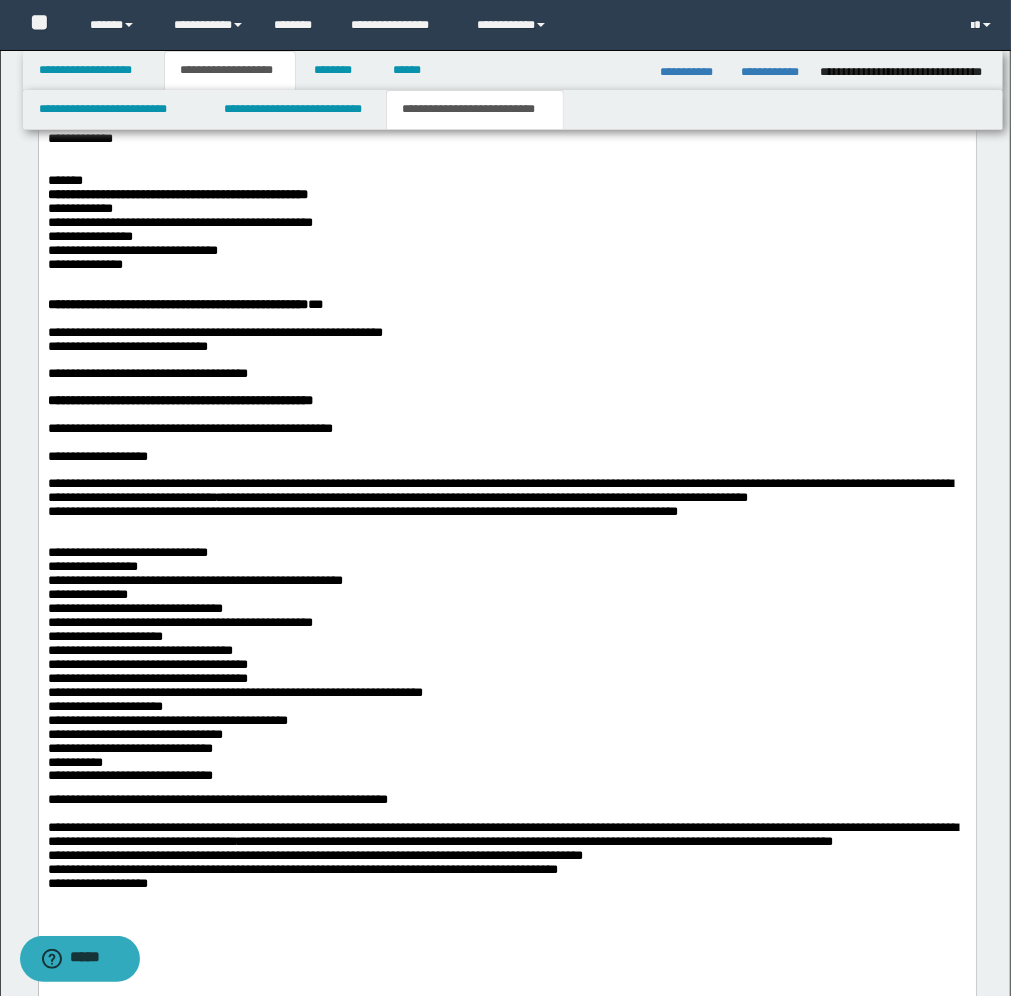 click on "**********" at bounding box center (506, 856) 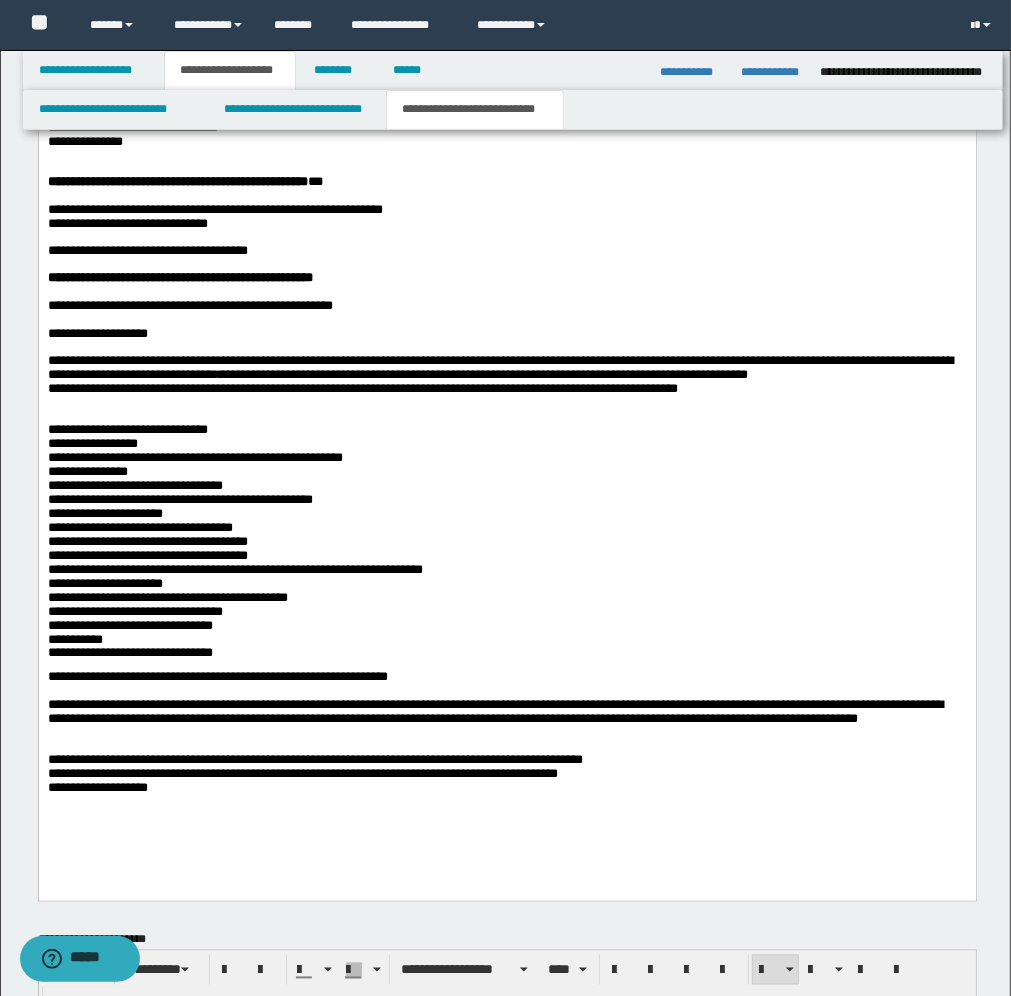 scroll, scrollTop: 1375, scrollLeft: 0, axis: vertical 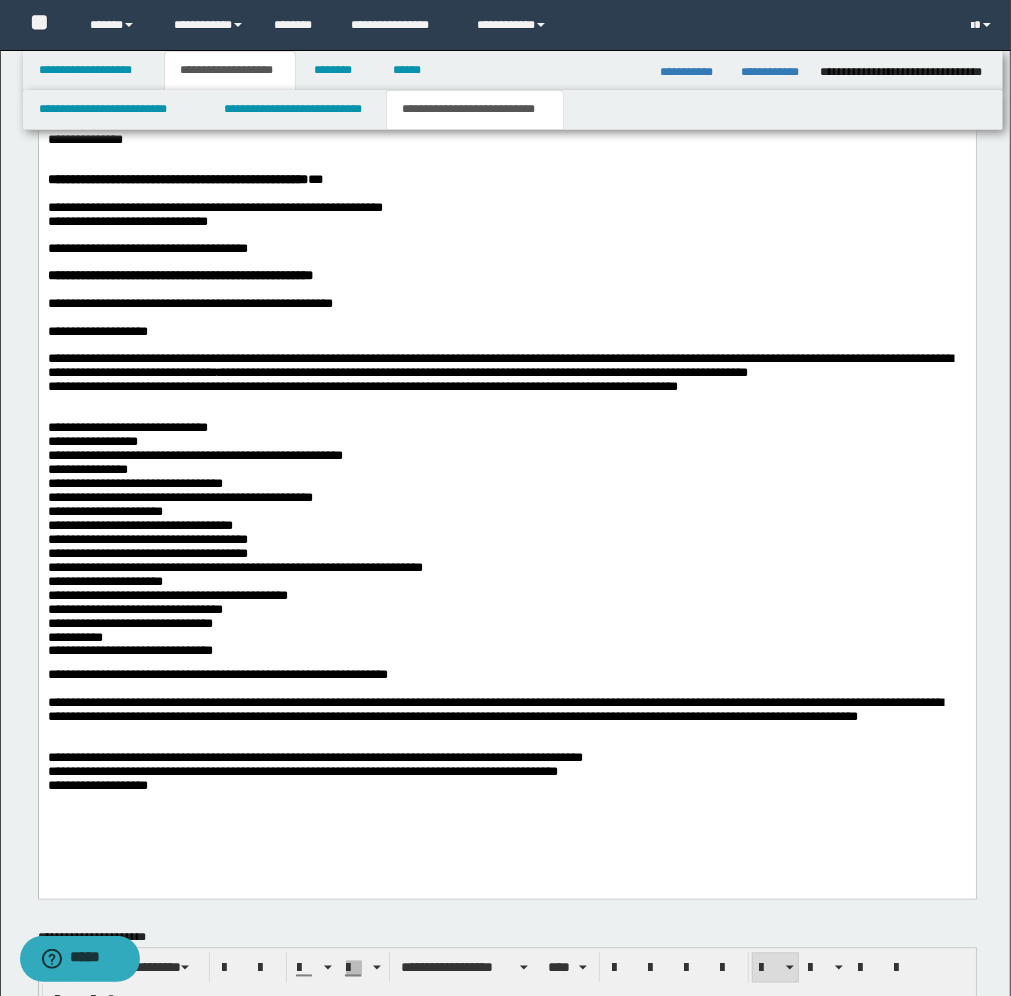 click on "**********" at bounding box center (506, 426) 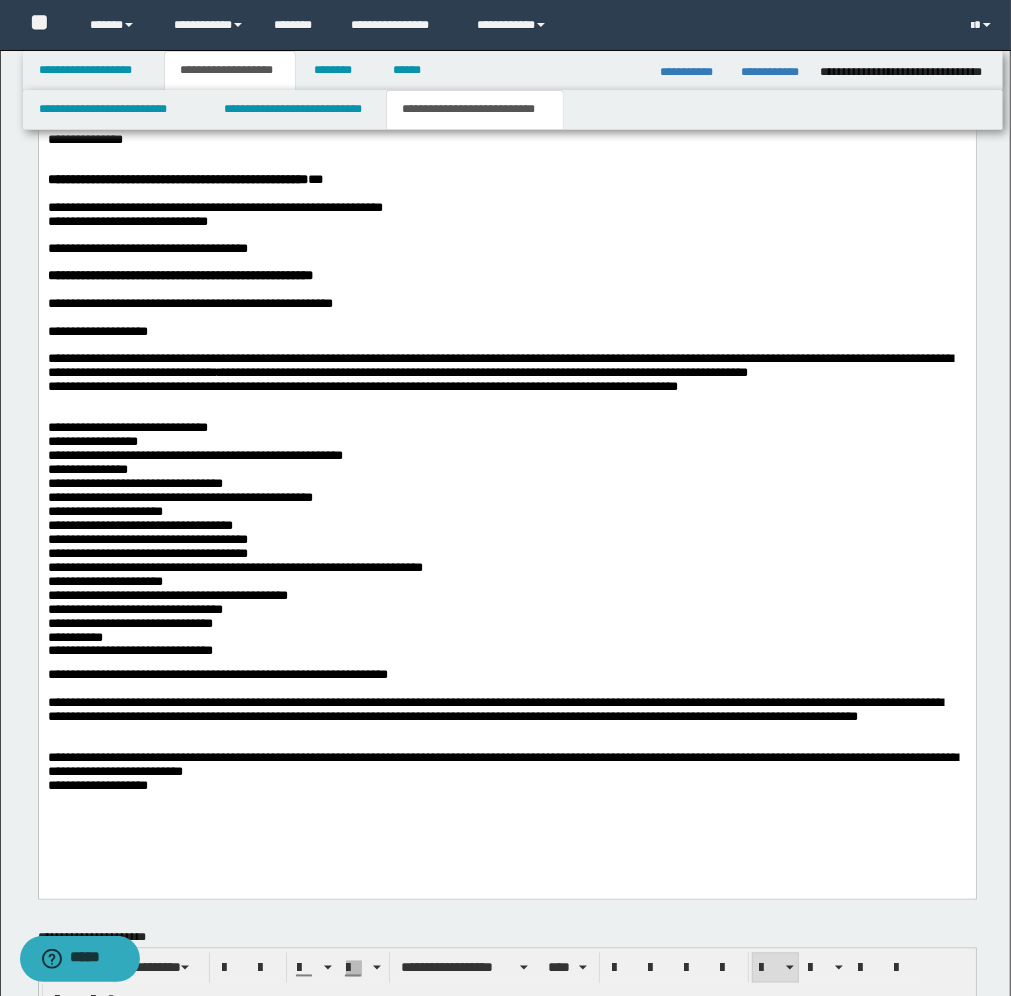click on "**********" at bounding box center [506, 426] 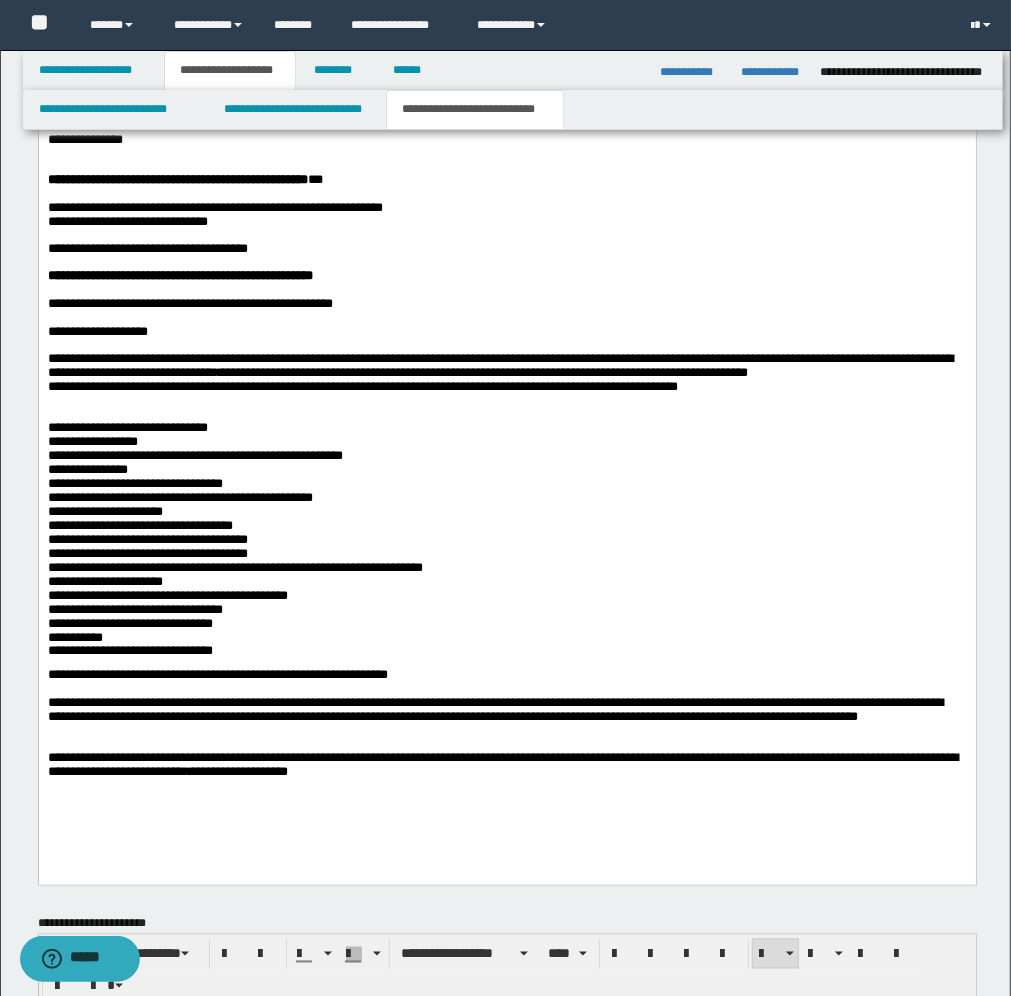 click on "**********" at bounding box center [506, 419] 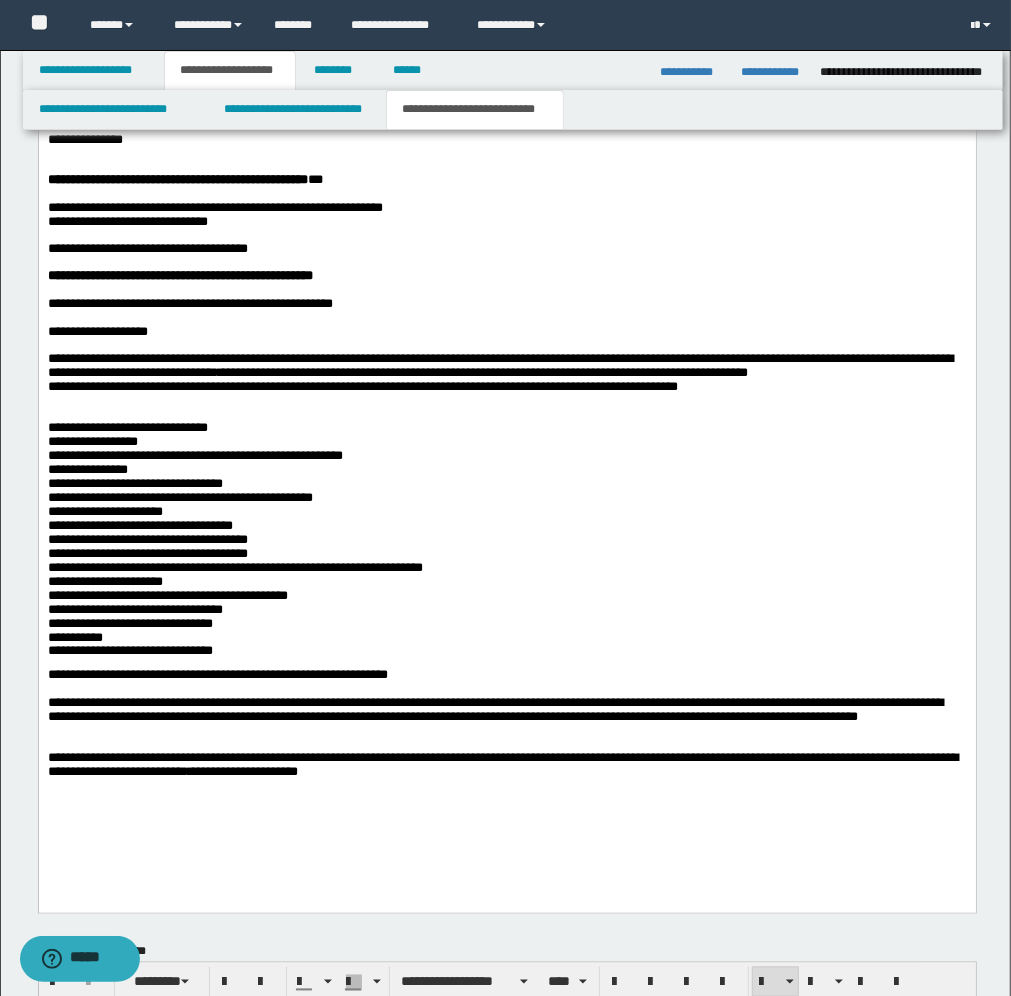 click on "**********" at bounding box center (506, 433) 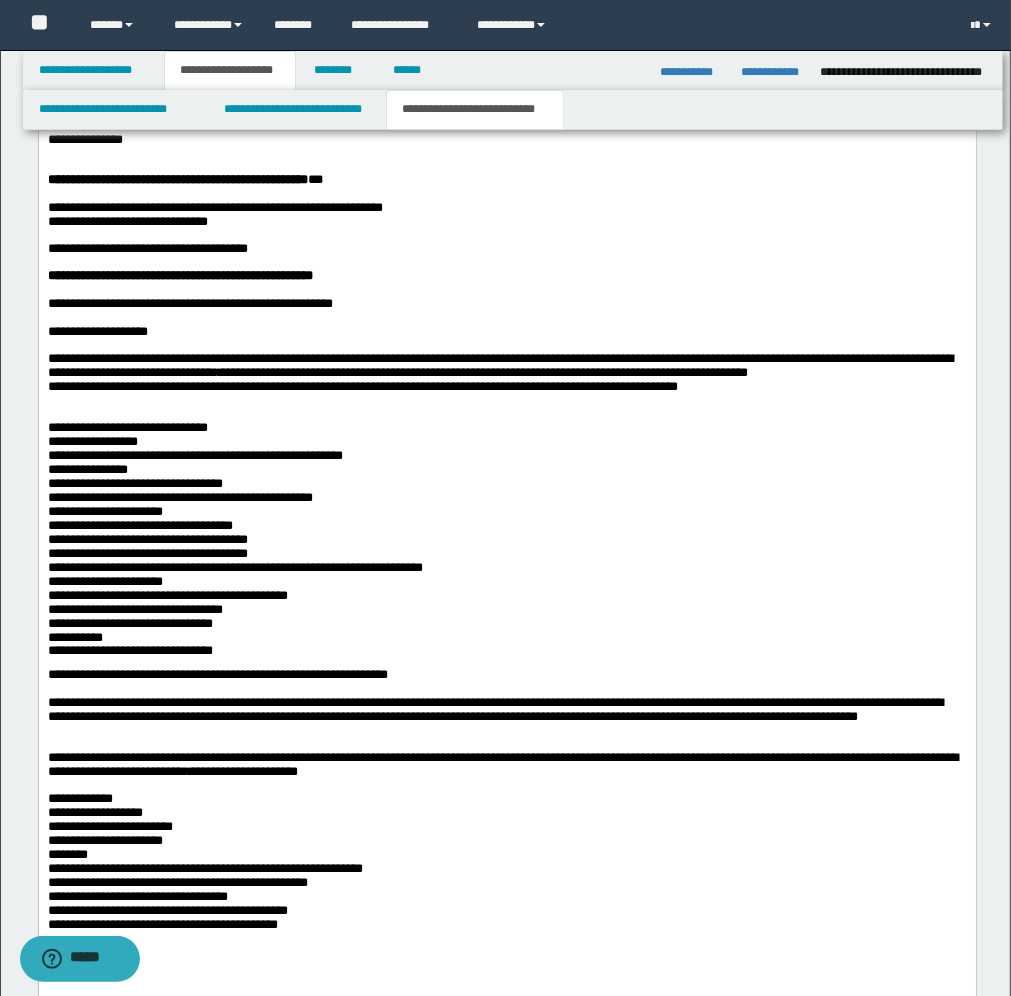 click at bounding box center [506, 787] 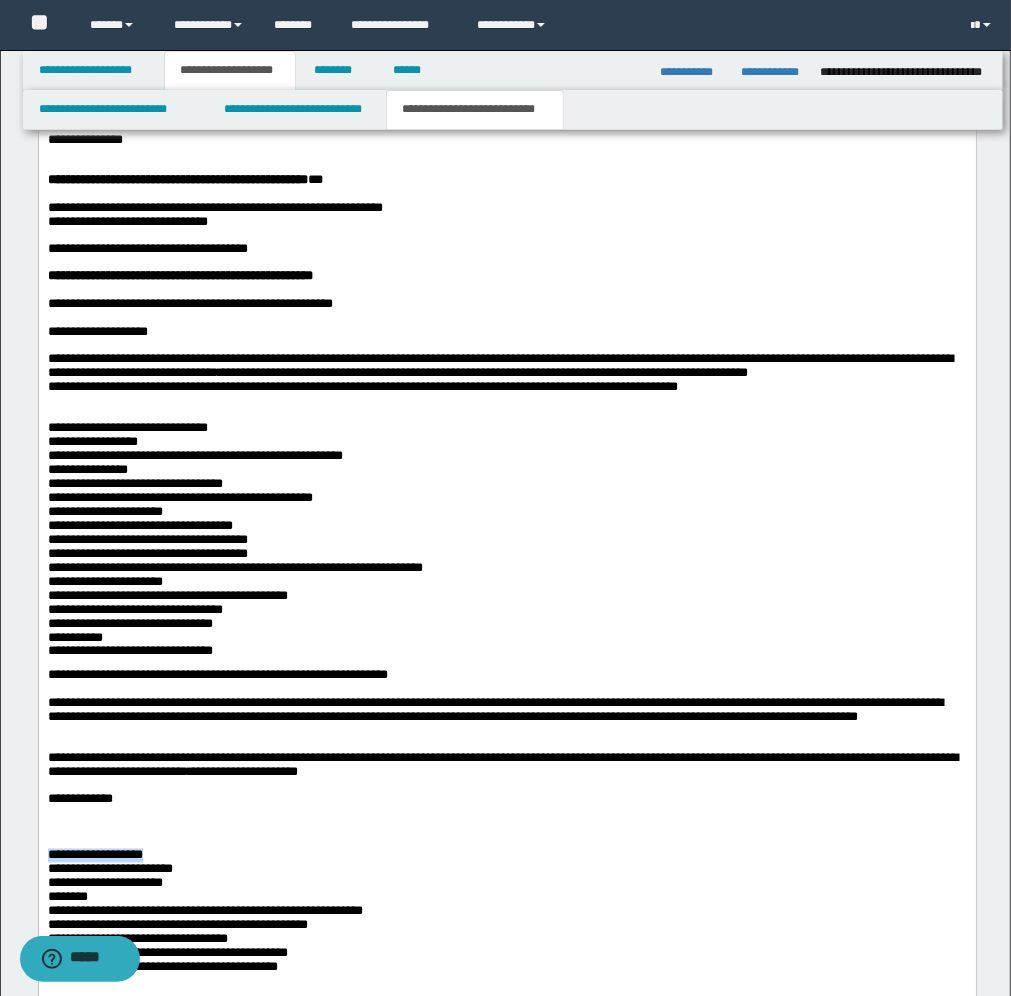 drag, startPoint x: 162, startPoint y: 849, endPoint x: 93, endPoint y: 765, distance: 108.706024 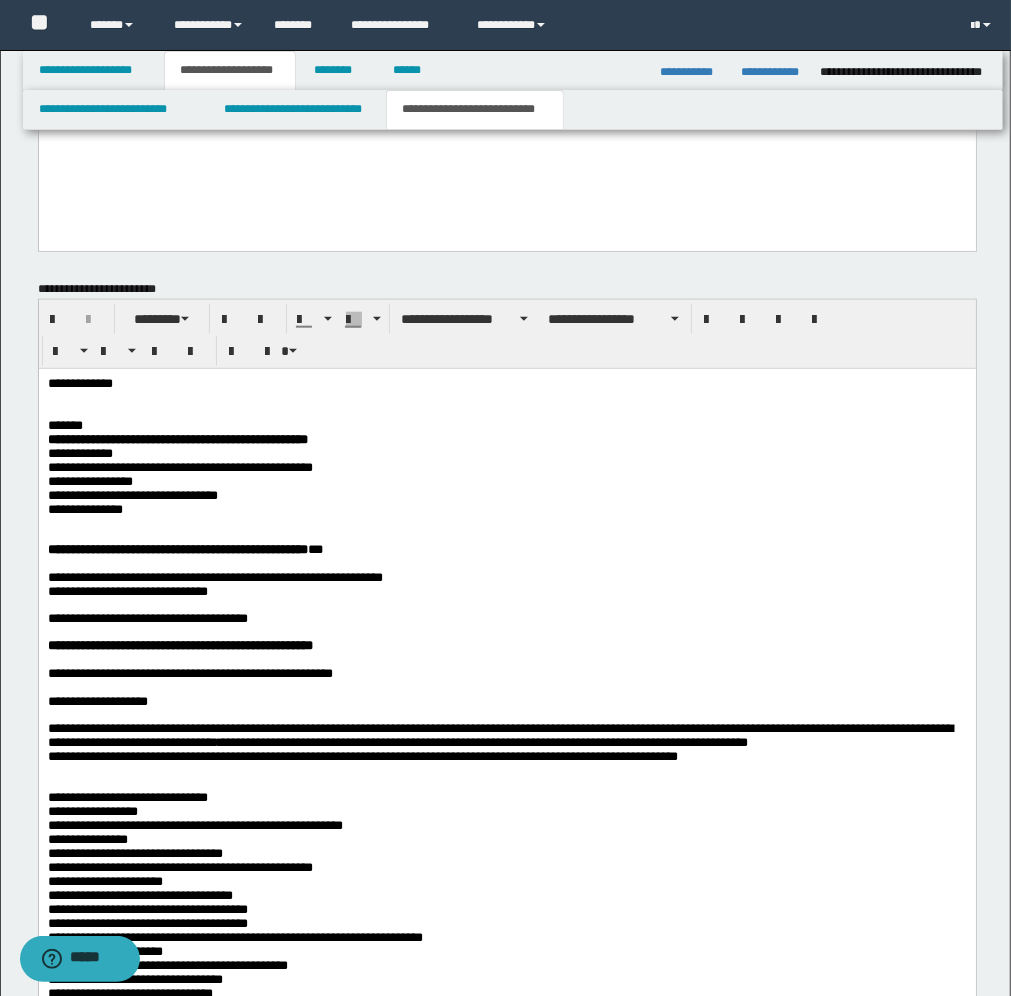 scroll, scrollTop: 875, scrollLeft: 0, axis: vertical 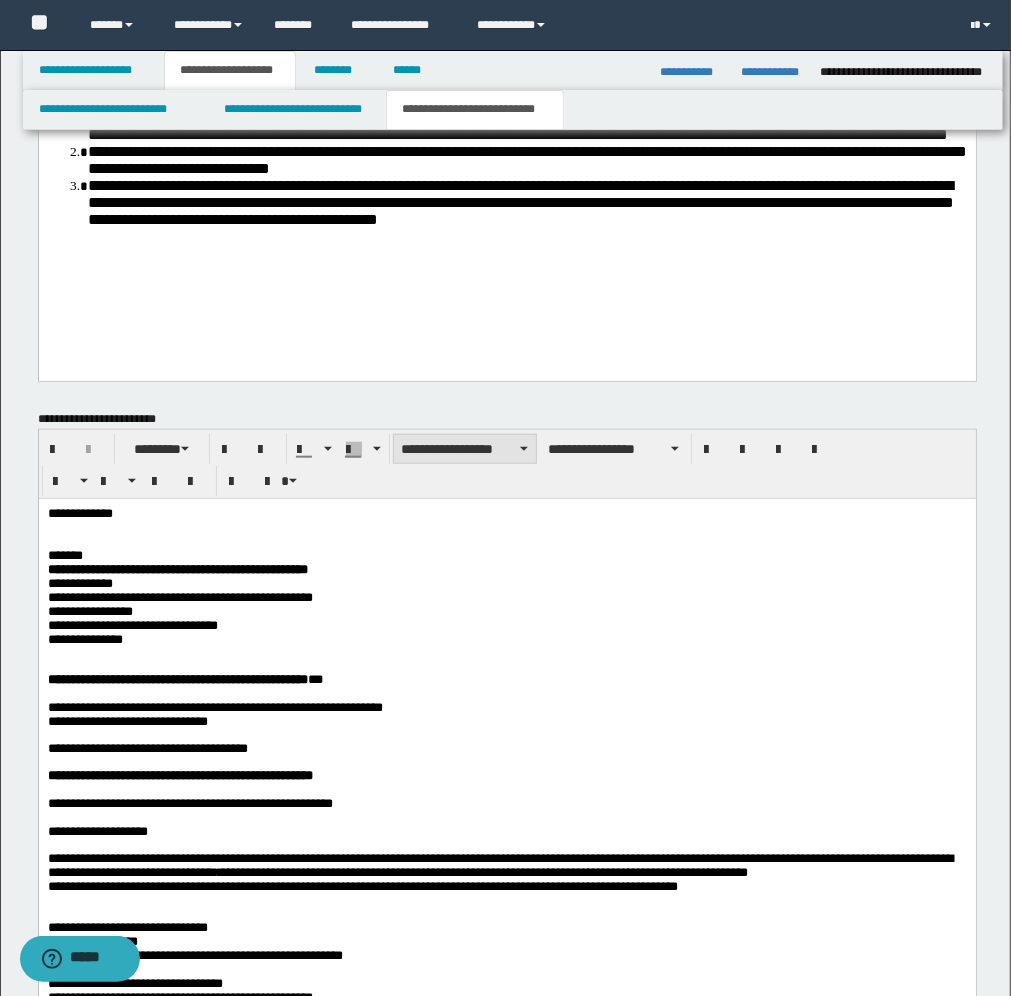 click on "**********" at bounding box center (465, 449) 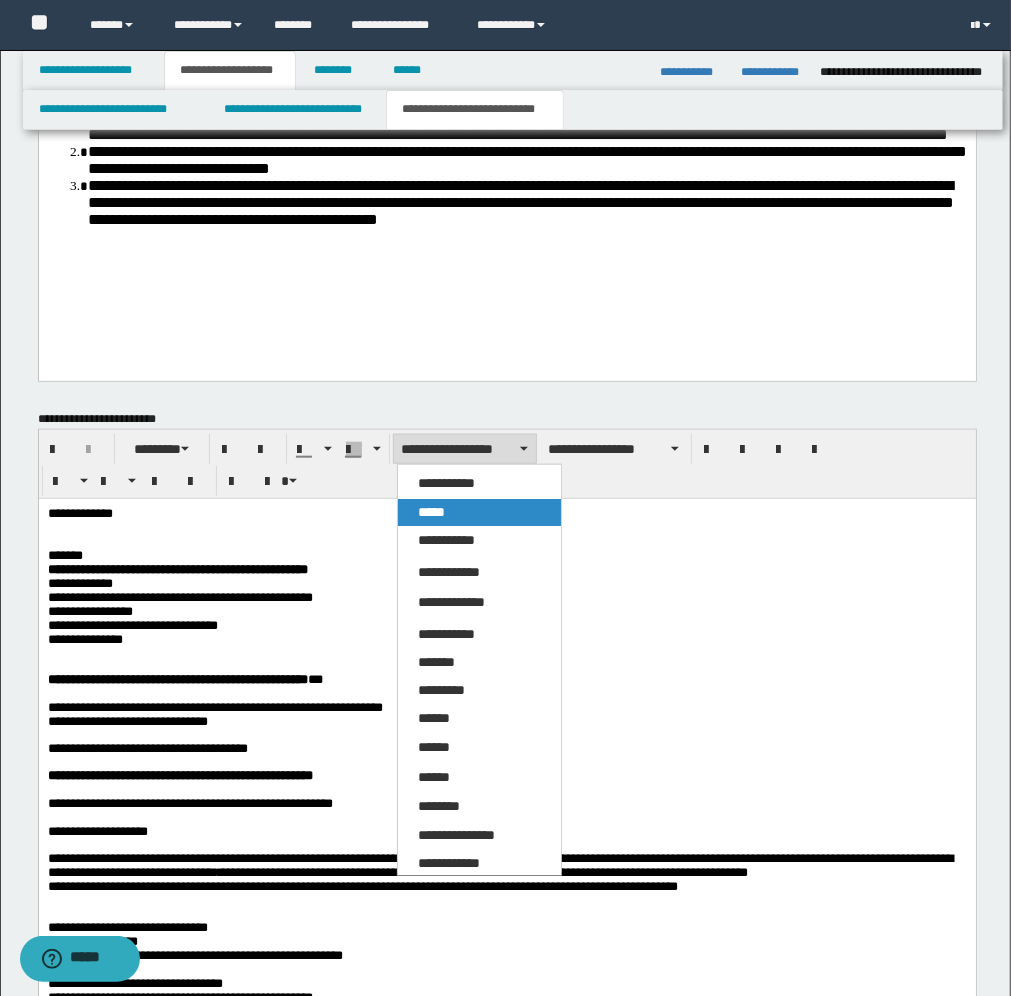 click on "*****" at bounding box center (431, 512) 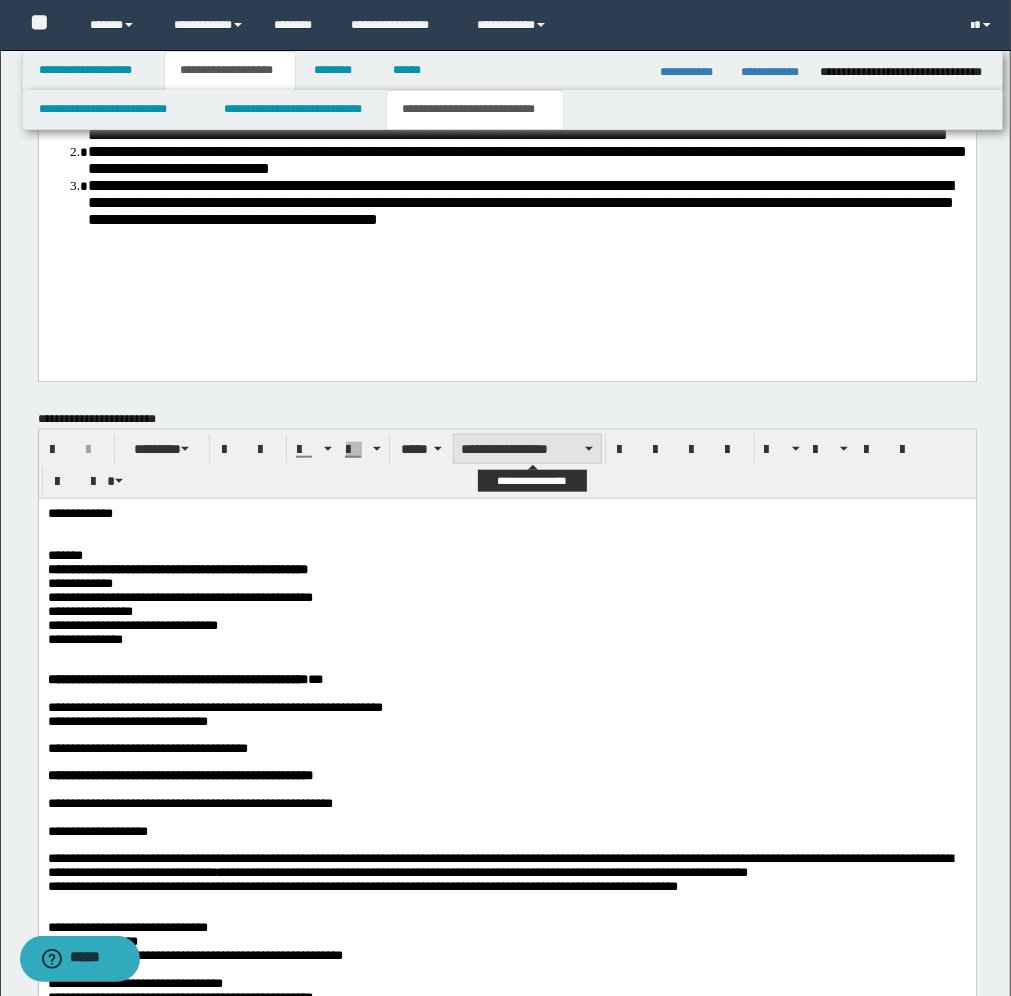 click on "**********" at bounding box center (527, 449) 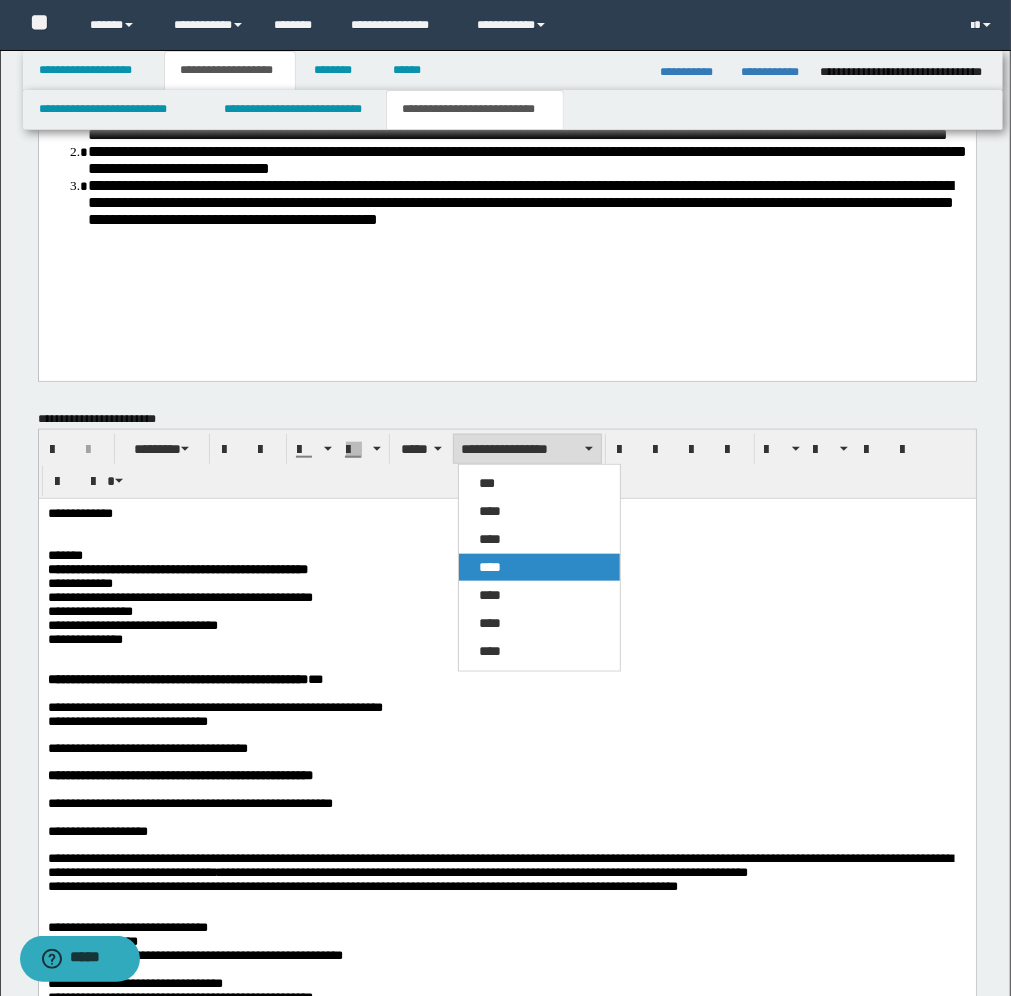 click on "****" at bounding box center [490, 567] 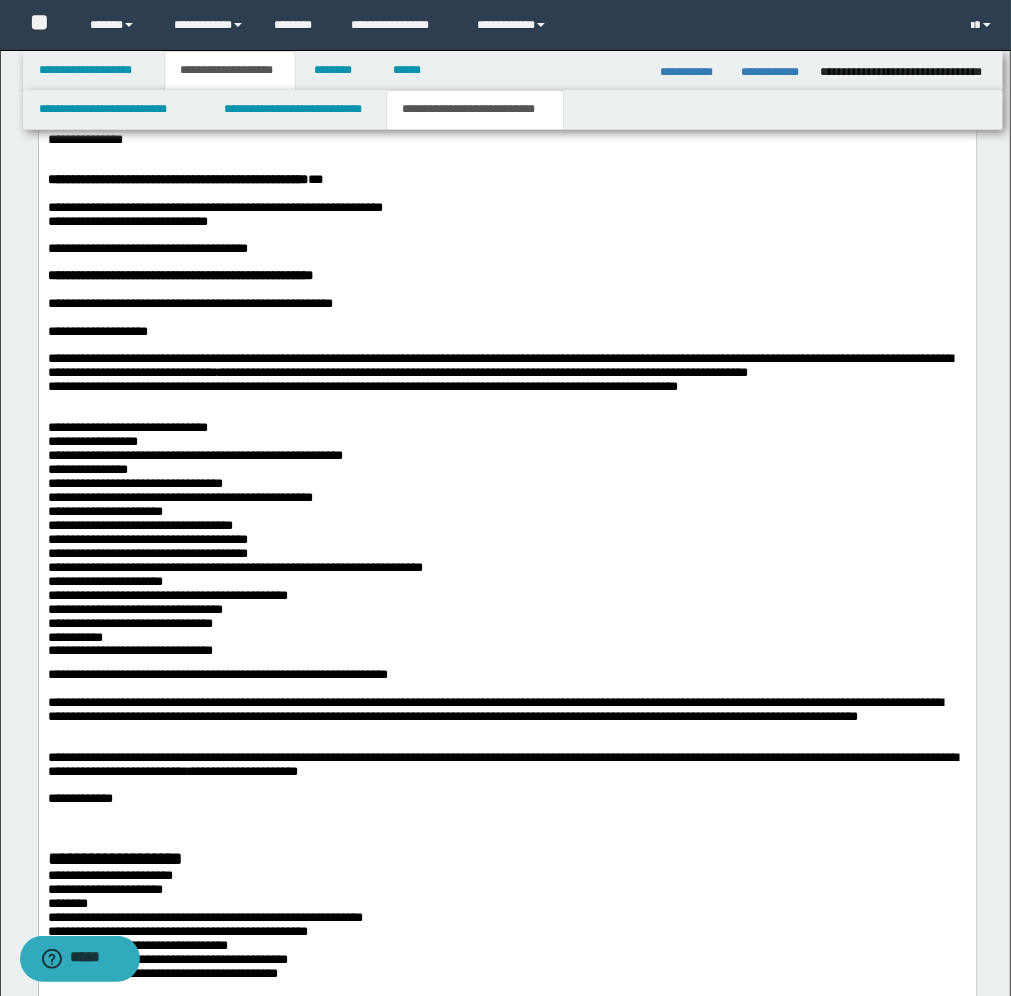 scroll, scrollTop: 1407, scrollLeft: 0, axis: vertical 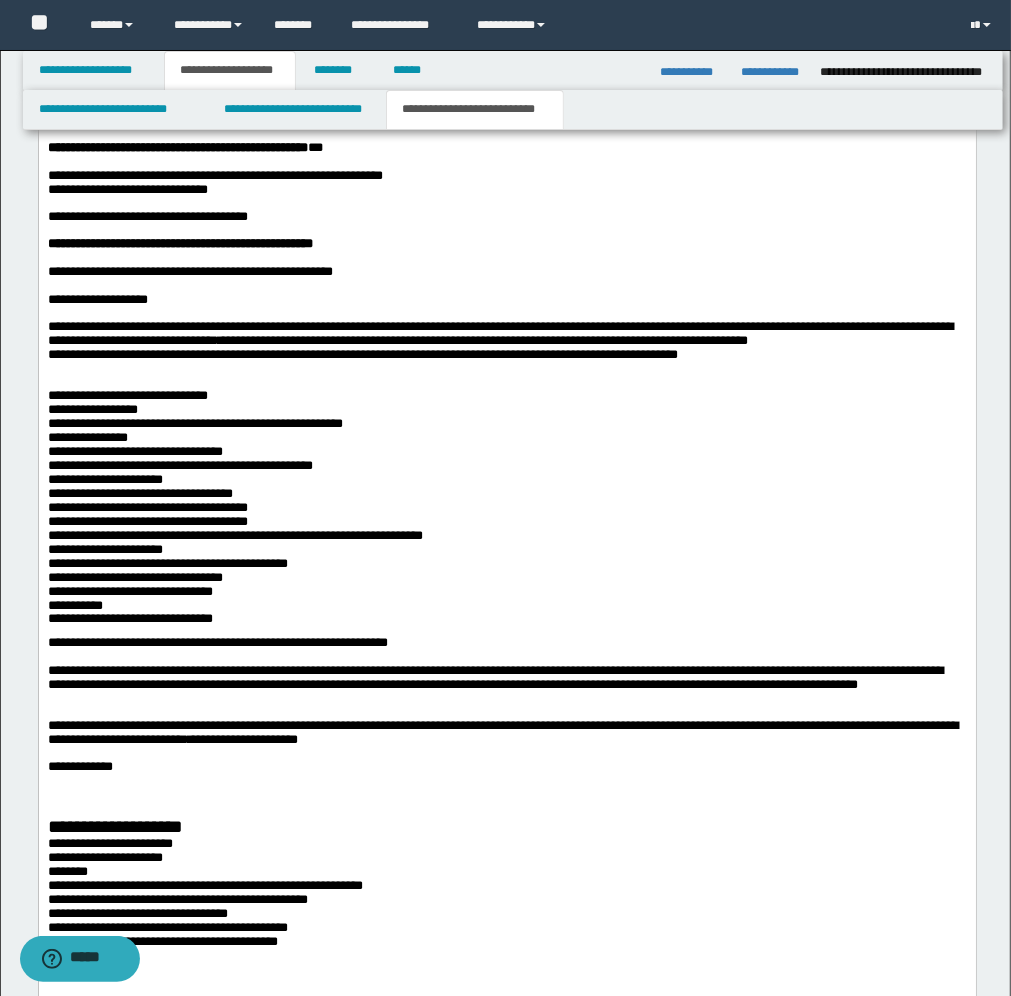 click on "**********" at bounding box center (506, 876) 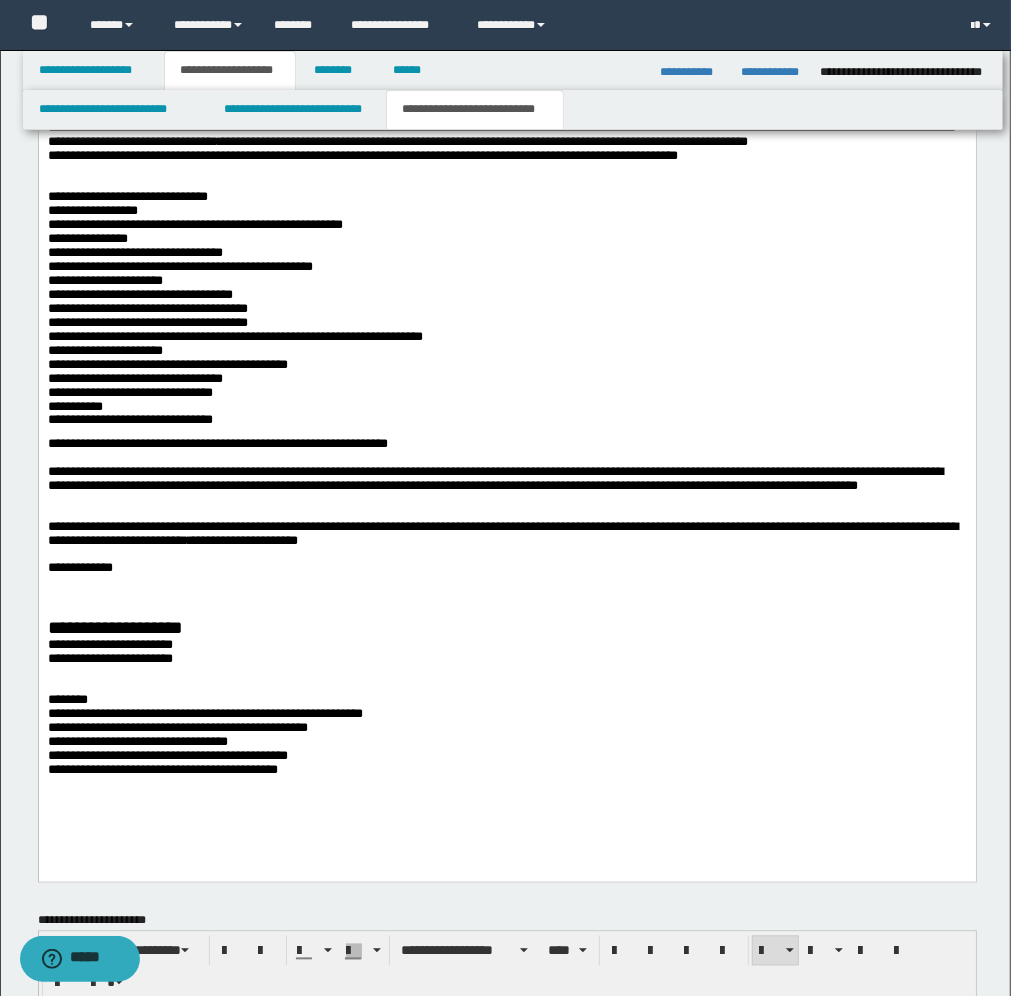 scroll, scrollTop: 1657, scrollLeft: 0, axis: vertical 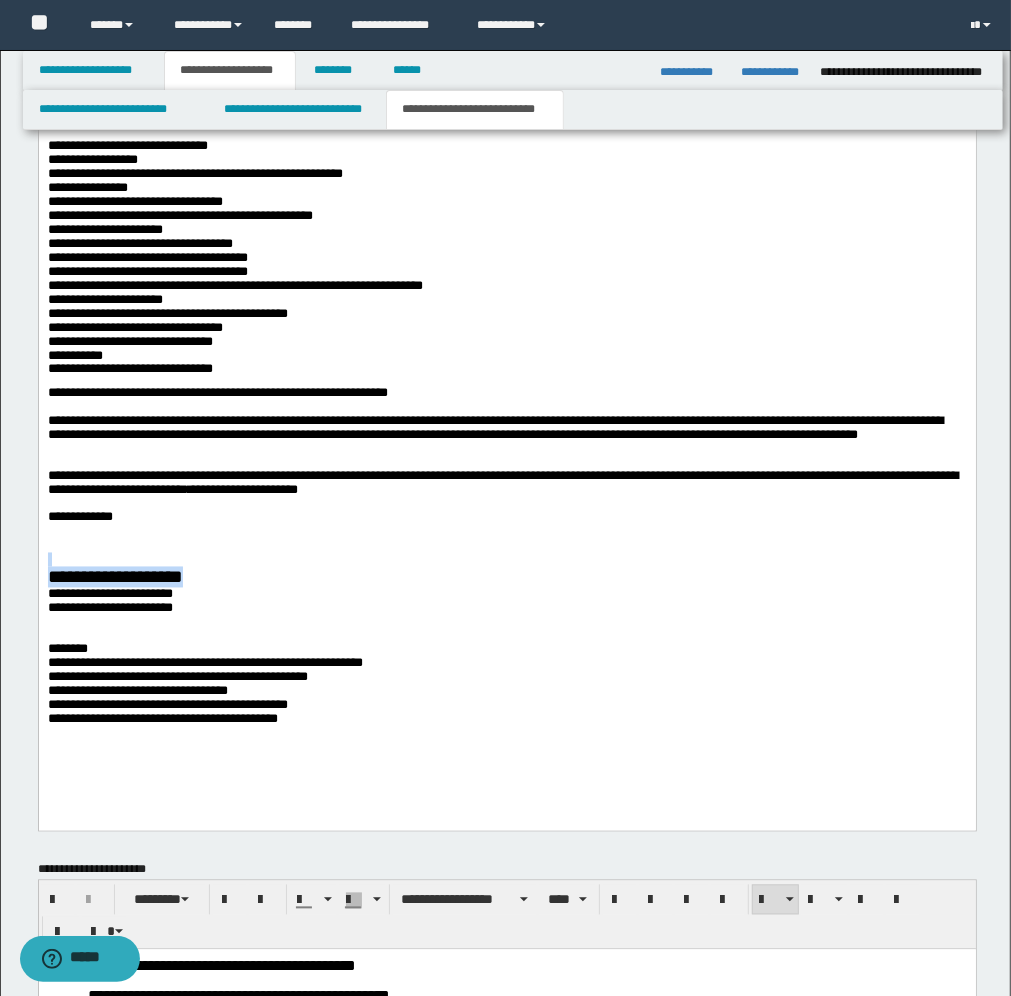 drag, startPoint x: 231, startPoint y: 573, endPoint x: 48, endPoint y: 564, distance: 183.22118 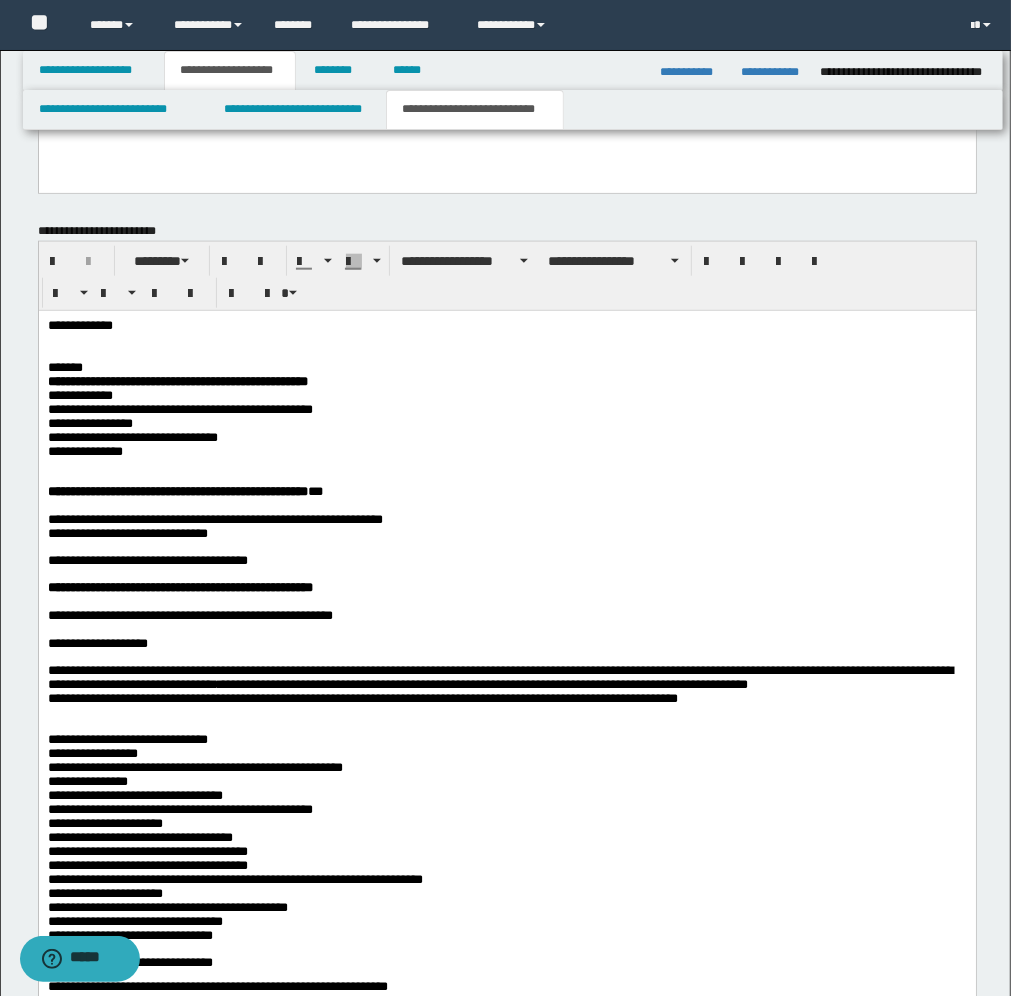 scroll, scrollTop: 1032, scrollLeft: 0, axis: vertical 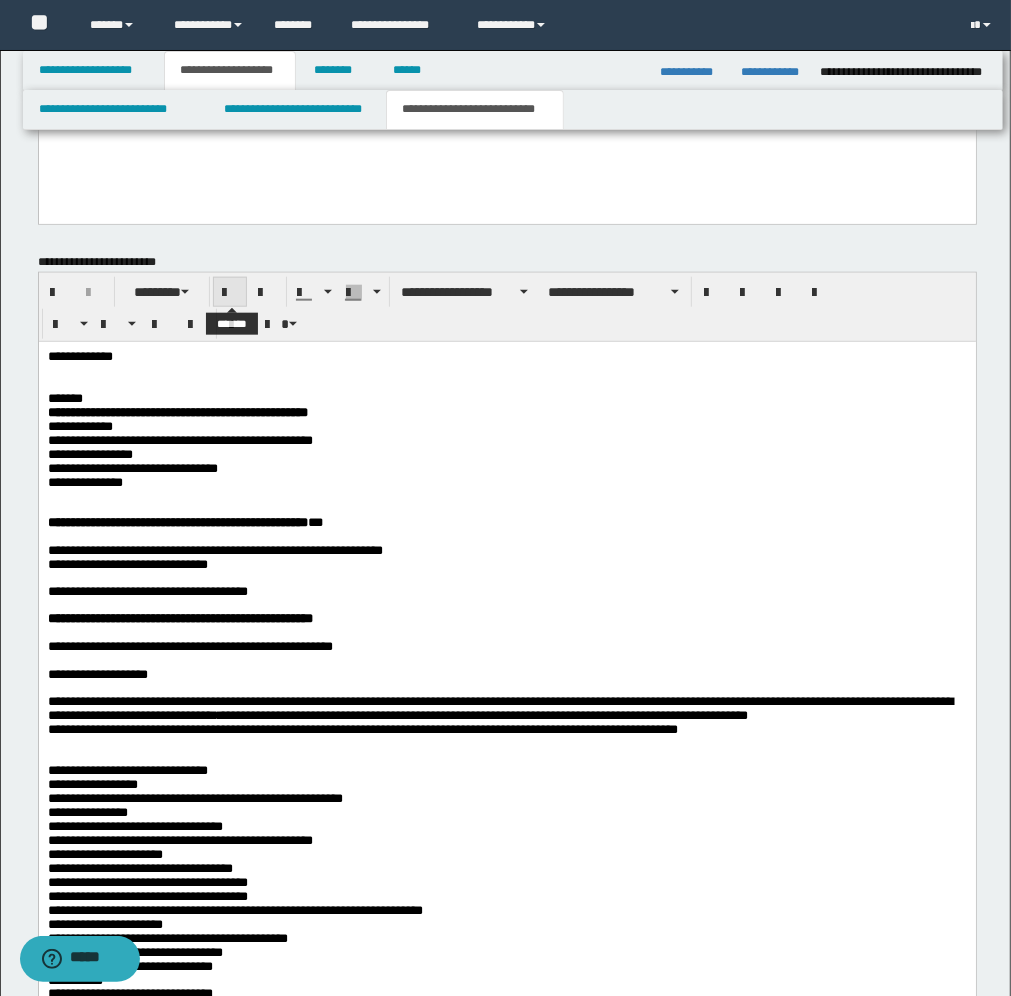 click at bounding box center (230, 293) 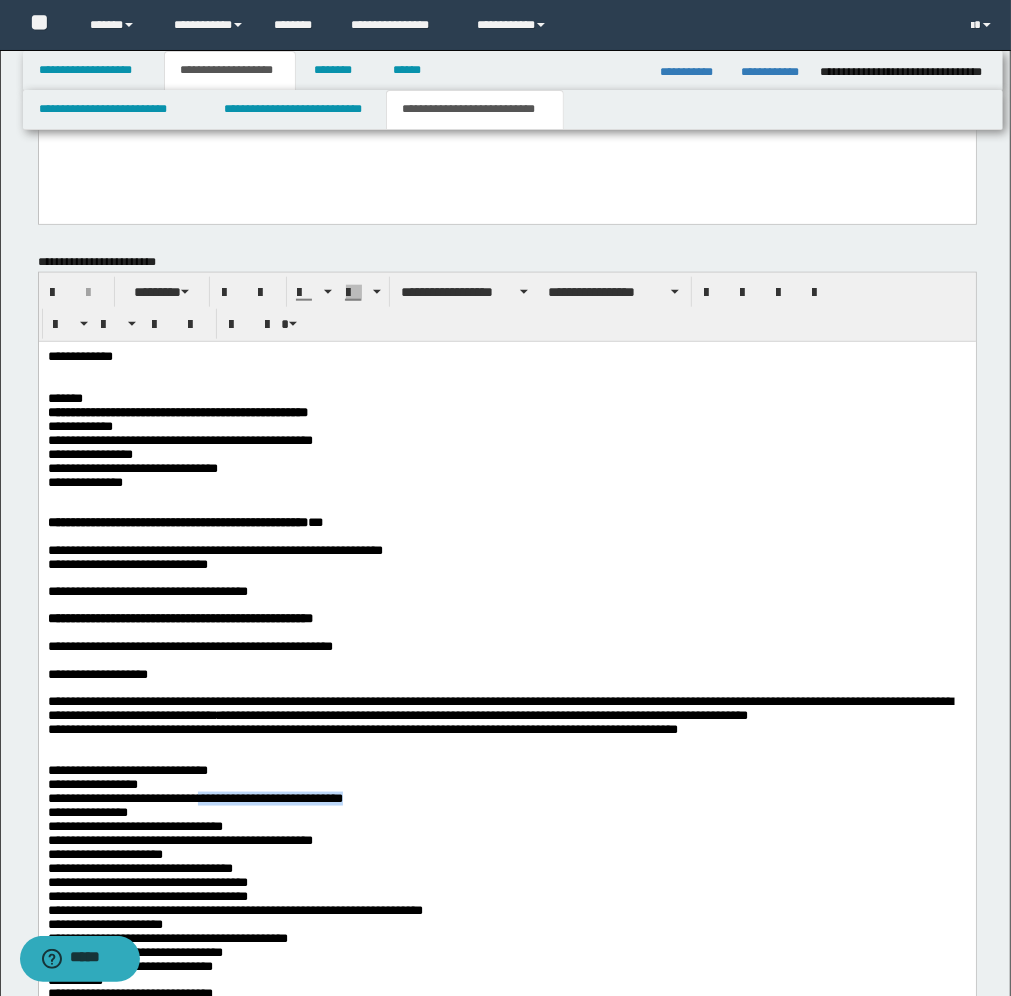 drag, startPoint x: 601, startPoint y: 794, endPoint x: 373, endPoint y: 782, distance: 228.31557 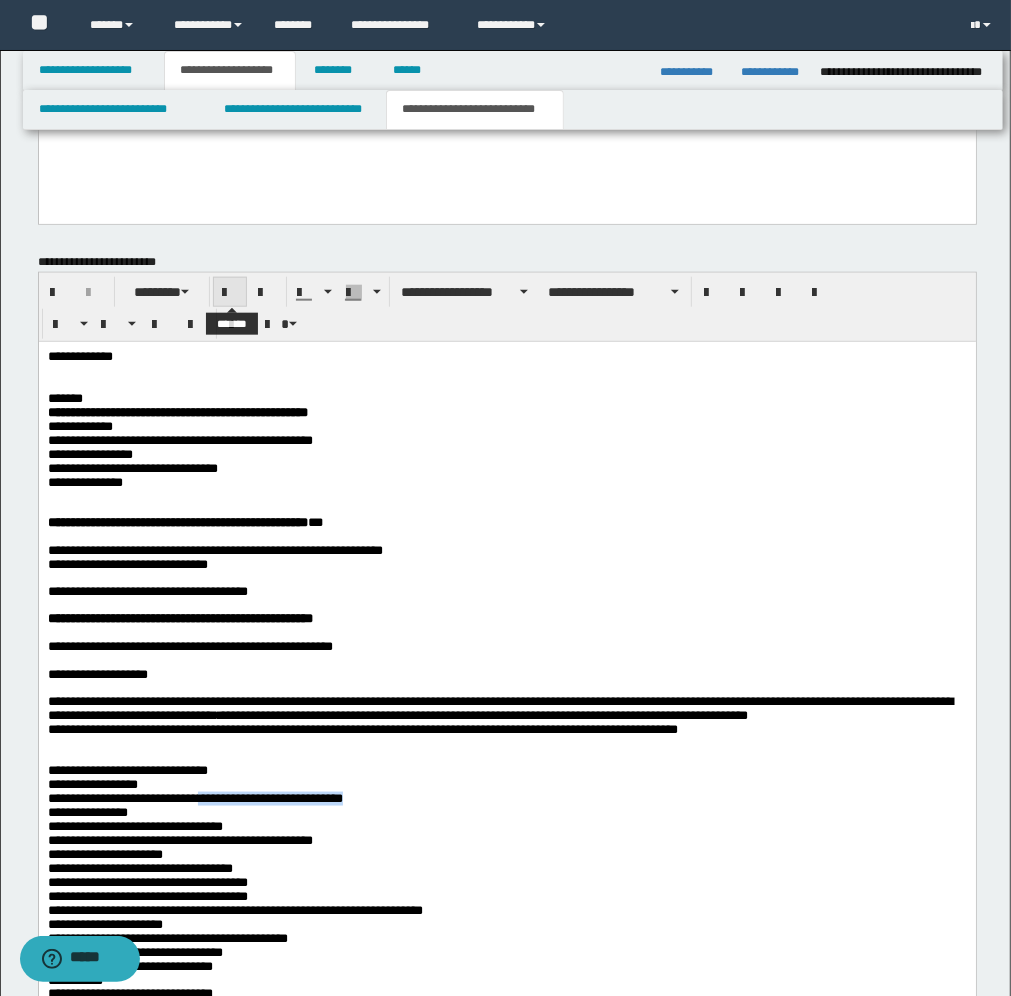 click at bounding box center [230, 293] 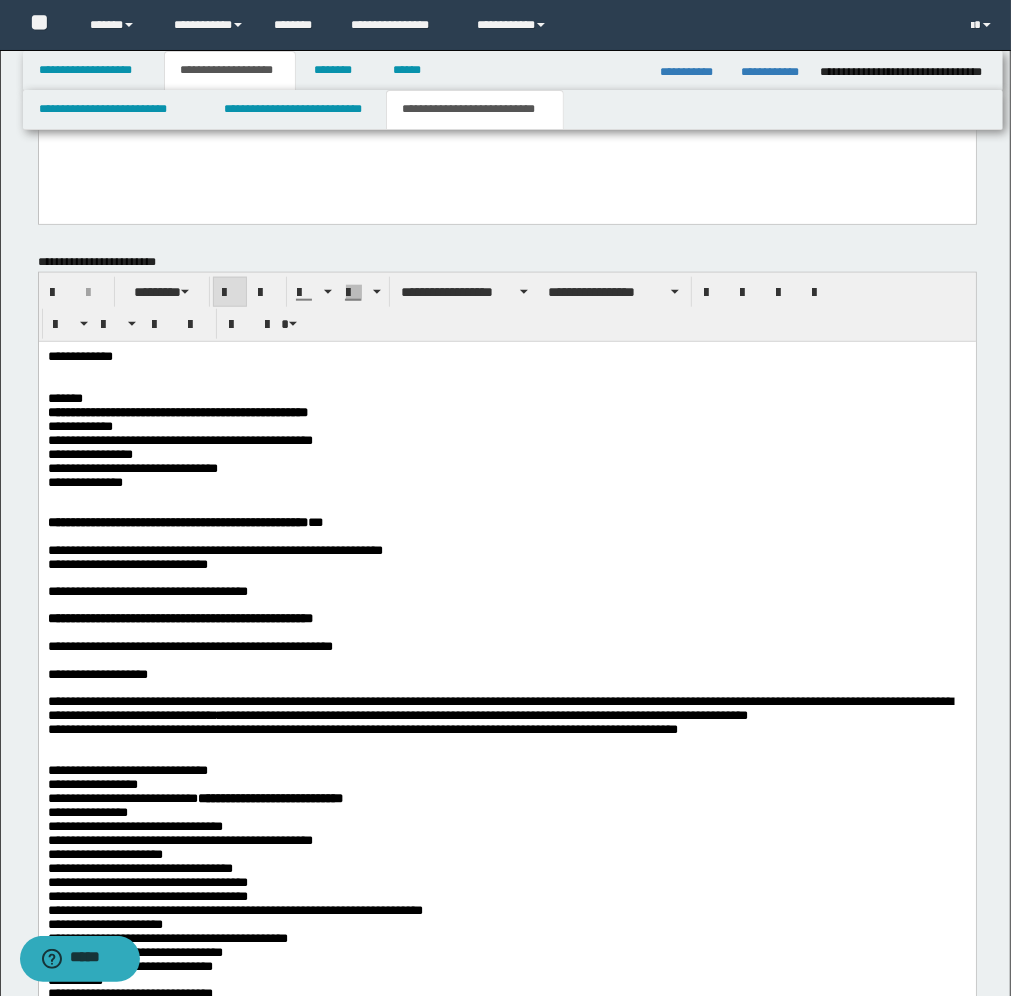 drag, startPoint x: 210, startPoint y: 407, endPoint x: 230, endPoint y: 381, distance: 32.80244 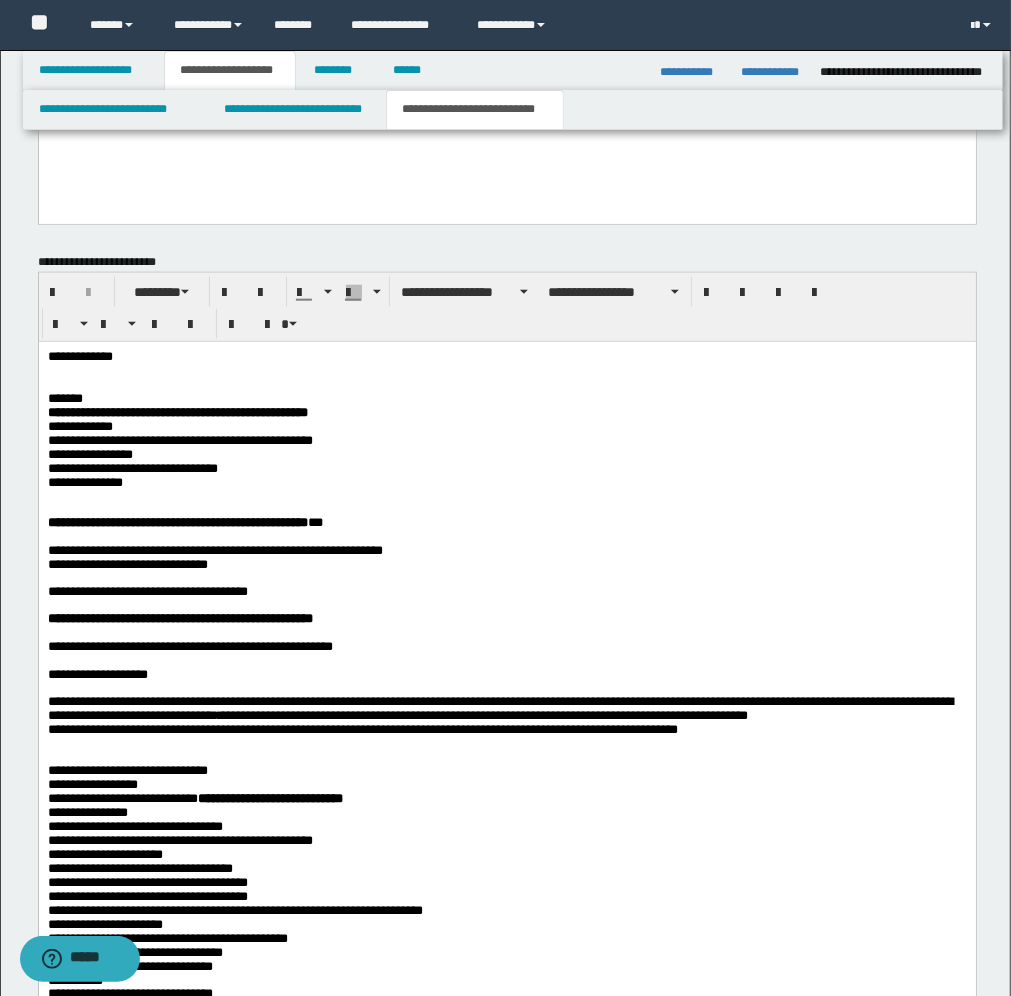 drag, startPoint x: 145, startPoint y: 381, endPoint x: 155, endPoint y: 372, distance: 13.453624 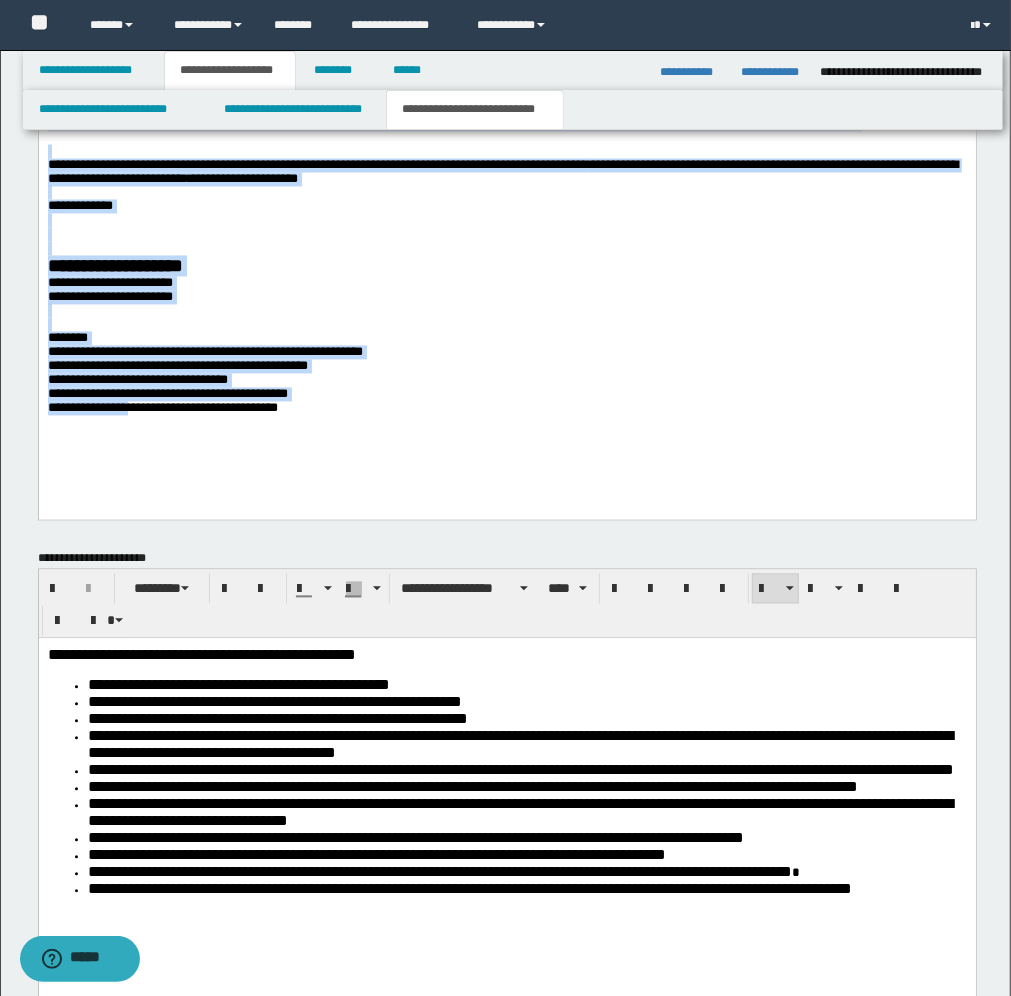 scroll, scrollTop: 2197, scrollLeft: 0, axis: vertical 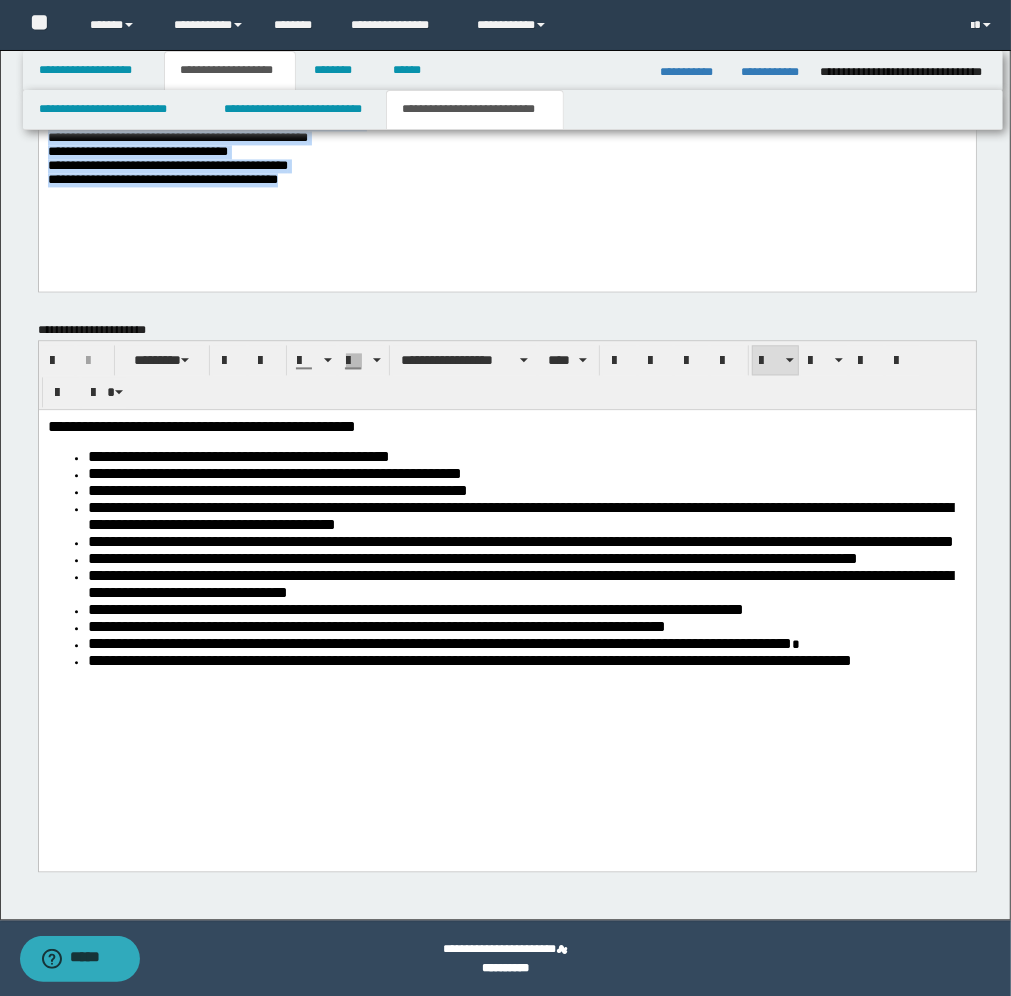 drag, startPoint x: 48, startPoint y: -806, endPoint x: 472, endPoint y: 243, distance: 1131.4491 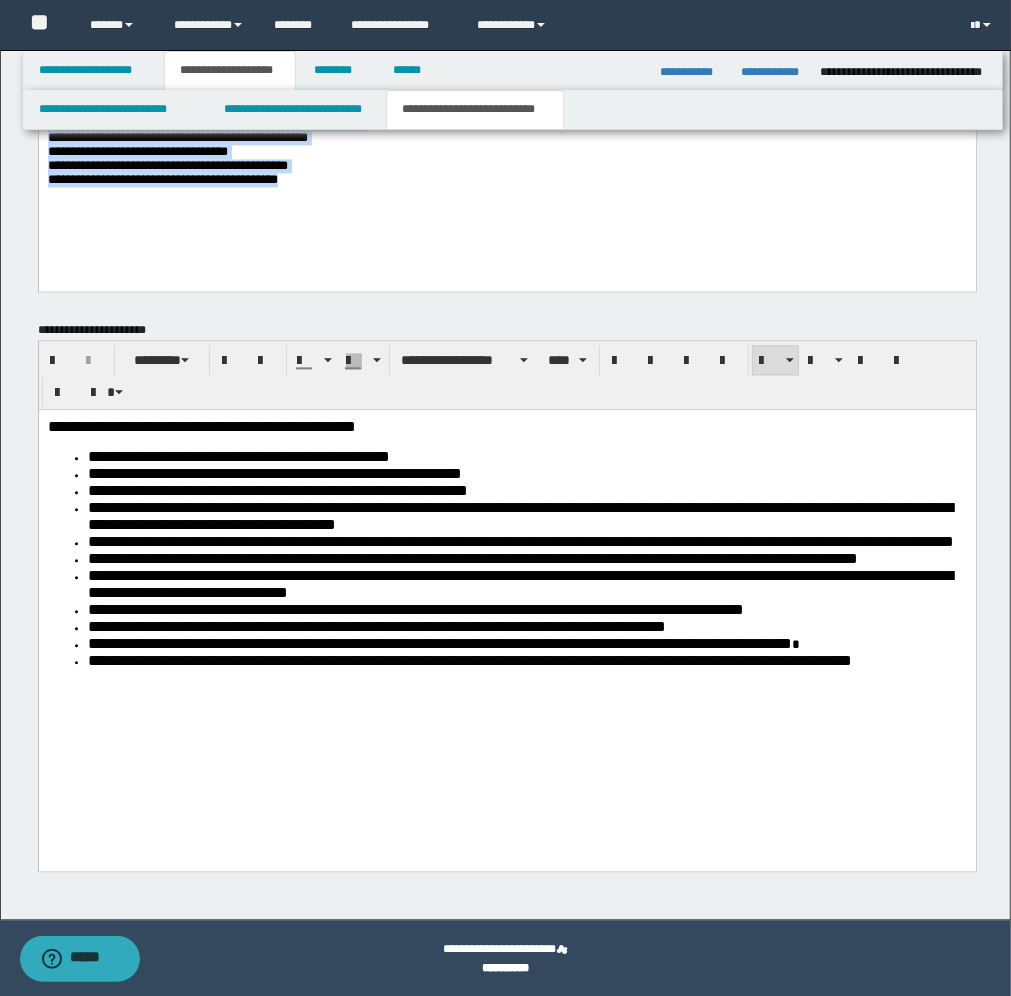 click on "**********" at bounding box center (506, -289) 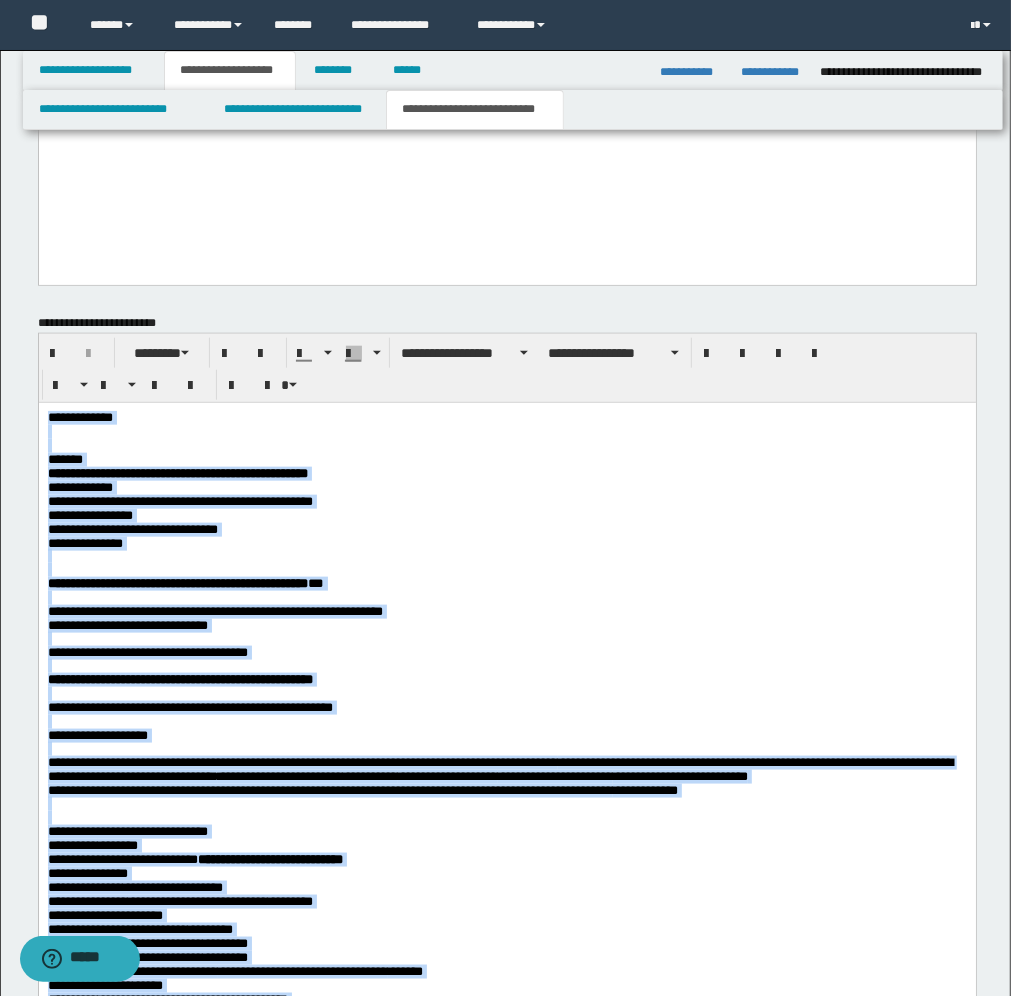 scroll, scrollTop: 947, scrollLeft: 0, axis: vertical 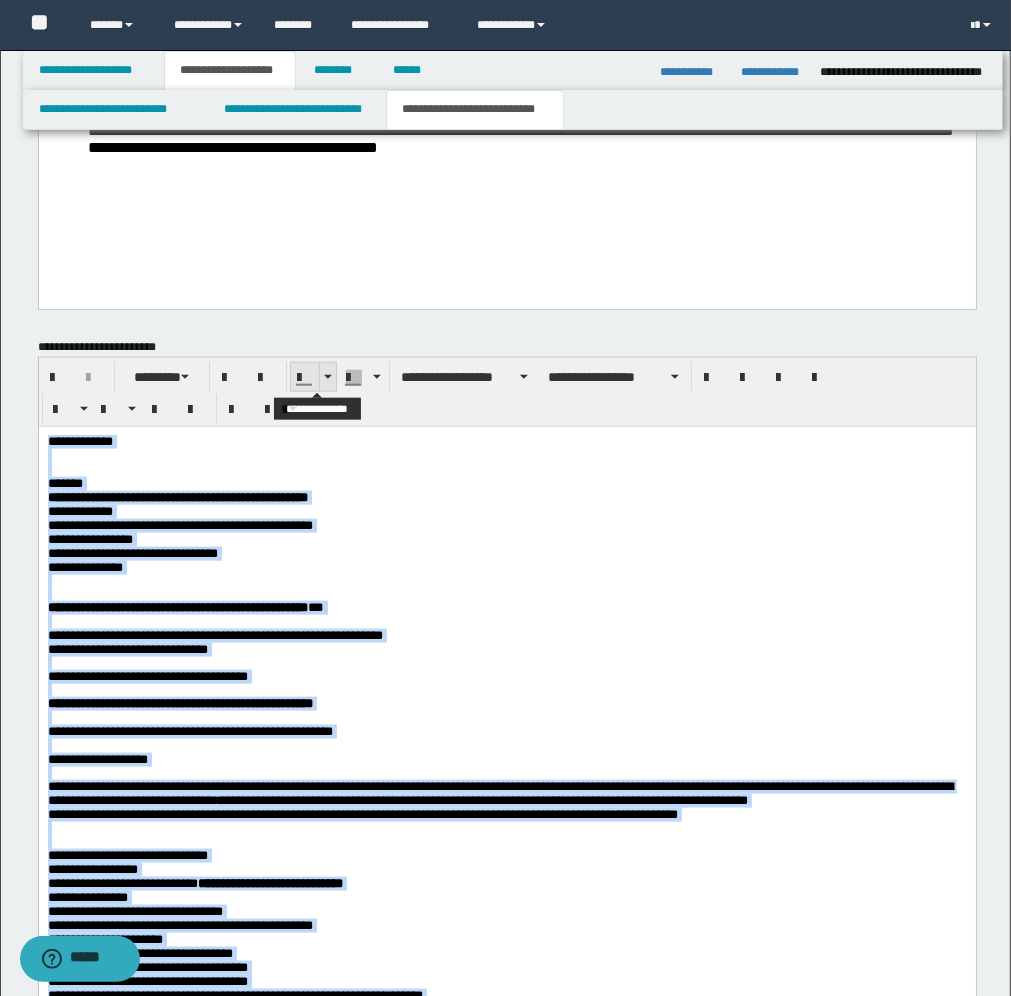 click at bounding box center (328, 377) 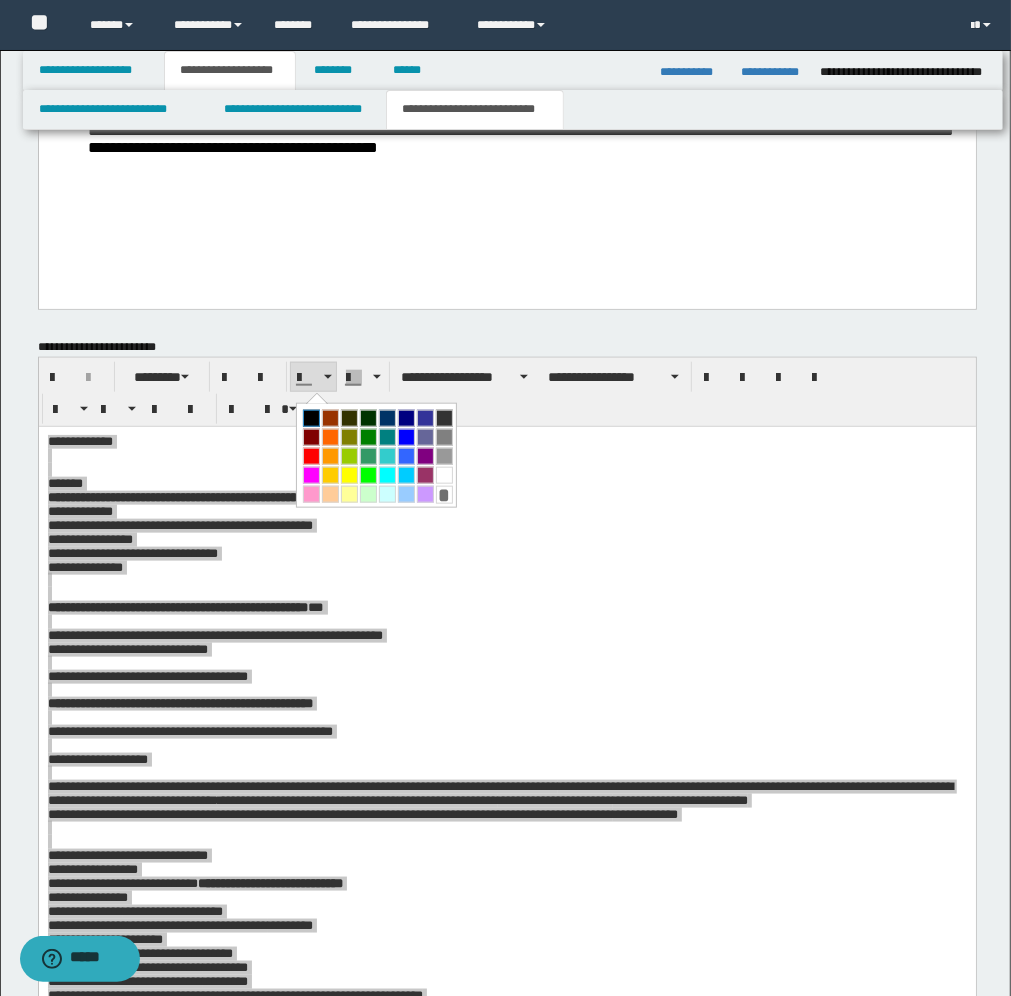 drag, startPoint x: 306, startPoint y: 417, endPoint x: 328, endPoint y: 401, distance: 27.202942 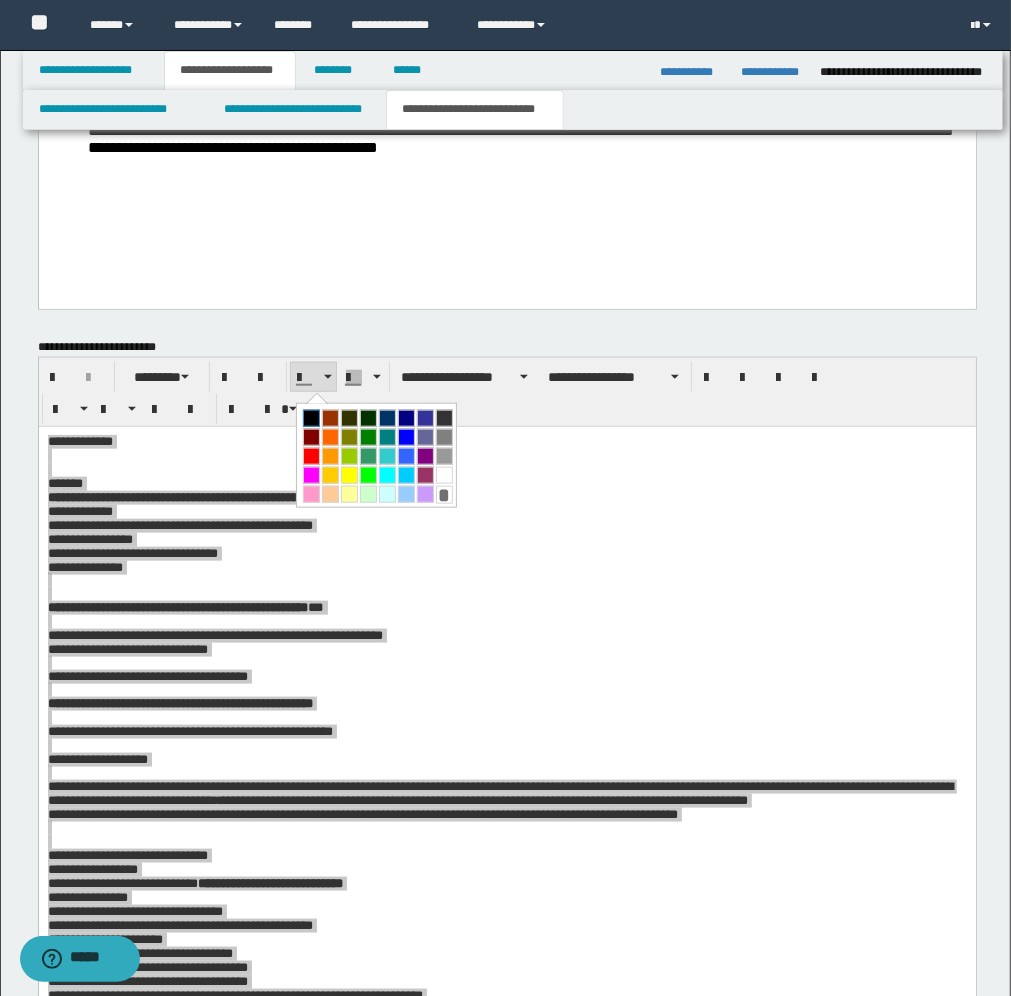 click at bounding box center (311, 418) 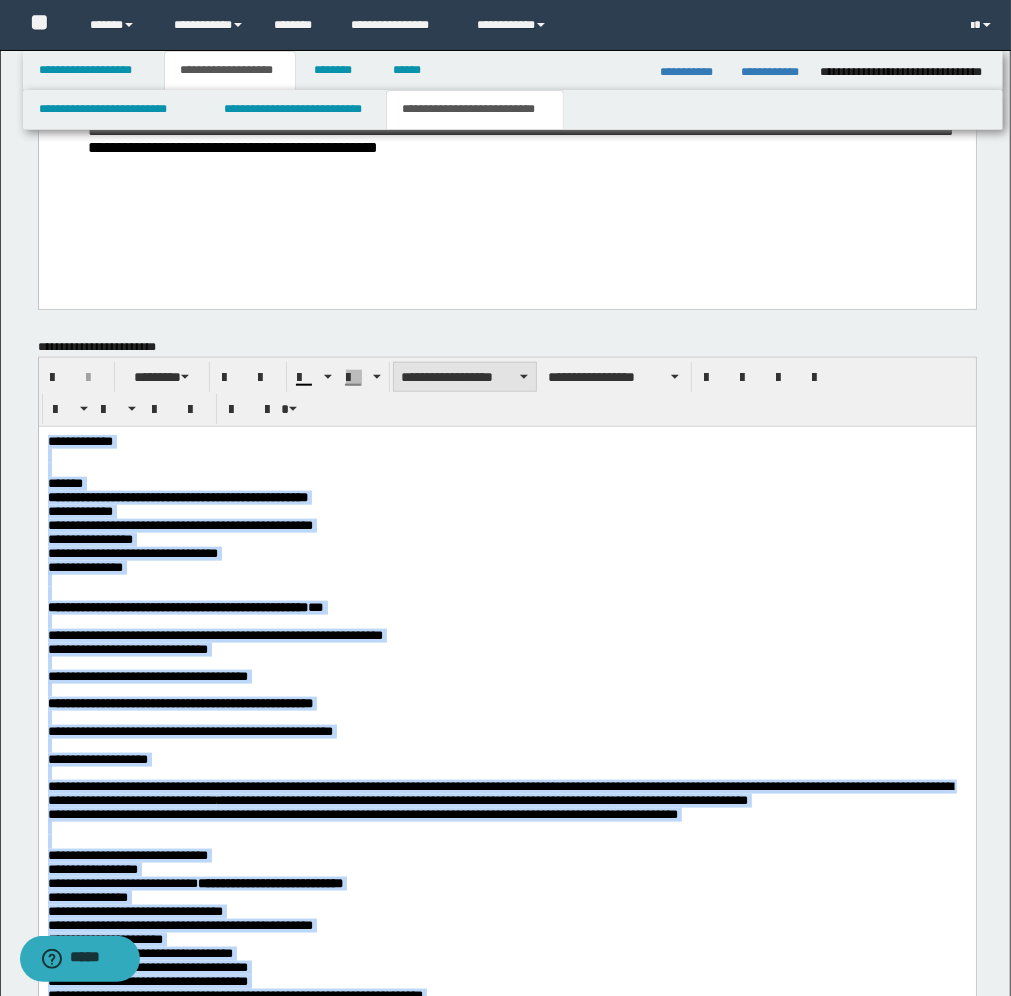 click on "**********" at bounding box center [465, 377] 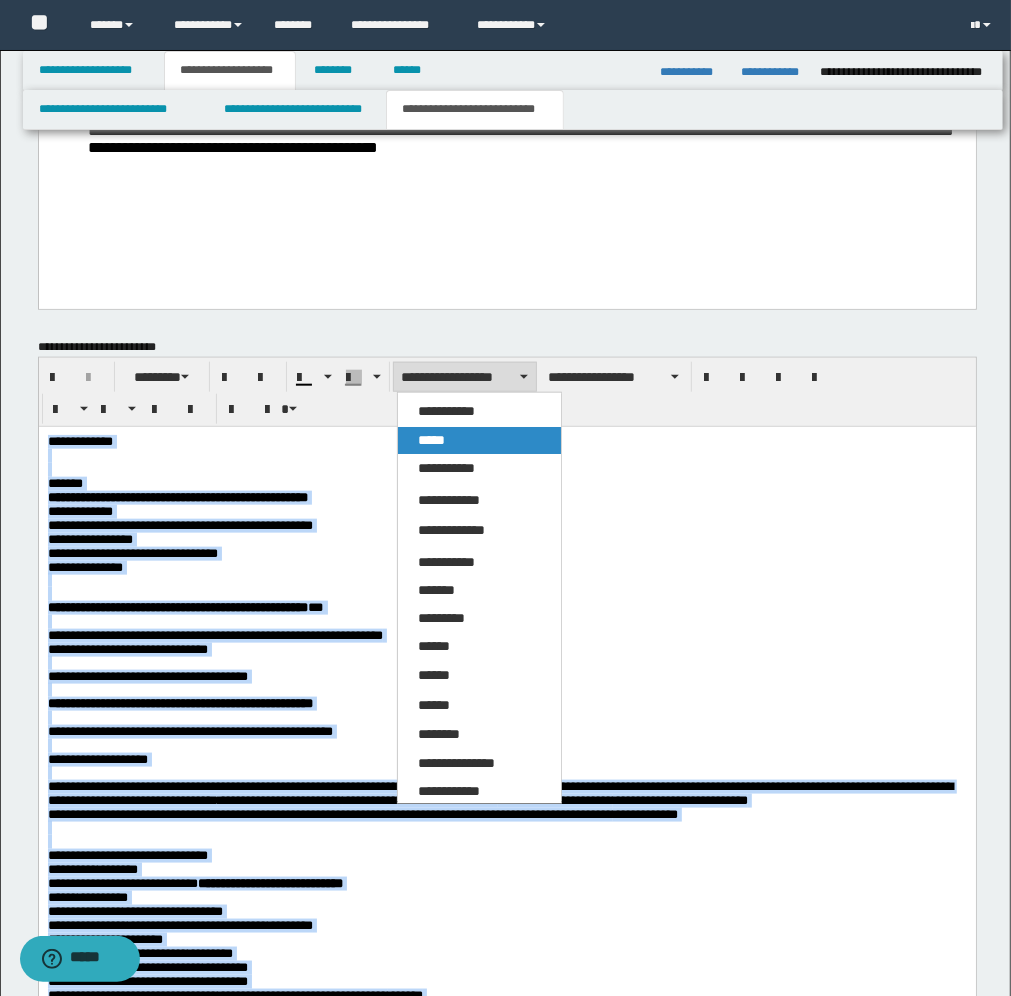 click on "*****" at bounding box center [479, 440] 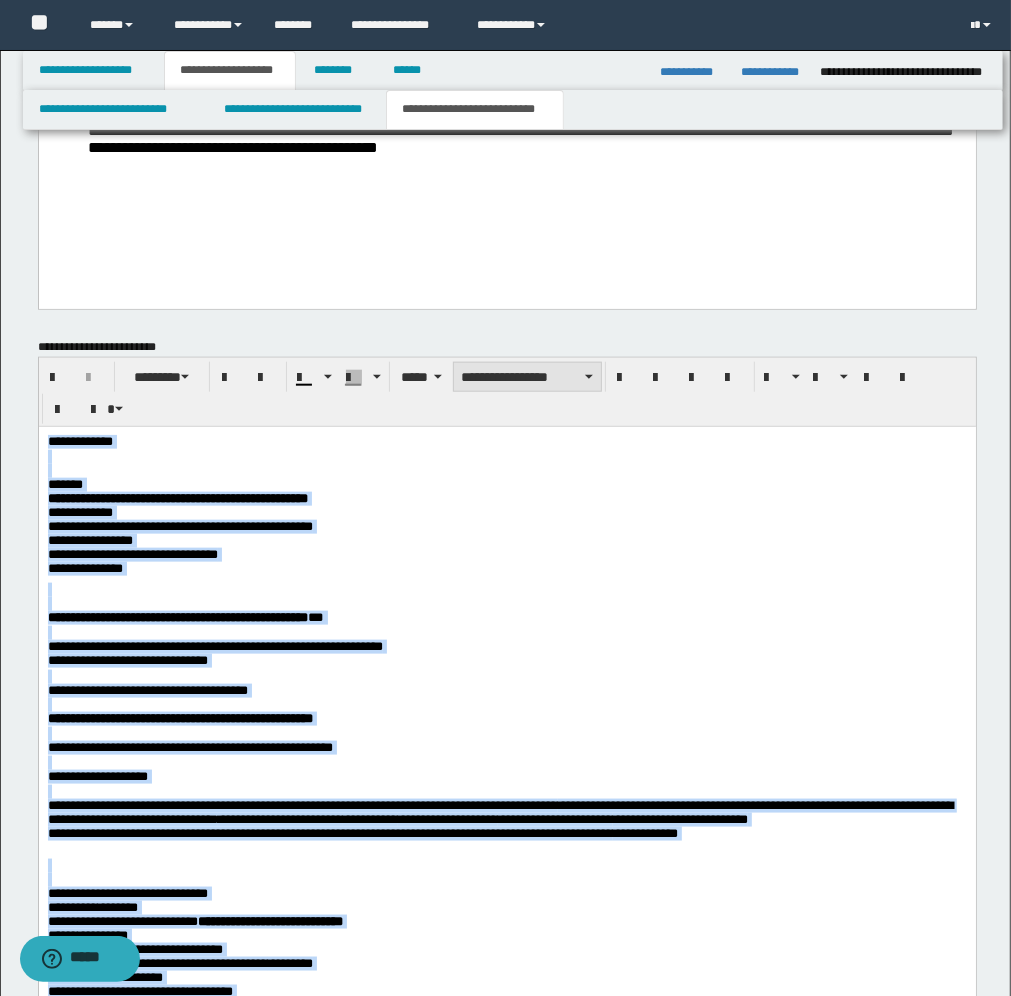 click on "**********" at bounding box center [527, 377] 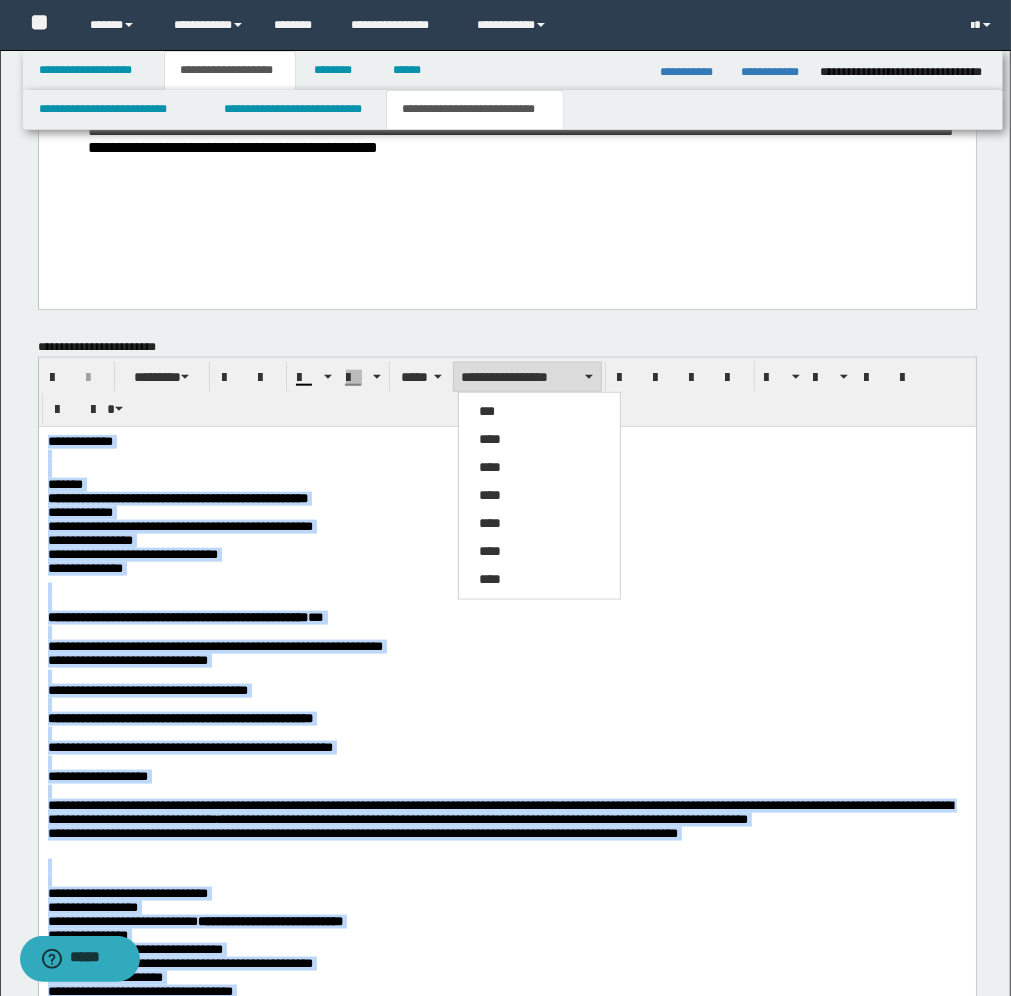 click on "**********" at bounding box center [527, 377] 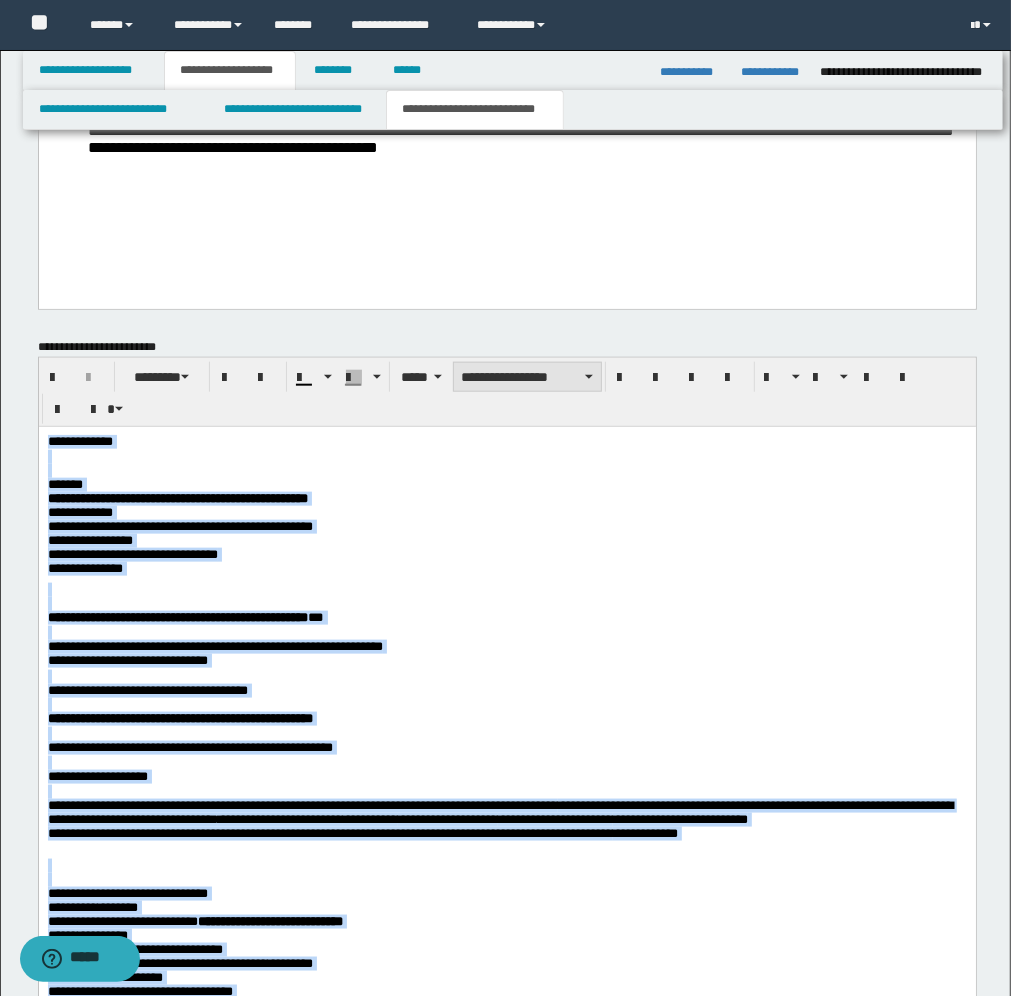 click on "**********" at bounding box center [527, 377] 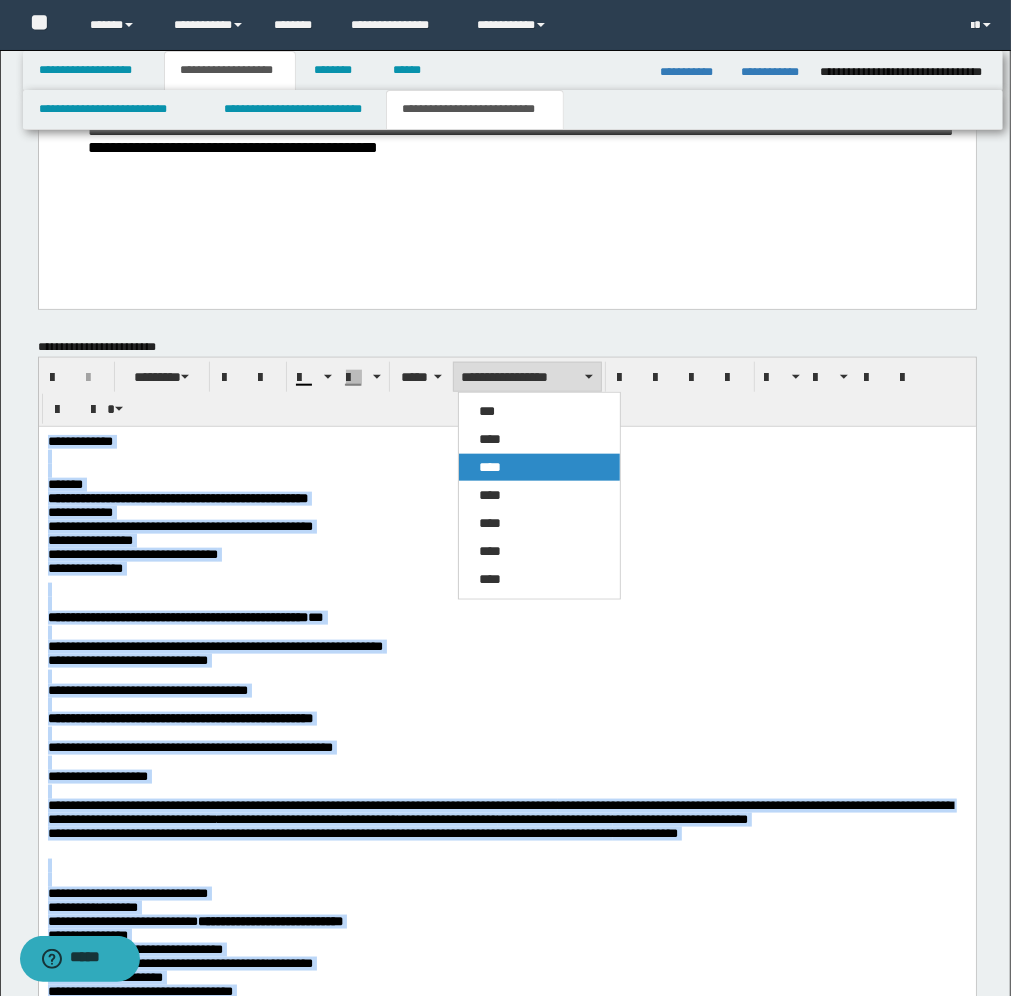 click on "****" at bounding box center (490, 467) 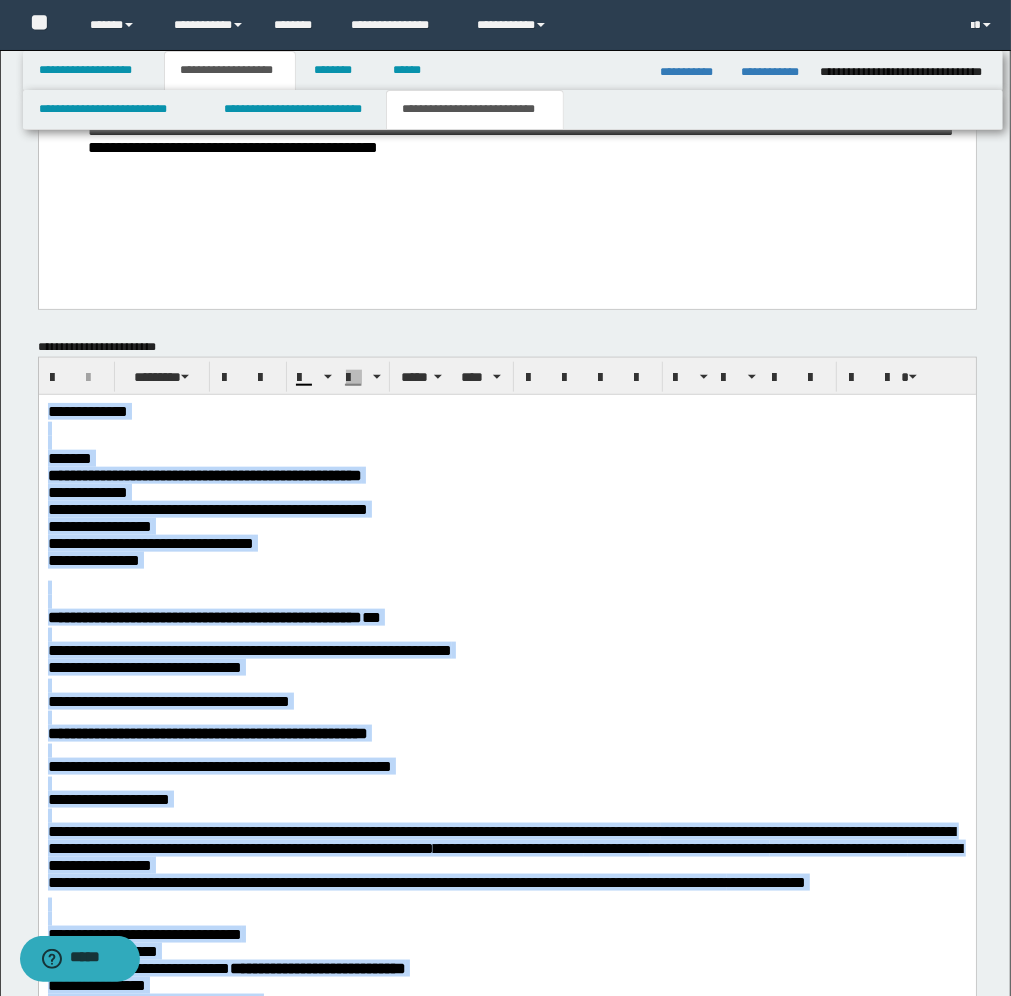 click on "**********" at bounding box center (506, 508) 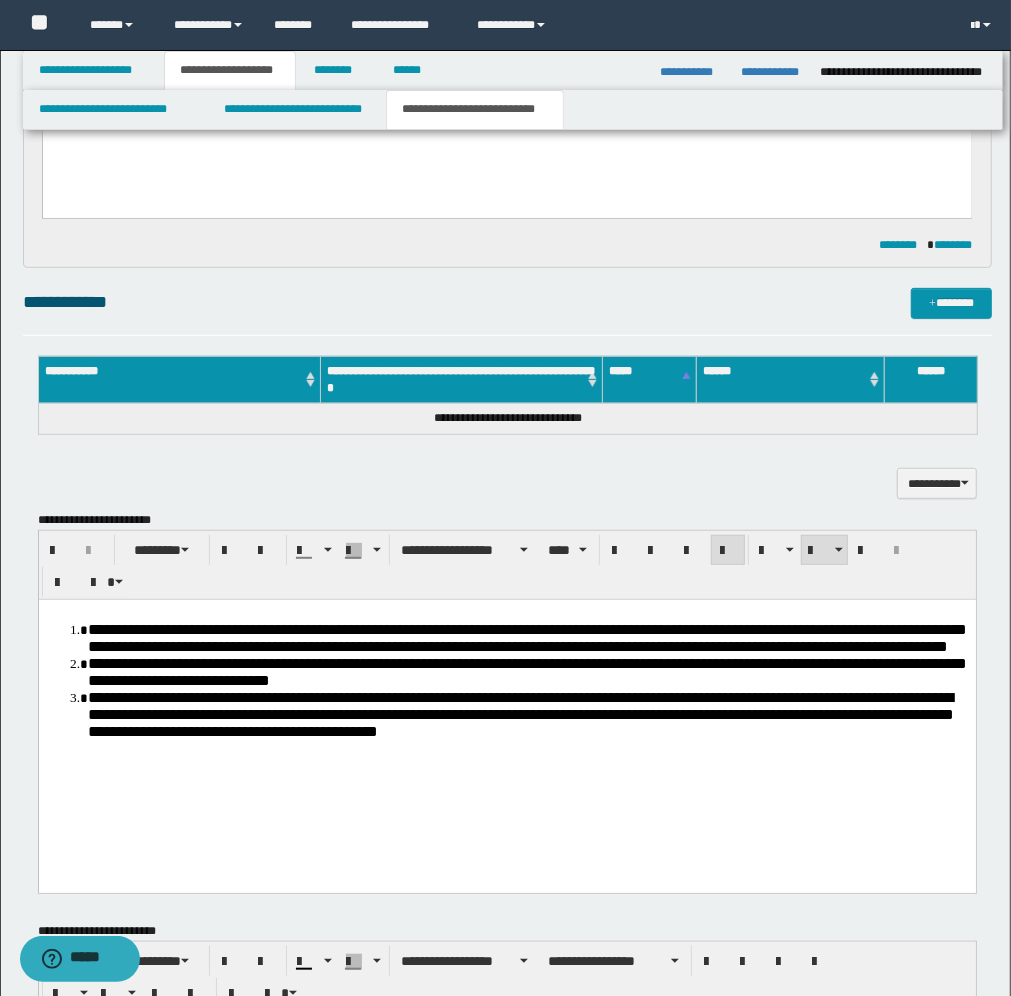 scroll, scrollTop: 72, scrollLeft: 0, axis: vertical 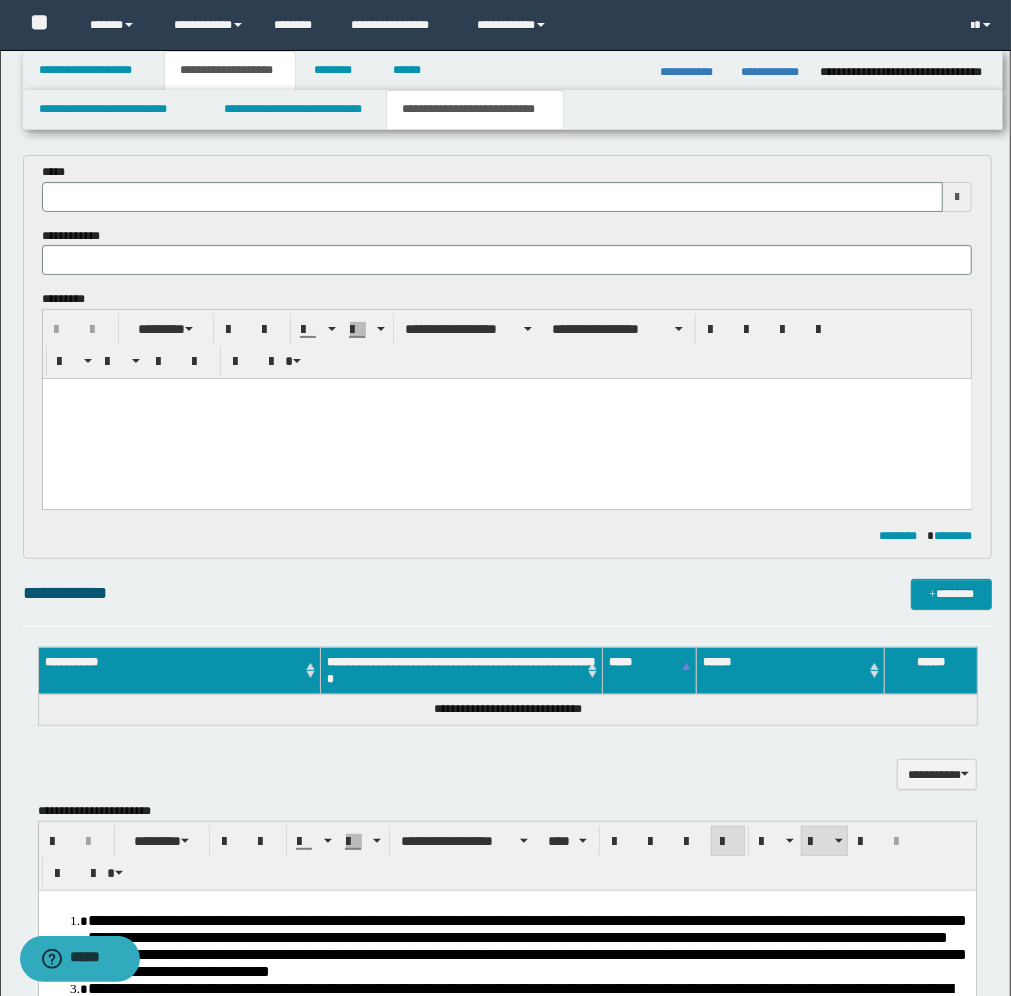 type 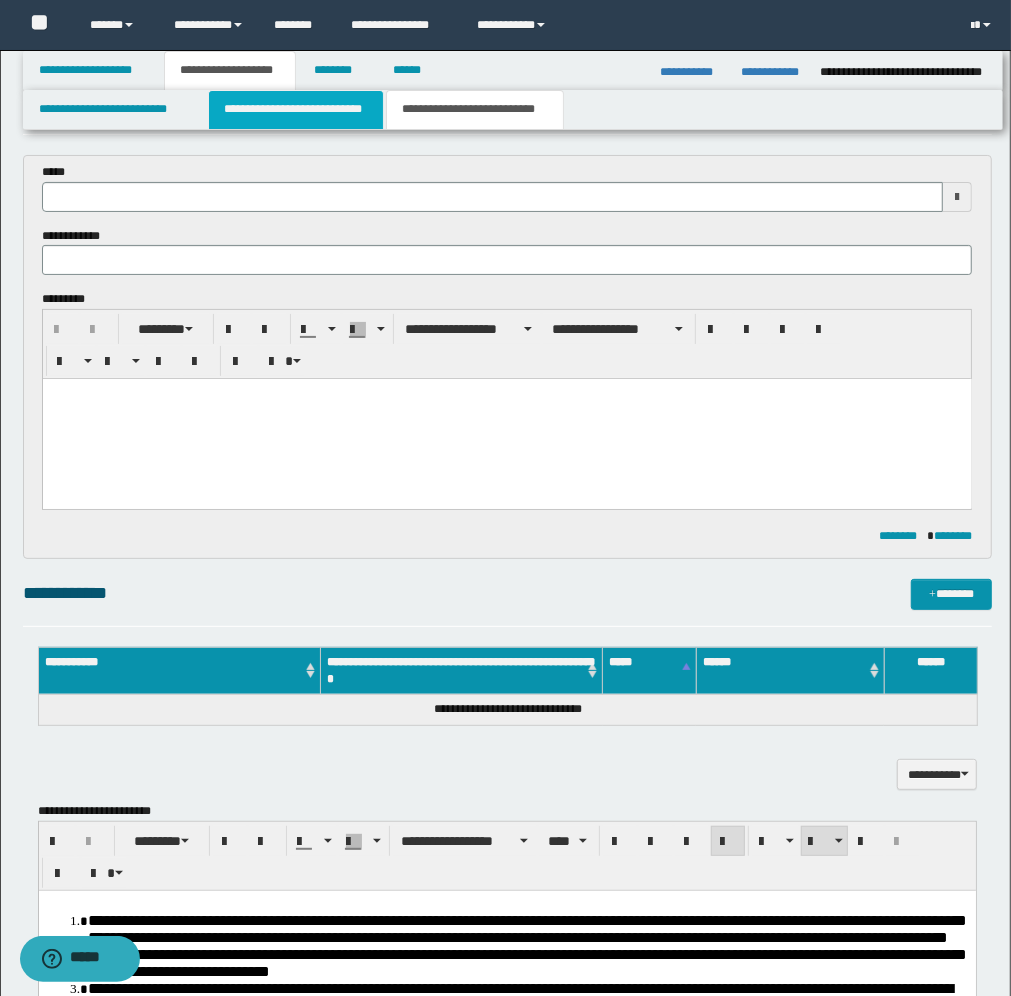 click on "**********" at bounding box center [296, 110] 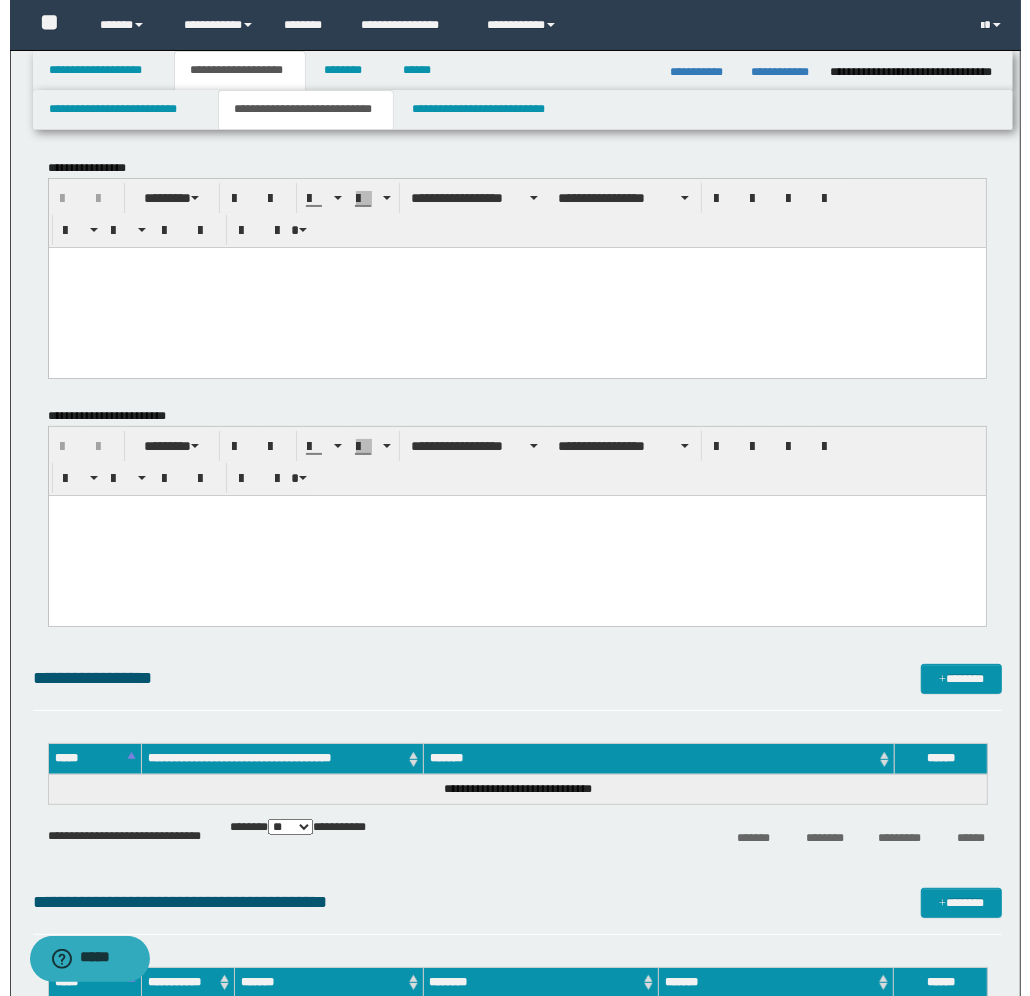 scroll, scrollTop: 625, scrollLeft: 0, axis: vertical 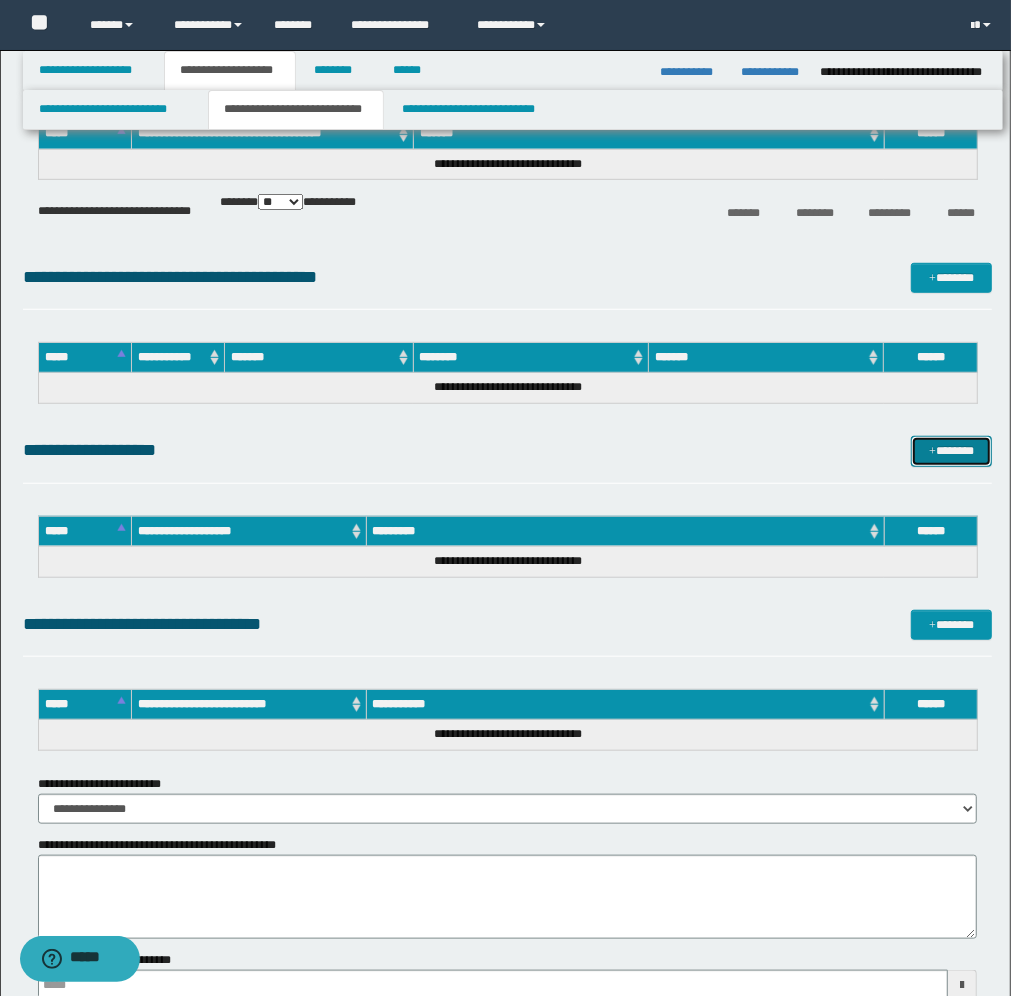 click on "*******" at bounding box center [951, 451] 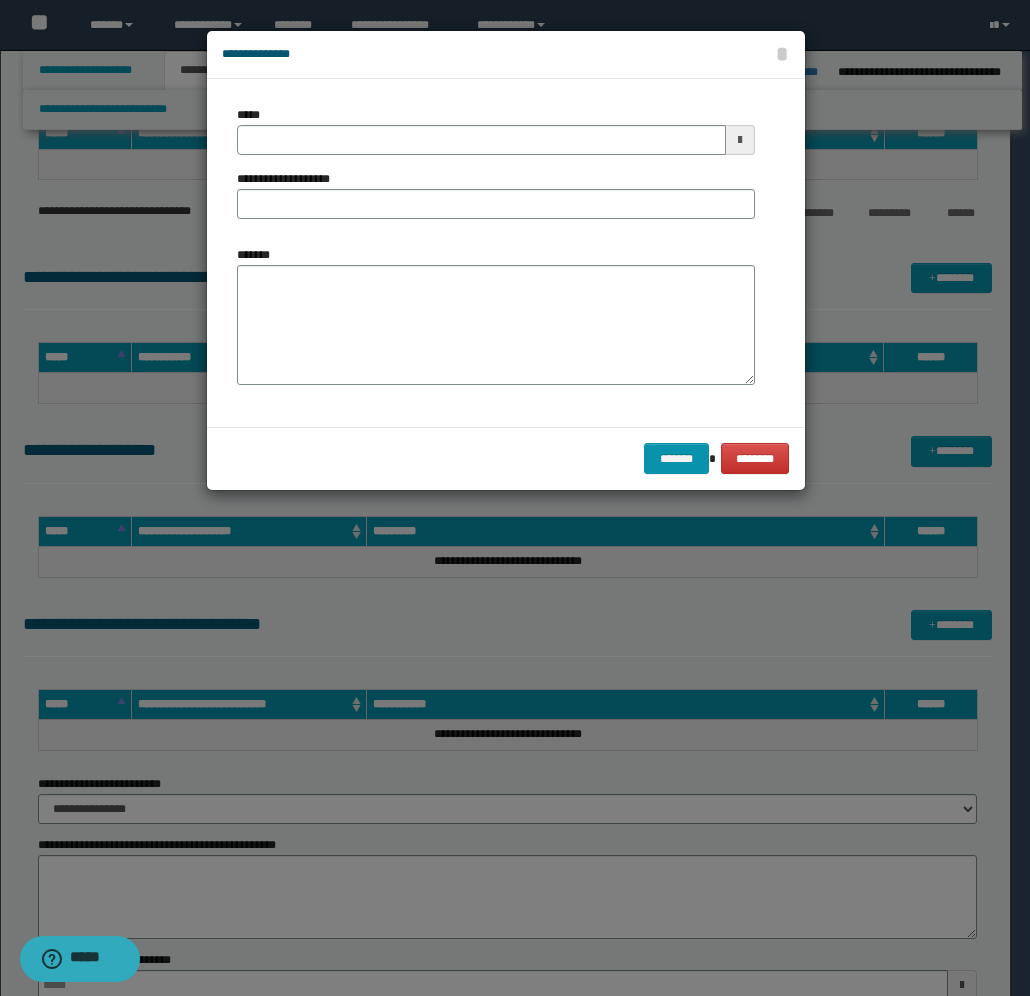 click at bounding box center (740, 140) 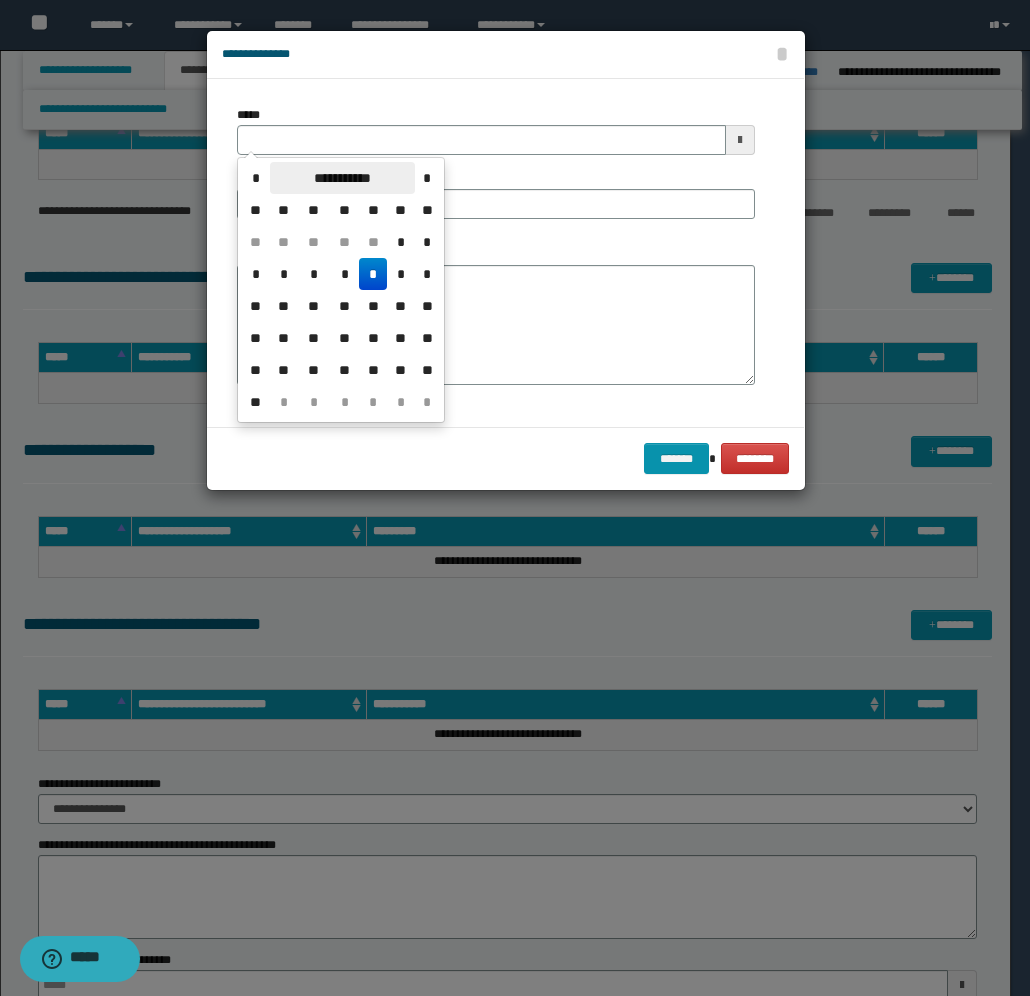 click on "**********" at bounding box center (342, 178) 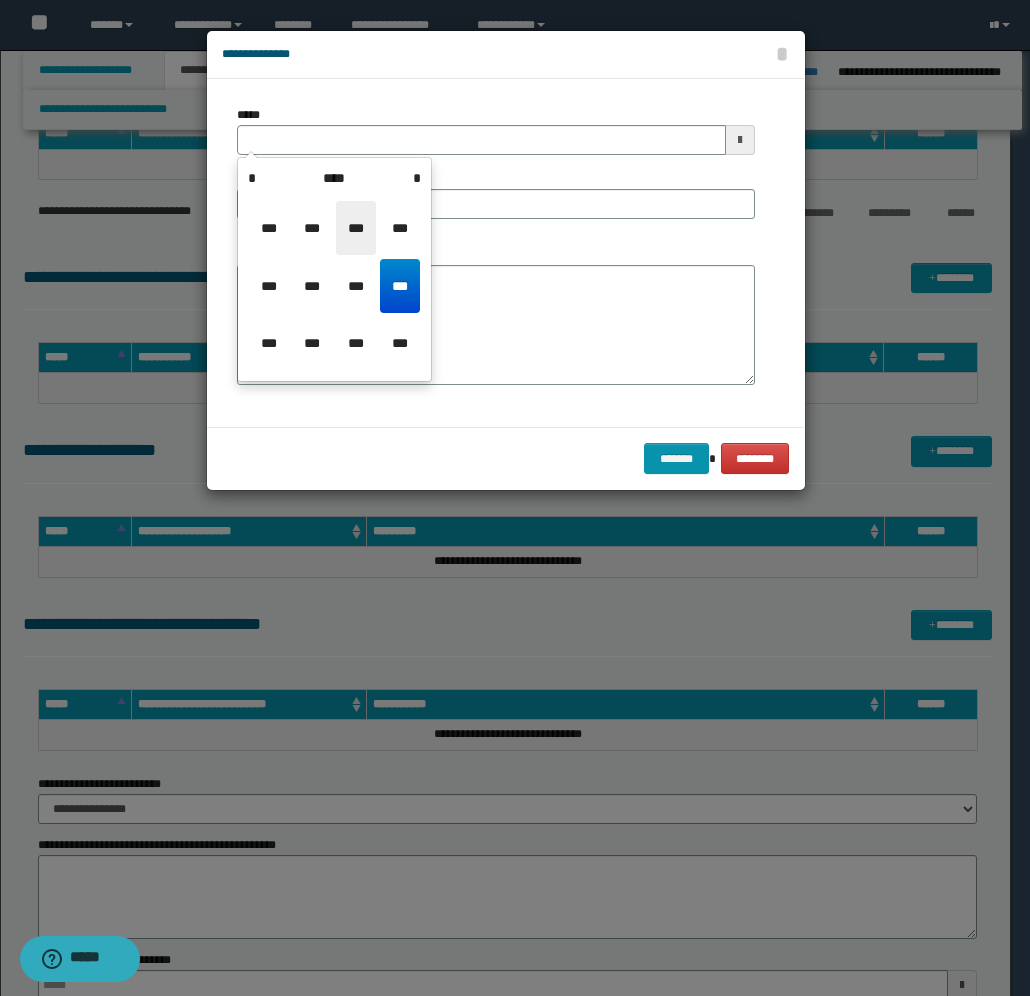 click on "***" at bounding box center [356, 228] 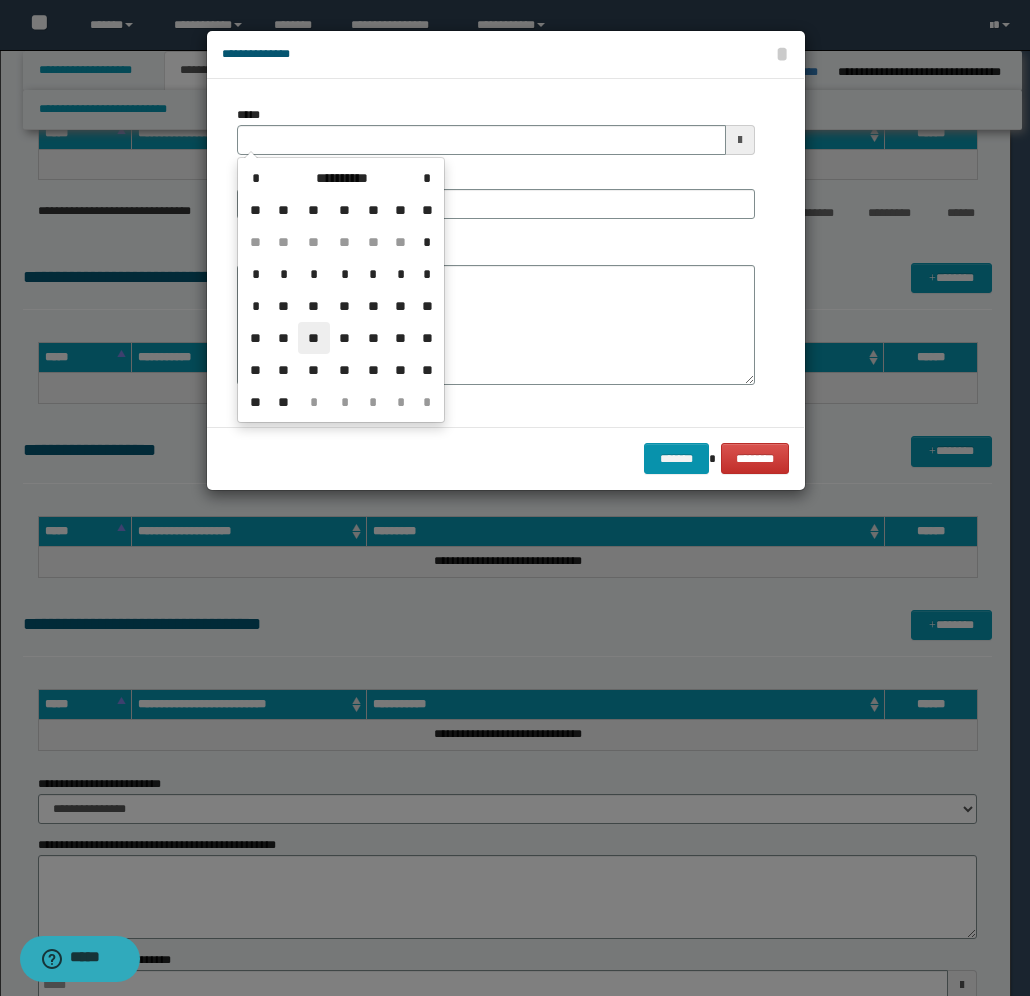 click on "**" at bounding box center [314, 338] 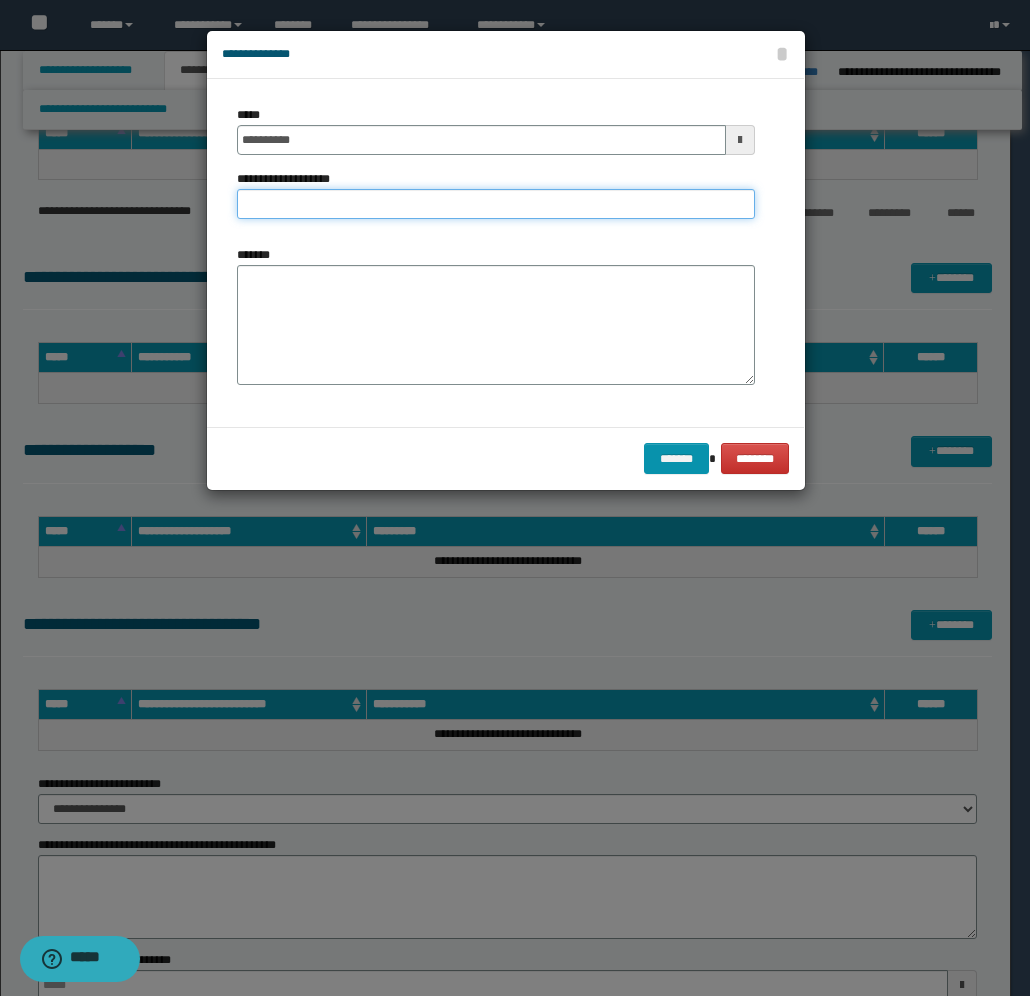 click on "**********" at bounding box center [496, 204] 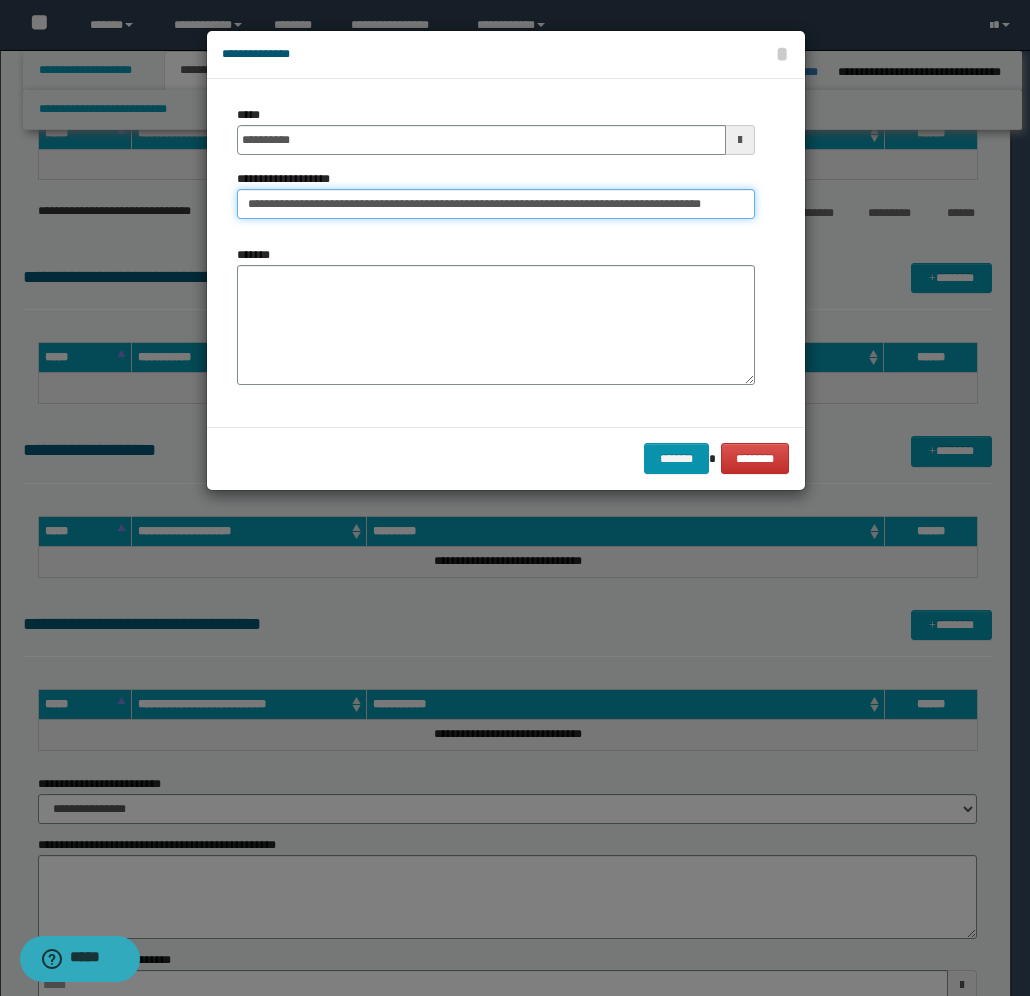 click on "**********" at bounding box center [496, 204] 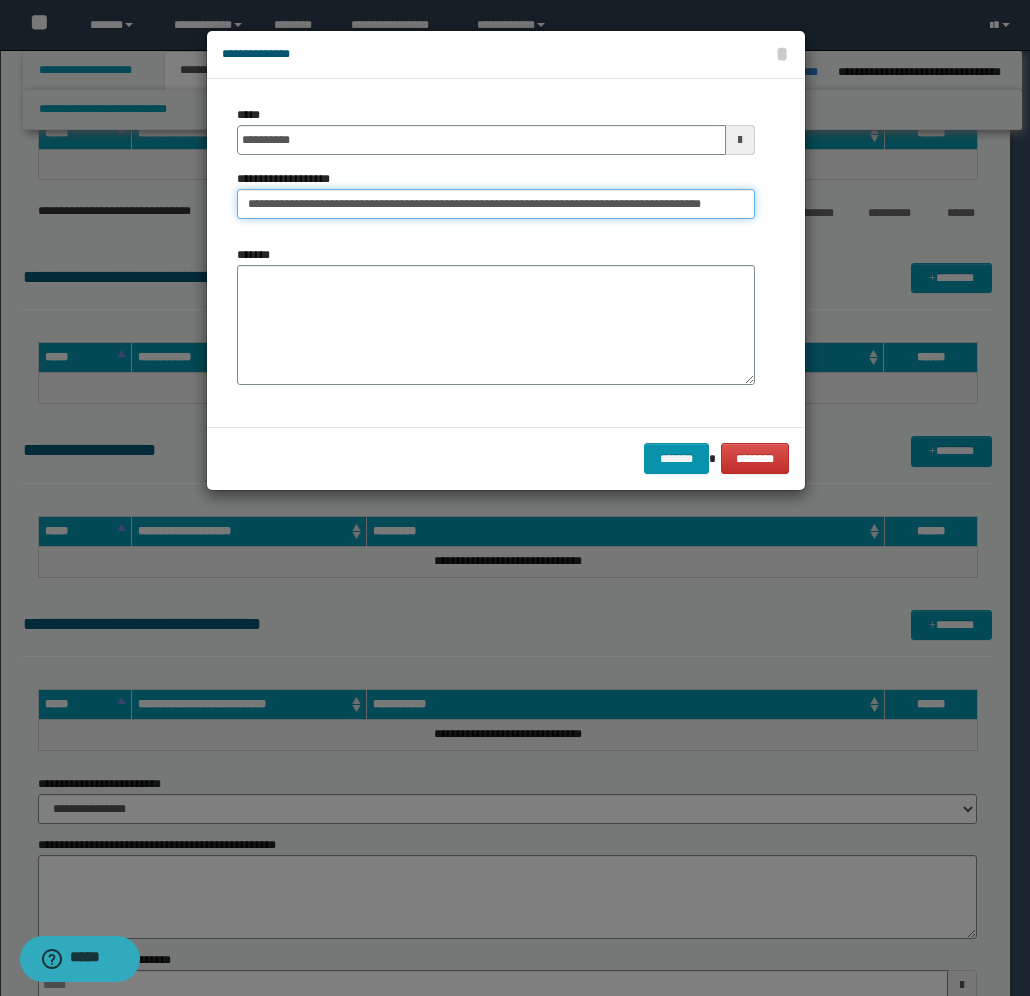scroll, scrollTop: 0, scrollLeft: 96, axis: horizontal 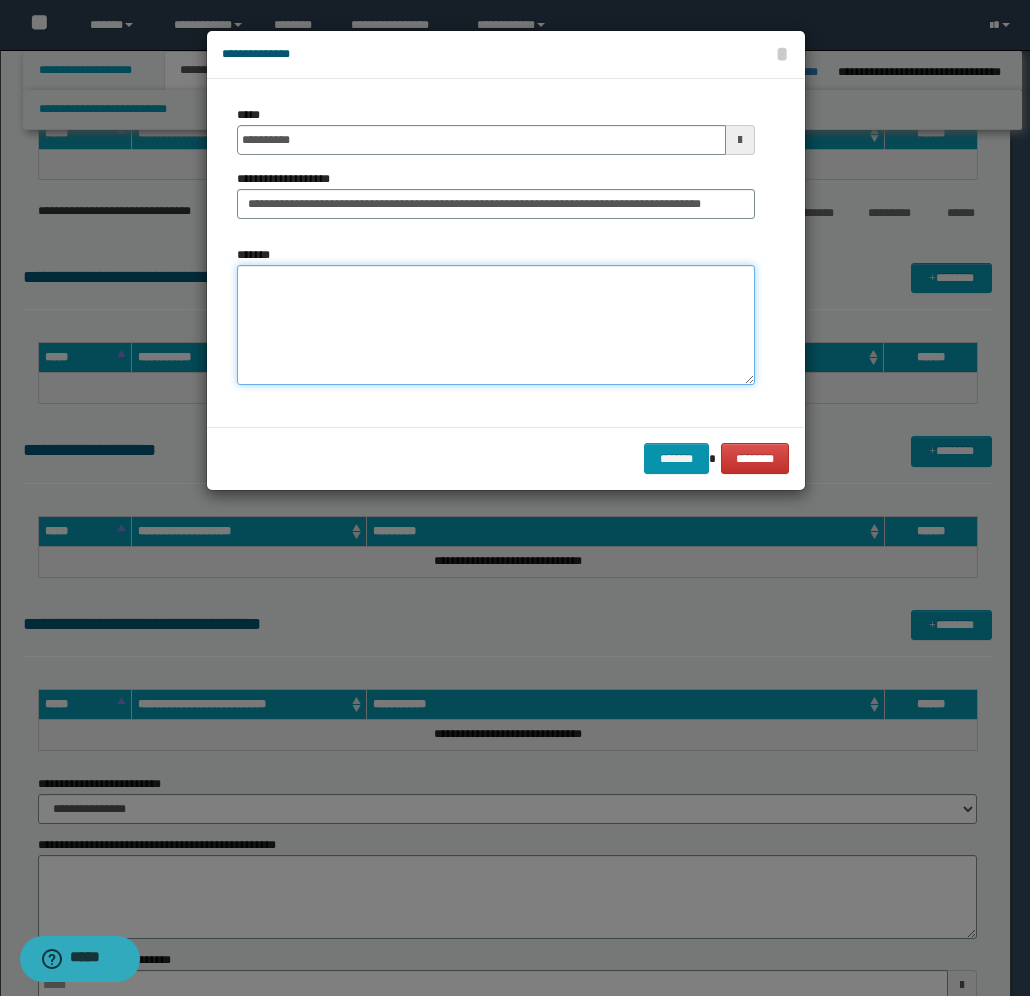click on "*******" at bounding box center [496, 325] 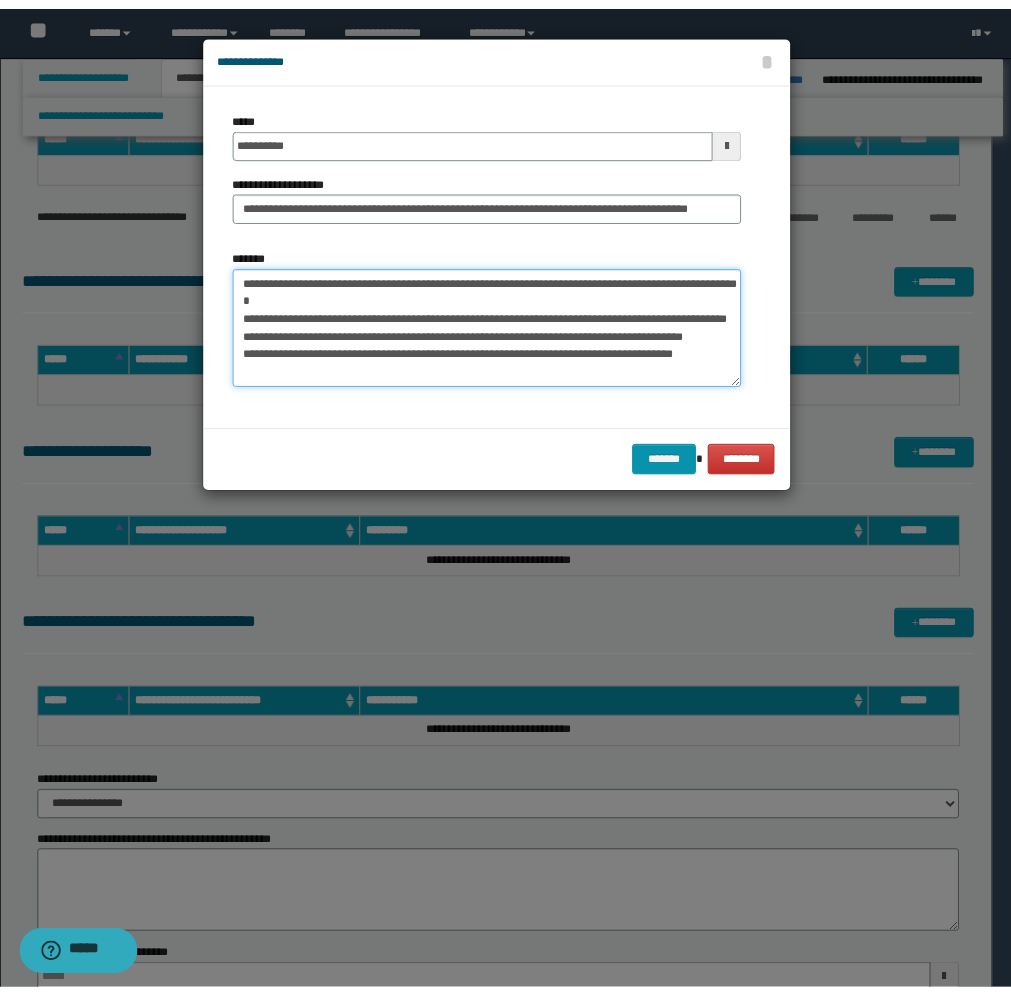 scroll, scrollTop: 0, scrollLeft: 0, axis: both 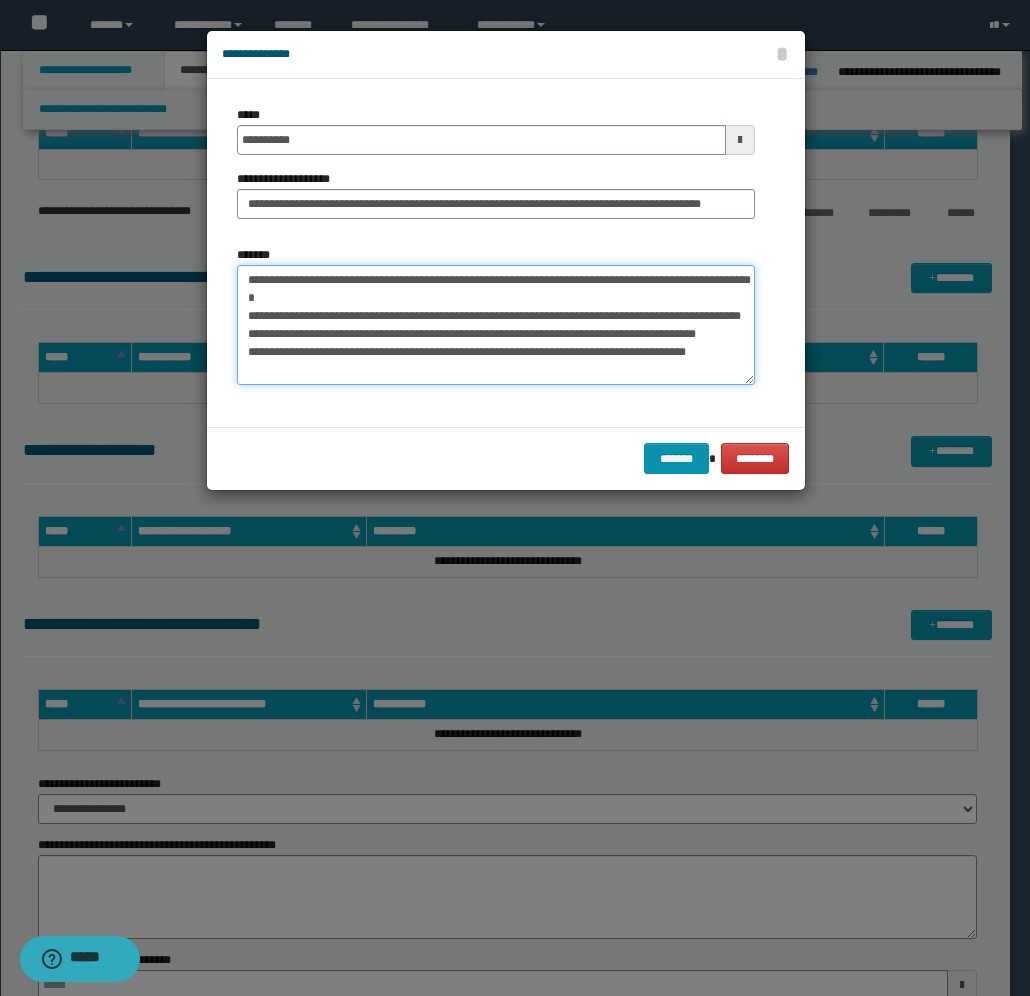 click on "**********" at bounding box center [496, 325] 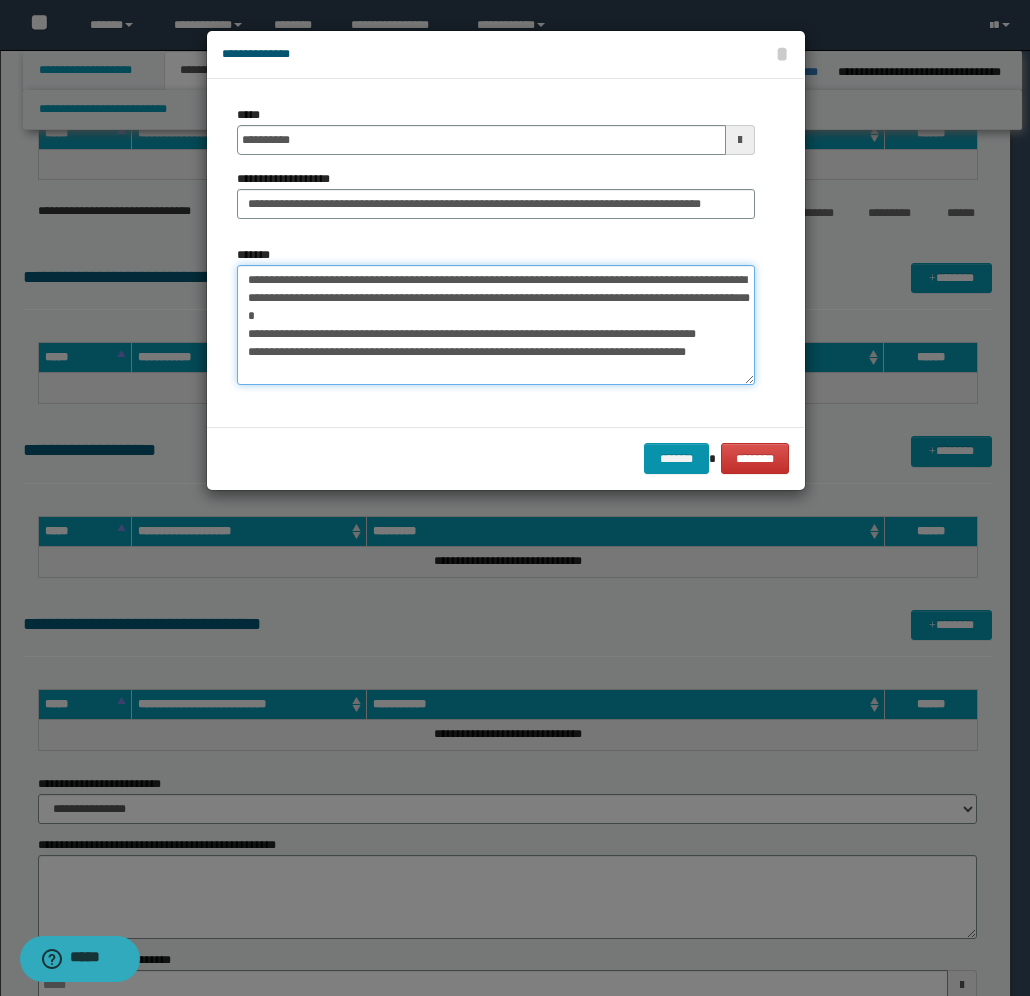 click on "**********" at bounding box center [496, 325] 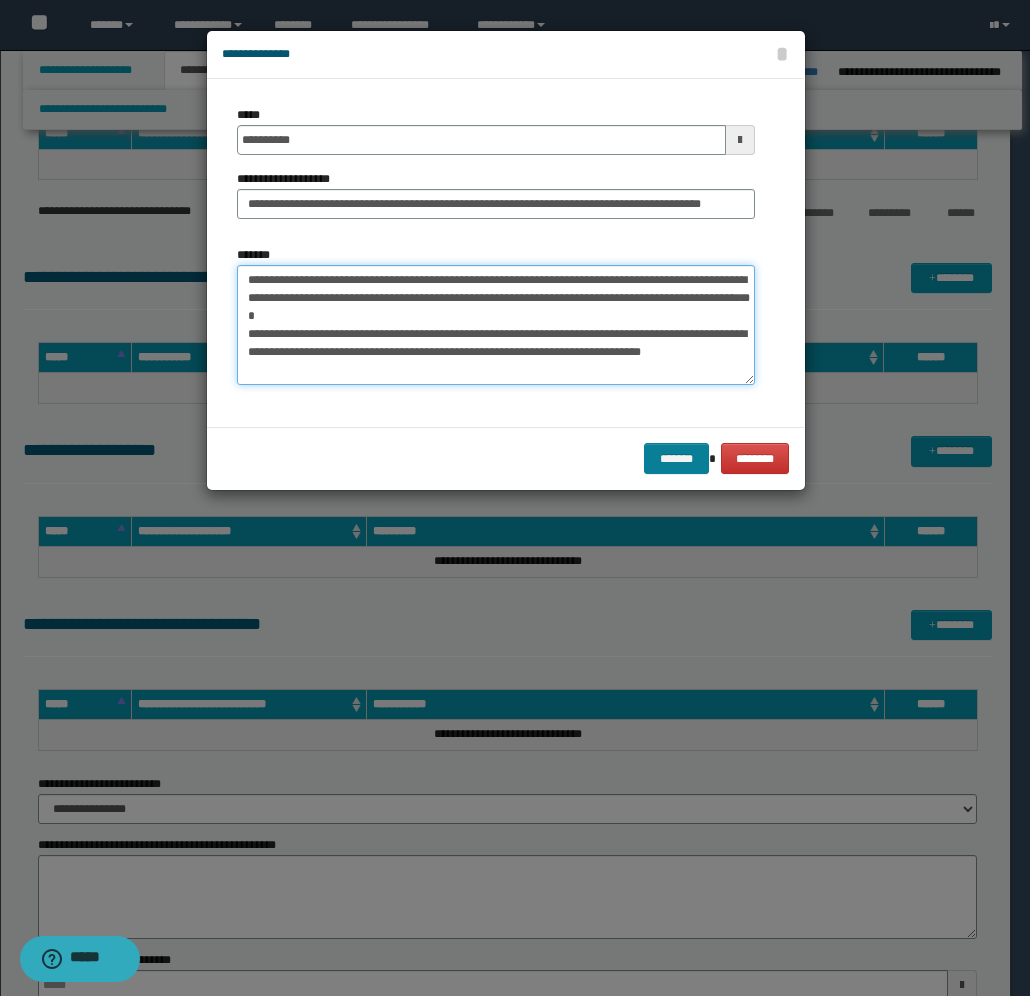type on "**********" 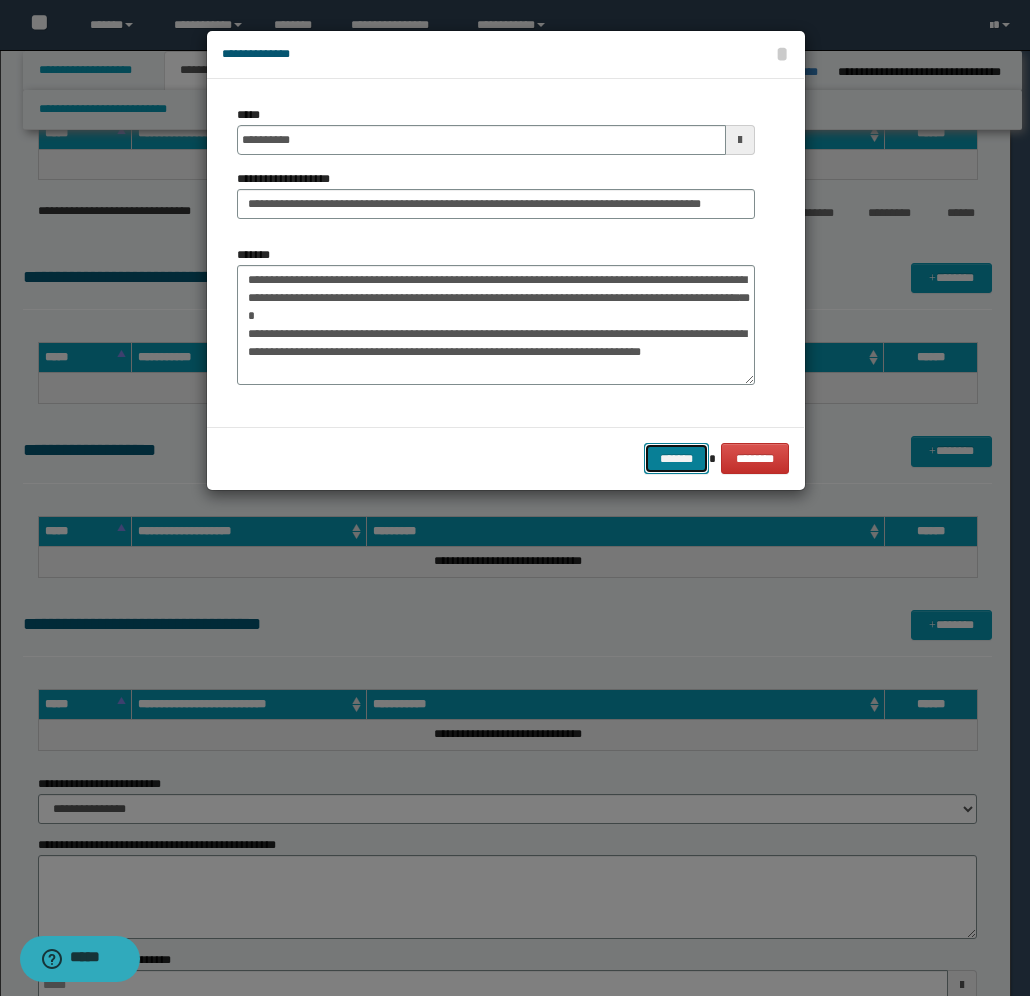 click on "*******" at bounding box center [676, 458] 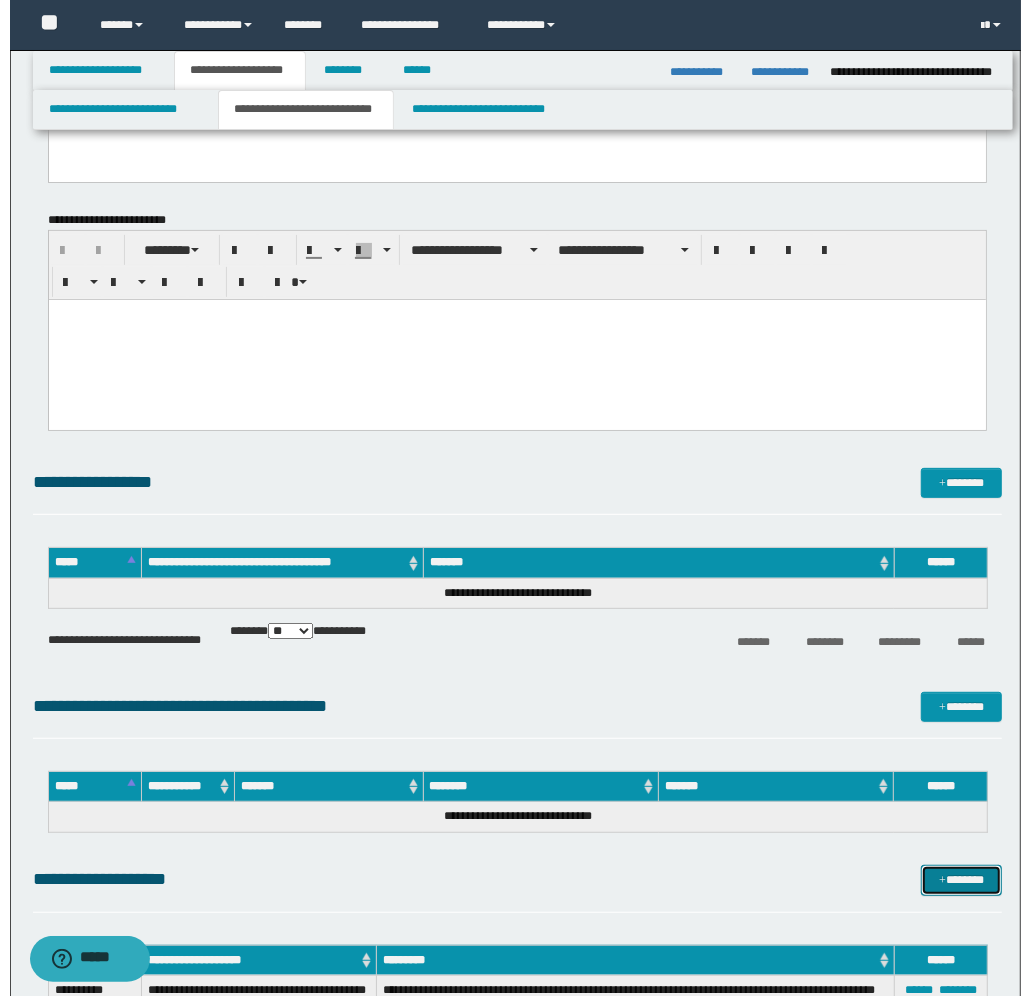 scroll, scrollTop: 125, scrollLeft: 0, axis: vertical 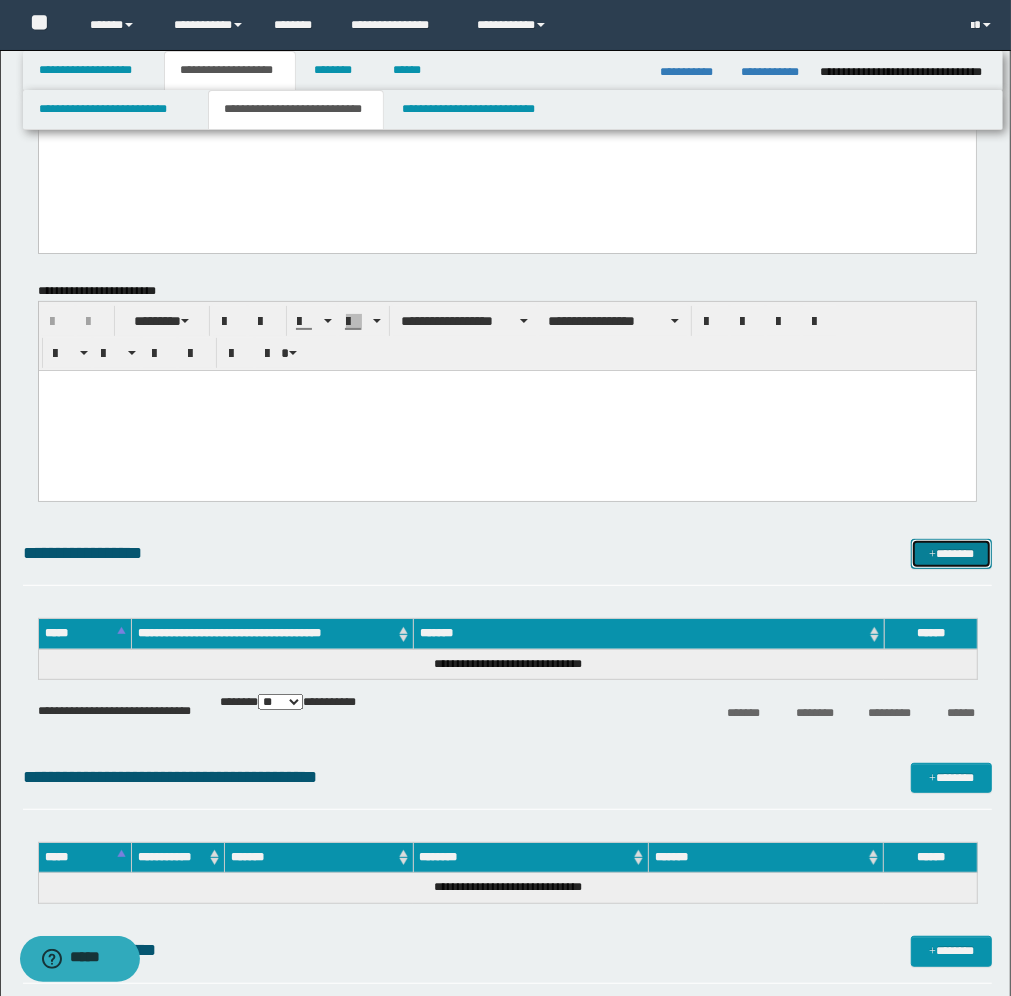 click on "*******" at bounding box center [951, 554] 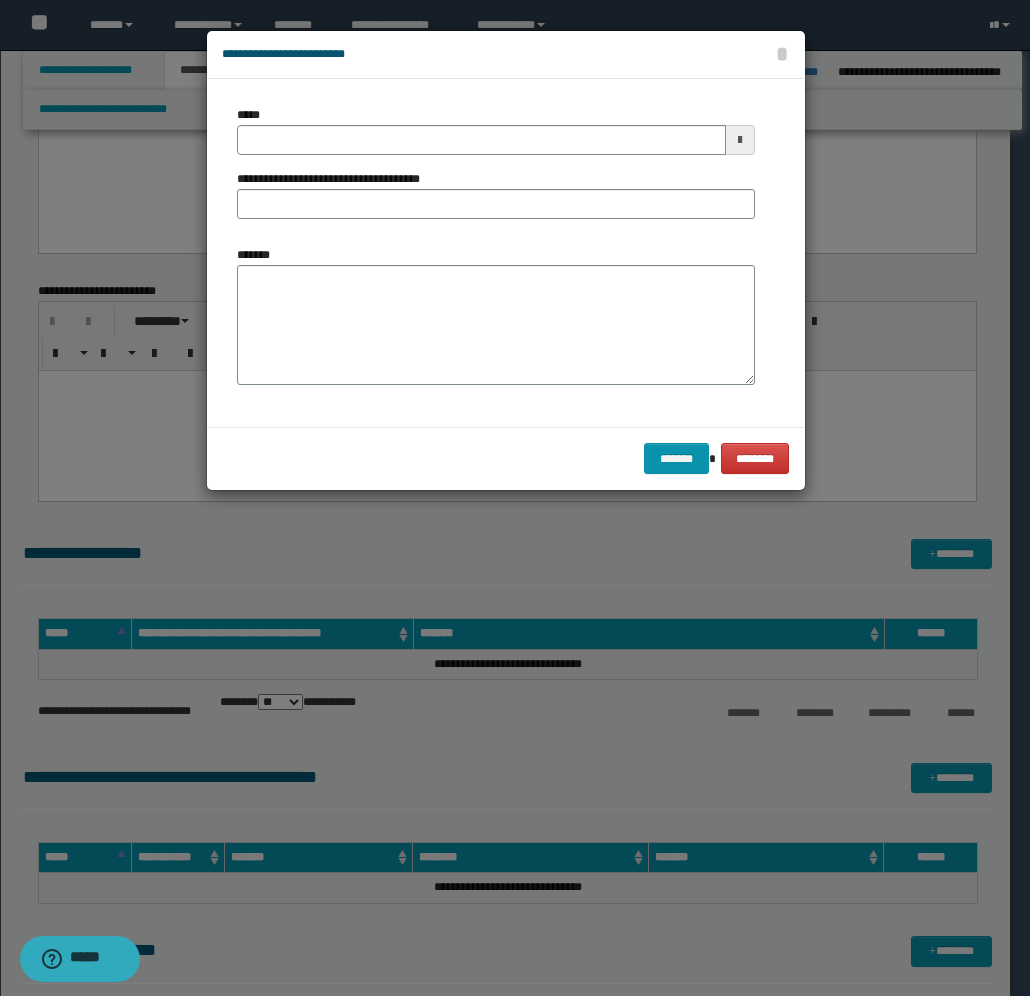 click at bounding box center [740, 140] 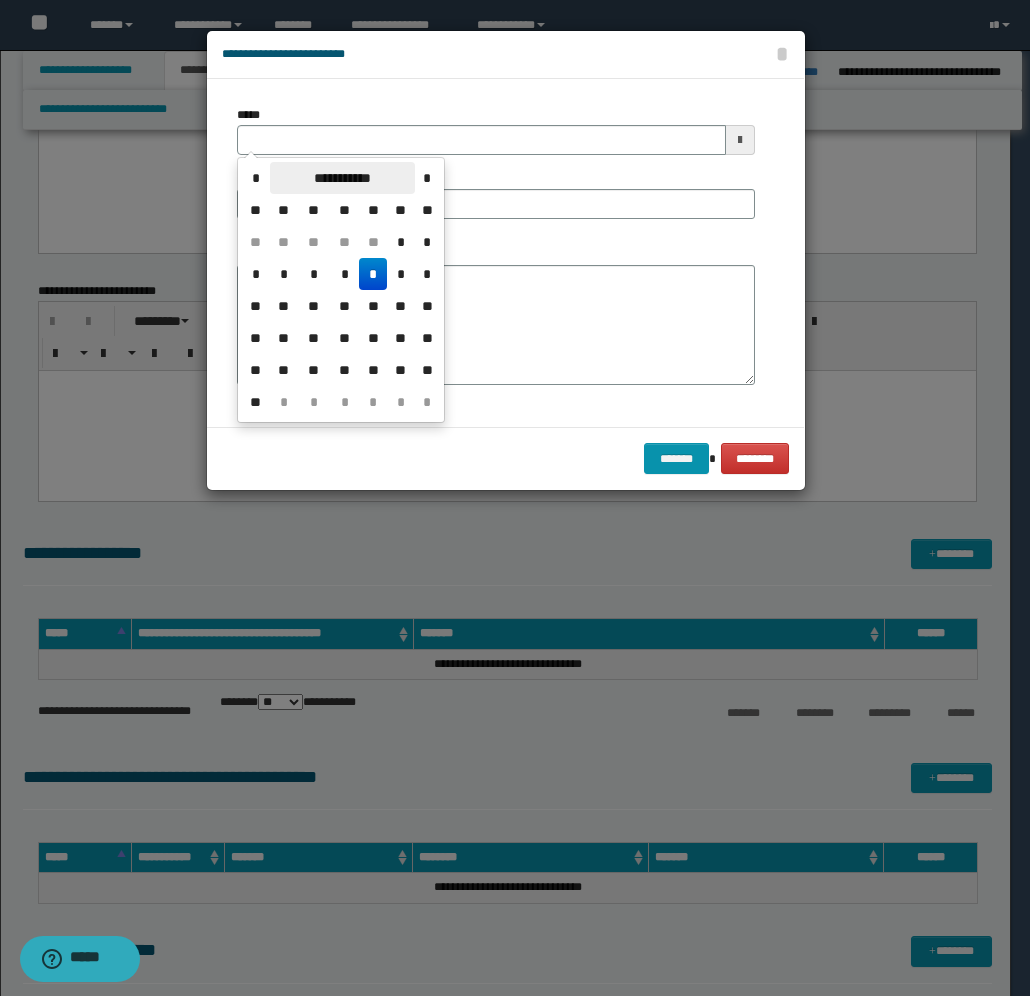 click on "**********" at bounding box center (342, 178) 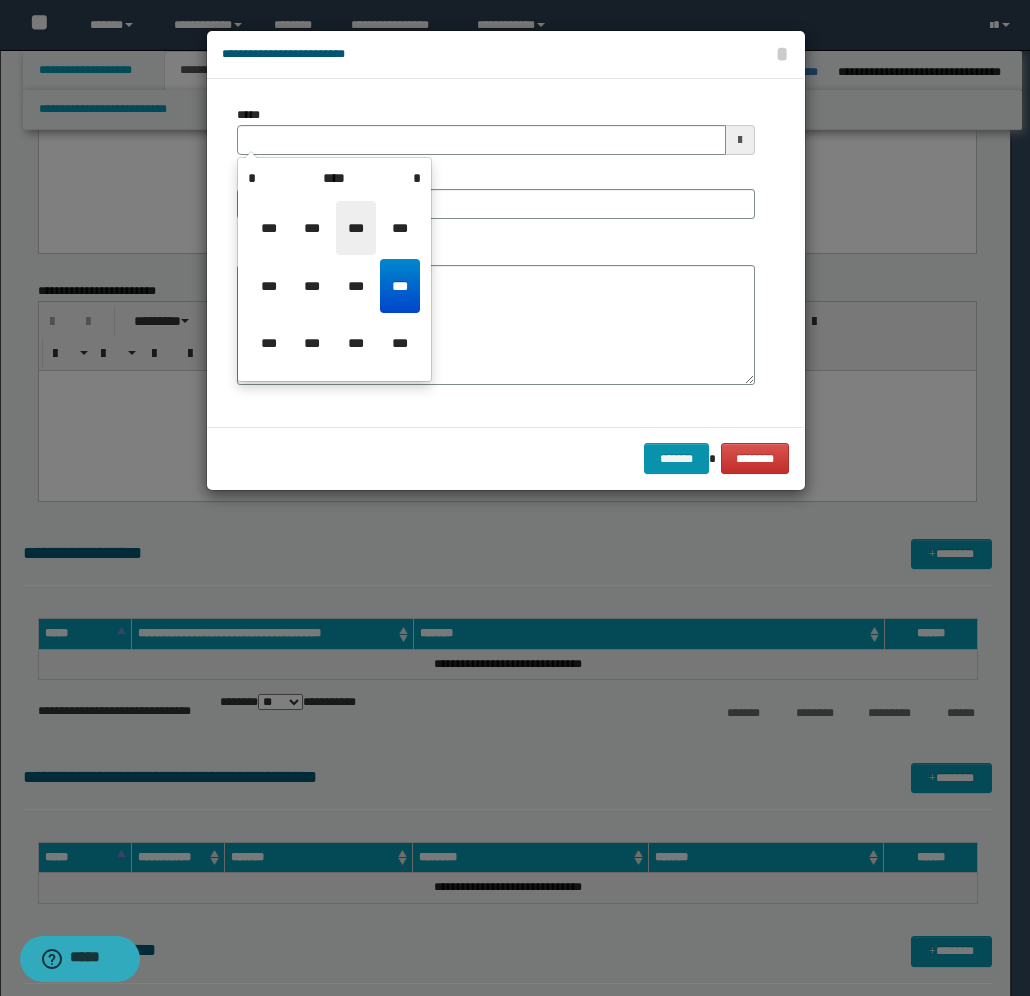 click on "***" at bounding box center [356, 228] 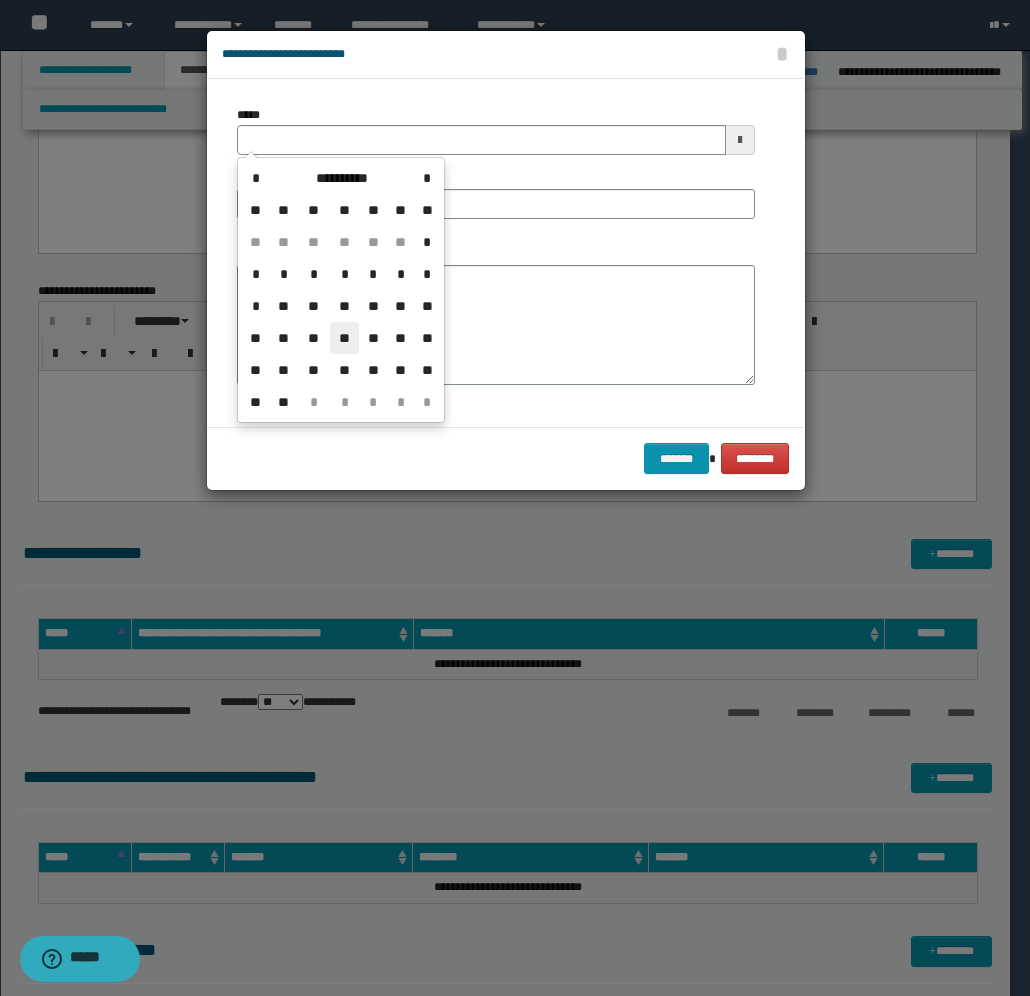 click on "**" at bounding box center (344, 338) 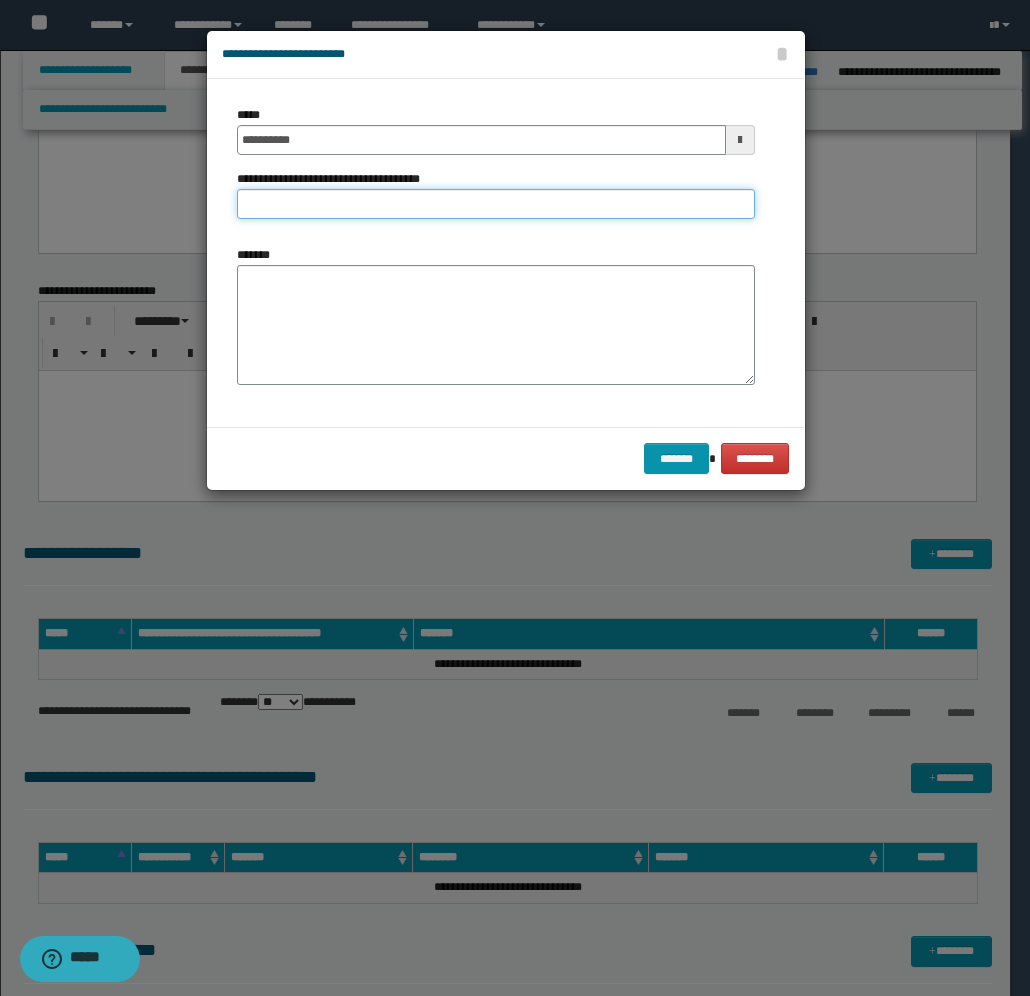 click on "**********" at bounding box center (496, 204) 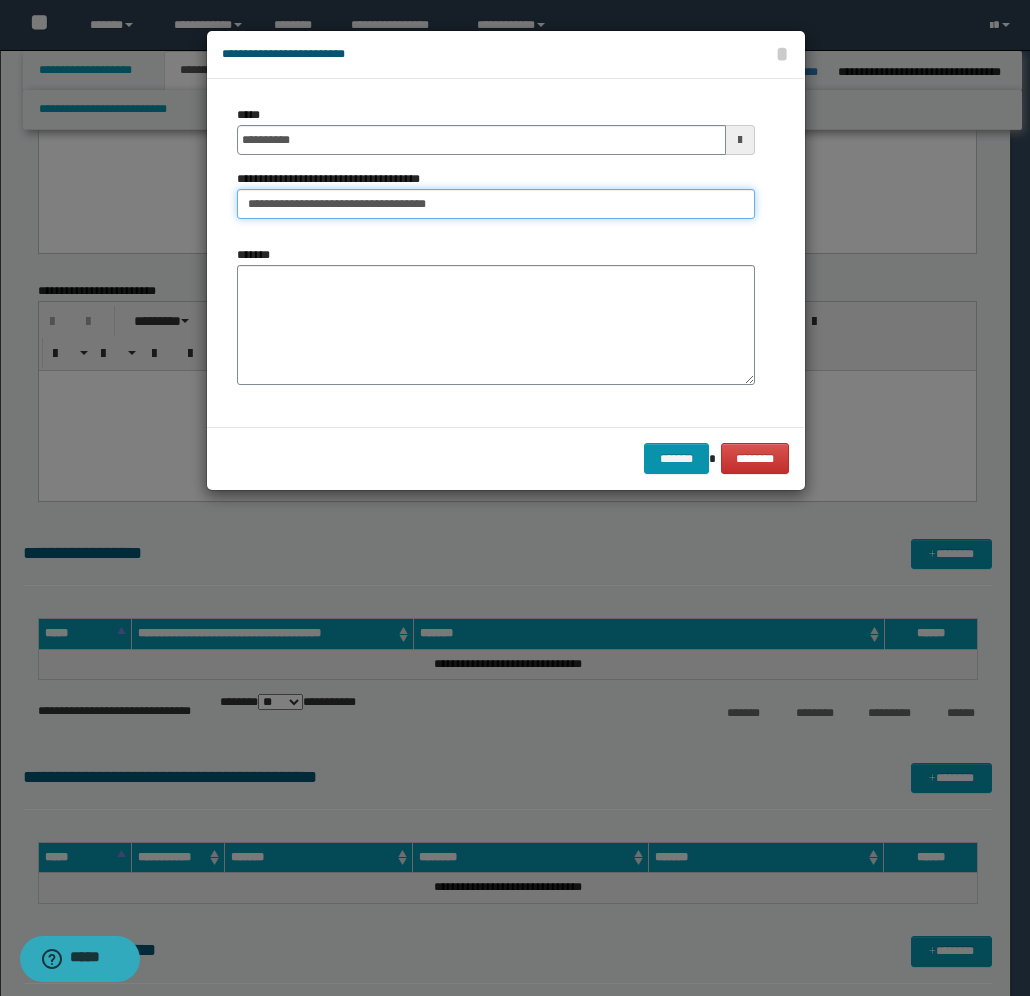 type on "**********" 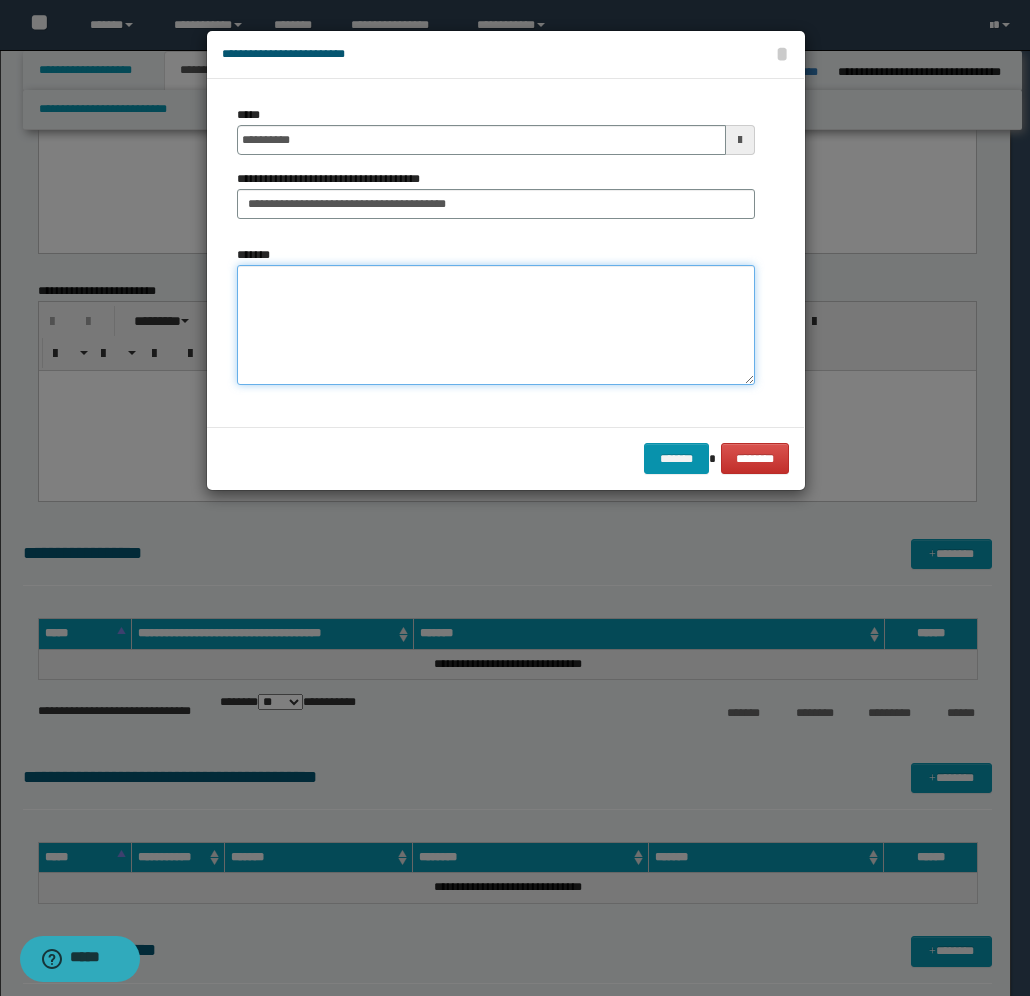 click on "*******" at bounding box center (496, 325) 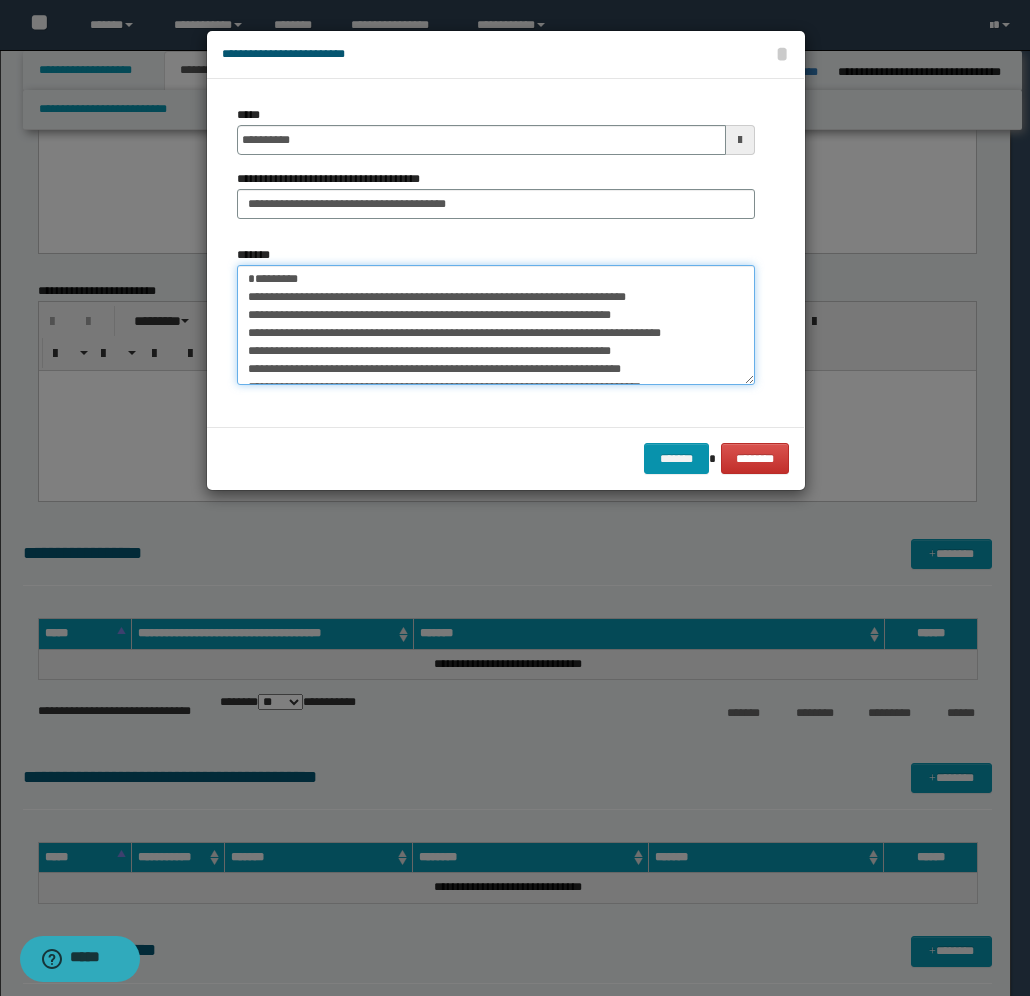 scroll, scrollTop: 0, scrollLeft: 0, axis: both 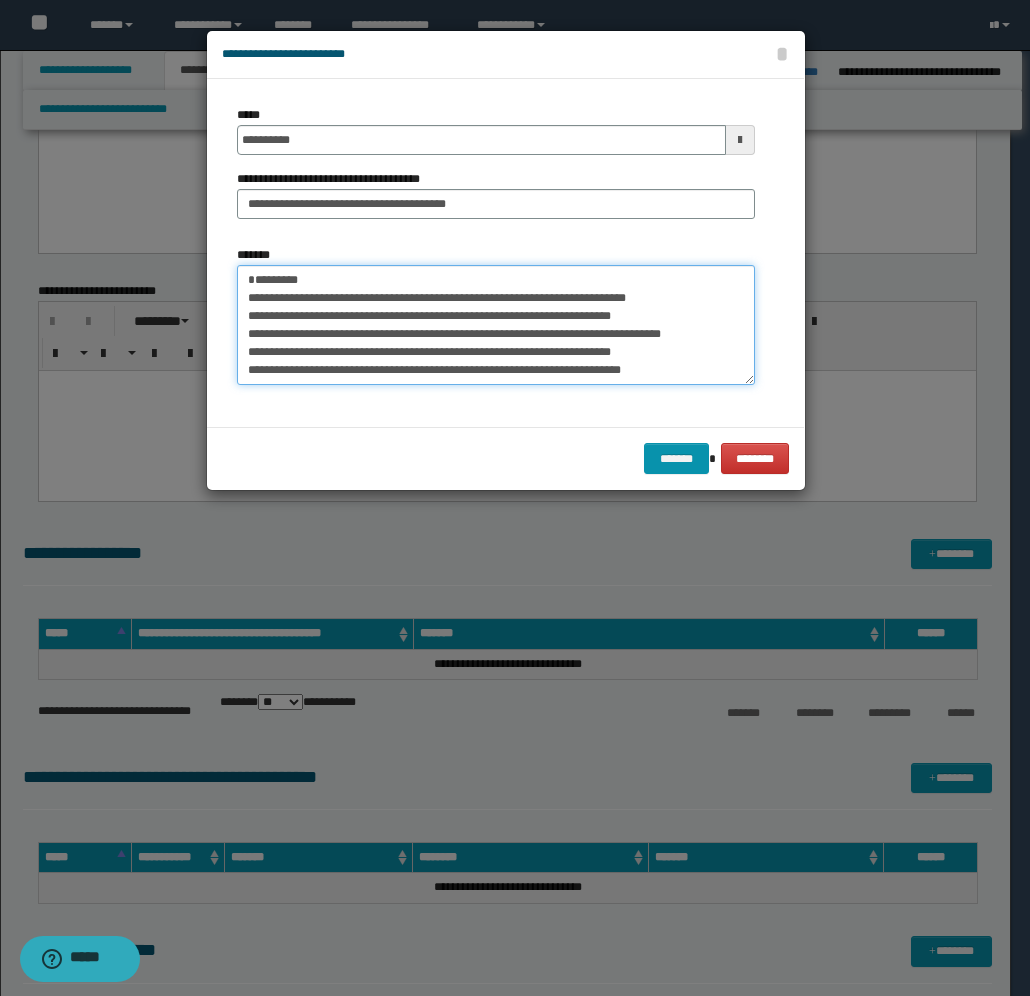 click on "**********" at bounding box center [496, 325] 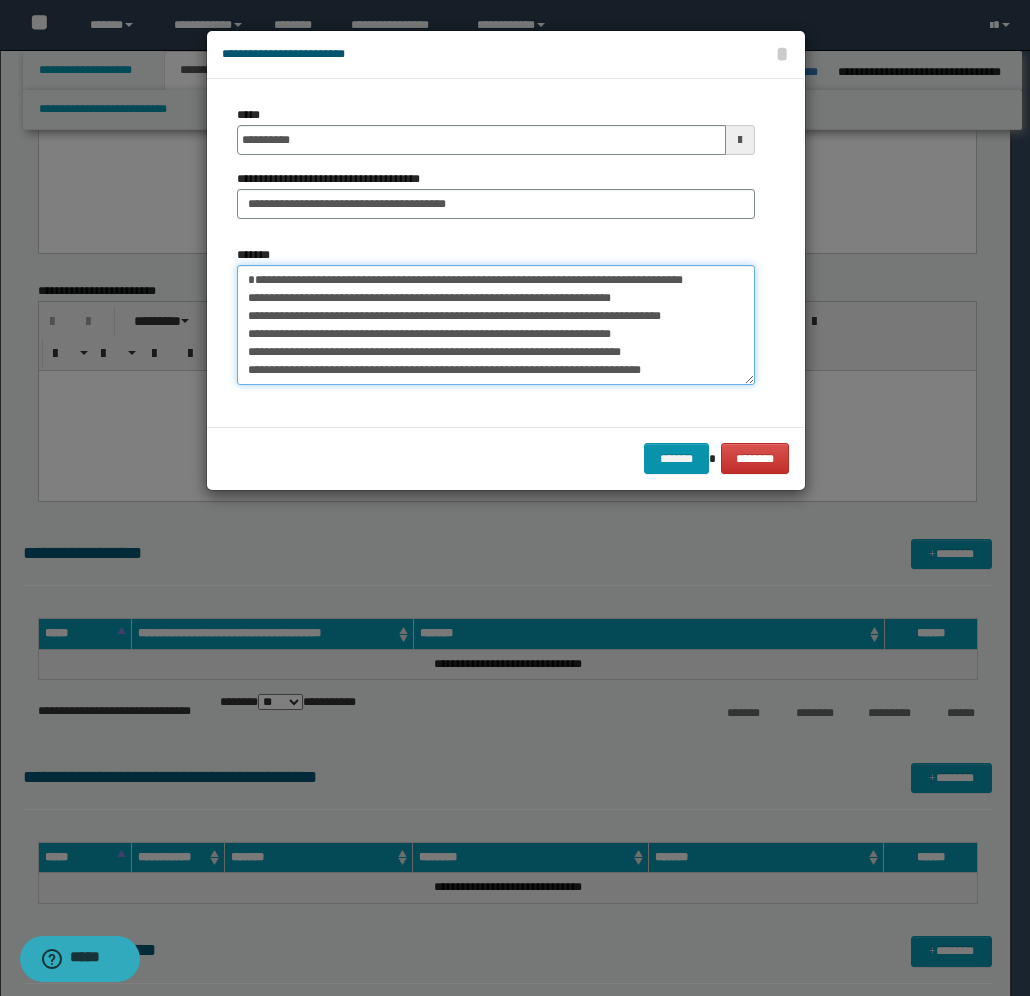 click on "**********" at bounding box center [496, 325] 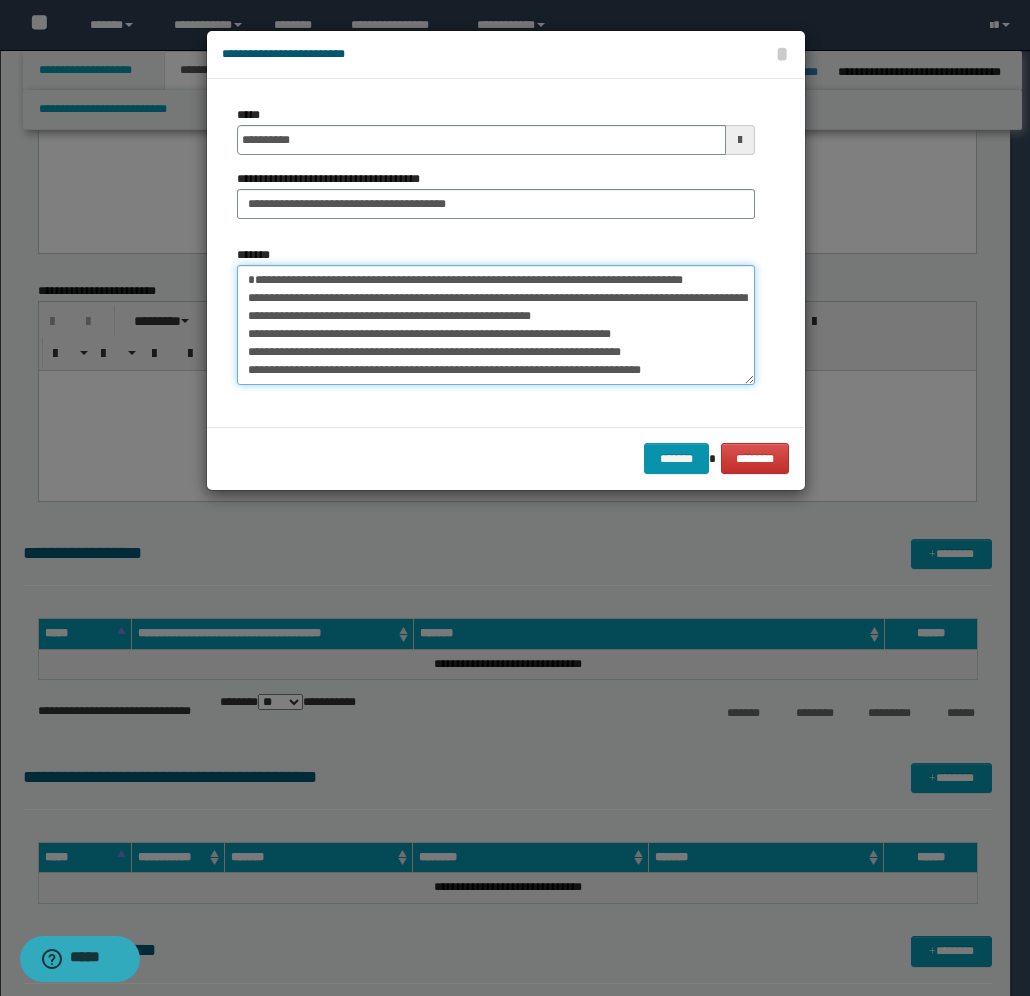 click on "**********" at bounding box center (496, 325) 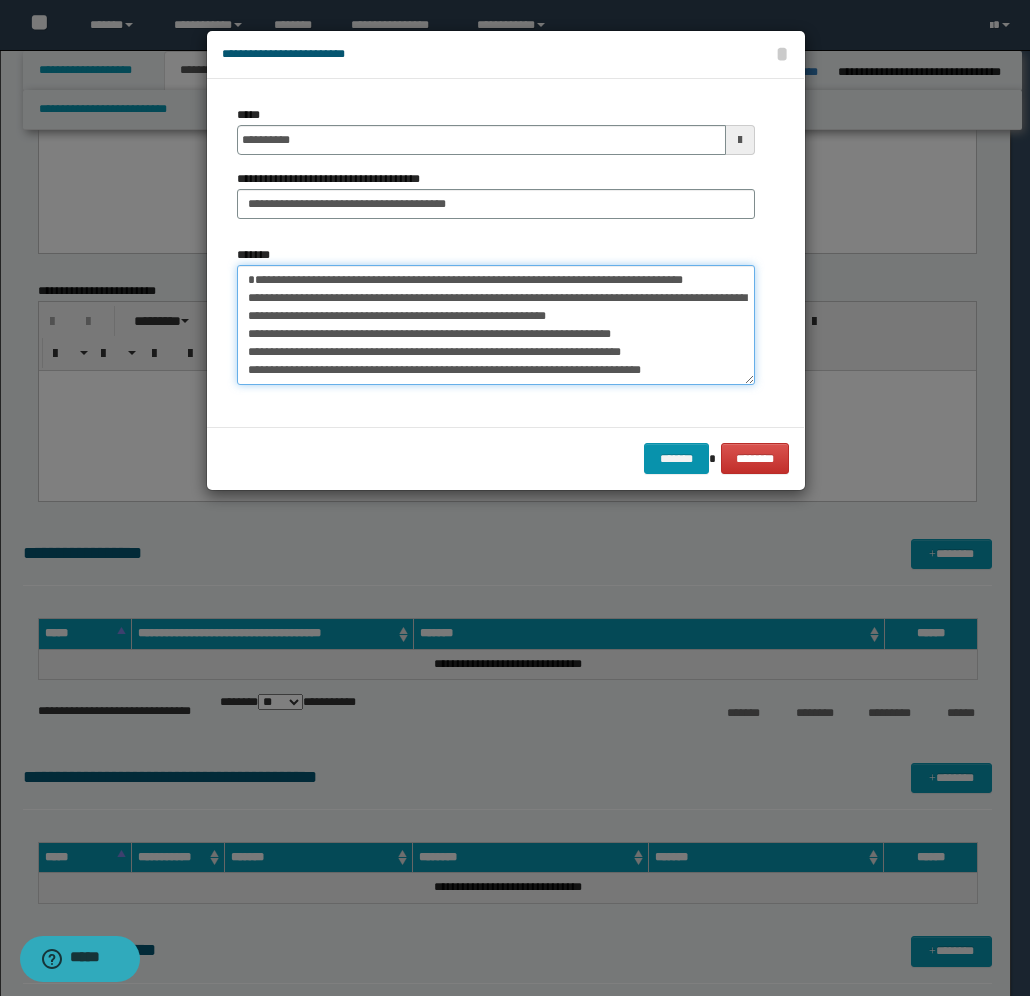 click on "**********" at bounding box center (496, 325) 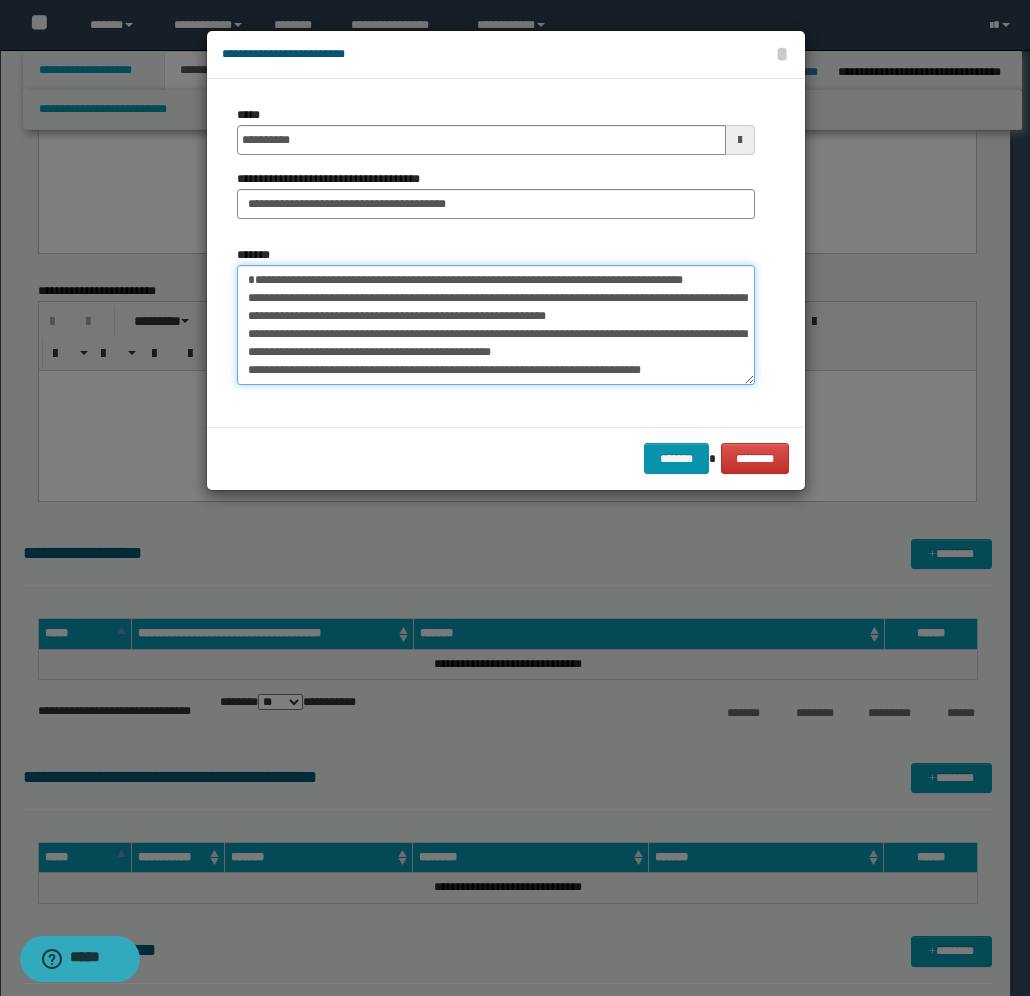 click on "**********" at bounding box center [496, 325] 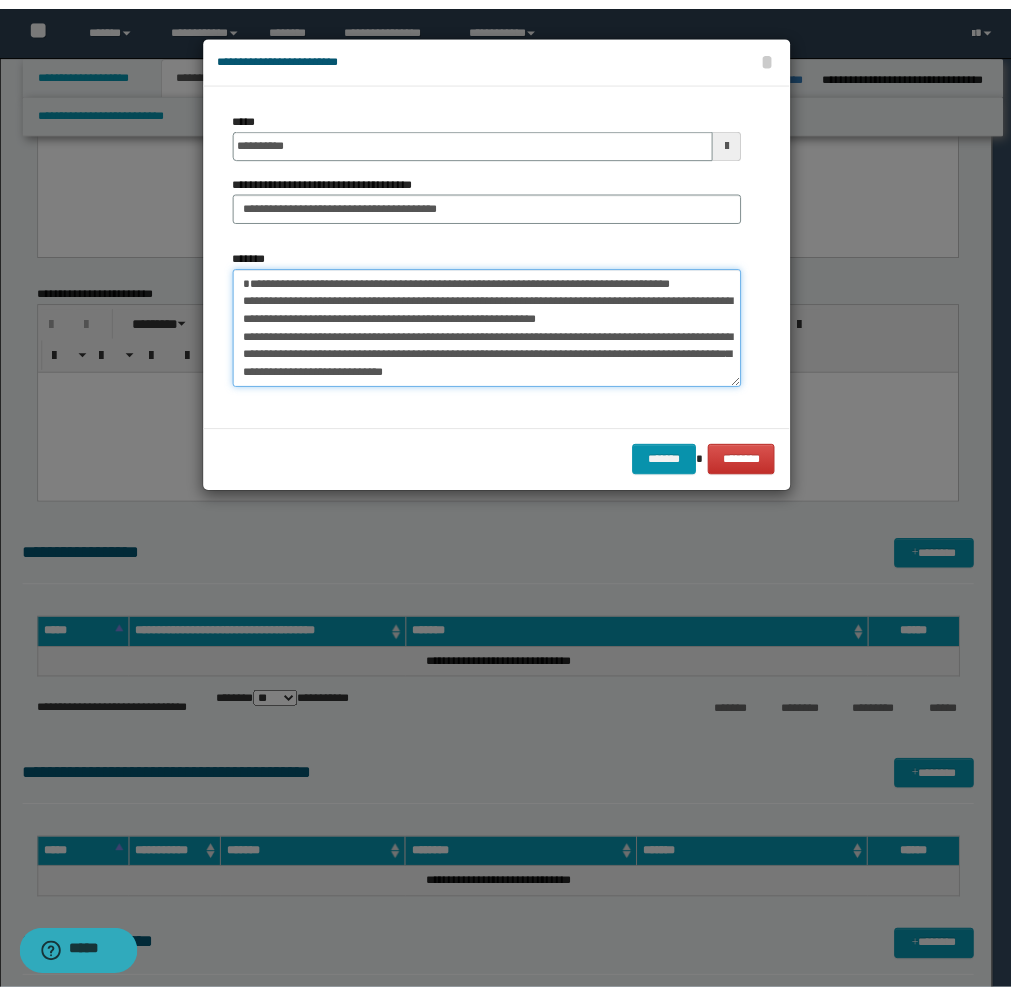 scroll, scrollTop: 50, scrollLeft: 0, axis: vertical 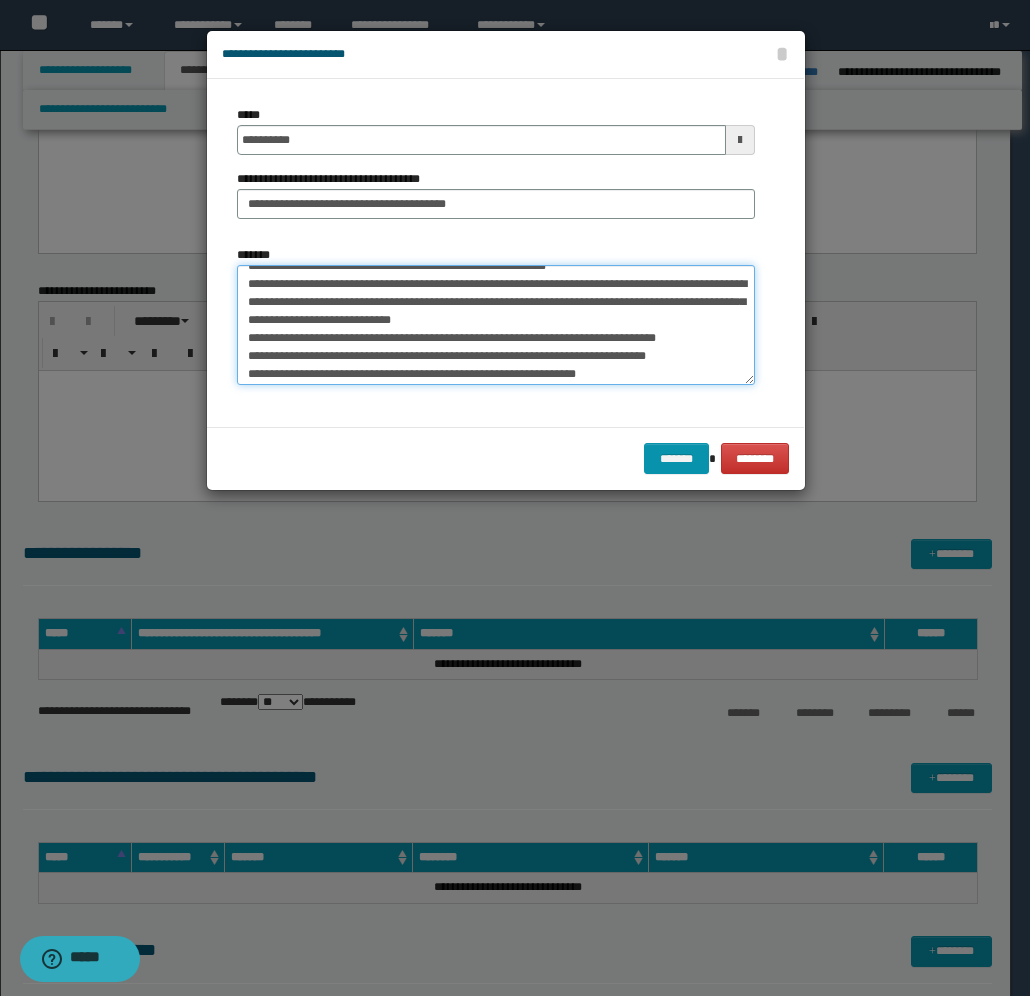 click on "**********" at bounding box center [496, 325] 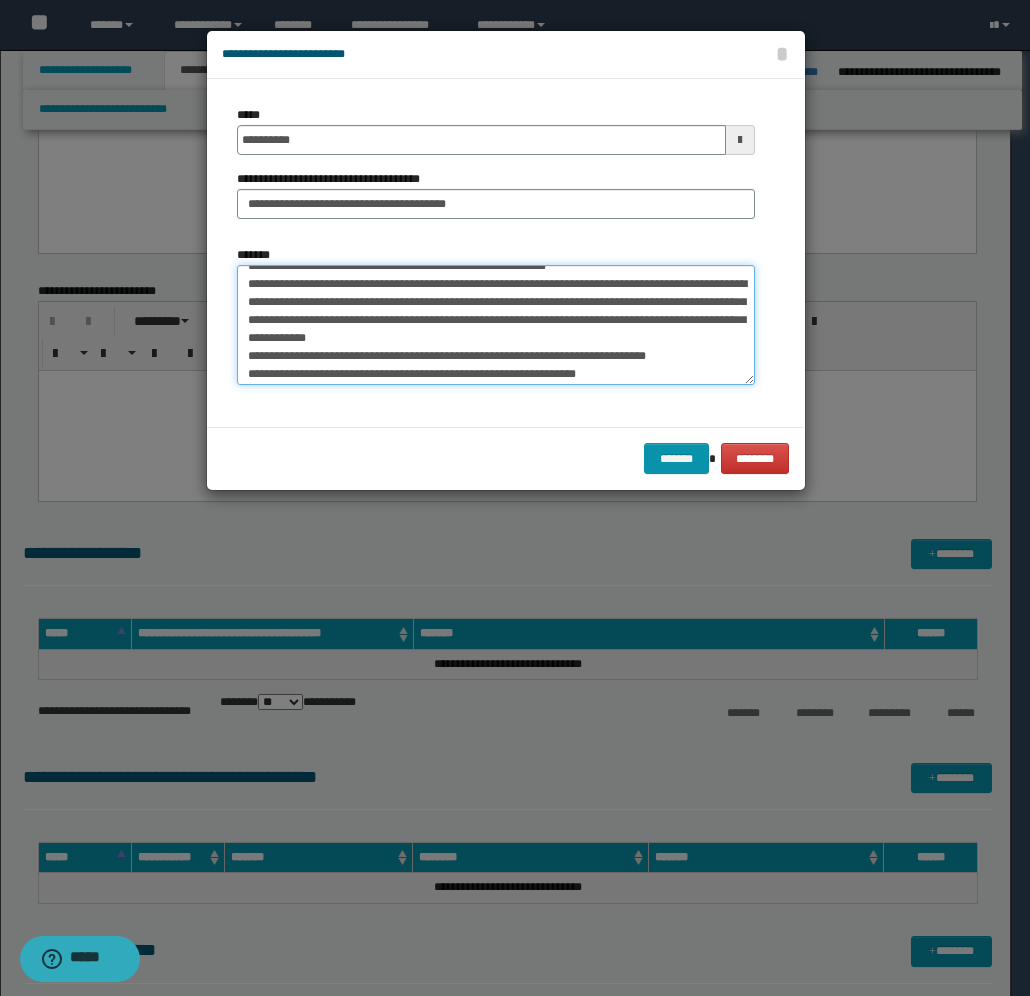 click on "**********" at bounding box center [496, 325] 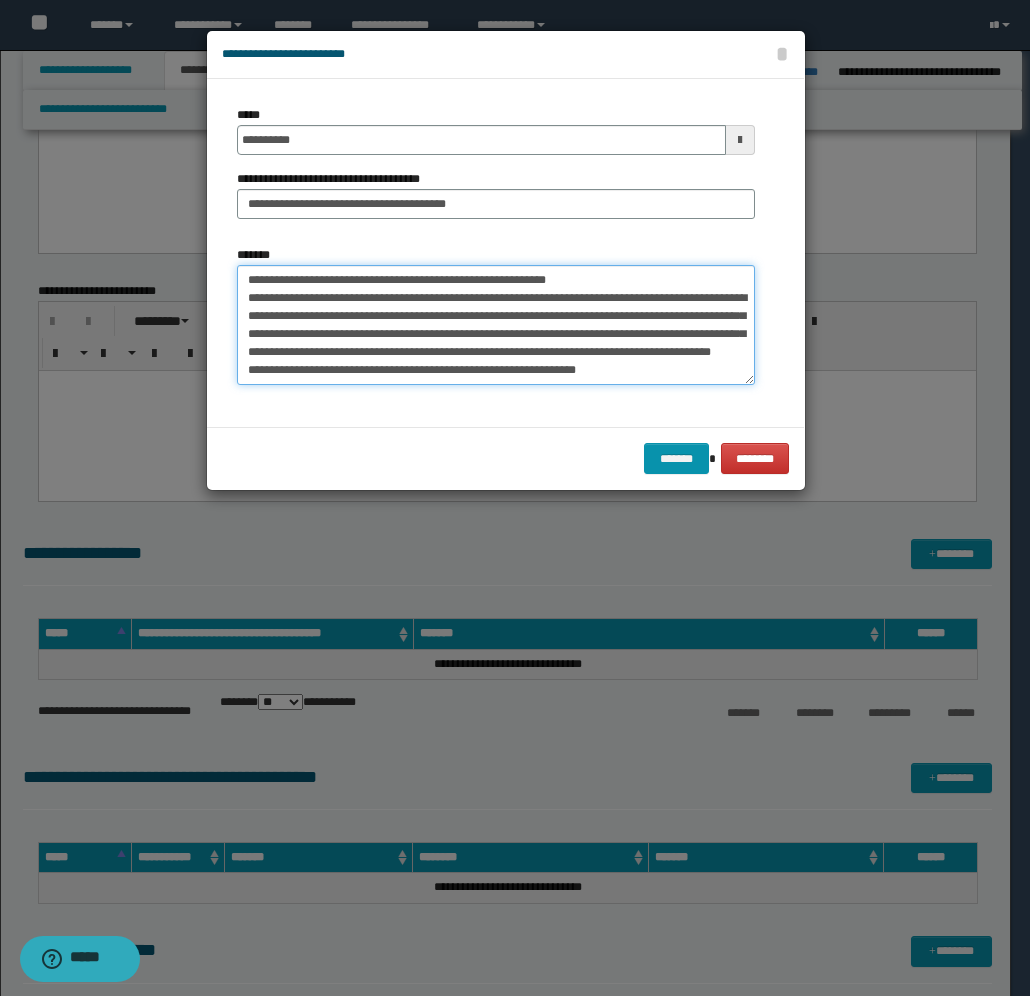 click on "**********" at bounding box center (496, 325) 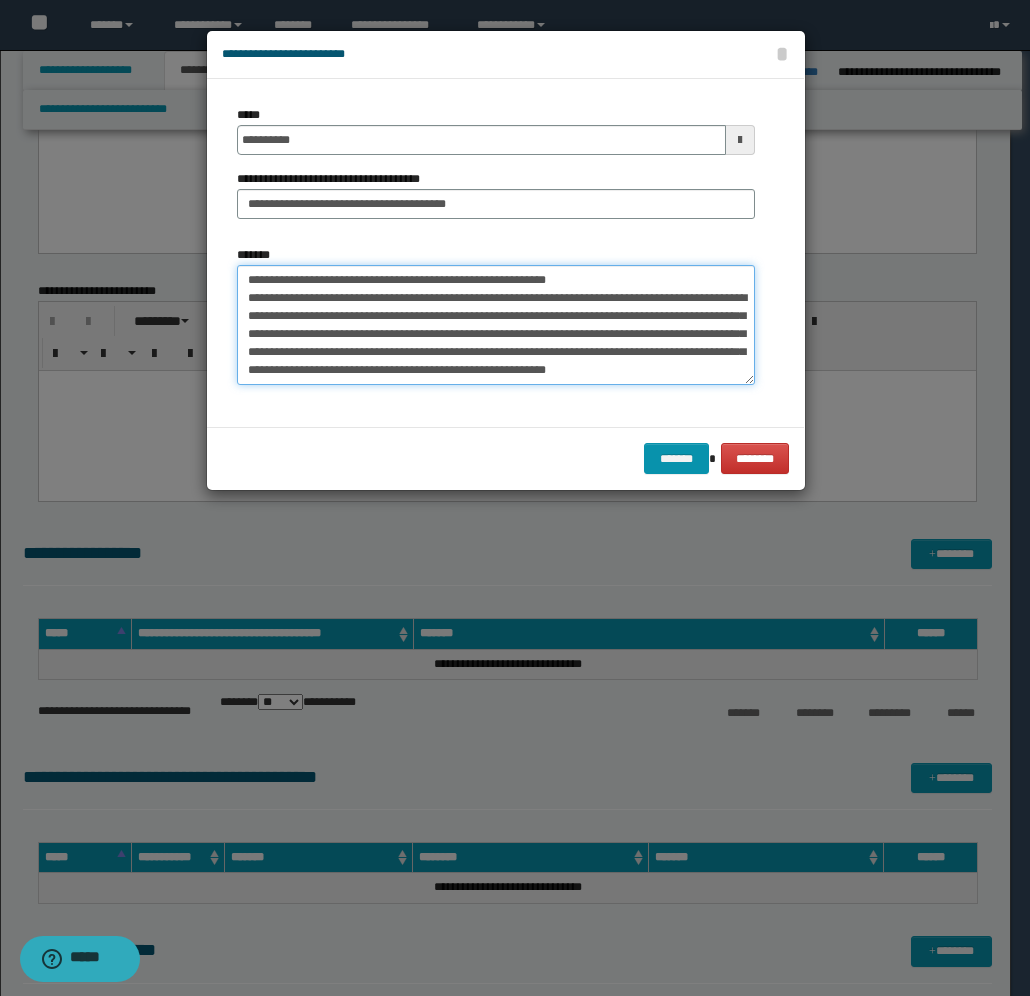 click on "**********" at bounding box center (496, 325) 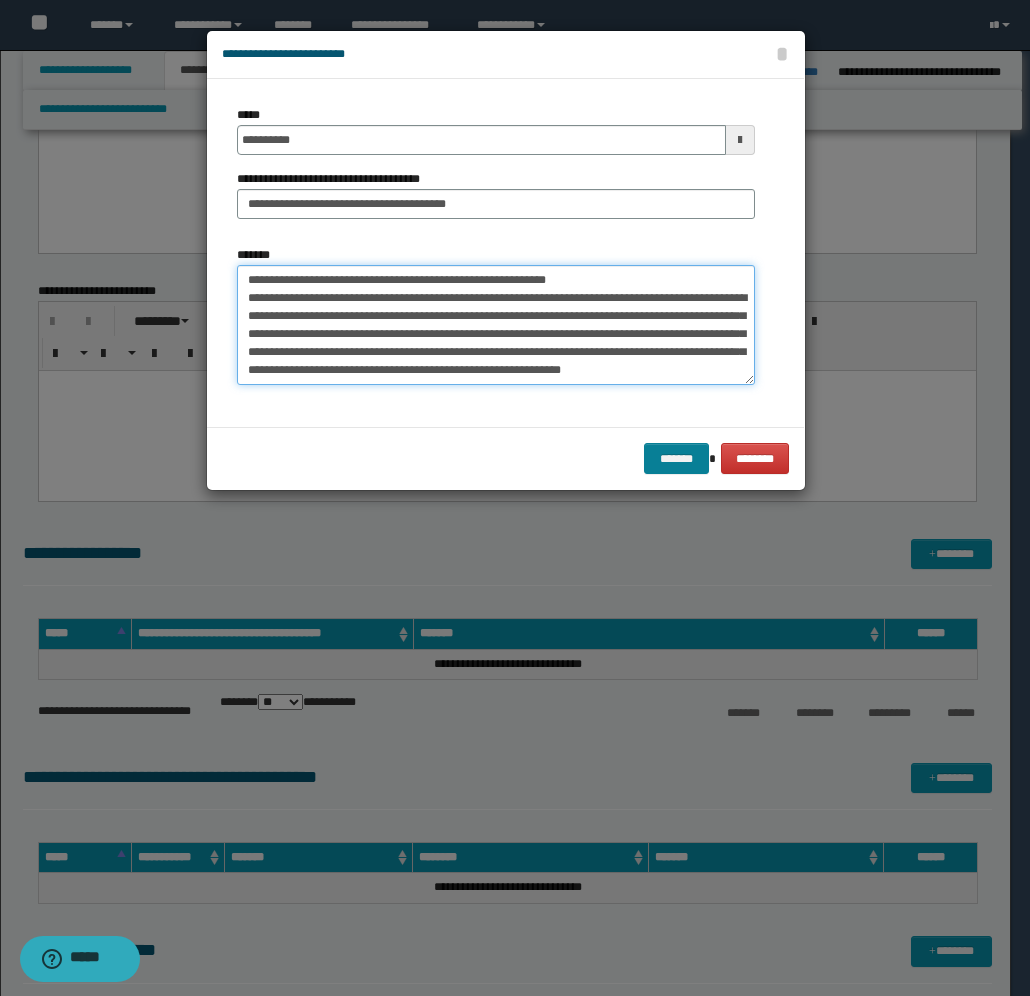 type on "**********" 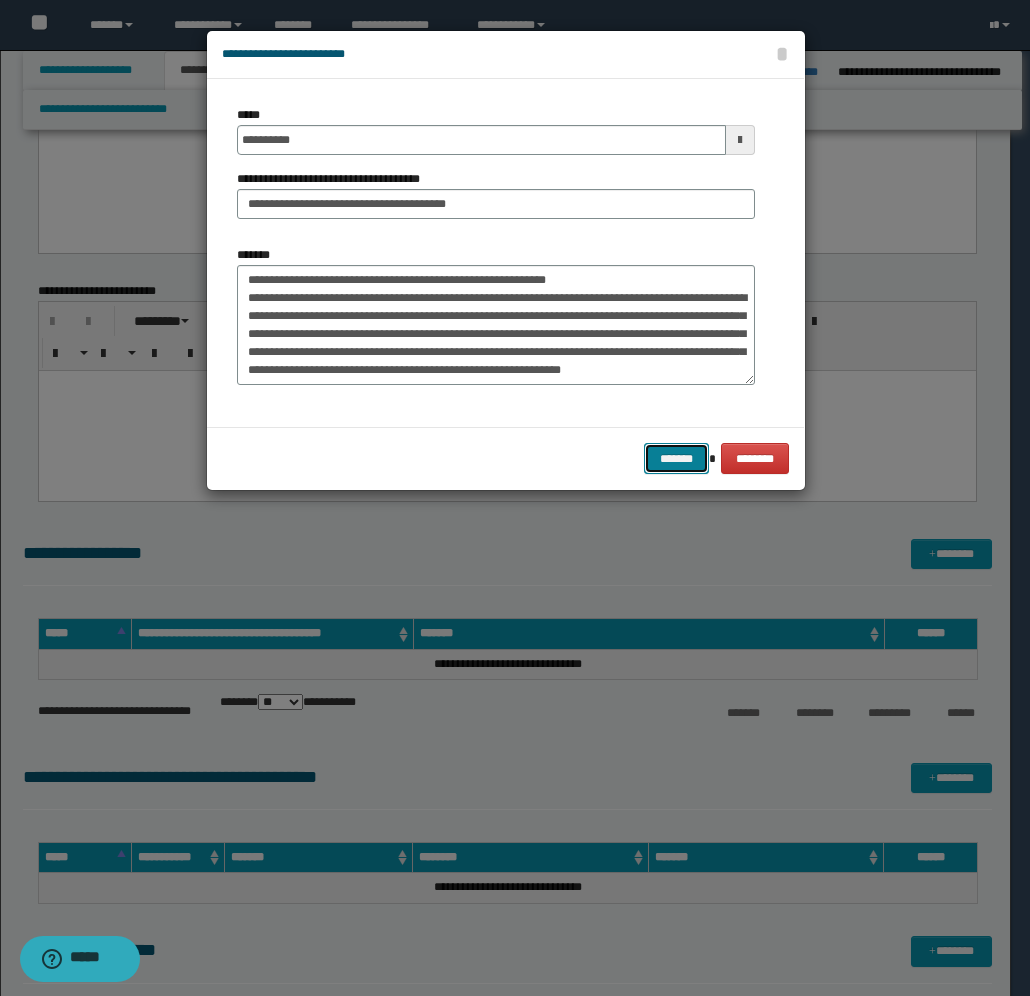 click on "*******" at bounding box center (676, 458) 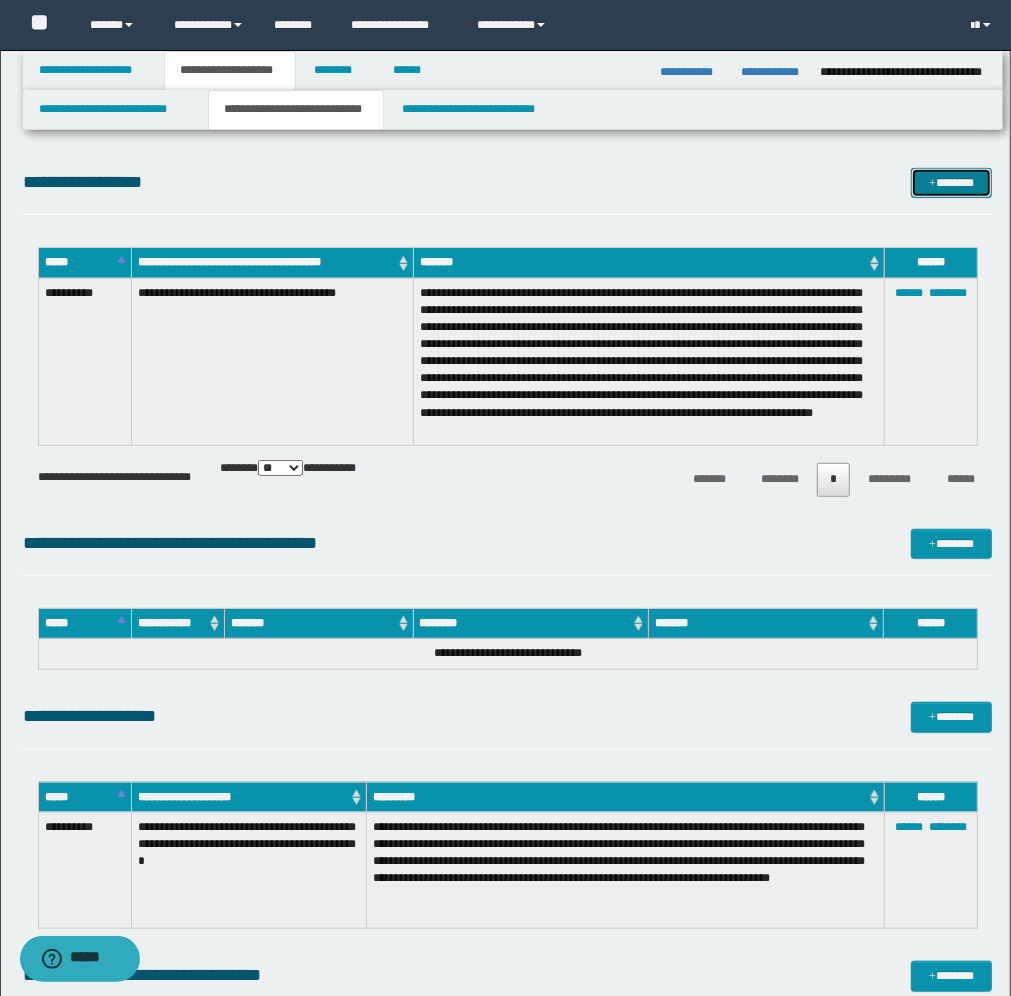 scroll, scrollTop: 500, scrollLeft: 0, axis: vertical 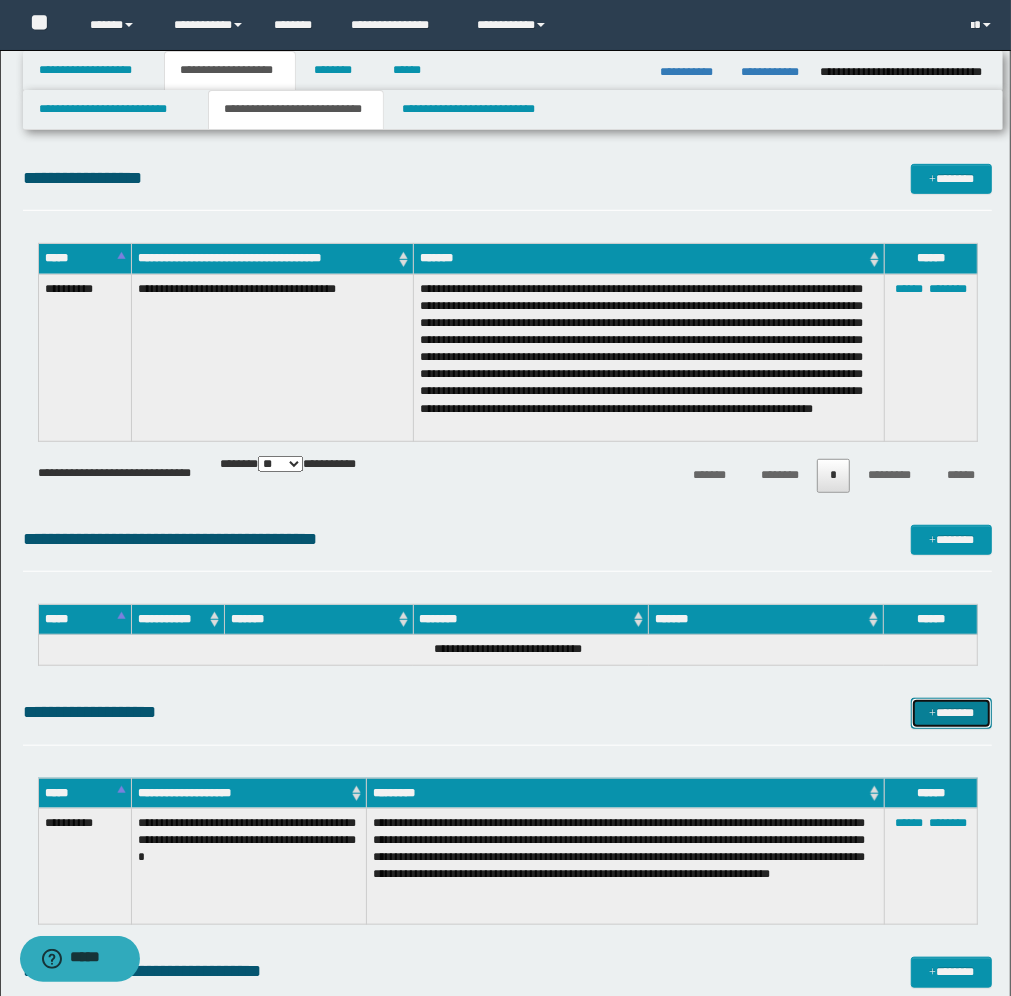 click on "*******" at bounding box center (951, 713) 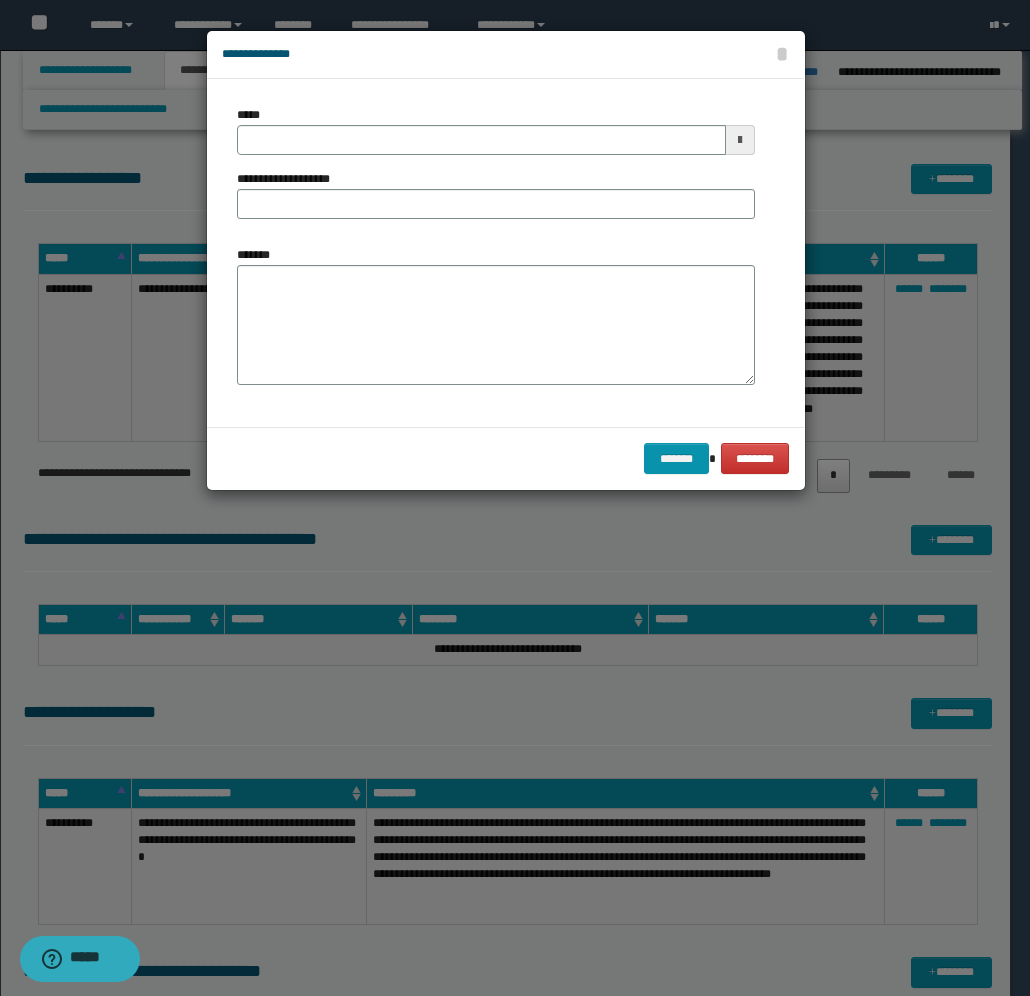click at bounding box center (740, 140) 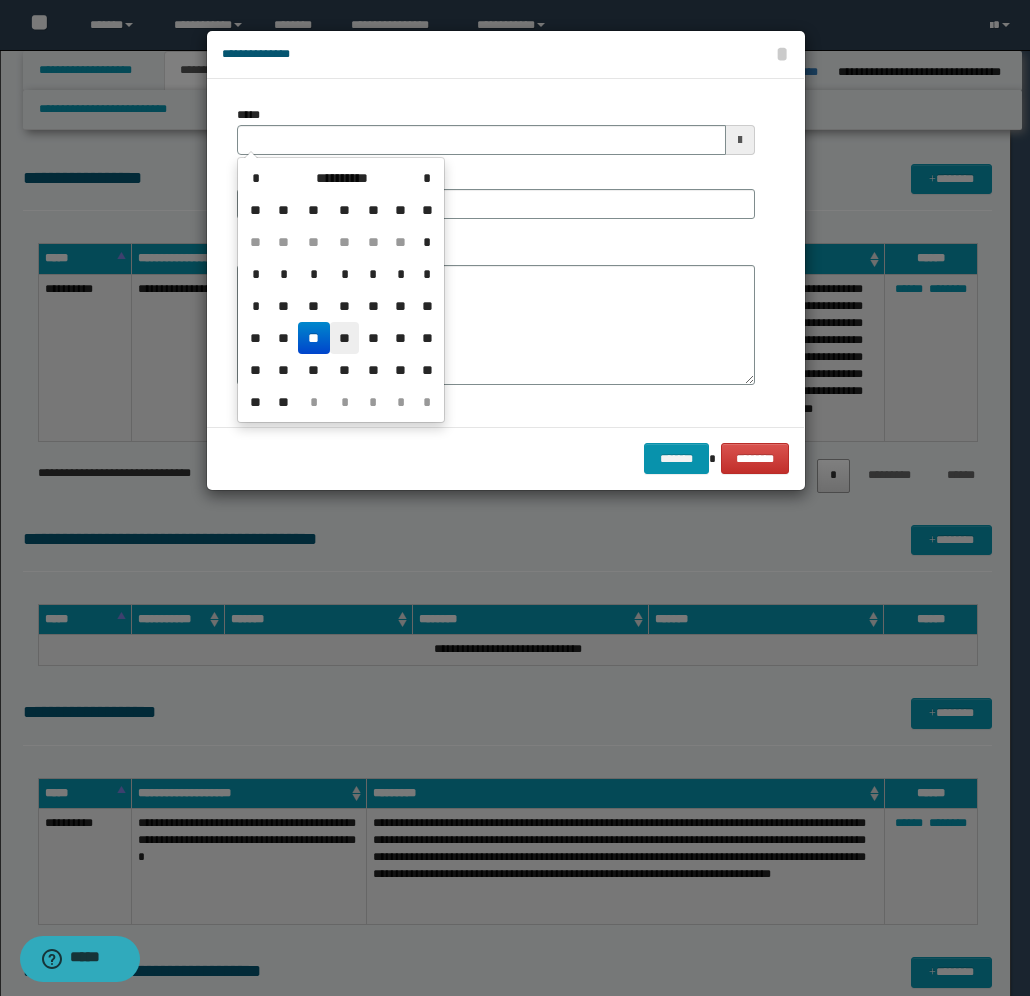 click on "**" at bounding box center [344, 338] 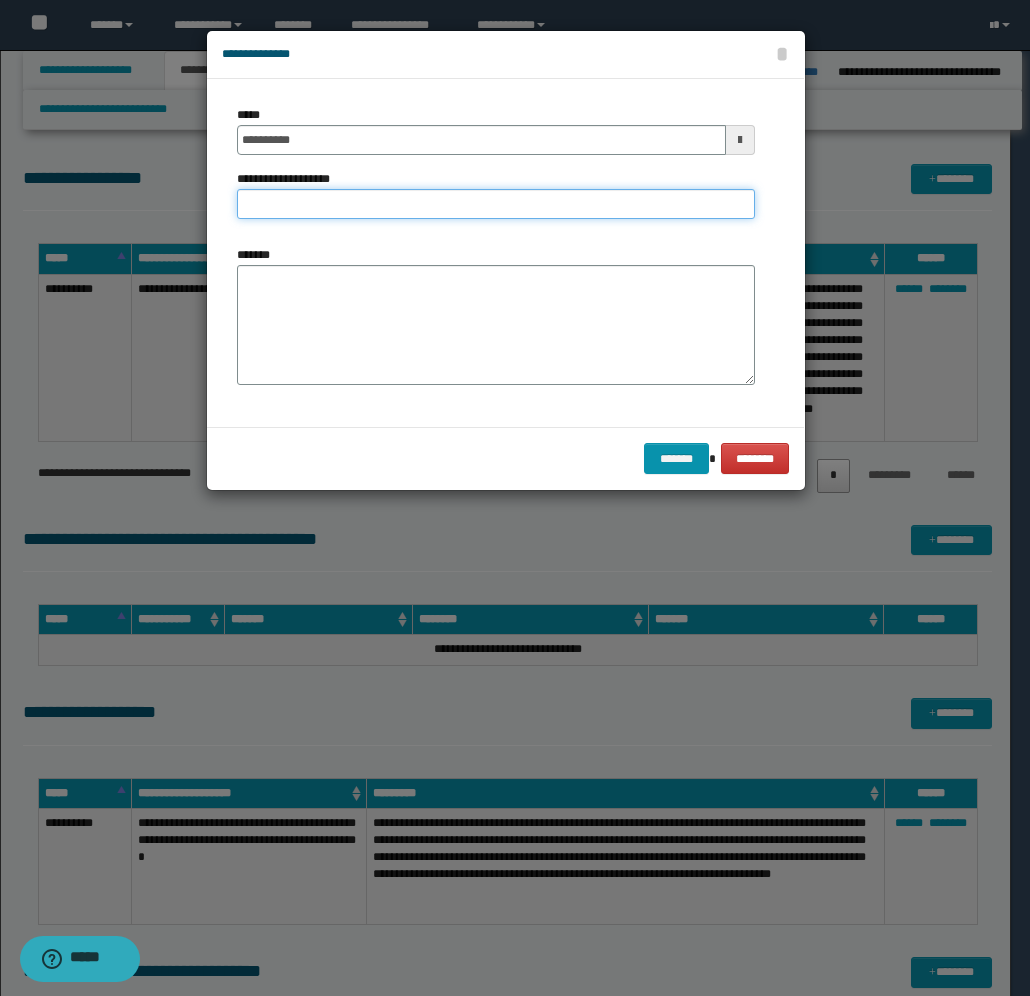 click on "**********" at bounding box center [496, 204] 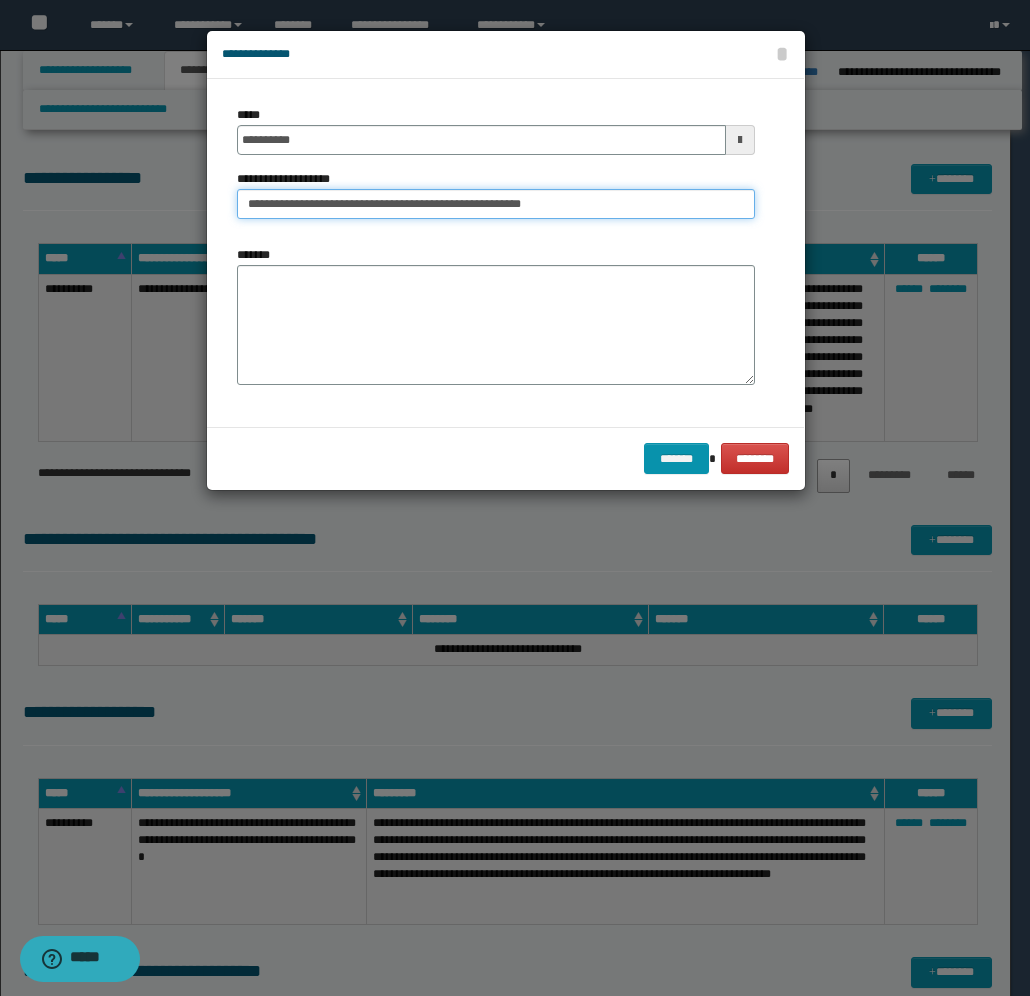 type on "**********" 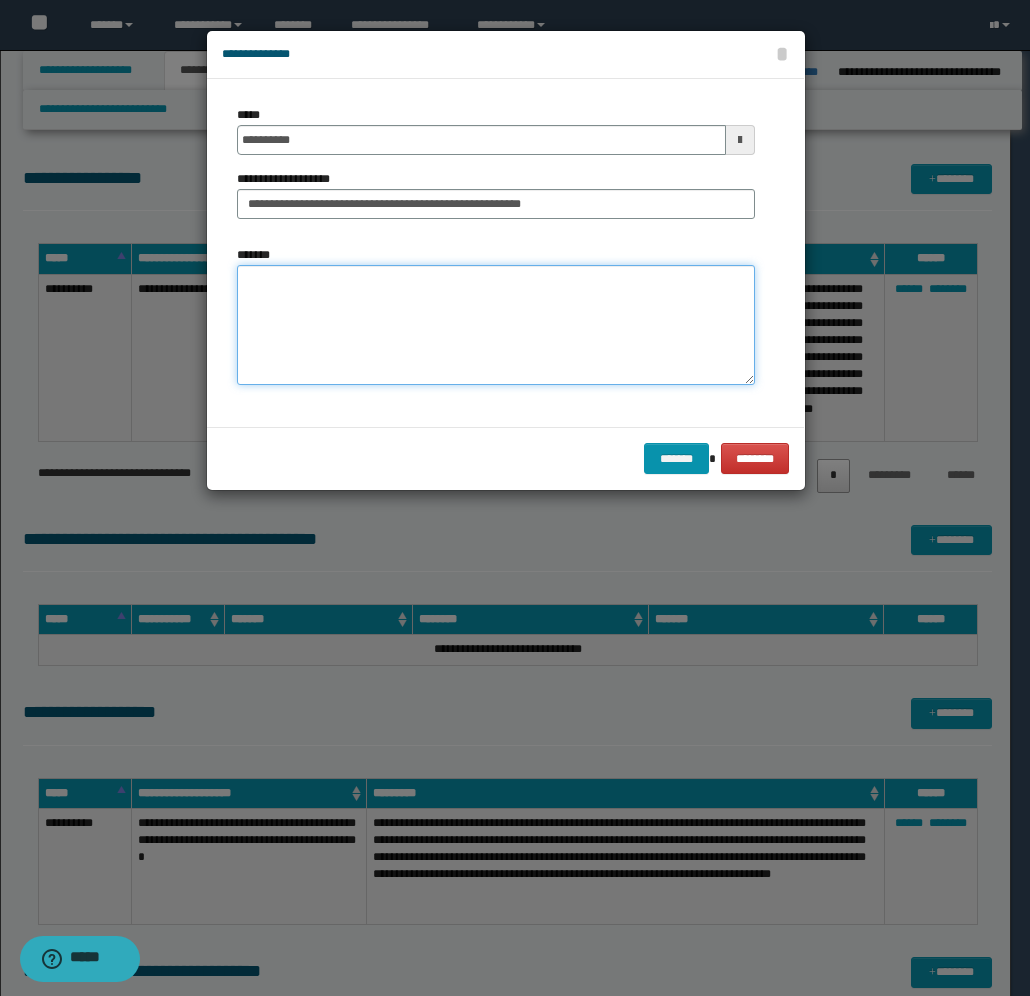 click on "*******" at bounding box center [496, 325] 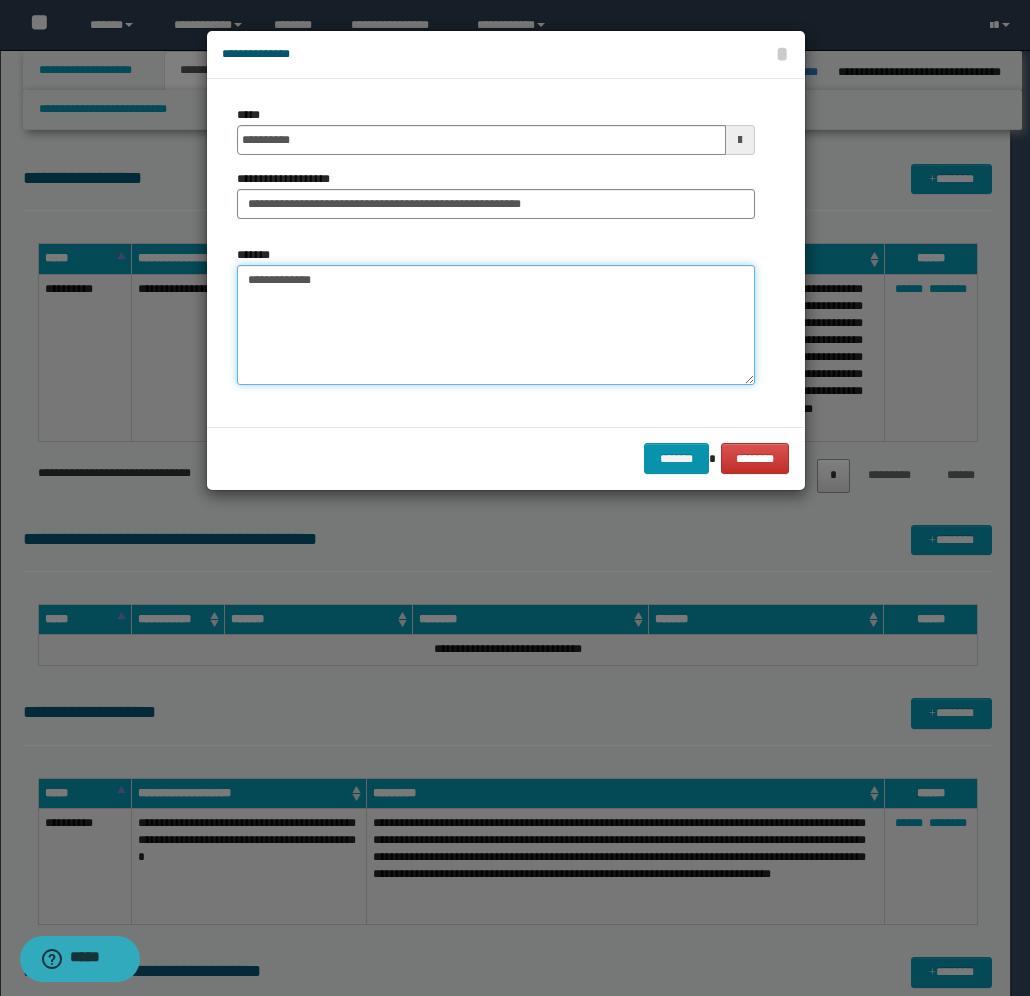 click on "**********" at bounding box center (496, 325) 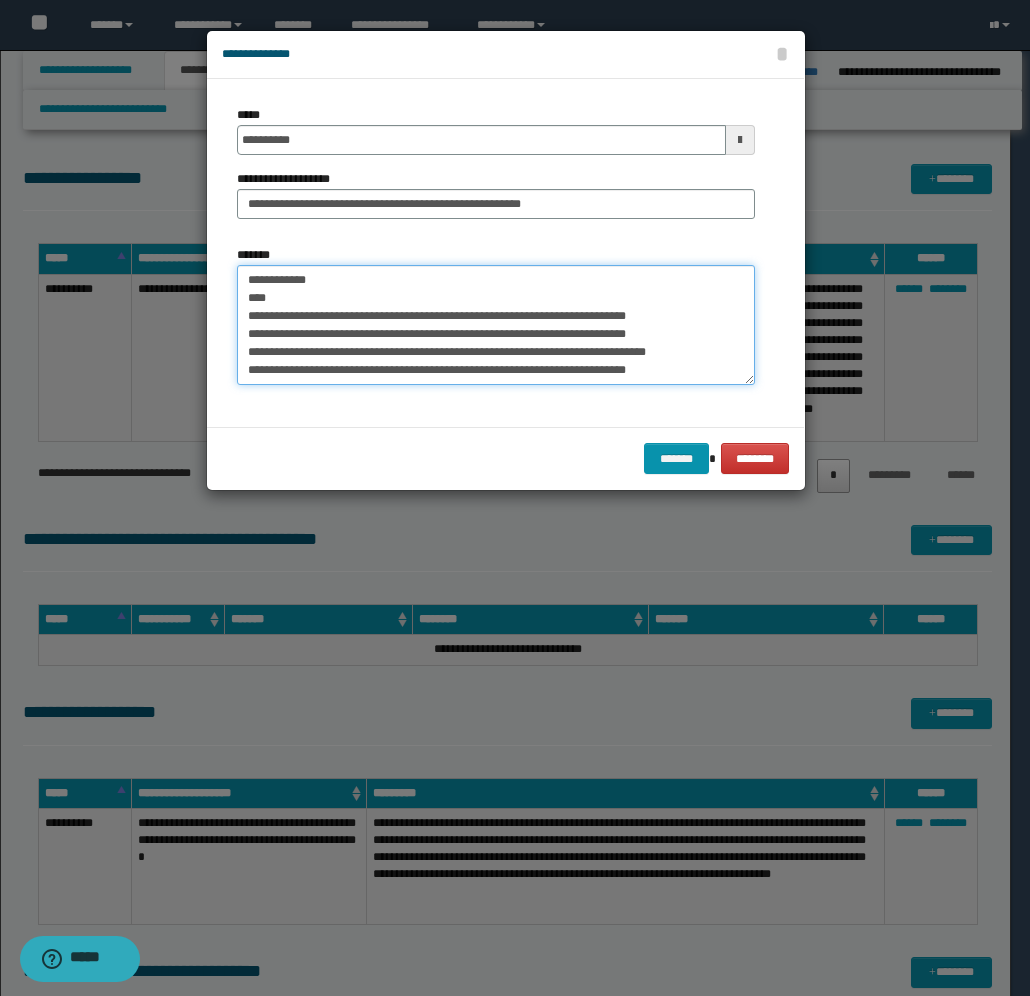 click on "**********" at bounding box center [496, 325] 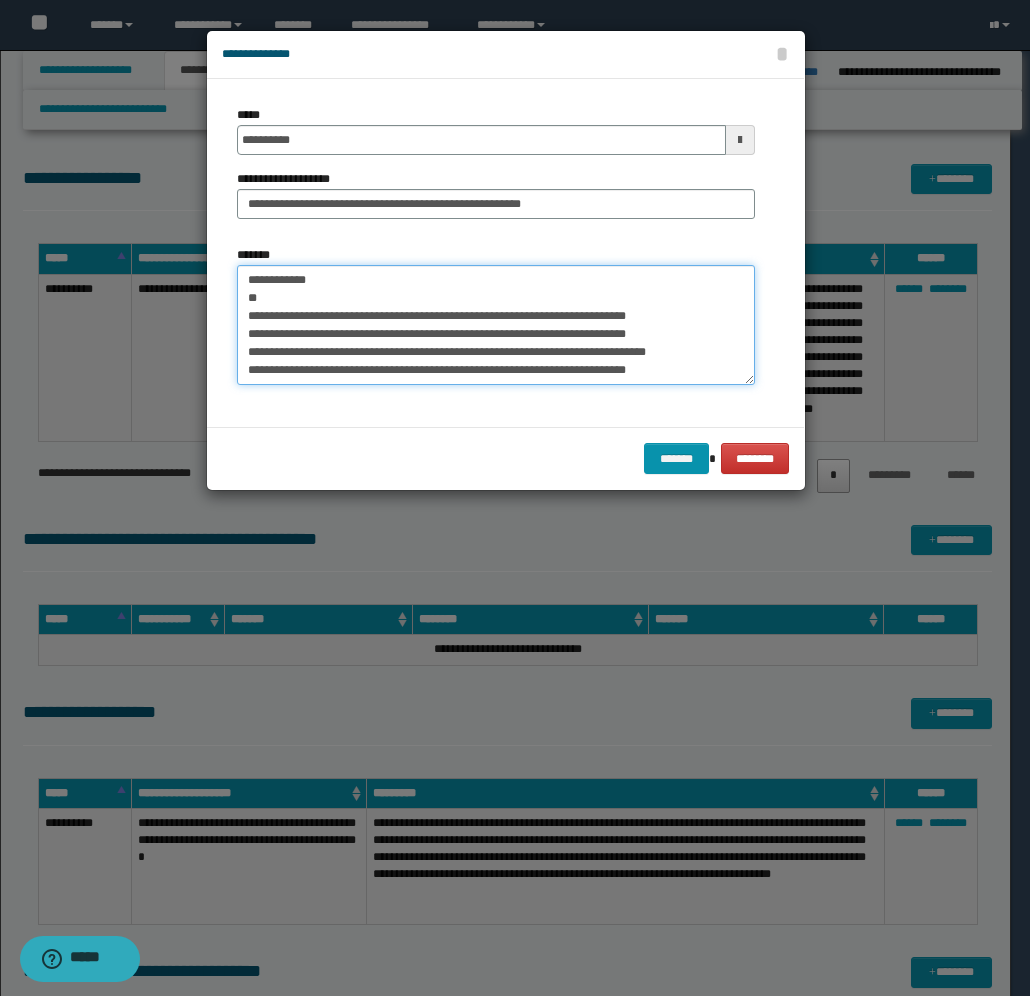 click on "**********" at bounding box center (496, 325) 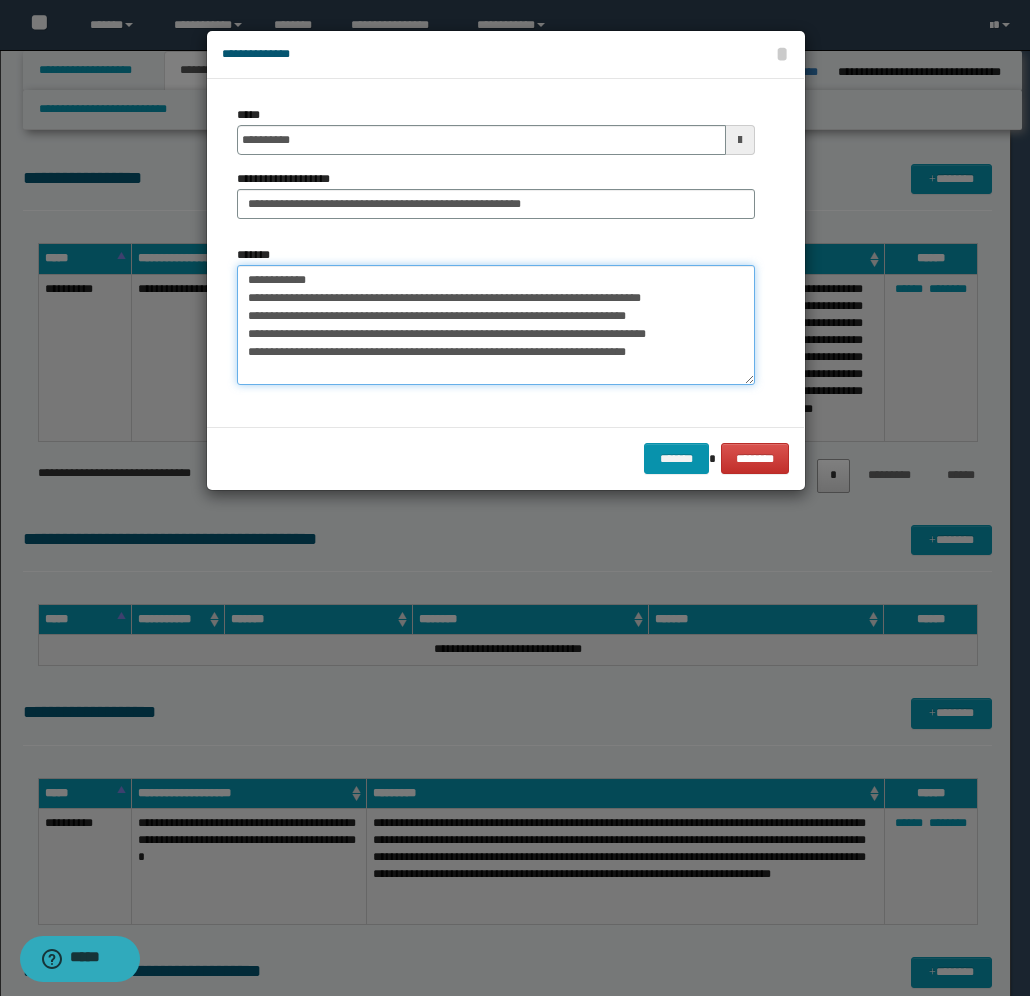 click on "**********" at bounding box center [496, 325] 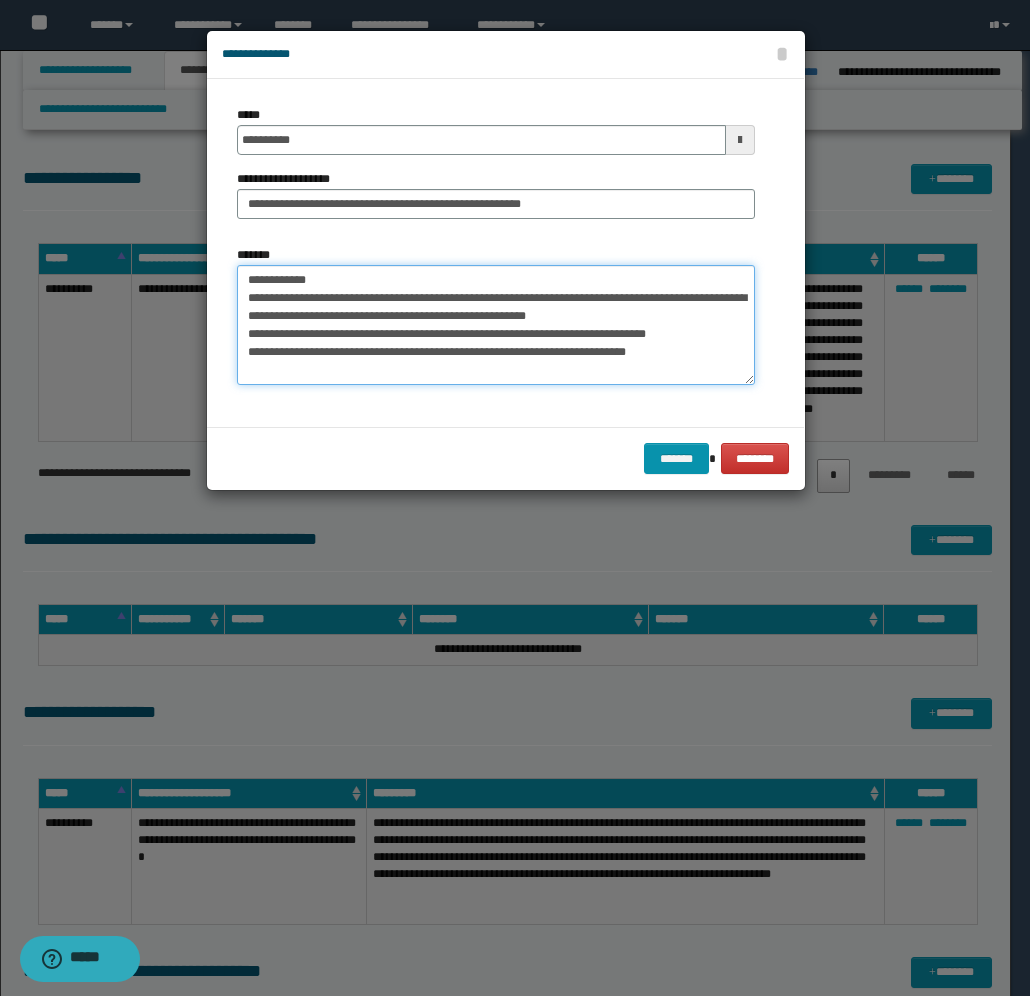 click on "**********" at bounding box center (496, 325) 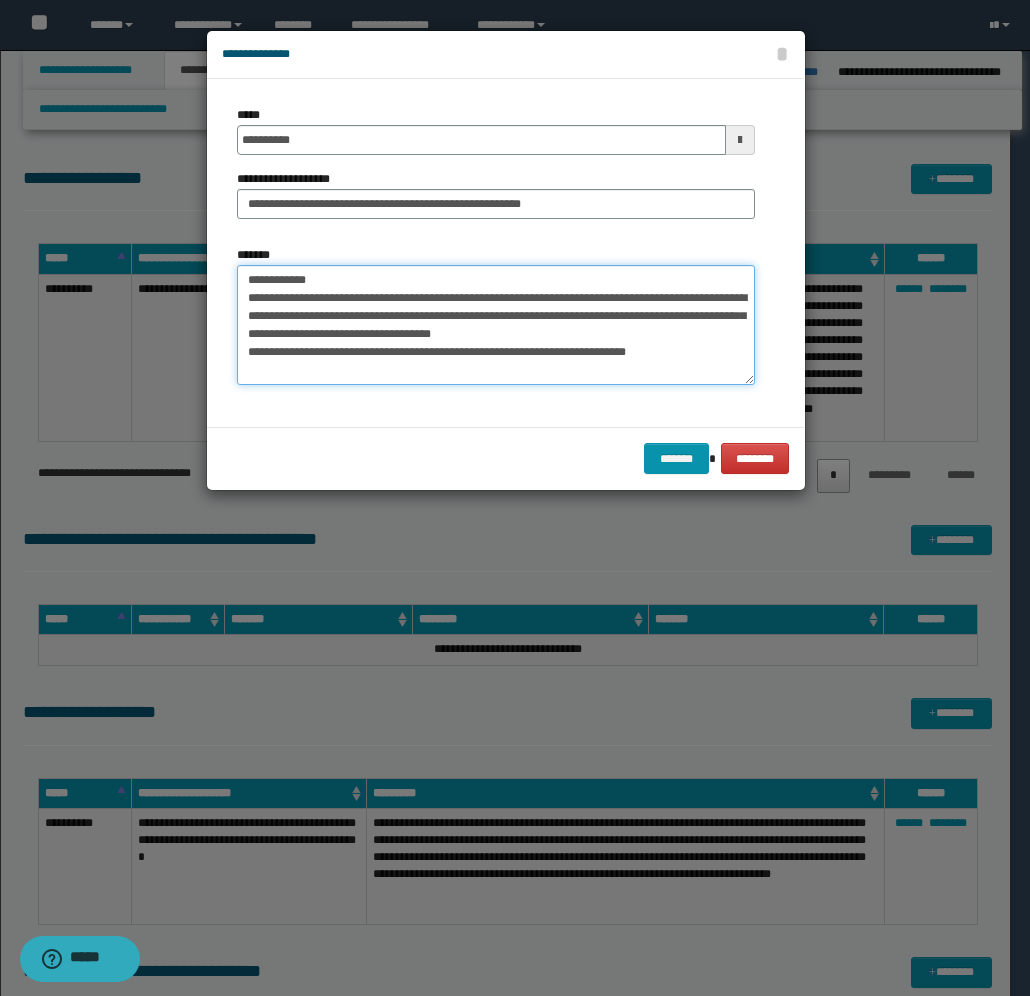 click on "**********" at bounding box center (496, 325) 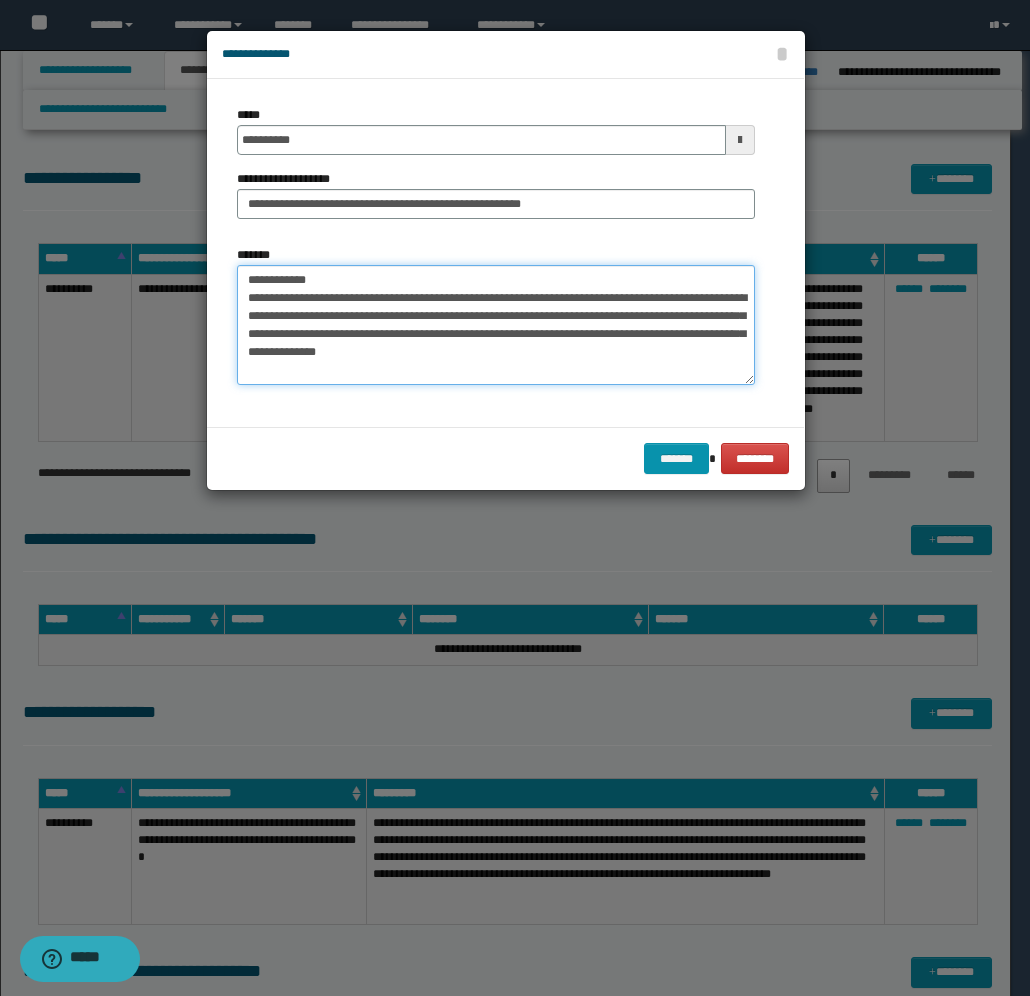 click on "**********" at bounding box center [496, 325] 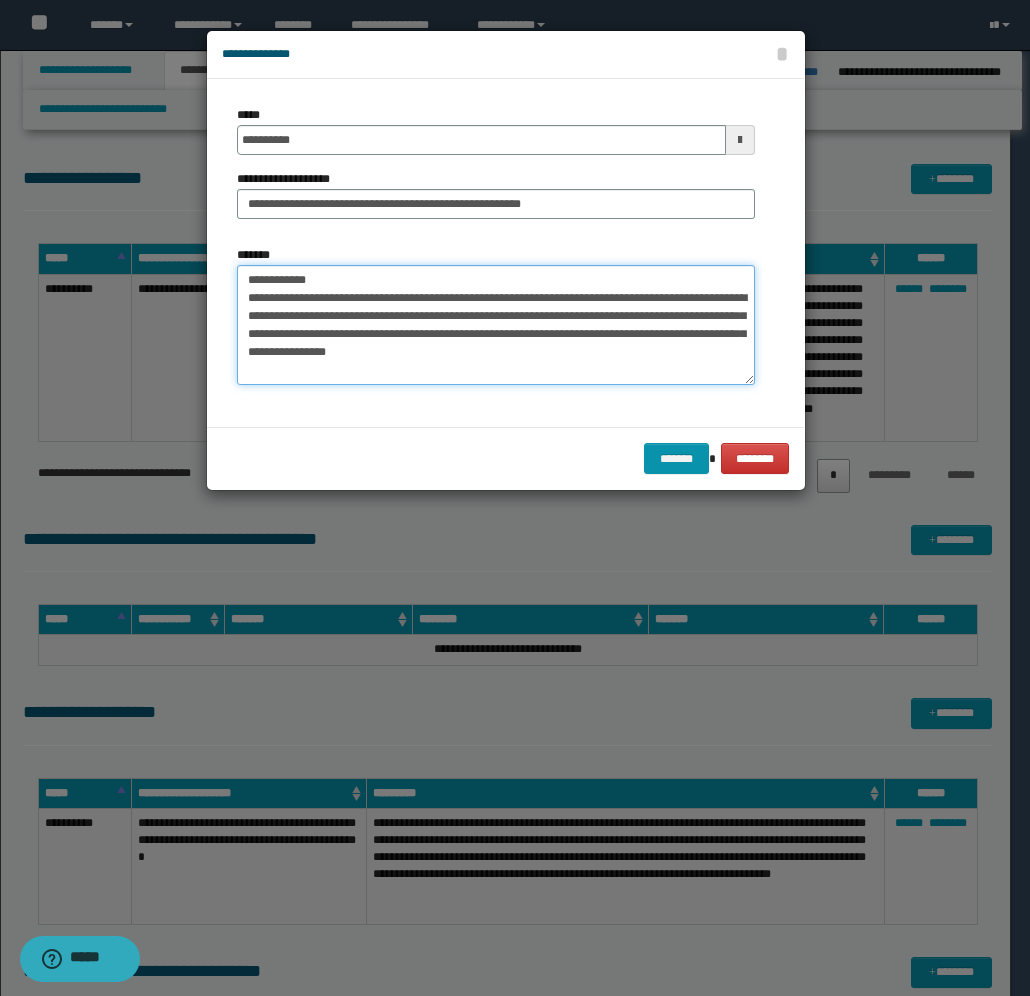 click on "**********" at bounding box center (496, 325) 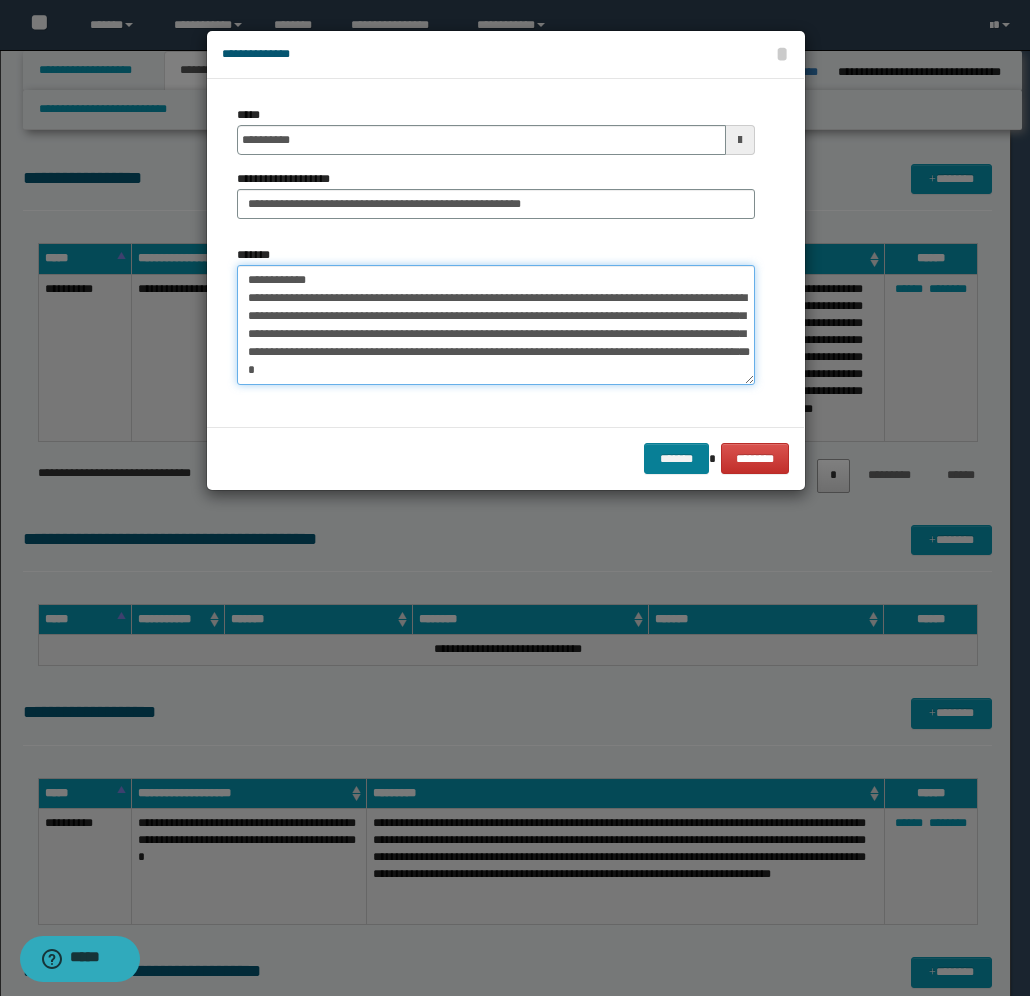 type on "**********" 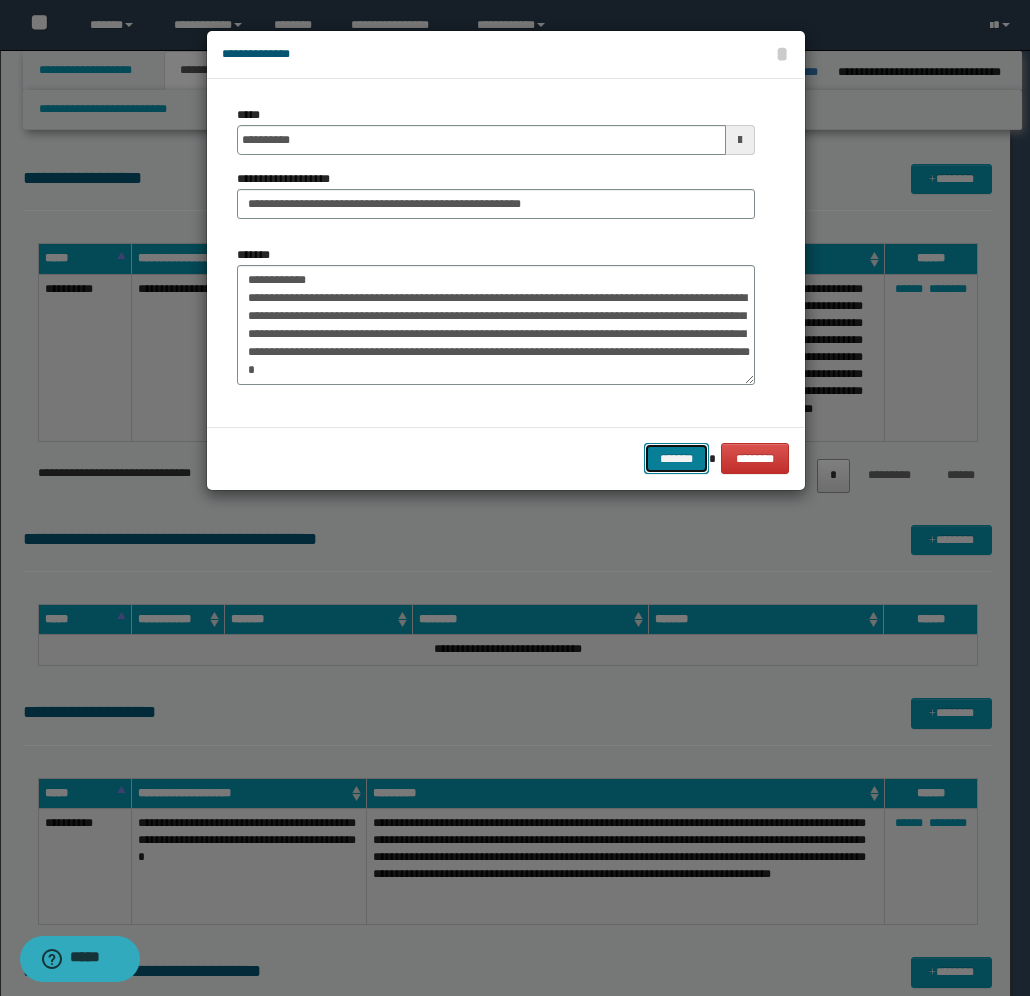 click on "*******" at bounding box center [676, 458] 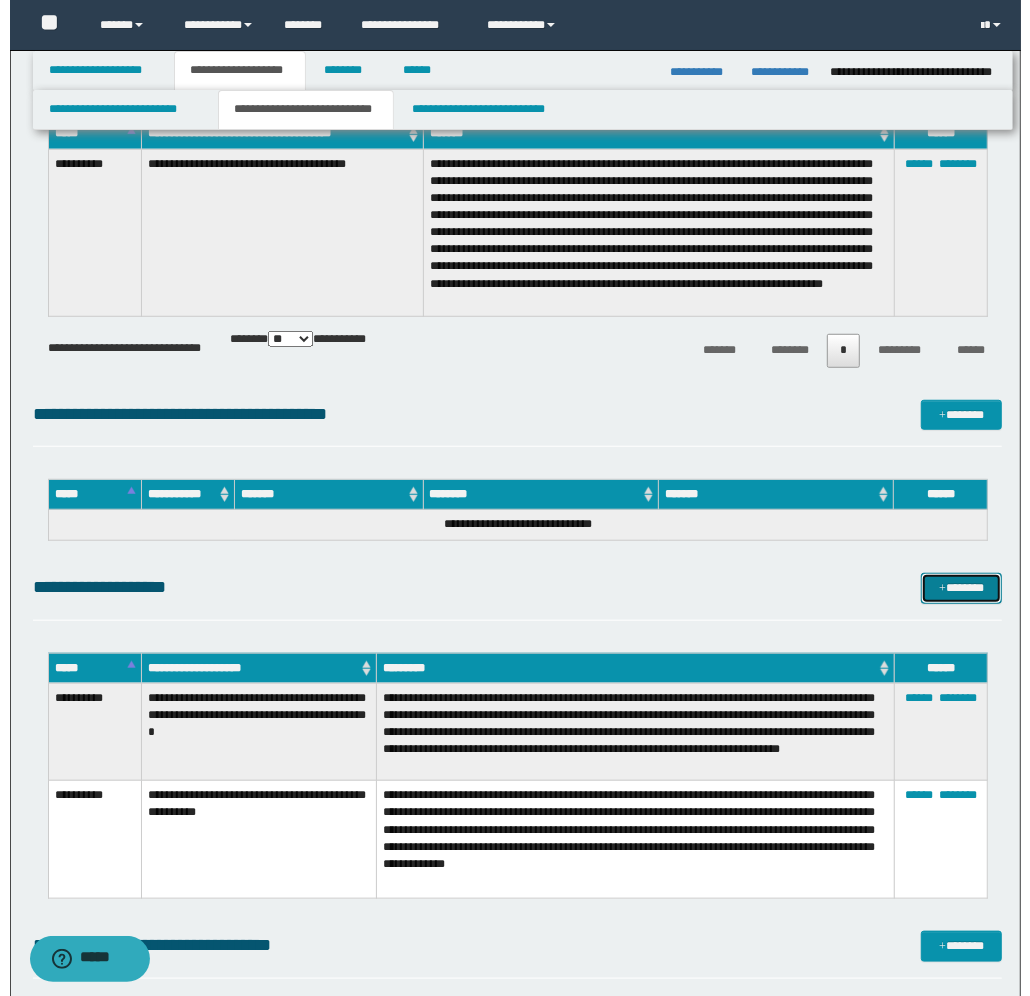scroll, scrollTop: 750, scrollLeft: 0, axis: vertical 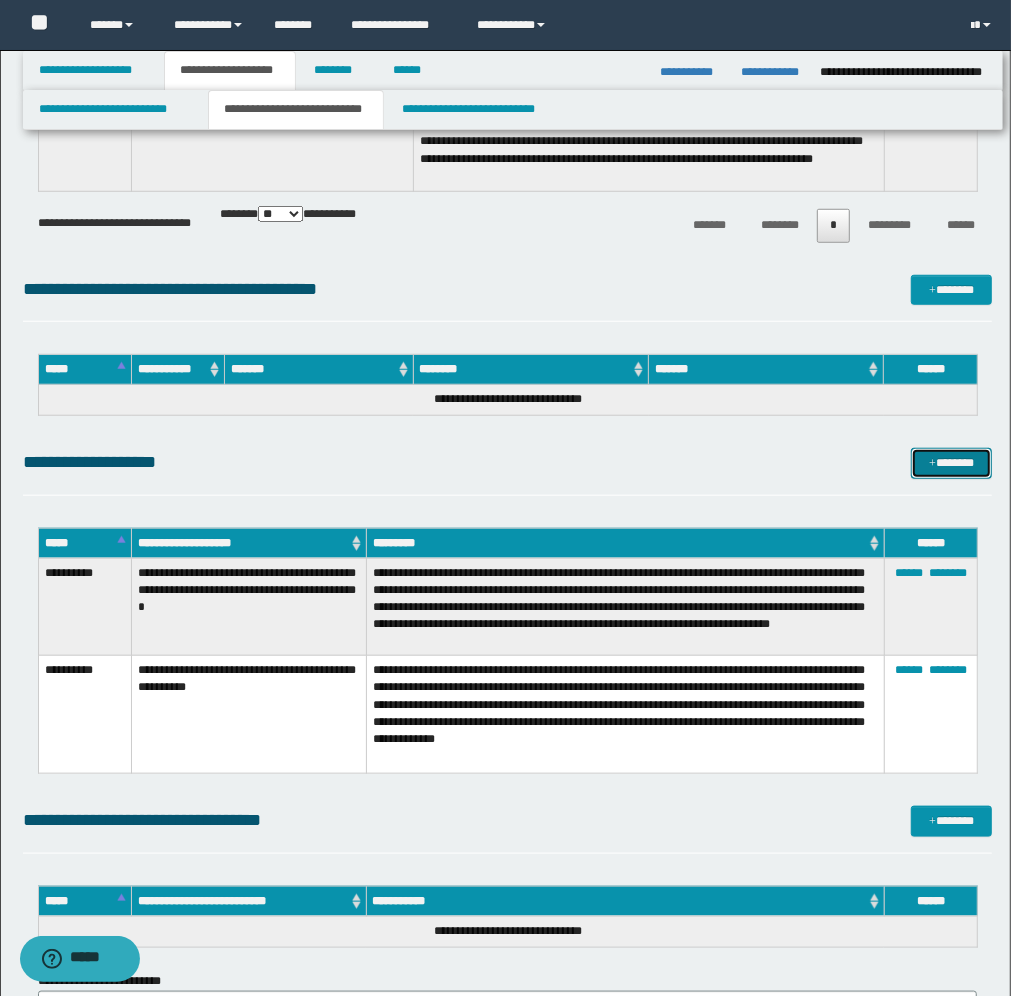 click on "*******" at bounding box center (951, 463) 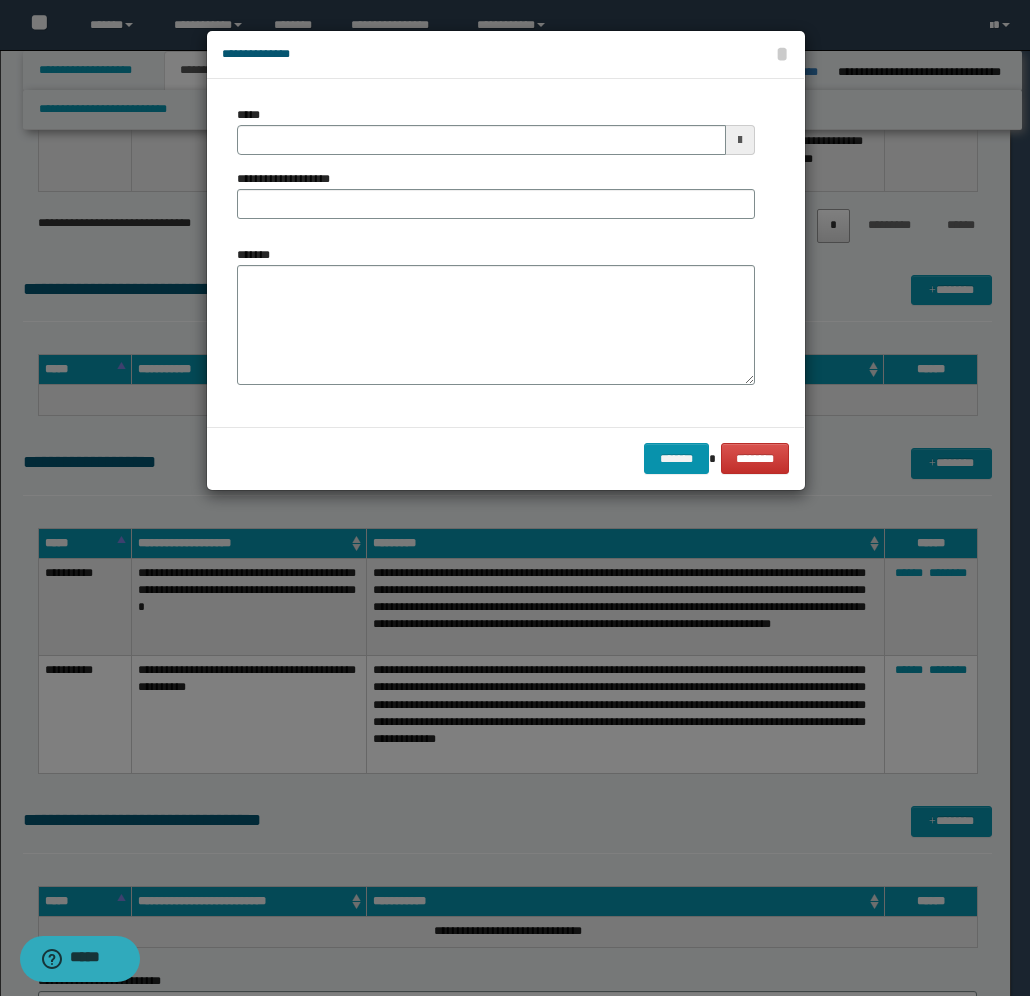click at bounding box center (740, 140) 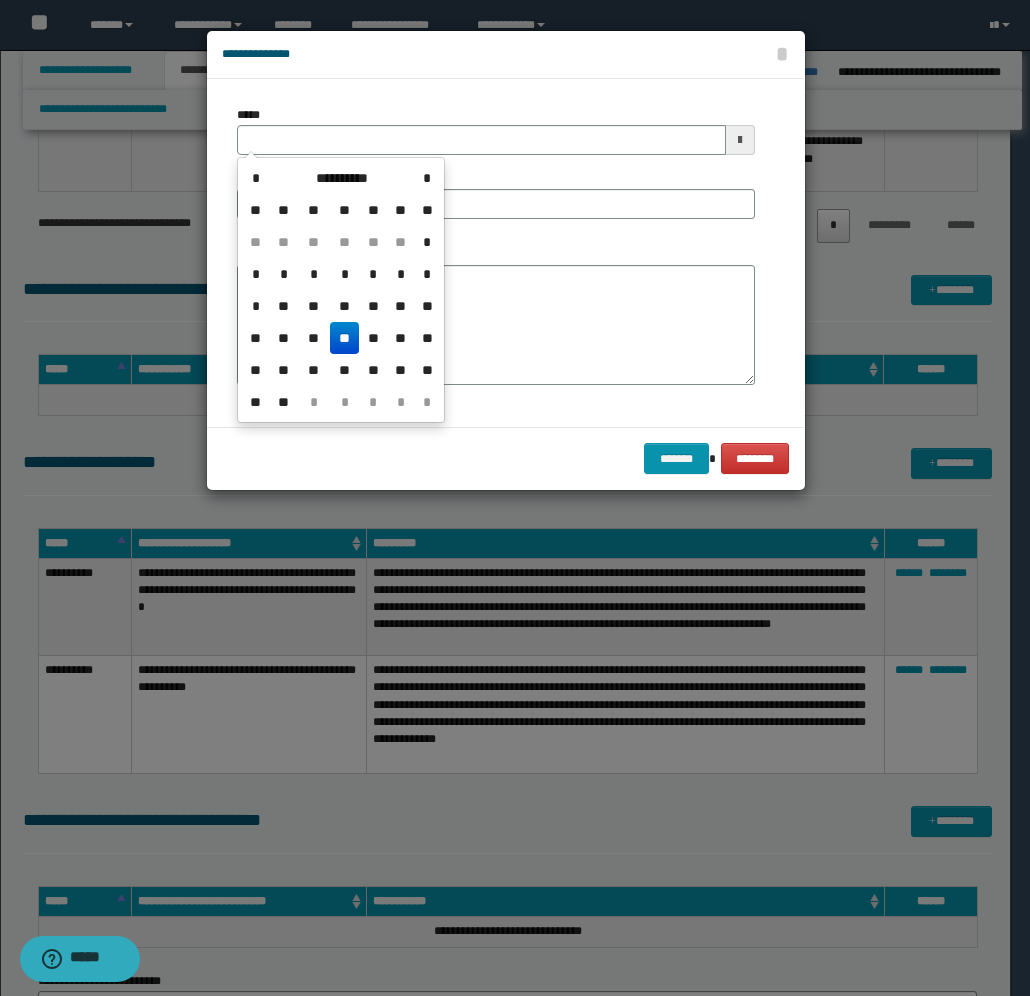 click on "**" at bounding box center [344, 338] 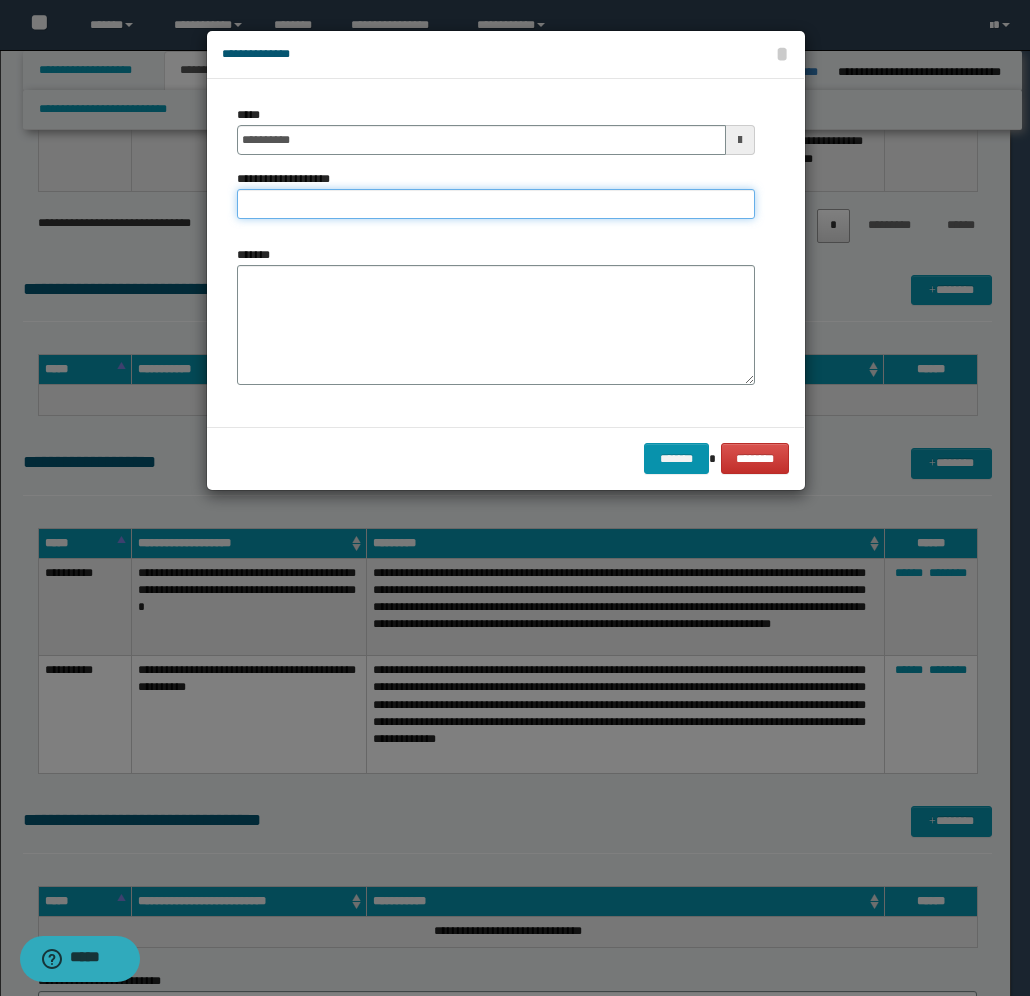 click on "**********" at bounding box center [496, 204] 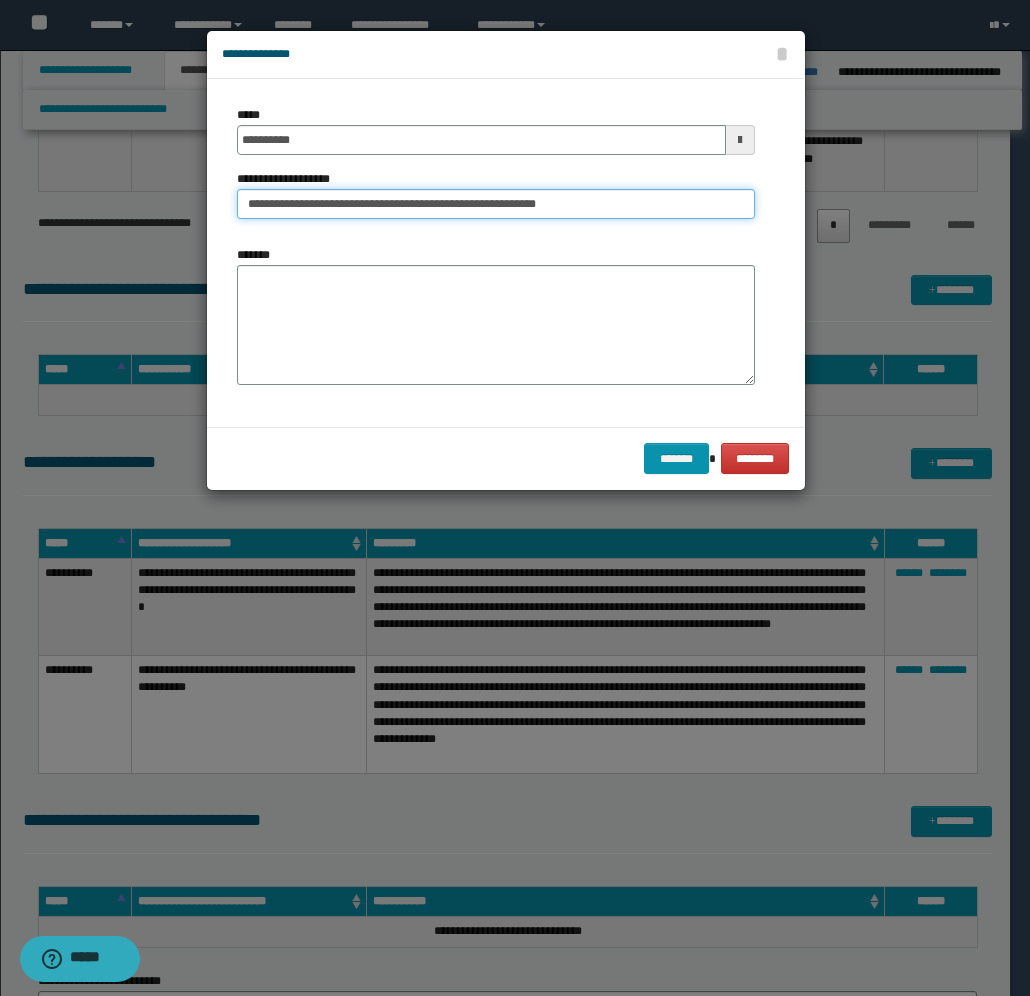 type on "**********" 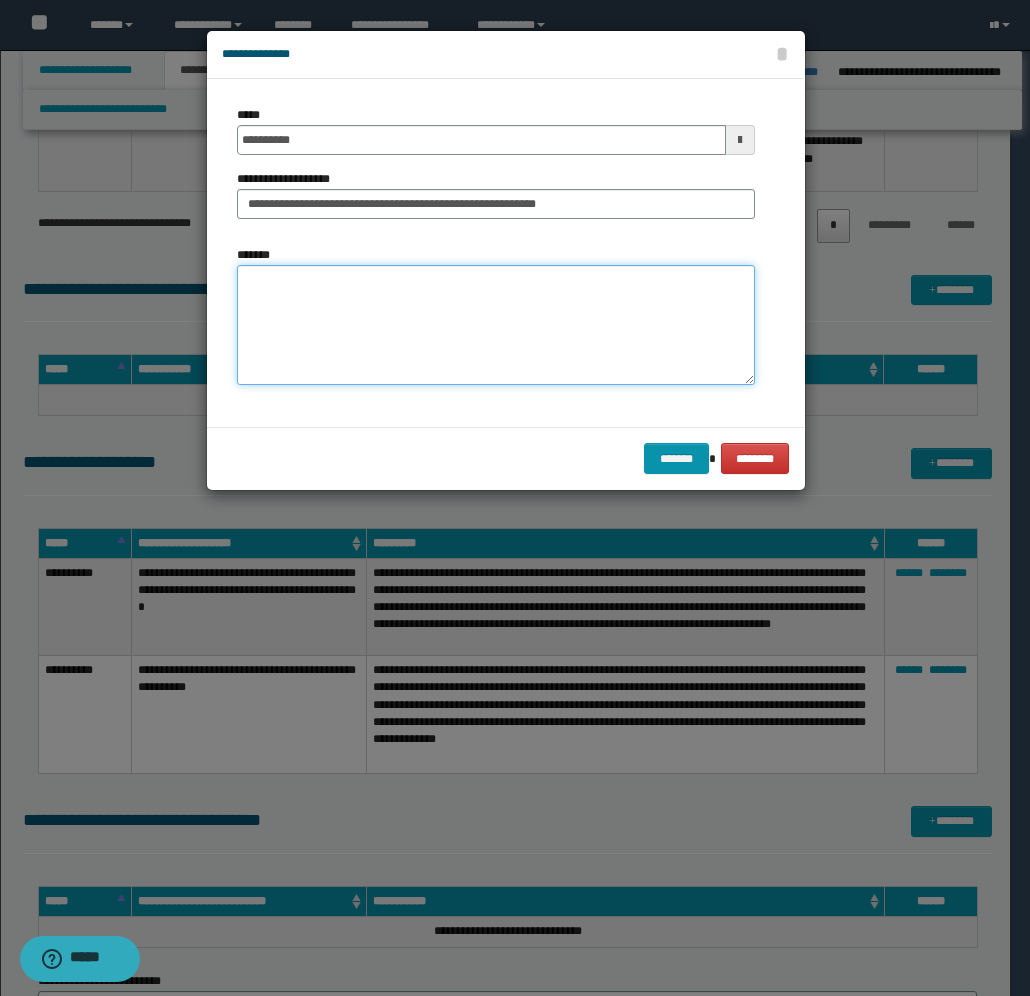 click on "*******" at bounding box center (496, 325) 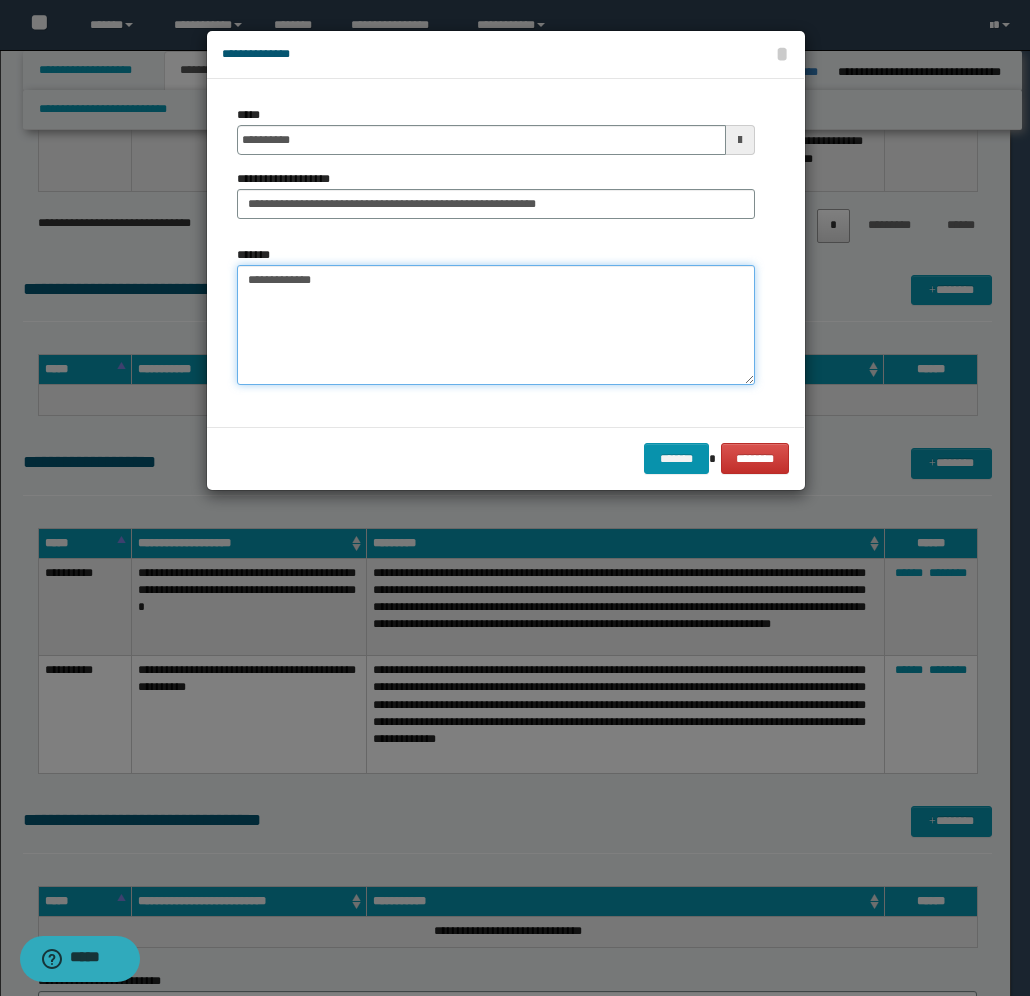 click on "**********" at bounding box center [496, 325] 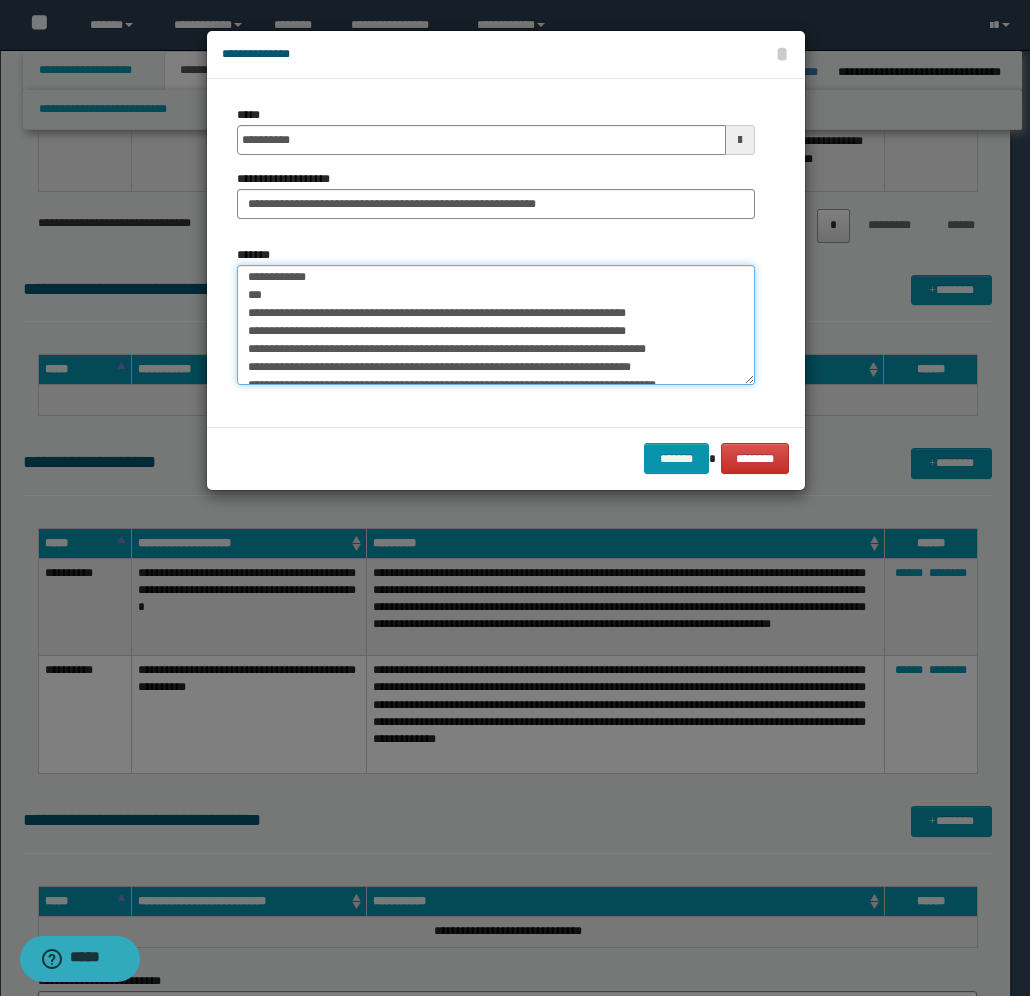 scroll, scrollTop: 0, scrollLeft: 0, axis: both 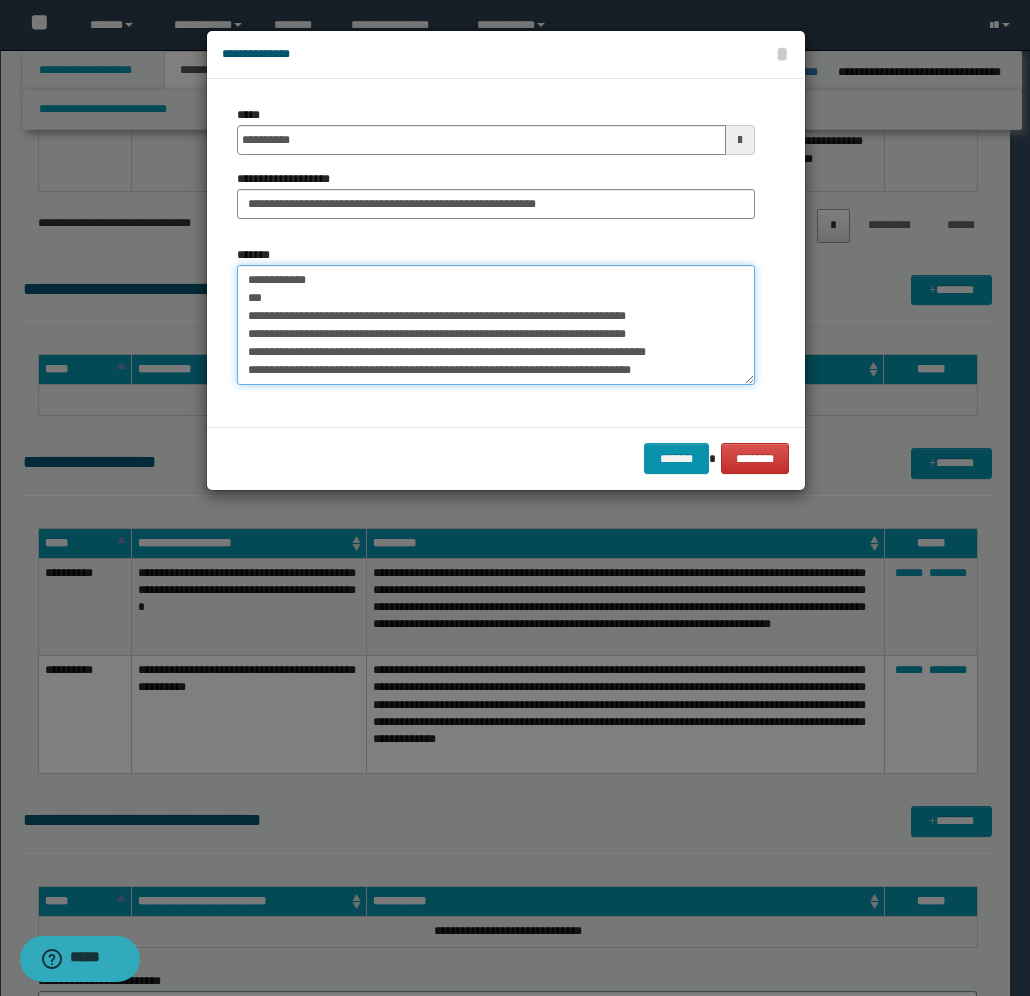 click on "**********" at bounding box center [496, 325] 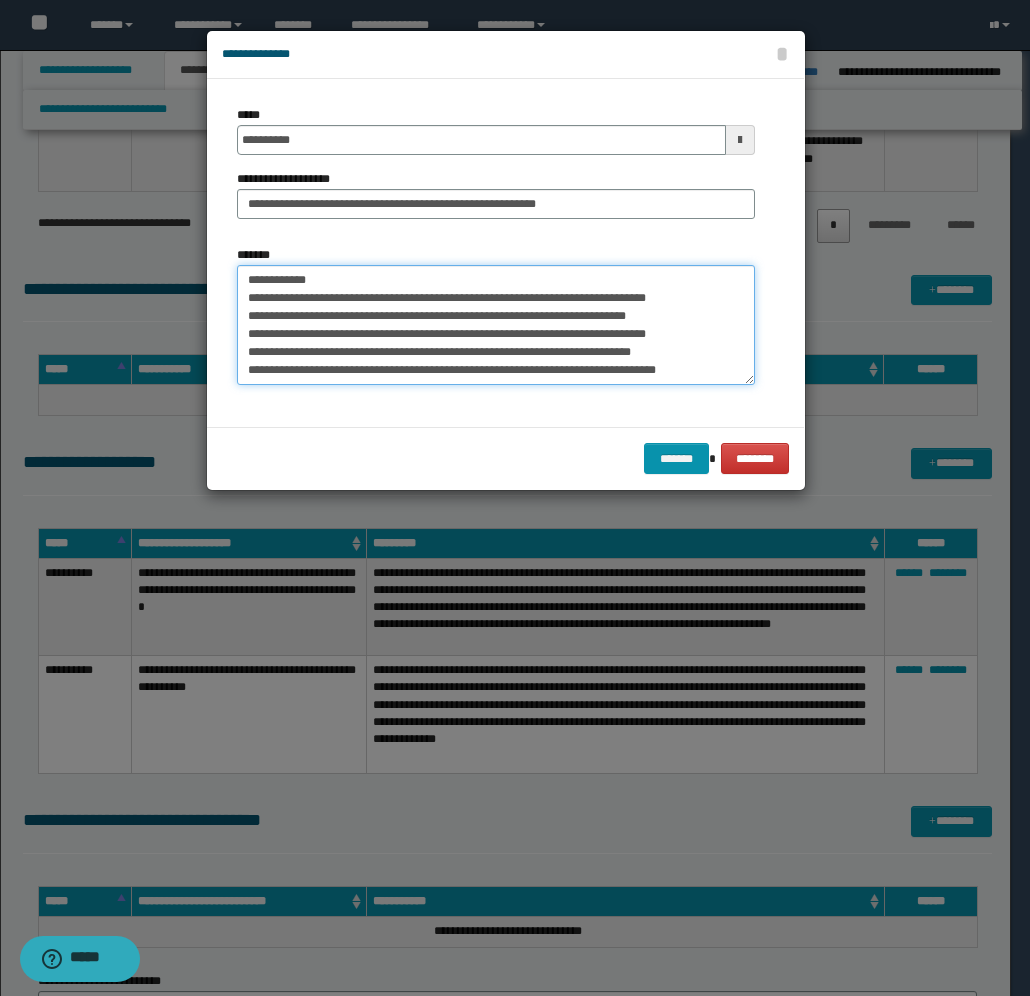 click on "**********" at bounding box center (496, 325) 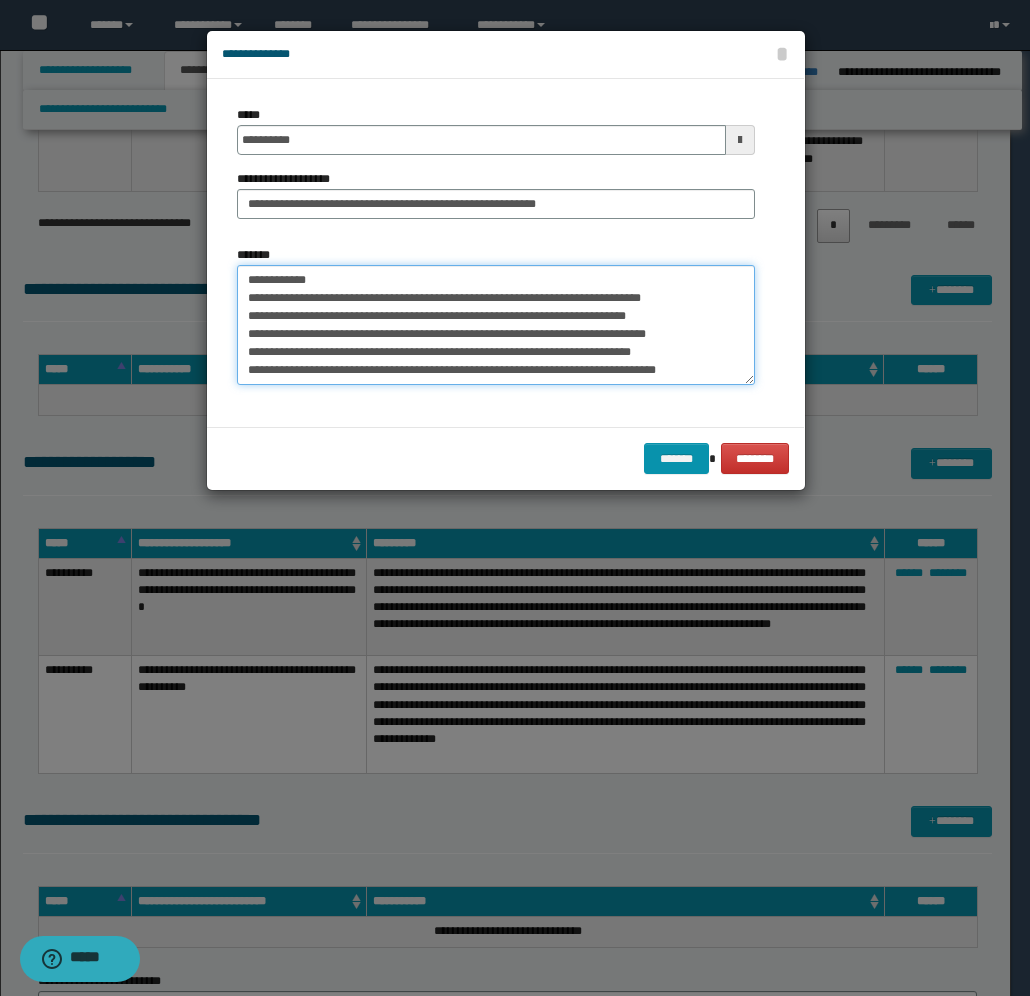 click on "**********" at bounding box center (496, 325) 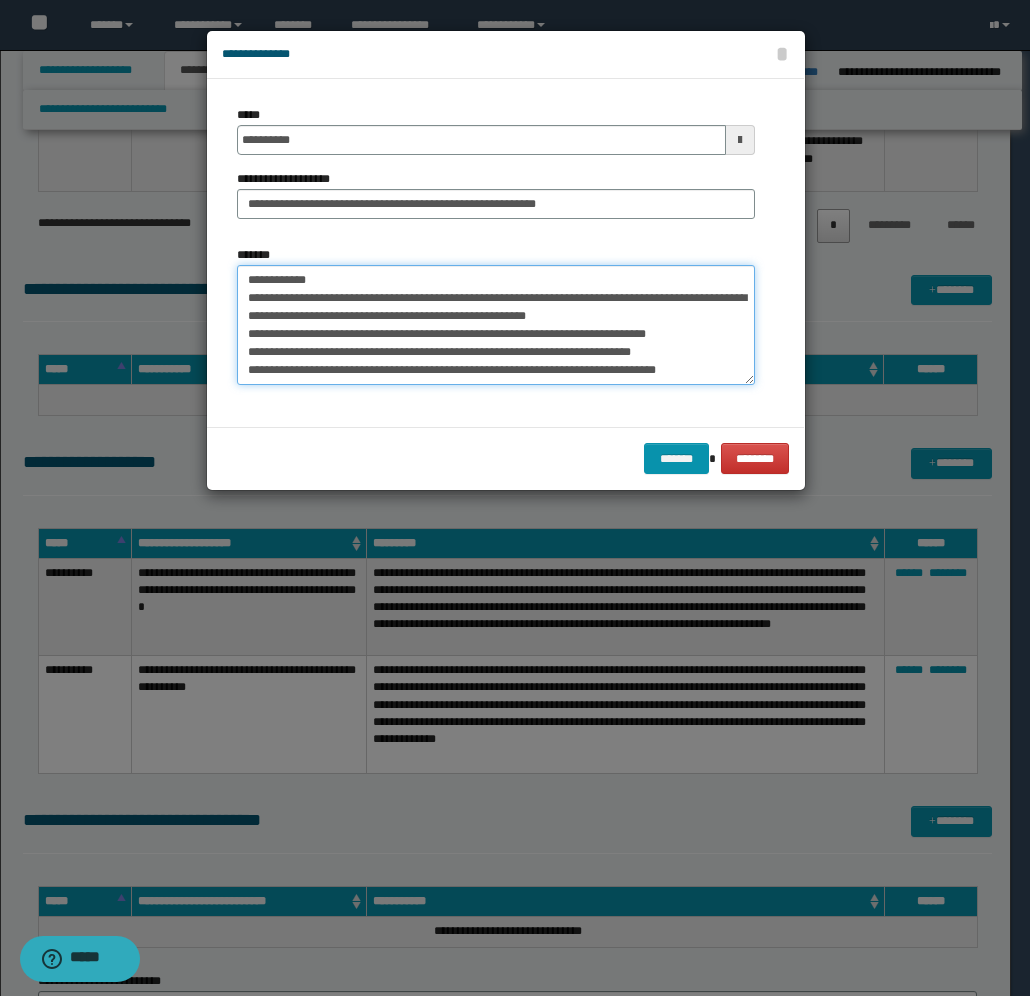 click on "**********" at bounding box center (496, 325) 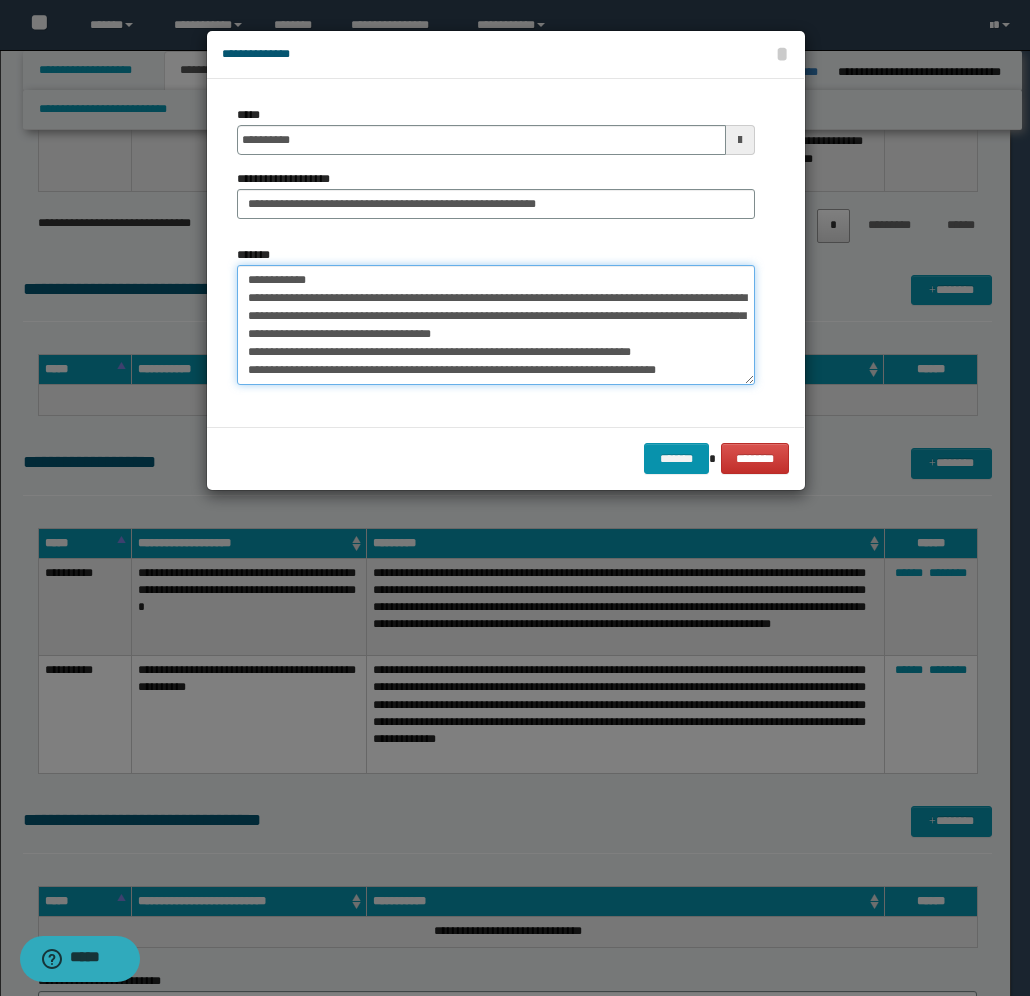 click on "**********" at bounding box center [496, 325] 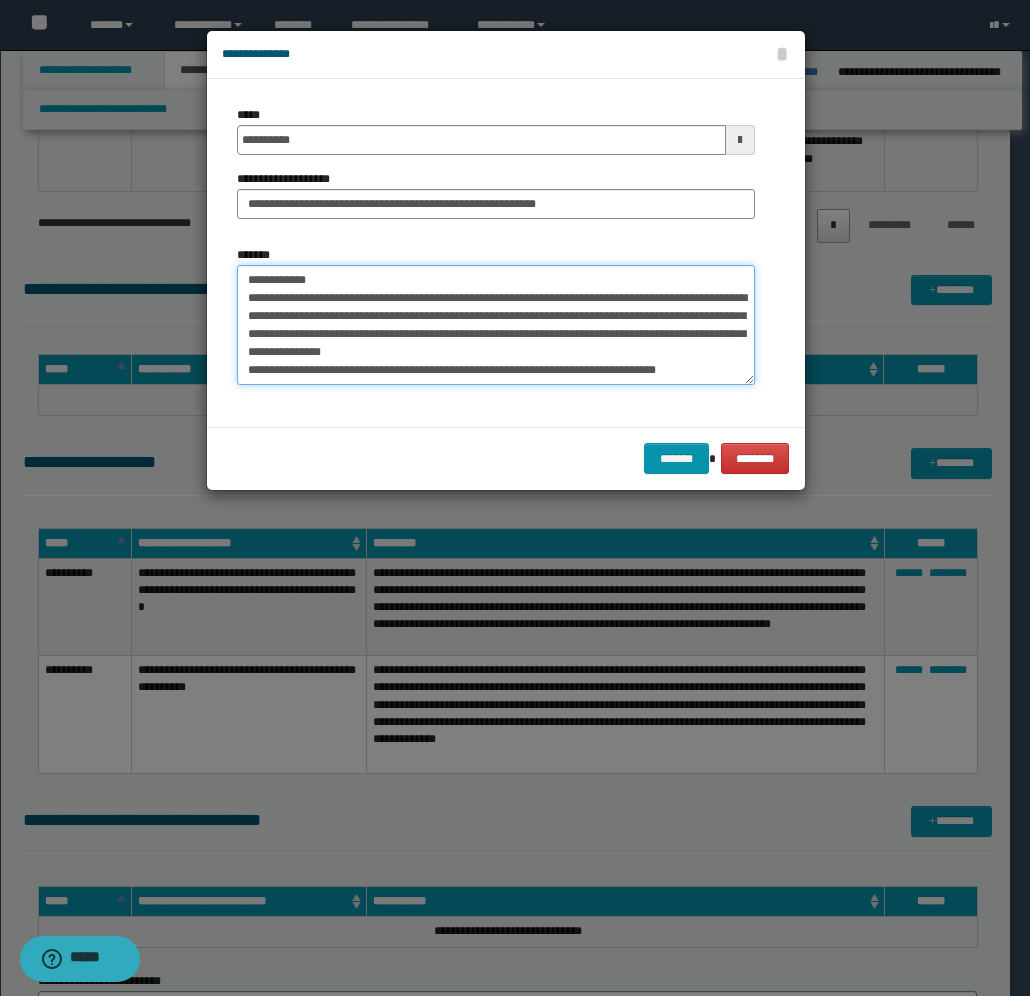 click on "**********" at bounding box center [496, 325] 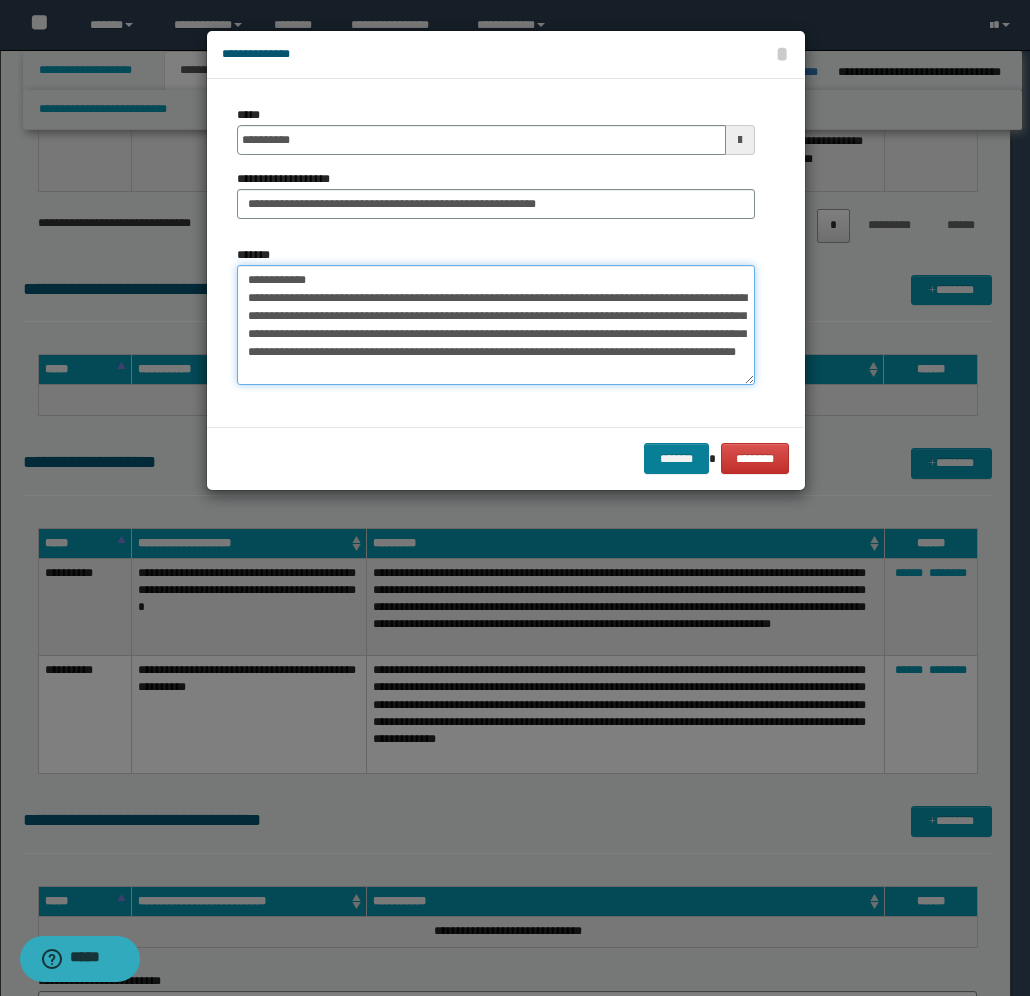 type on "**********" 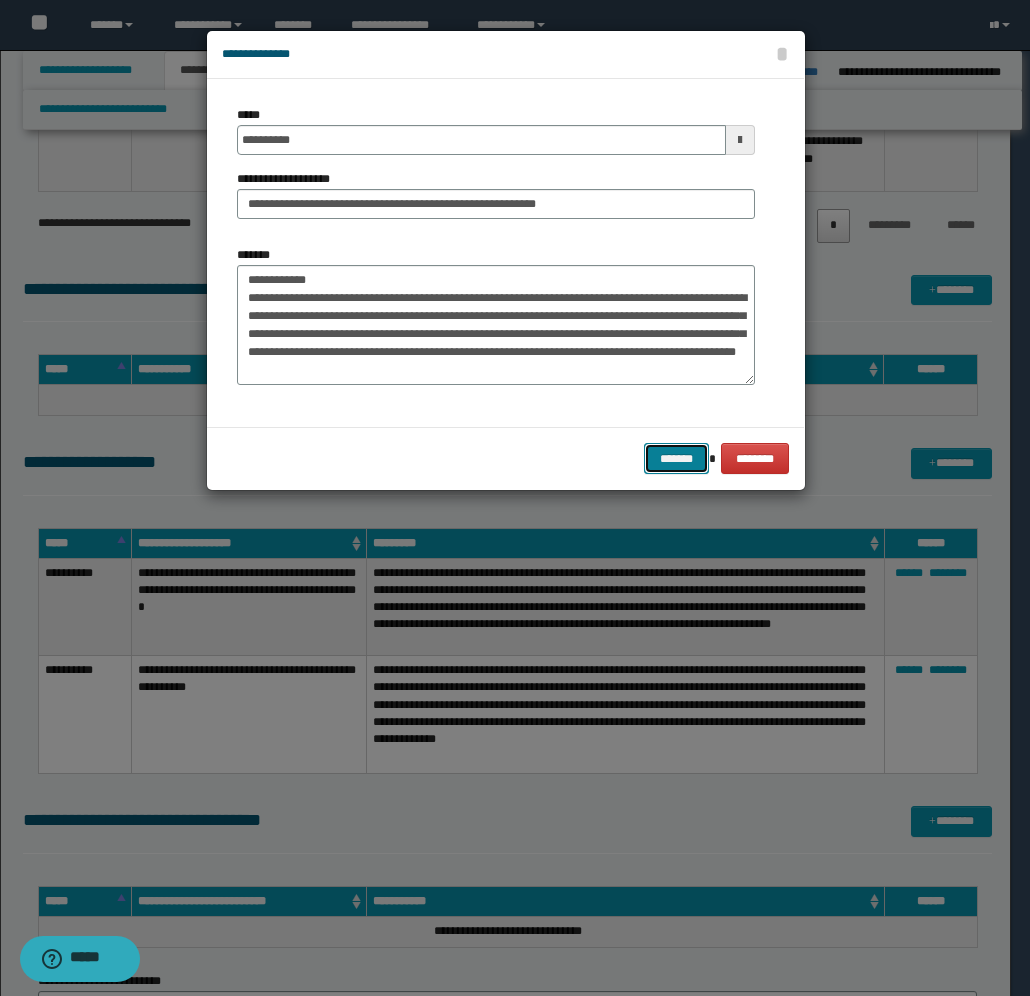click on "*******" at bounding box center (676, 458) 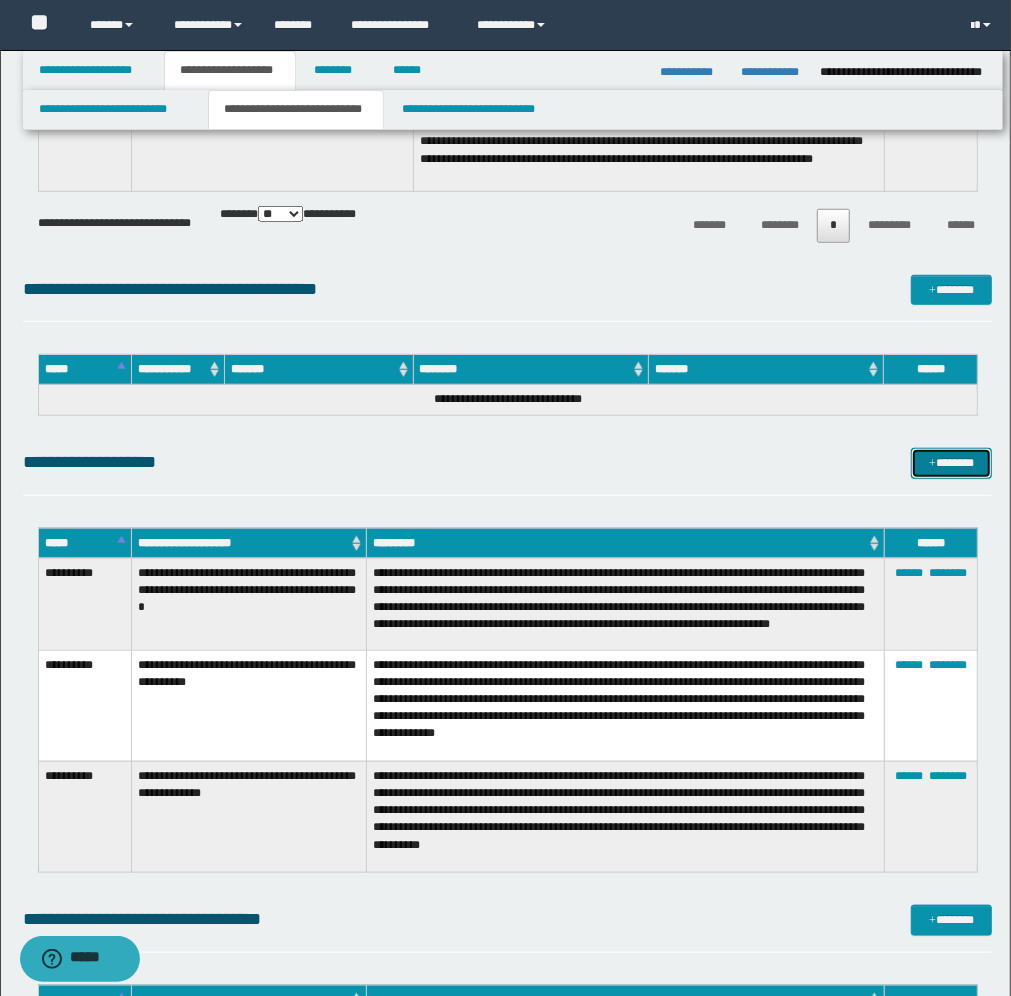 click on "*******" at bounding box center (951, 463) 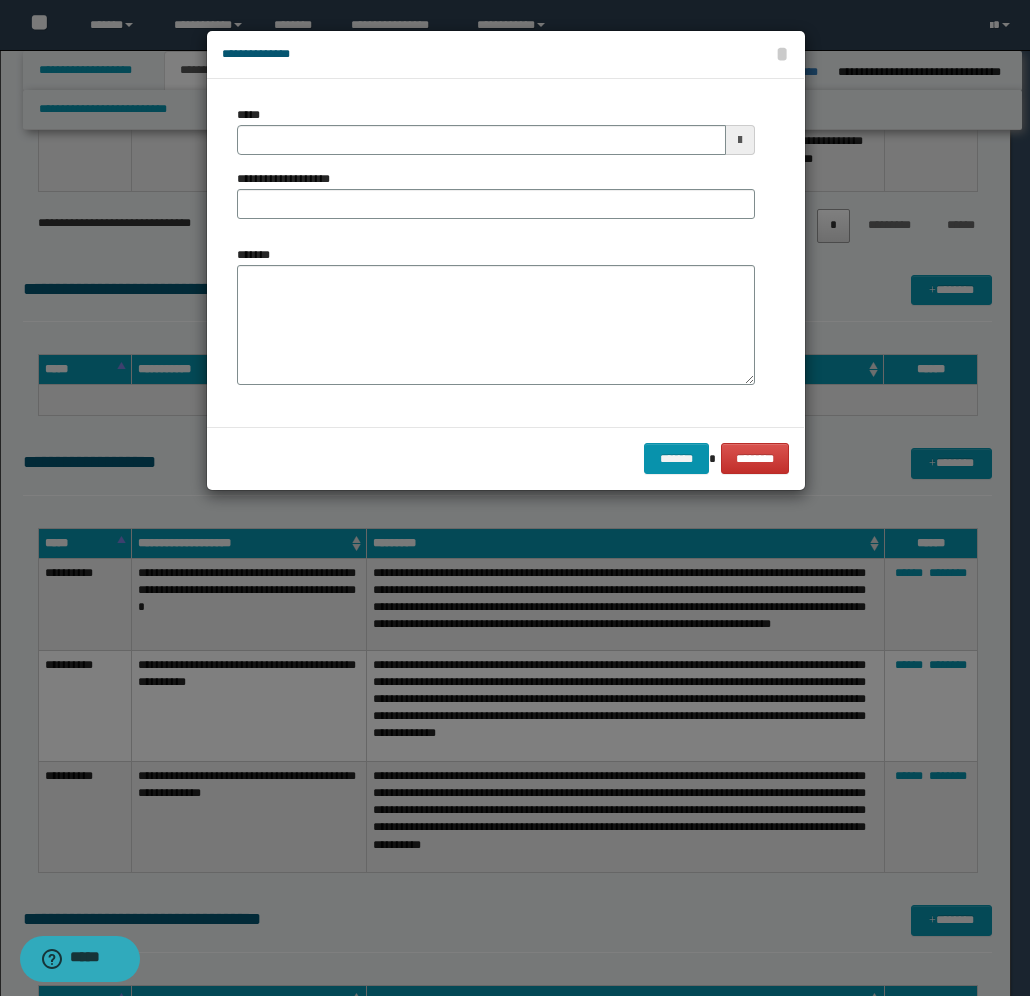 click at bounding box center (740, 140) 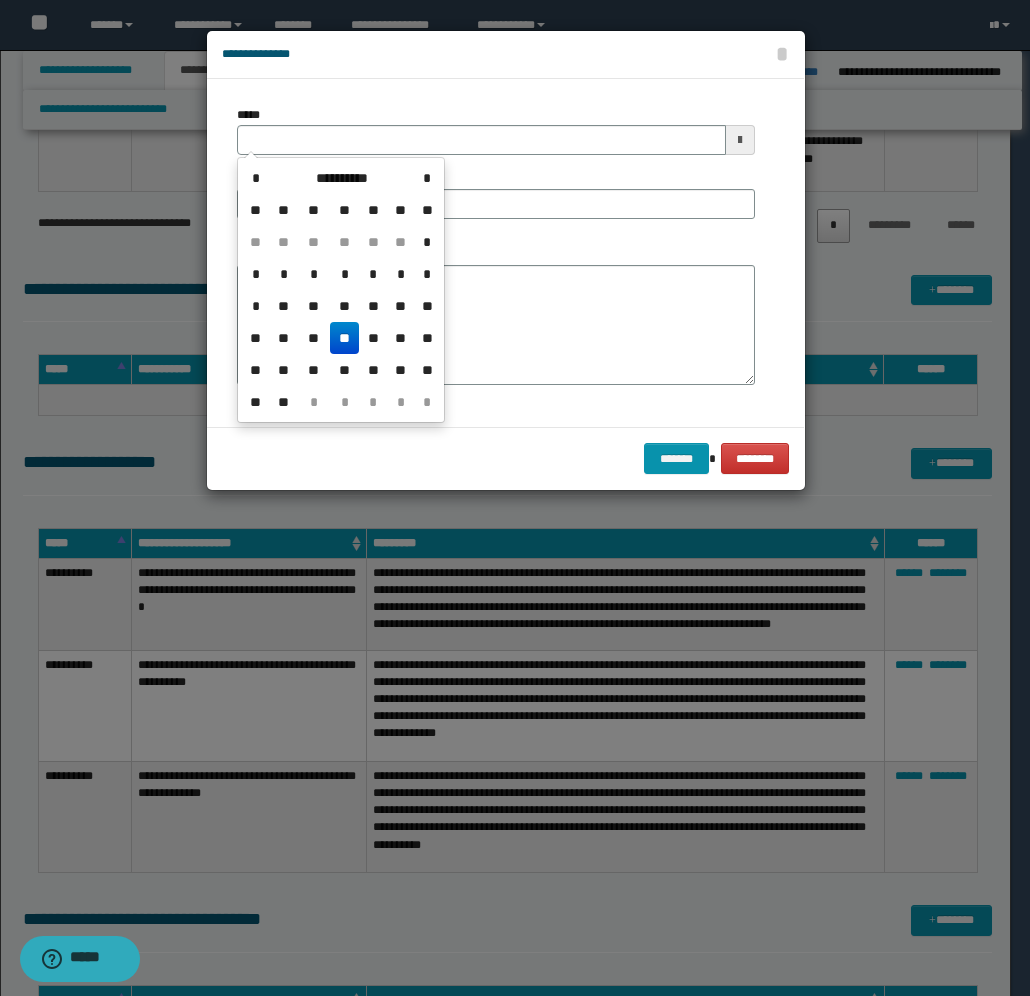 click on "**" at bounding box center [344, 338] 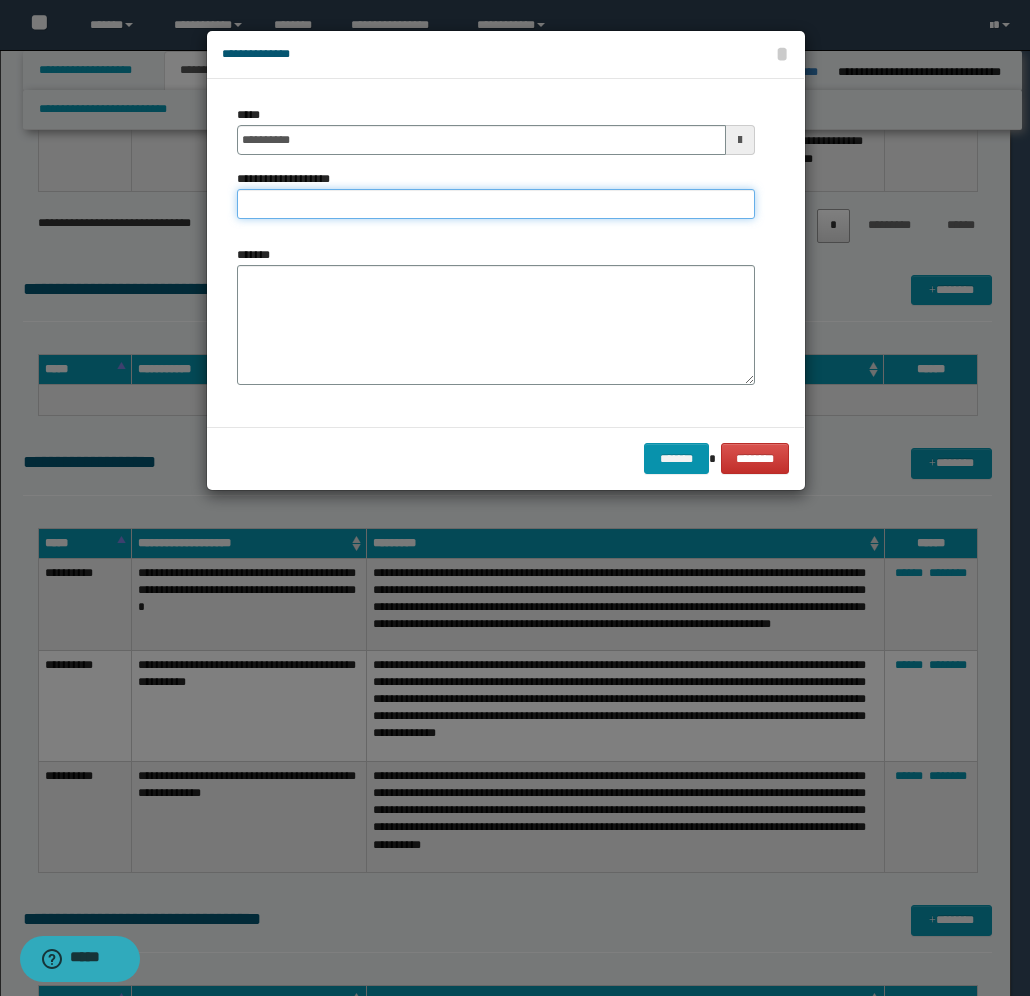 click on "**********" at bounding box center (496, 204) 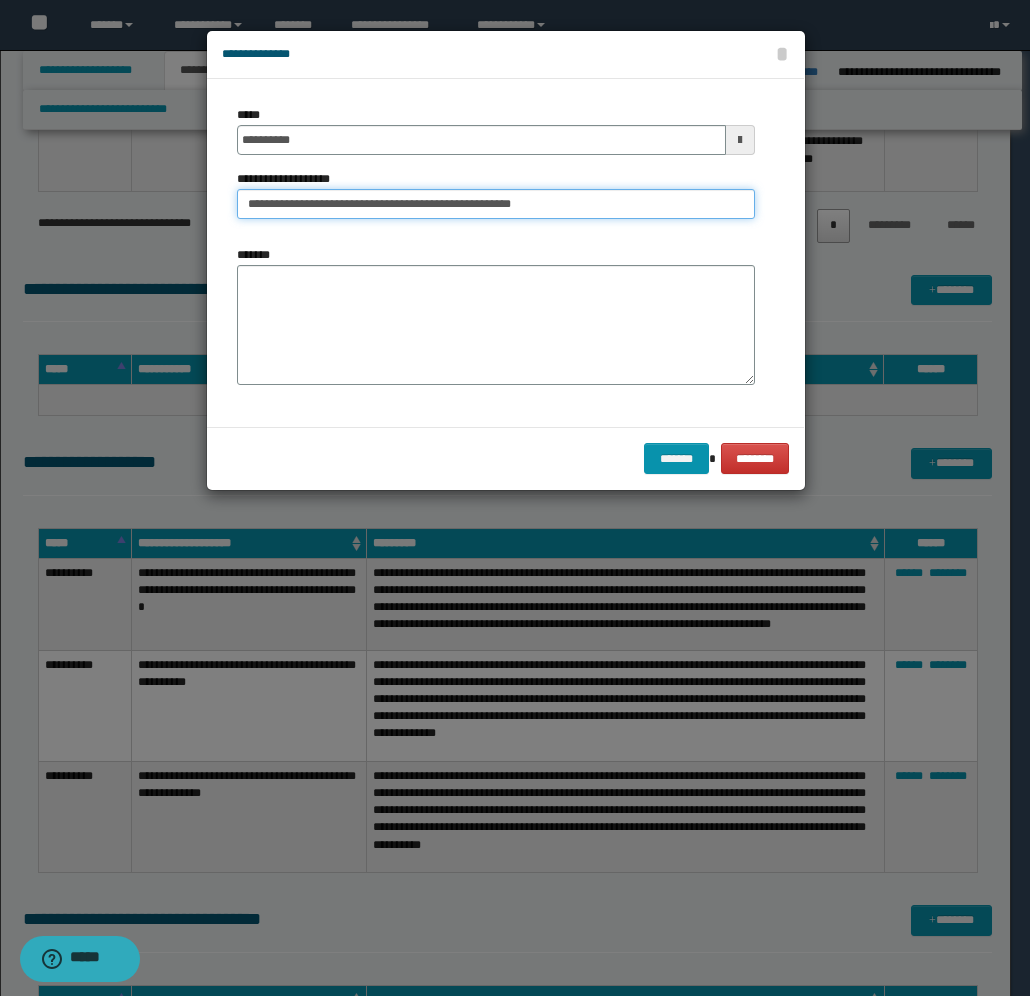 type on "**********" 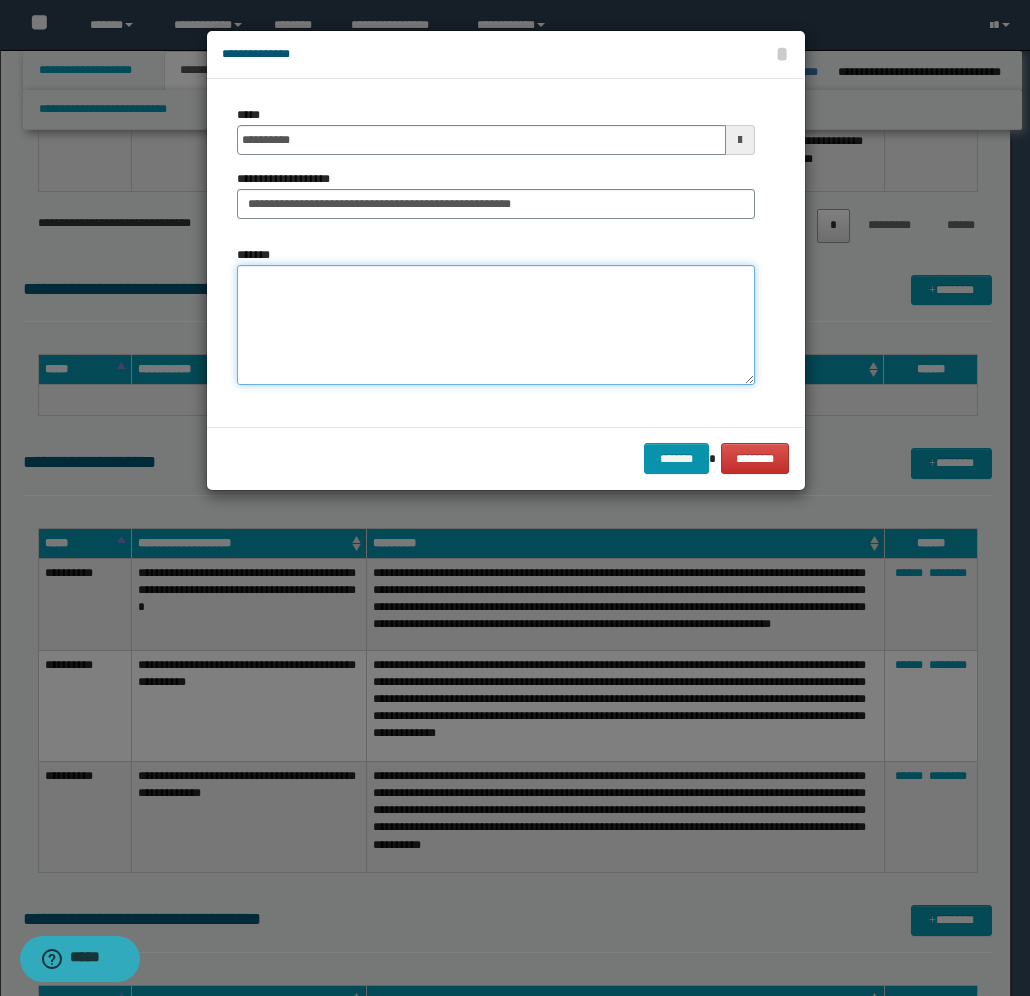 click on "*******" at bounding box center [496, 325] 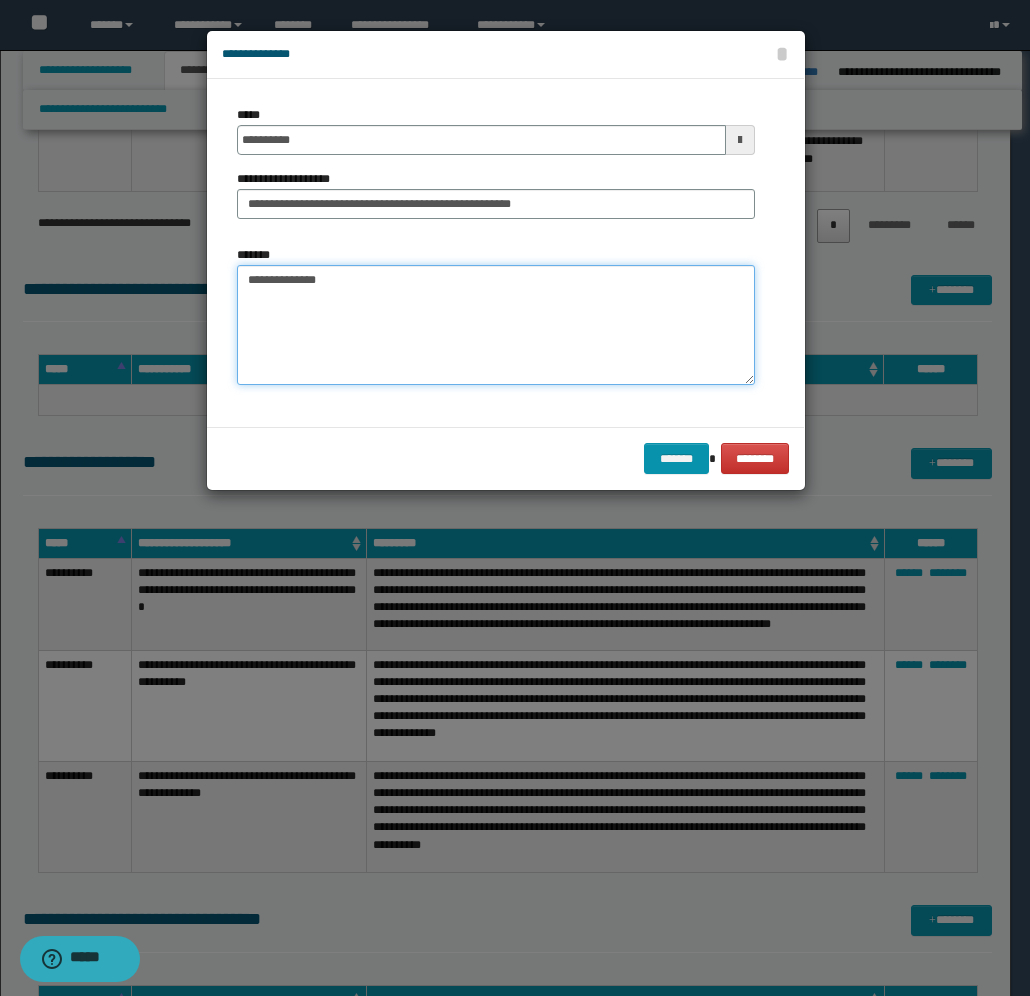 click on "**********" at bounding box center (496, 325) 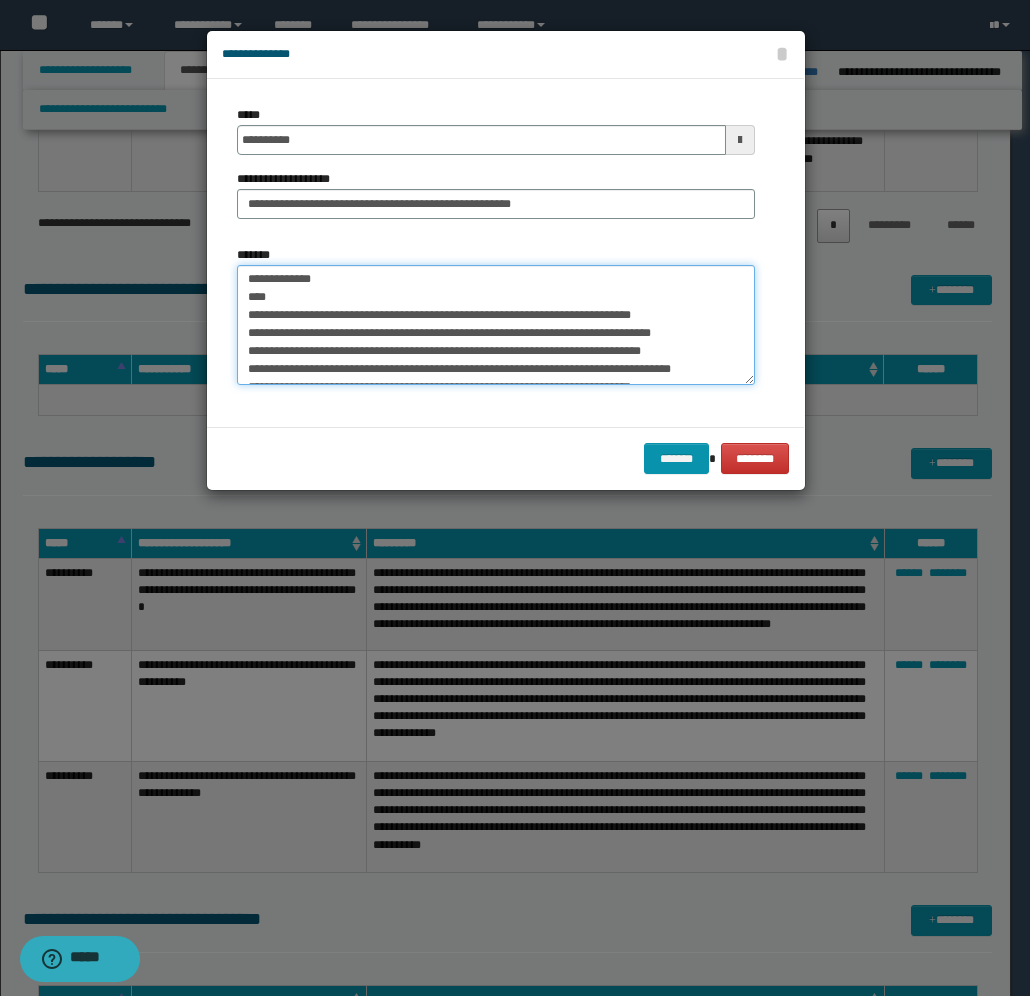 scroll, scrollTop: 0, scrollLeft: 0, axis: both 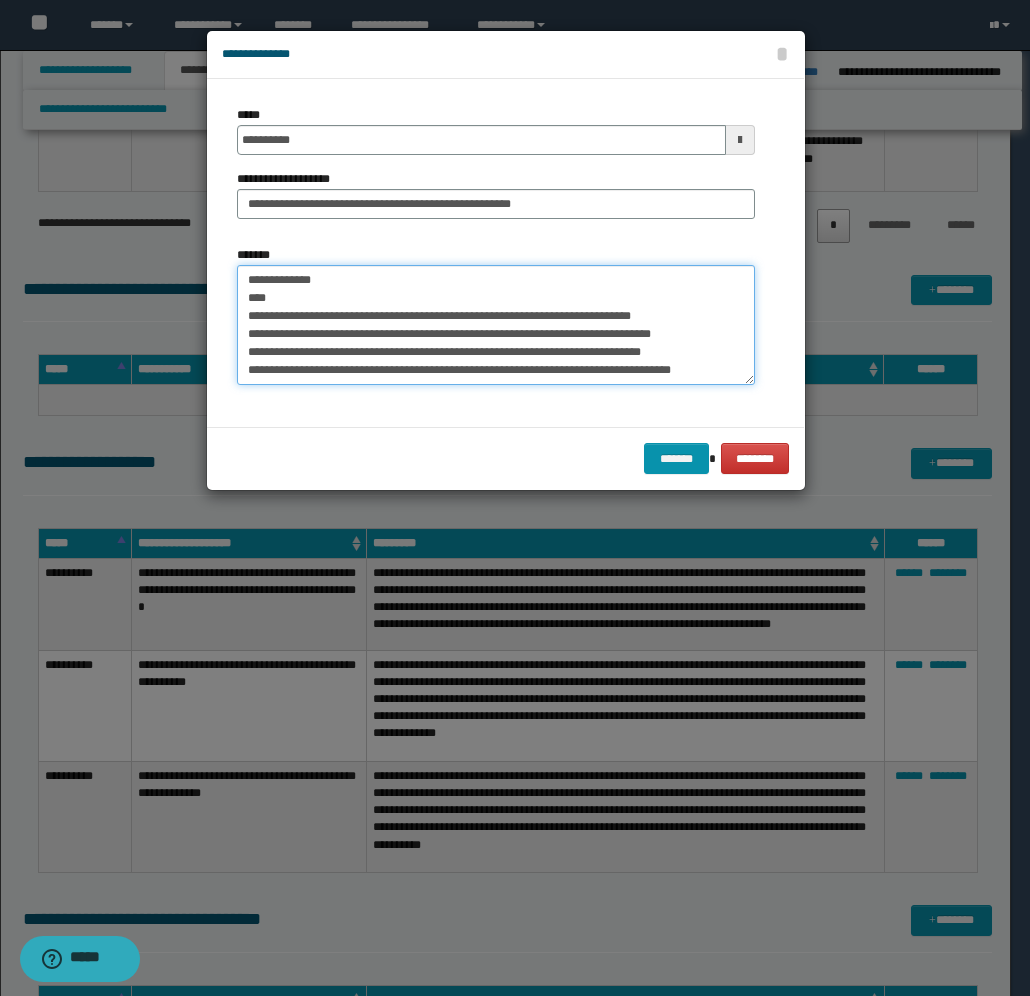 click on "**********" at bounding box center [496, 325] 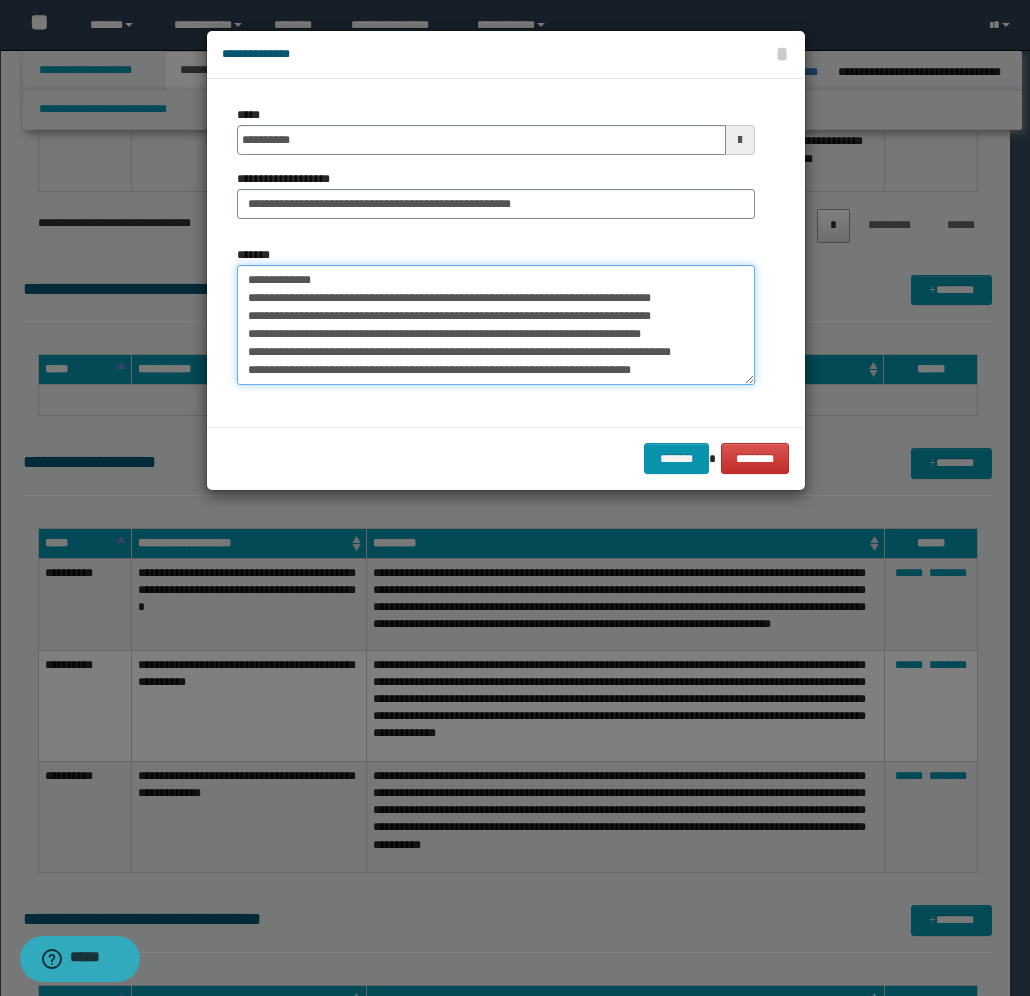 drag, startPoint x: 246, startPoint y: 317, endPoint x: 272, endPoint y: 312, distance: 26.476404 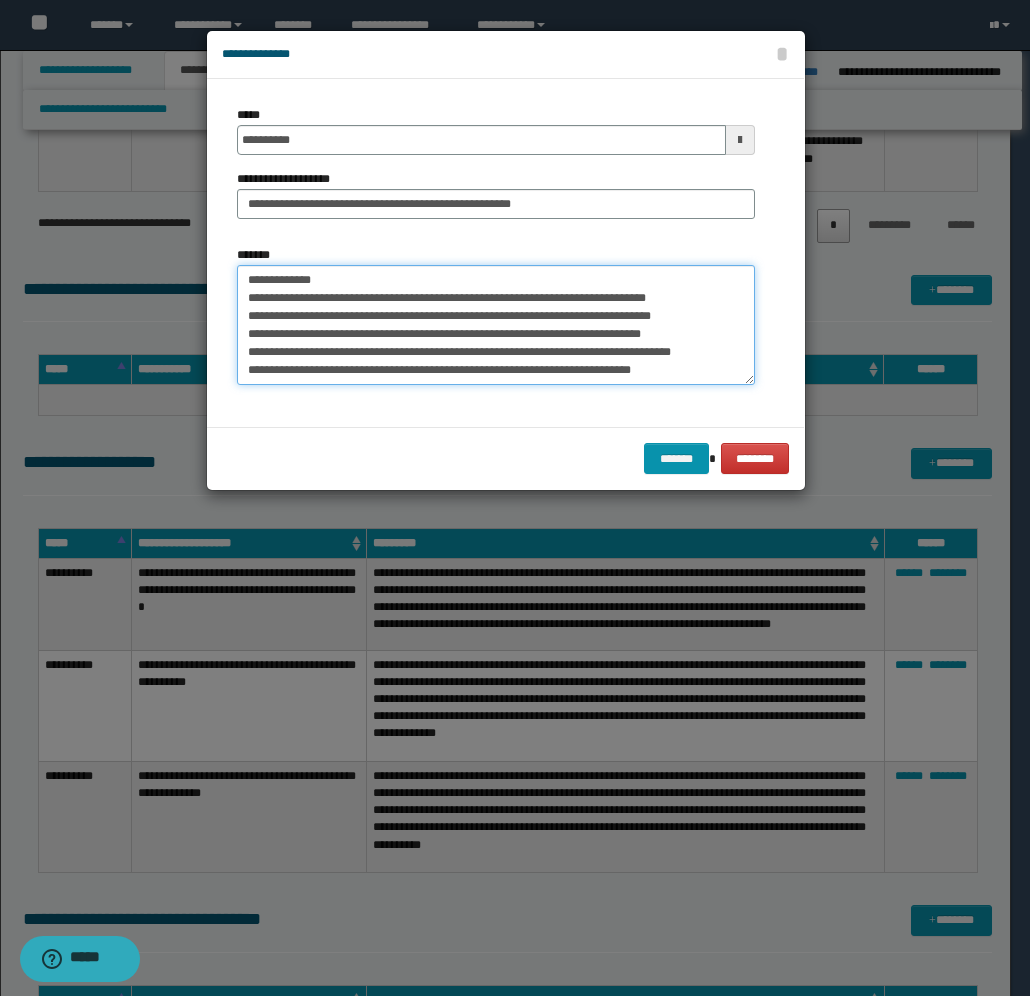 click on "**********" at bounding box center (496, 325) 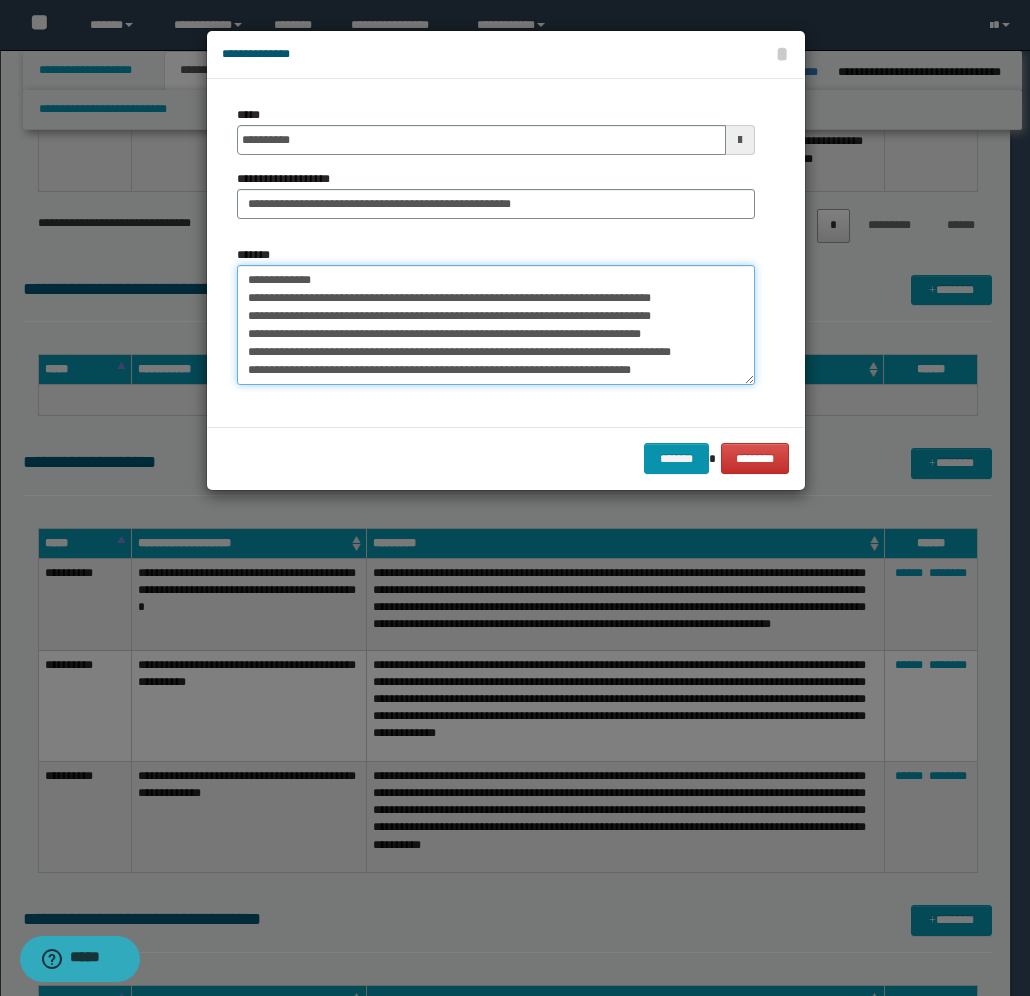 click on "**********" at bounding box center (496, 325) 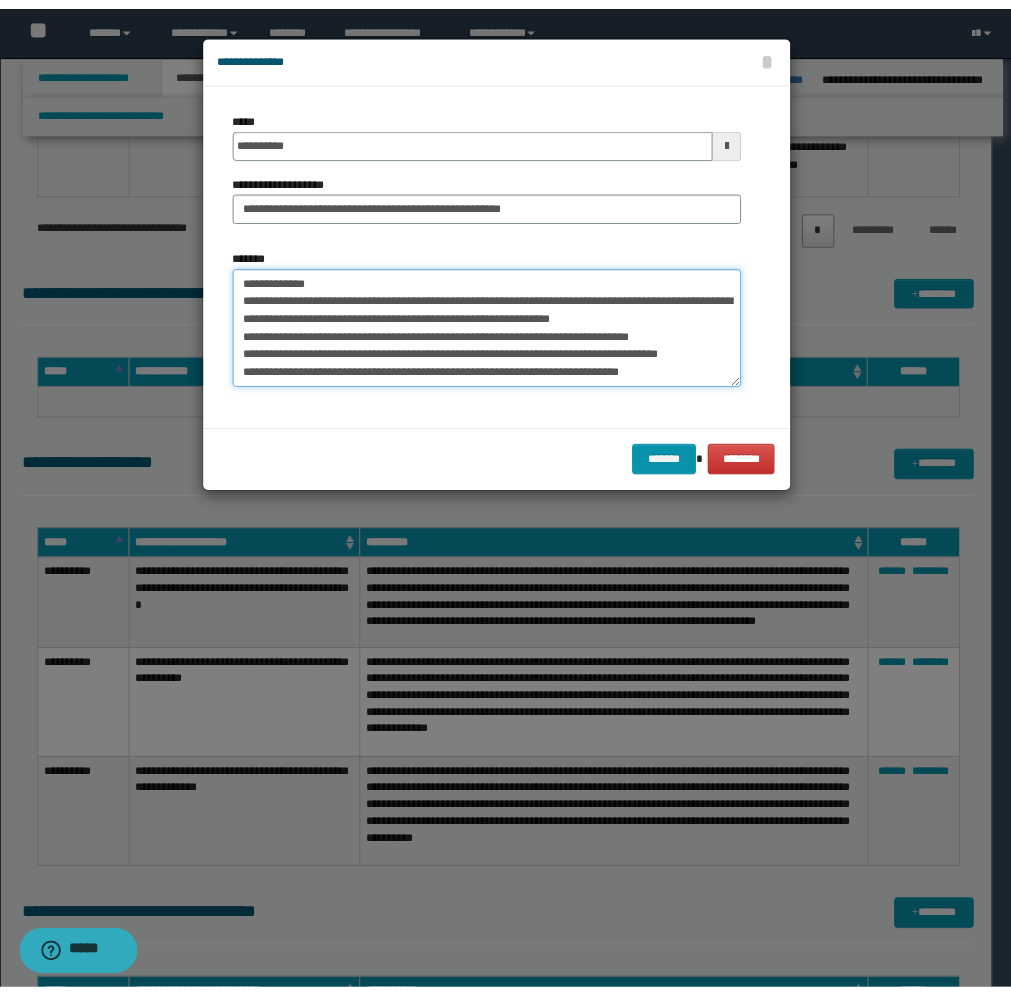 scroll, scrollTop: 18, scrollLeft: 0, axis: vertical 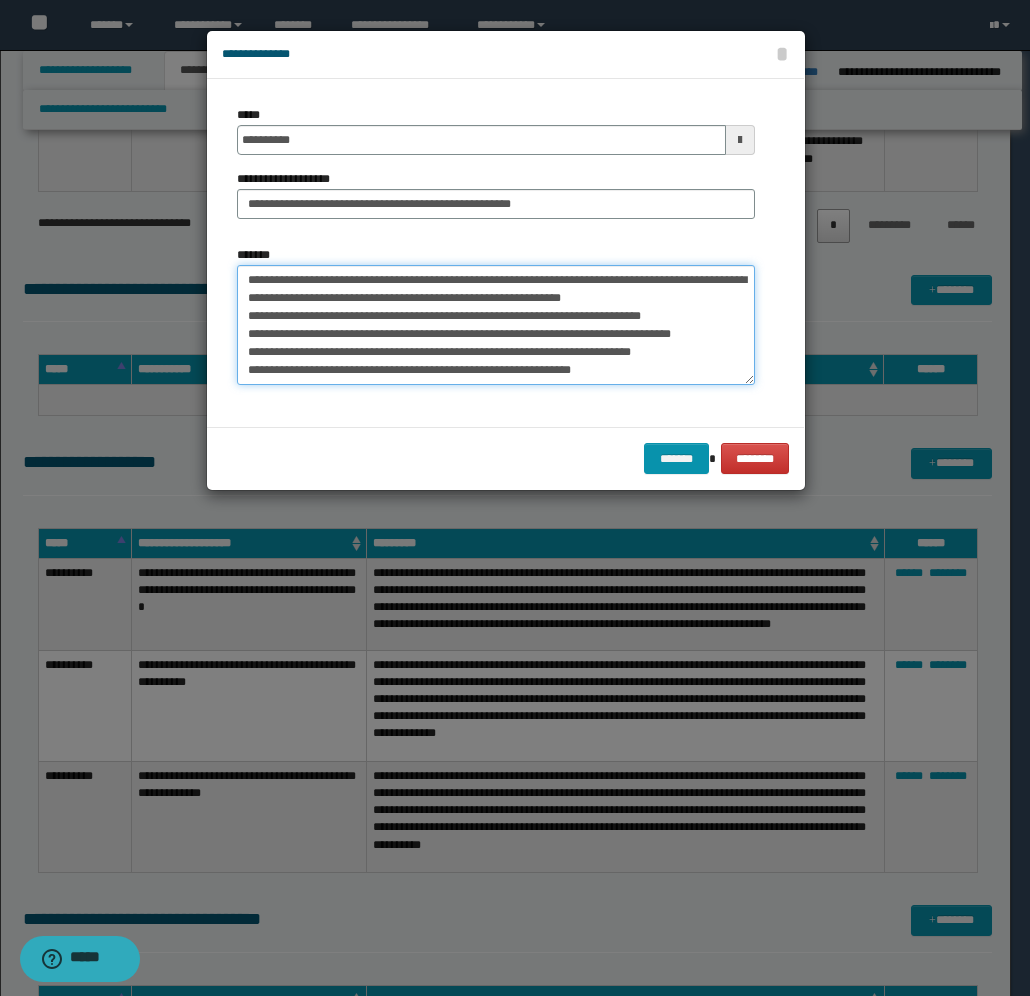 click on "**********" at bounding box center (496, 325) 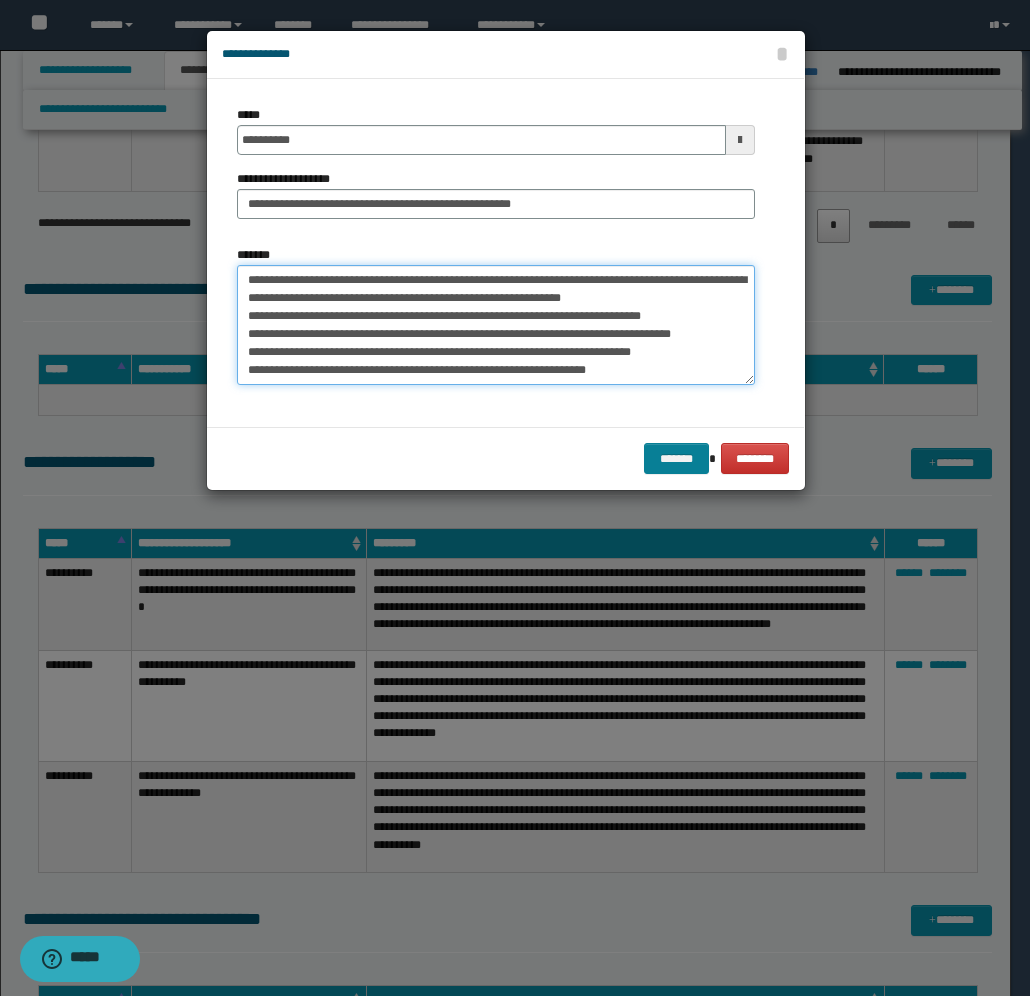 type on "**********" 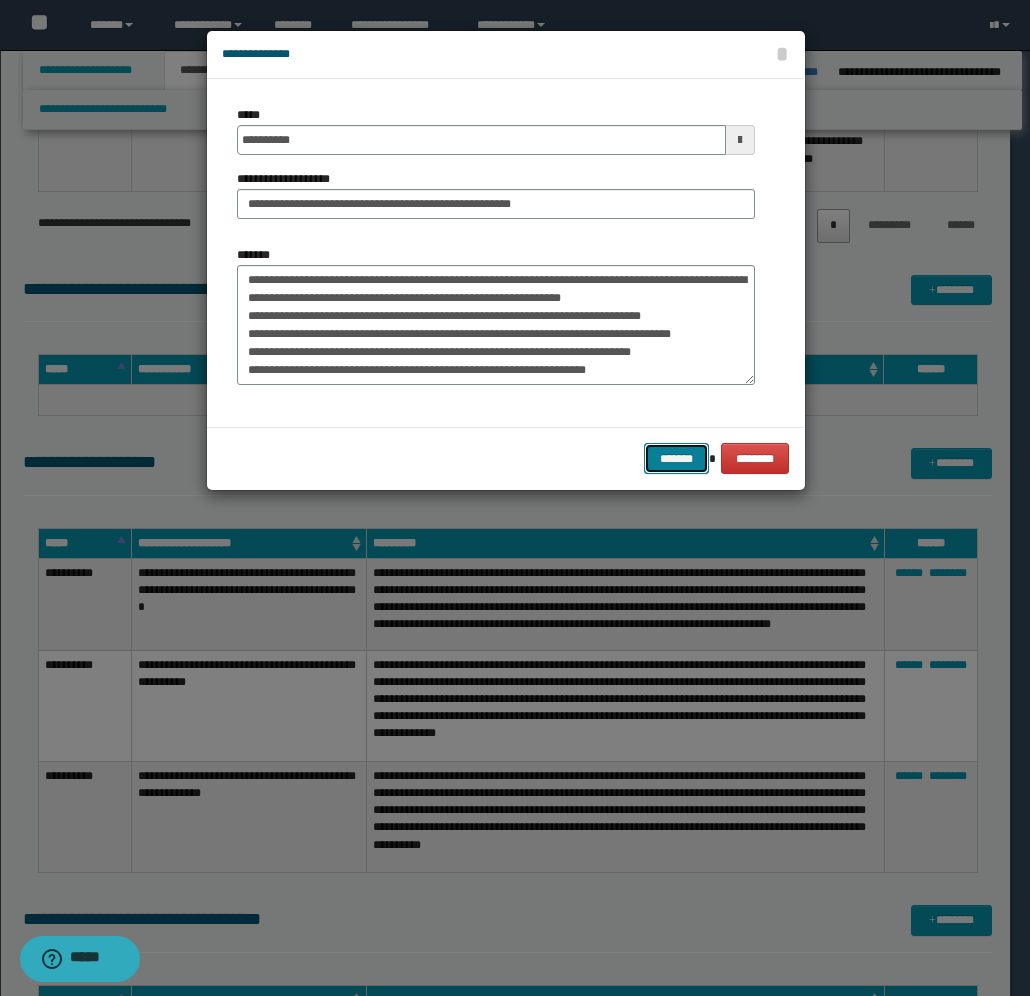 click on "*******" at bounding box center (676, 458) 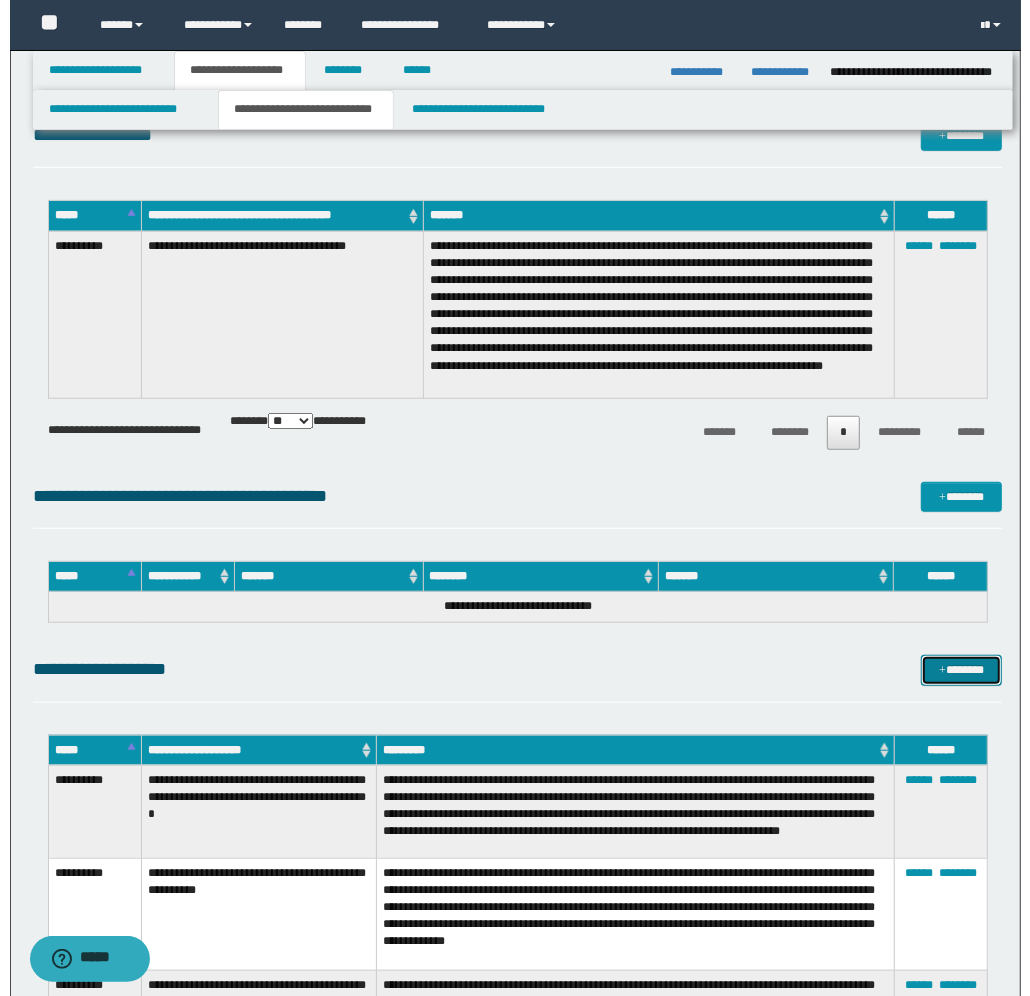 scroll, scrollTop: 500, scrollLeft: 0, axis: vertical 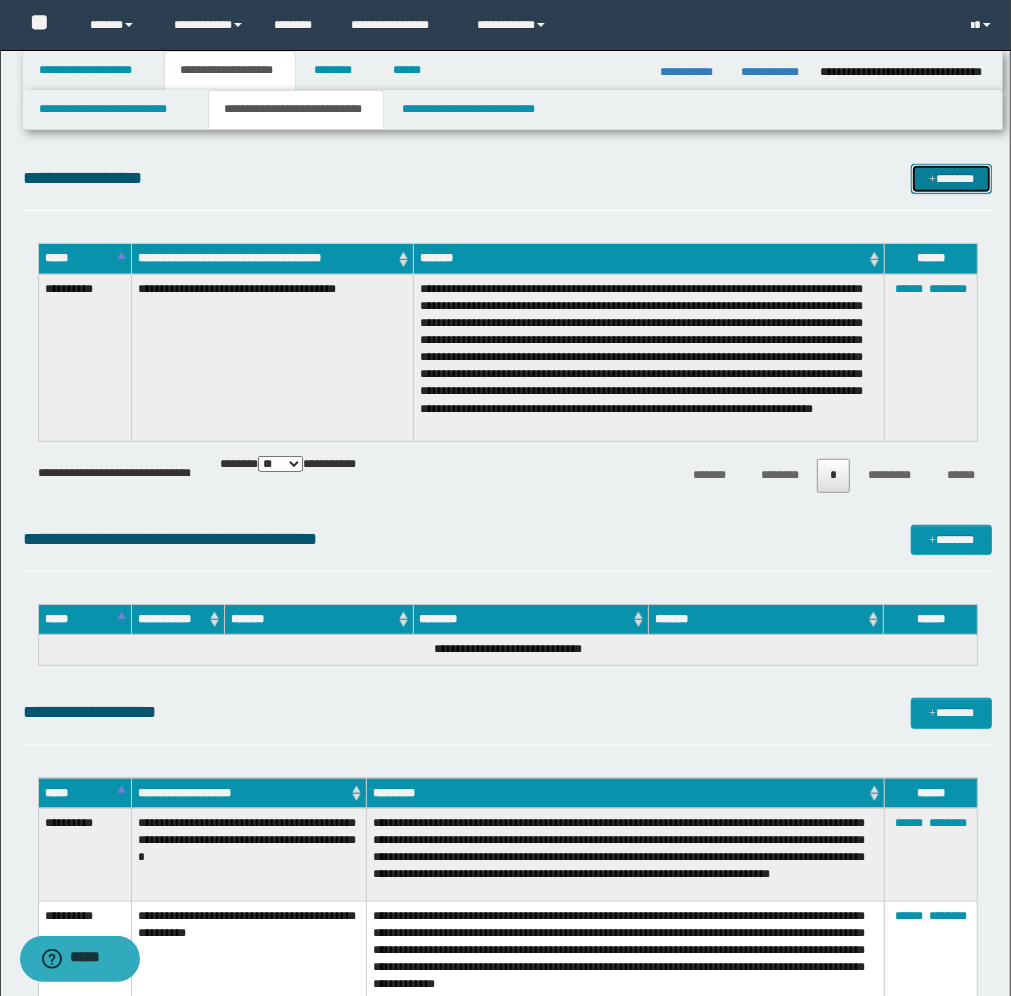 click on "*******" at bounding box center (951, 179) 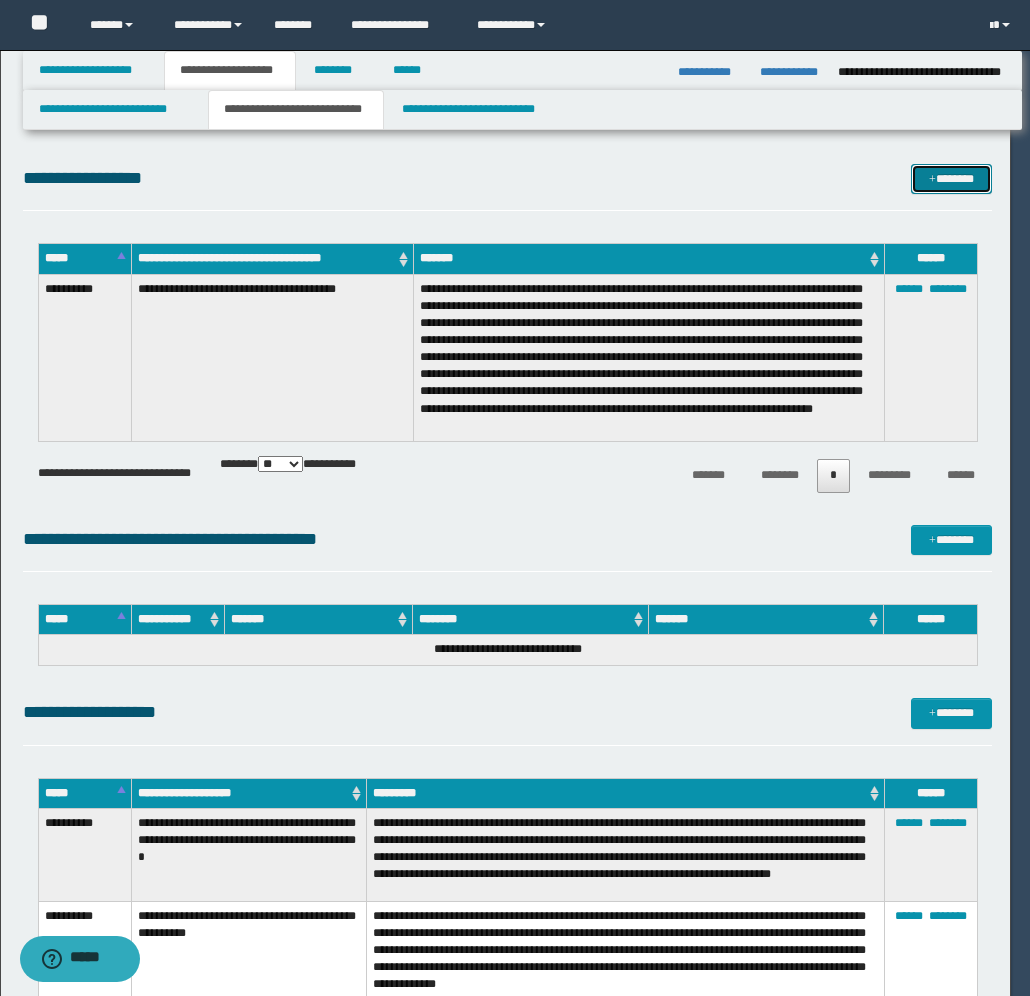 scroll, scrollTop: 0, scrollLeft: 0, axis: both 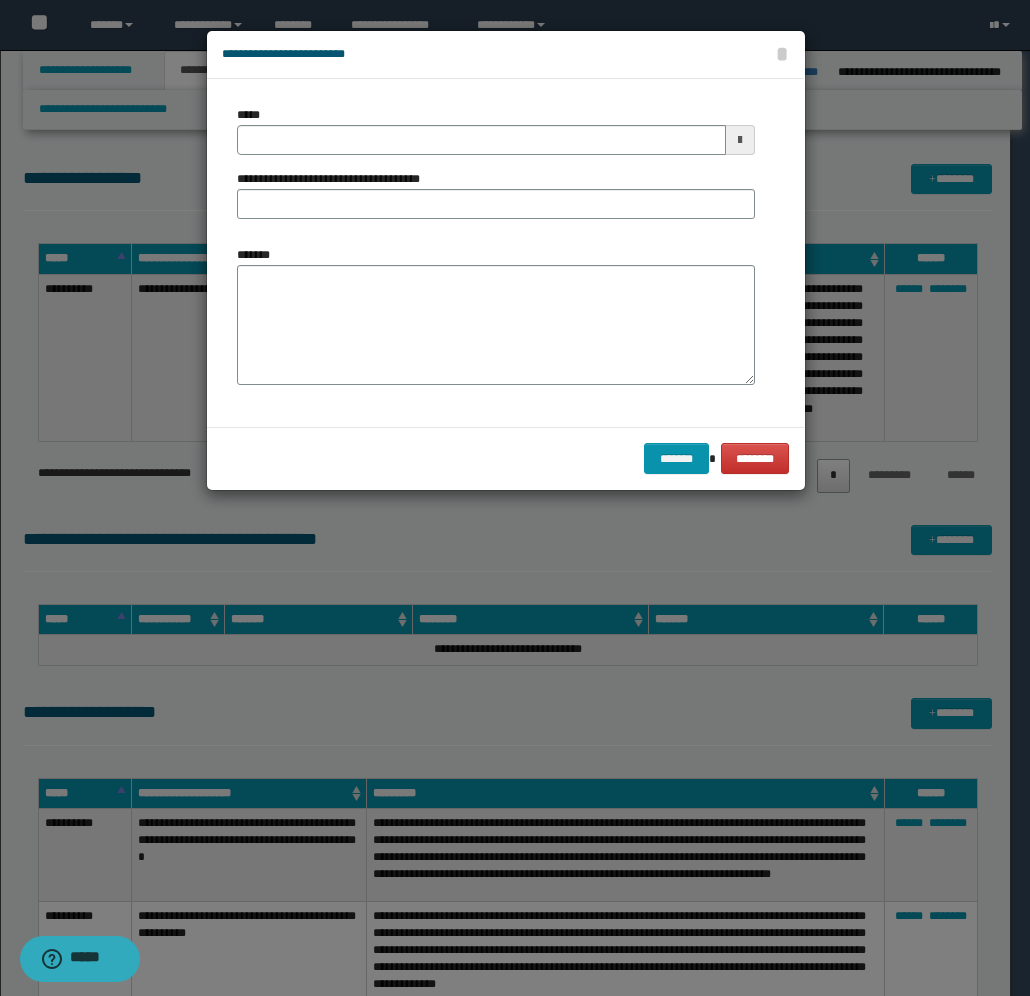 click at bounding box center [740, 140] 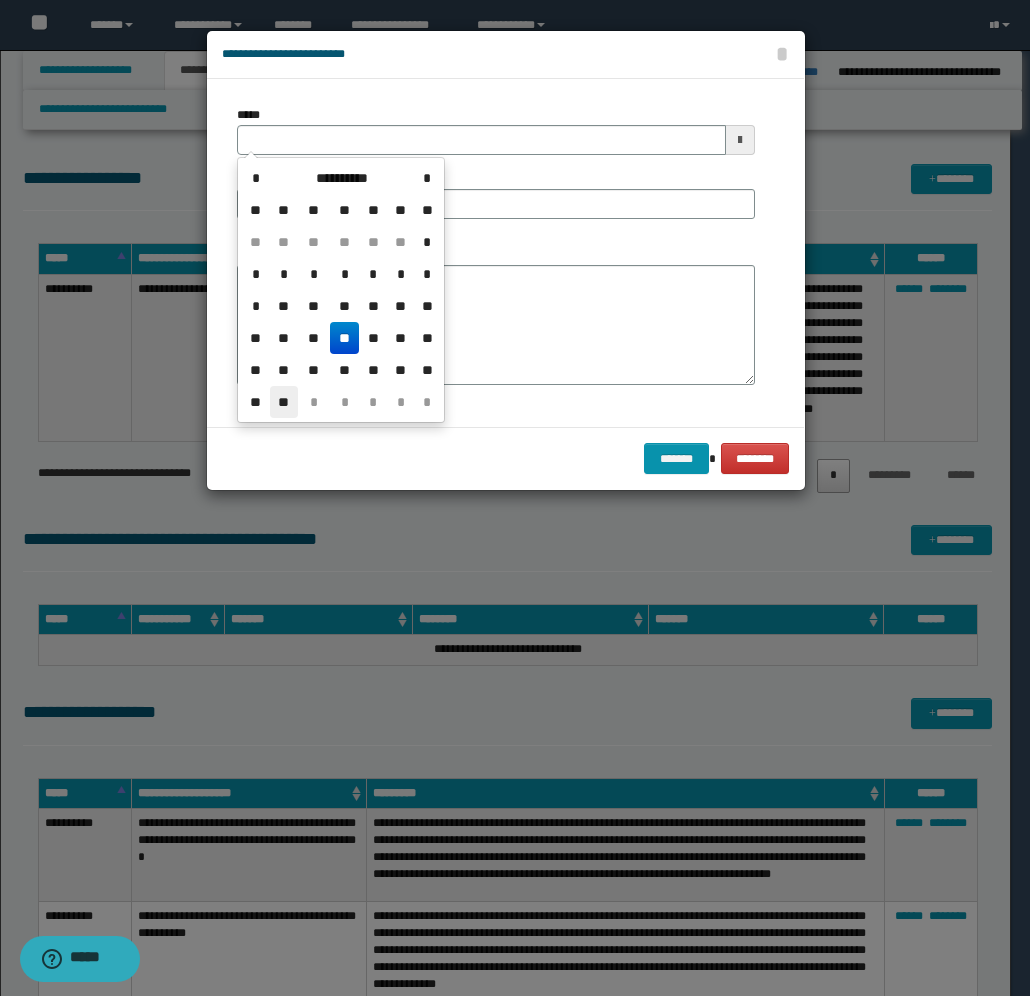click on "**" at bounding box center [284, 402] 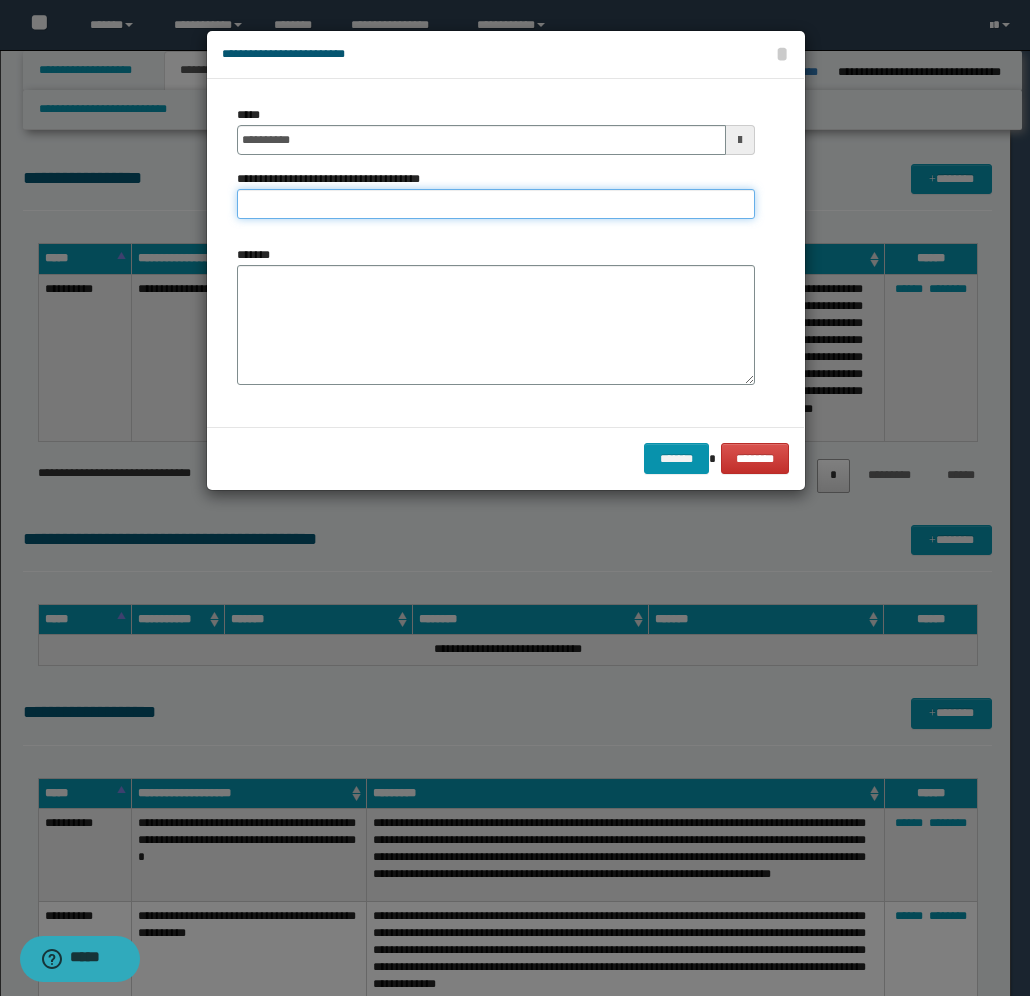click on "**********" at bounding box center [496, 204] 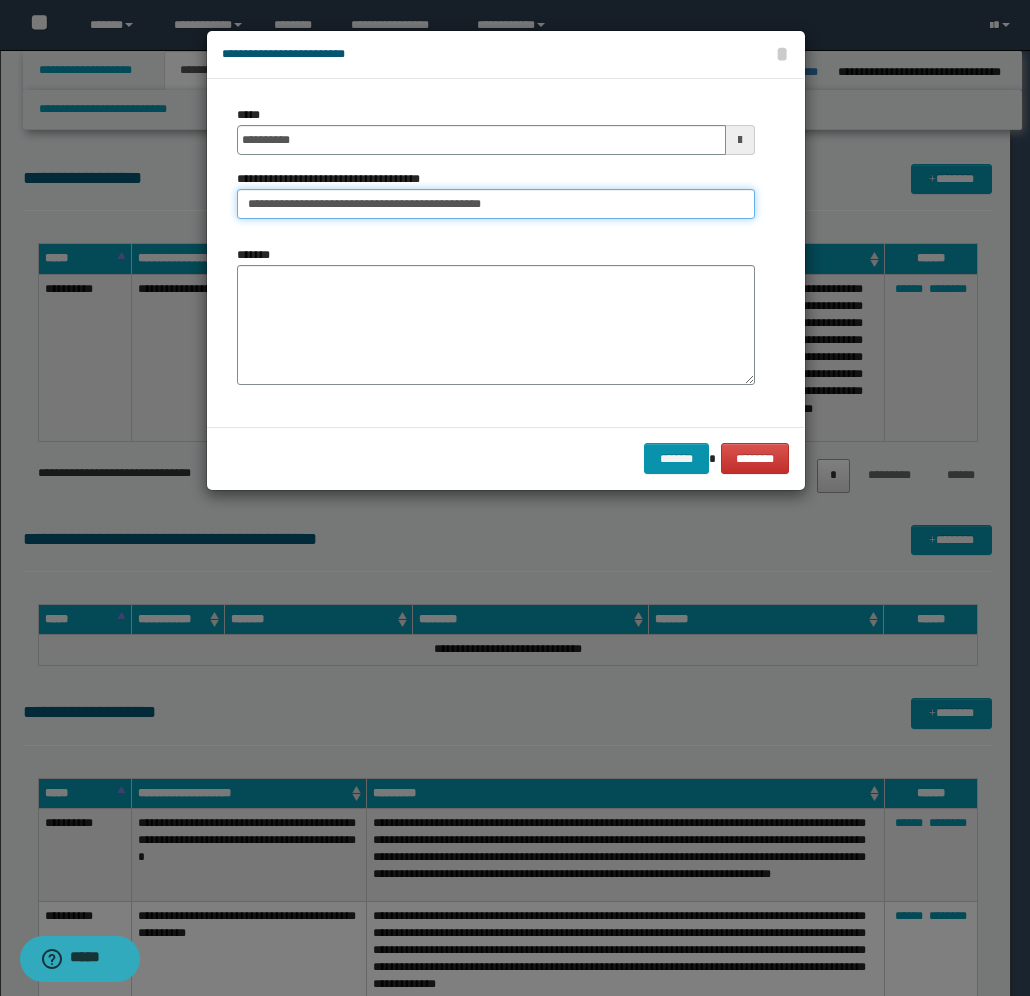 type on "**********" 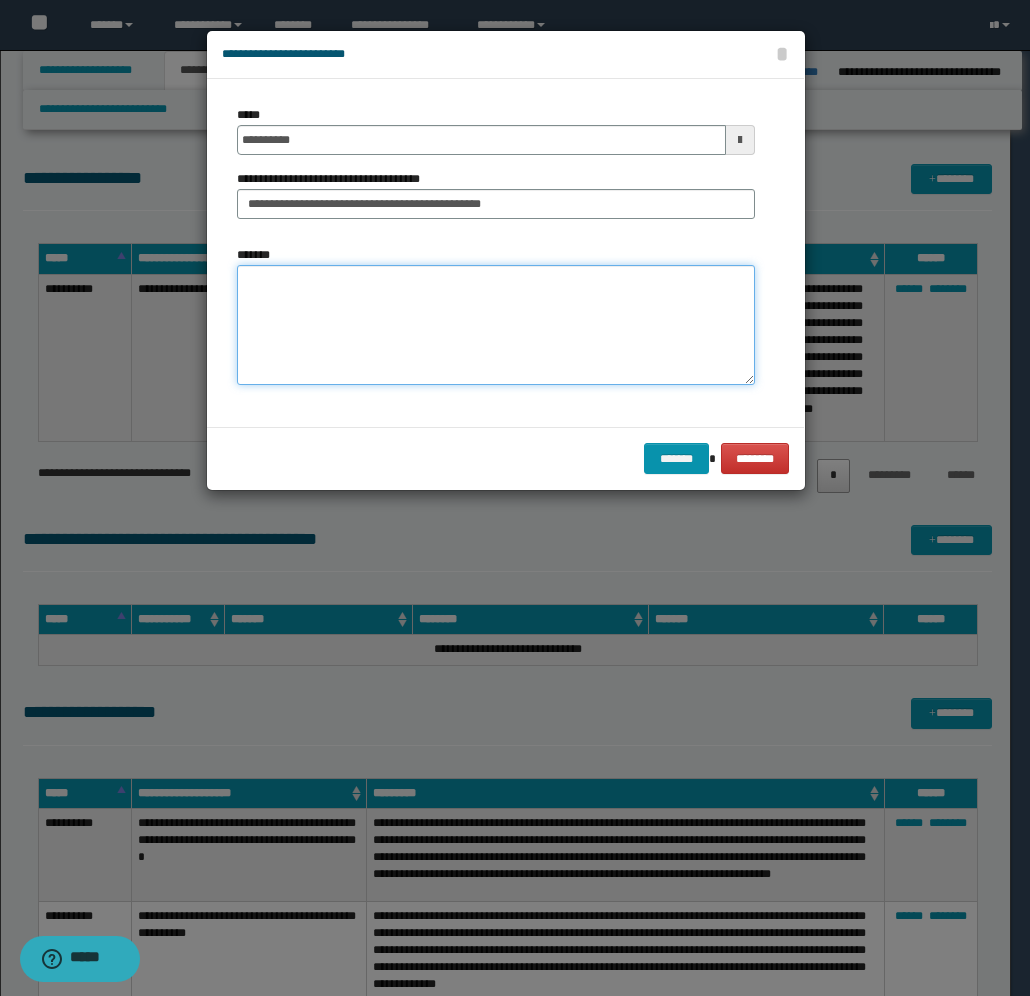 click on "*******" at bounding box center (496, 325) 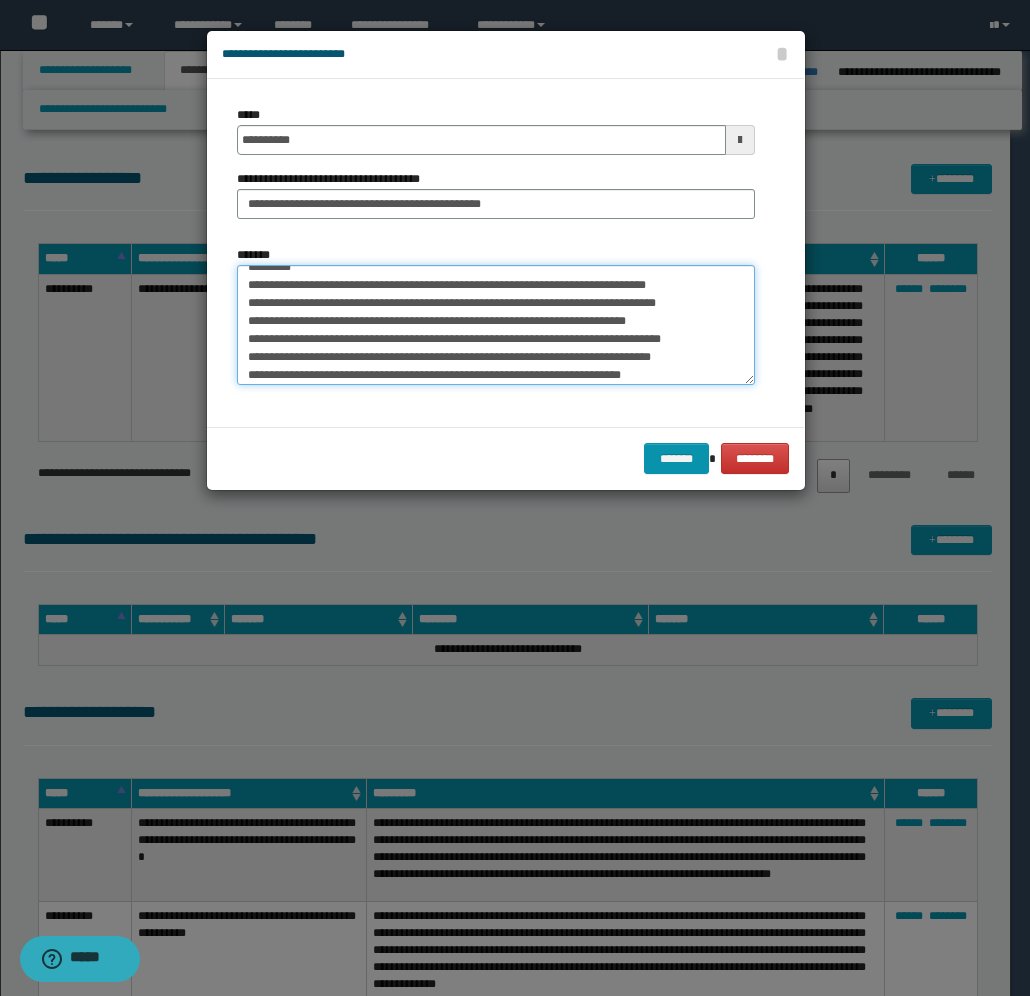 scroll, scrollTop: 0, scrollLeft: 0, axis: both 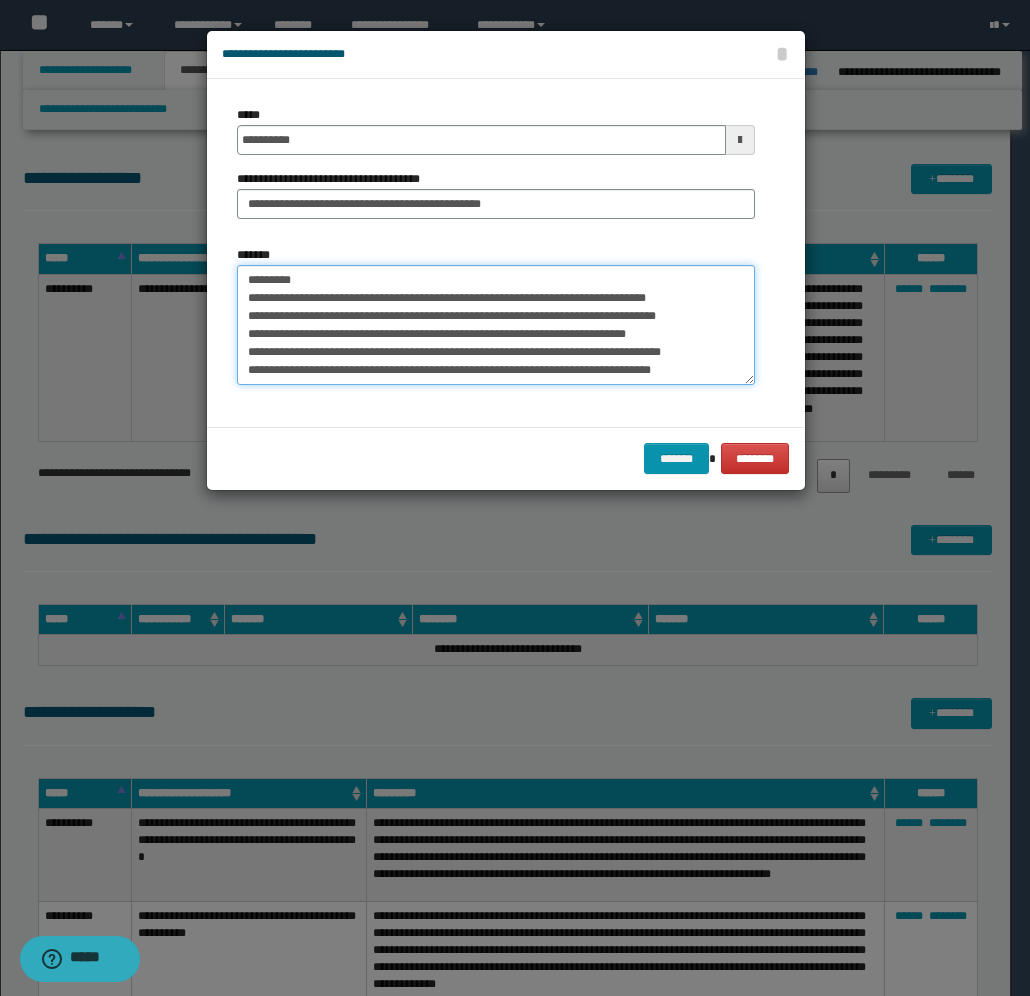 click on "**********" at bounding box center (496, 325) 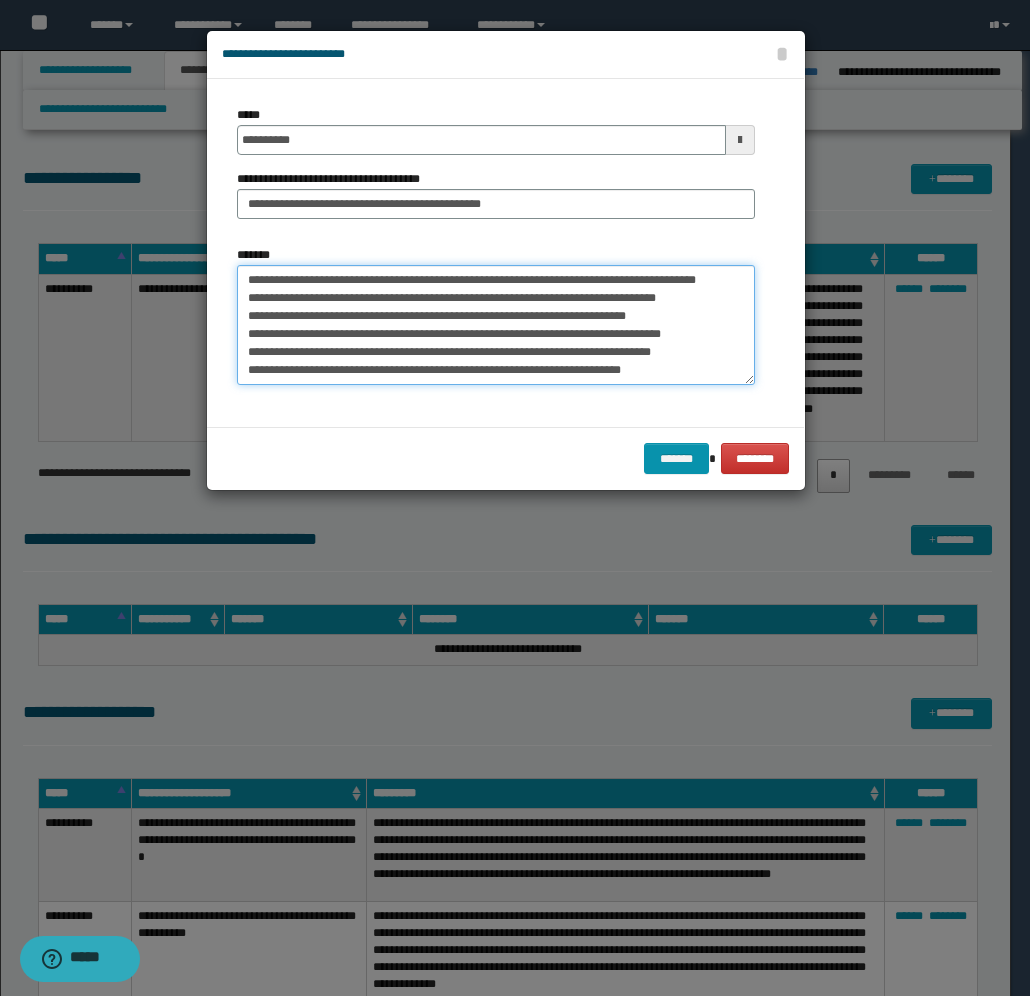 click on "**********" at bounding box center (496, 325) 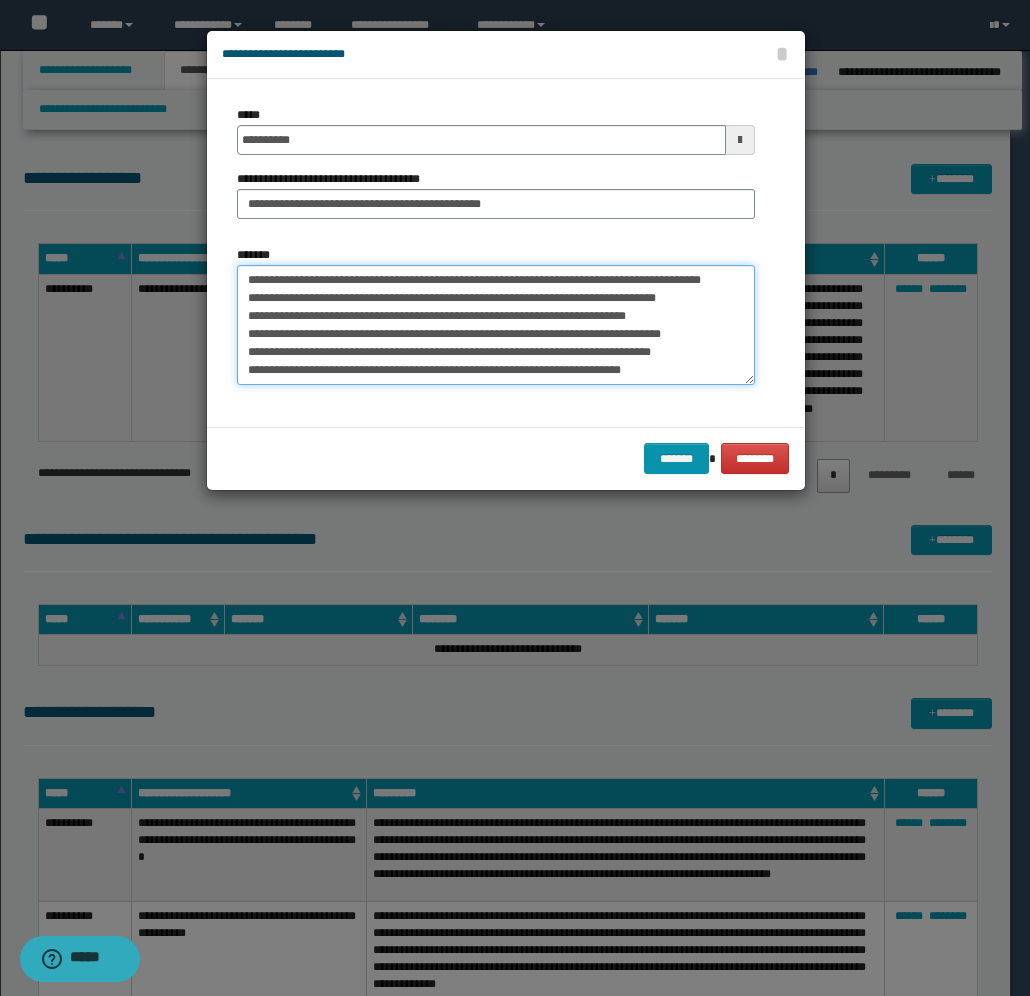 click on "**********" at bounding box center (496, 325) 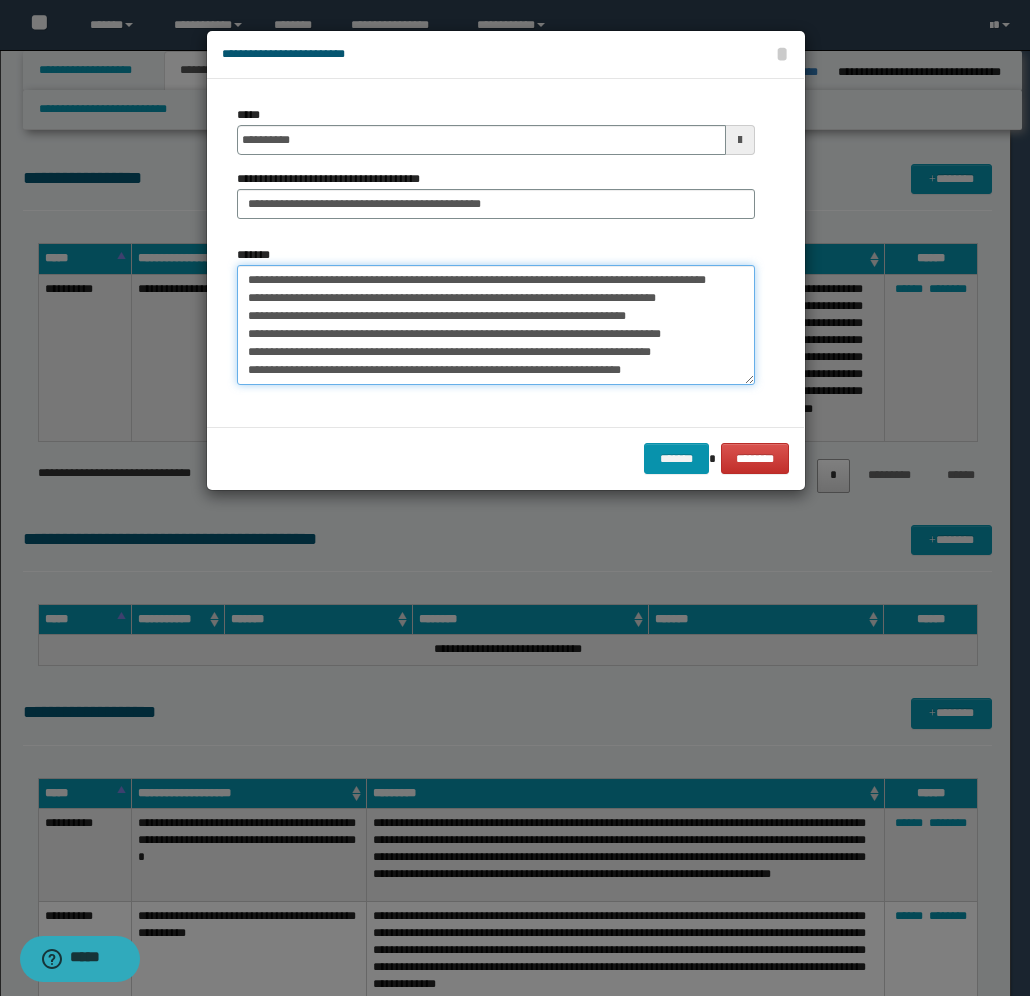 click on "**********" at bounding box center (496, 325) 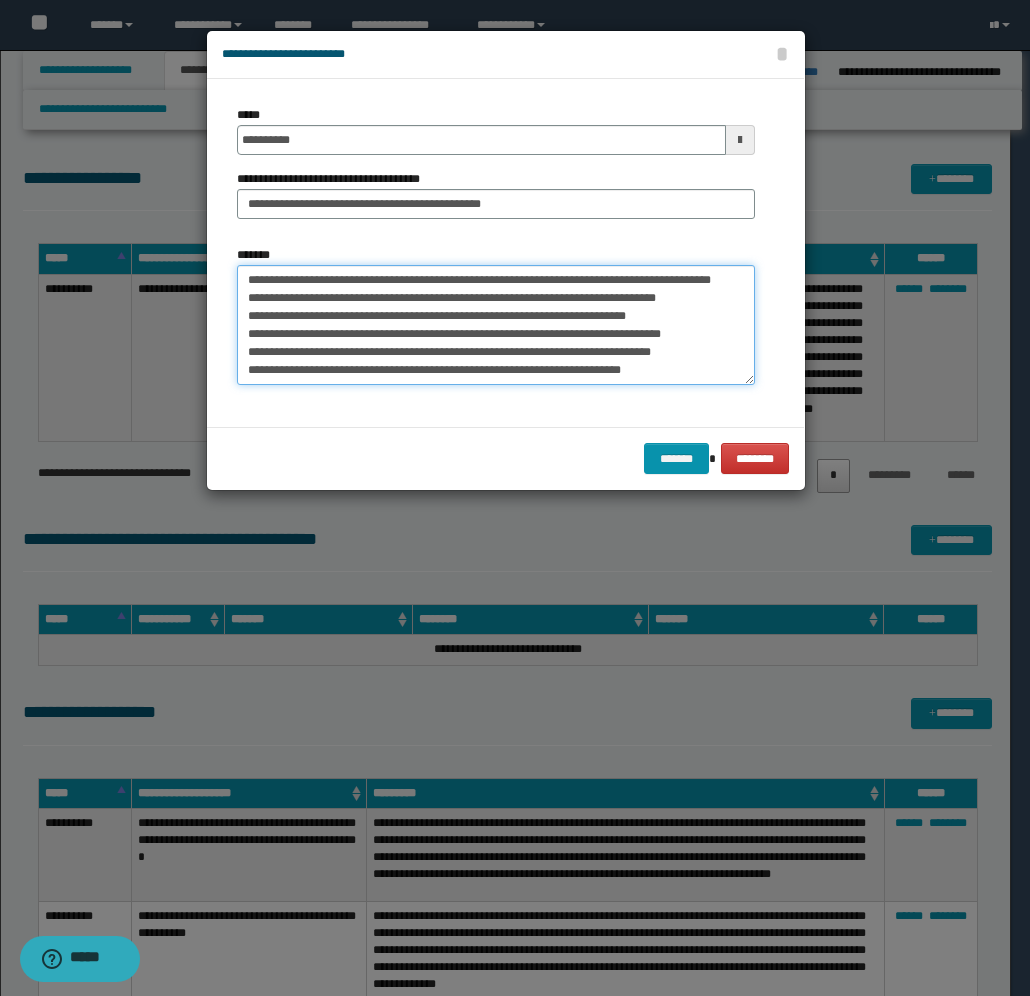 click on "**********" at bounding box center (496, 325) 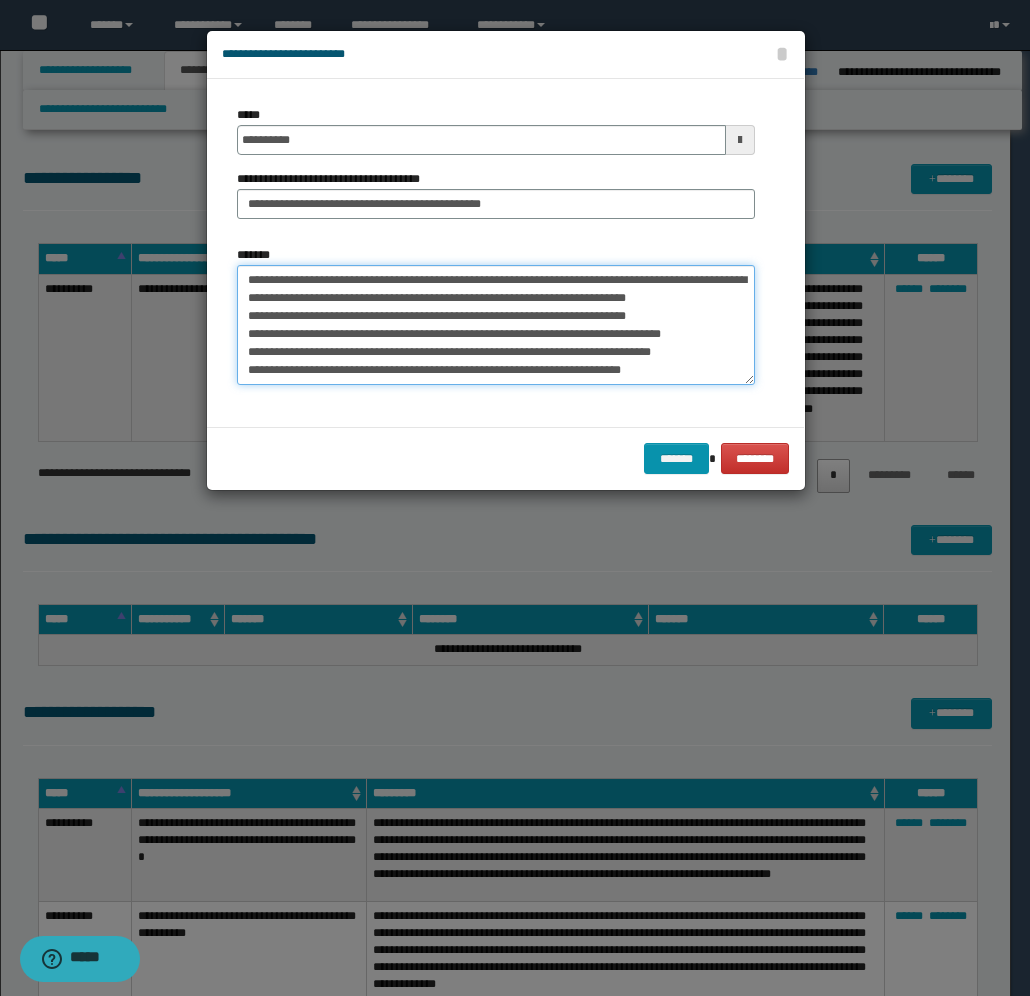 click on "**********" at bounding box center [496, 325] 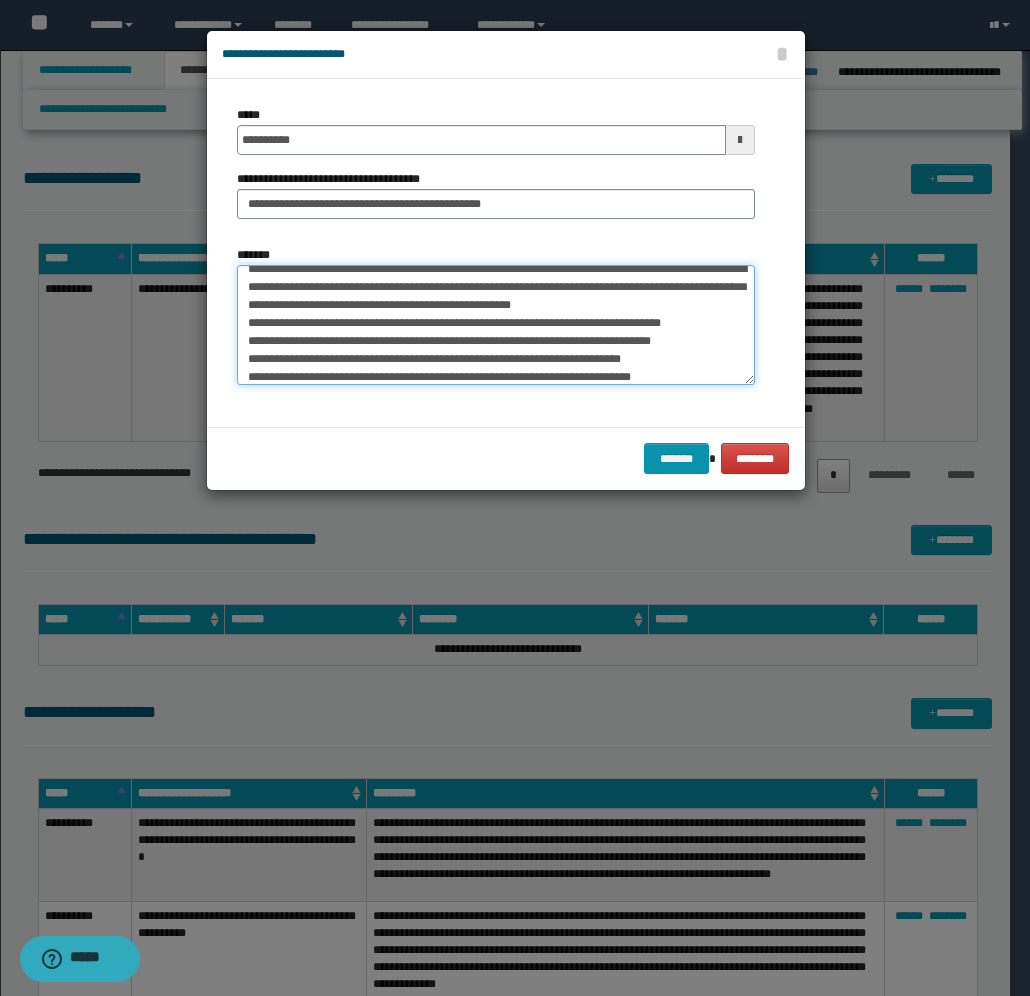scroll, scrollTop: 18, scrollLeft: 0, axis: vertical 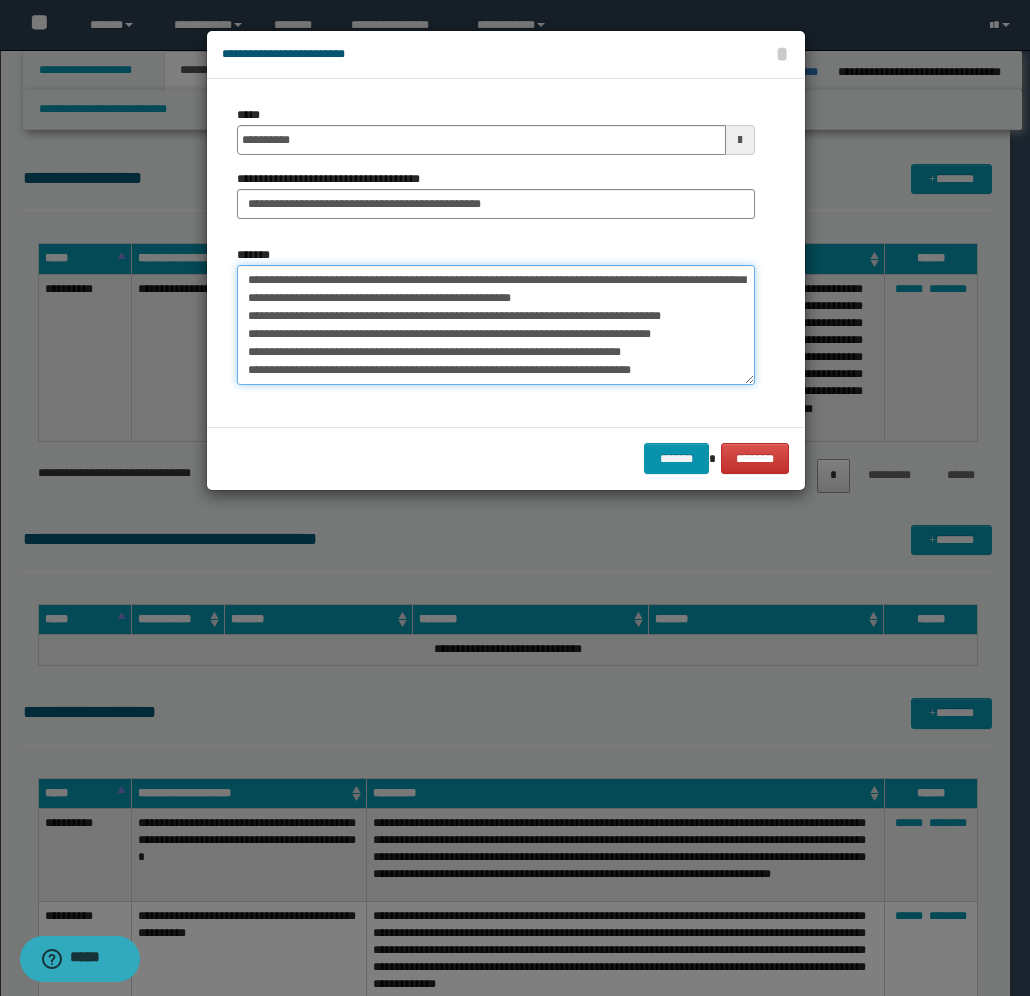 click on "**********" at bounding box center [496, 325] 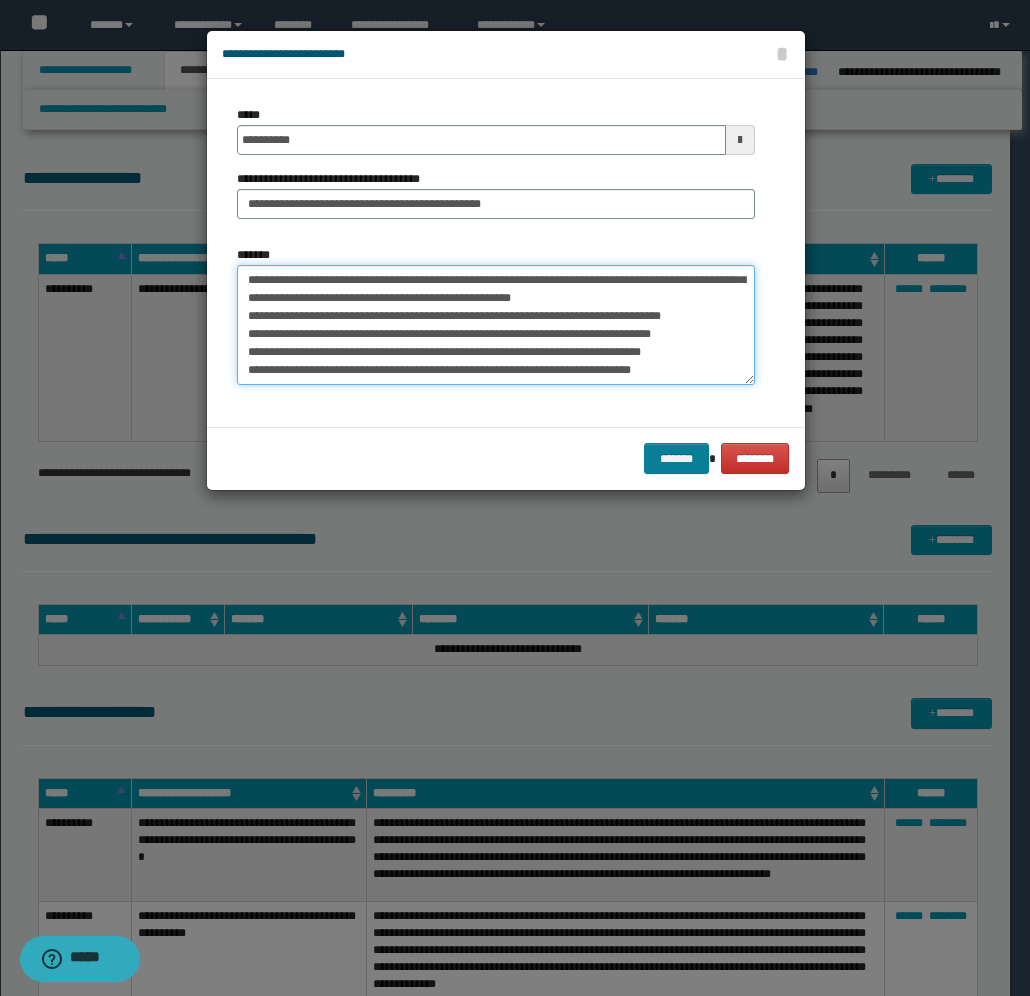 type on "**********" 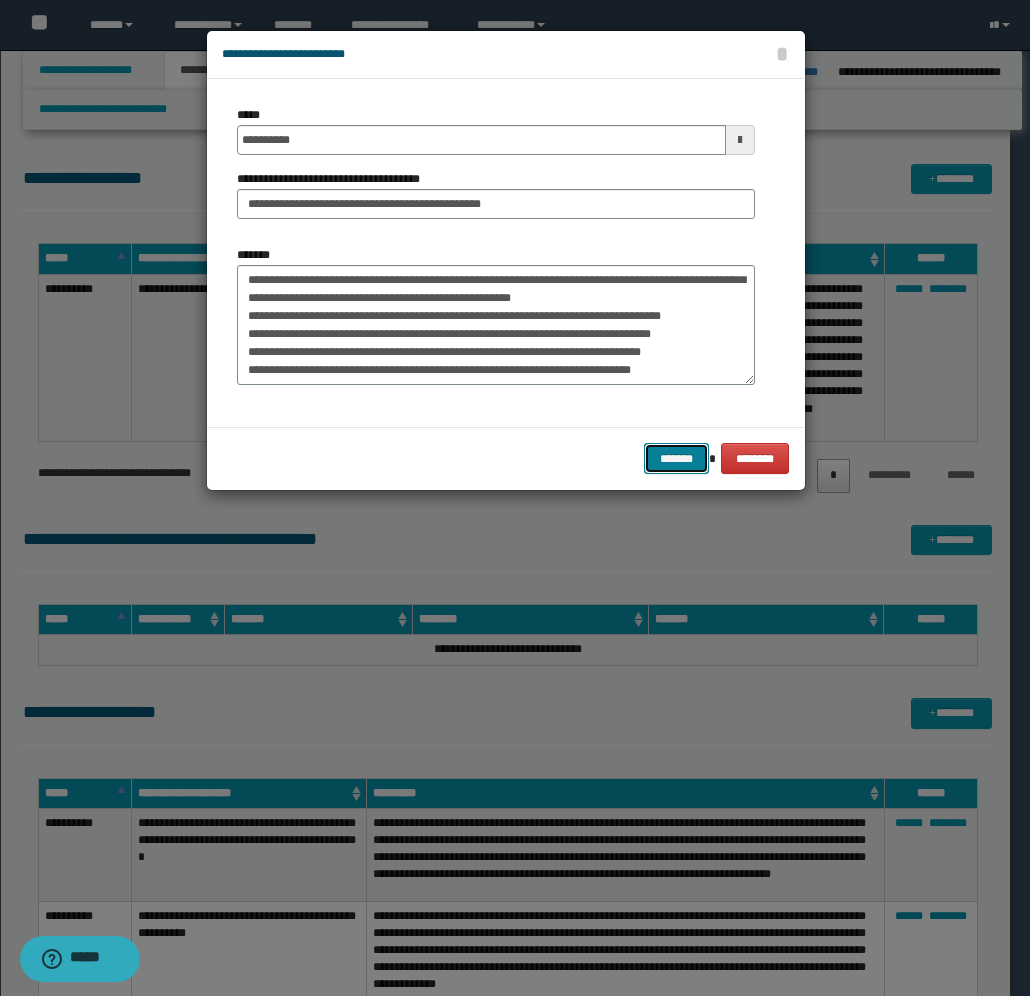 click on "*******" at bounding box center (676, 458) 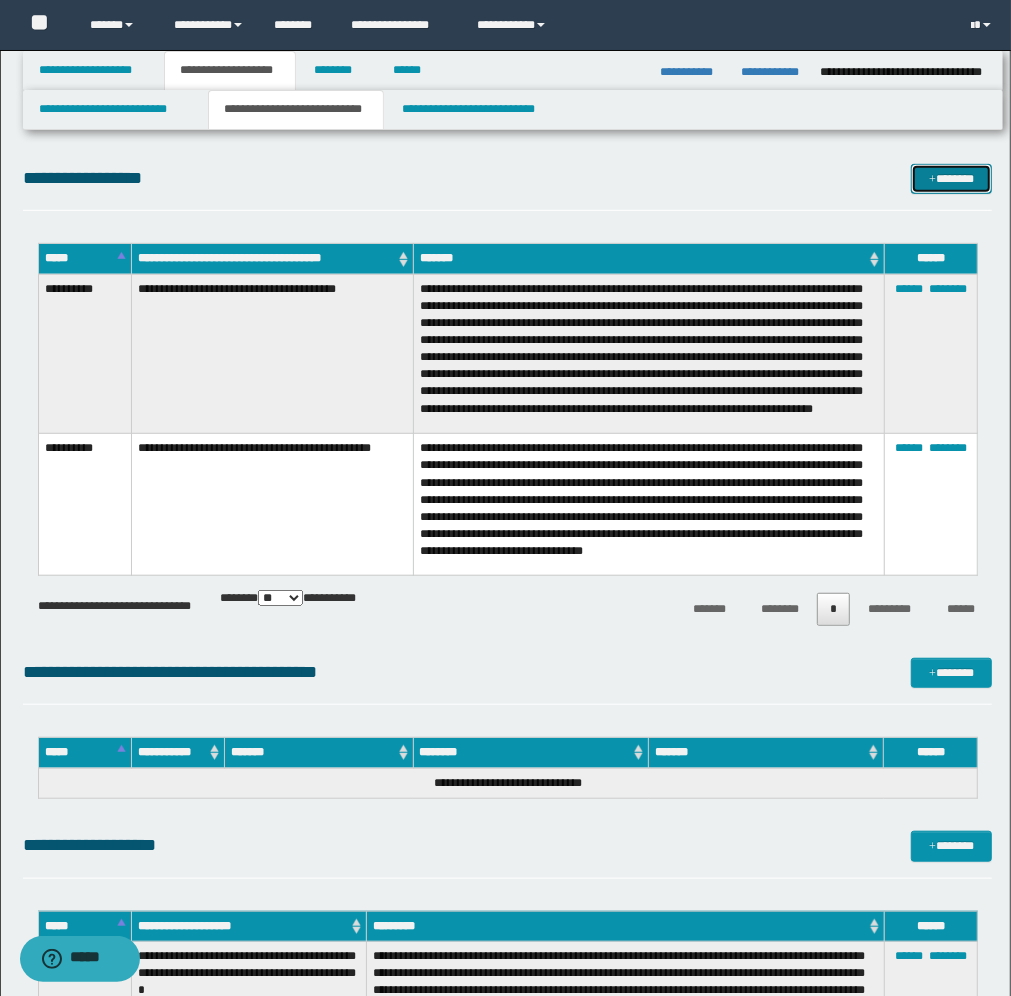 click on "*******" at bounding box center (951, 179) 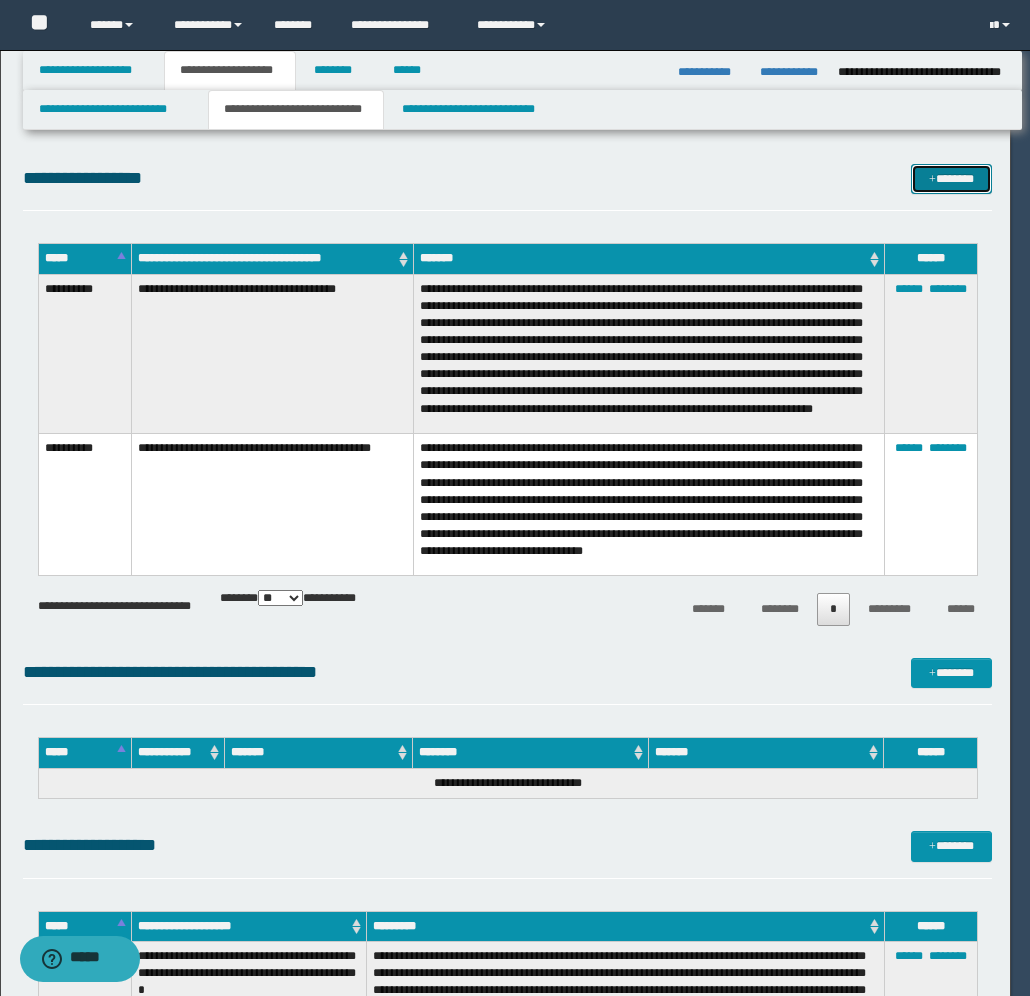 scroll, scrollTop: 0, scrollLeft: 0, axis: both 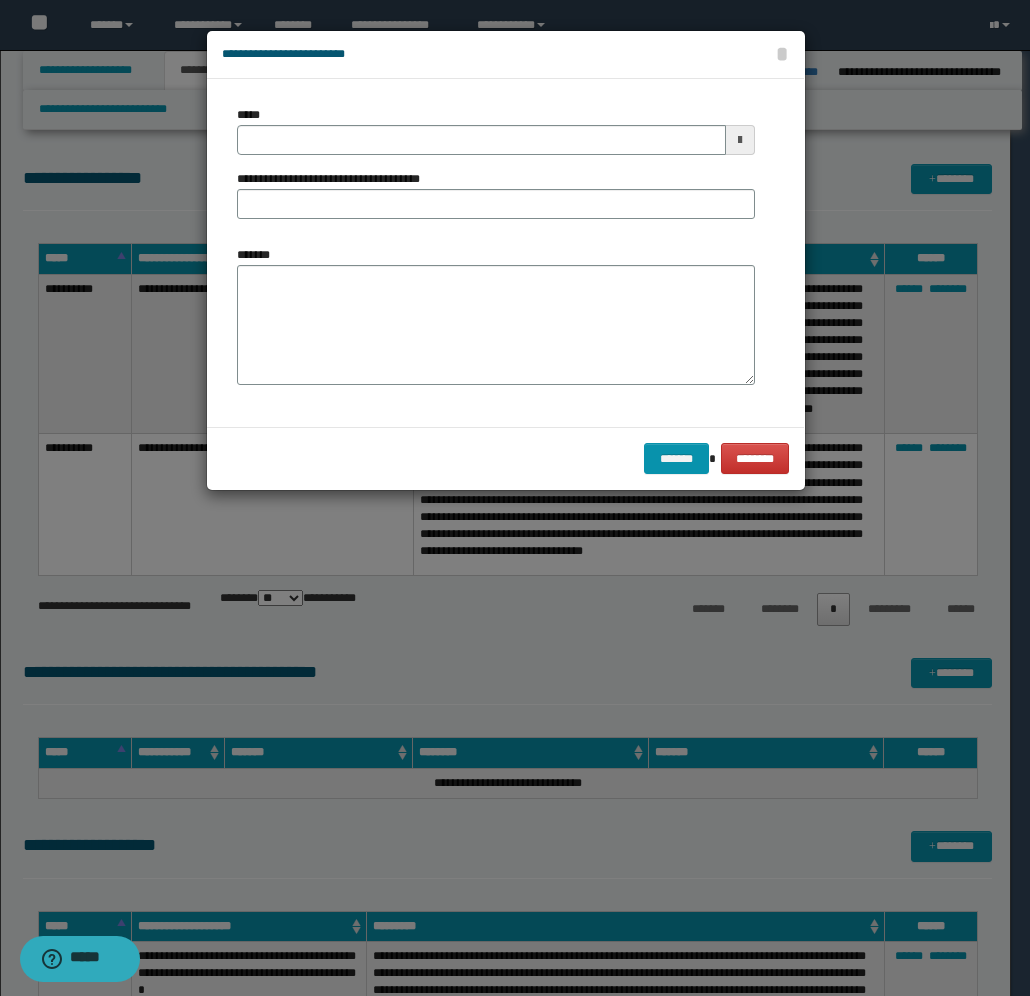 click at bounding box center (740, 140) 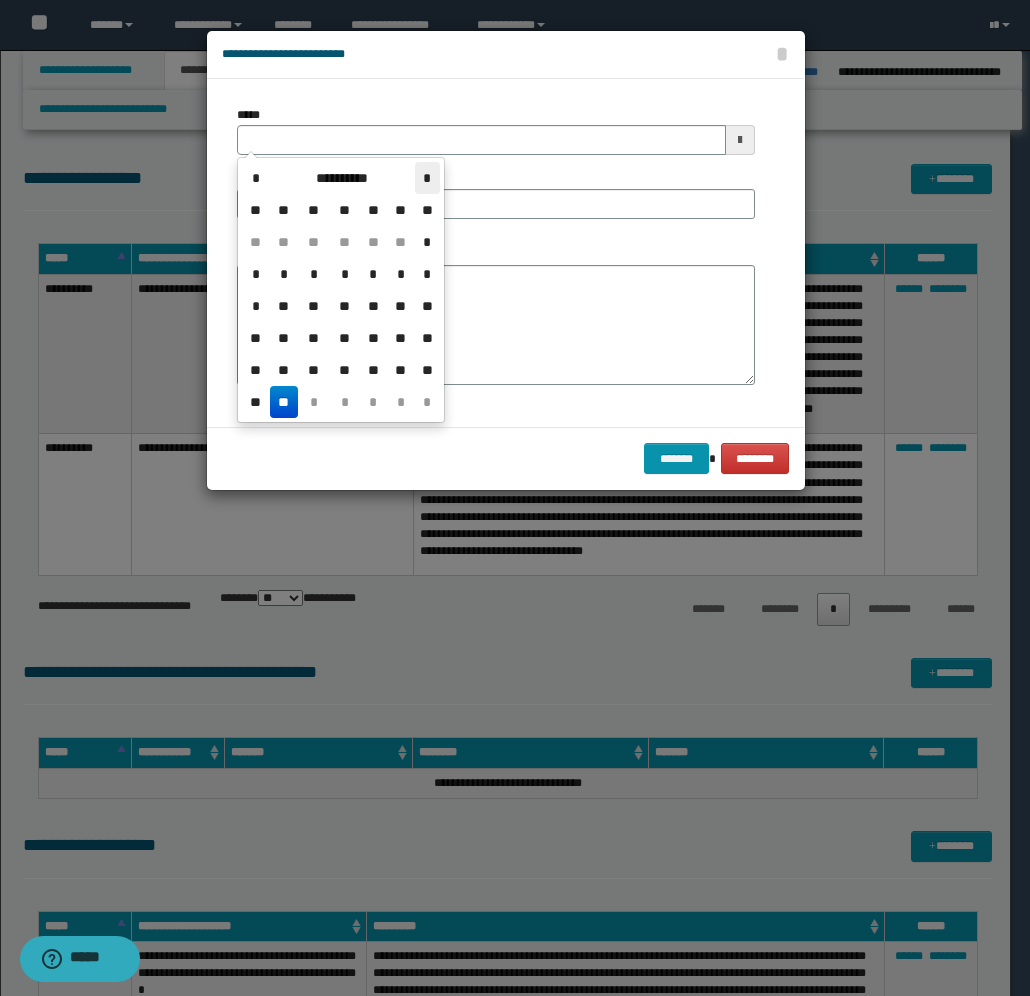 click on "*" at bounding box center (427, 178) 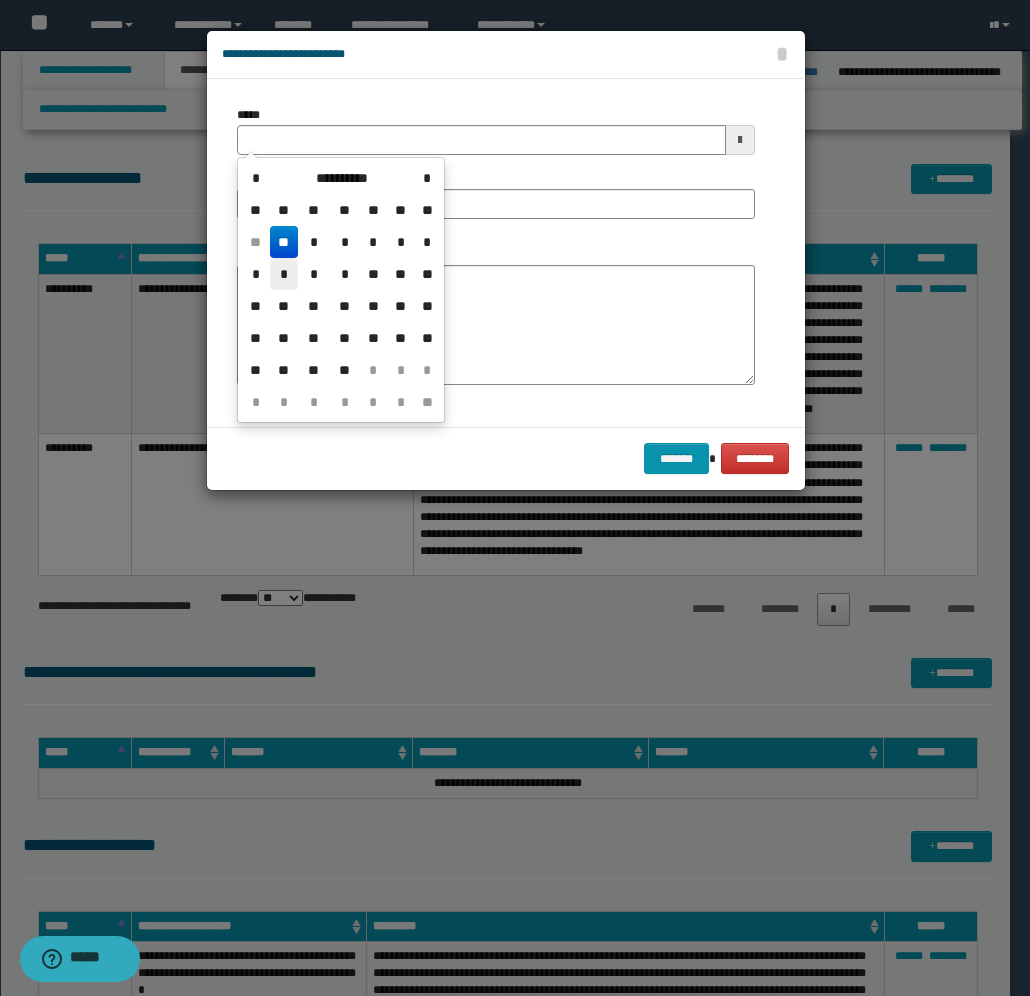 click on "*" at bounding box center [284, 274] 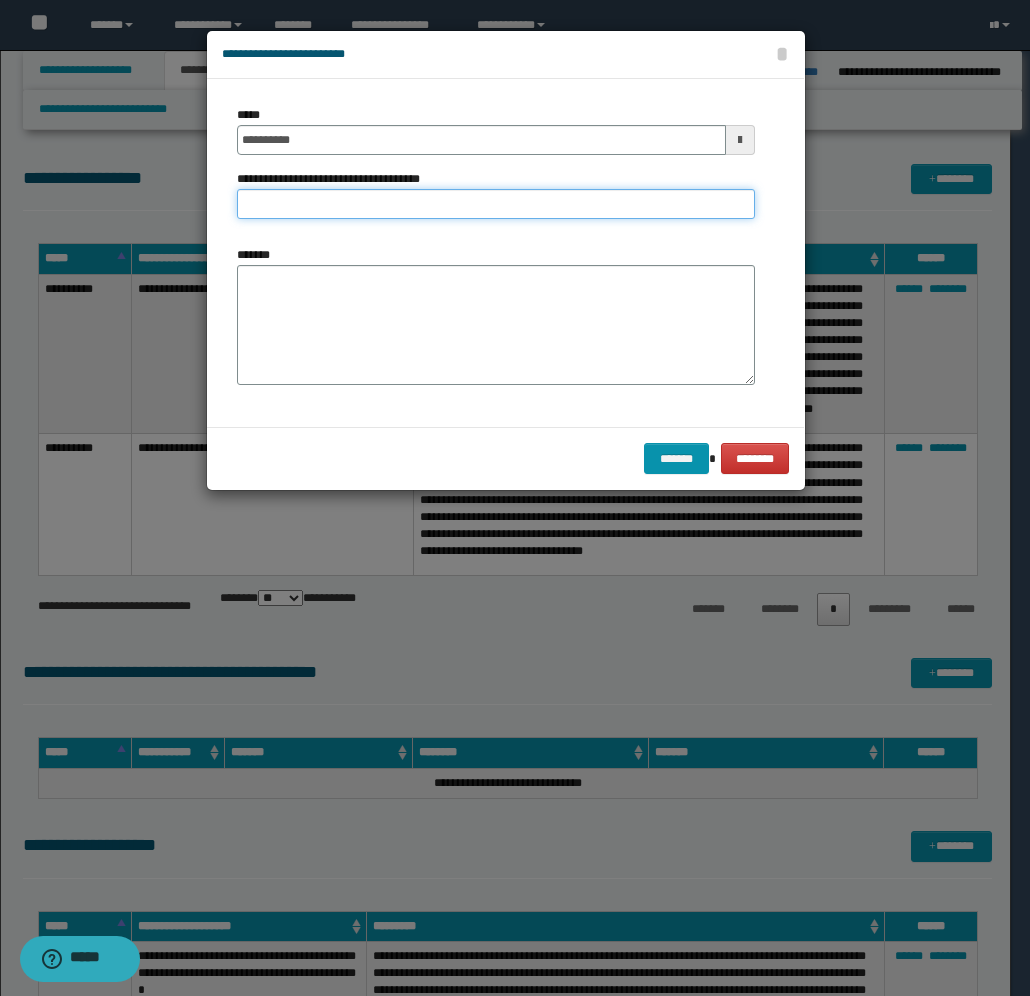 click on "**********" at bounding box center (496, 204) 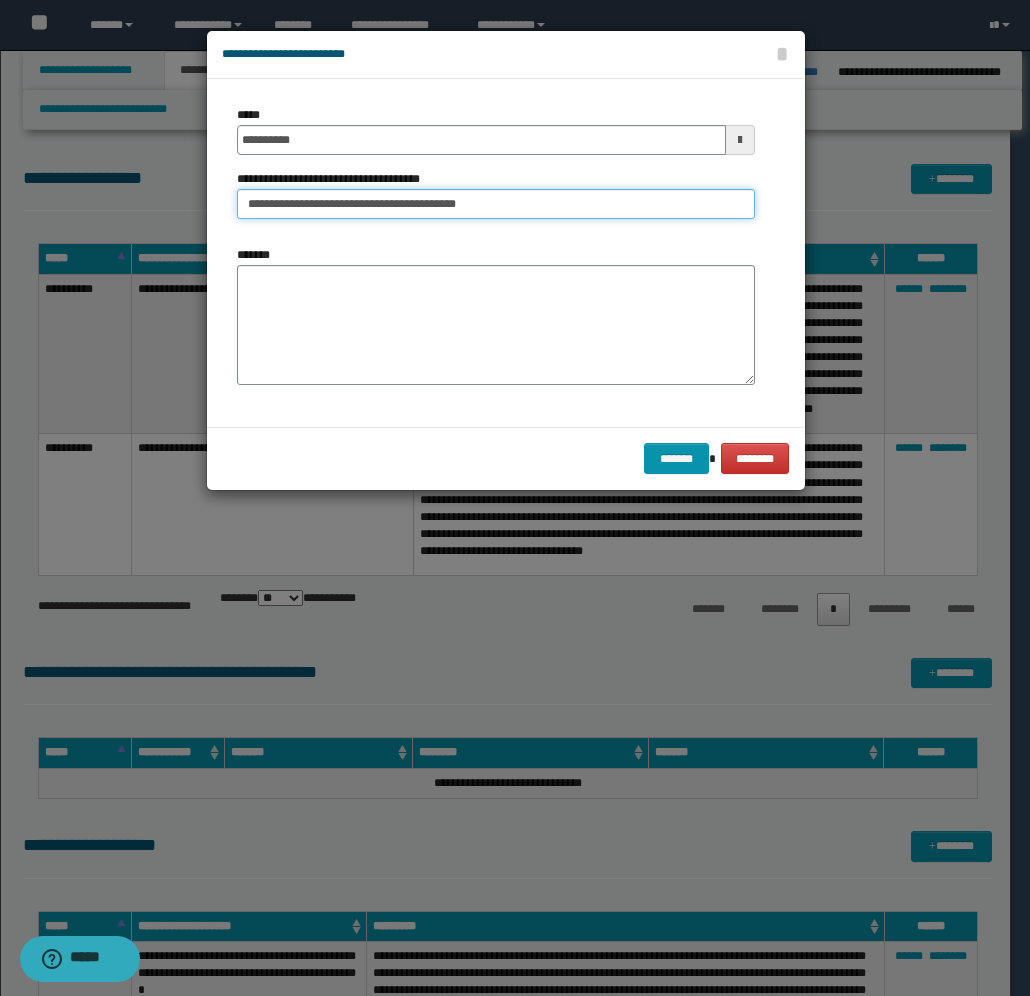 type on "**********" 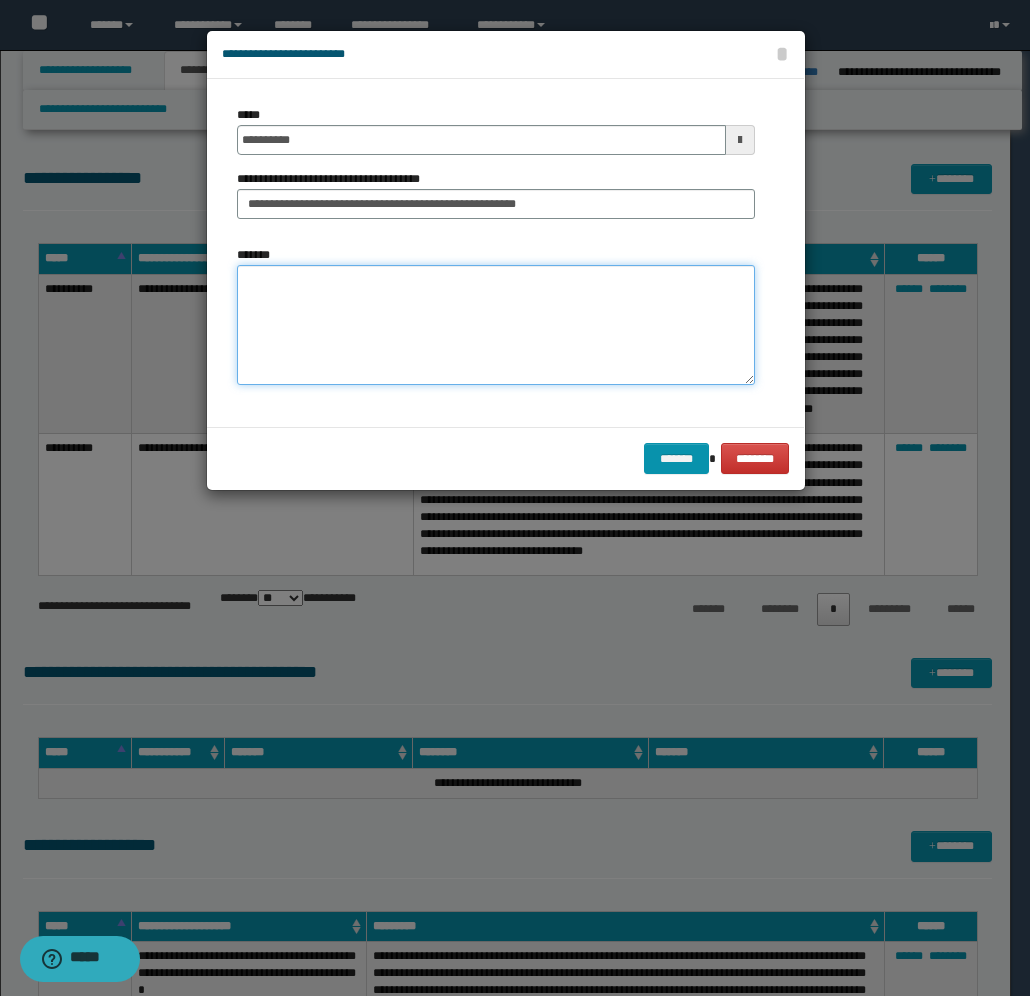 click on "*******" at bounding box center (496, 325) 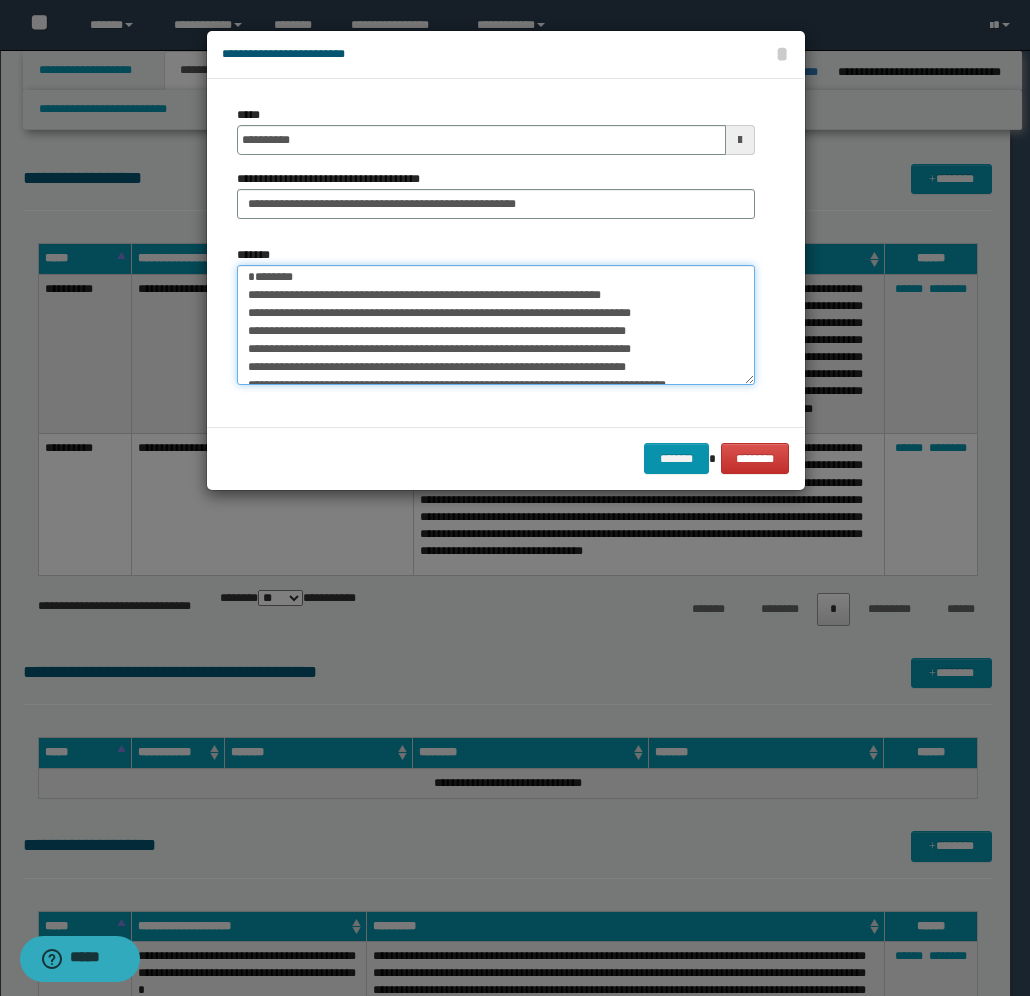 scroll, scrollTop: 0, scrollLeft: 0, axis: both 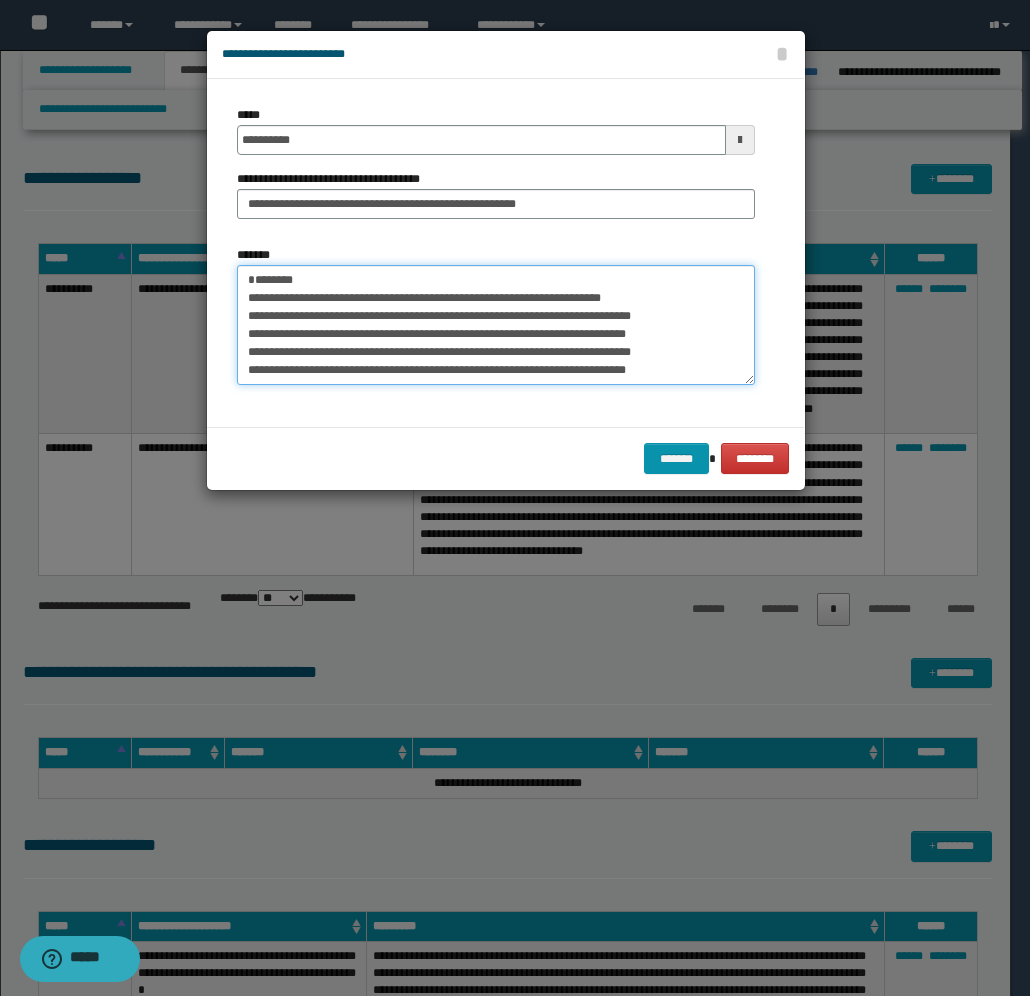 click on "**********" at bounding box center (496, 325) 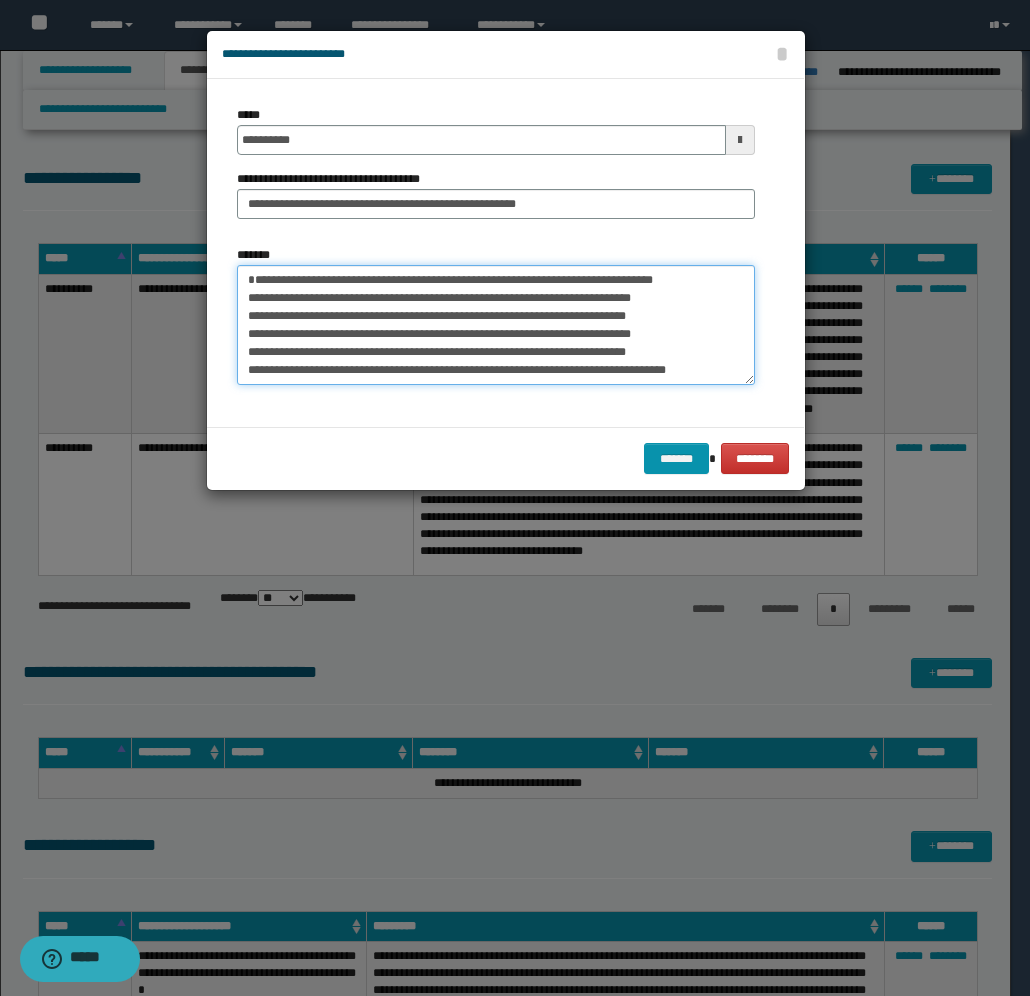 click on "**********" at bounding box center (496, 325) 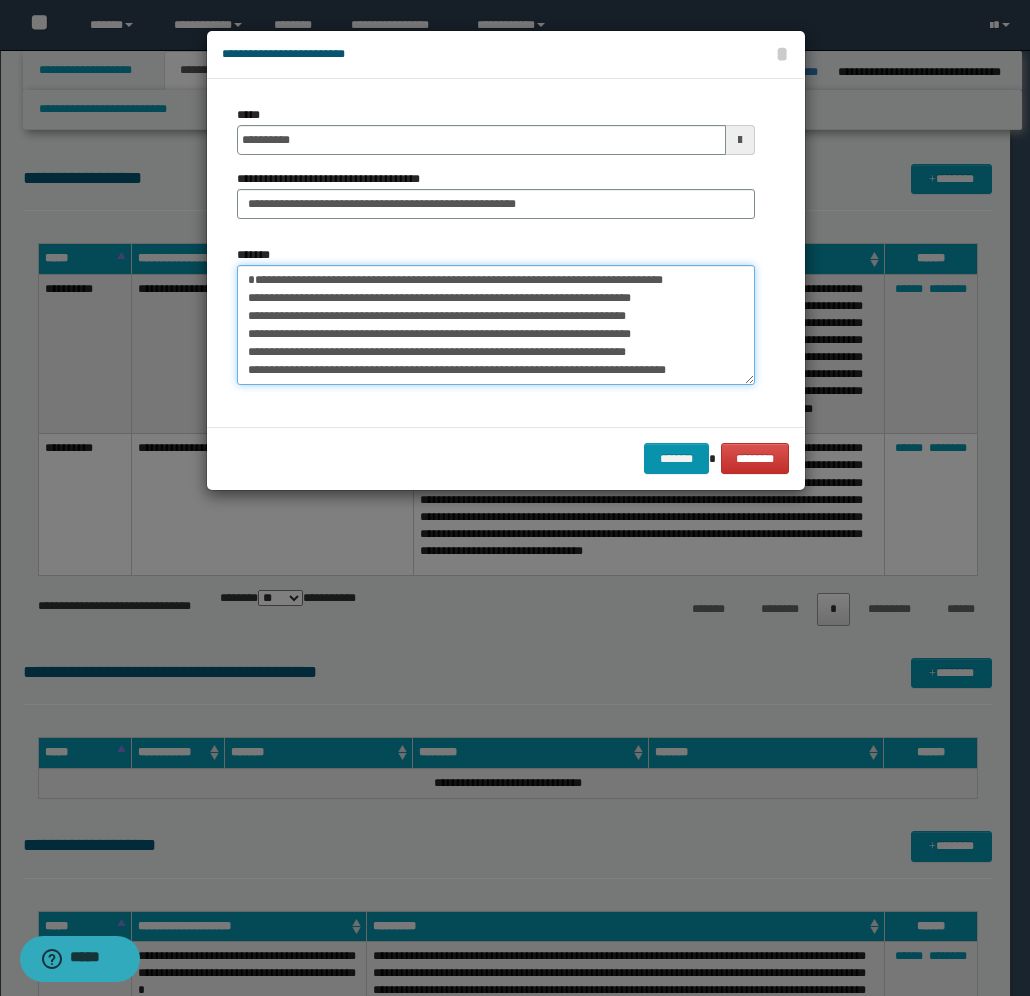 click on "**********" at bounding box center [496, 325] 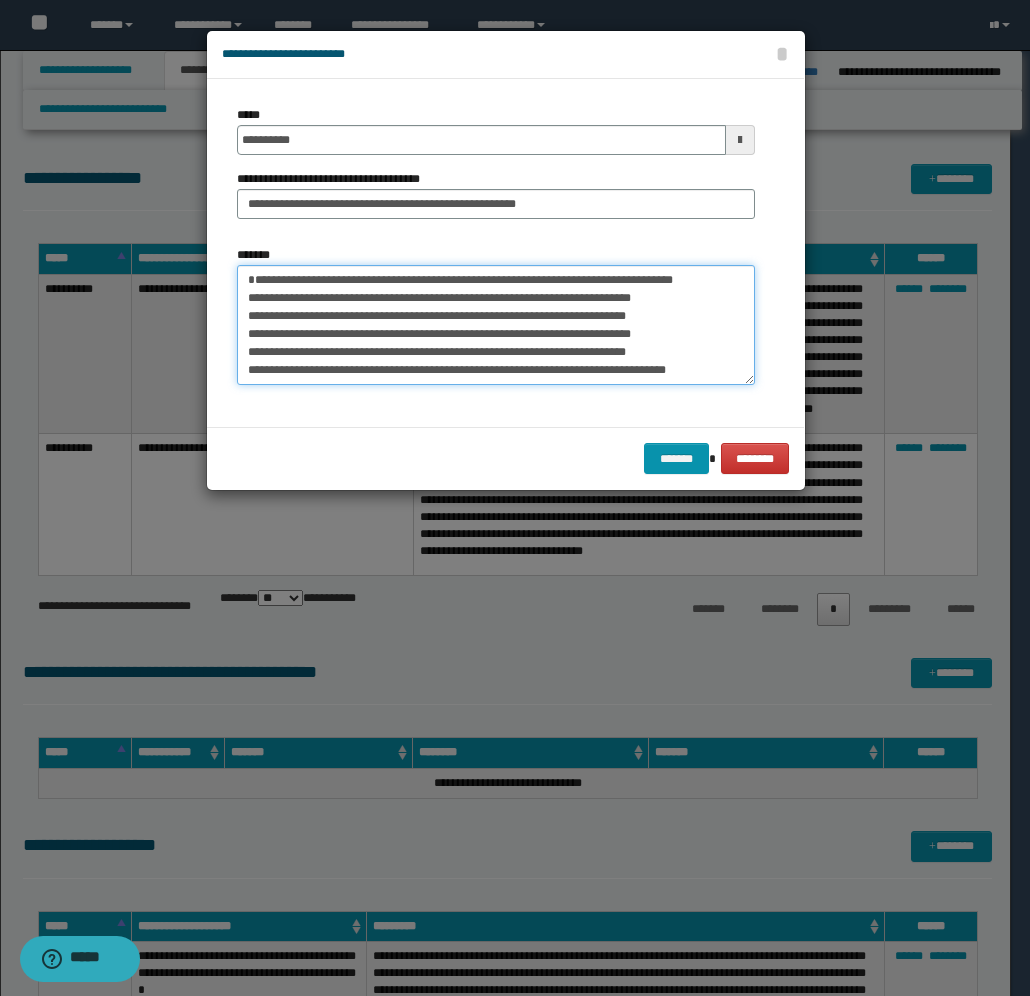 click on "**********" at bounding box center [496, 325] 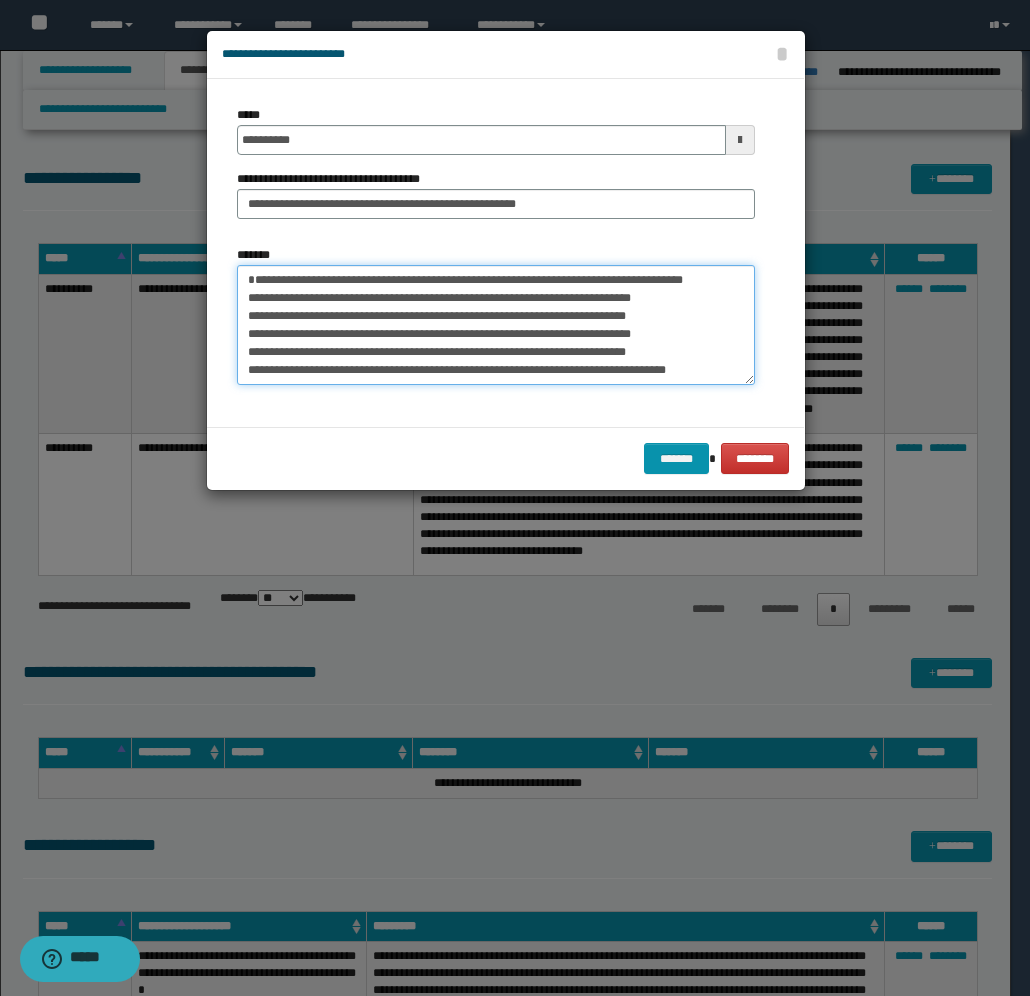 click on "**********" at bounding box center (496, 325) 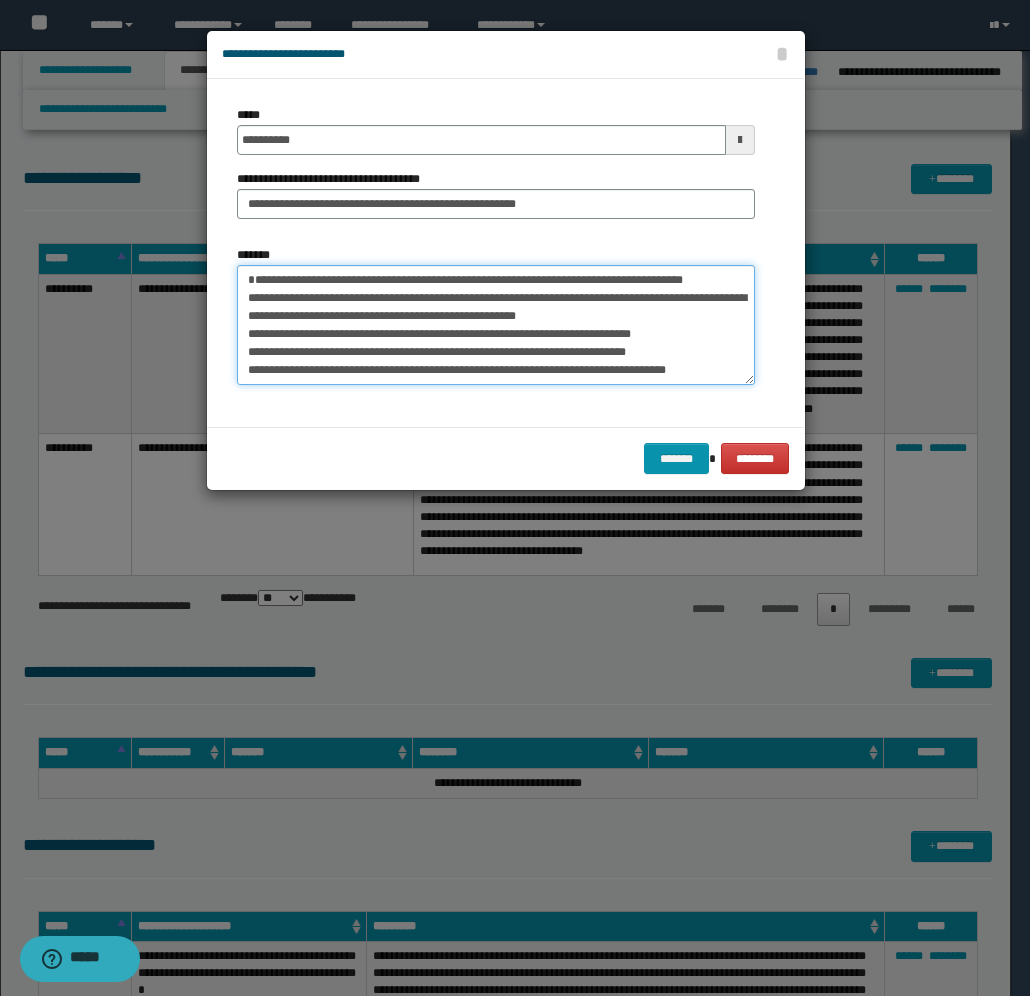 click on "**********" at bounding box center (496, 325) 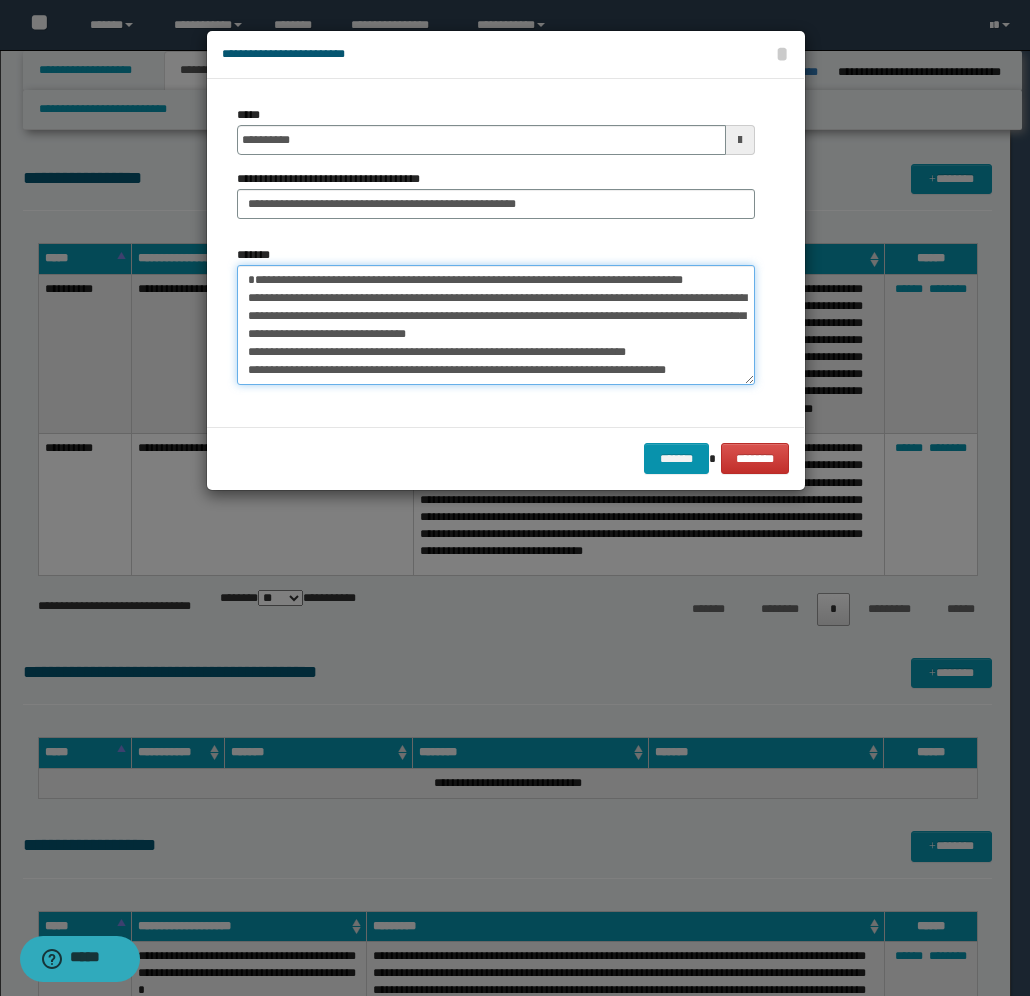 click on "**********" at bounding box center [496, 325] 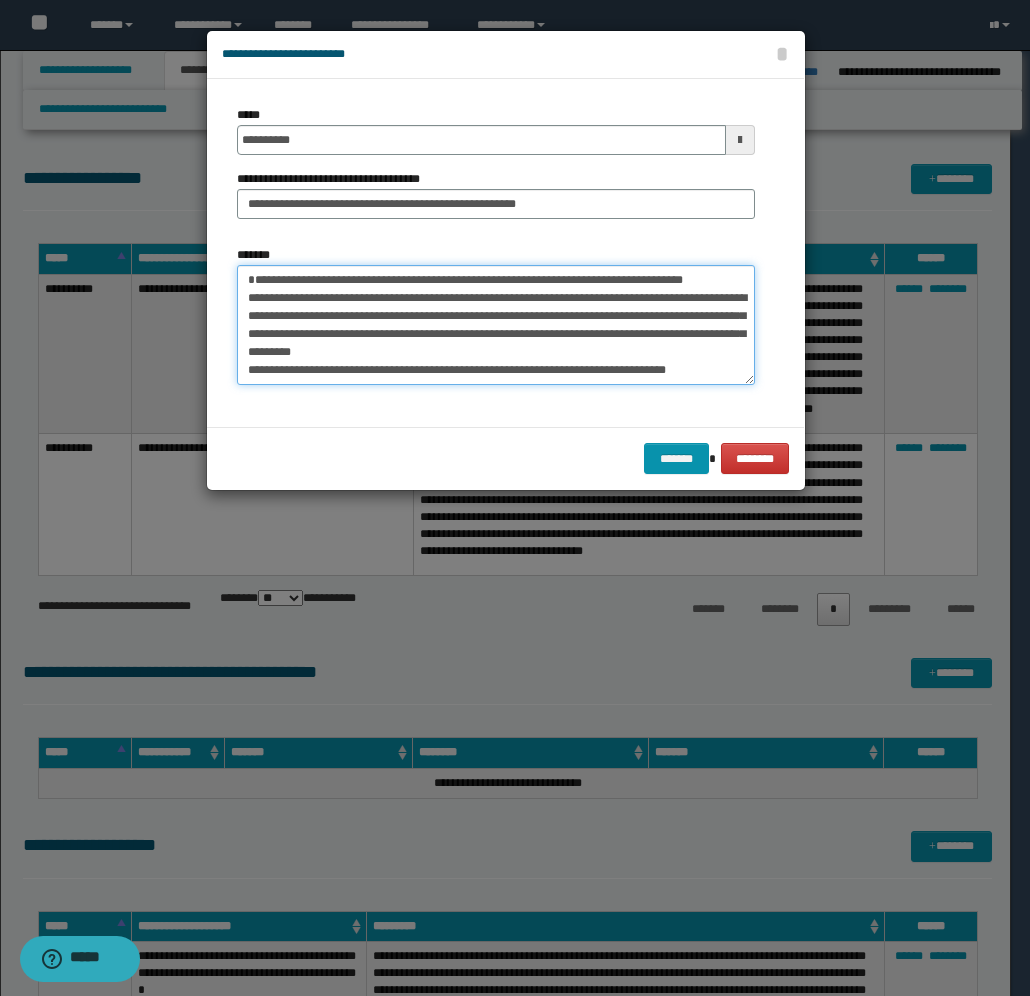 click on "**********" at bounding box center [496, 325] 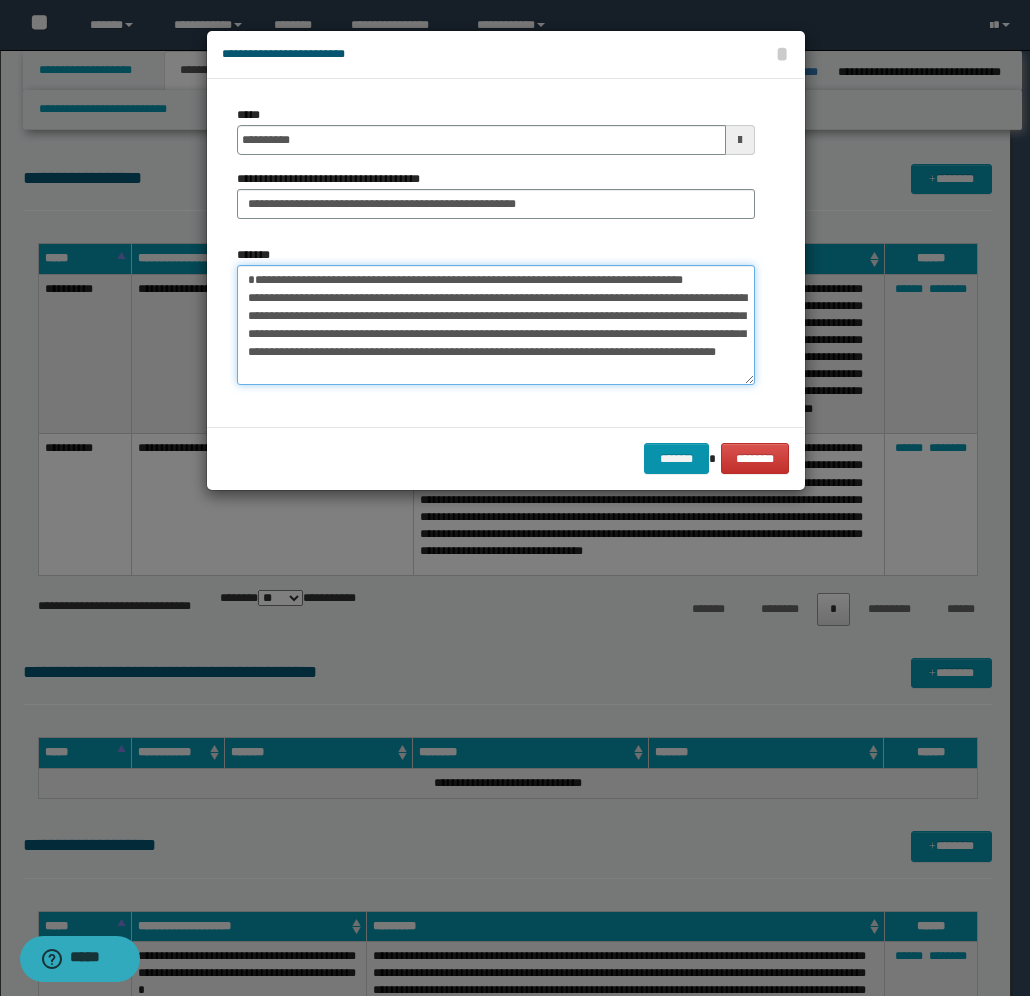 click on "**********" at bounding box center [496, 325] 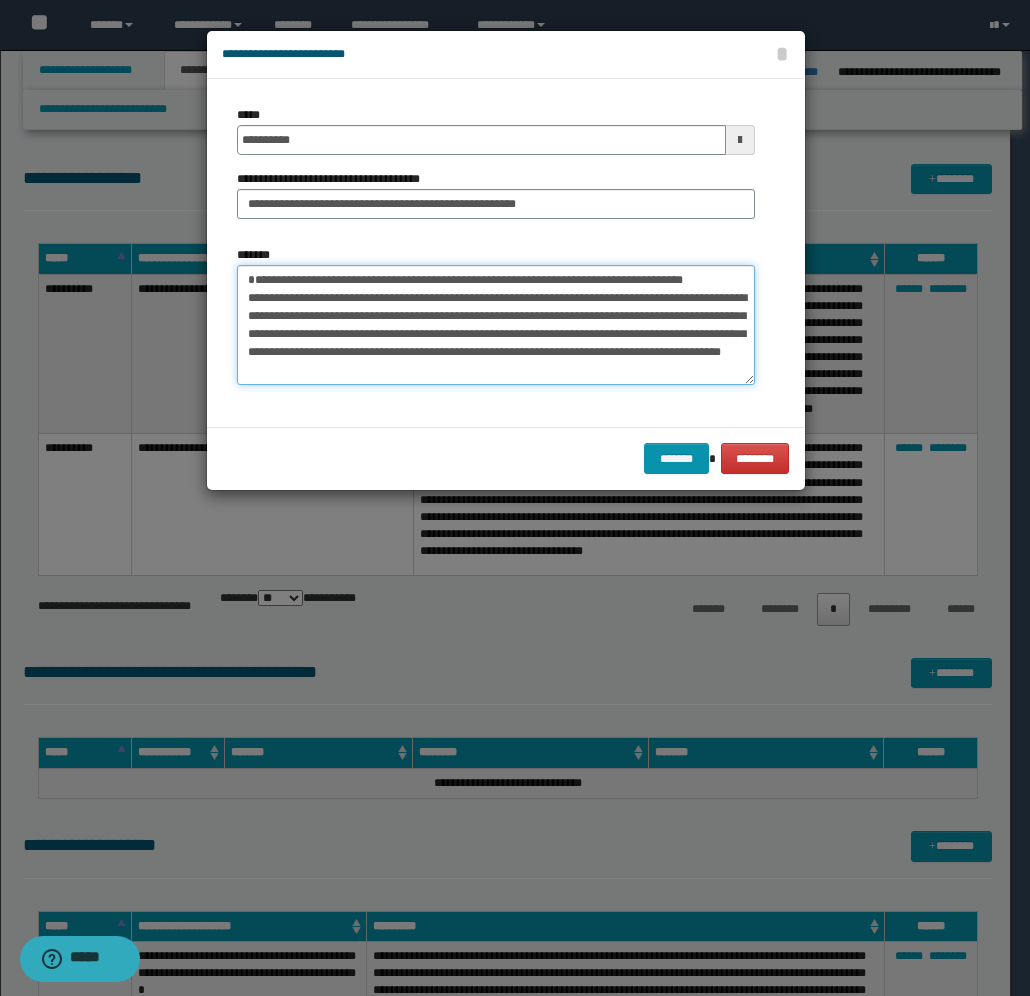 paste on "**********" 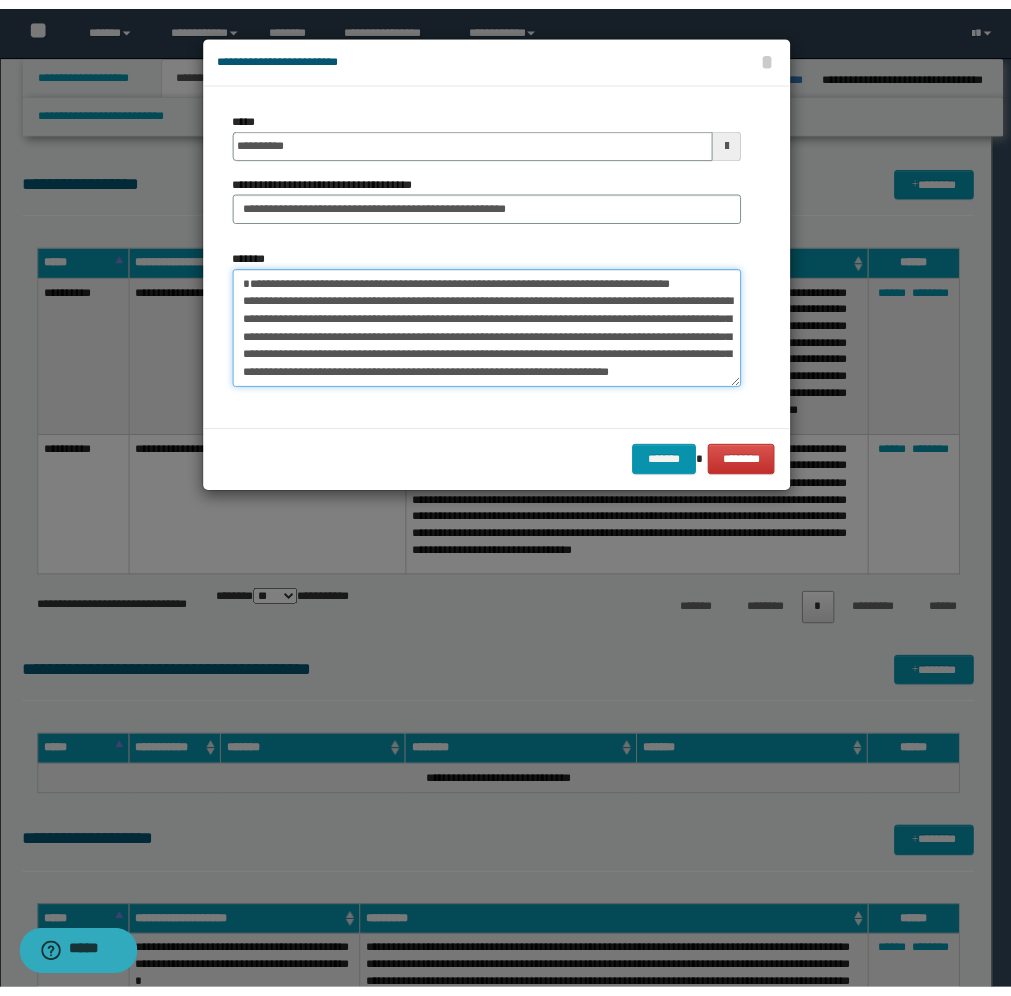 scroll, scrollTop: 300, scrollLeft: 0, axis: vertical 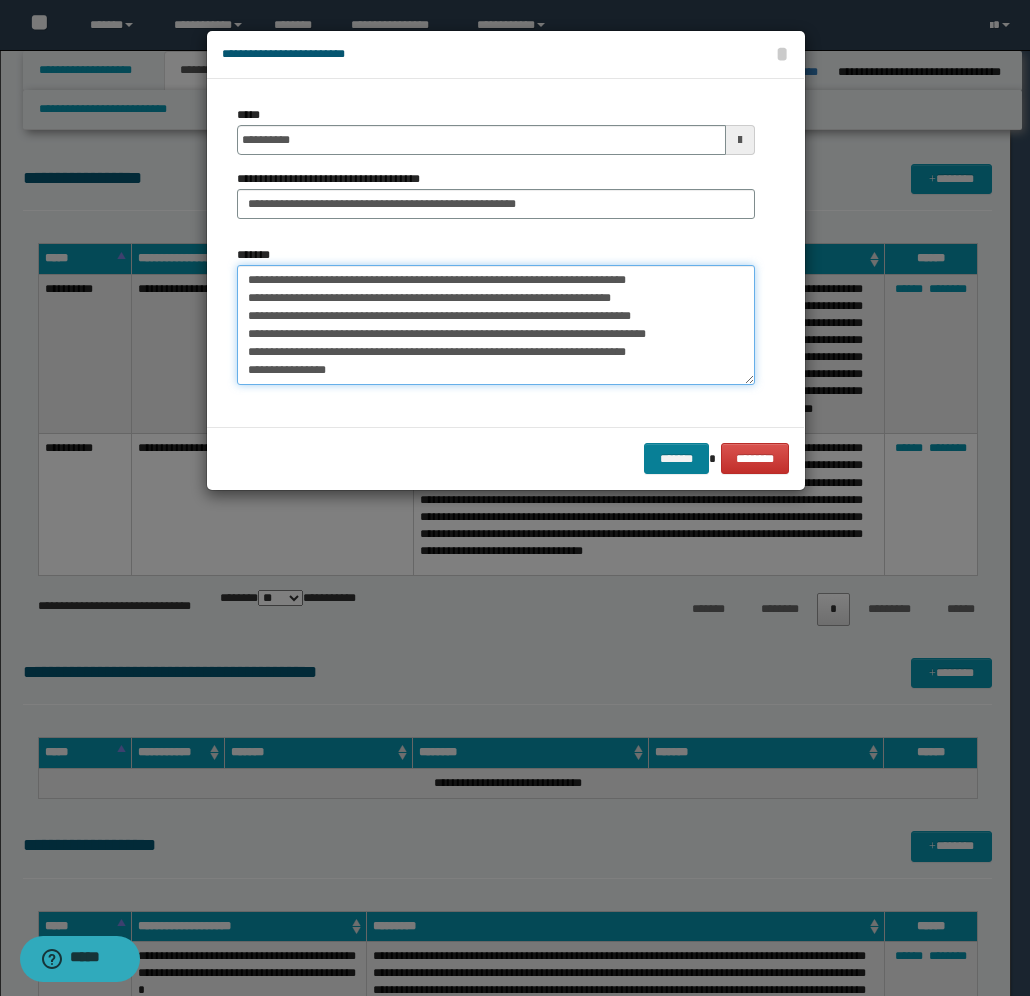 type on "**********" 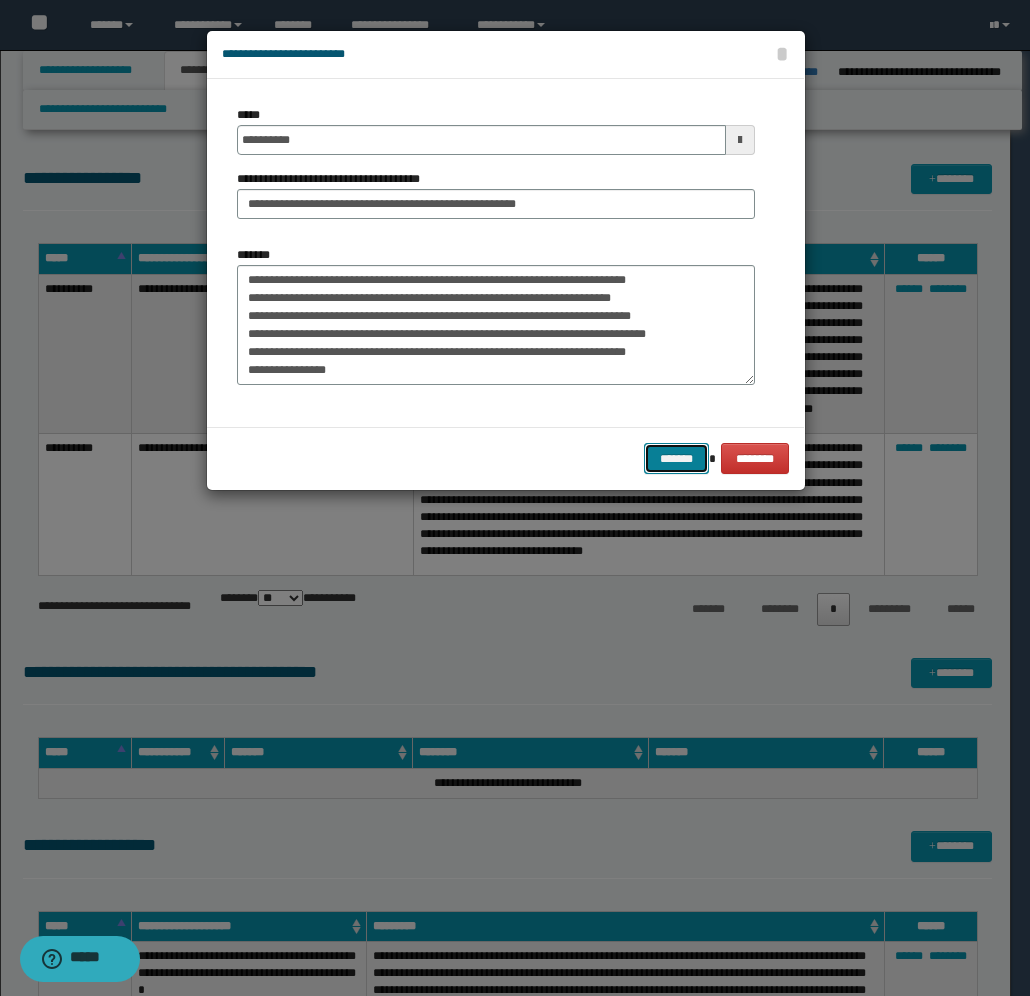 click on "*******" at bounding box center (676, 458) 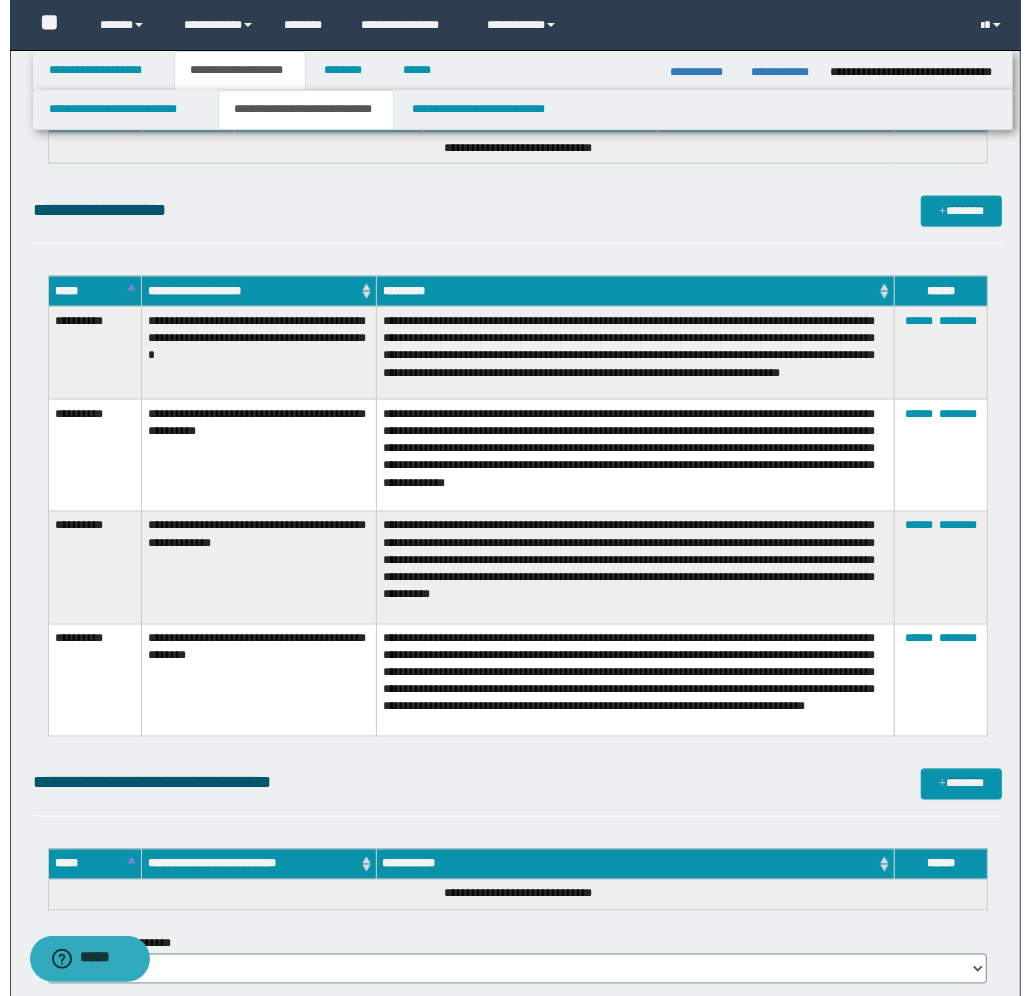 scroll, scrollTop: 1500, scrollLeft: 0, axis: vertical 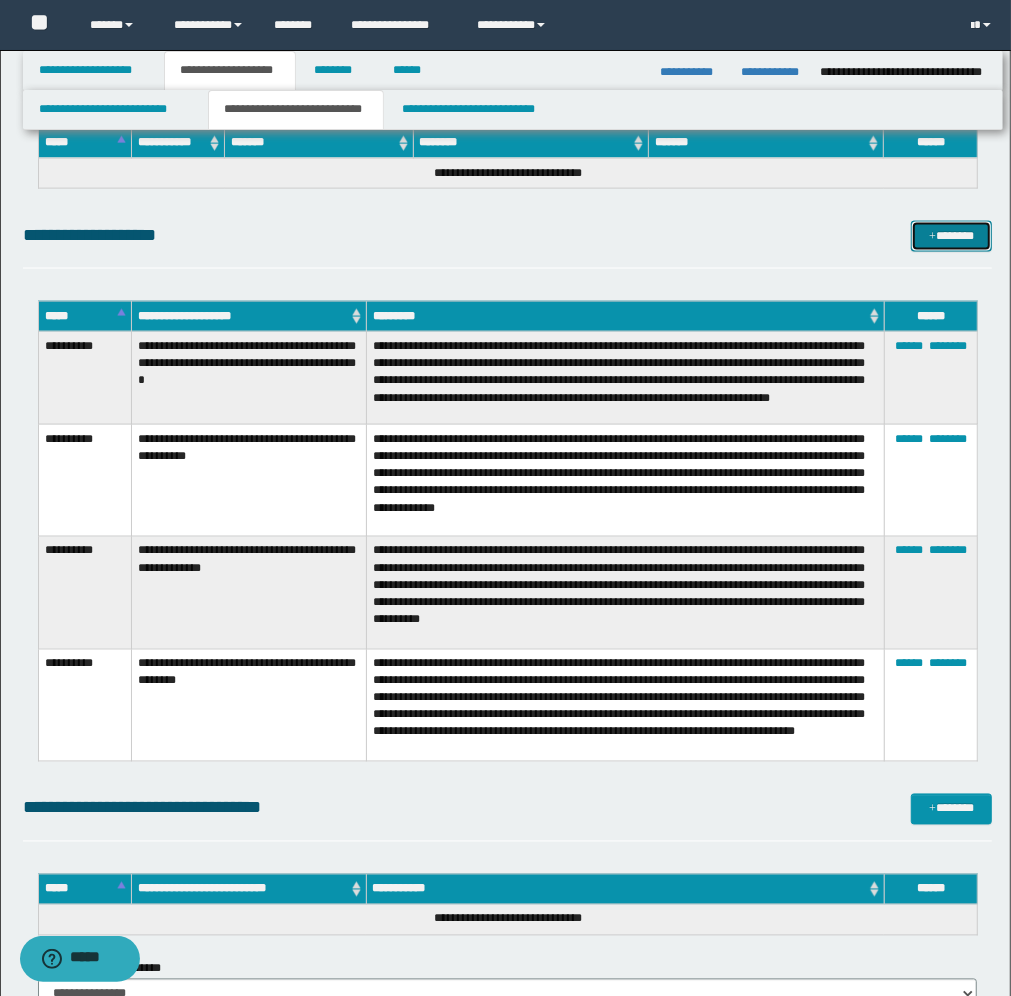 click at bounding box center (932, 237) 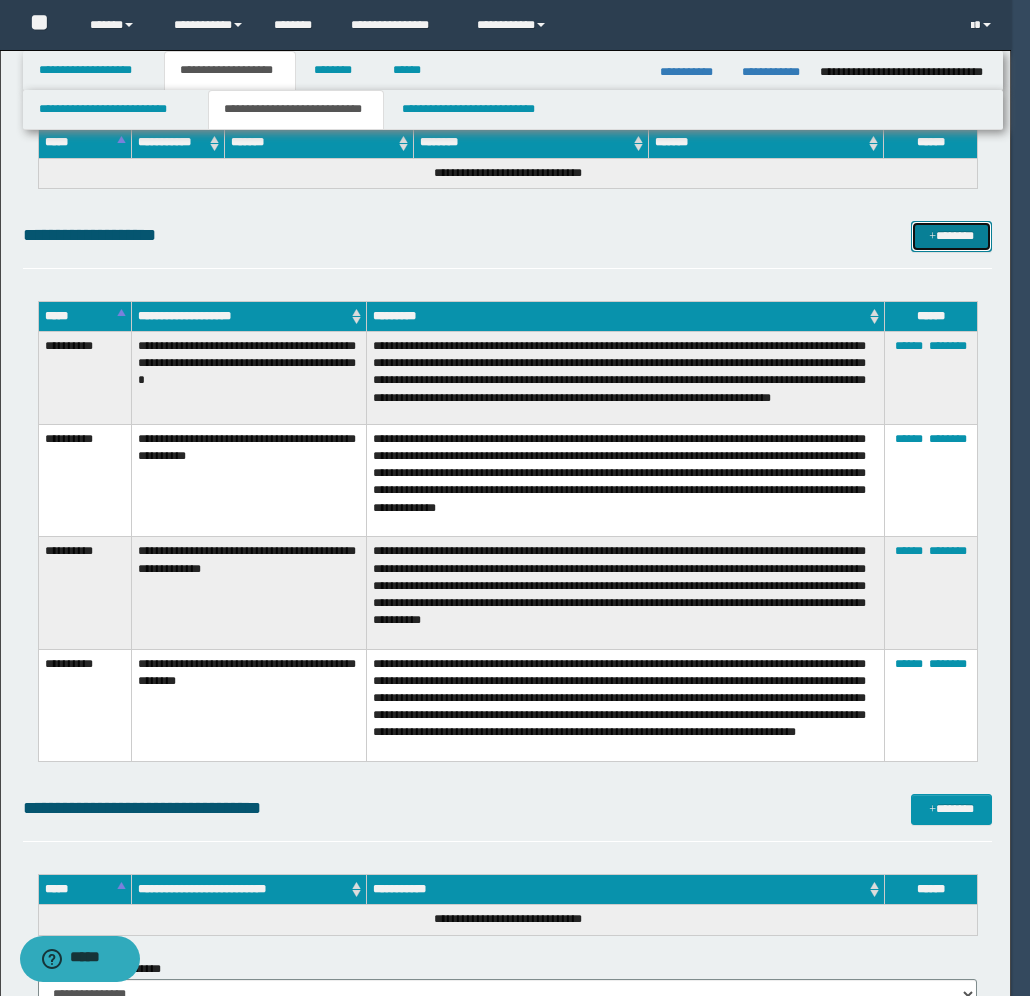 scroll, scrollTop: 0, scrollLeft: 0, axis: both 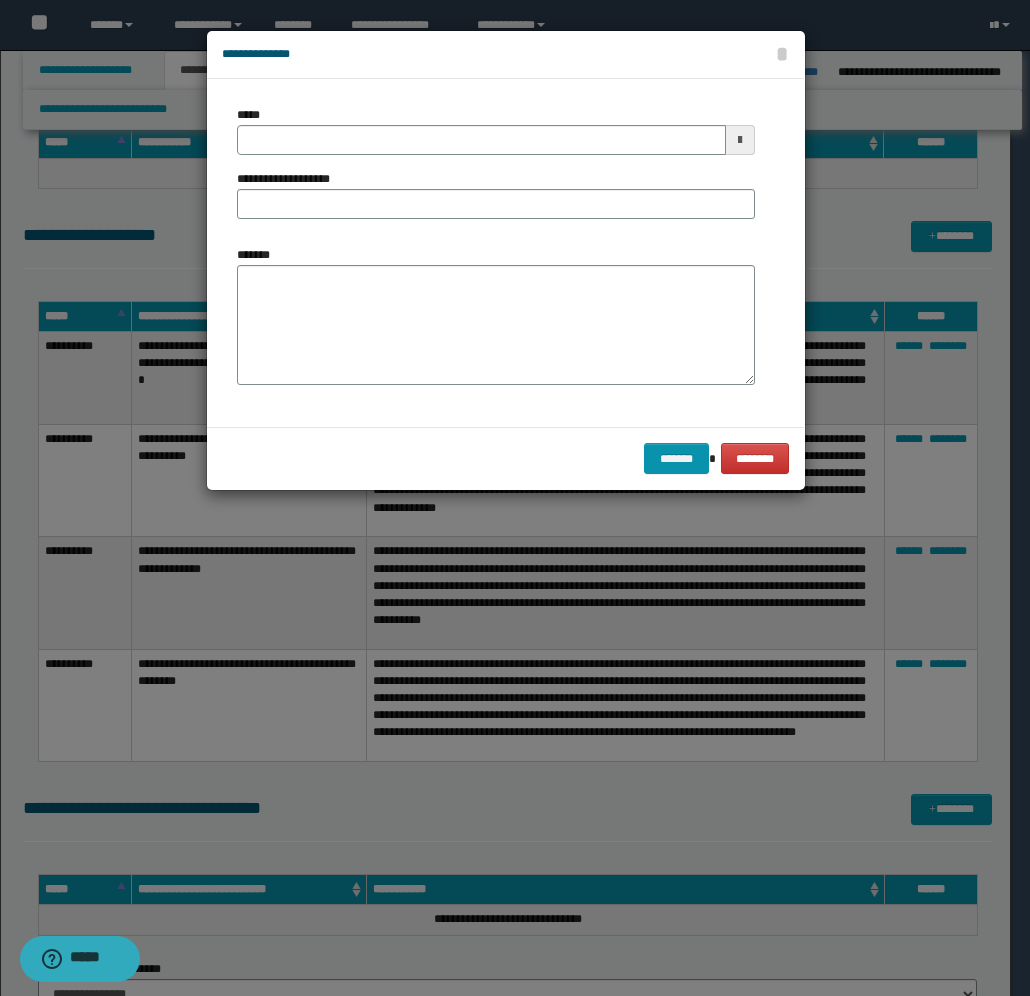 click at bounding box center (740, 140) 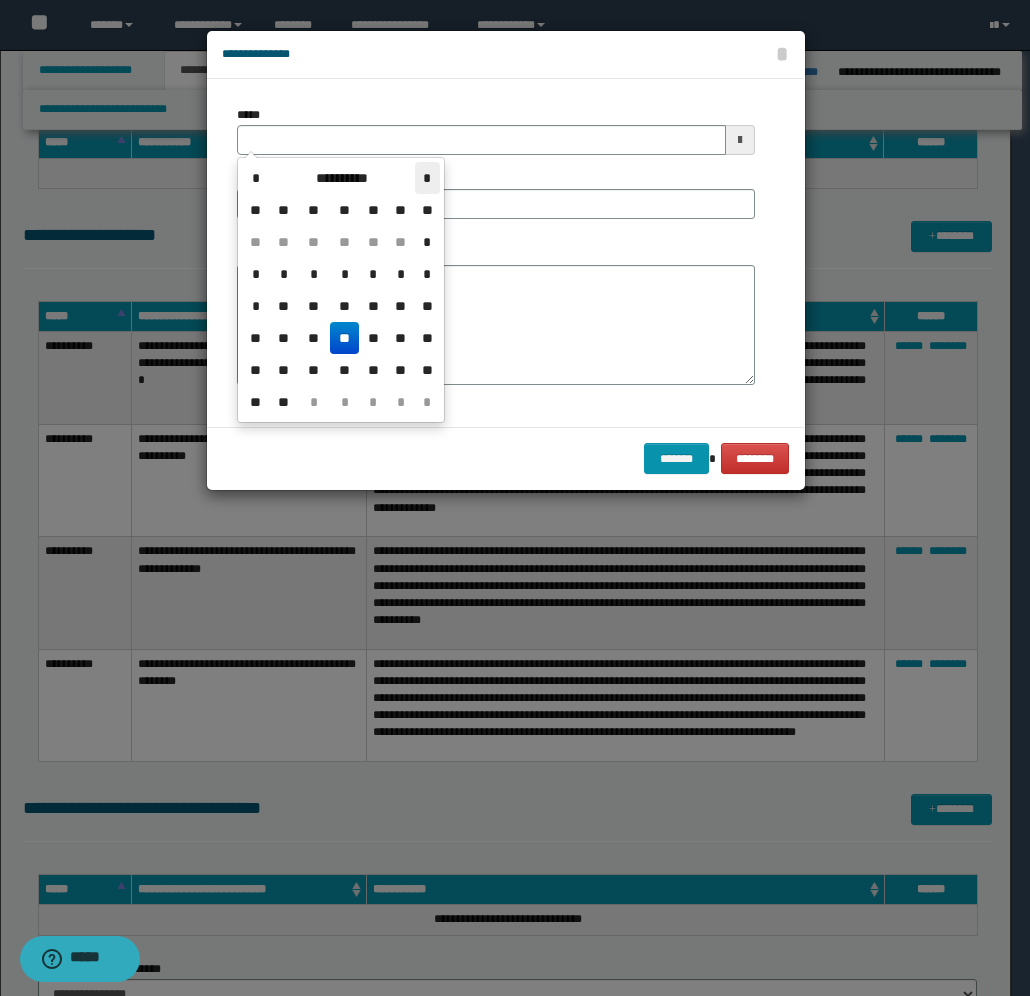 click on "*" at bounding box center (427, 178) 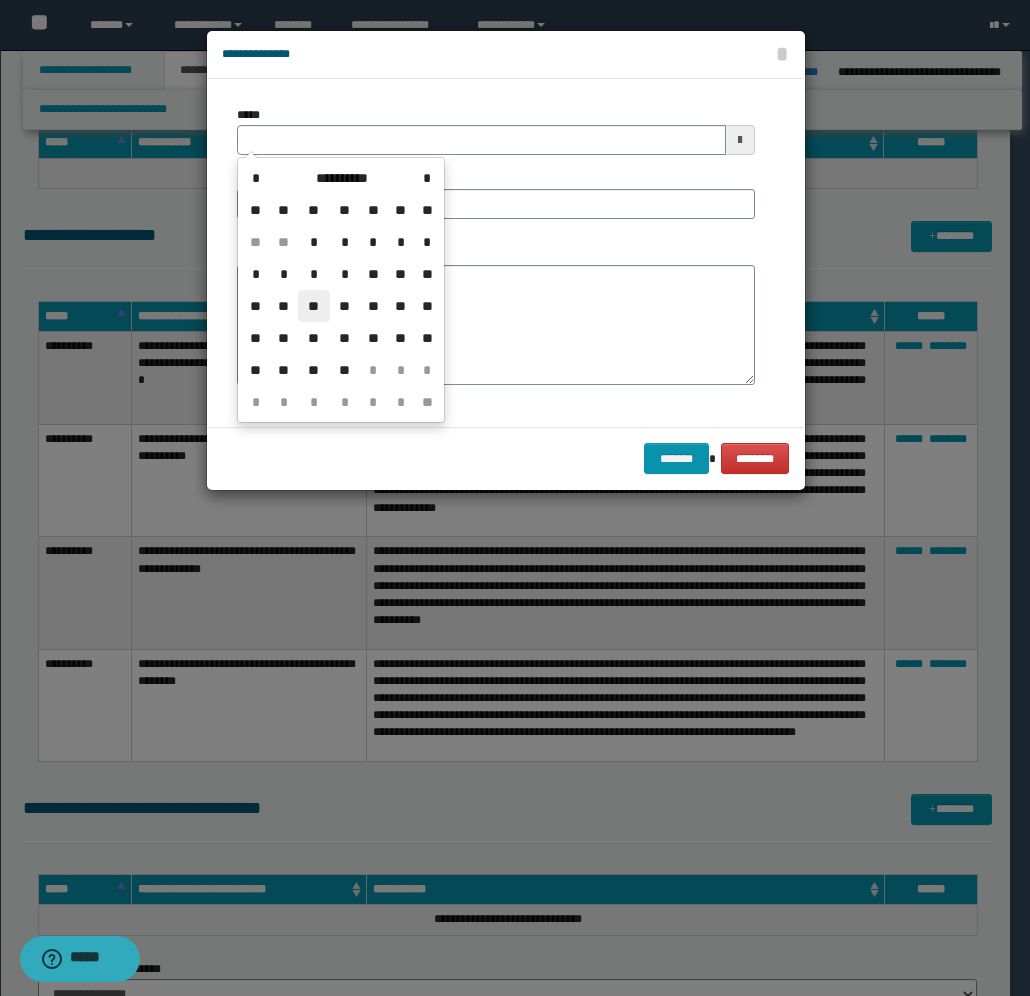 click on "**" at bounding box center (314, 306) 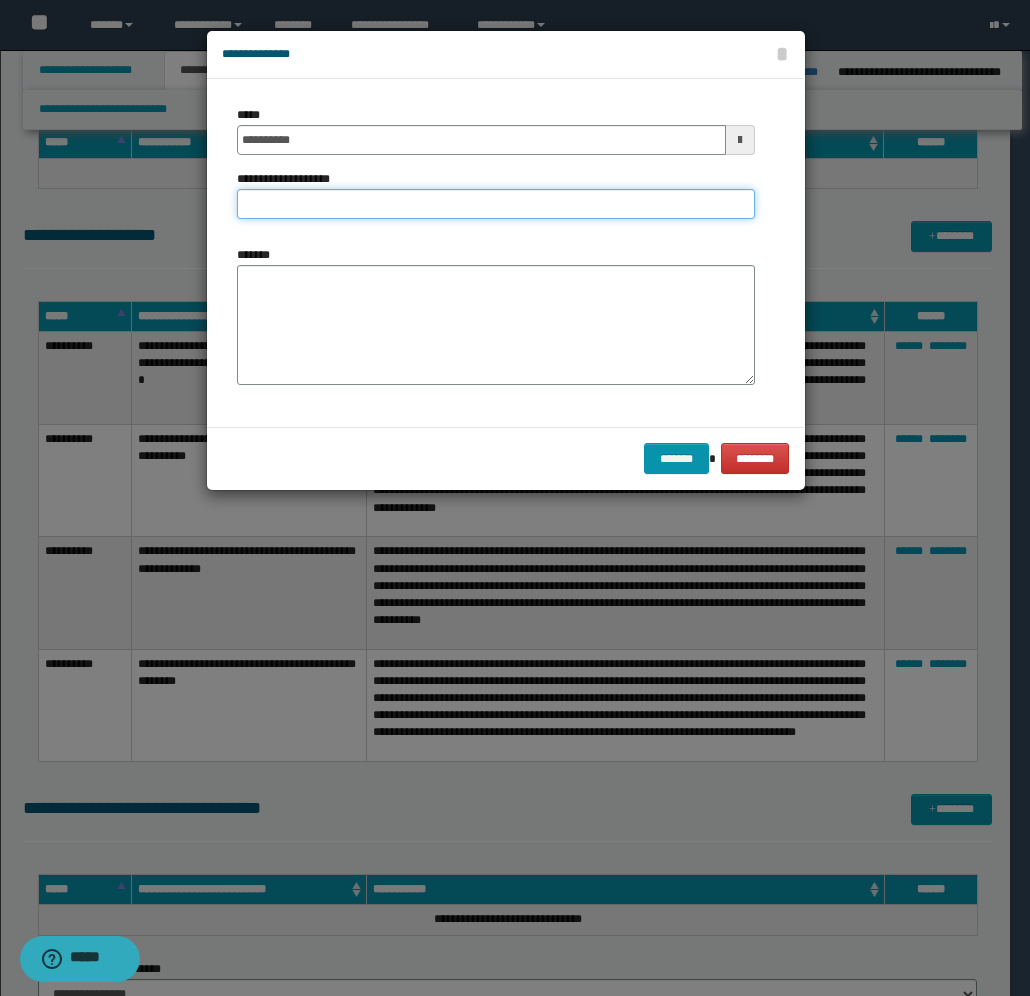 click on "**********" at bounding box center (496, 204) 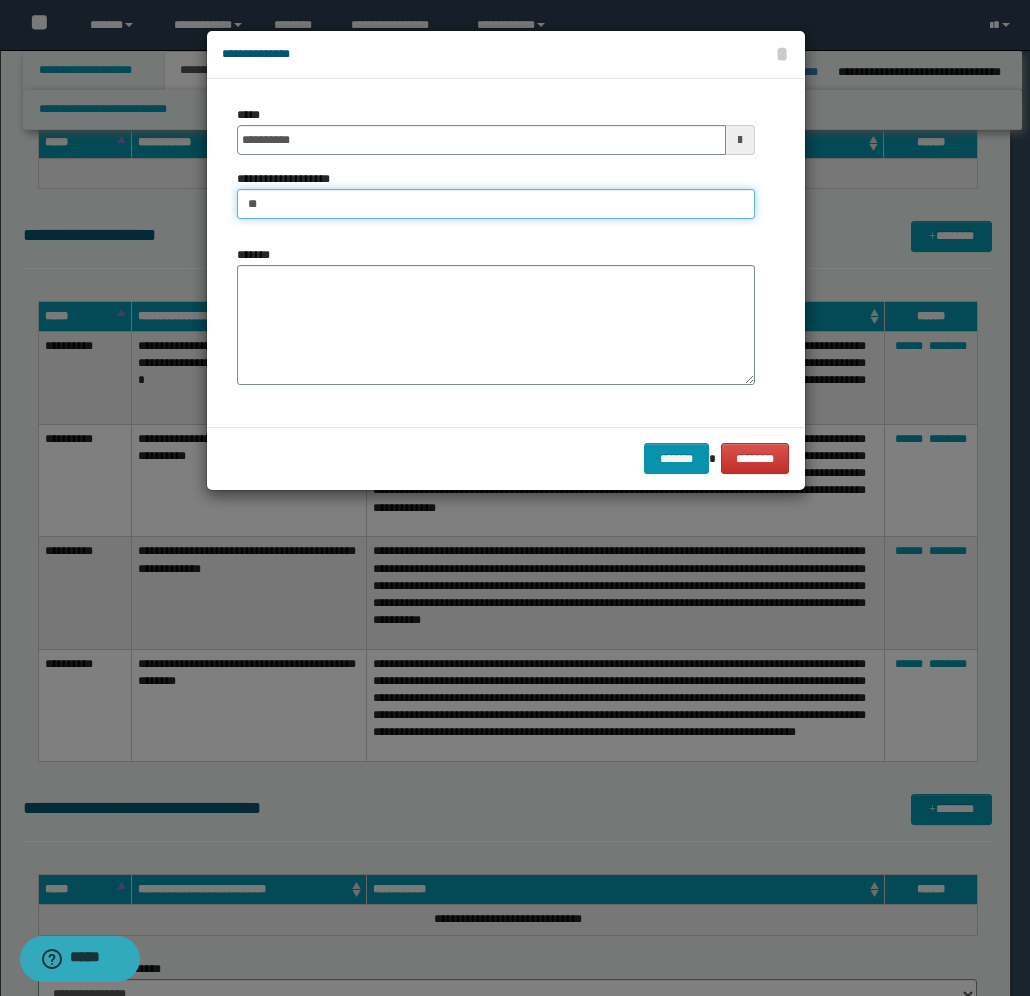 type on "*" 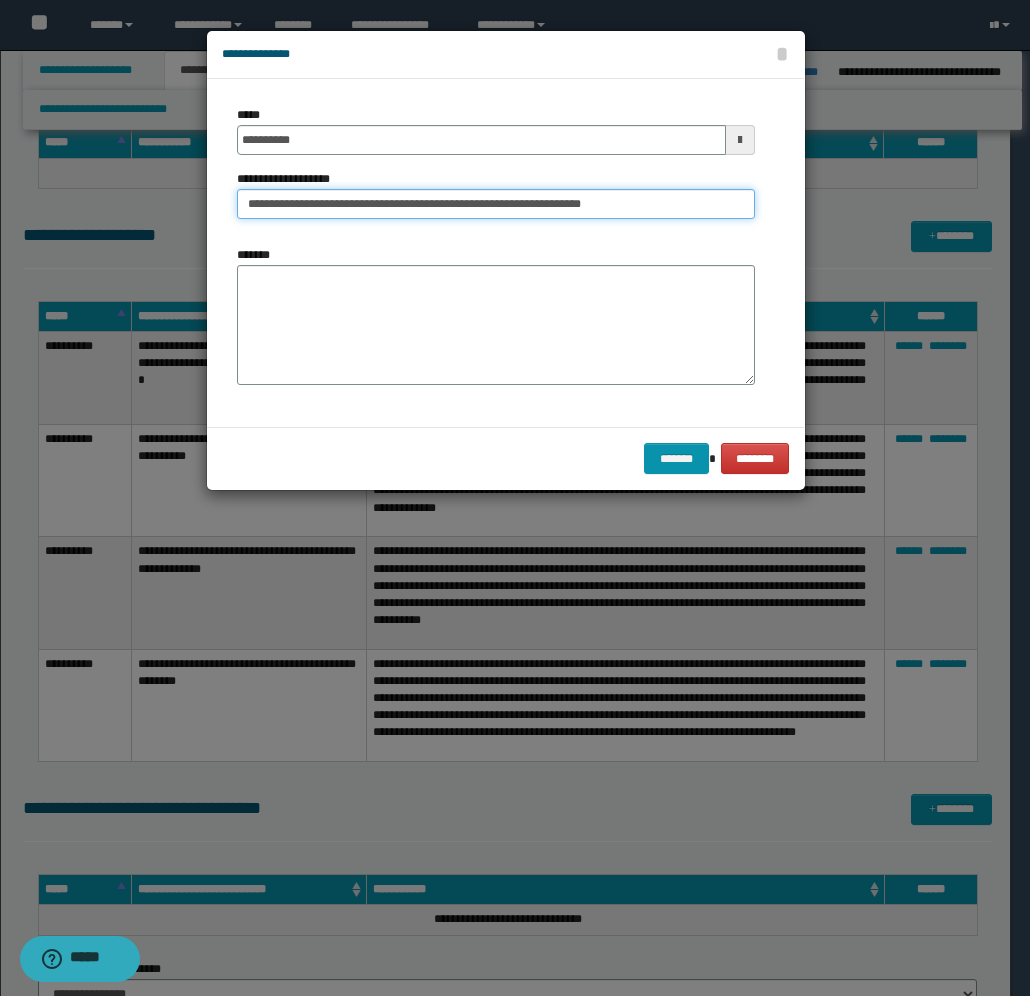 type on "**********" 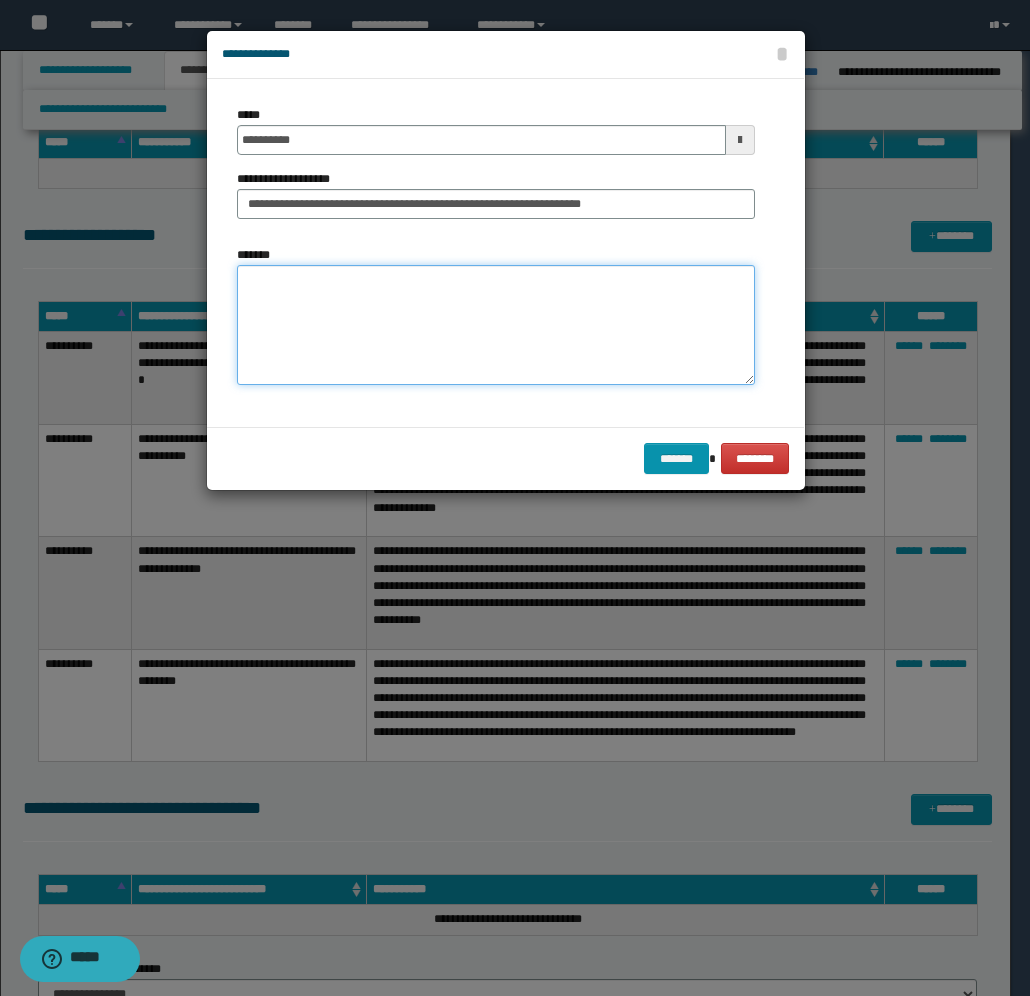 click on "*******" at bounding box center [496, 325] 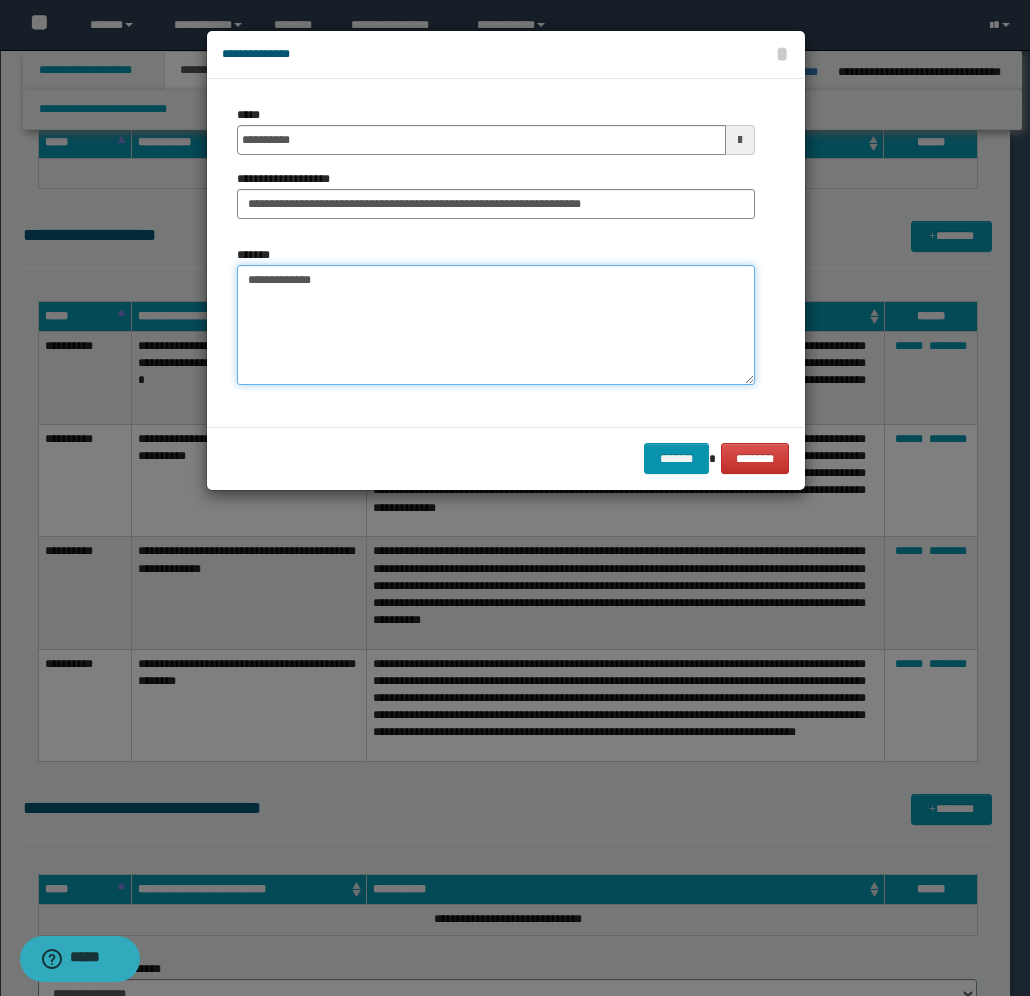 click on "**********" at bounding box center (496, 325) 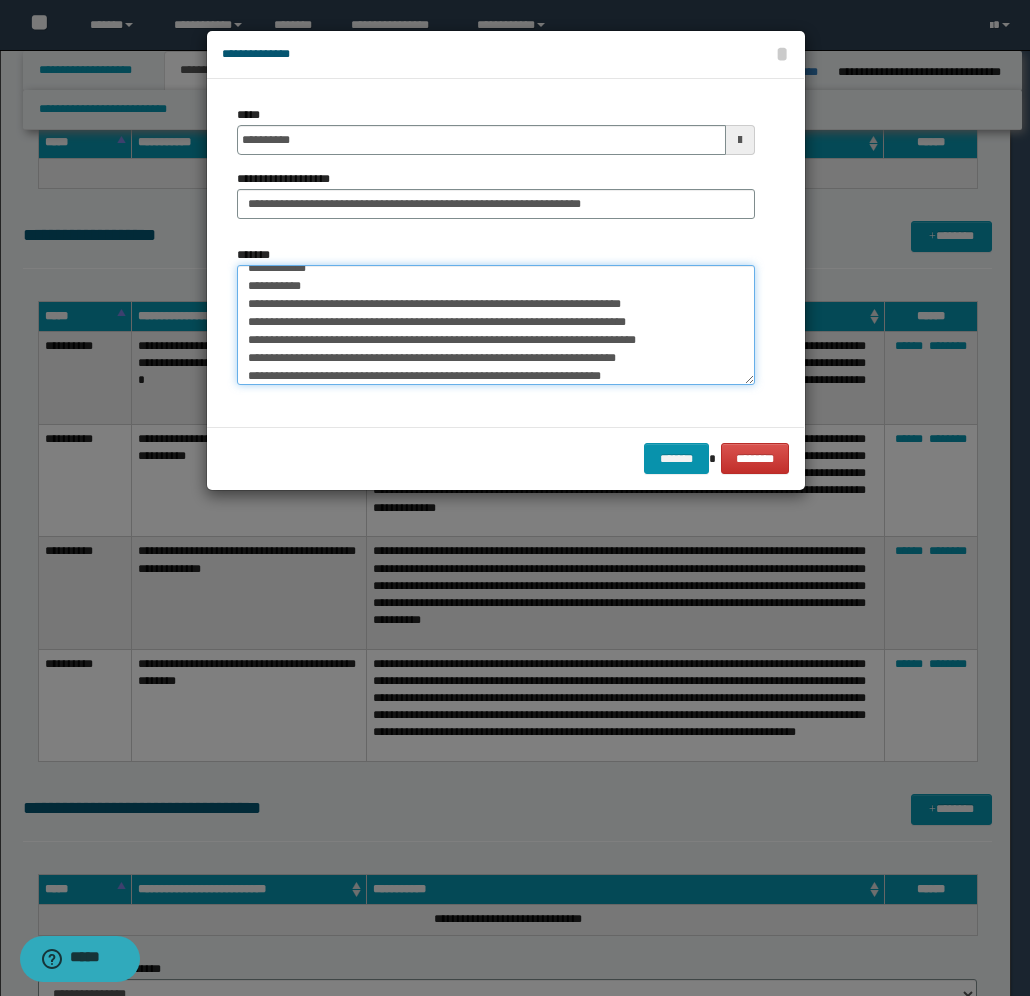 scroll, scrollTop: 0, scrollLeft: 0, axis: both 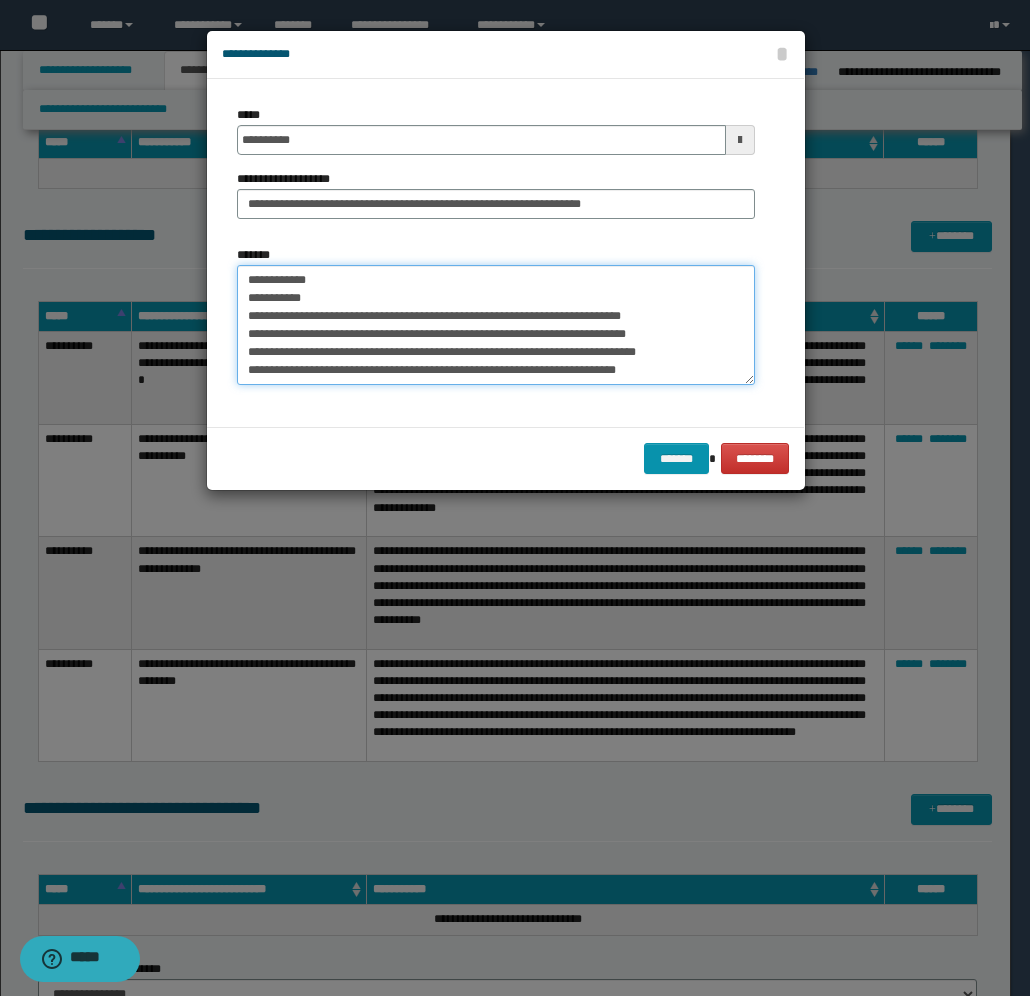 click on "*******" at bounding box center [496, 325] 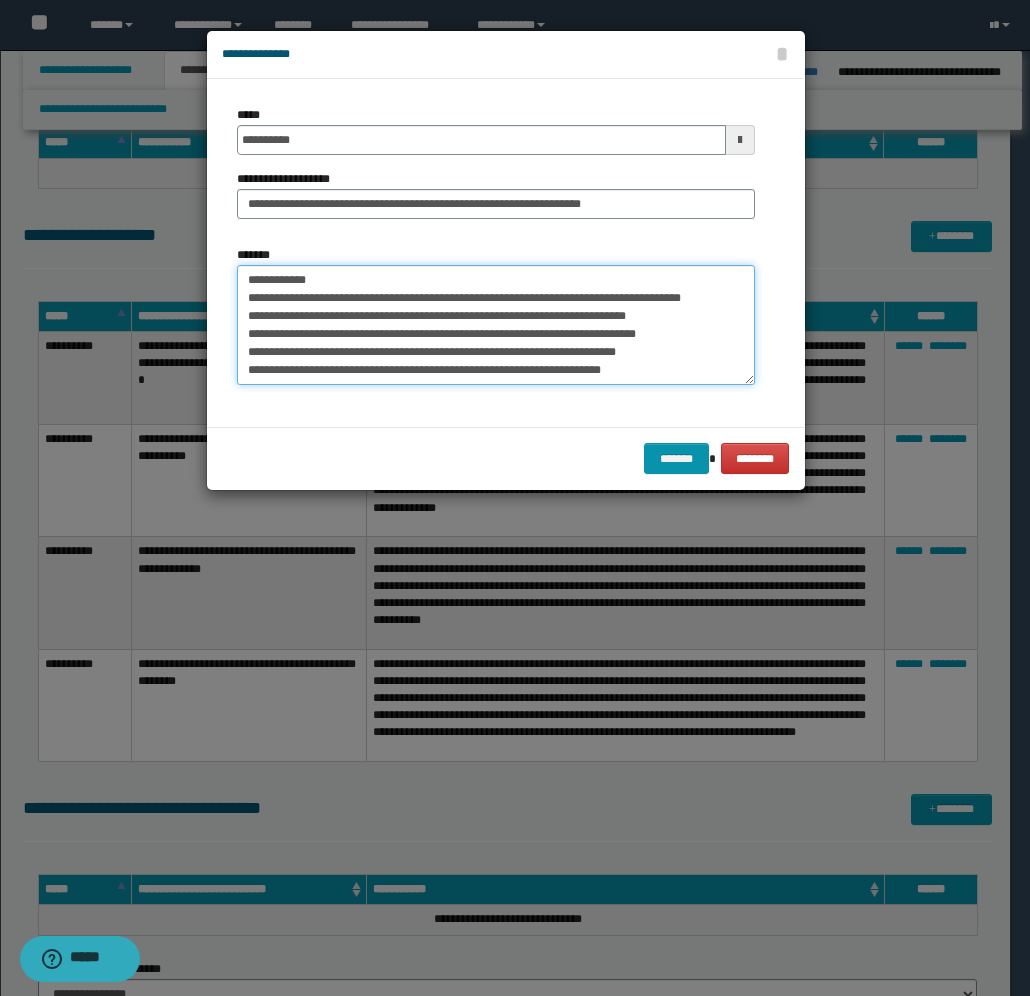 click on "*******" at bounding box center (496, 325) 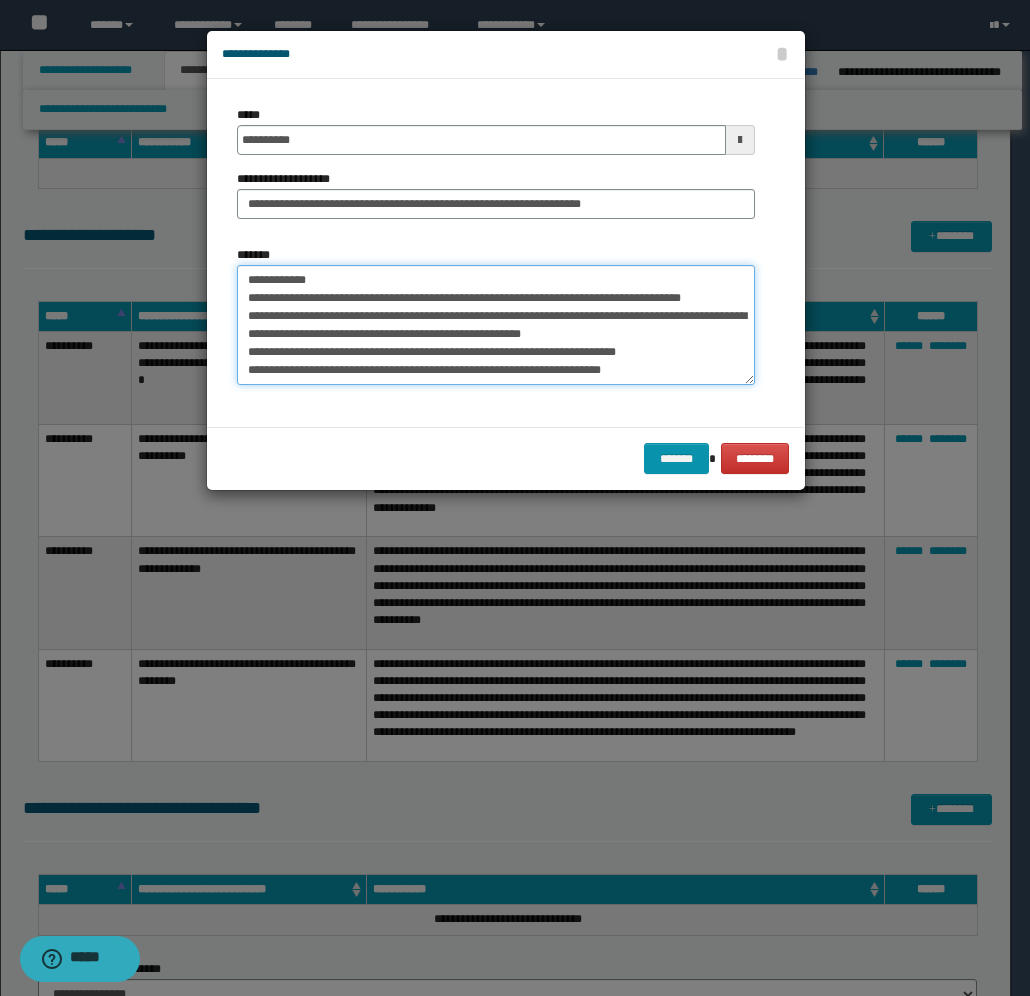 click on "*******" at bounding box center [496, 325] 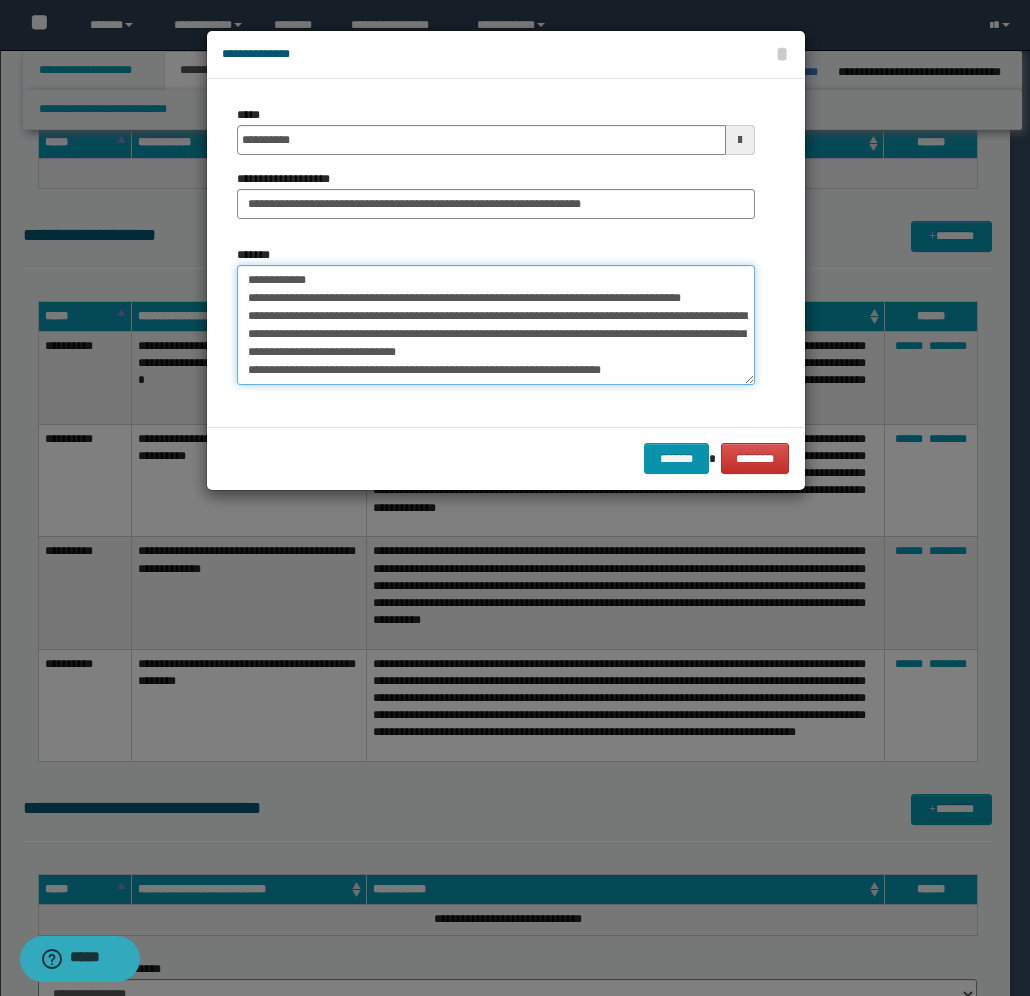 click on "*******" at bounding box center [496, 325] 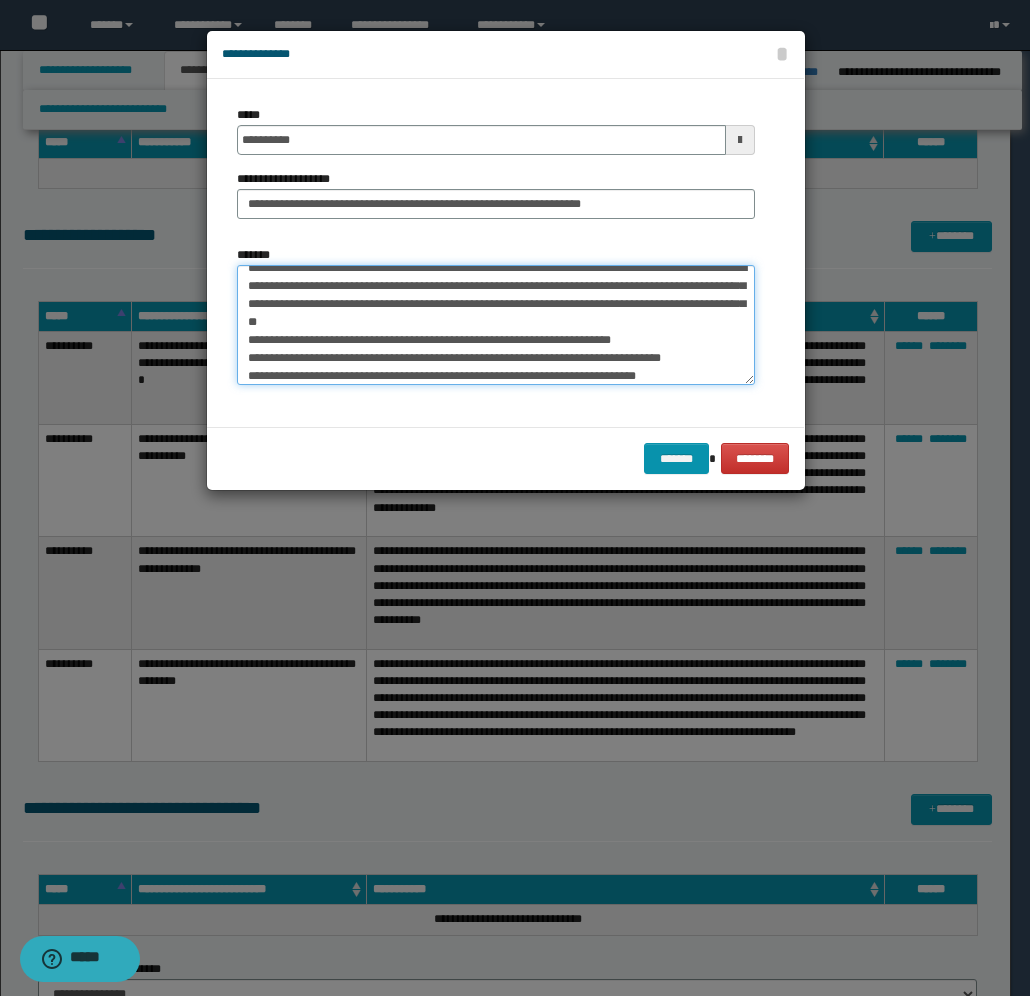 scroll, scrollTop: 50, scrollLeft: 0, axis: vertical 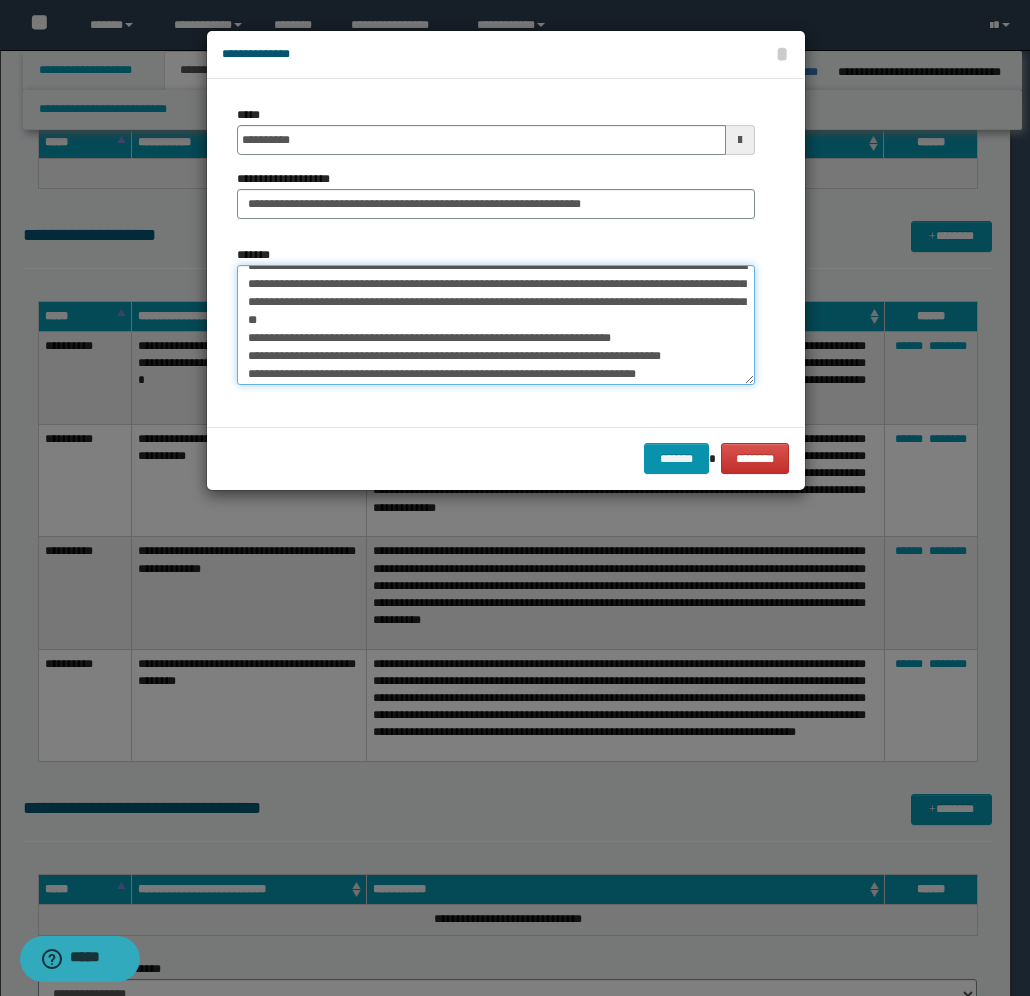 click on "*******" at bounding box center (496, 325) 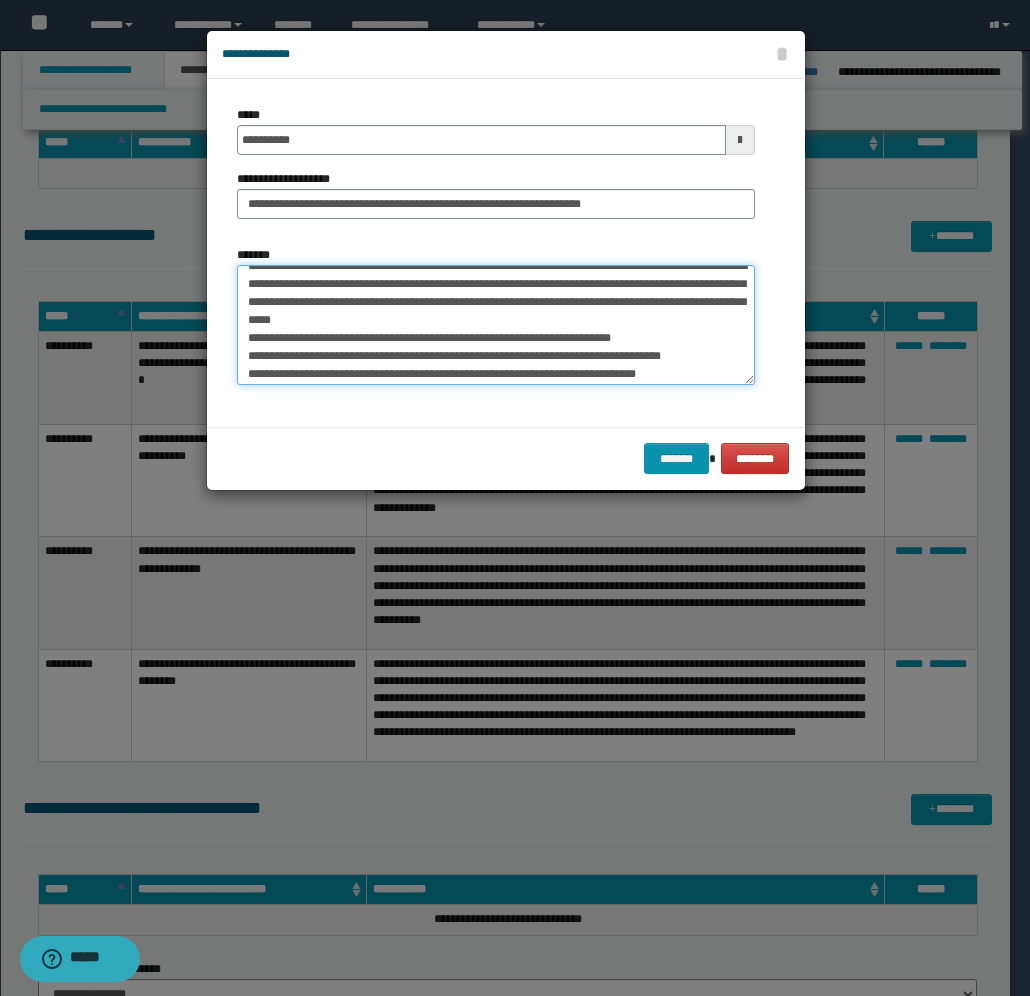 click on "*******" at bounding box center [496, 325] 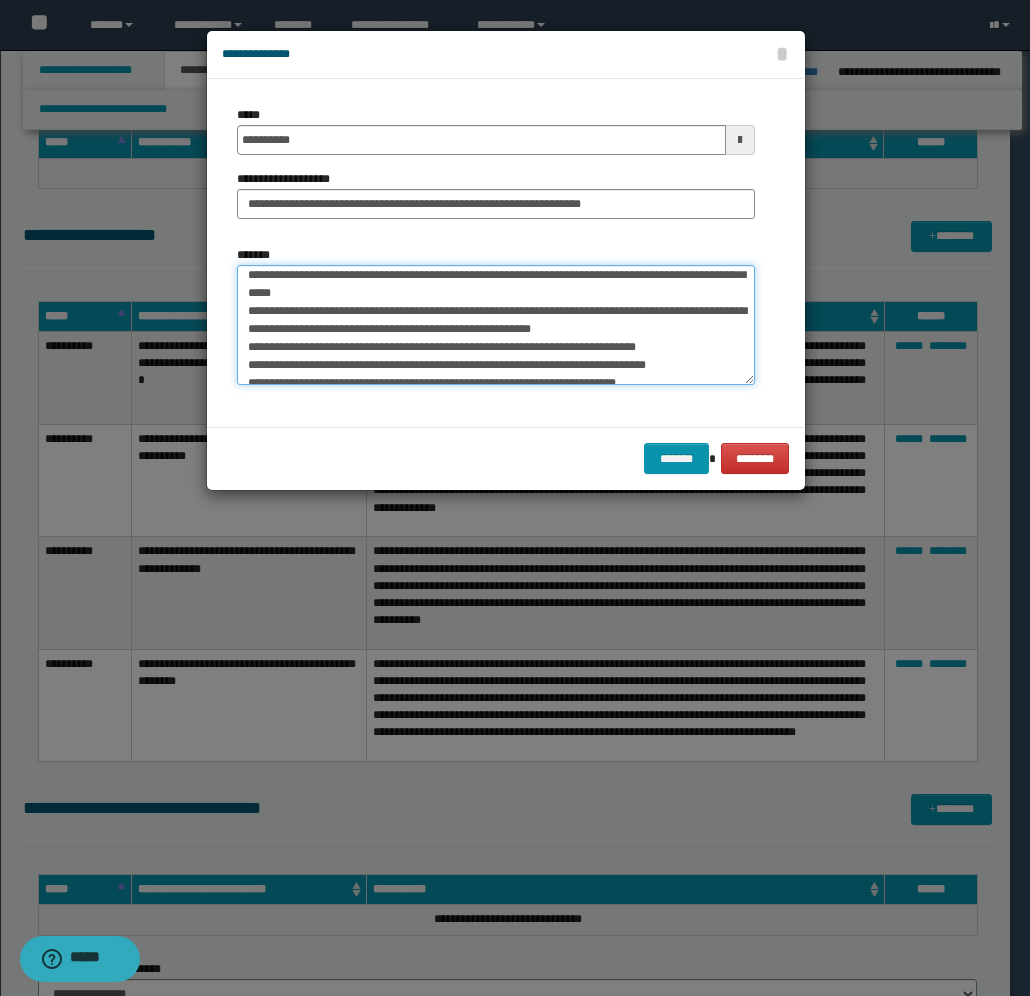 scroll, scrollTop: 100, scrollLeft: 0, axis: vertical 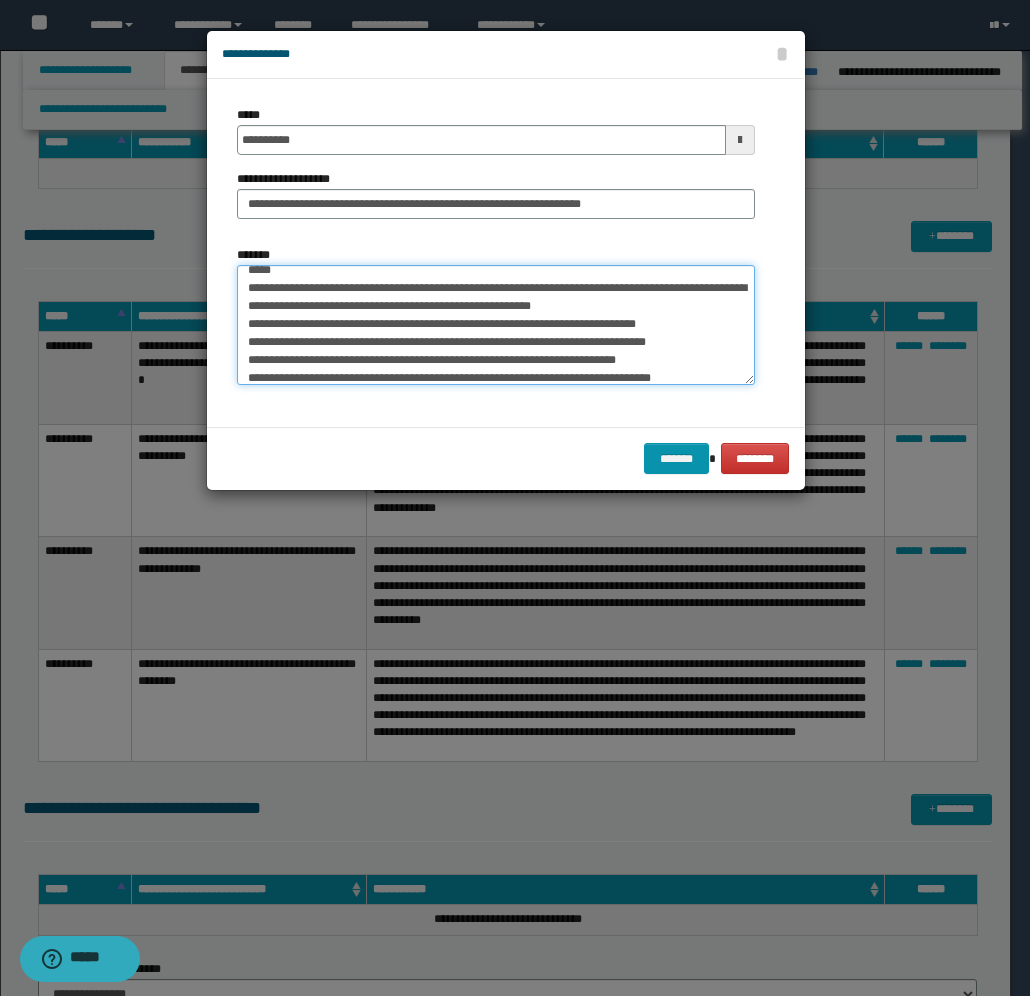 click on "*******" at bounding box center (496, 325) 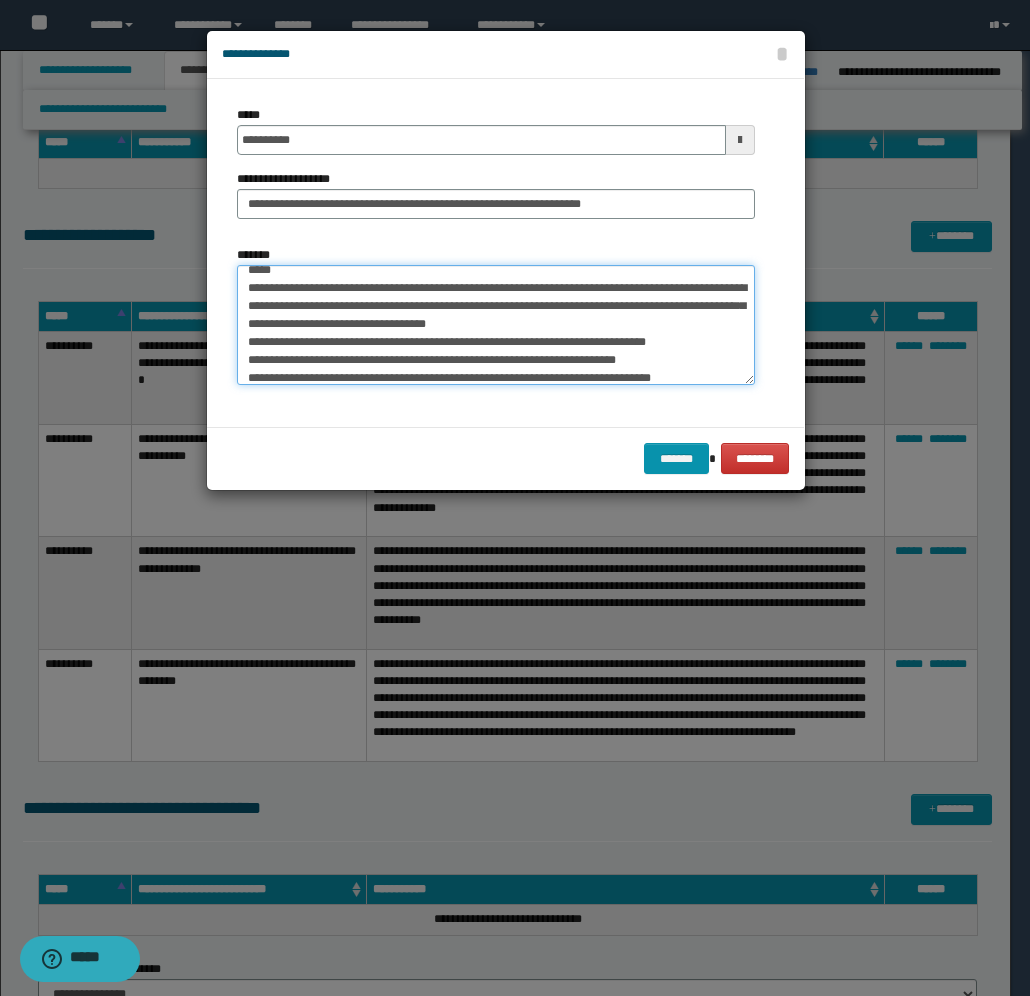 click on "*******" at bounding box center [496, 325] 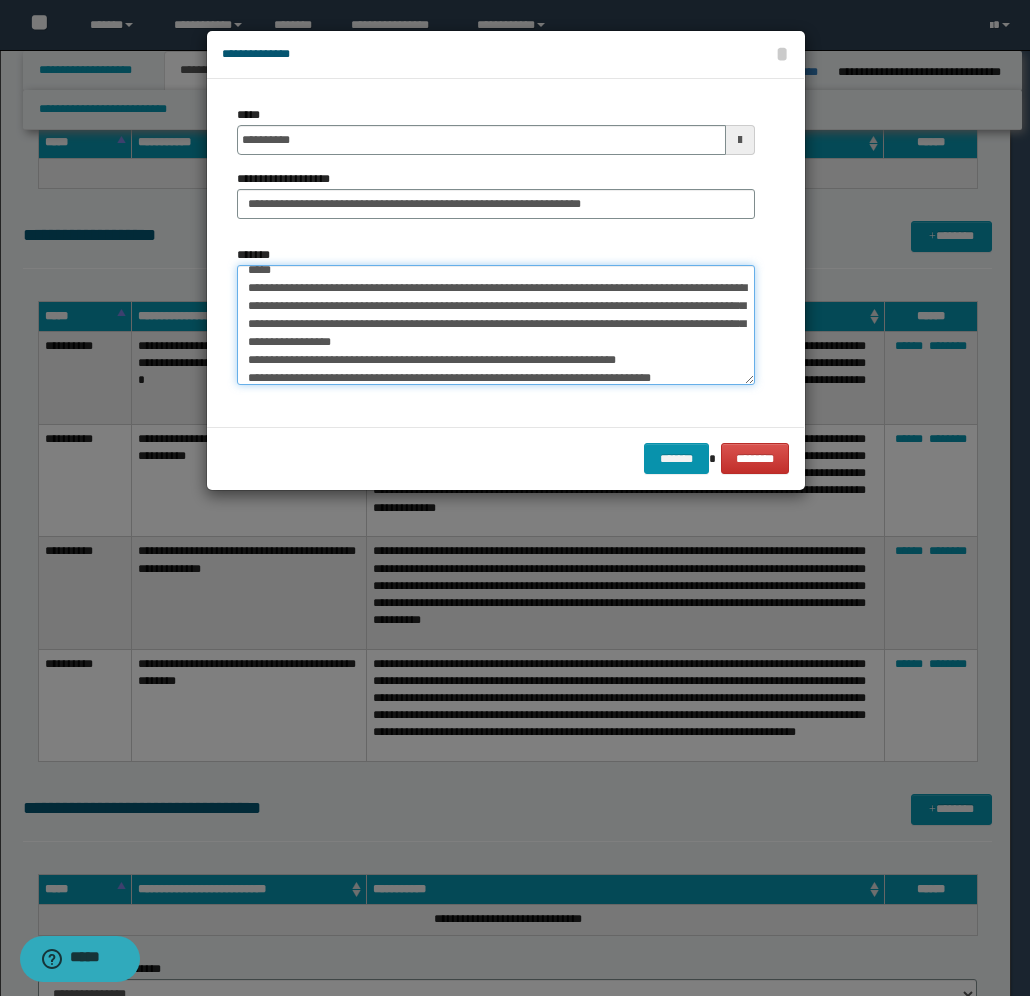 click on "*******" at bounding box center (496, 325) 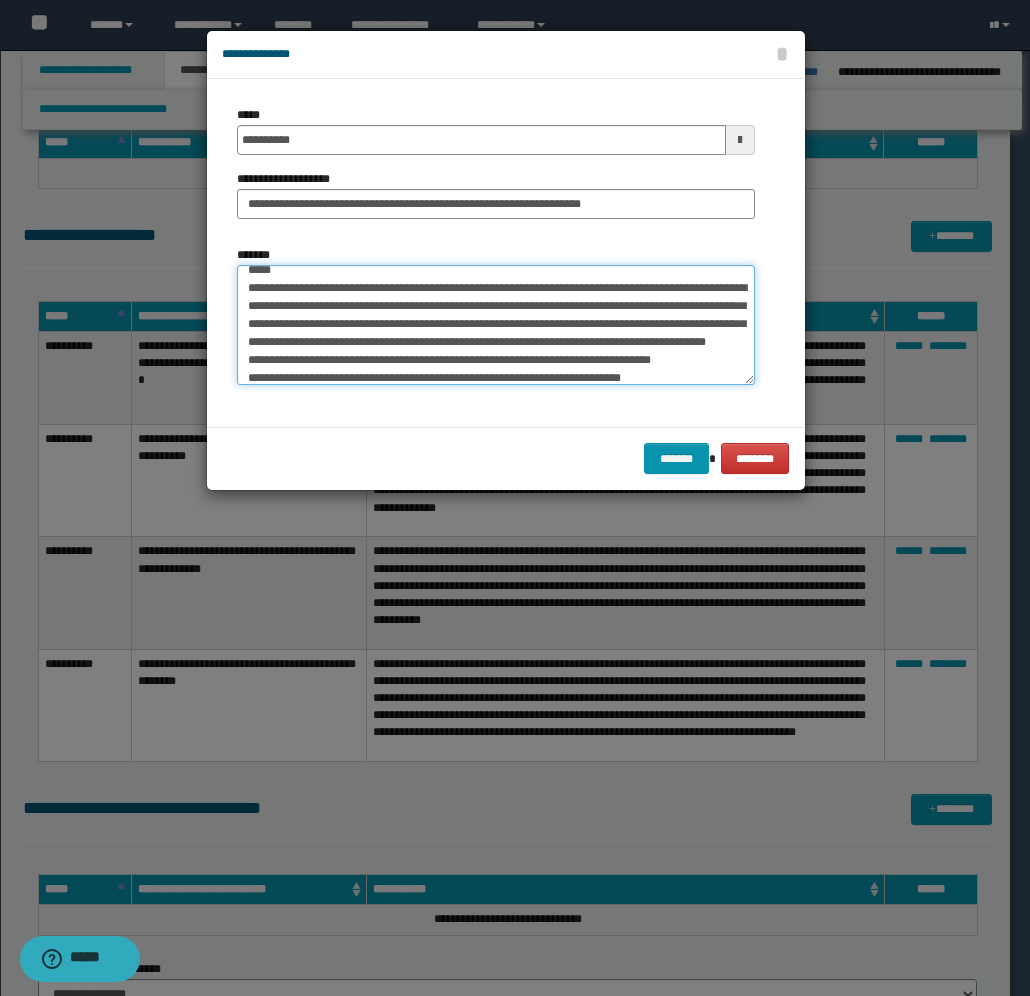 click on "*******" at bounding box center [496, 325] 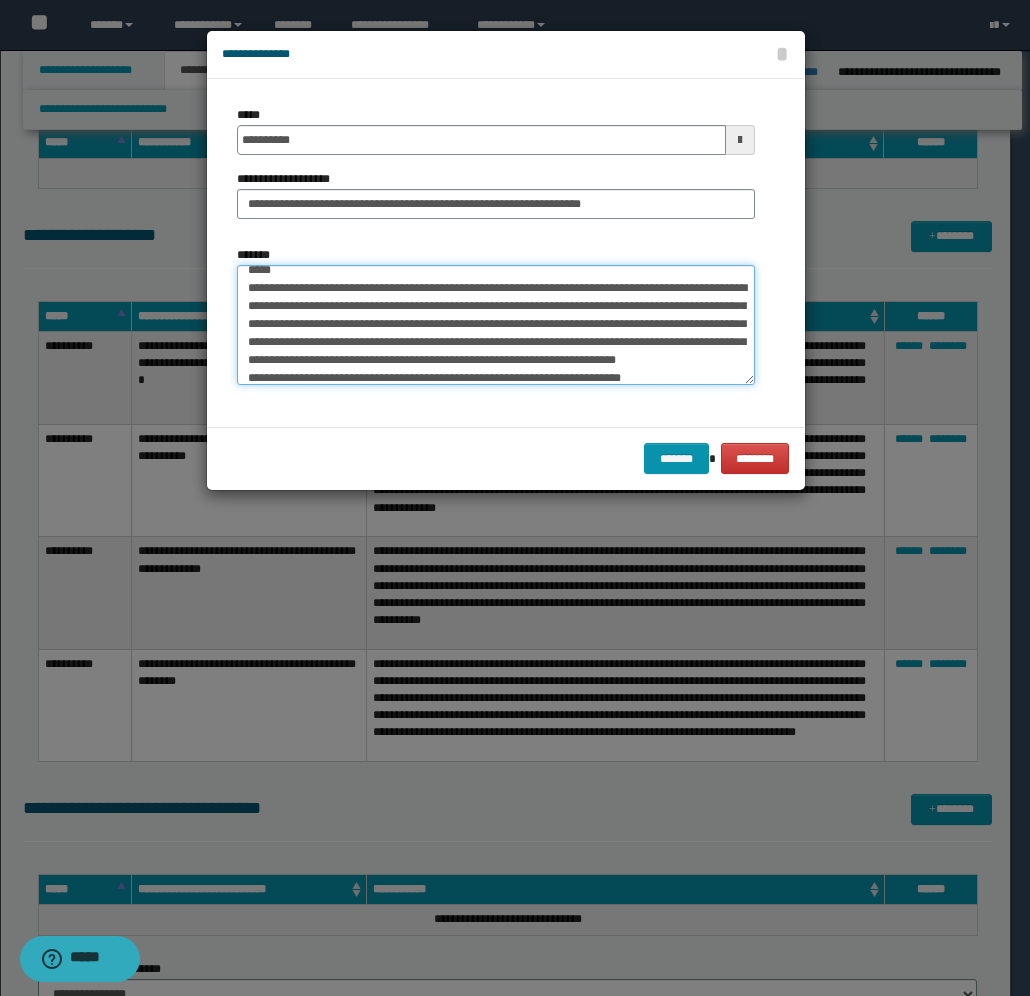 scroll, scrollTop: 150, scrollLeft: 0, axis: vertical 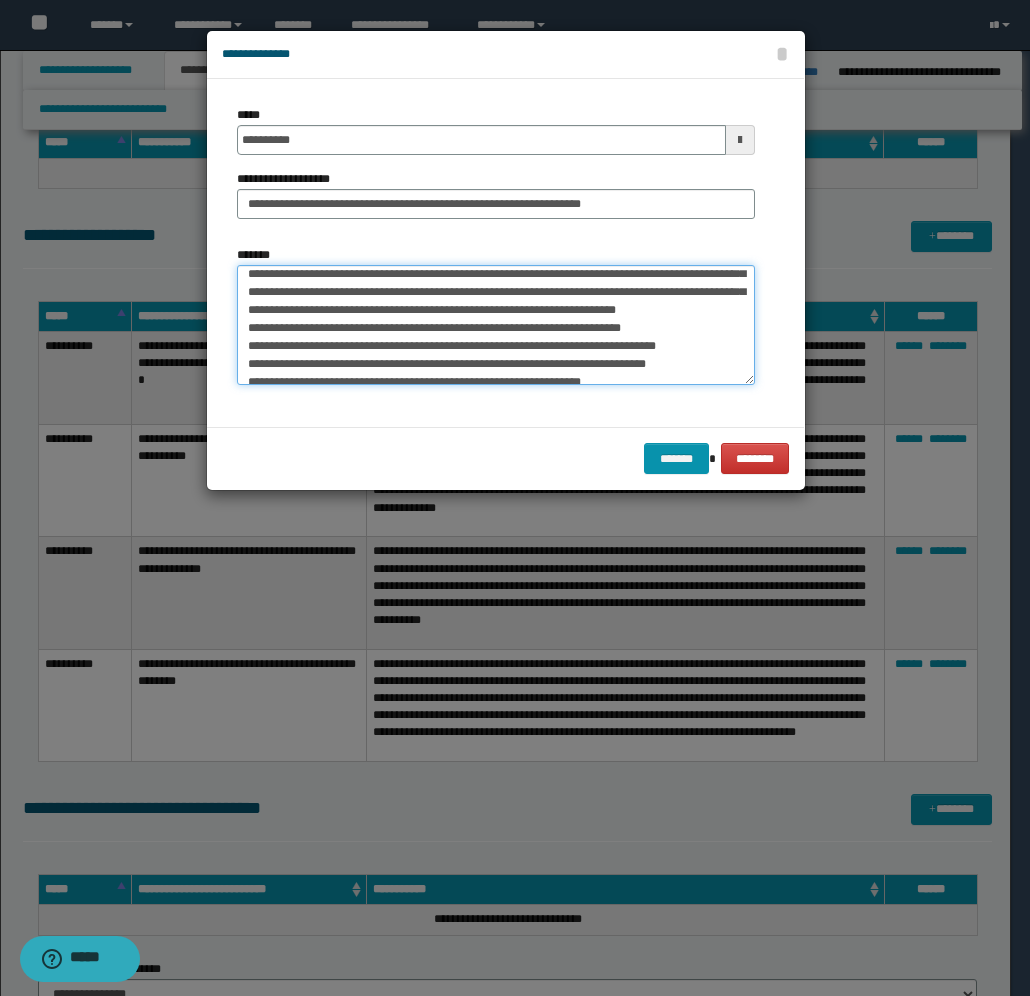 click on "*******" at bounding box center (496, 325) 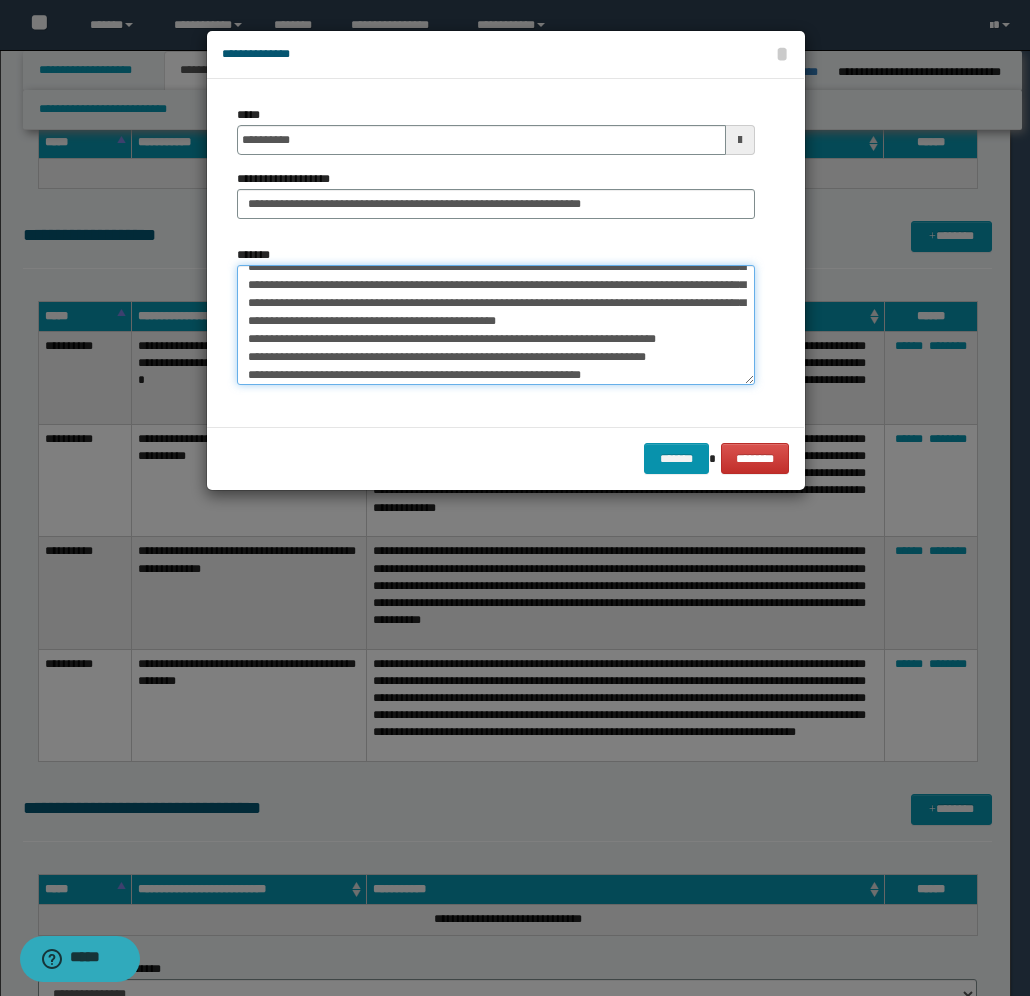 scroll, scrollTop: 181, scrollLeft: 0, axis: vertical 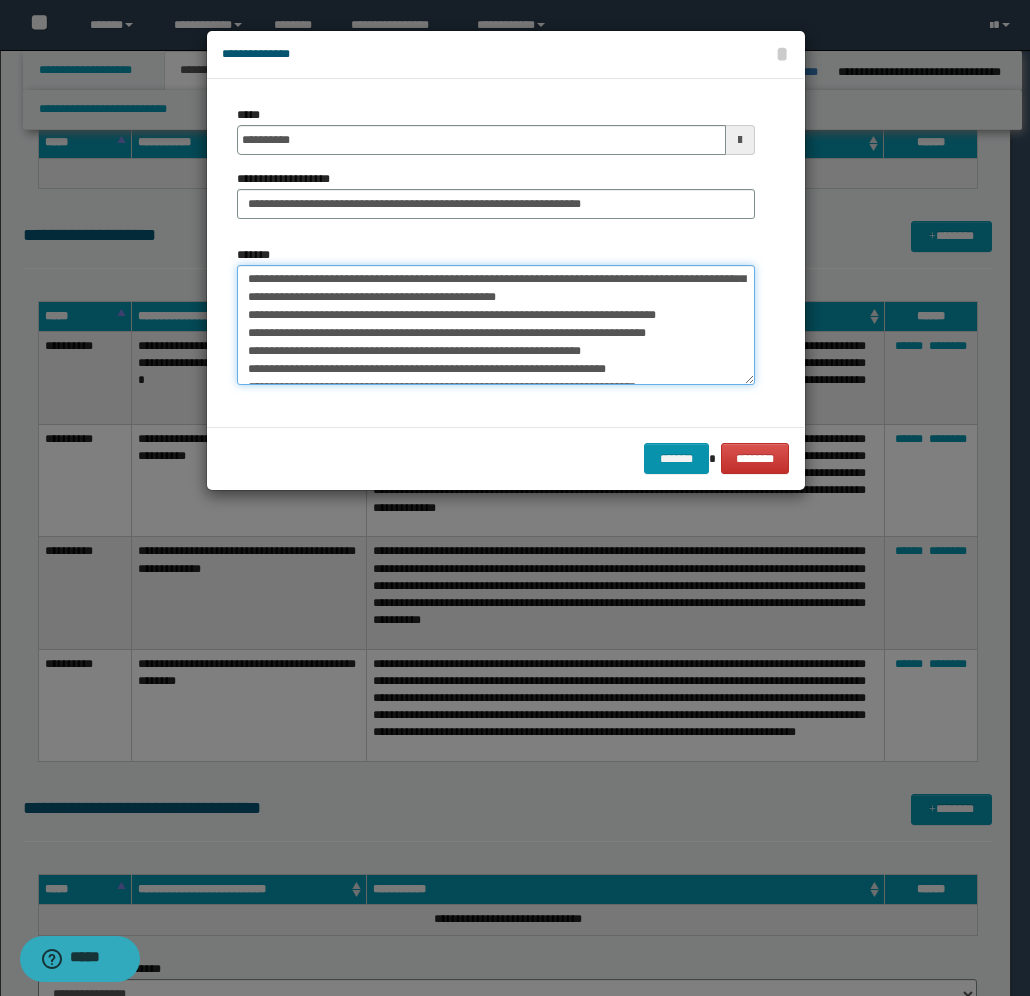 click on "*******" at bounding box center (496, 325) 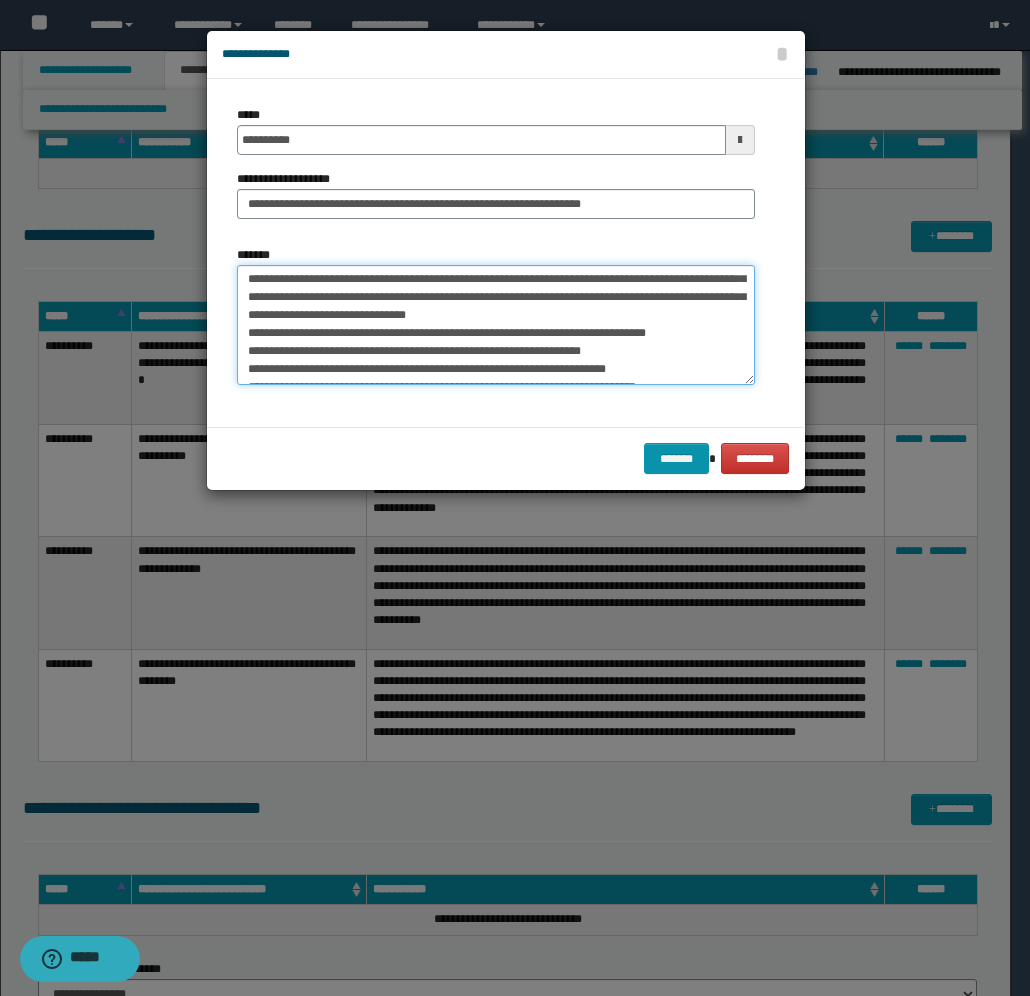 scroll, scrollTop: 163, scrollLeft: 0, axis: vertical 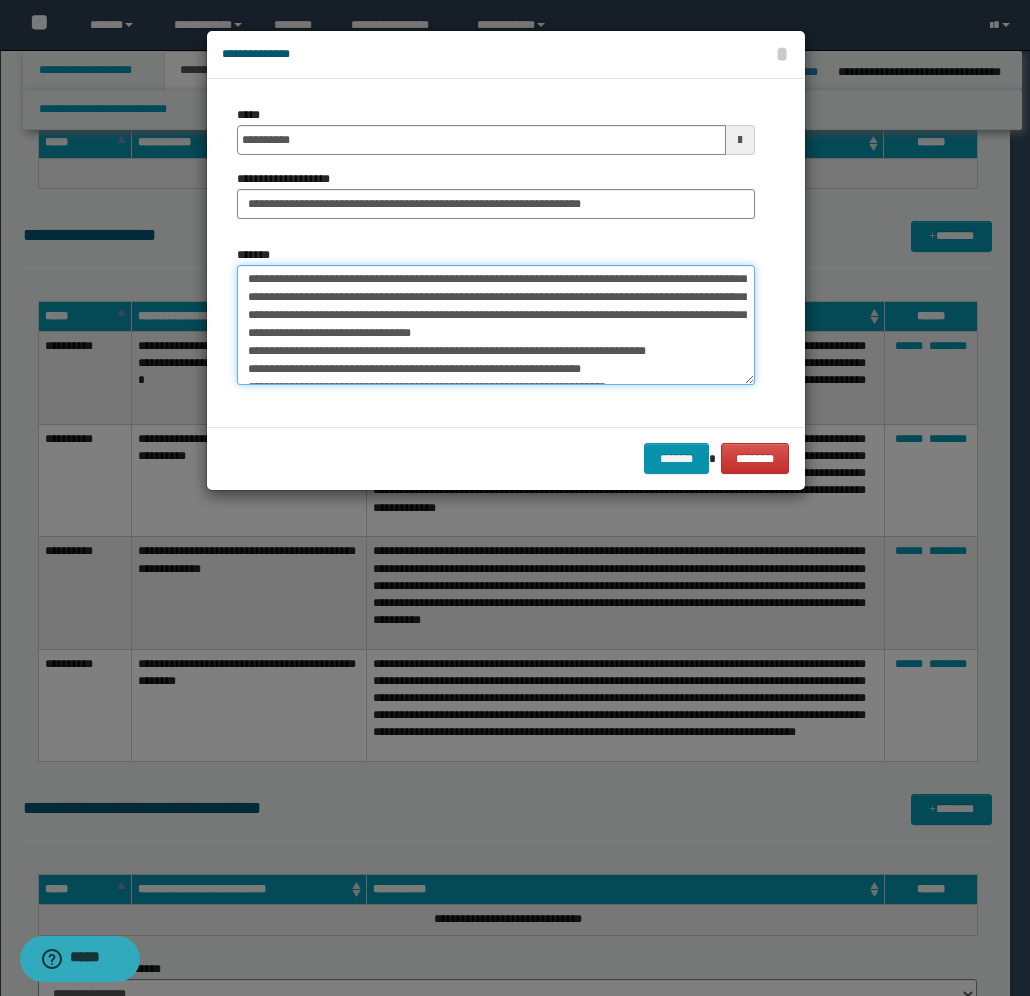 click on "*******" at bounding box center (496, 325) 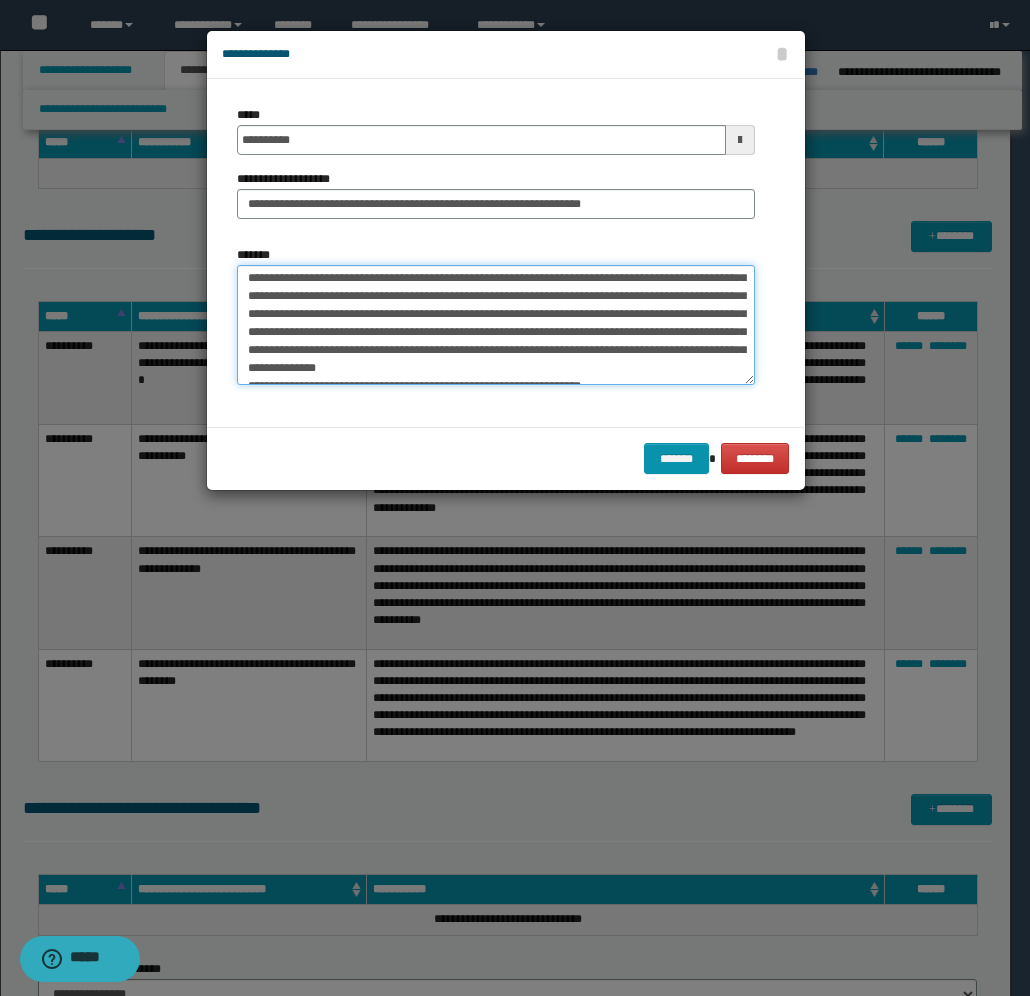 scroll, scrollTop: 196, scrollLeft: 0, axis: vertical 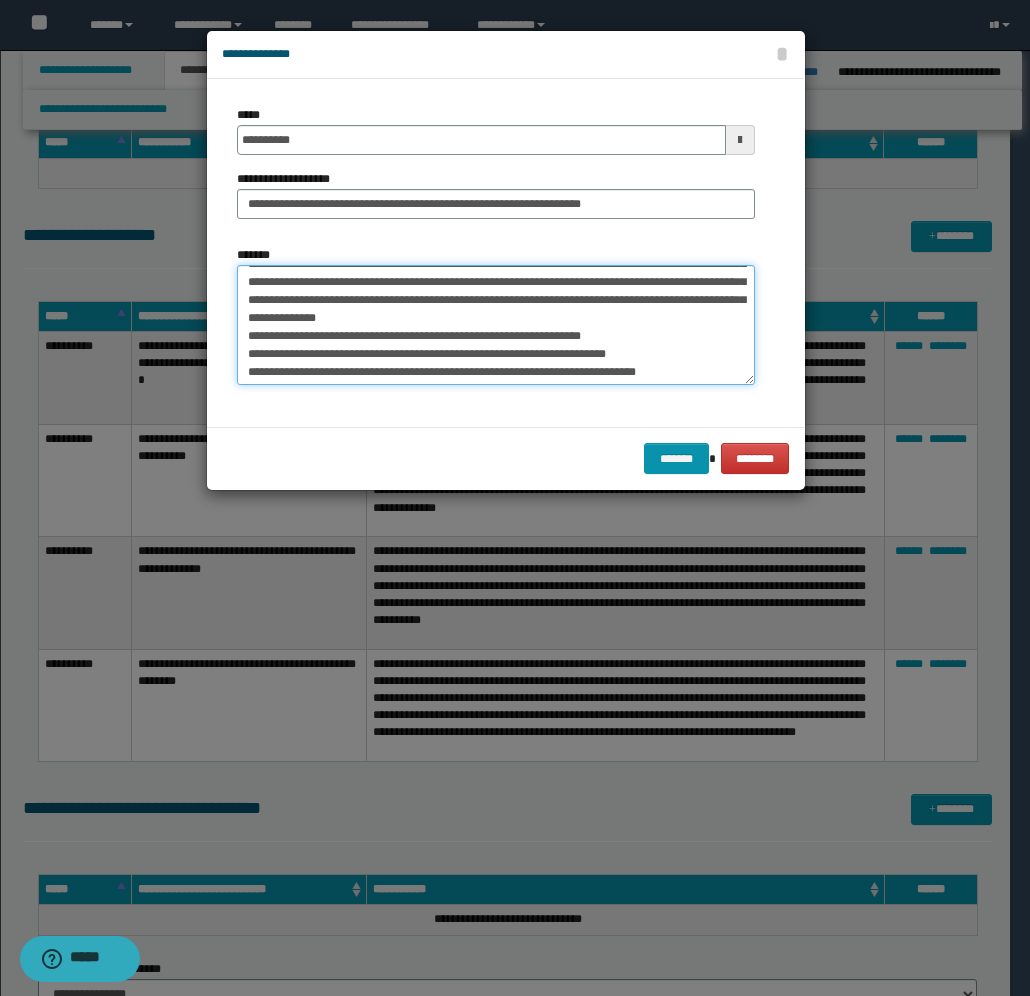 click on "*******" at bounding box center (496, 325) 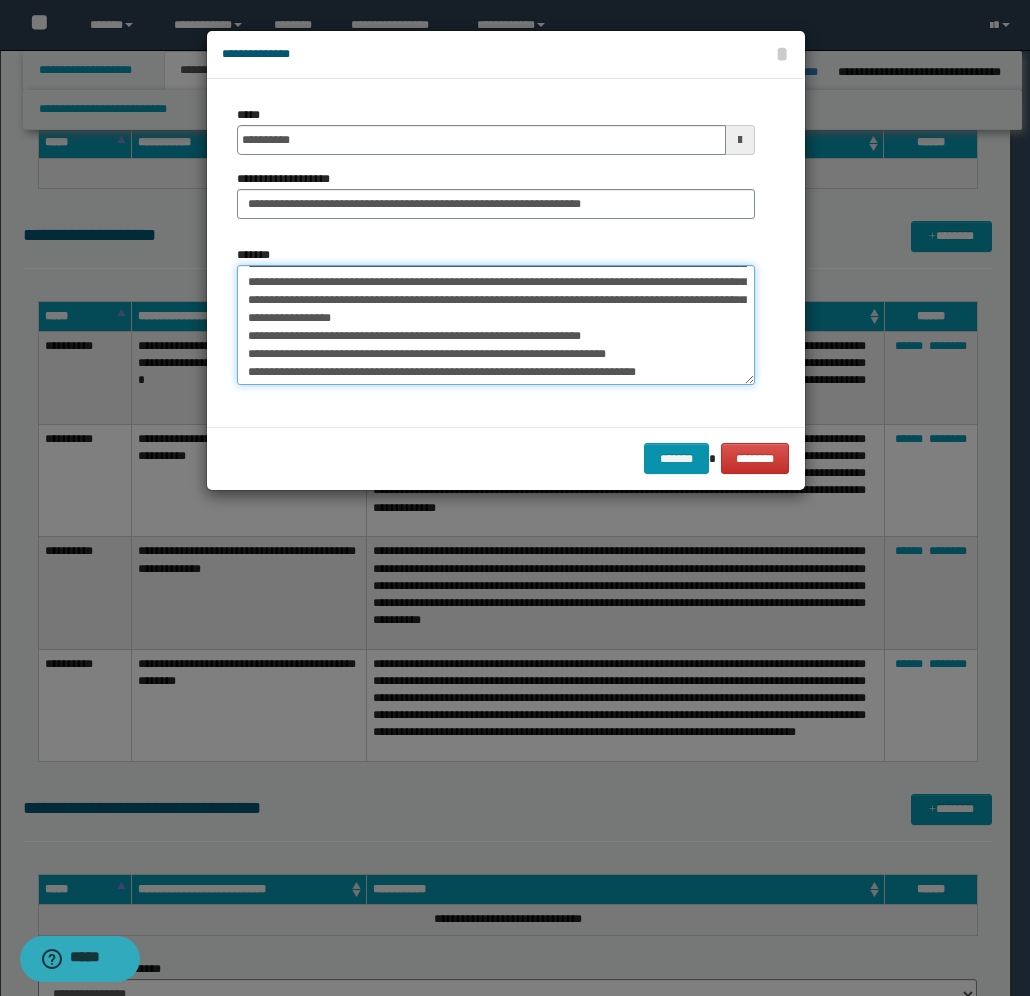 scroll, scrollTop: 216, scrollLeft: 0, axis: vertical 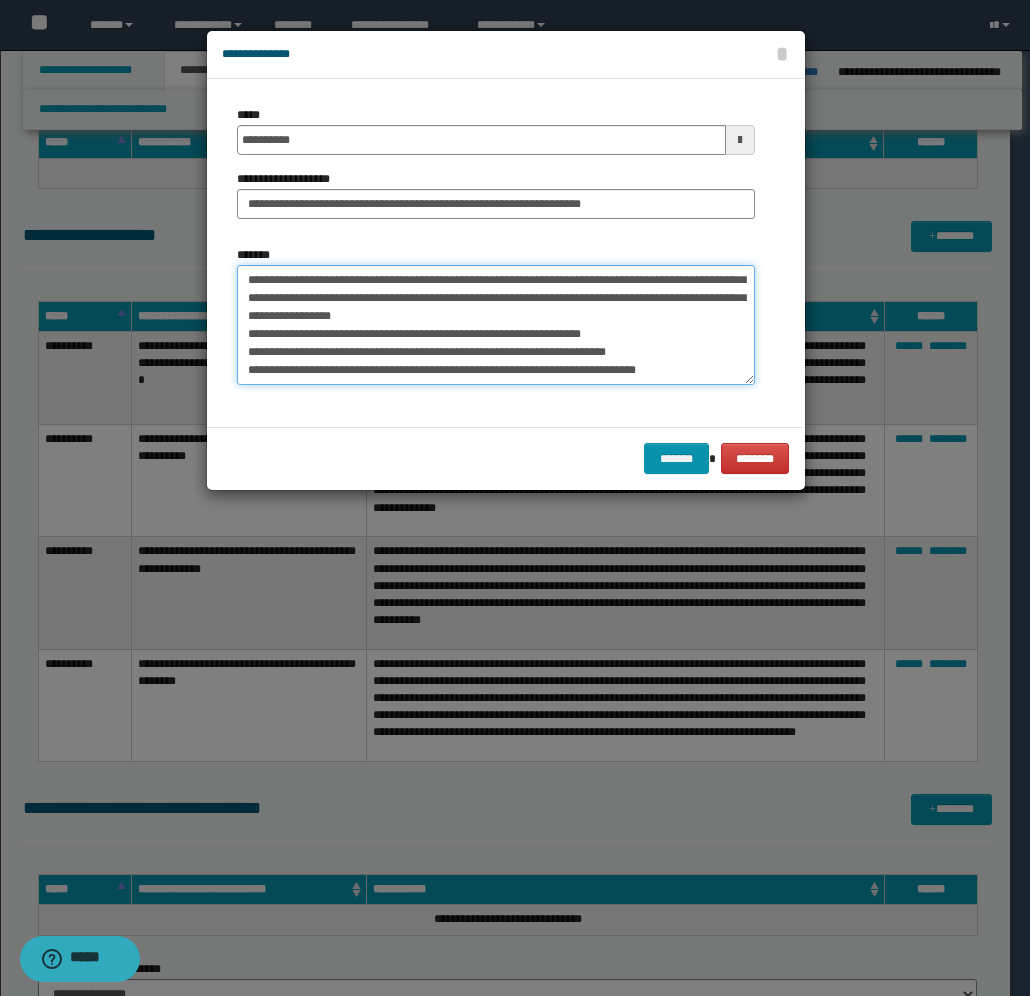 click on "*******" at bounding box center [496, 325] 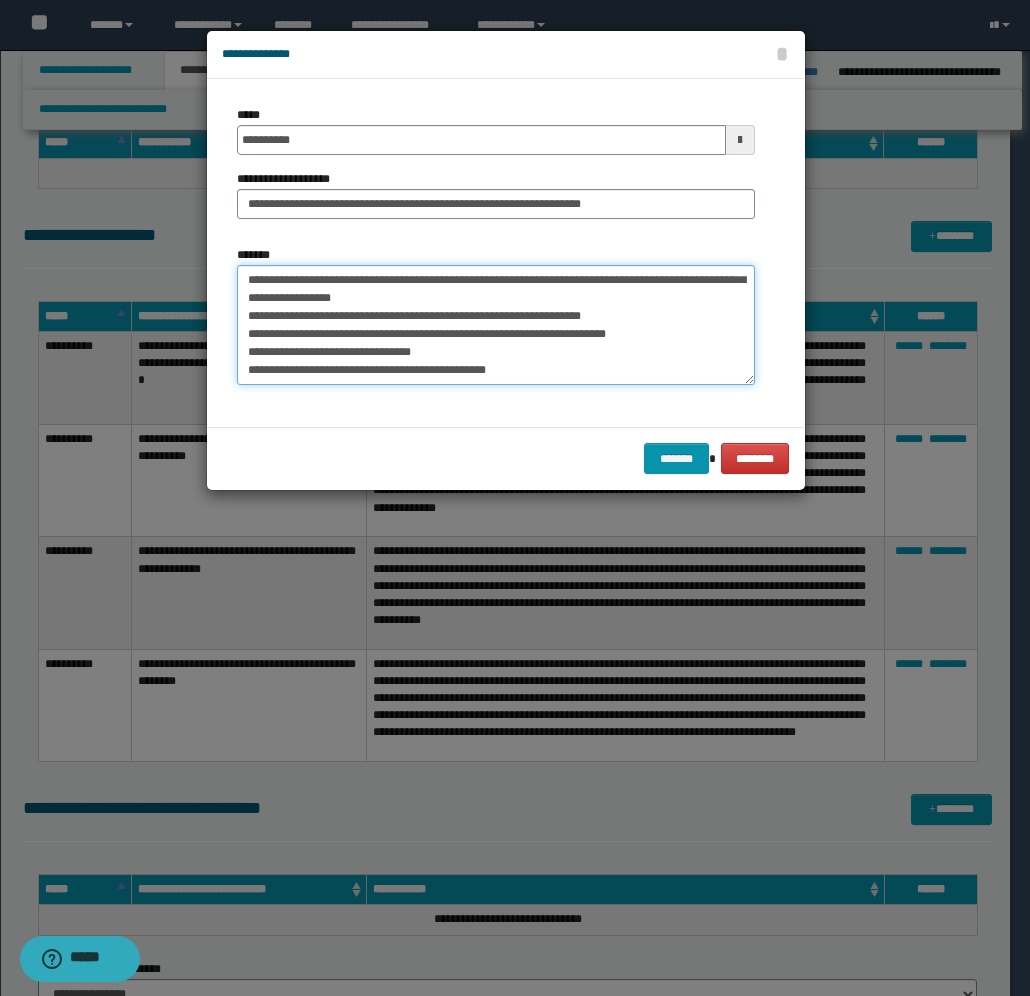 scroll, scrollTop: 228, scrollLeft: 0, axis: vertical 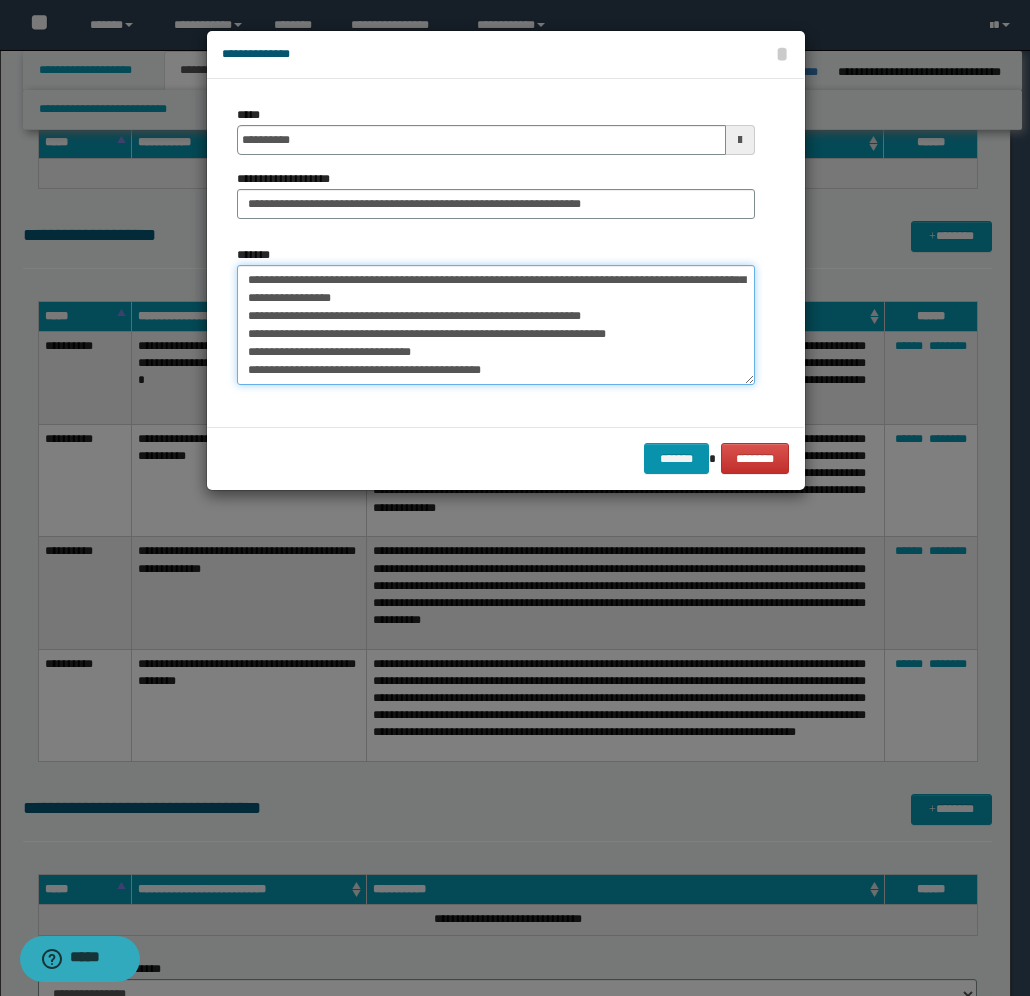 click on "*******" at bounding box center (496, 325) 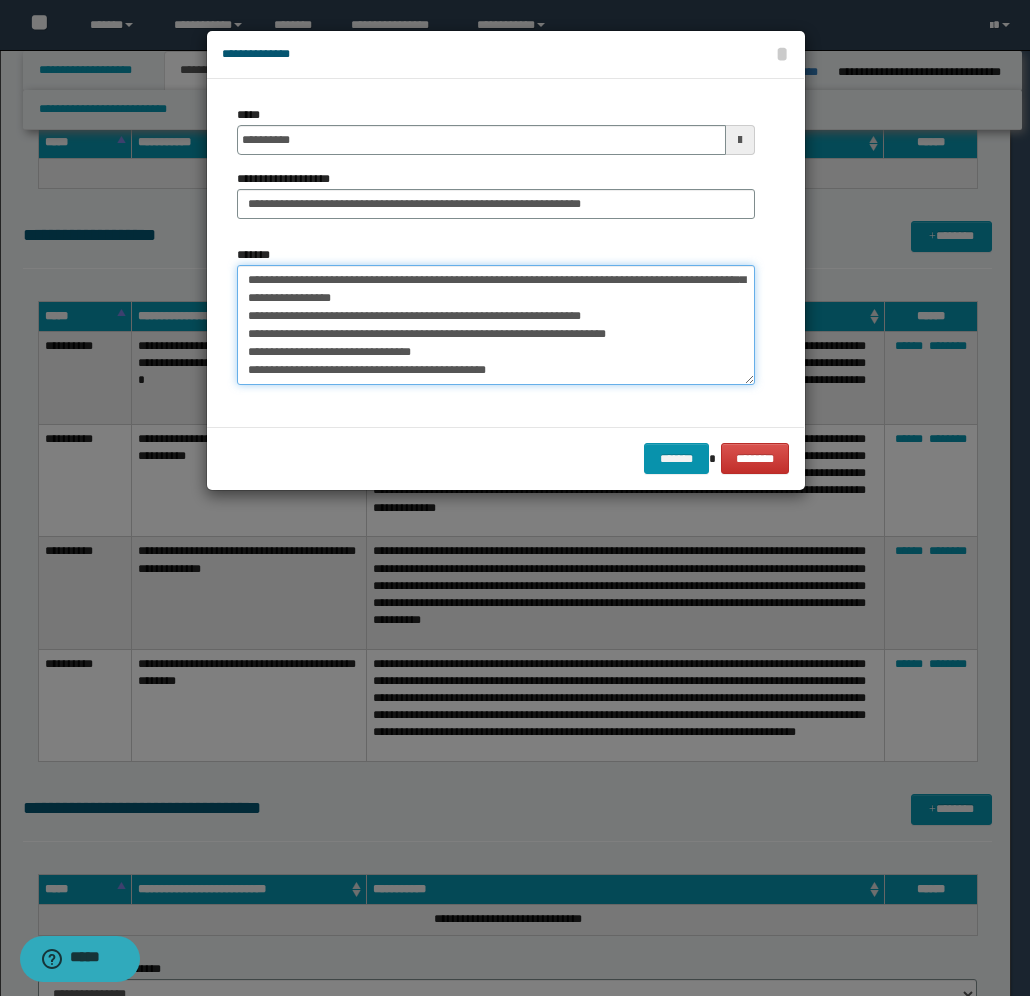 click on "*******" at bounding box center [496, 325] 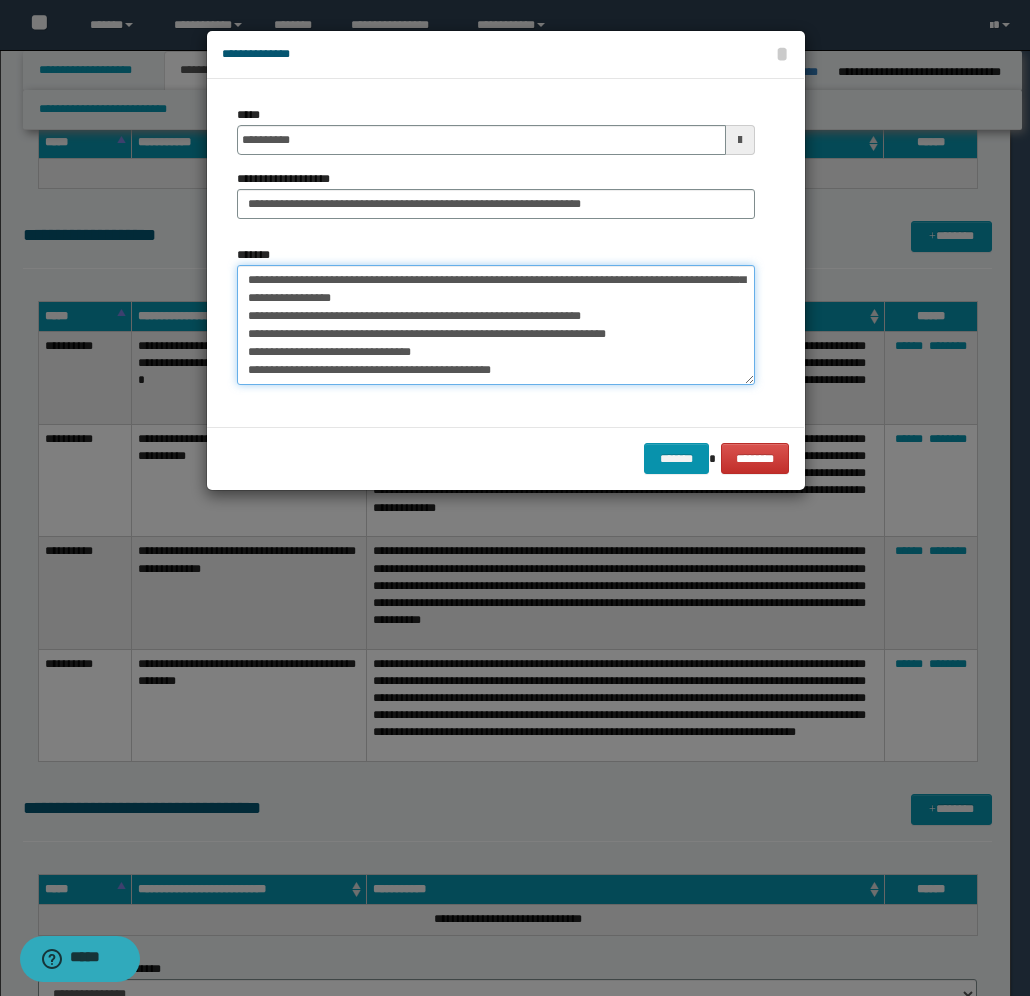 paste on "**********" 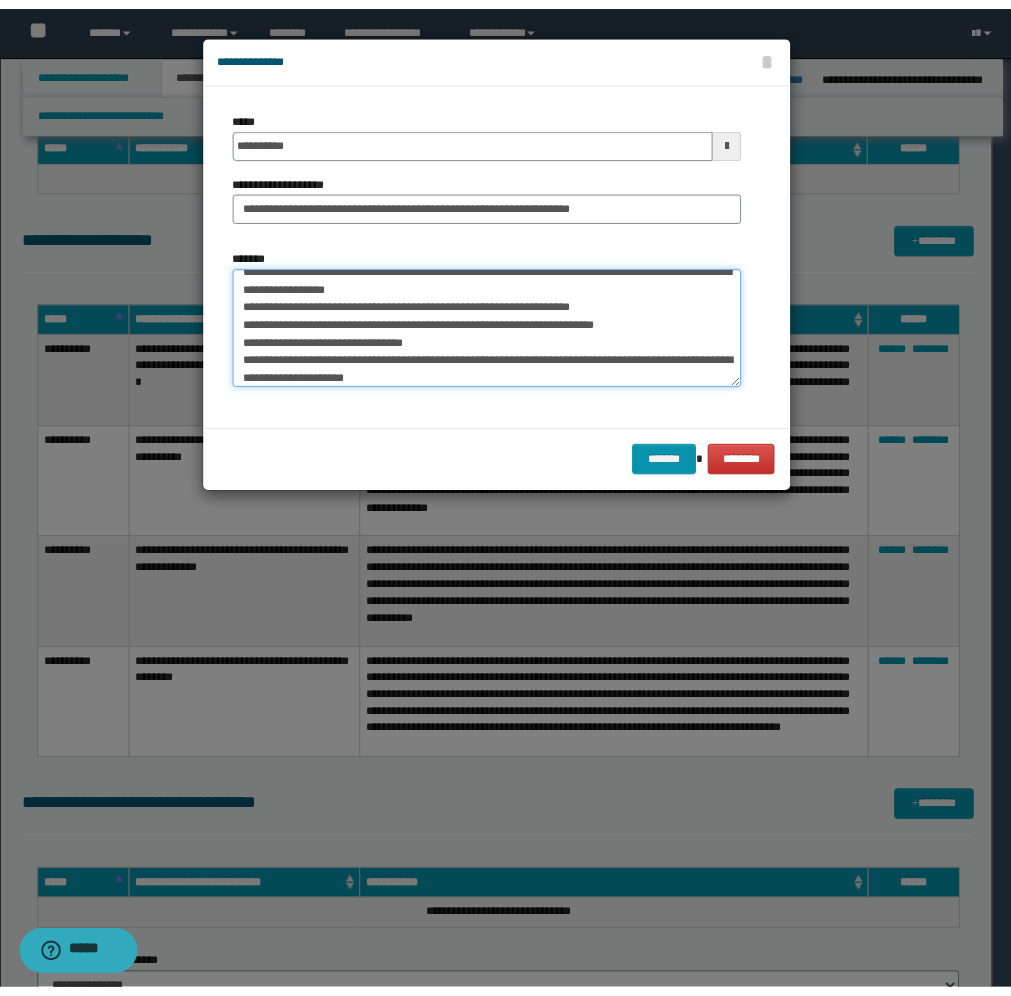 scroll, scrollTop: 263, scrollLeft: 0, axis: vertical 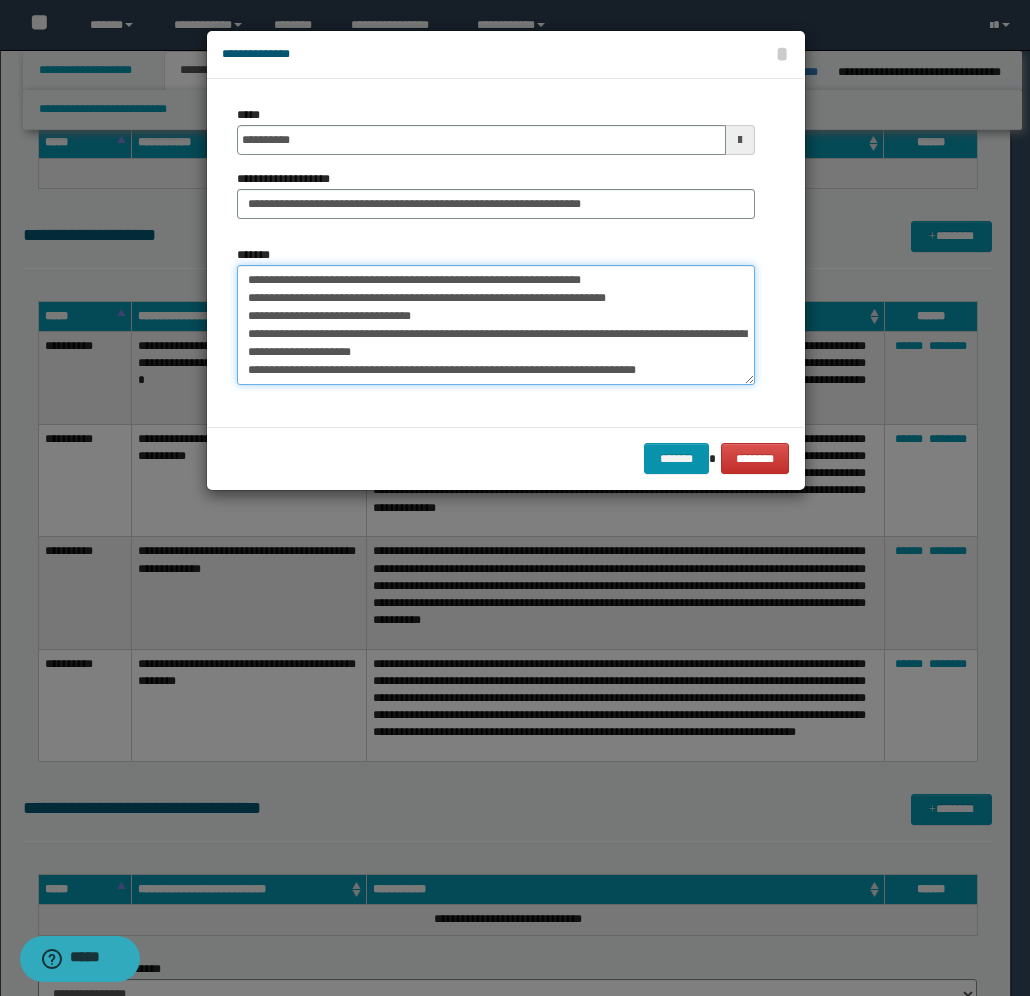 click on "*******" at bounding box center (496, 325) 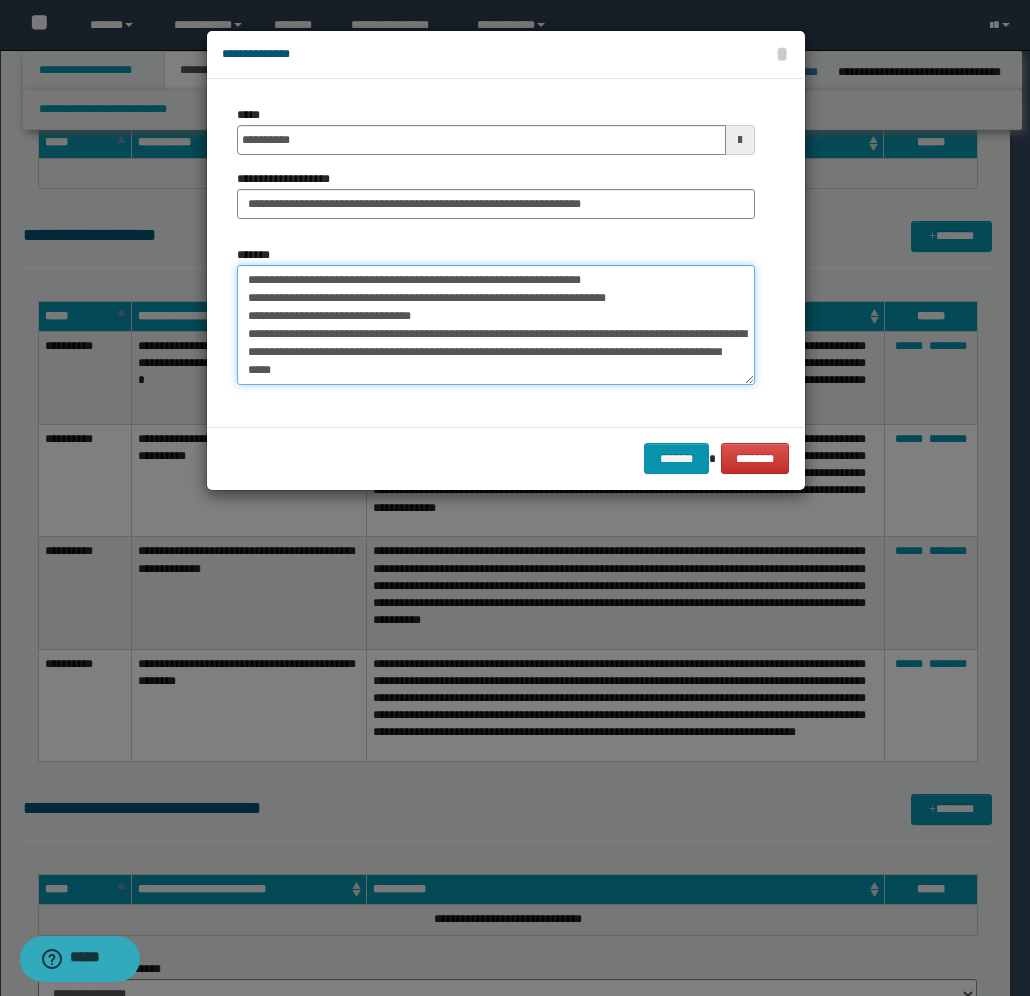 click on "*******" at bounding box center (496, 325) 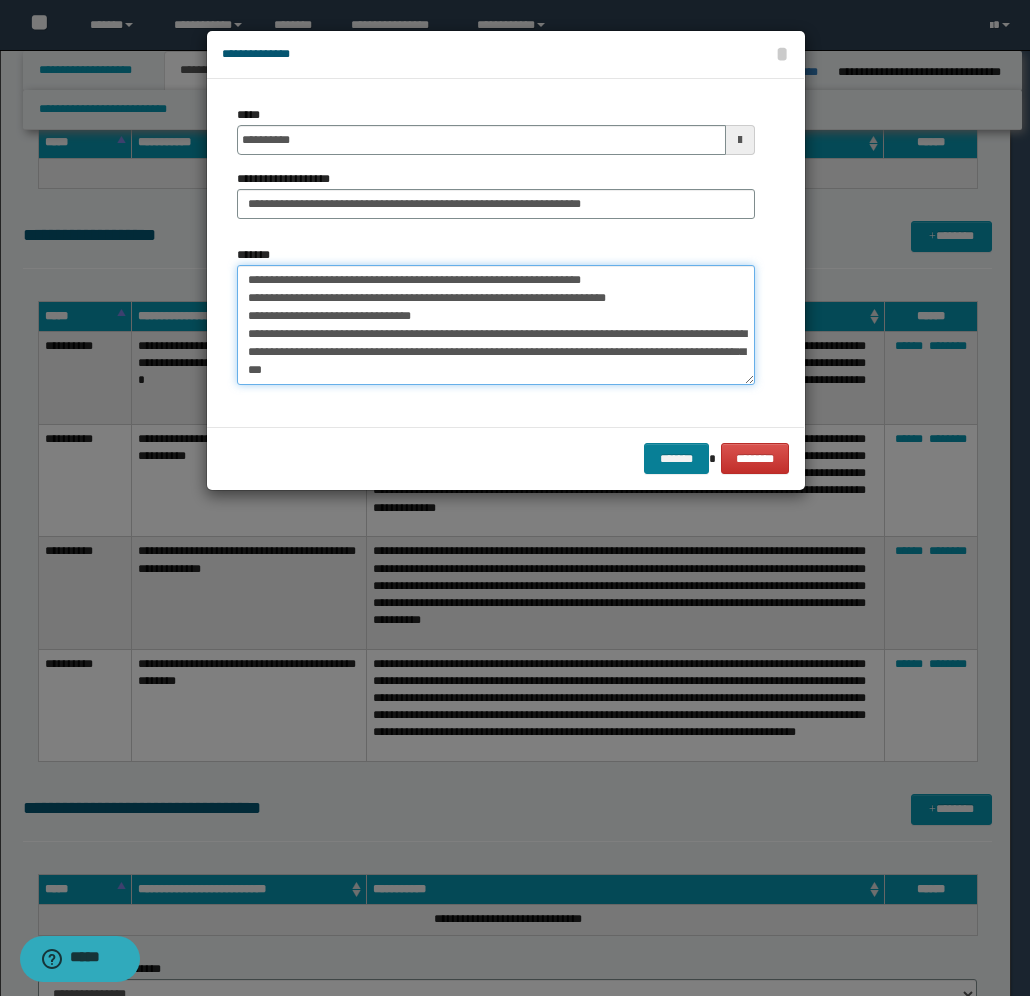 type on "**********" 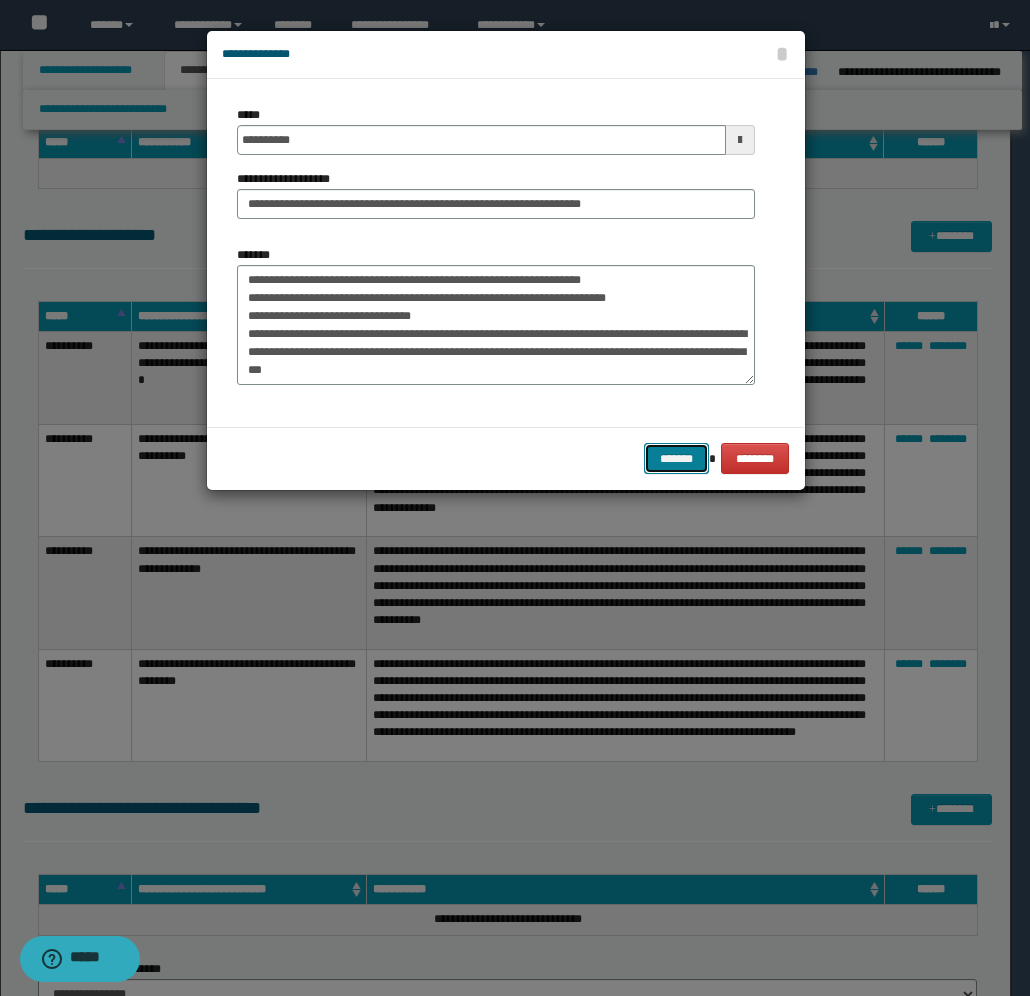 click on "*******" at bounding box center [676, 458] 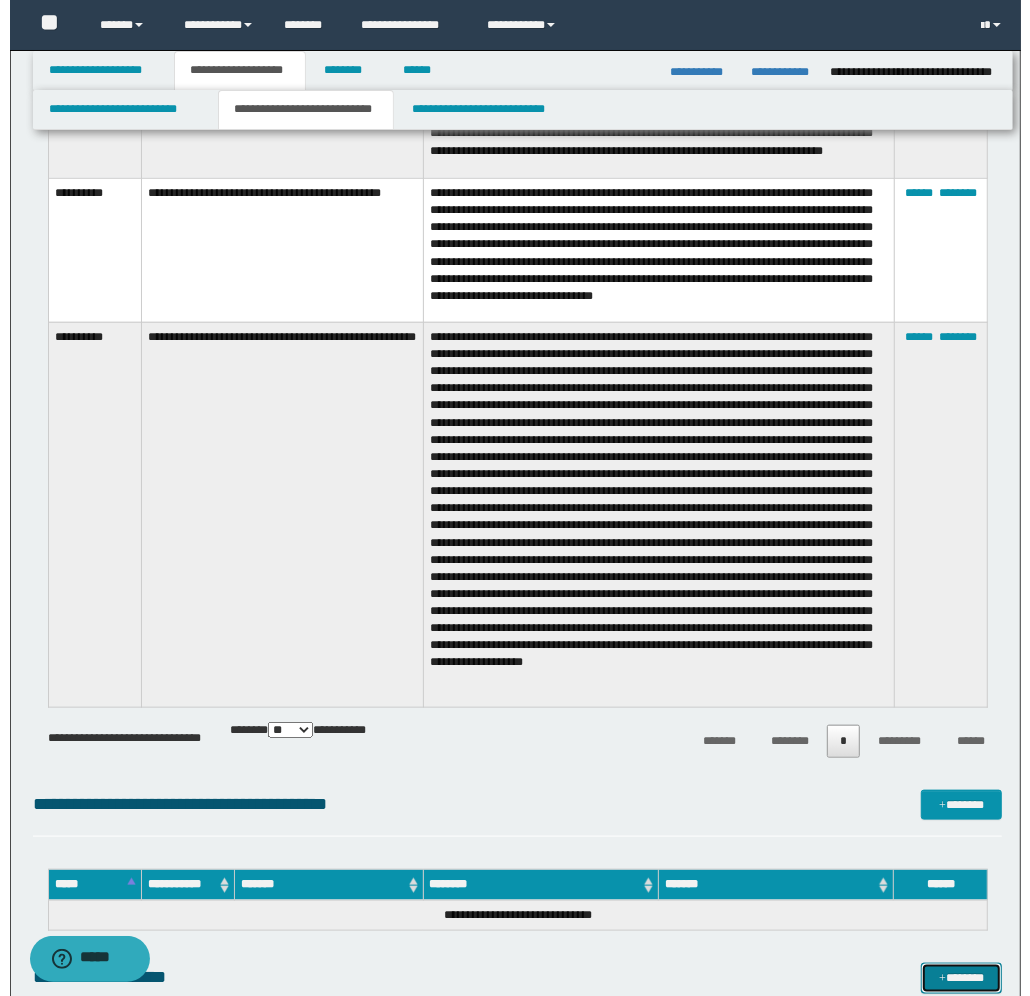 scroll, scrollTop: 500, scrollLeft: 0, axis: vertical 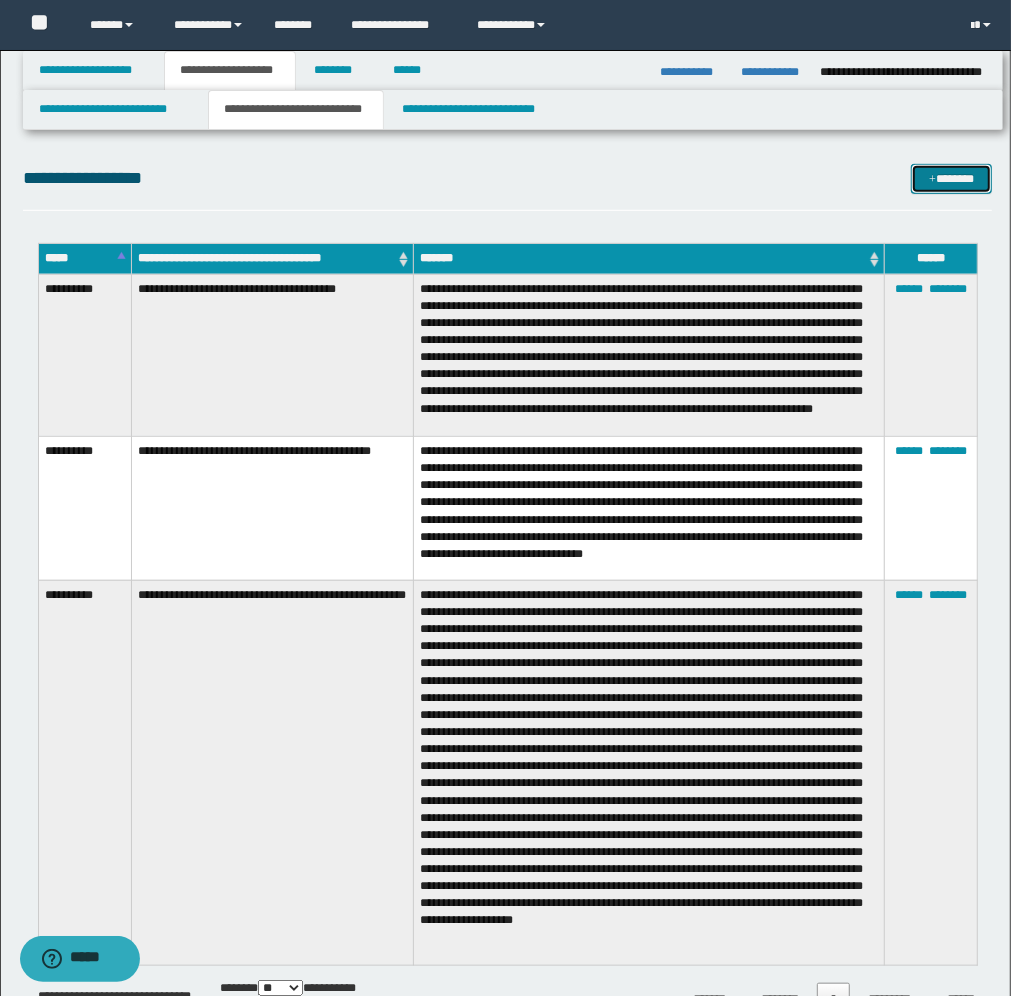 click on "*******" at bounding box center (951, 179) 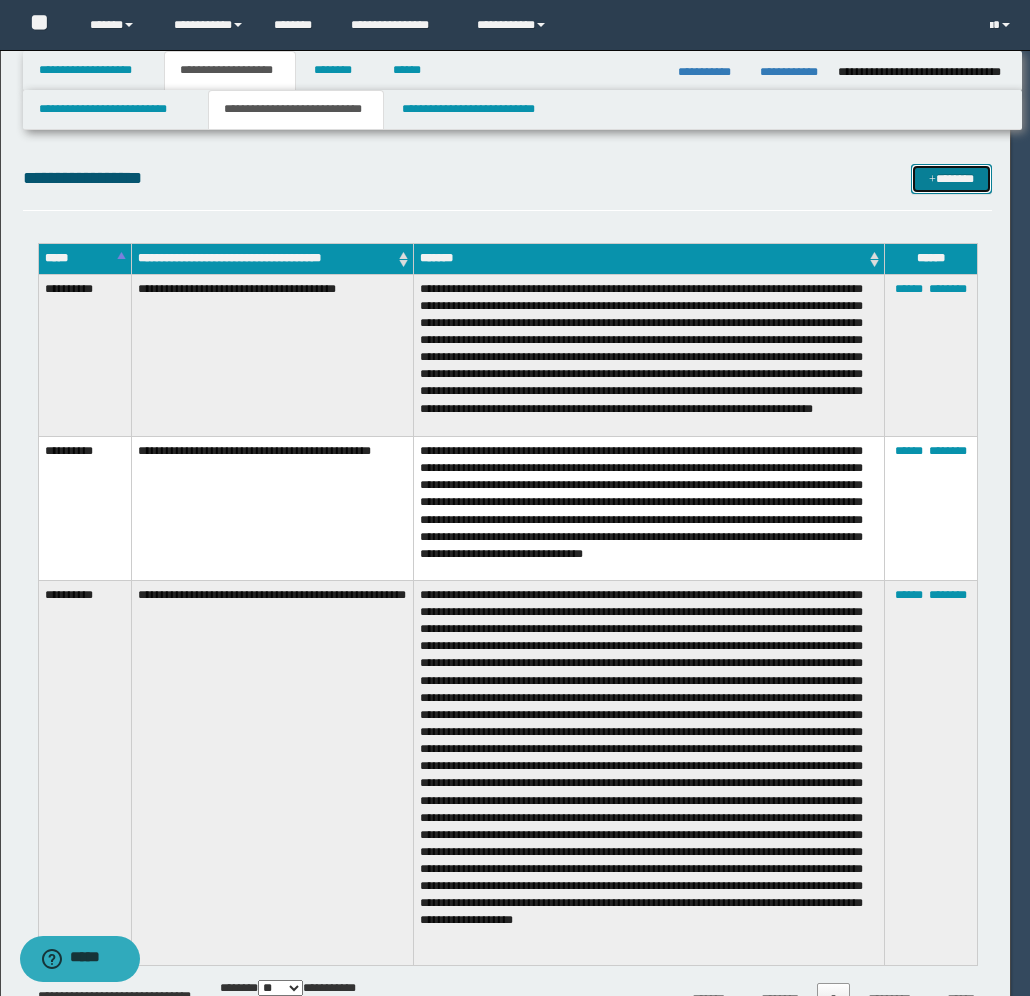 scroll, scrollTop: 0, scrollLeft: 0, axis: both 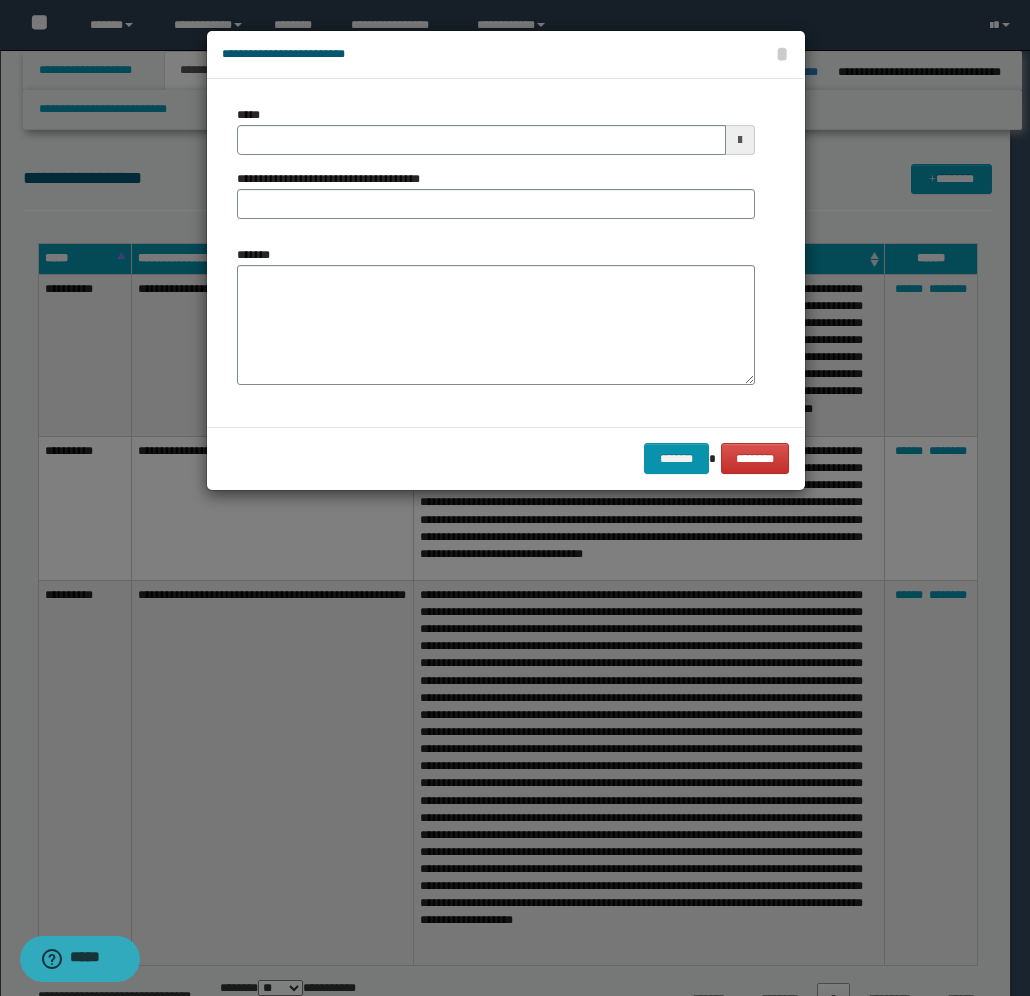 click at bounding box center (740, 140) 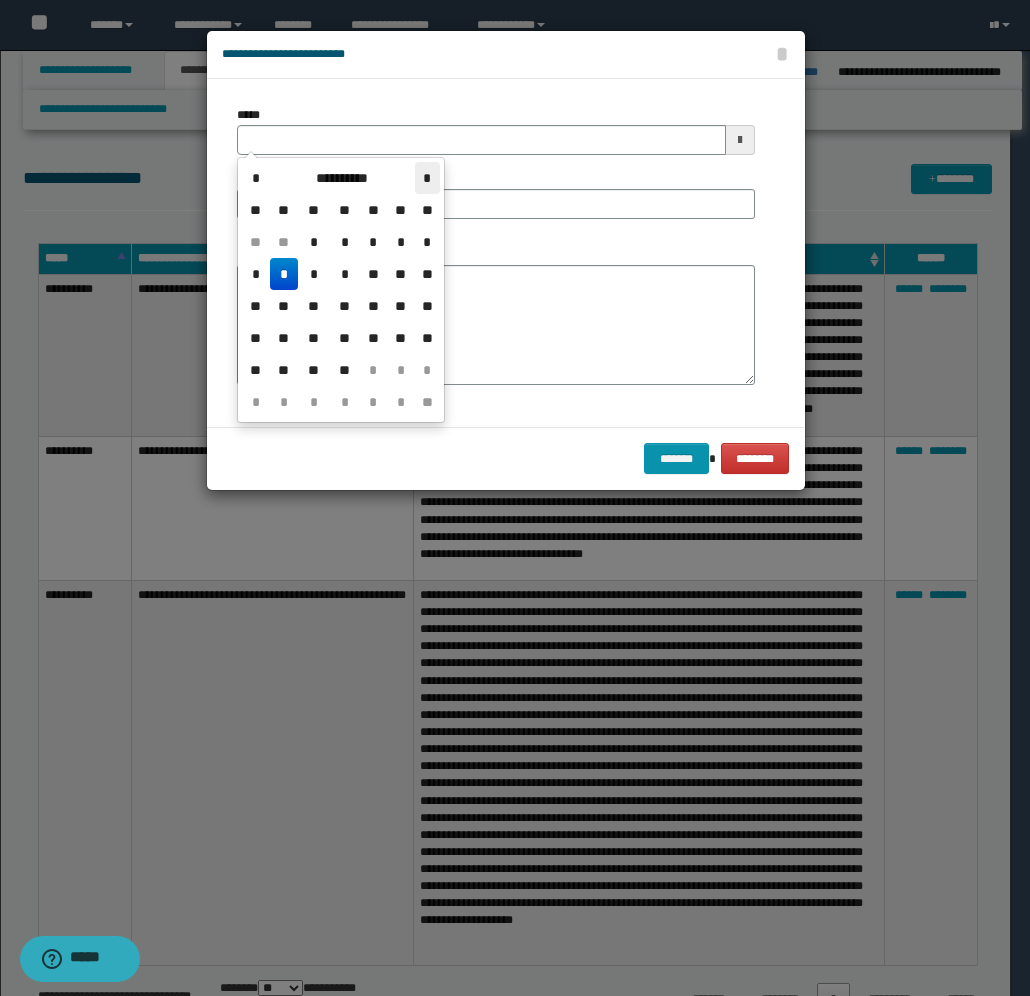 click on "*" at bounding box center (427, 178) 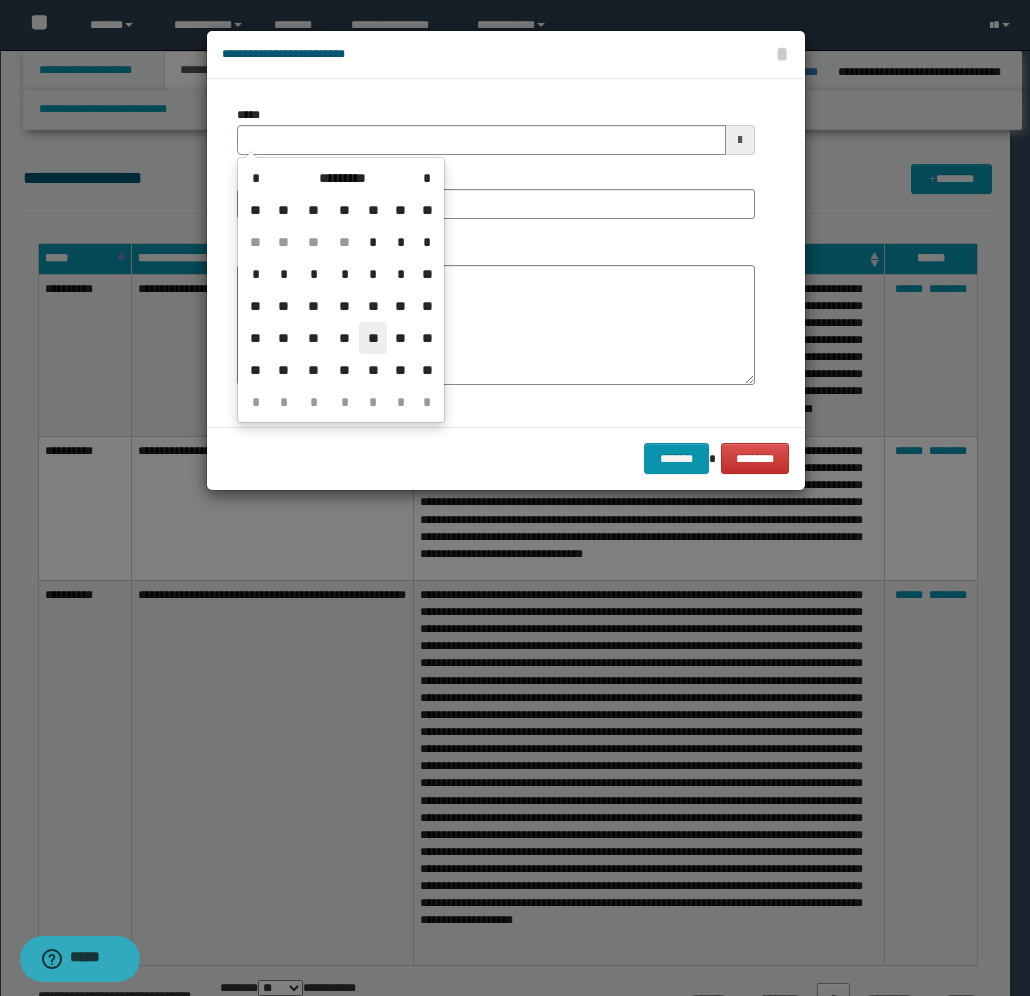 click on "**" at bounding box center (373, 338) 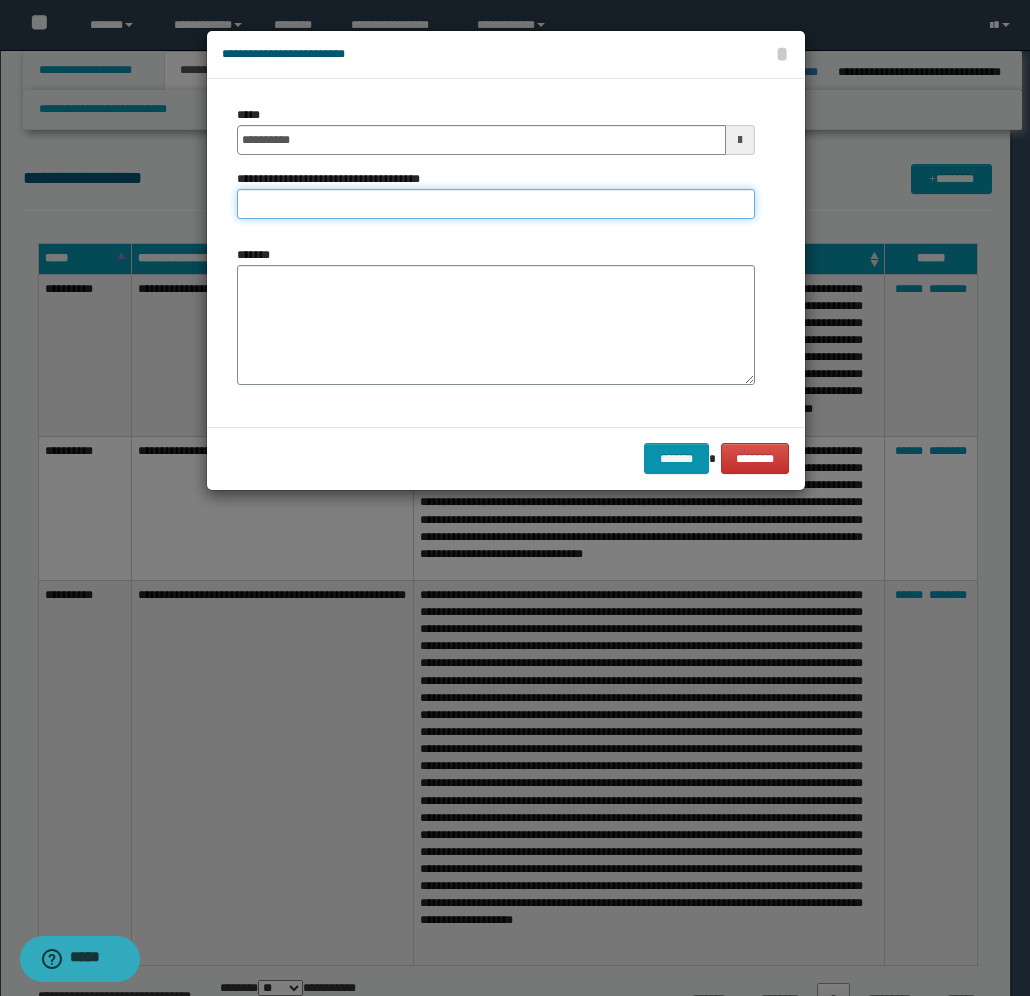 click on "**********" at bounding box center (496, 204) 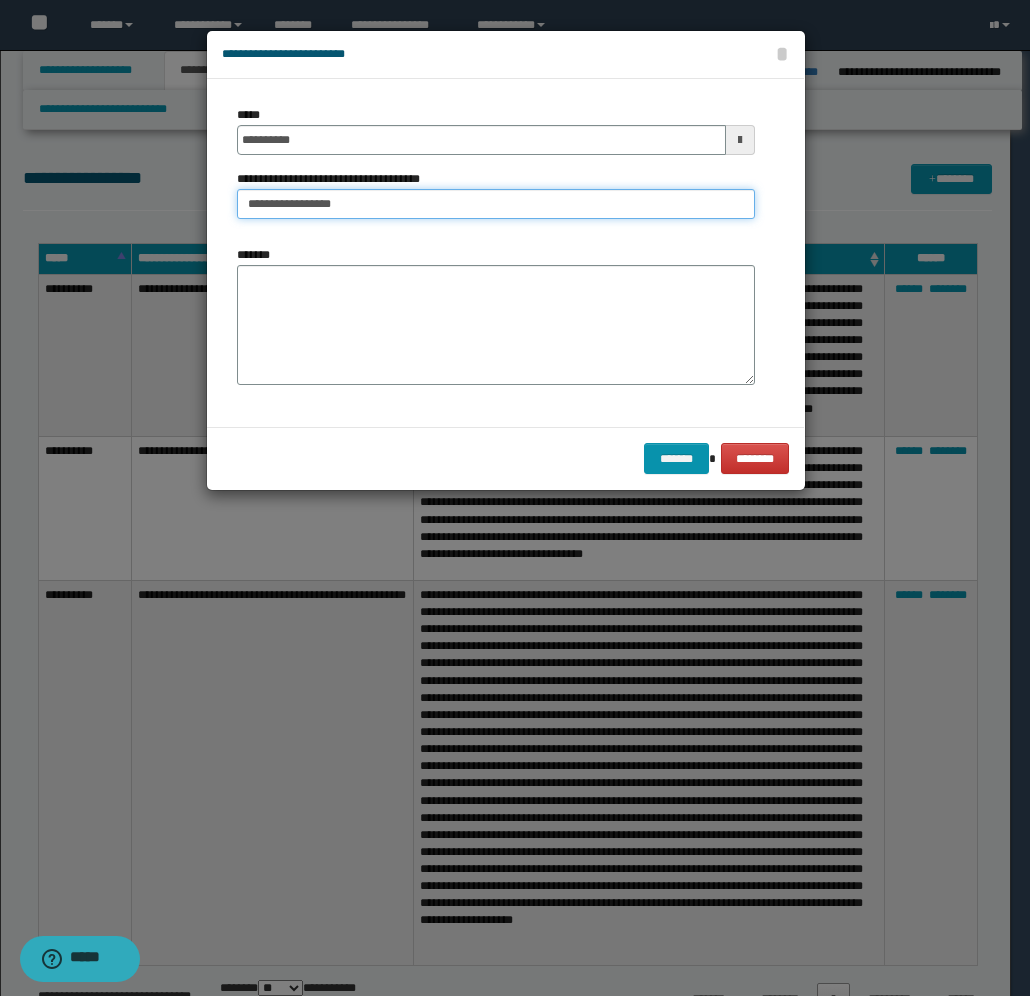 type on "**********" 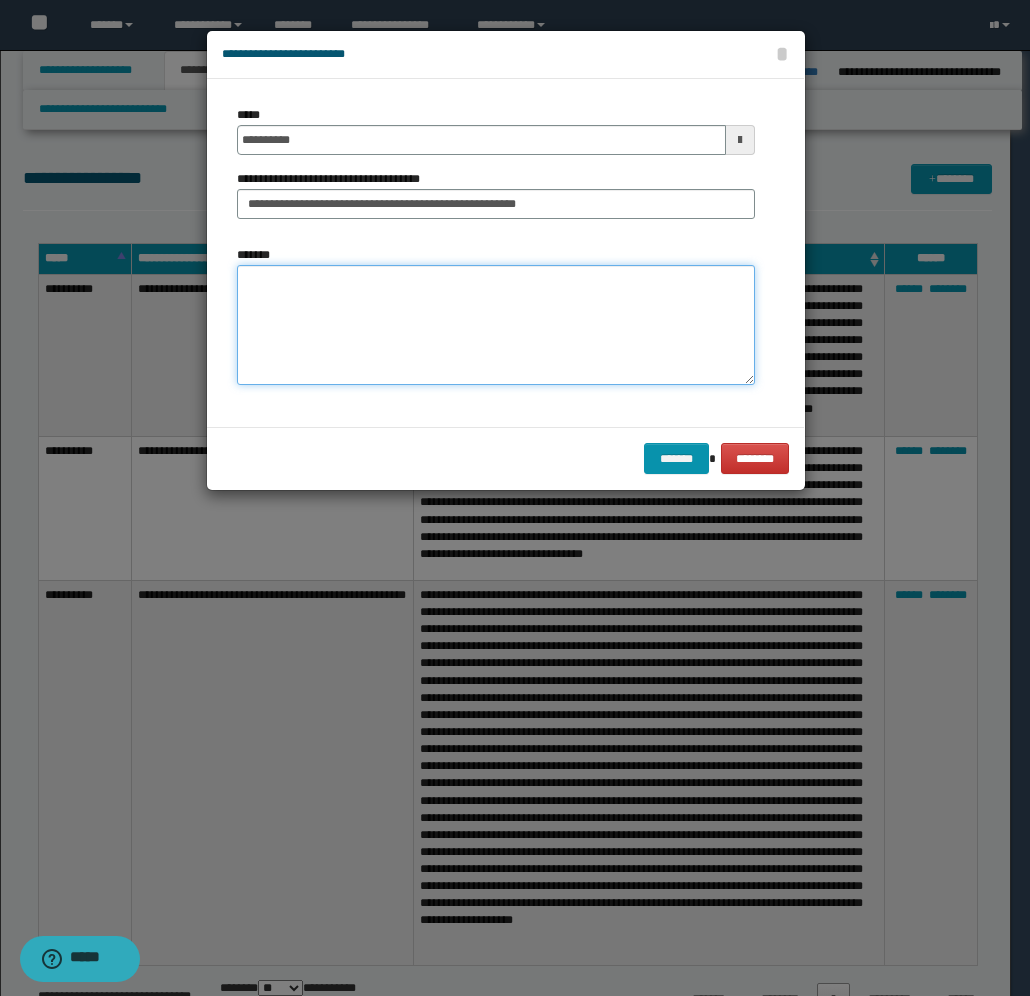 click on "*******" at bounding box center (496, 325) 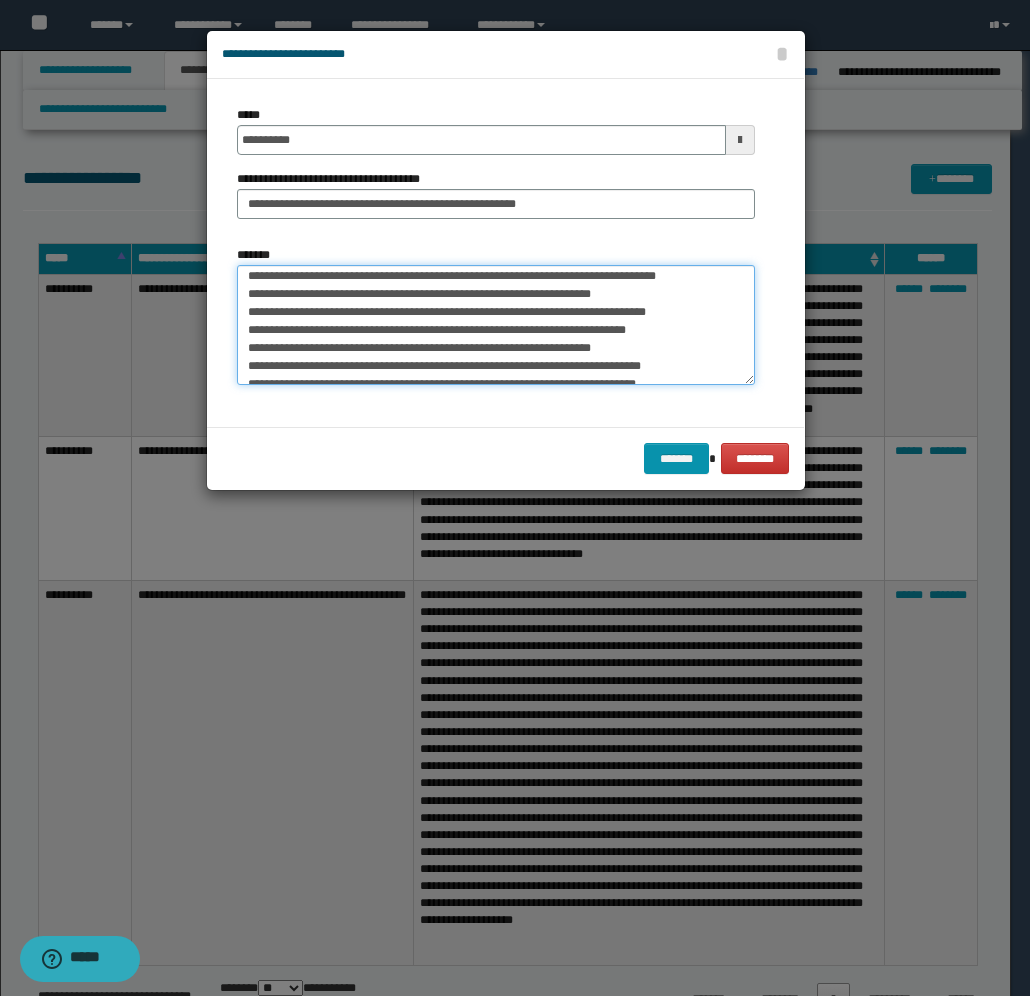 scroll, scrollTop: 0, scrollLeft: 0, axis: both 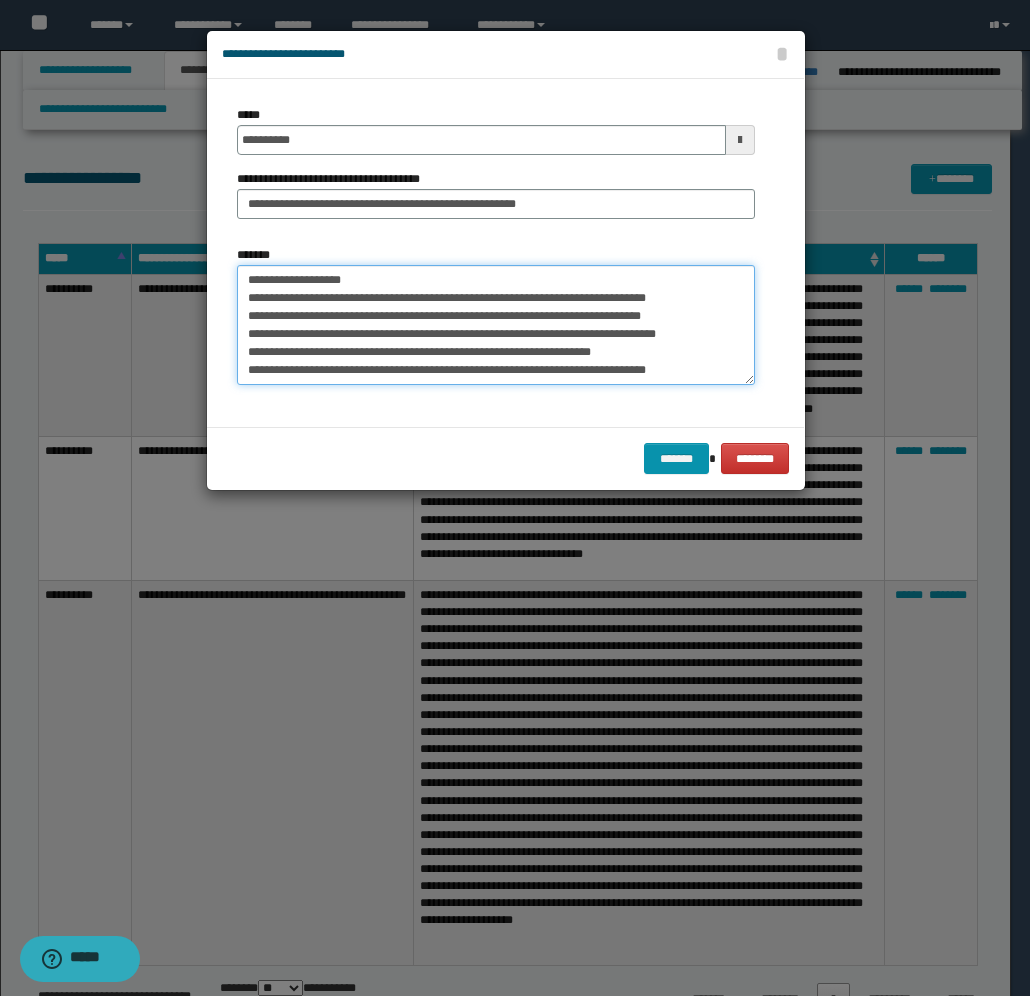 click on "**********" at bounding box center [496, 325] 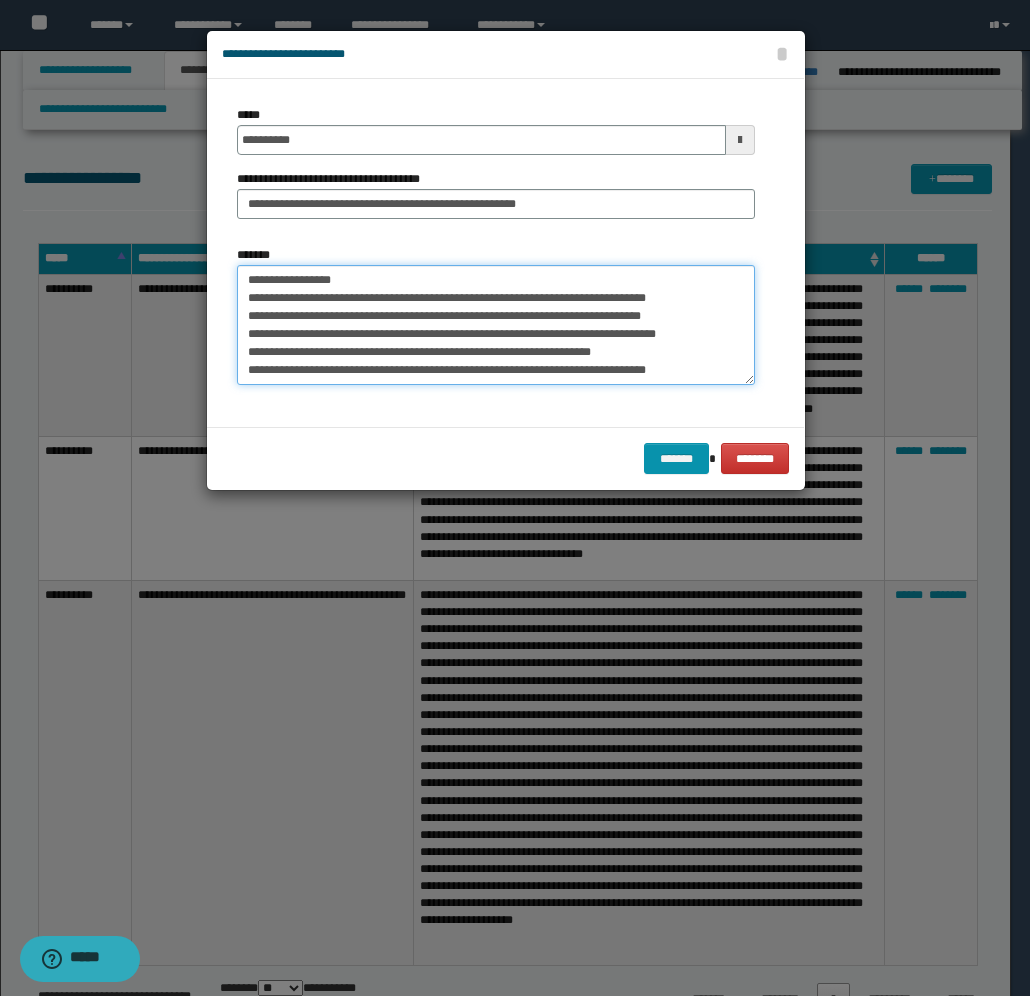 click on "**********" at bounding box center [496, 325] 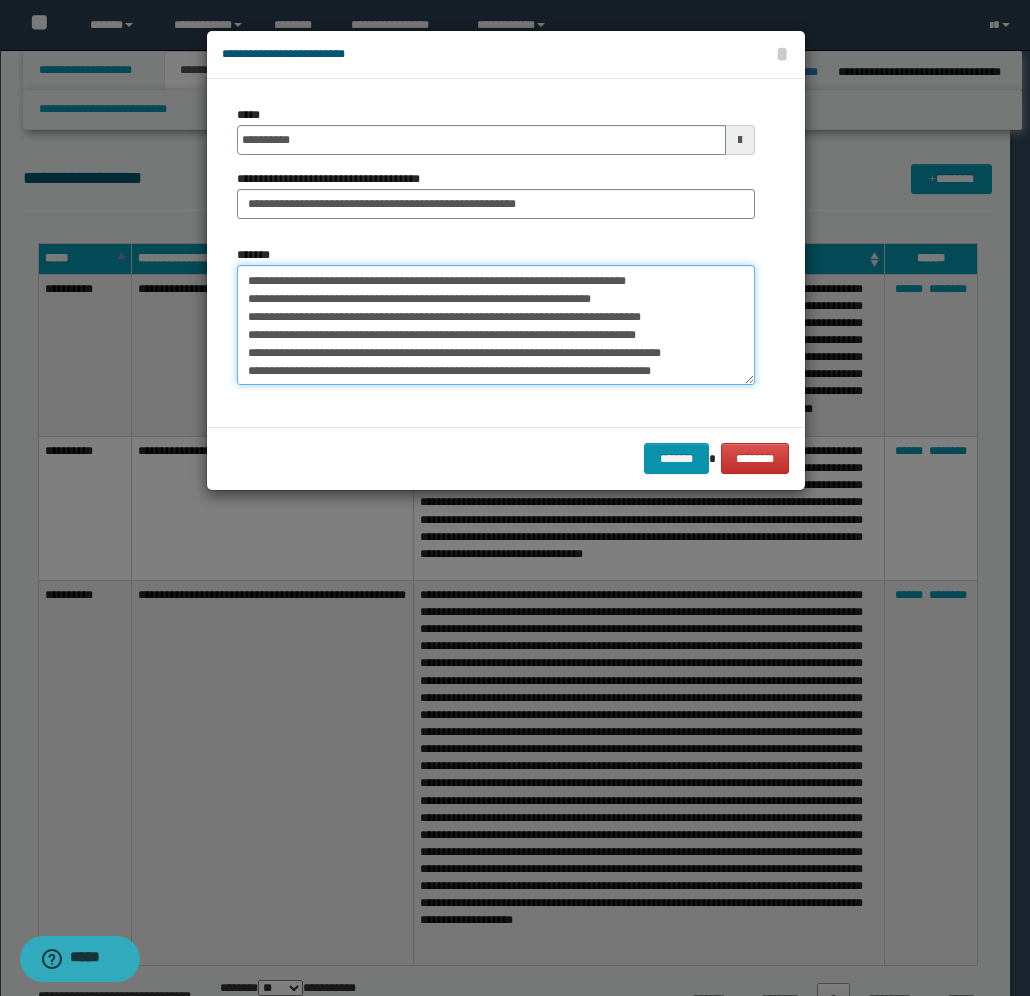 scroll, scrollTop: 126, scrollLeft: 0, axis: vertical 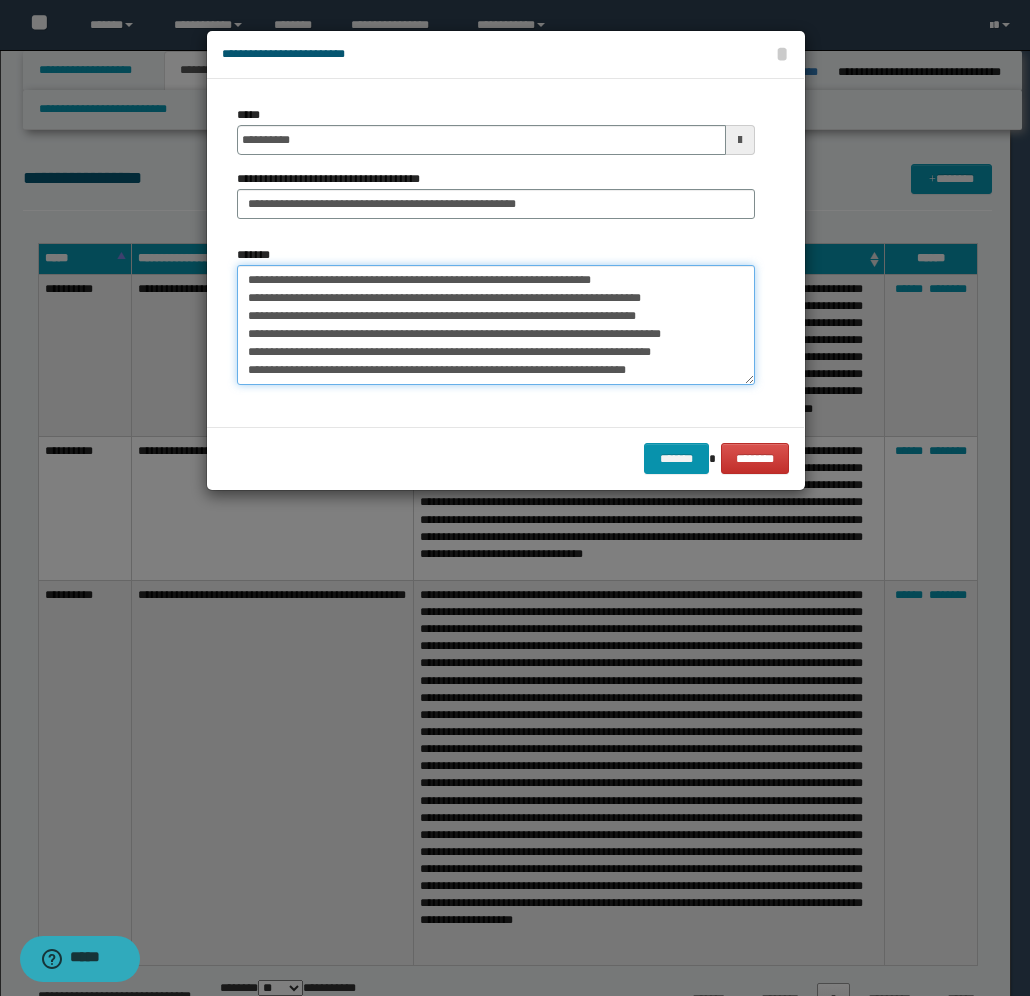 click on "**********" at bounding box center [496, 325] 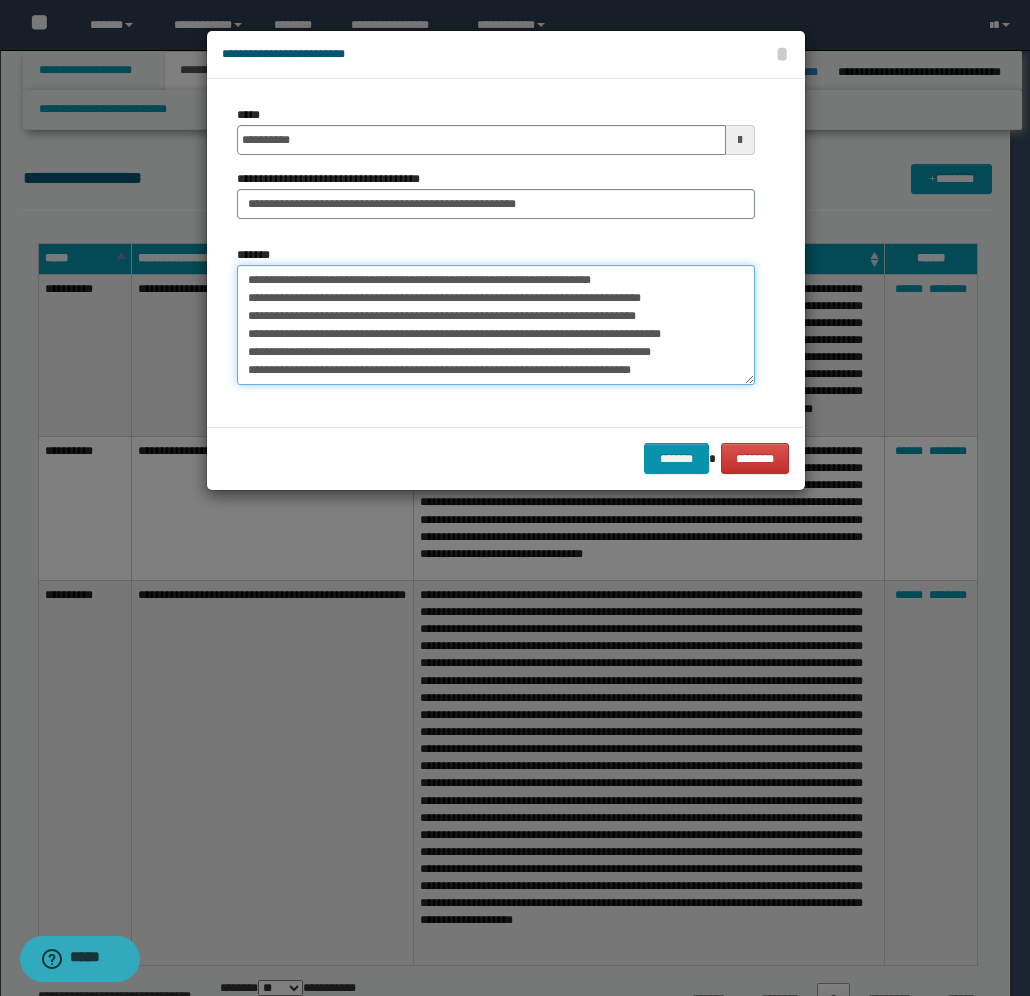 paste on "**********" 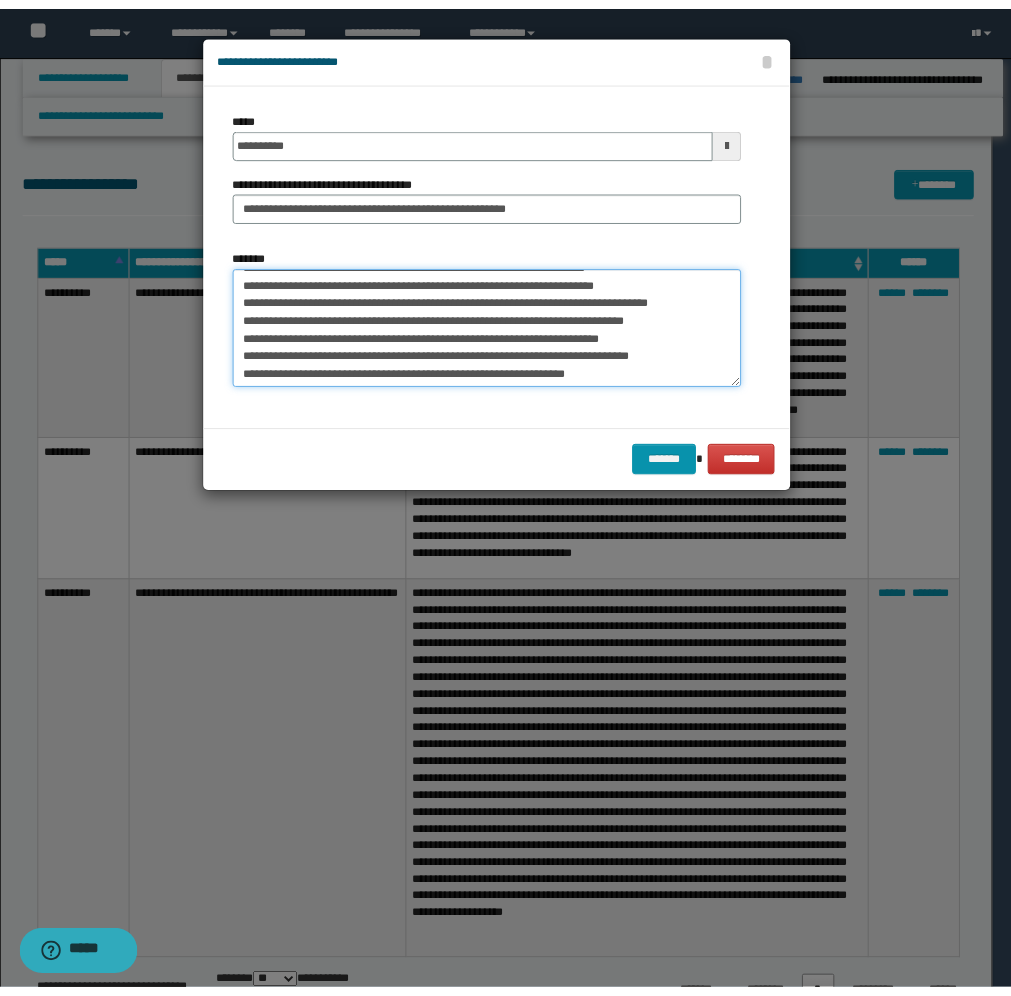 scroll, scrollTop: 360, scrollLeft: 0, axis: vertical 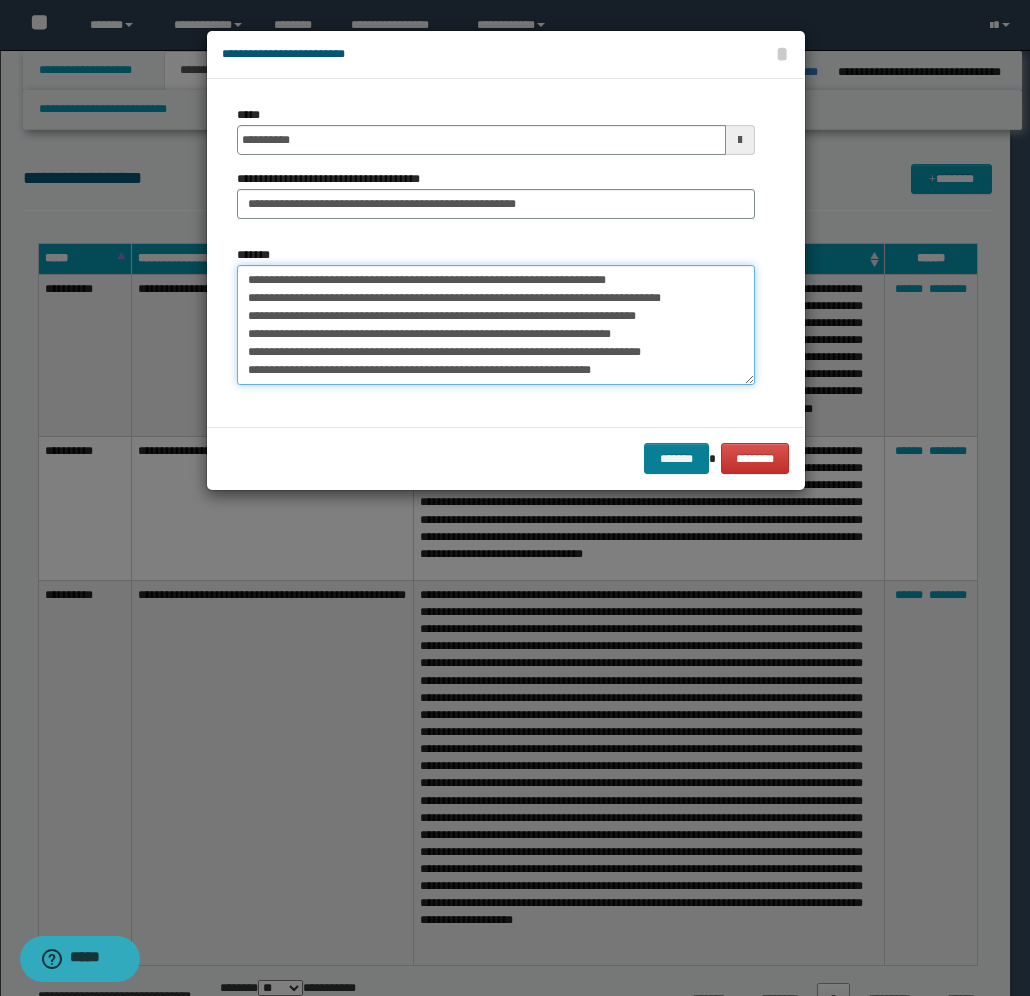 type on "**********" 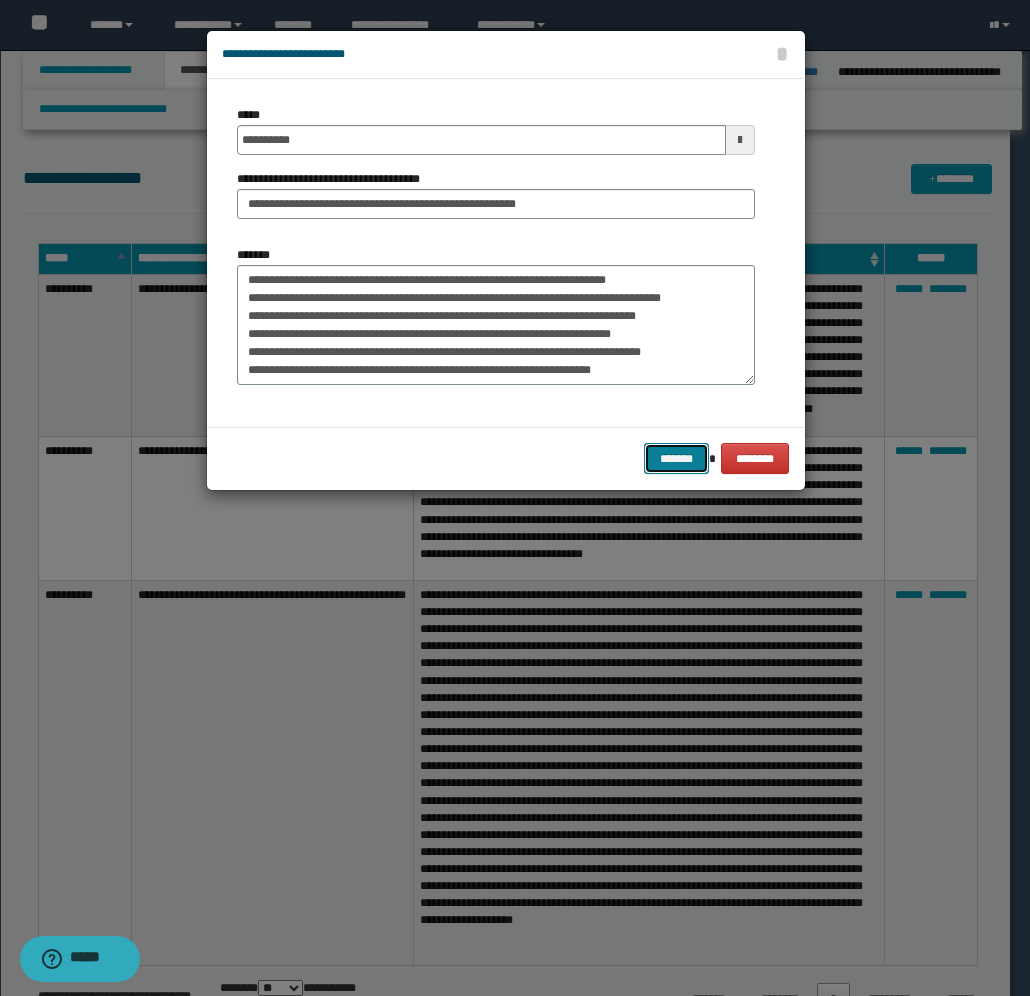 click on "*******" at bounding box center (676, 458) 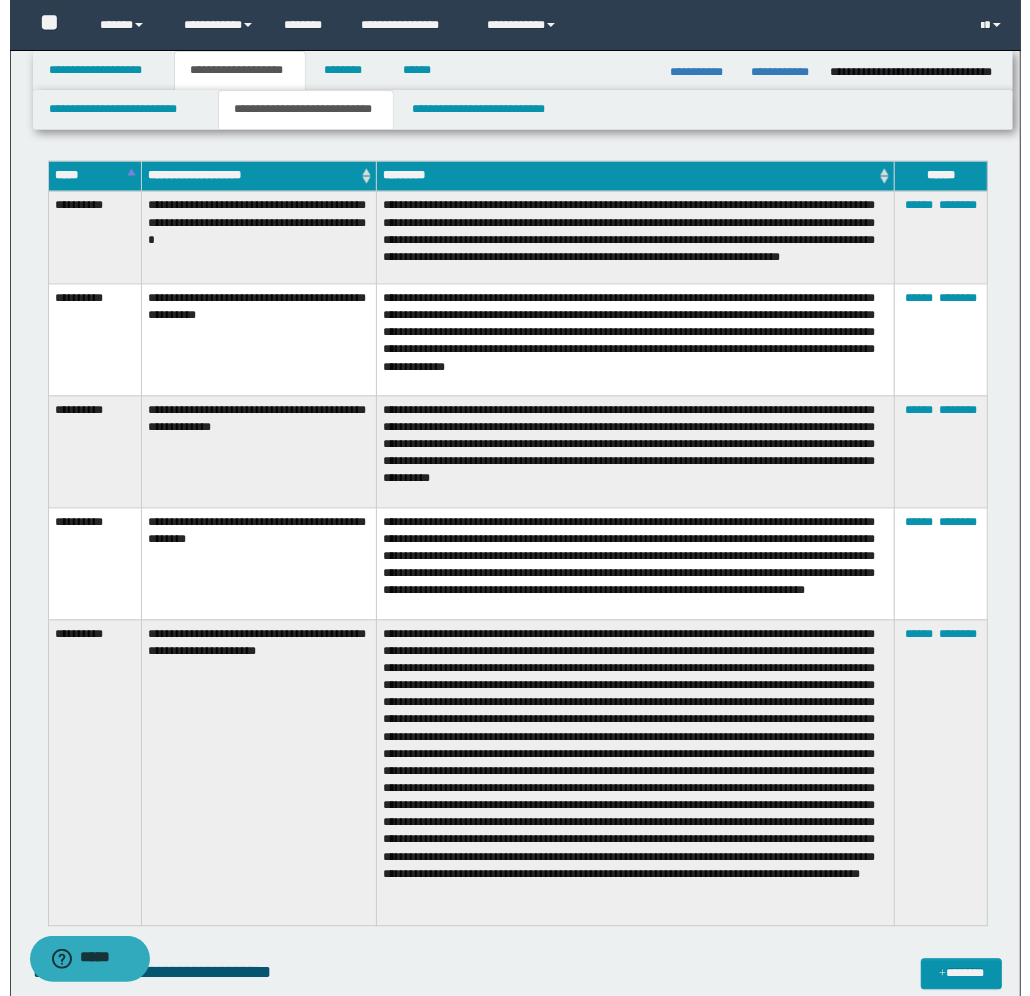 scroll, scrollTop: 2000, scrollLeft: 0, axis: vertical 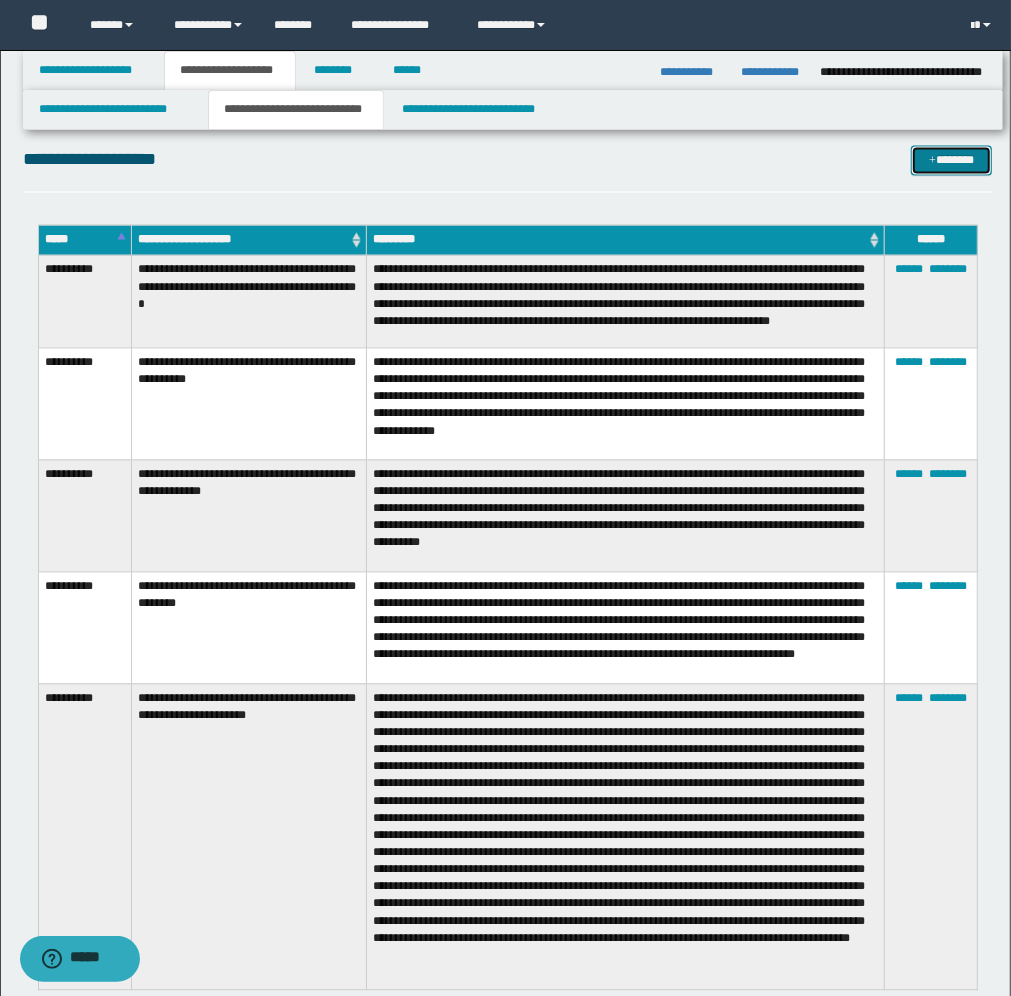 click on "*******" at bounding box center (951, 161) 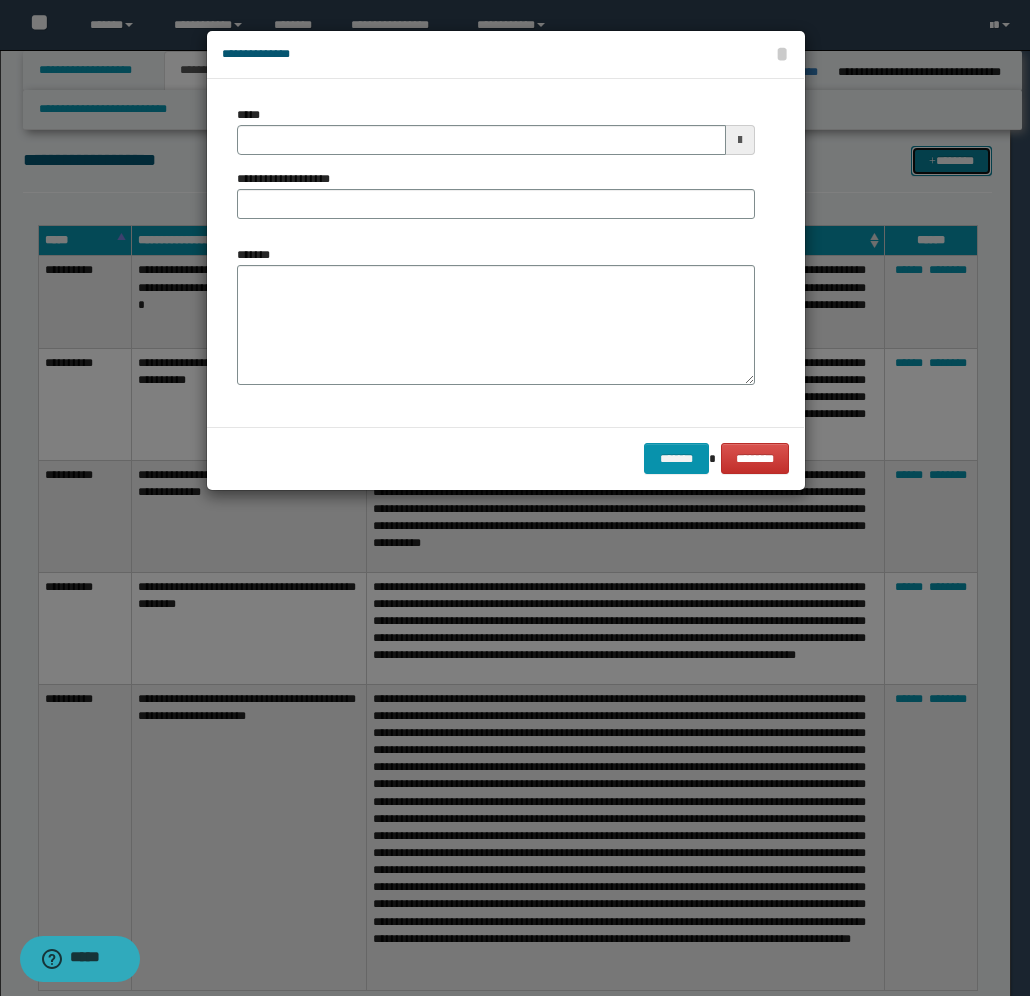 scroll, scrollTop: 0, scrollLeft: 0, axis: both 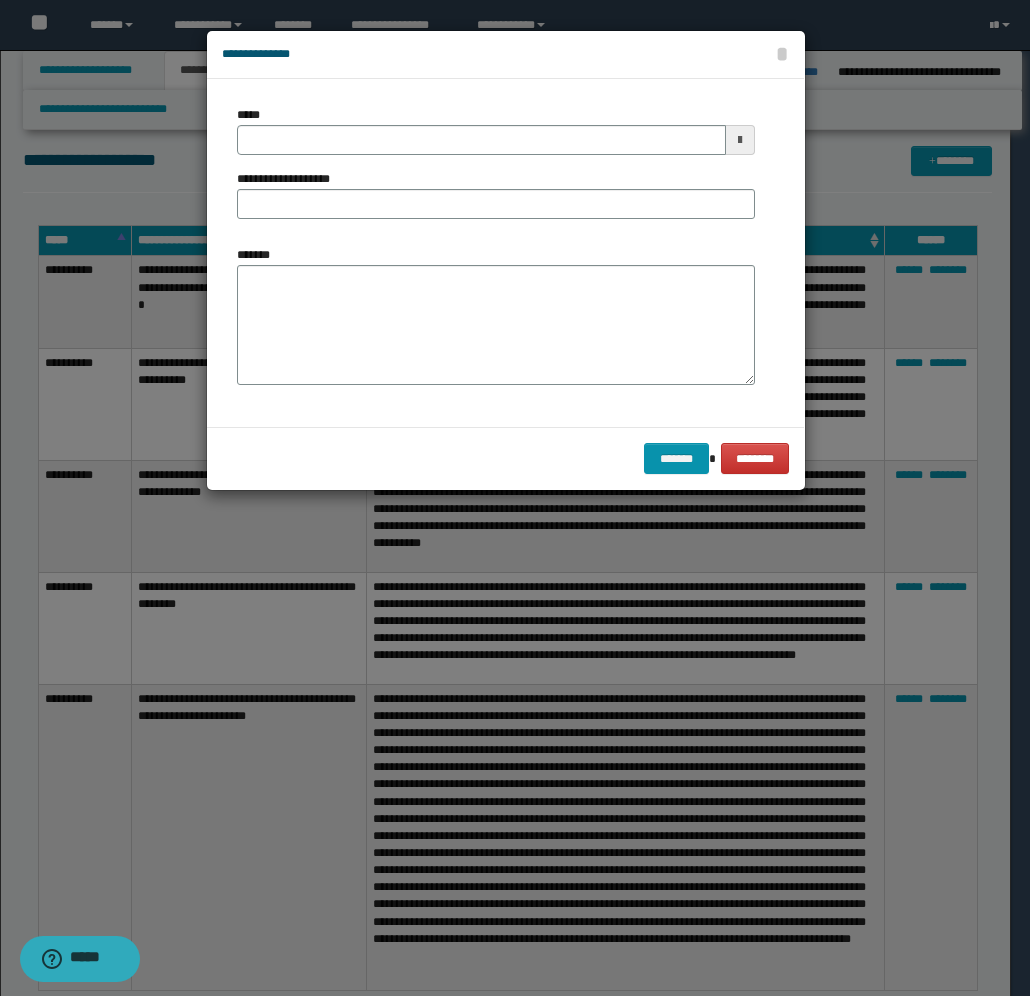 click at bounding box center (740, 140) 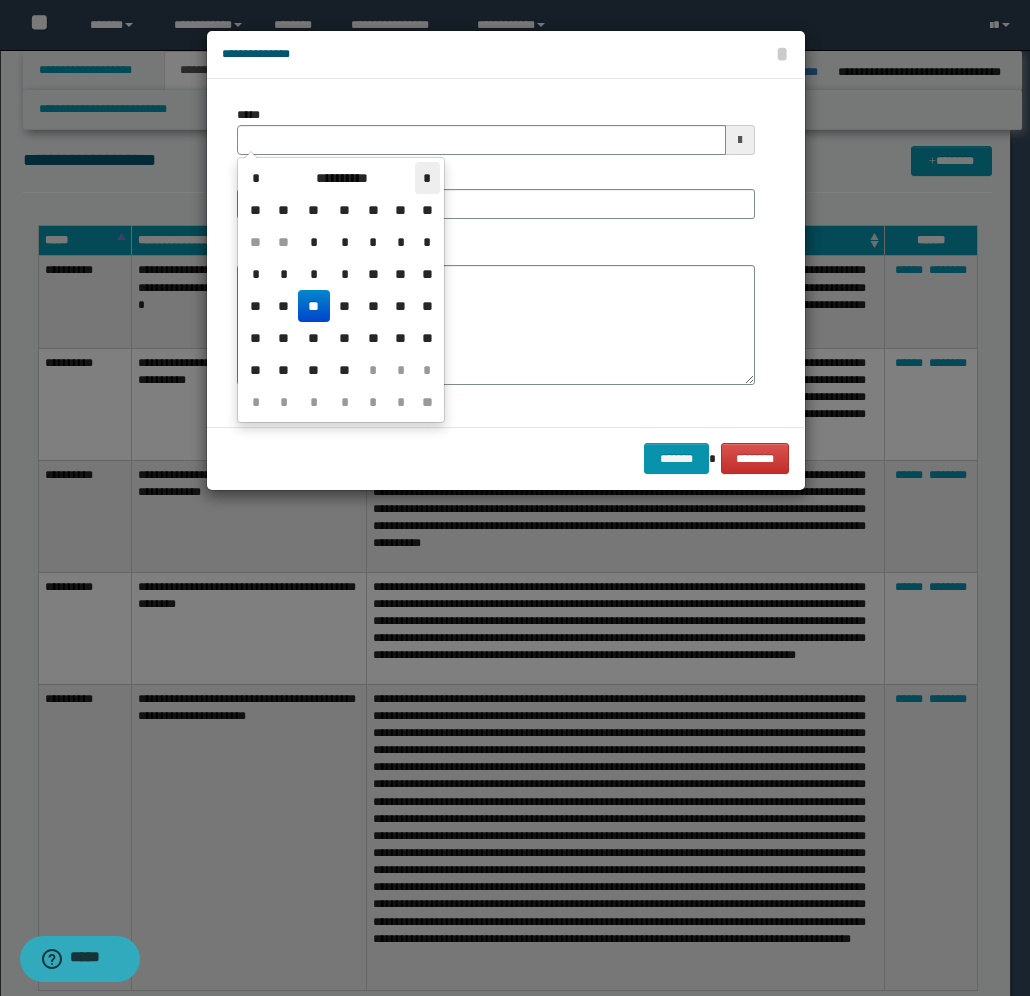 click on "*" at bounding box center (427, 178) 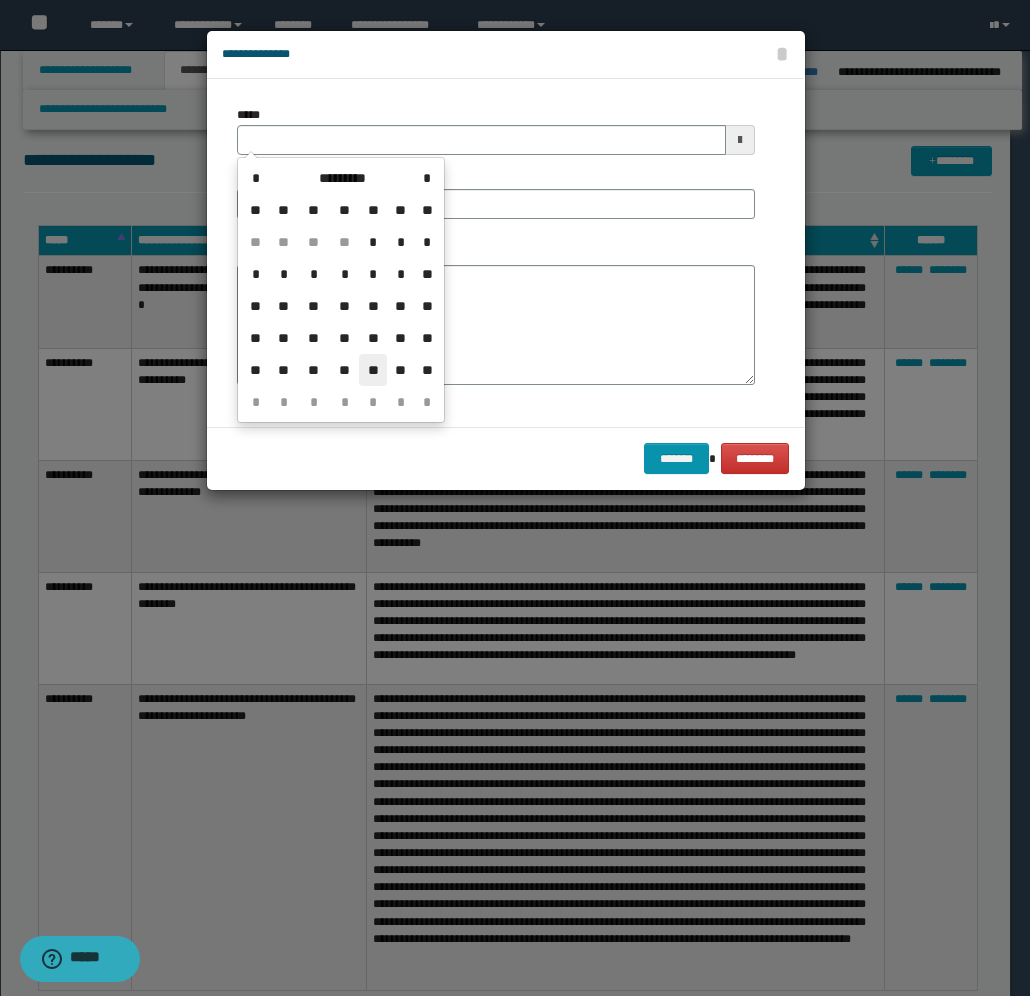 click on "**" at bounding box center [373, 370] 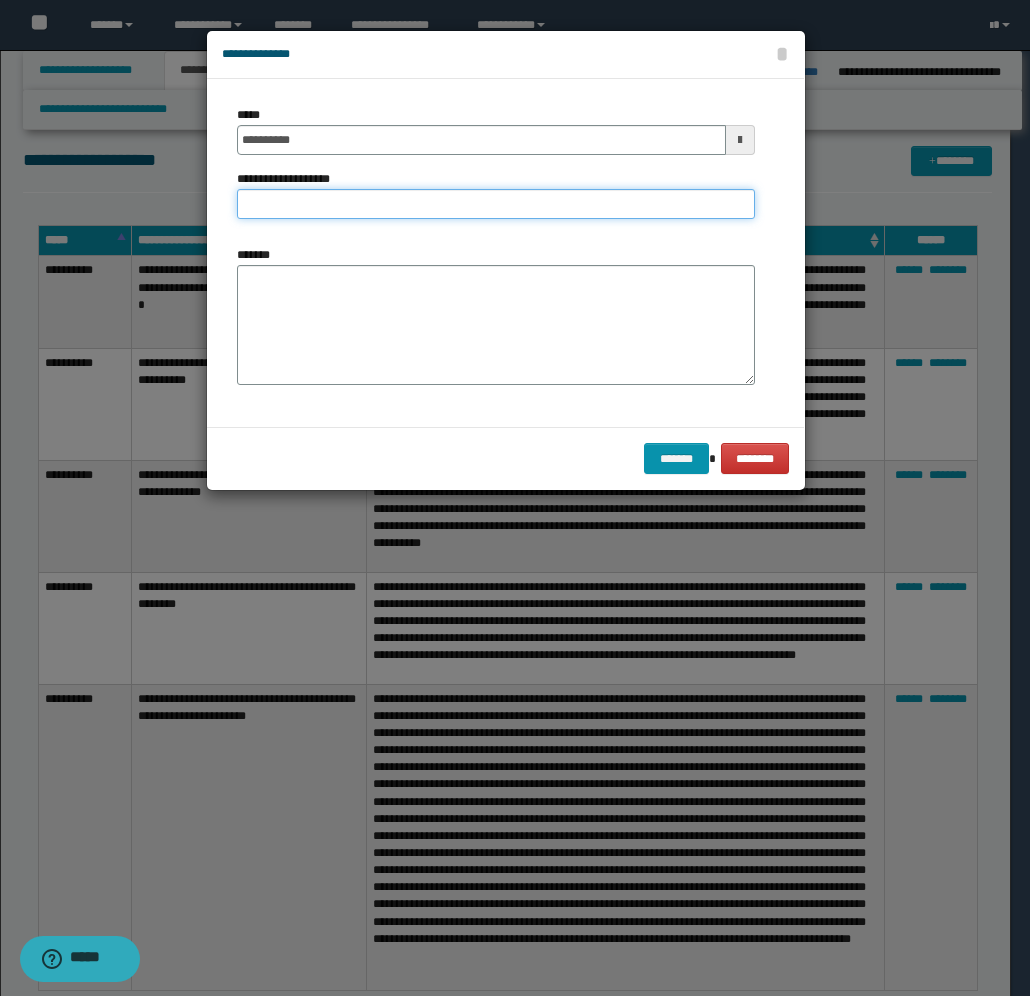 click on "**********" at bounding box center [496, 204] 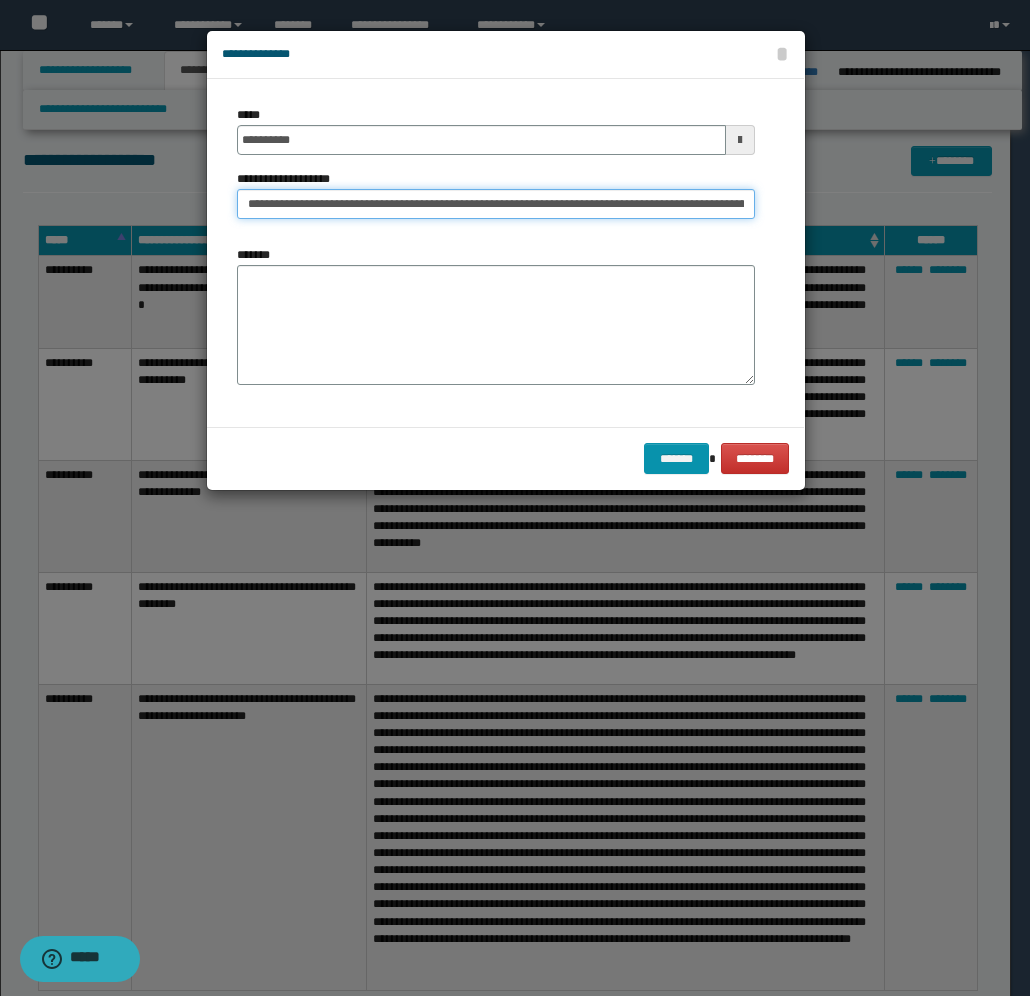 click on "**********" at bounding box center [496, 204] 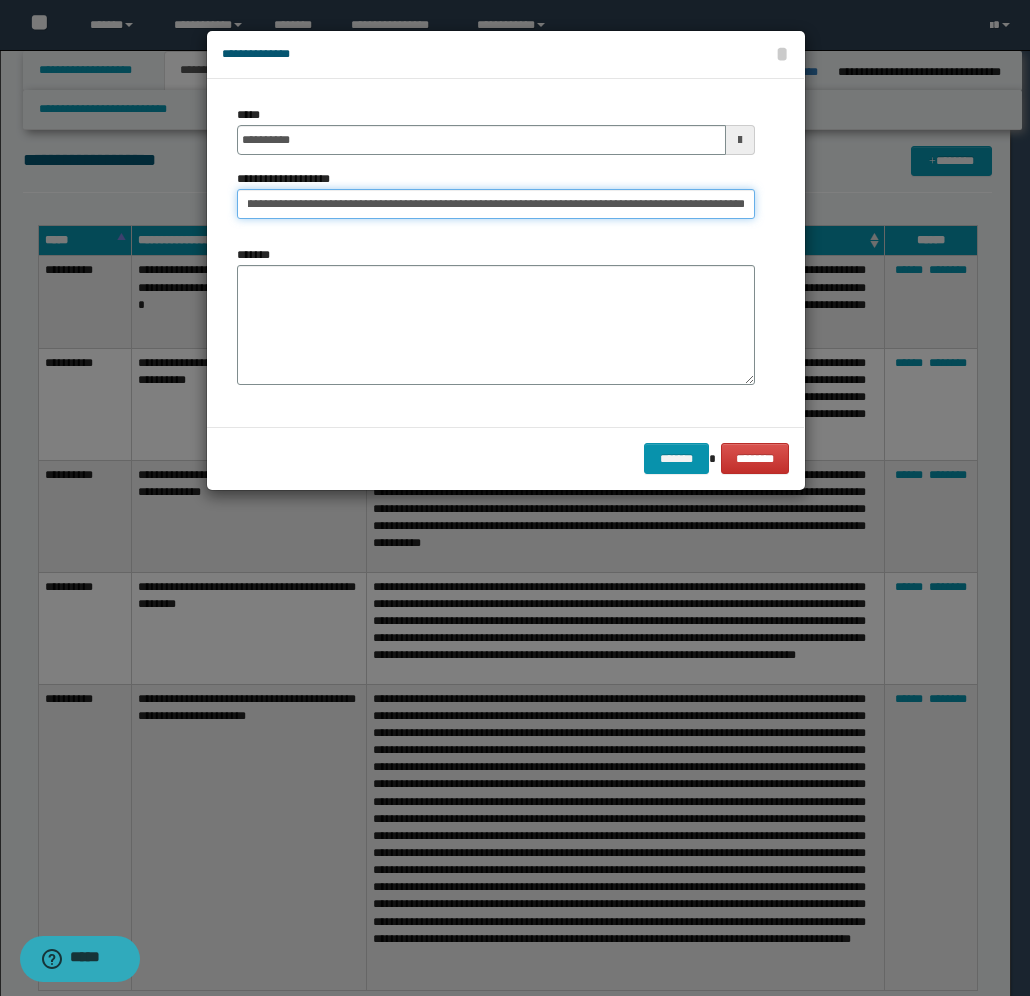 scroll, scrollTop: 0, scrollLeft: 267, axis: horizontal 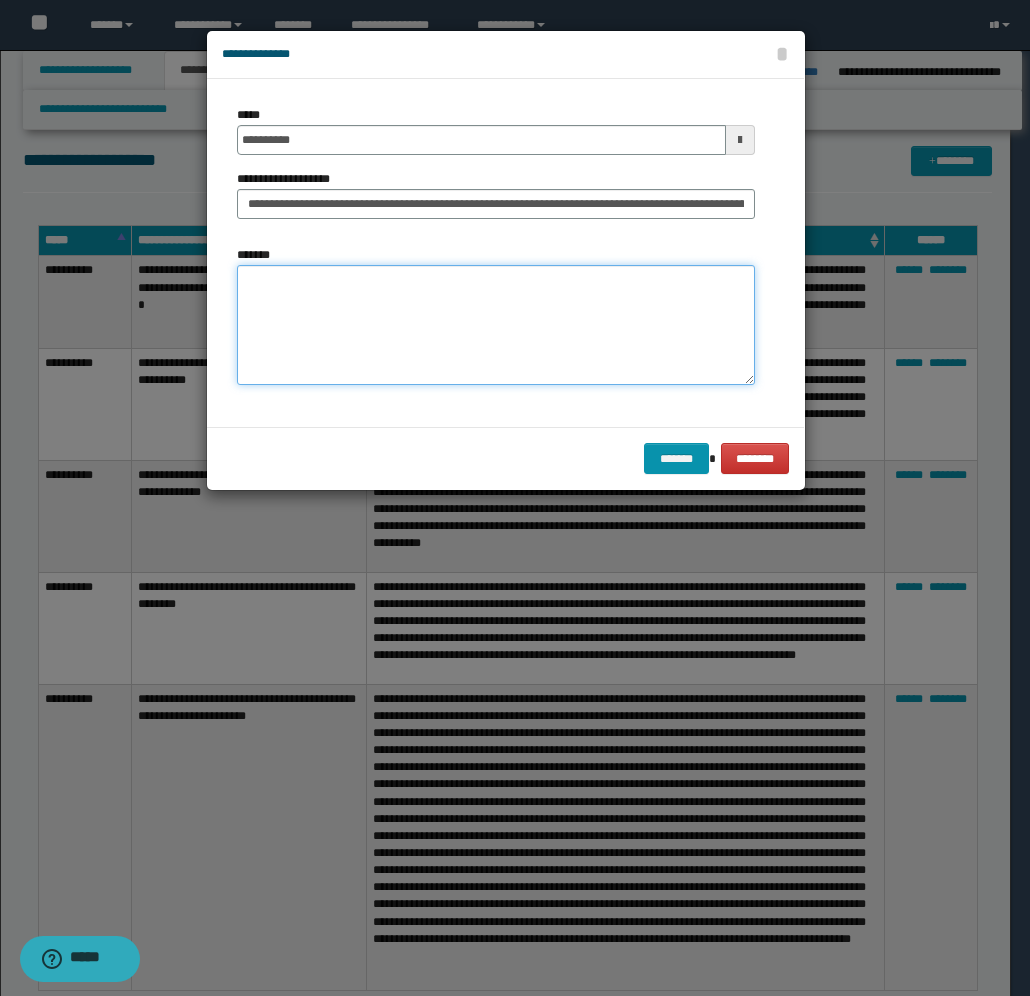 click on "*******" at bounding box center (496, 325) 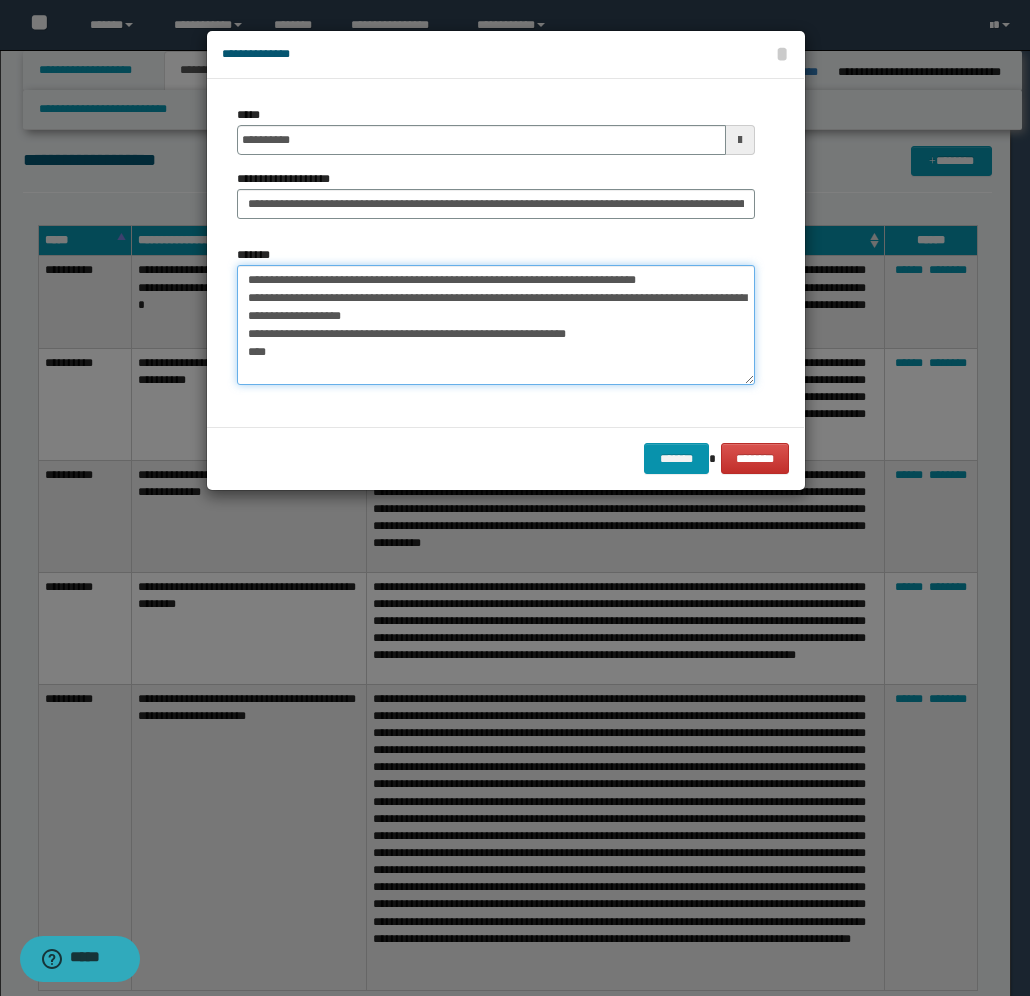 click on "**********" at bounding box center [496, 325] 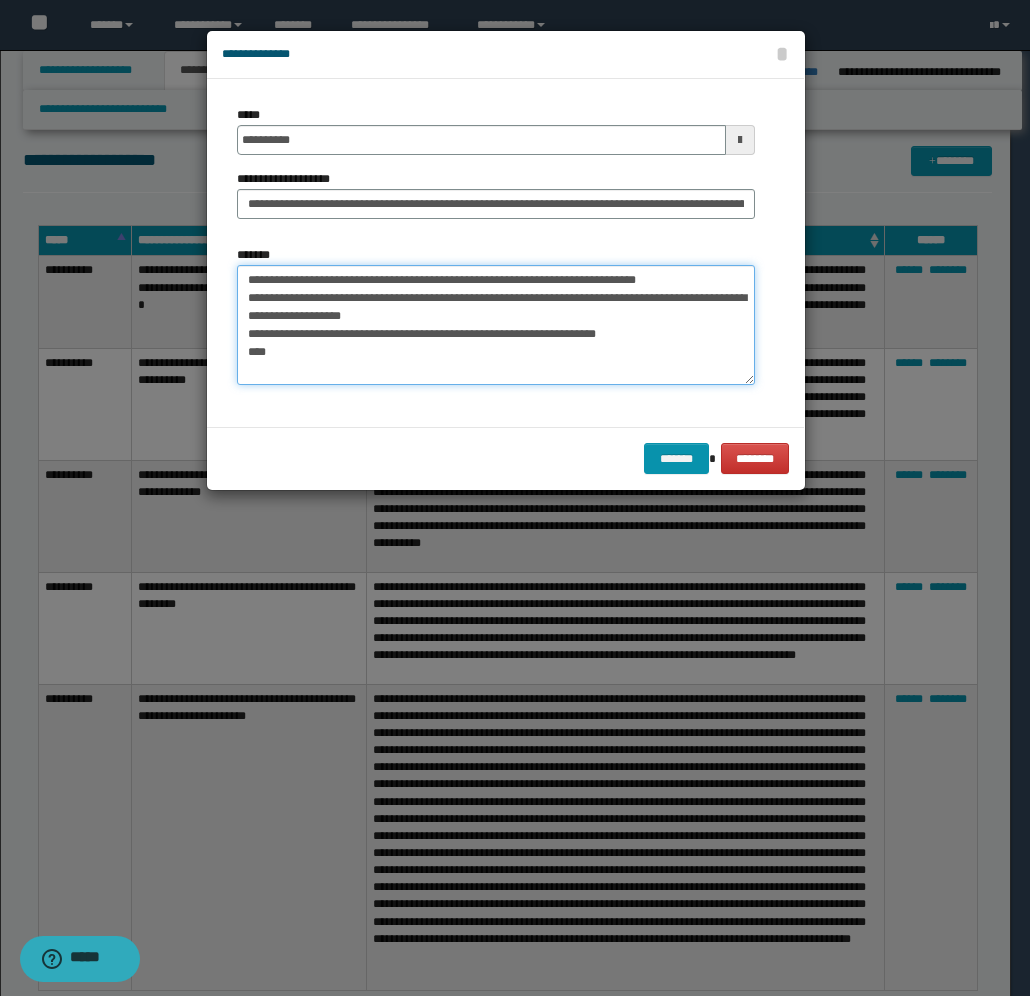 click on "**********" at bounding box center (496, 325) 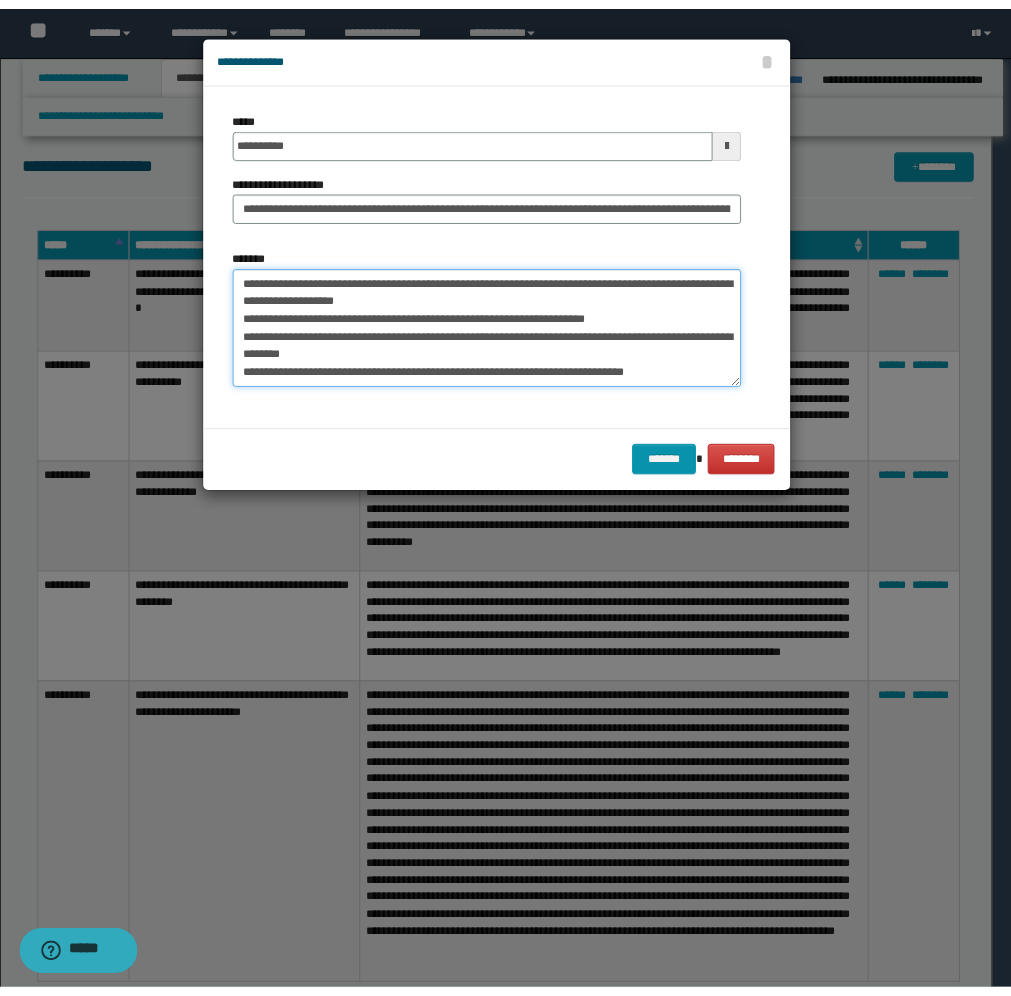 scroll, scrollTop: 48, scrollLeft: 0, axis: vertical 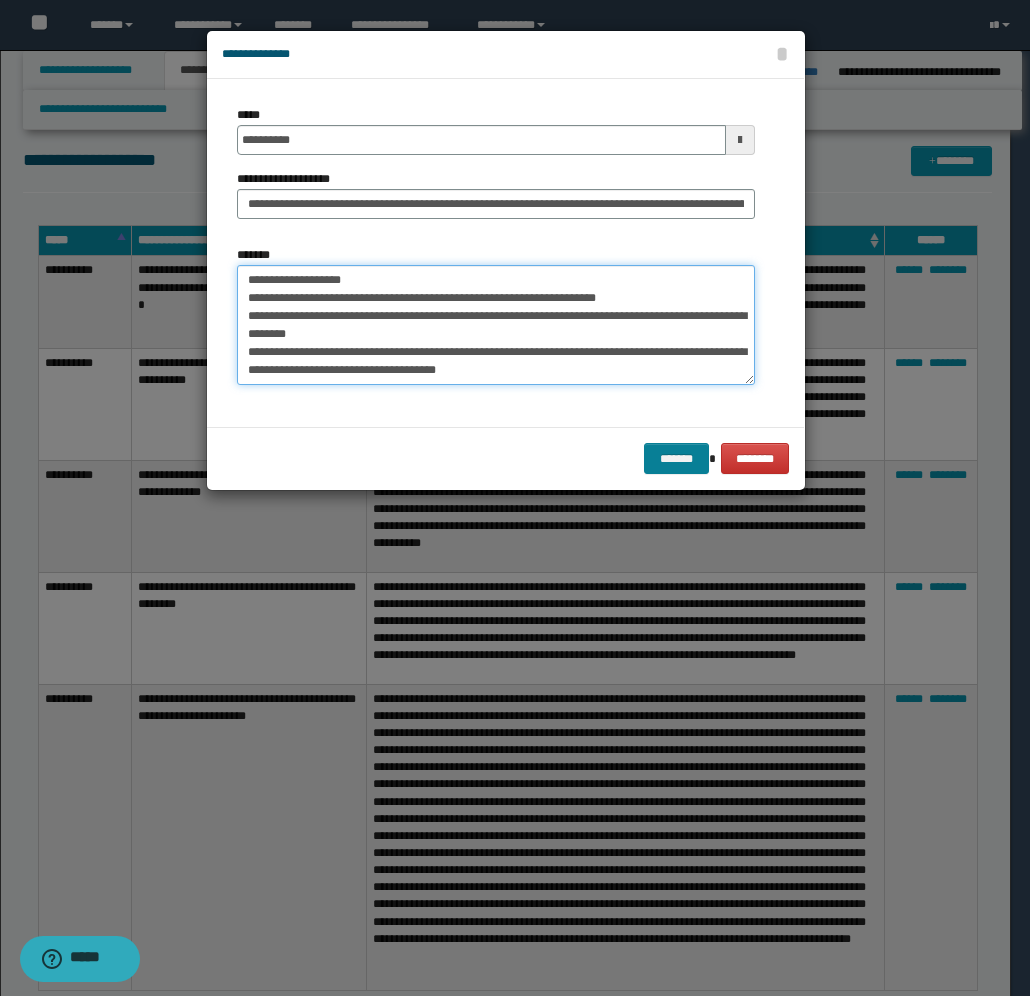 type on "**********" 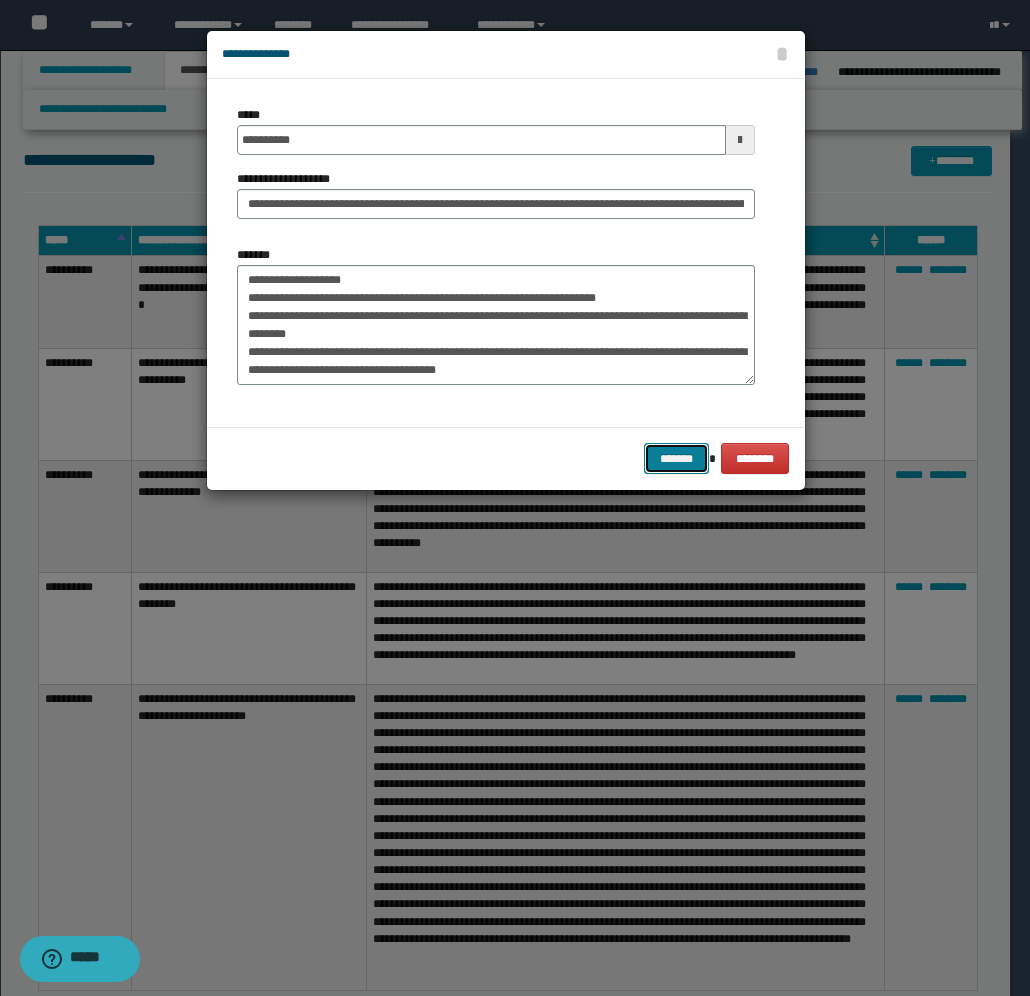 click on "*******" at bounding box center (676, 458) 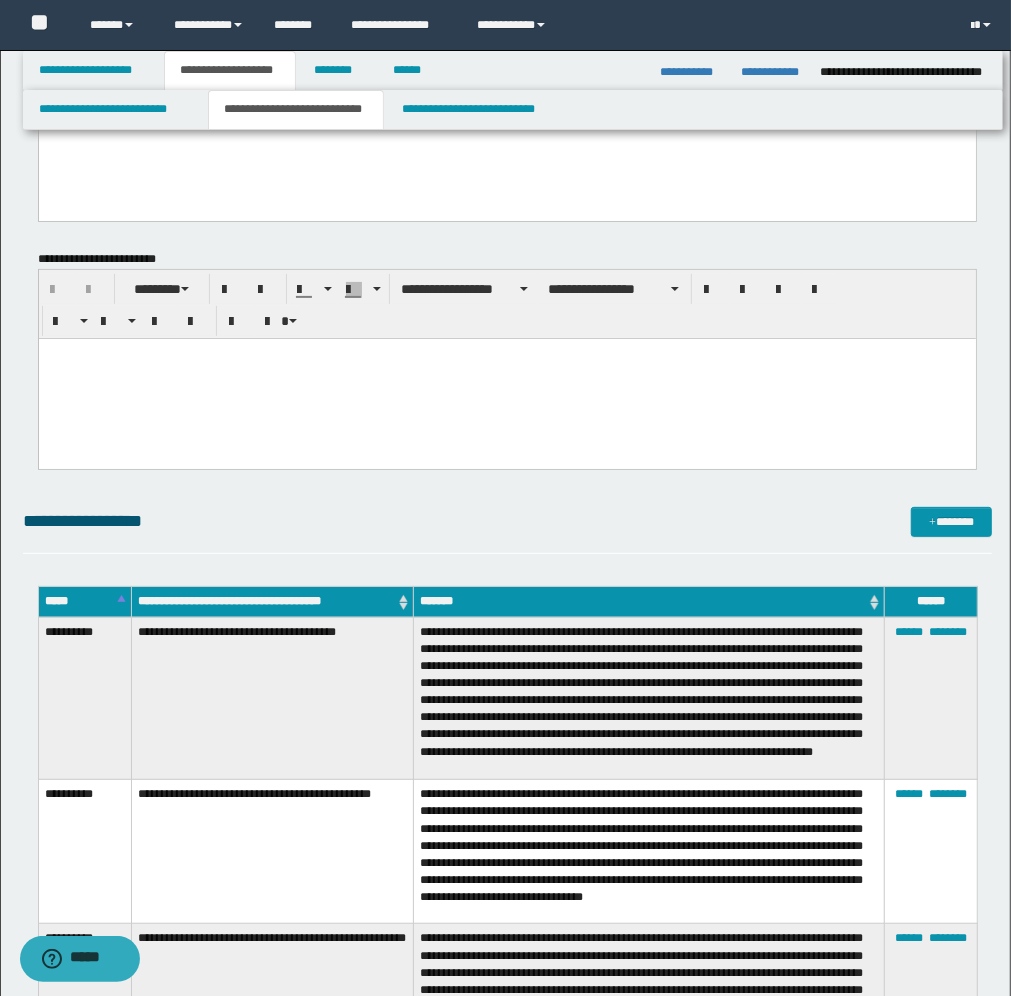 scroll, scrollTop: 125, scrollLeft: 0, axis: vertical 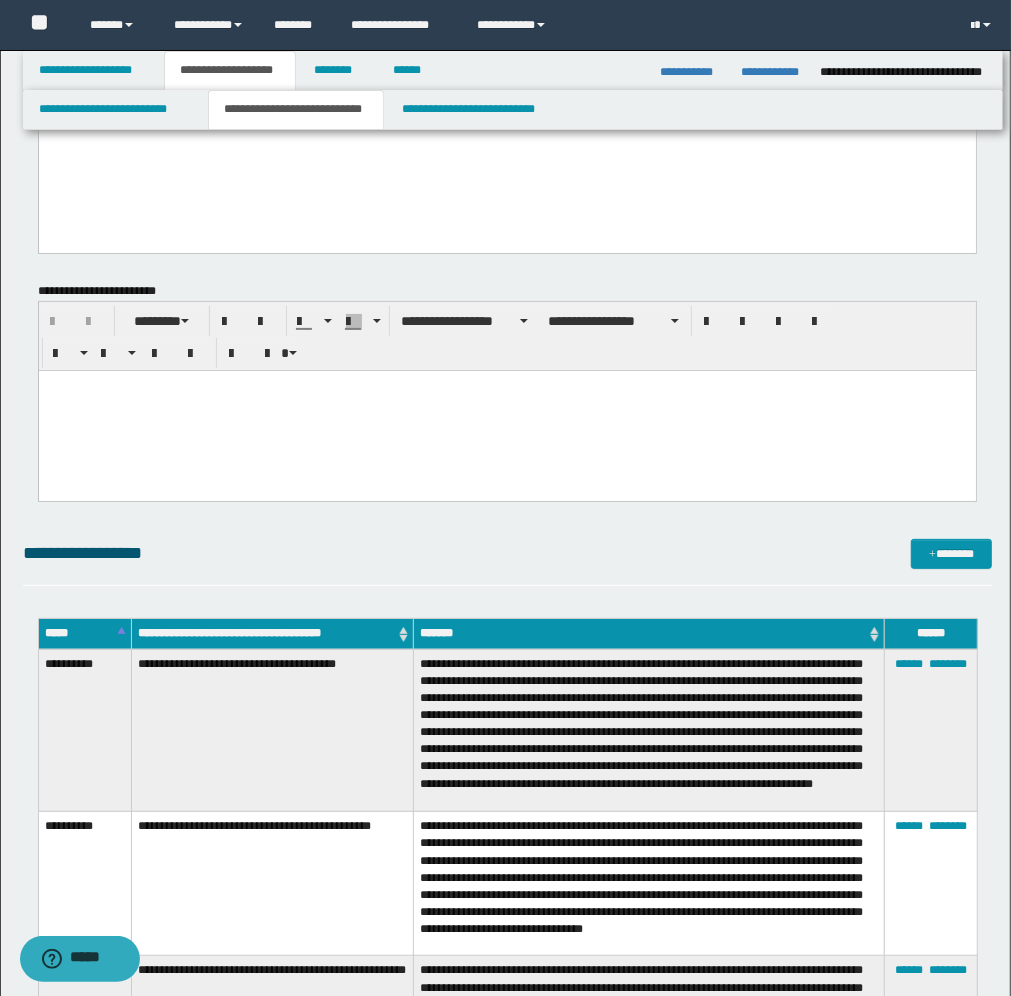 click at bounding box center [506, 386] 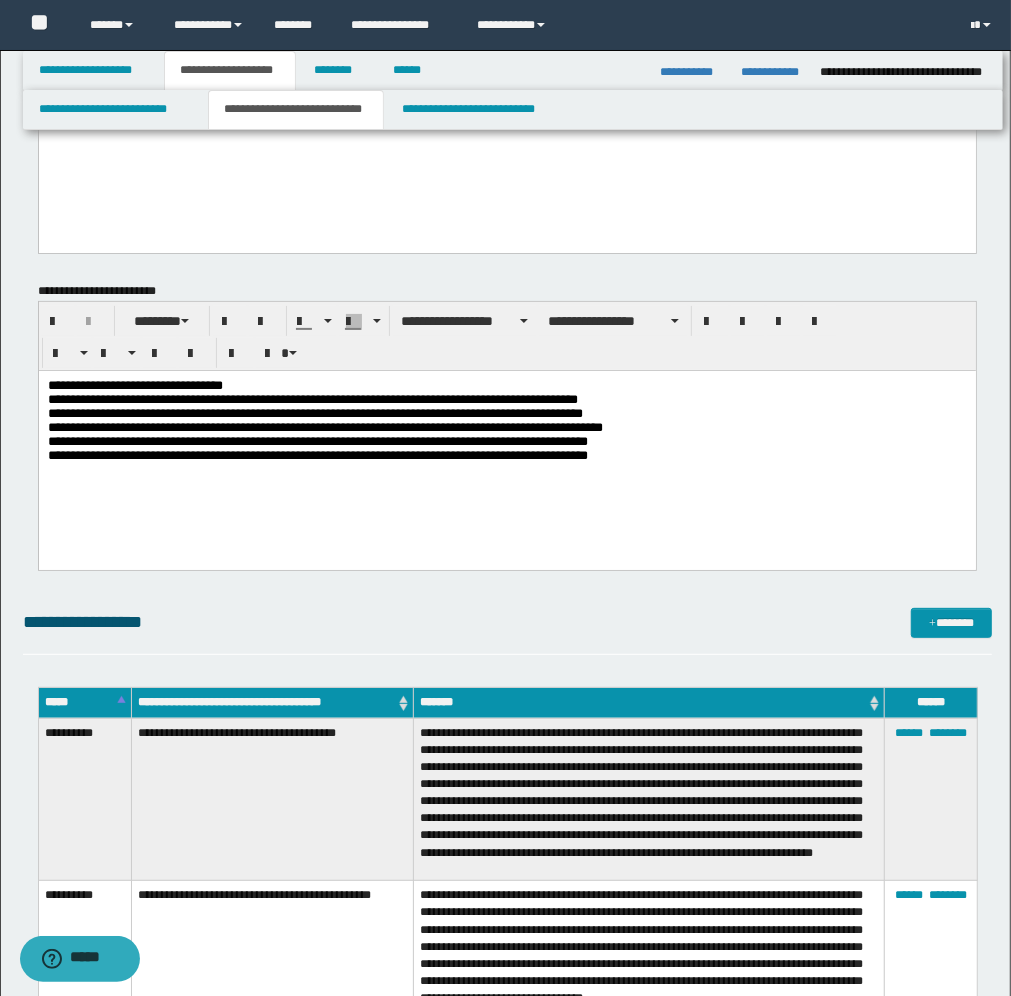 click on "**********" at bounding box center [506, 445] 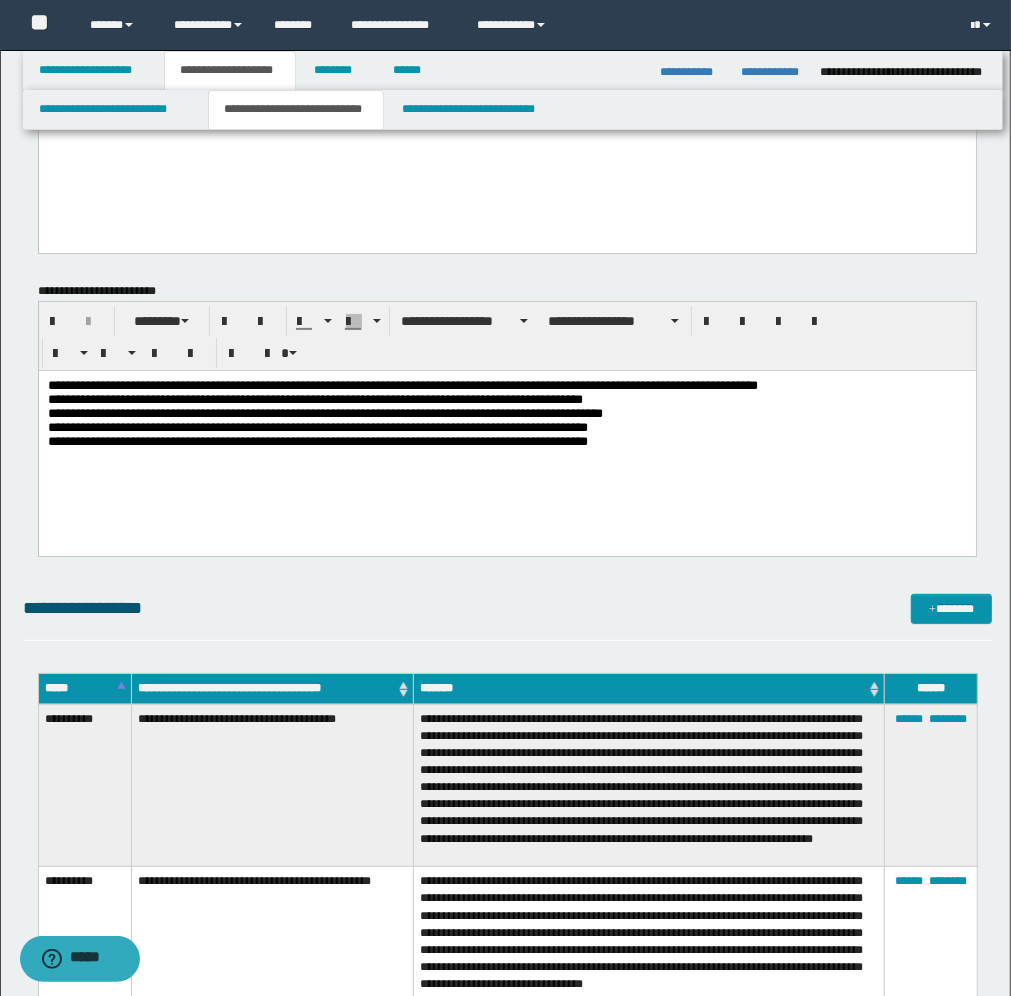 click on "**********" at bounding box center (506, 438) 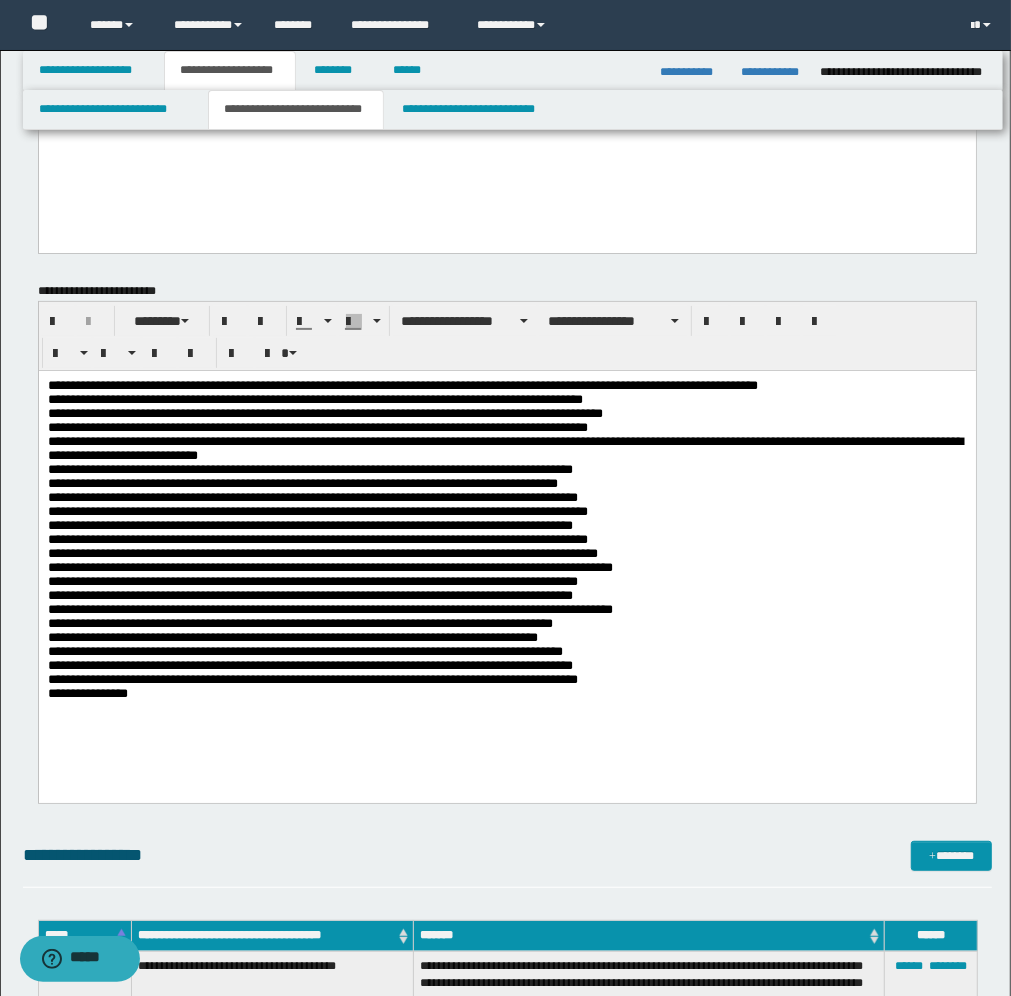 click on "**********" at bounding box center (506, 537) 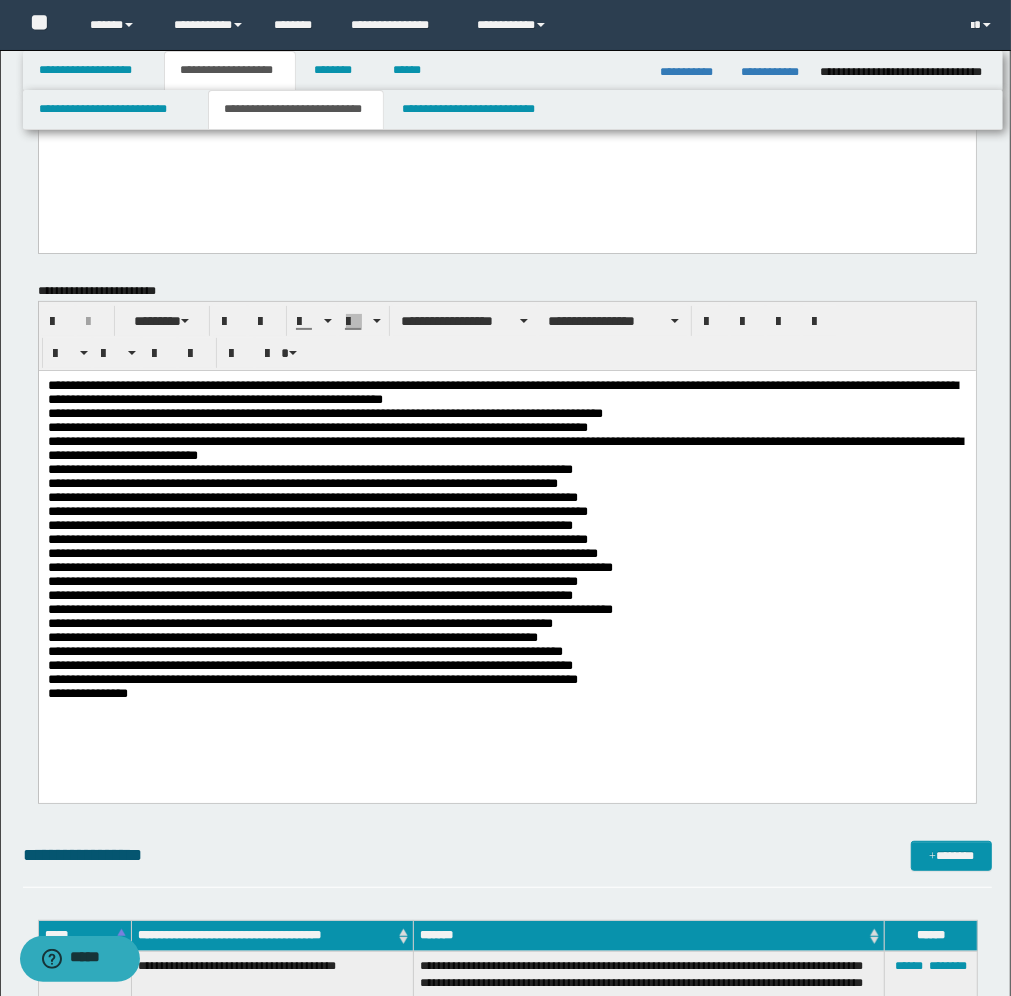 click on "**********" at bounding box center (506, 562) 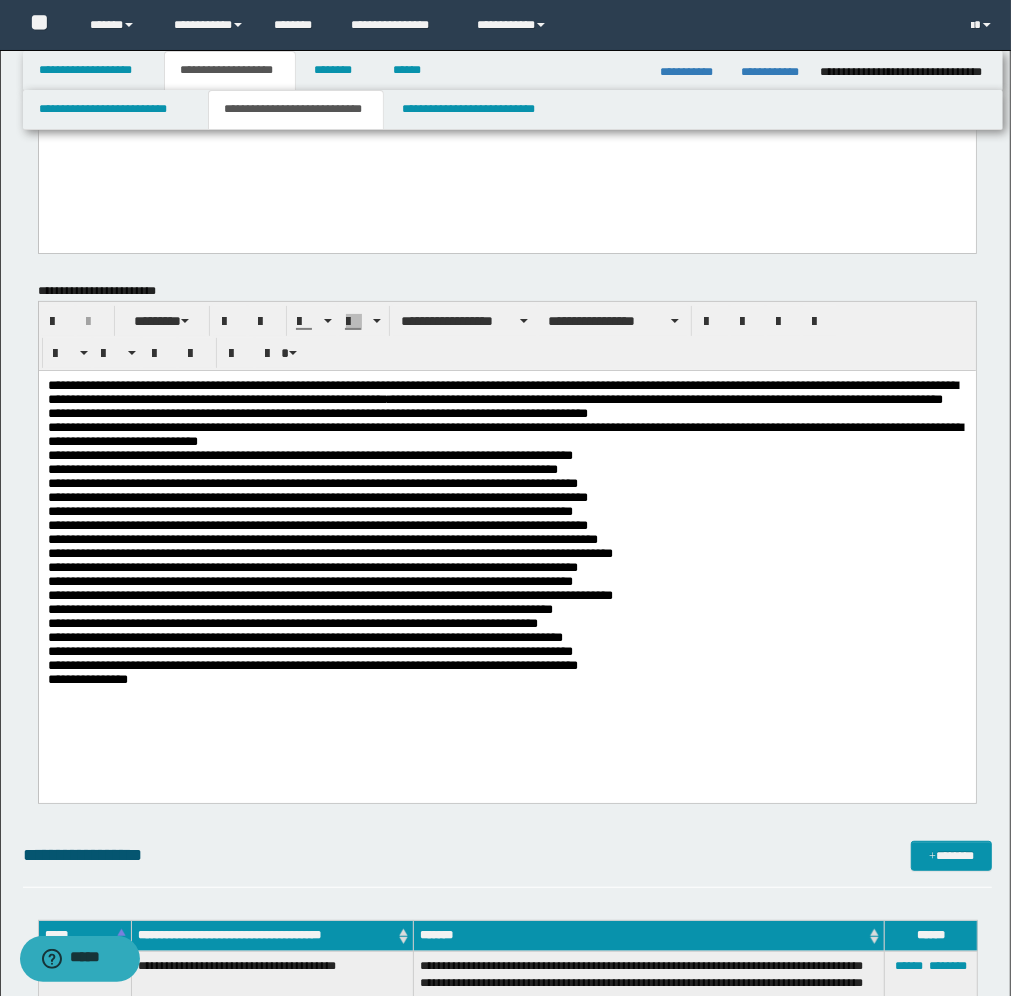 click on "**********" at bounding box center [506, 537] 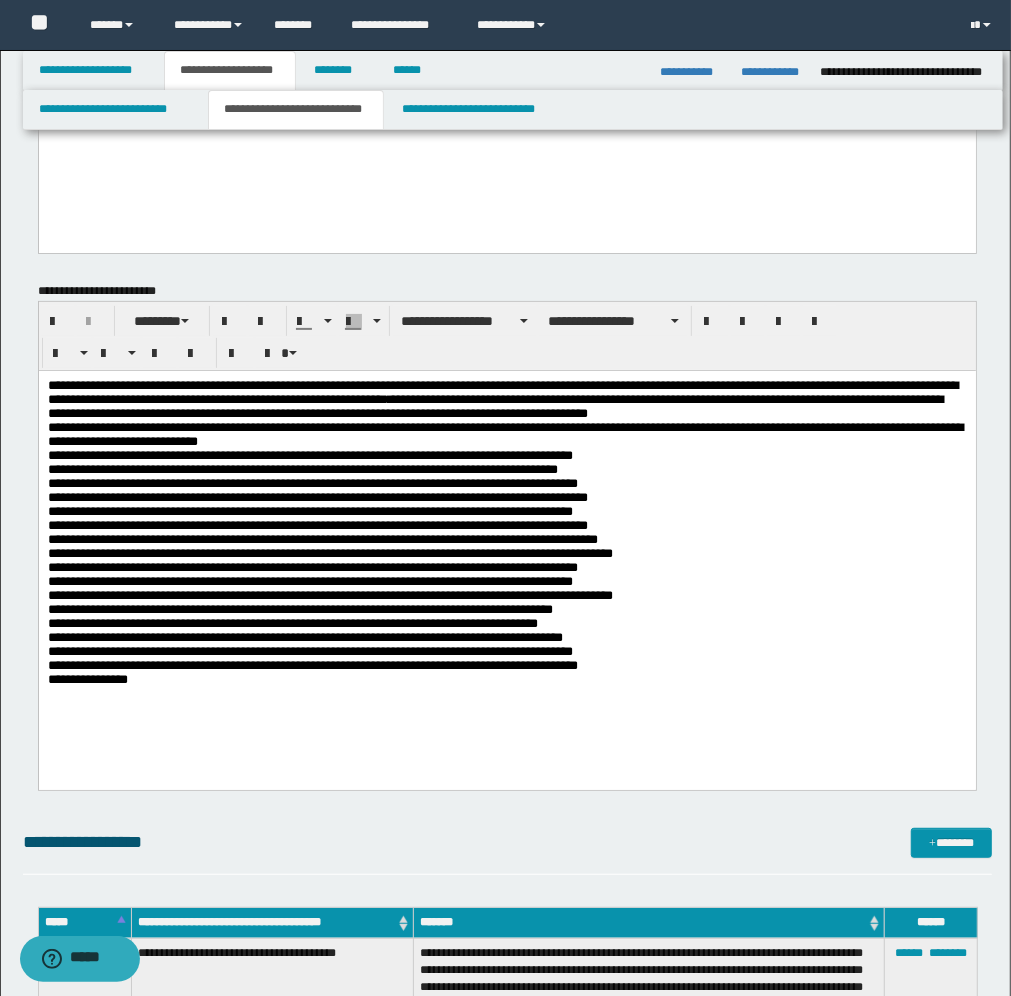 click on "**********" at bounding box center [506, 555] 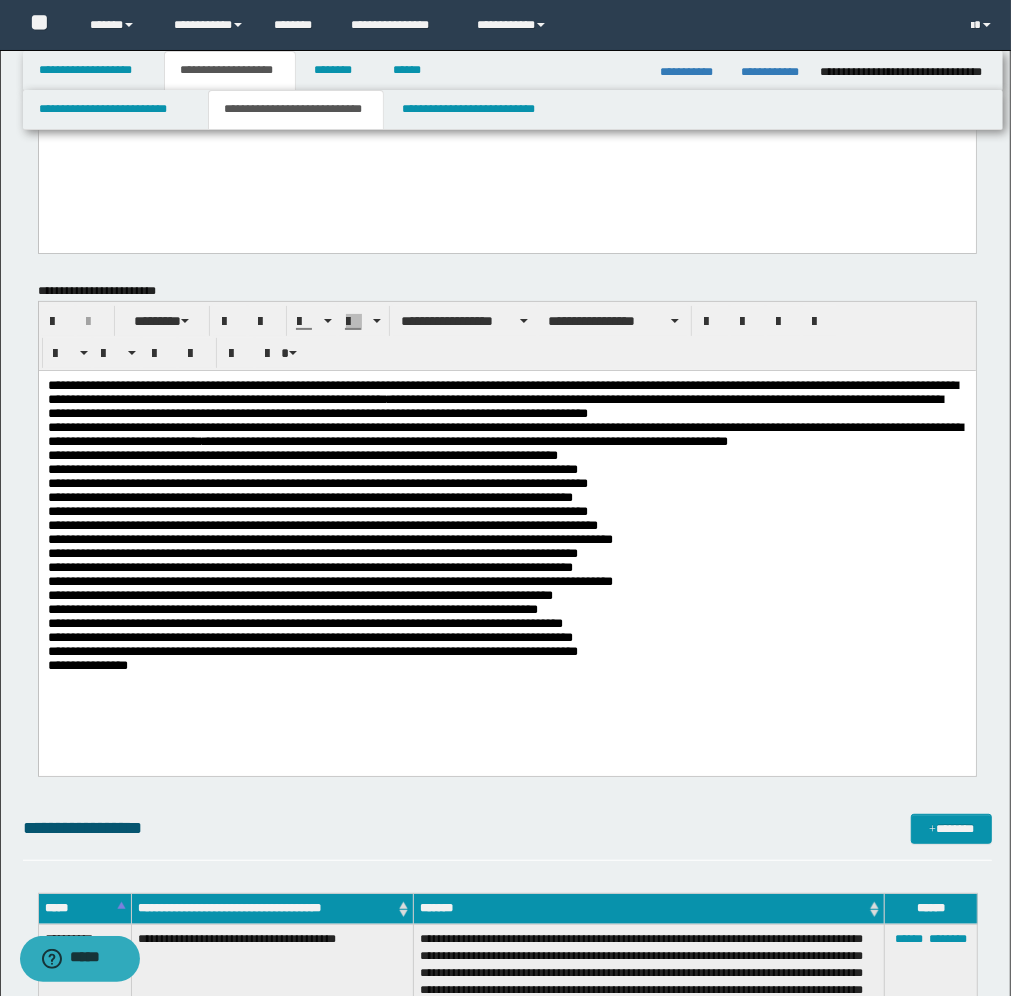 click on "**********" at bounding box center [506, 548] 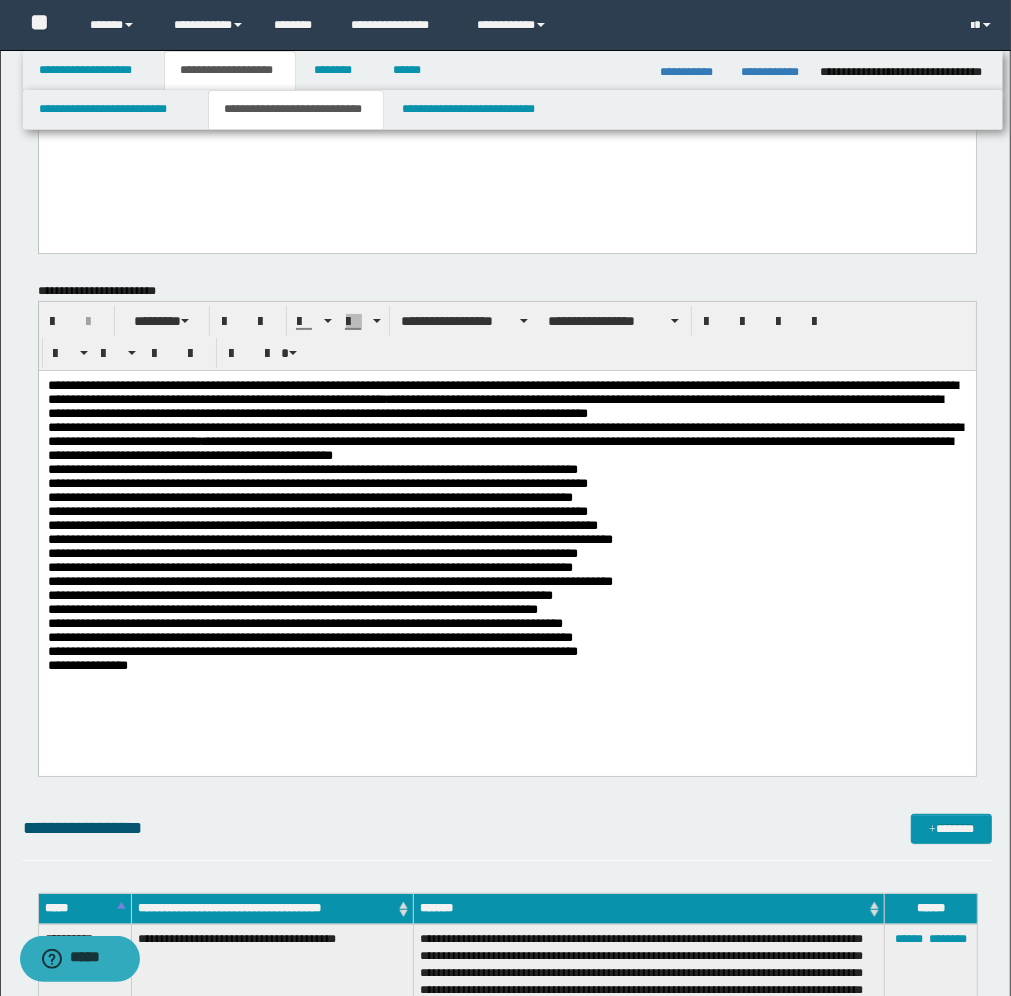 click on "**********" at bounding box center (506, 548) 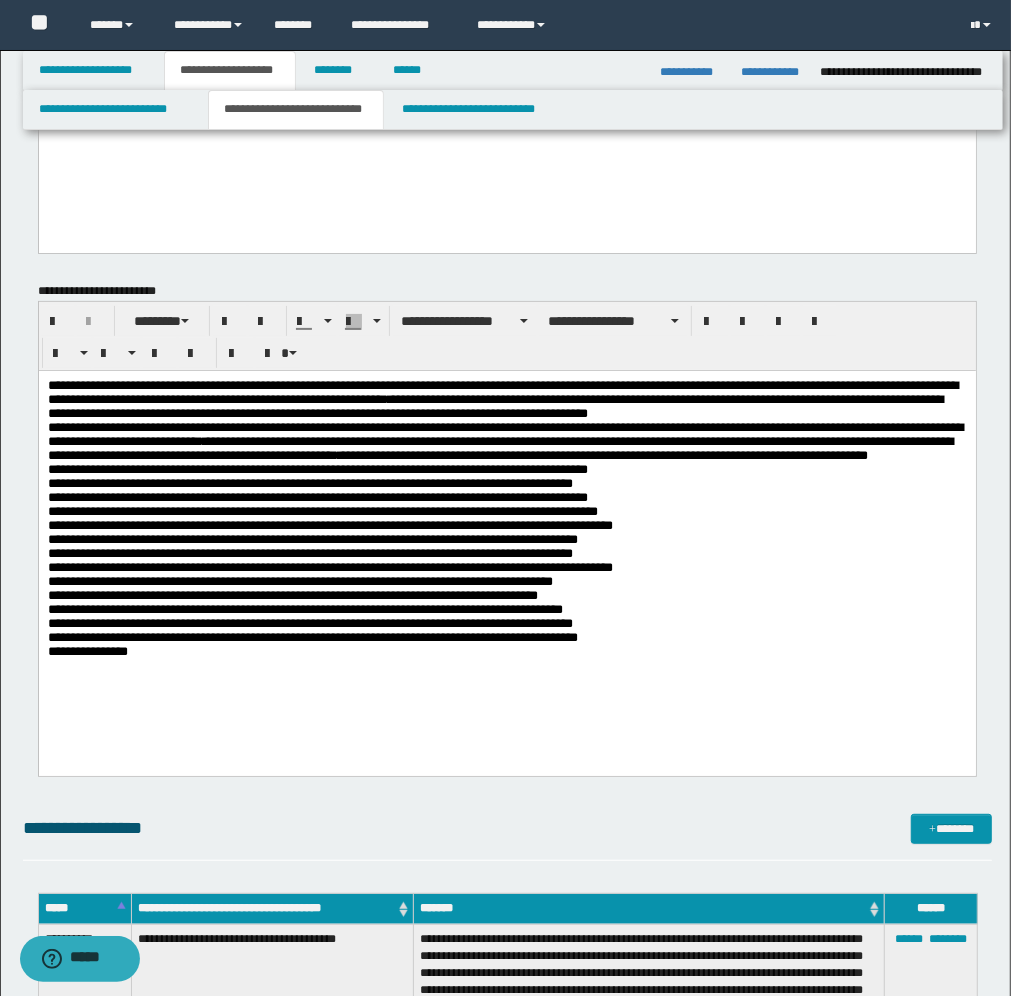click on "**********" at bounding box center (506, 548) 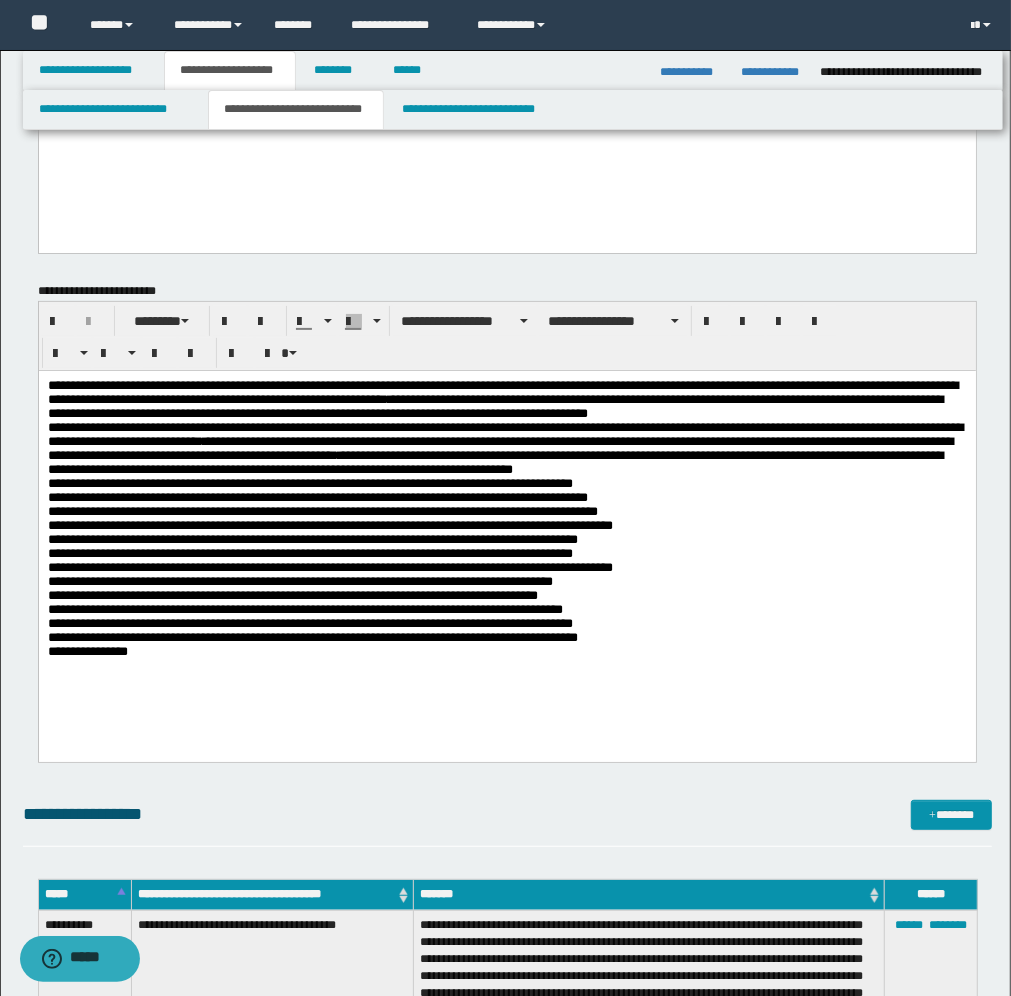 click on "**********" at bounding box center [506, 541] 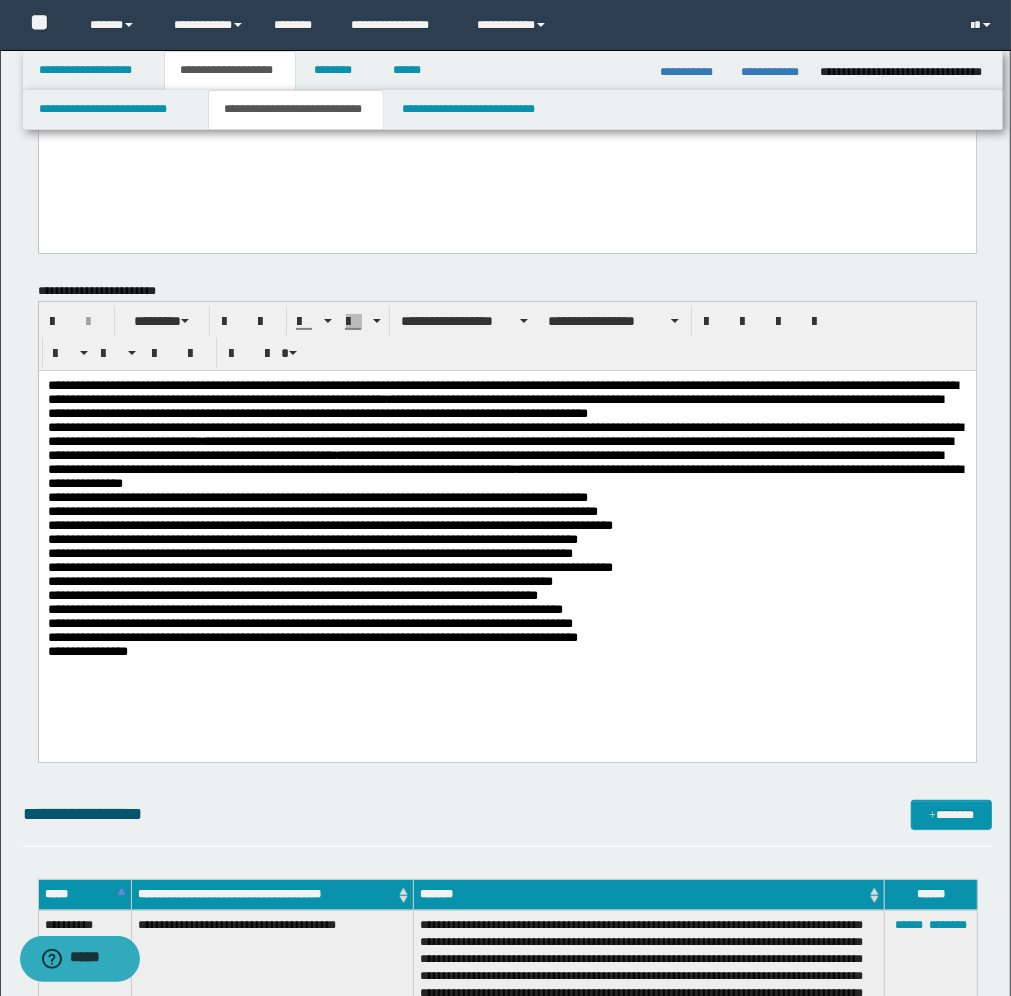 click on "**********" at bounding box center (506, 541) 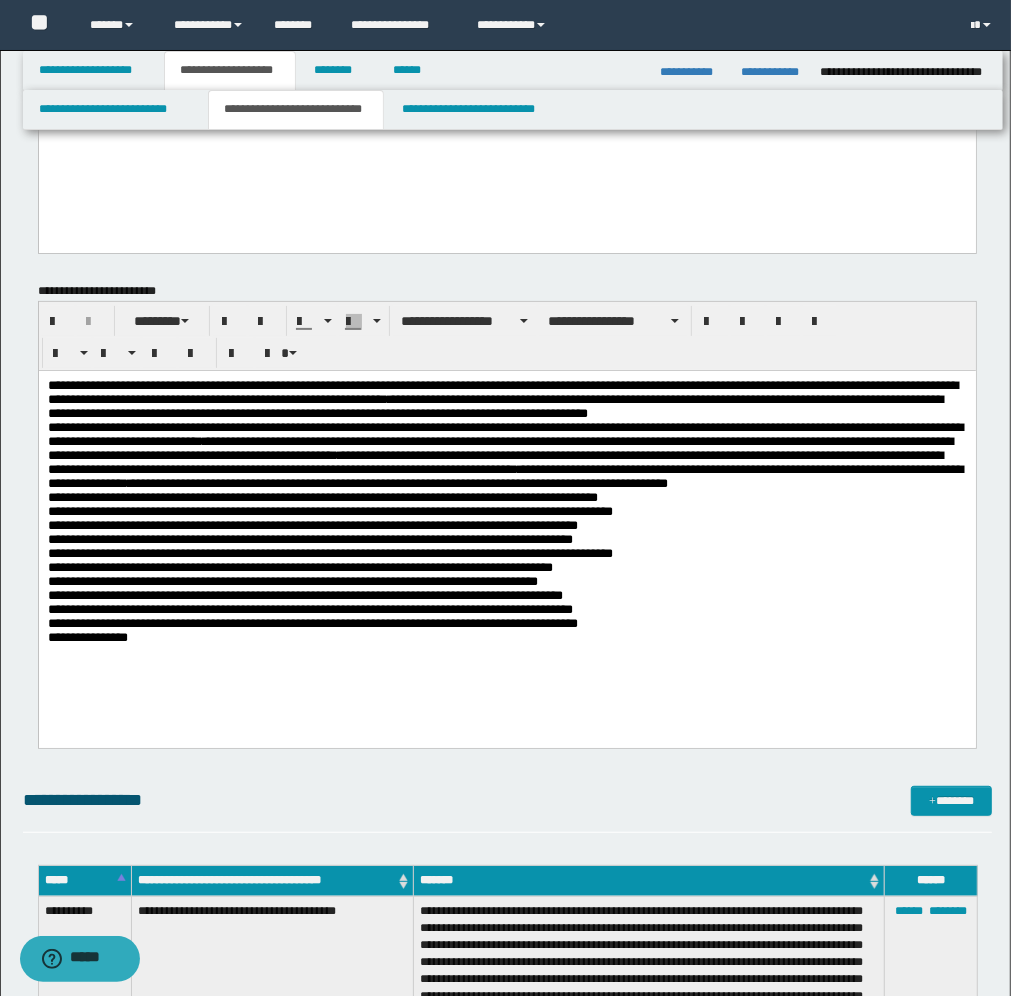 click on "**********" at bounding box center [506, 534] 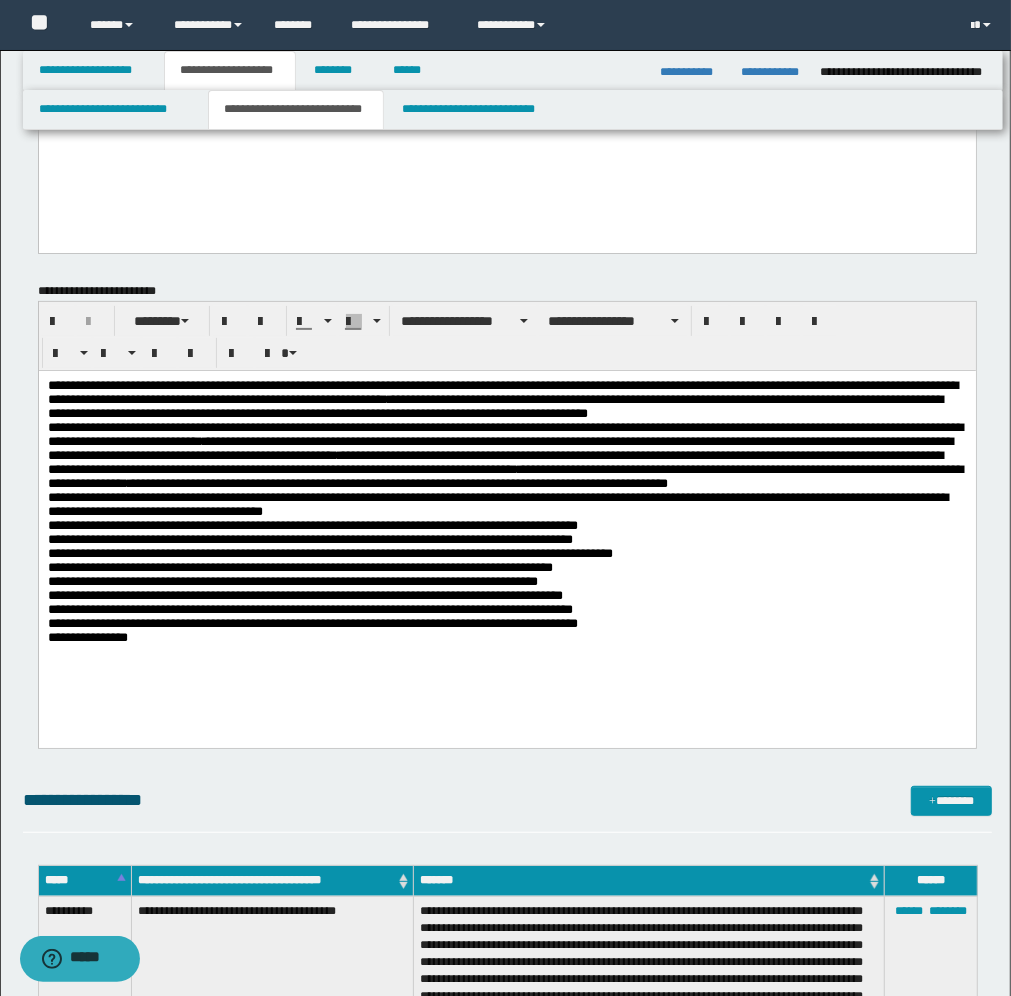 click on "**********" at bounding box center (506, 534) 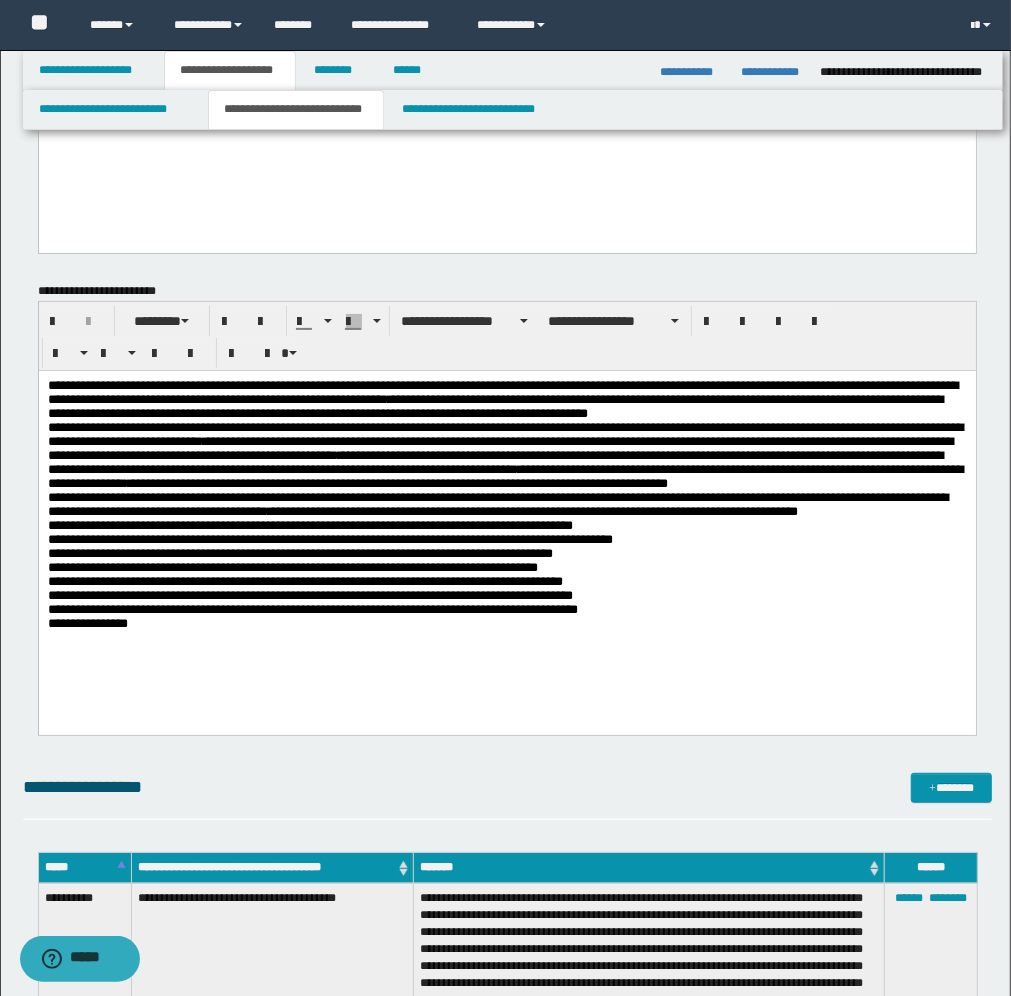 click on "**********" at bounding box center (506, 528) 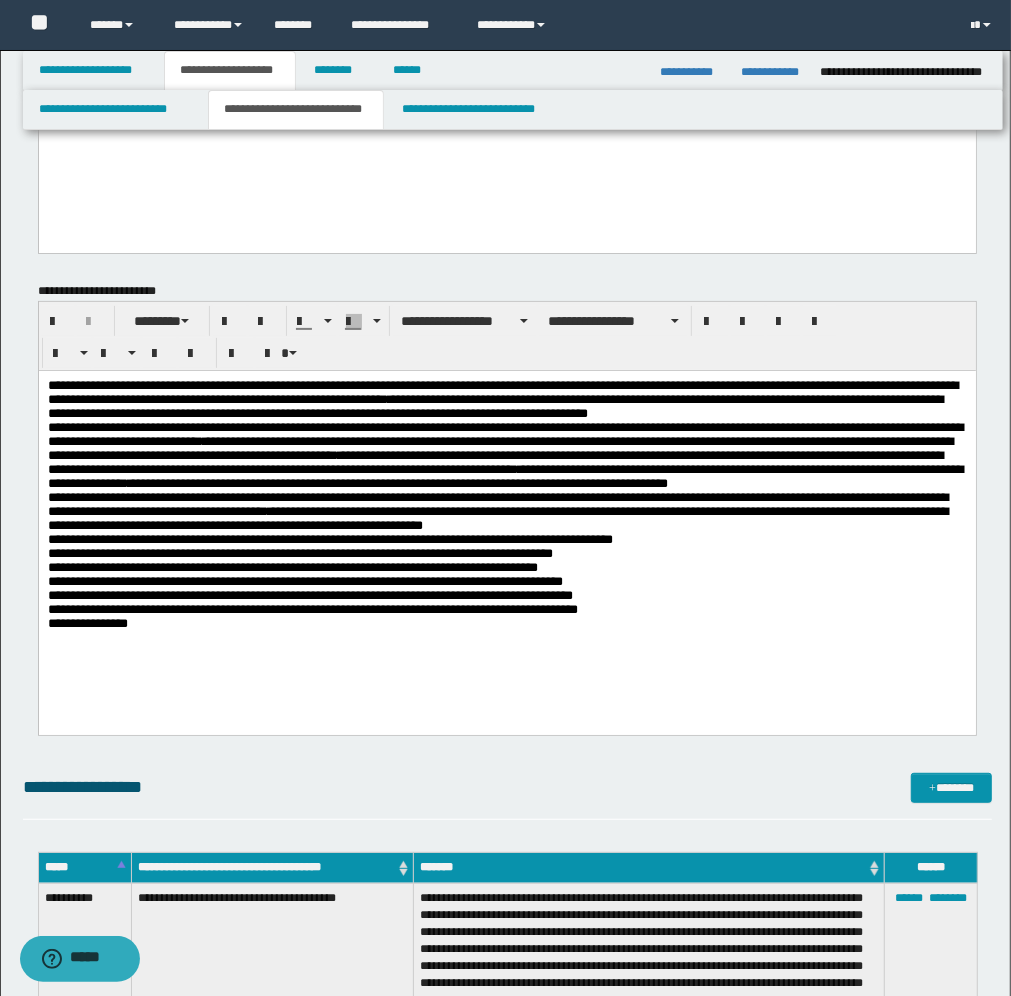 click on "**********" at bounding box center [506, 528] 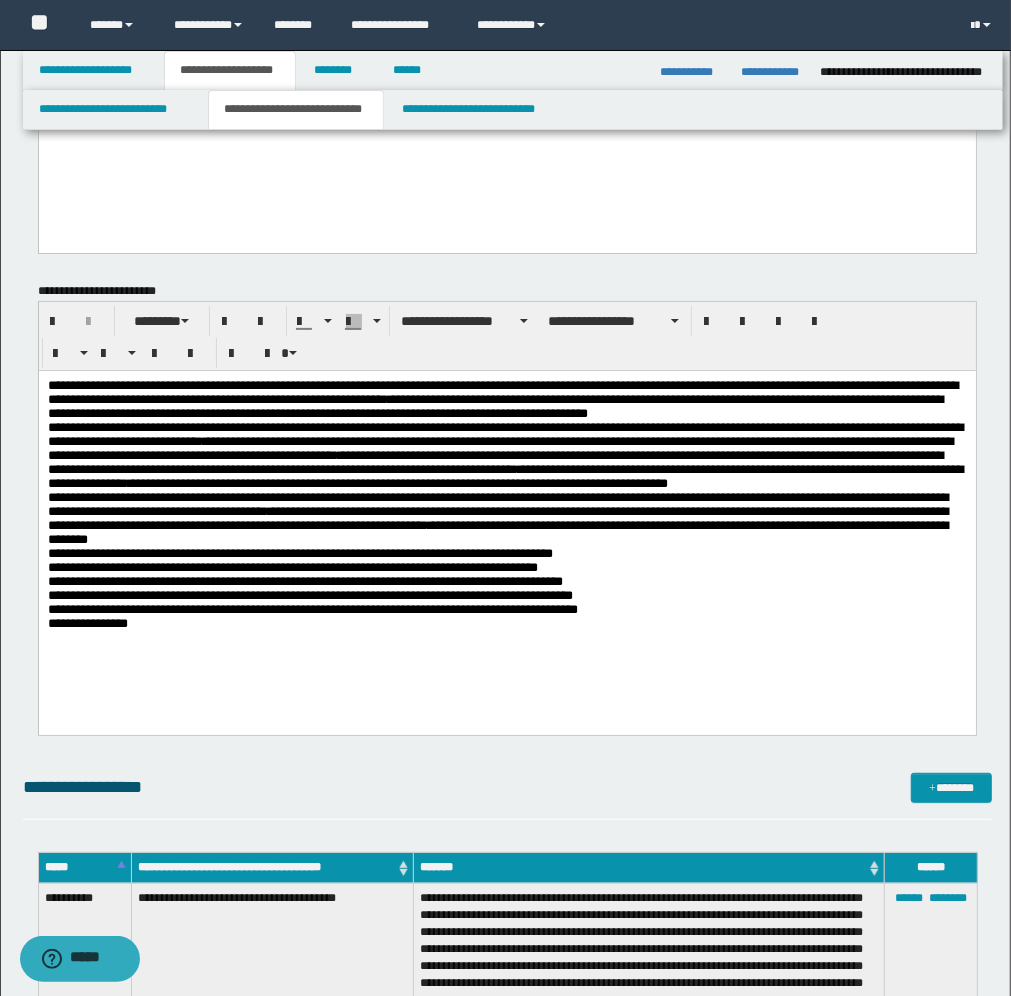 click on "**********" at bounding box center (506, 528) 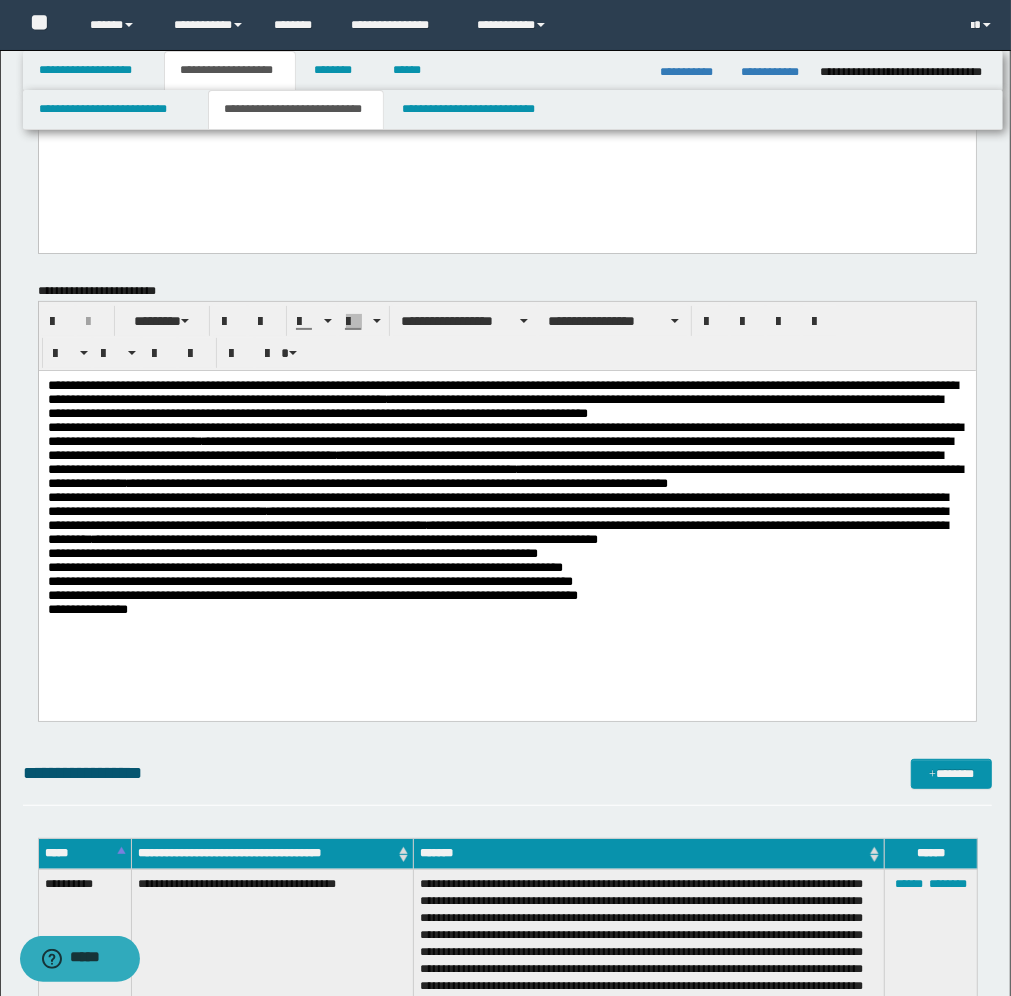 click on "**********" at bounding box center [506, 521] 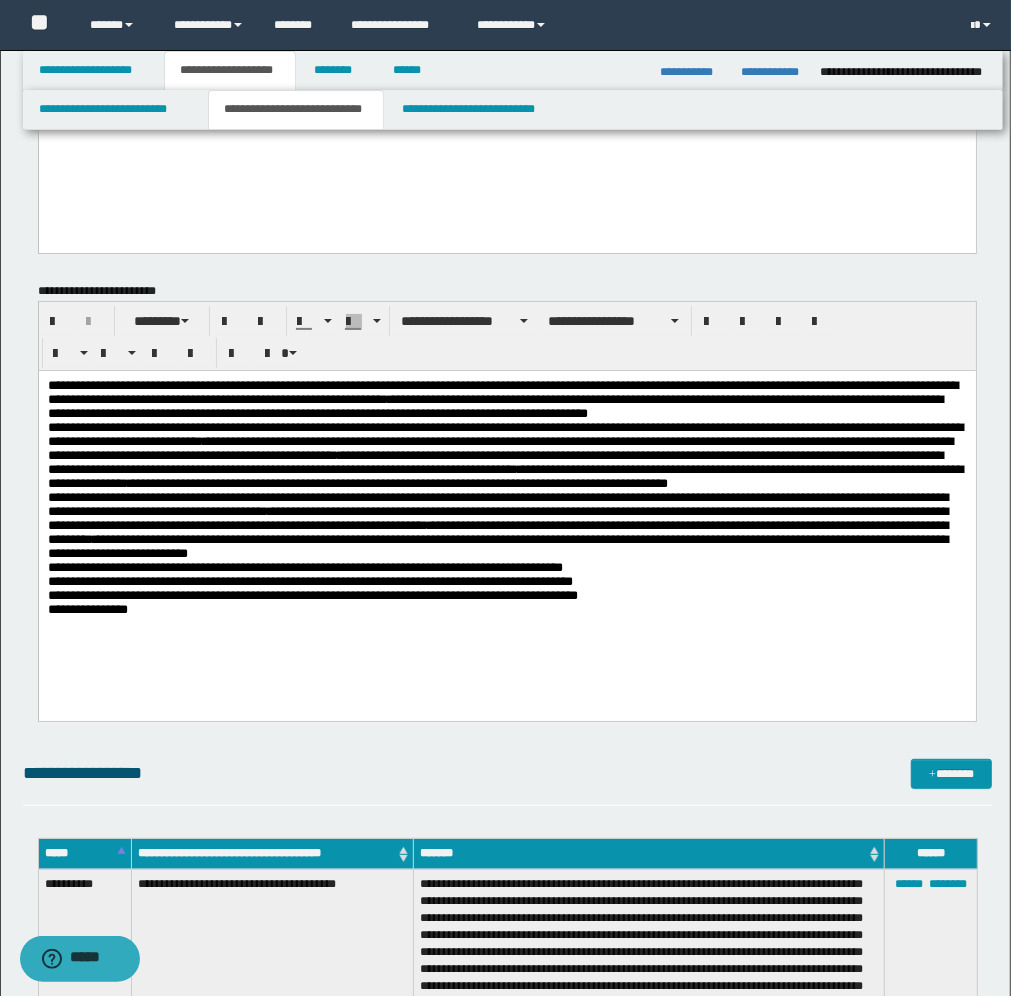 click on "**********" at bounding box center [506, 521] 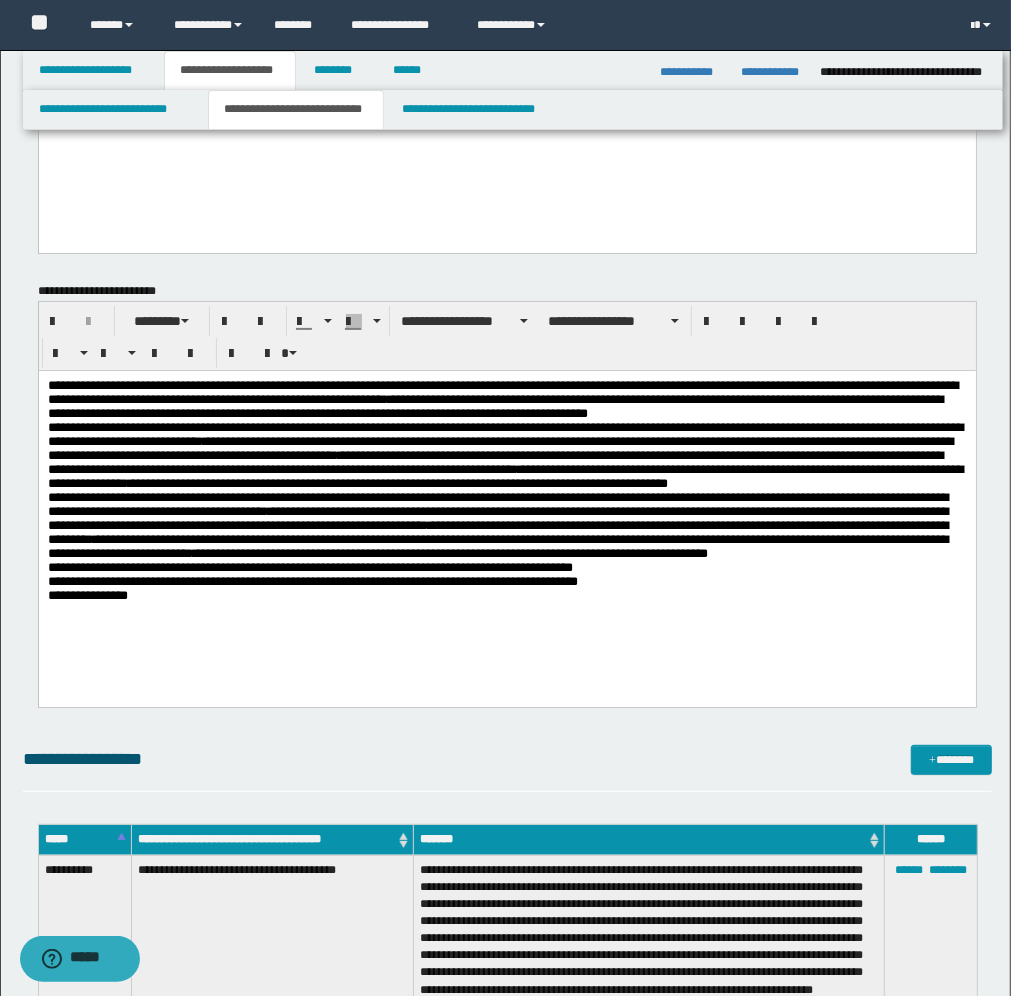 click on "**********" at bounding box center (506, 514) 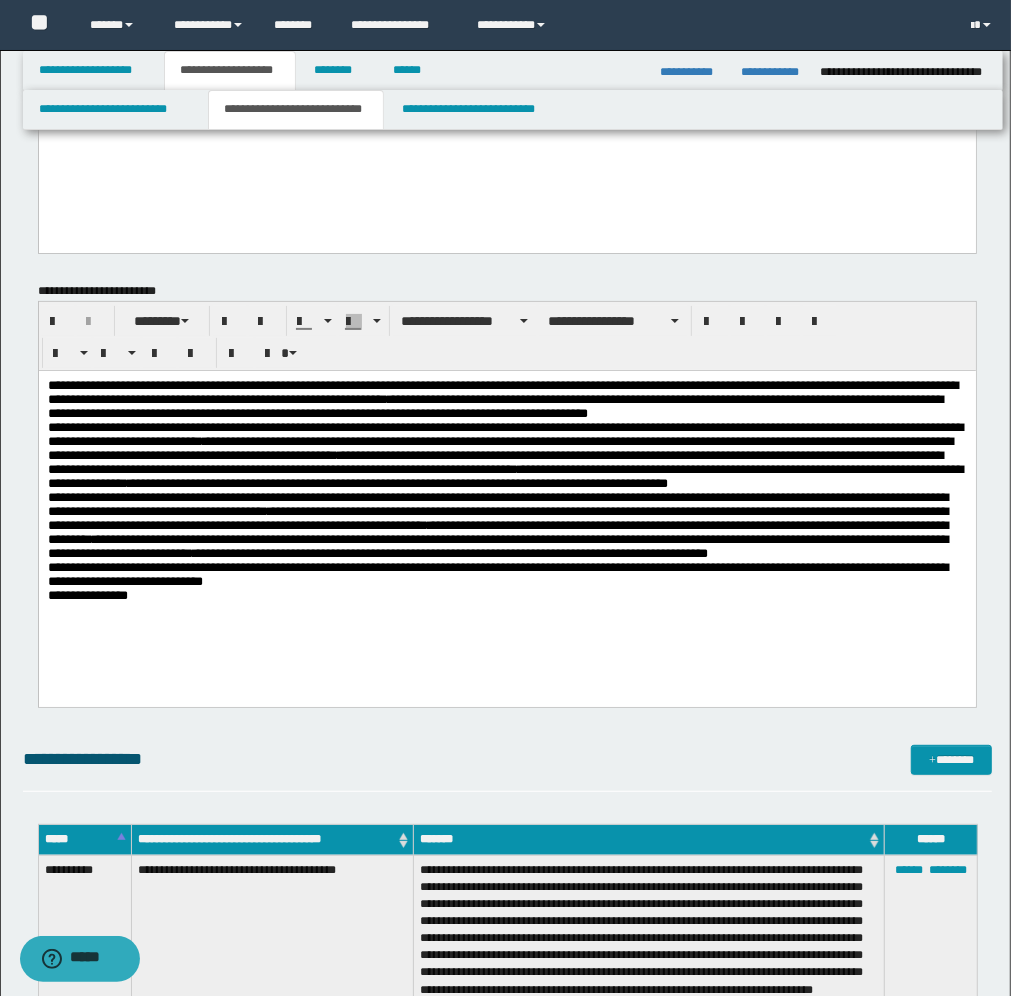 click on "**********" at bounding box center (506, 489) 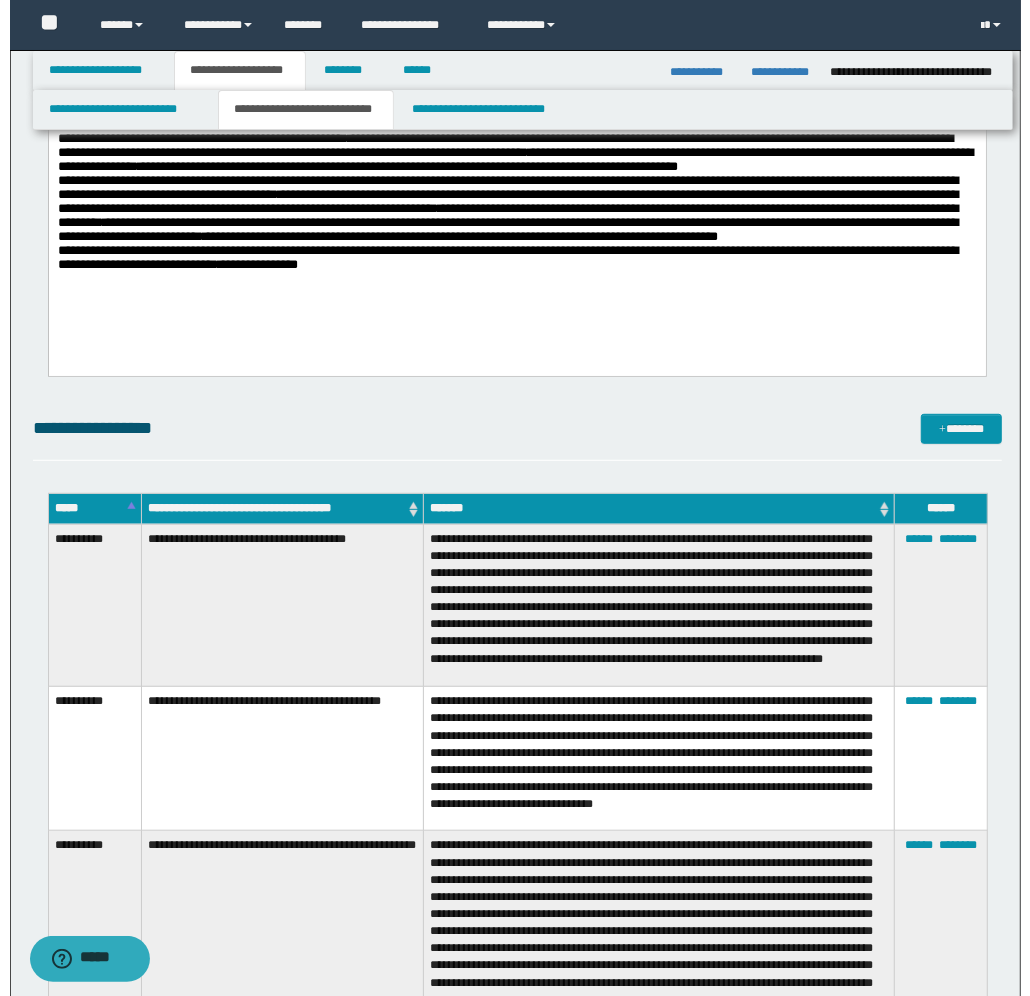 scroll, scrollTop: 500, scrollLeft: 0, axis: vertical 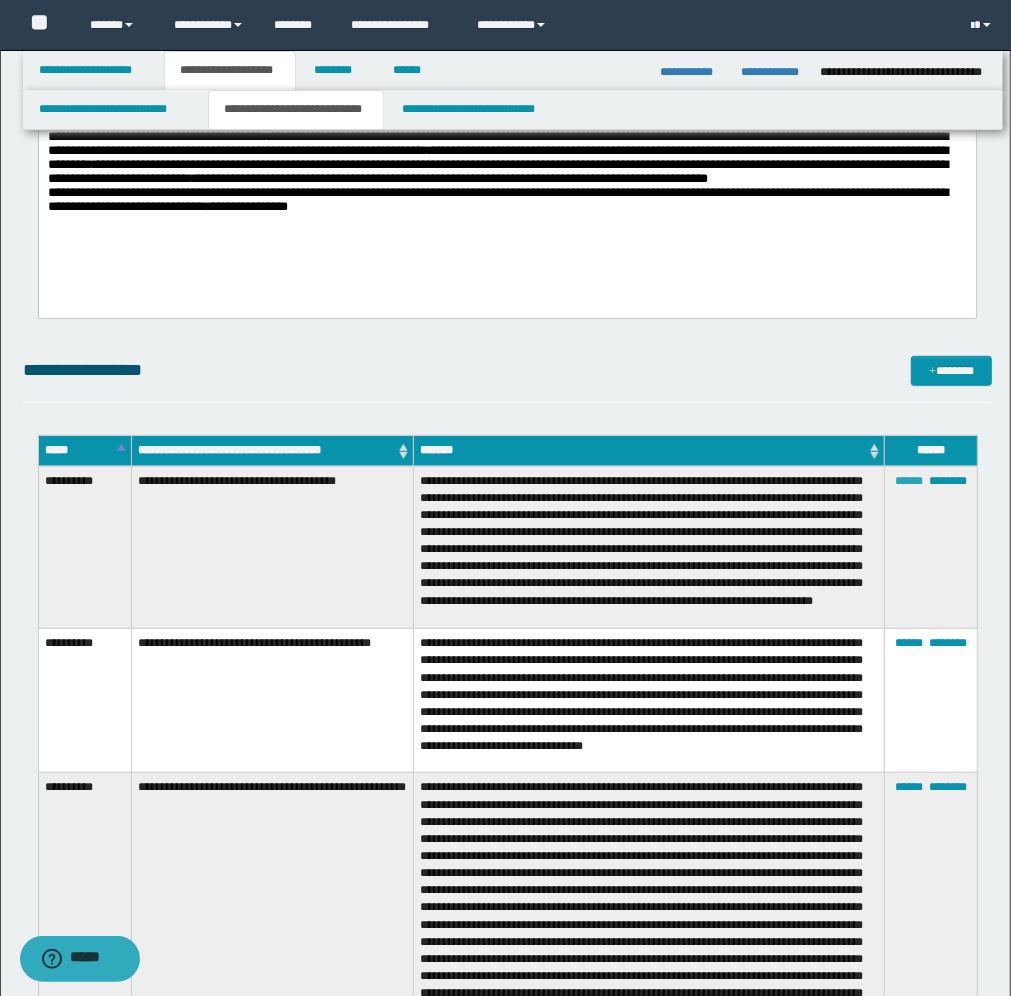 click on "******" at bounding box center (909, 481) 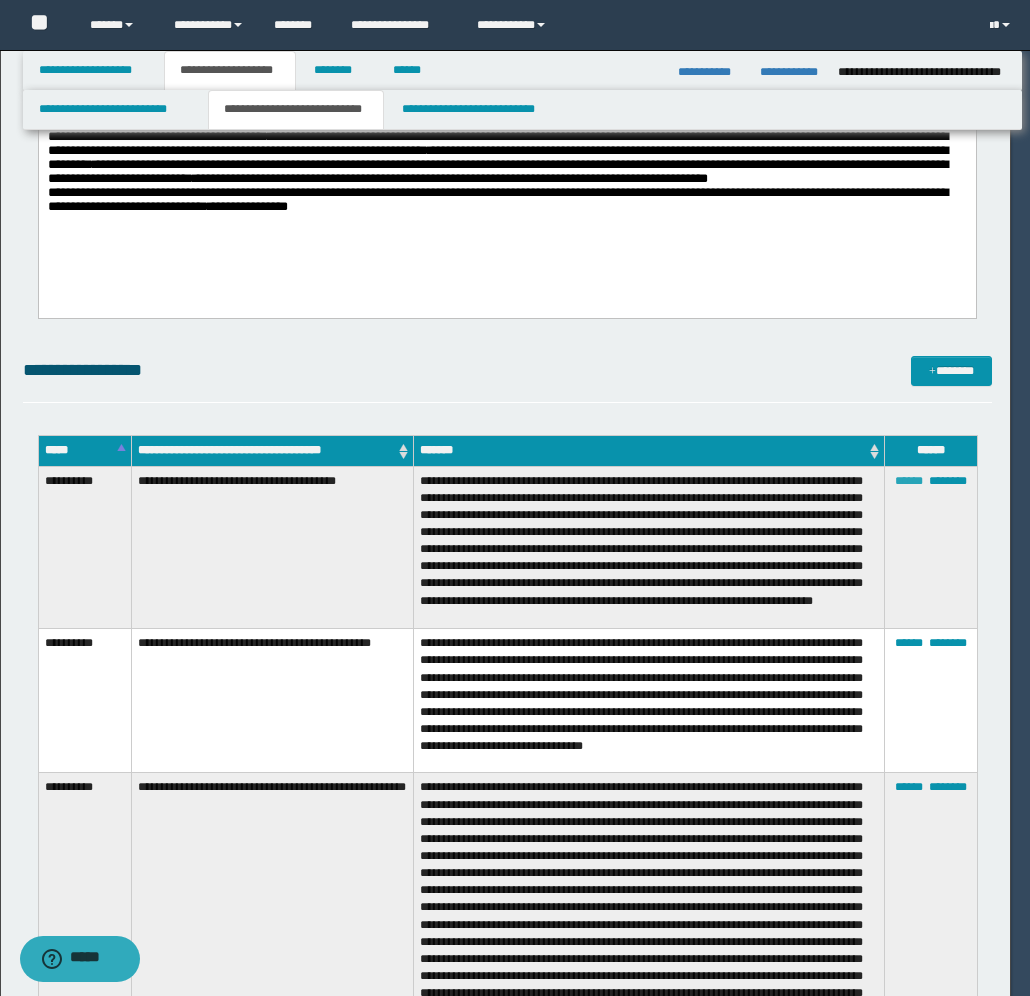 scroll, scrollTop: 55, scrollLeft: 0, axis: vertical 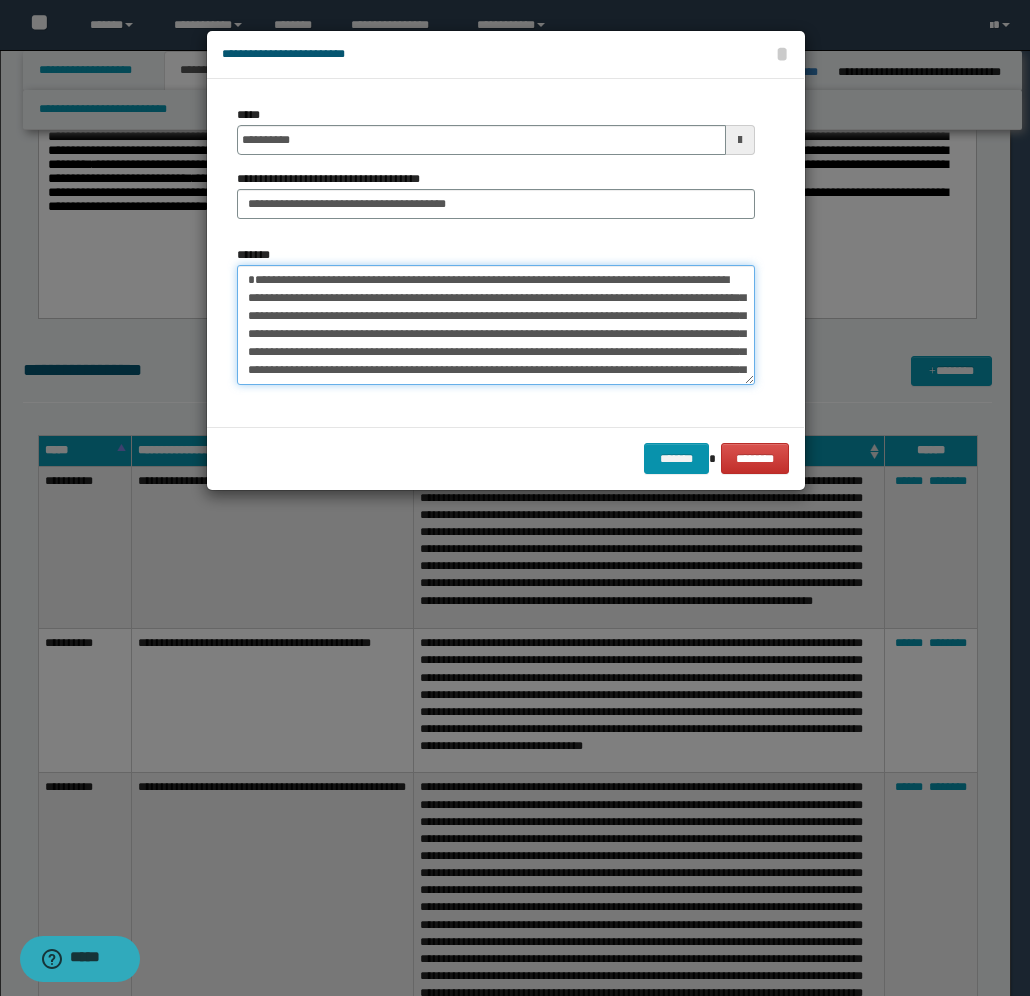 click on "**********" at bounding box center [496, 325] 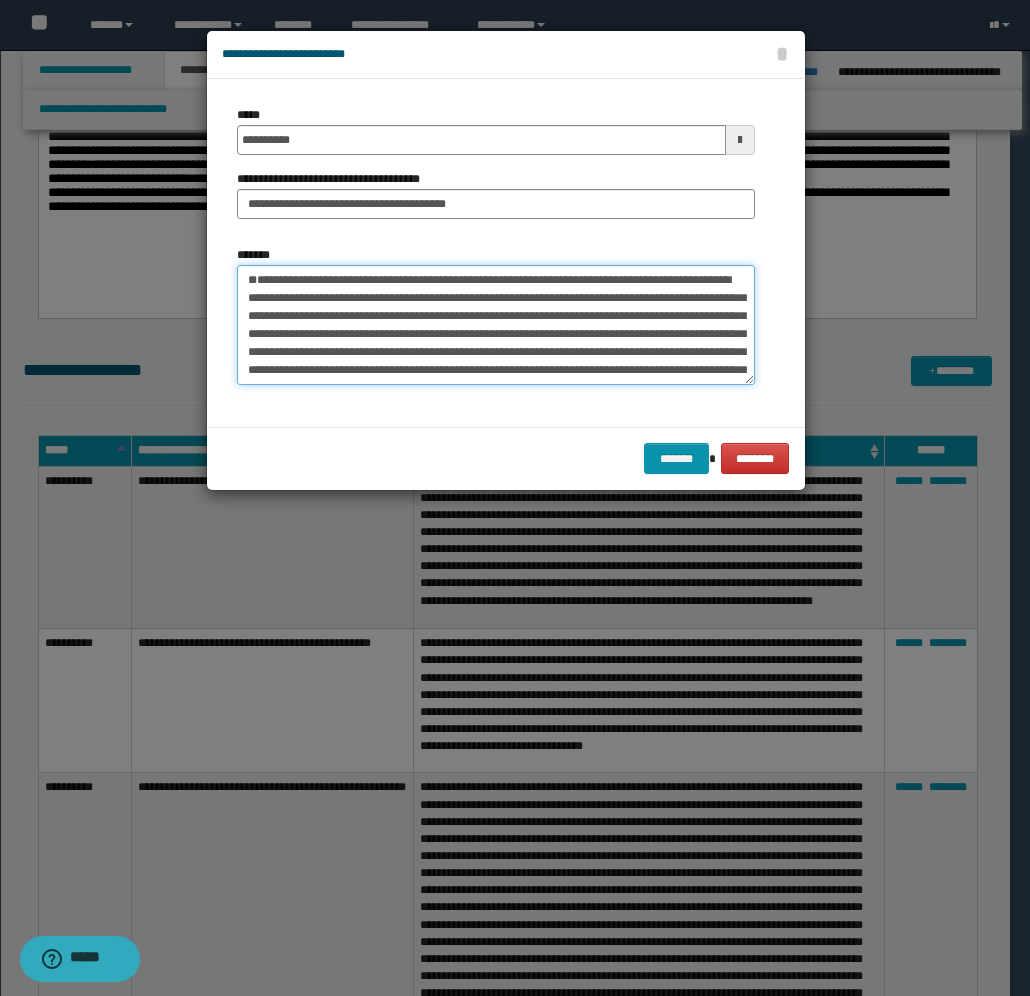 click on "**********" at bounding box center (496, 325) 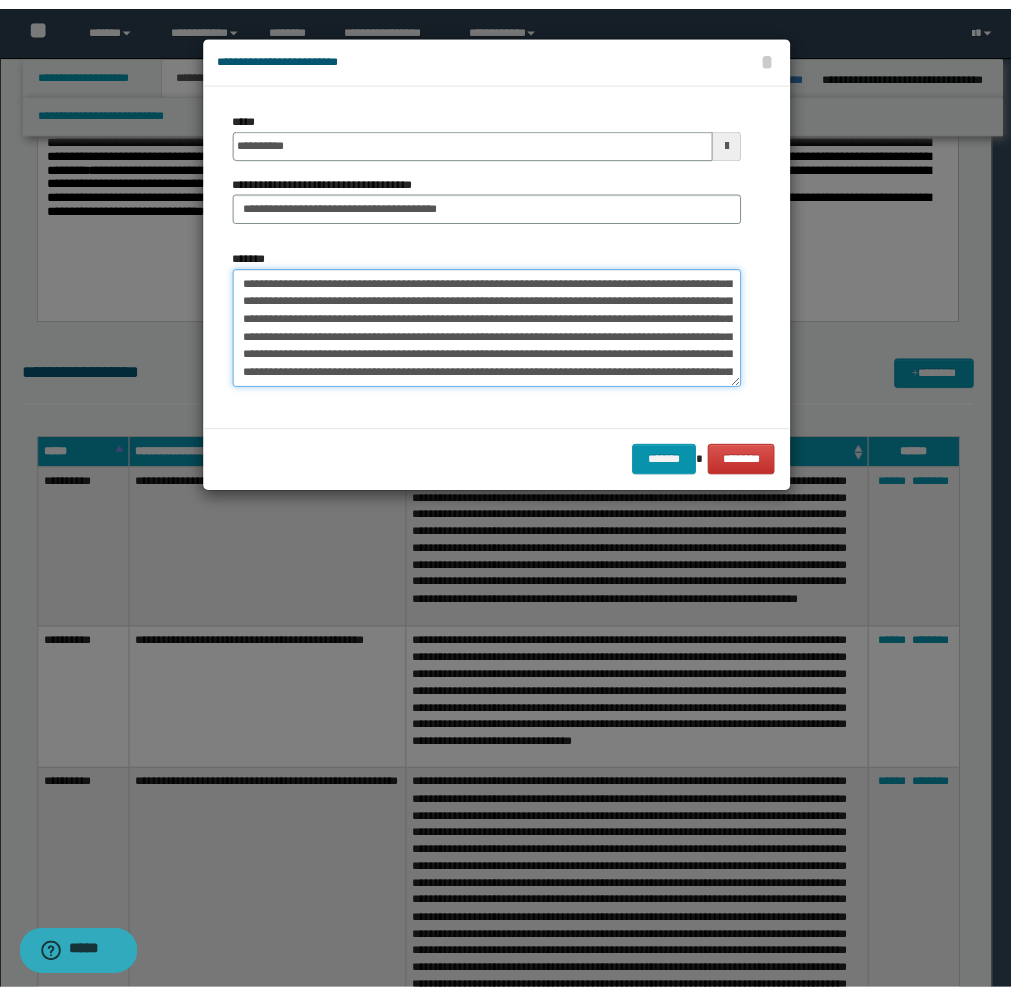 scroll, scrollTop: 0, scrollLeft: 0, axis: both 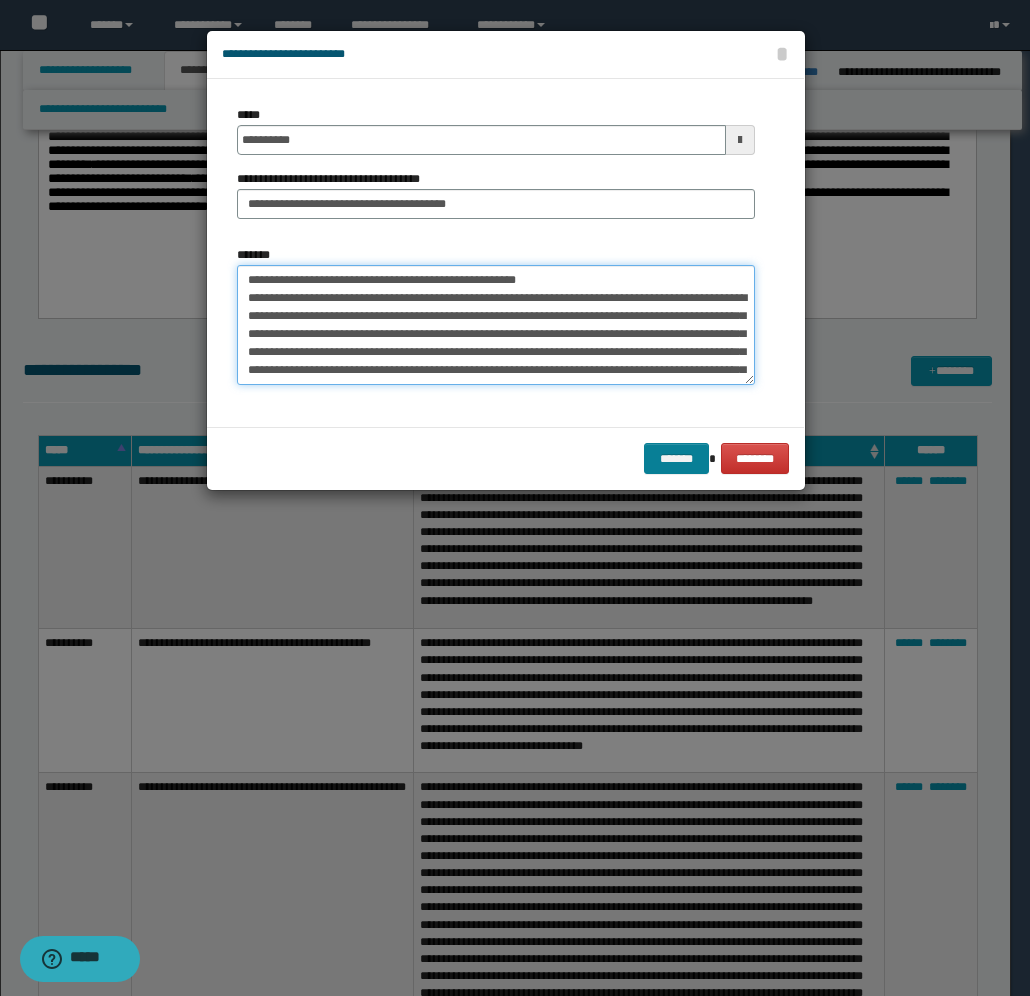 type on "**********" 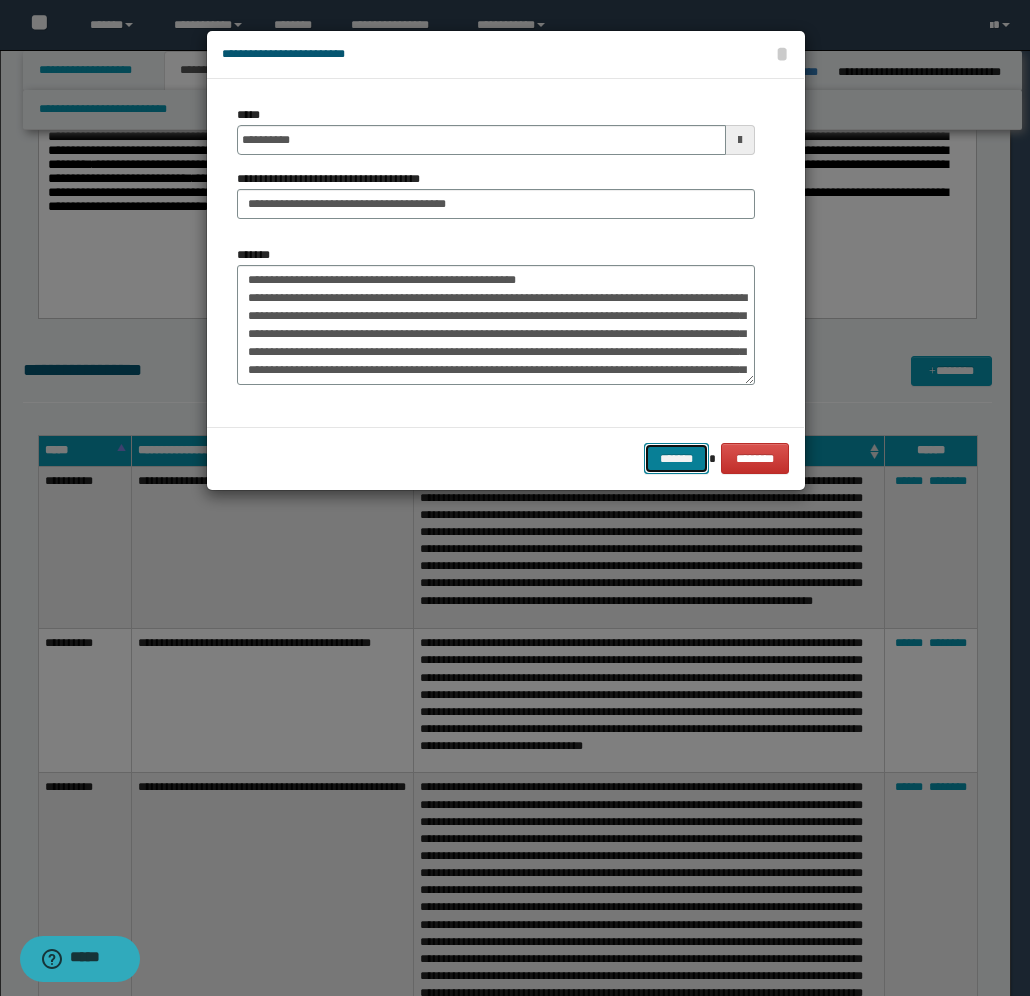 click on "*******" at bounding box center [676, 458] 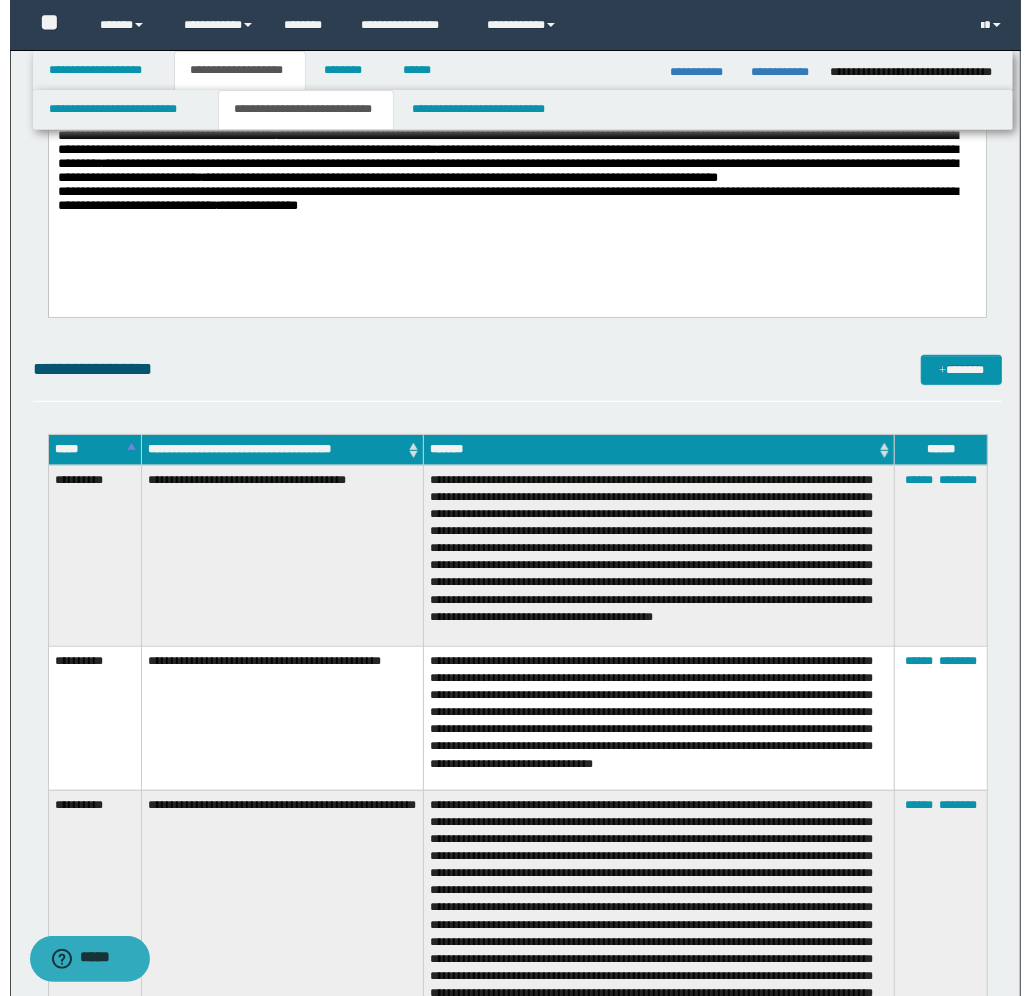 scroll, scrollTop: 500, scrollLeft: 0, axis: vertical 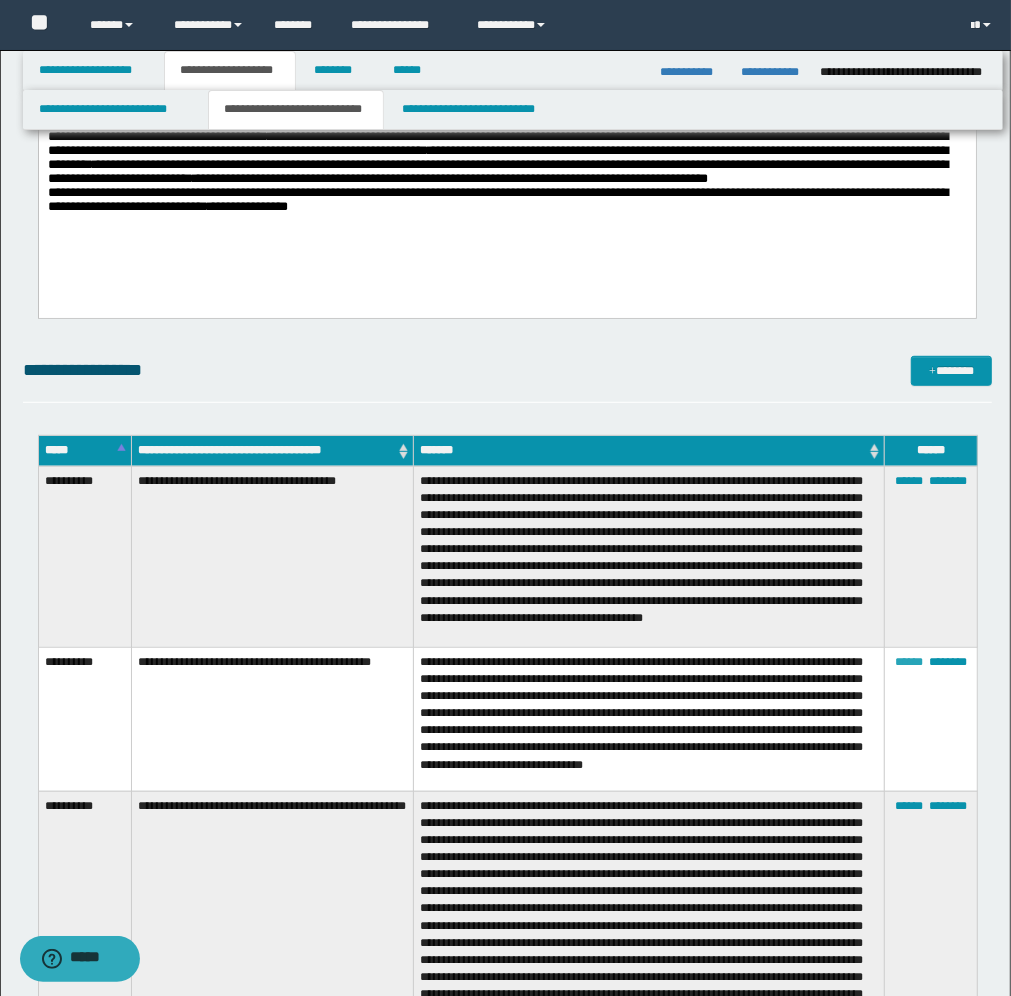 click on "******" at bounding box center [909, 662] 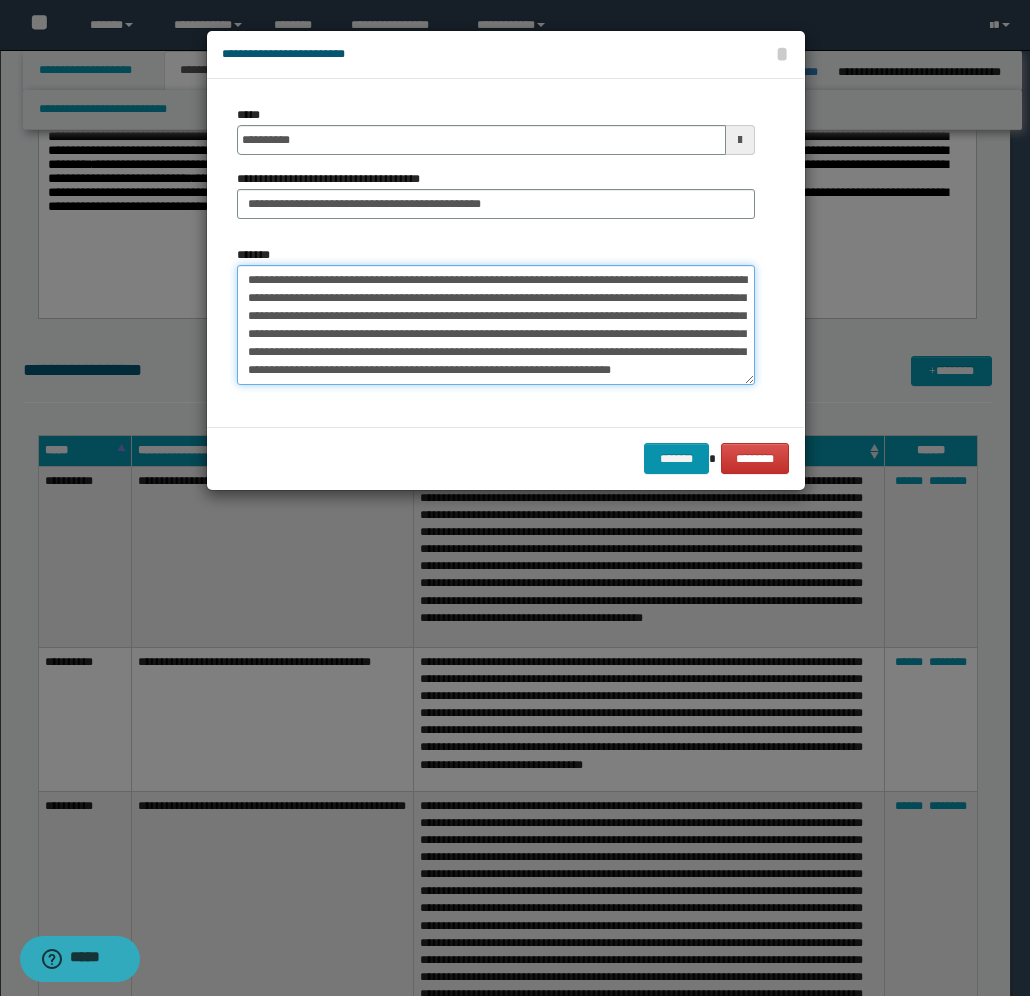 click on "**********" at bounding box center [496, 325] 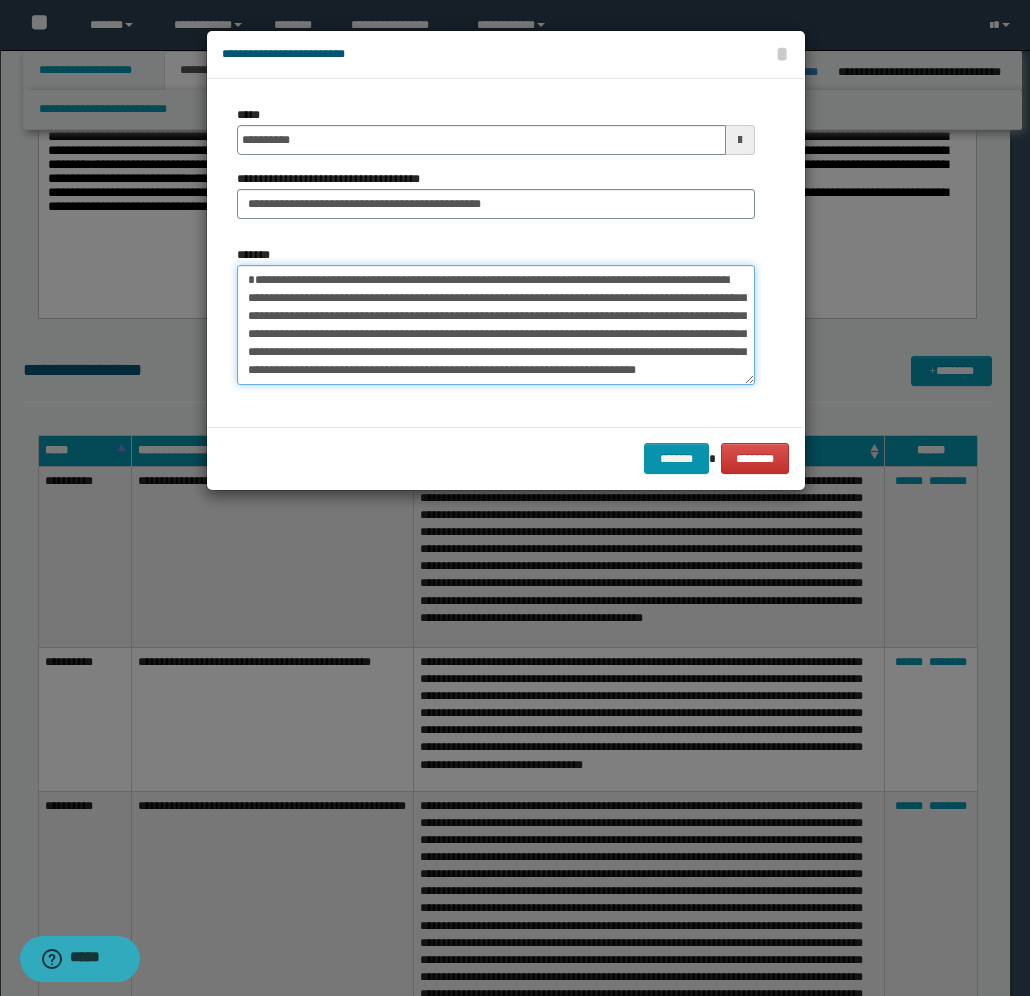 click on "**********" at bounding box center (496, 325) 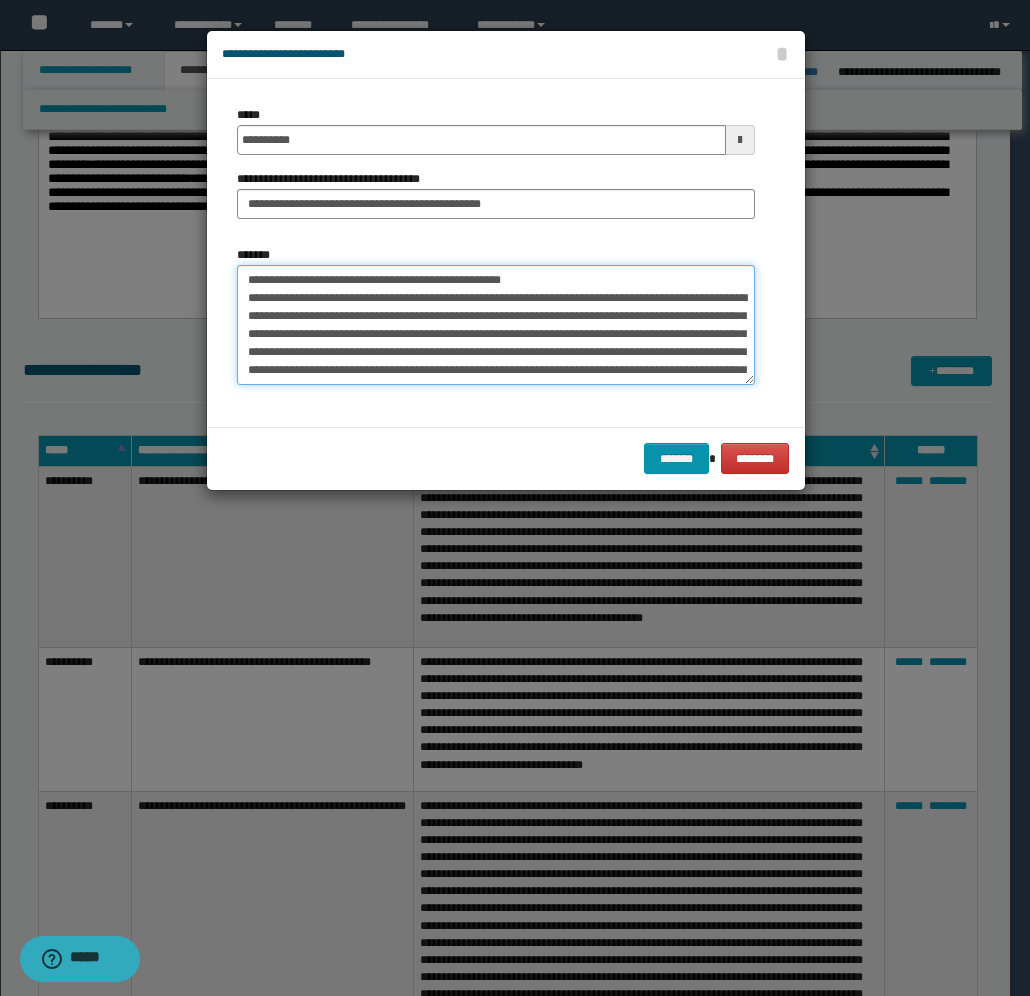 click on "**********" at bounding box center (496, 325) 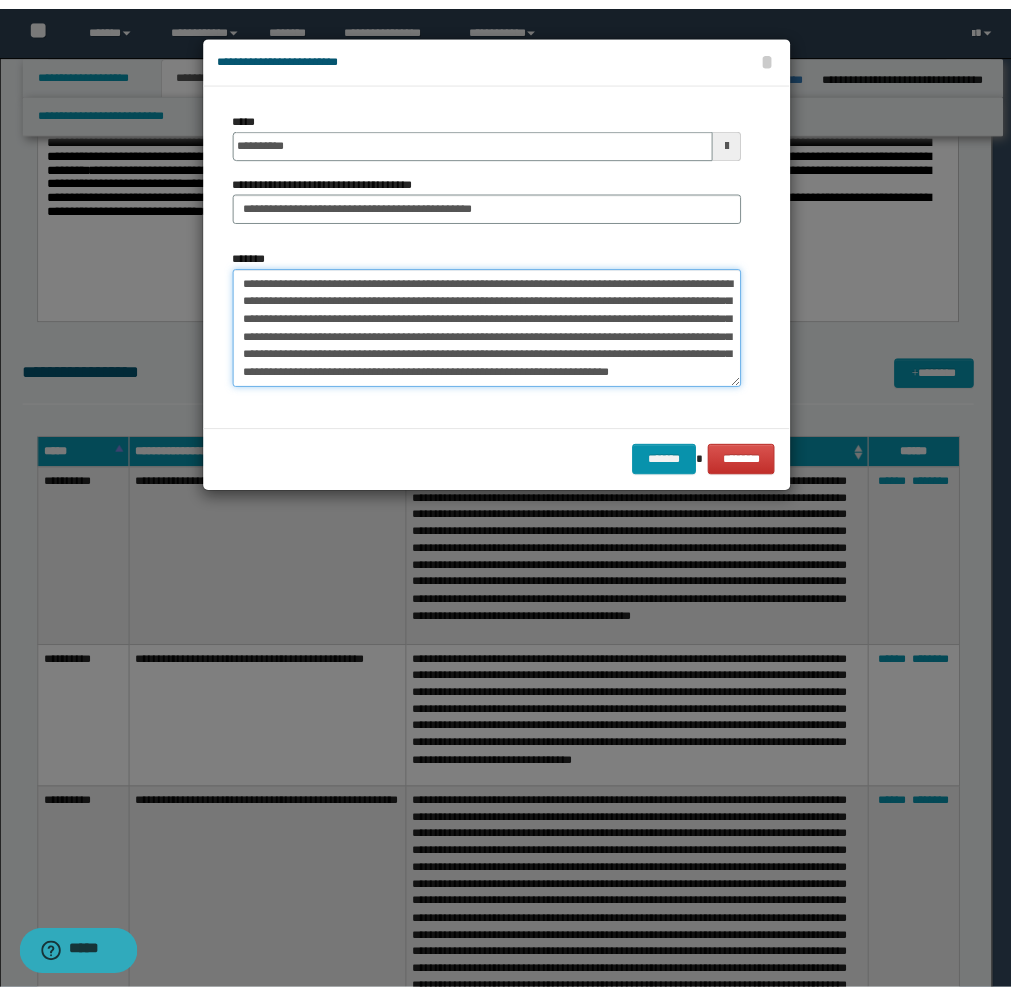 scroll, scrollTop: 36, scrollLeft: 0, axis: vertical 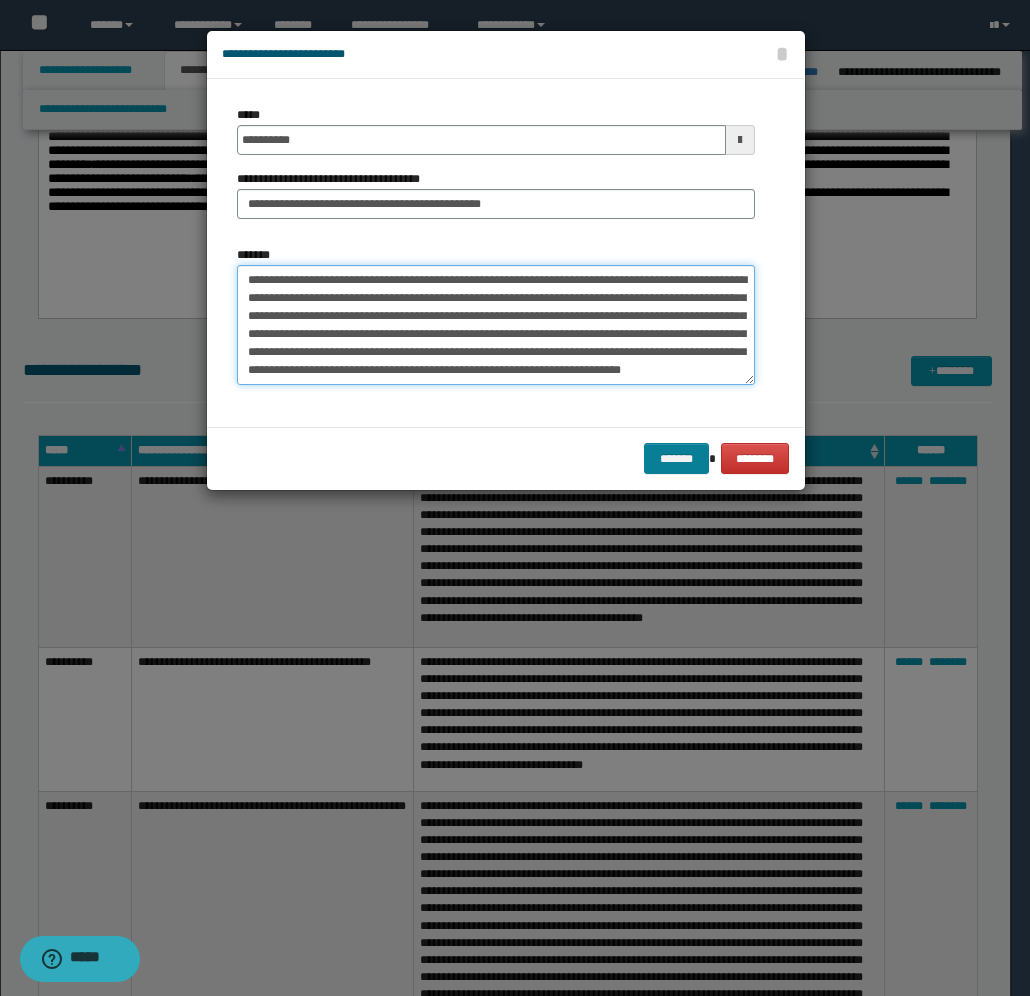 type on "**********" 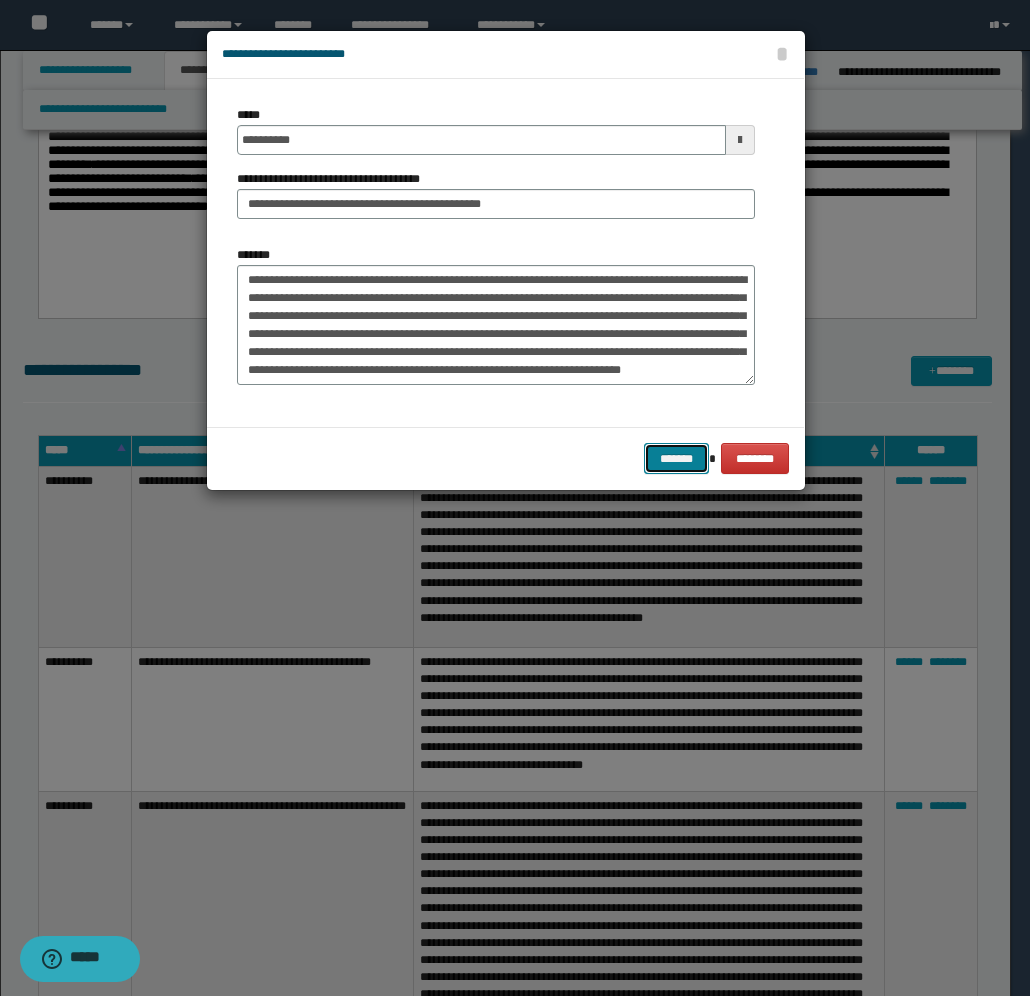 click on "*******" at bounding box center [676, 458] 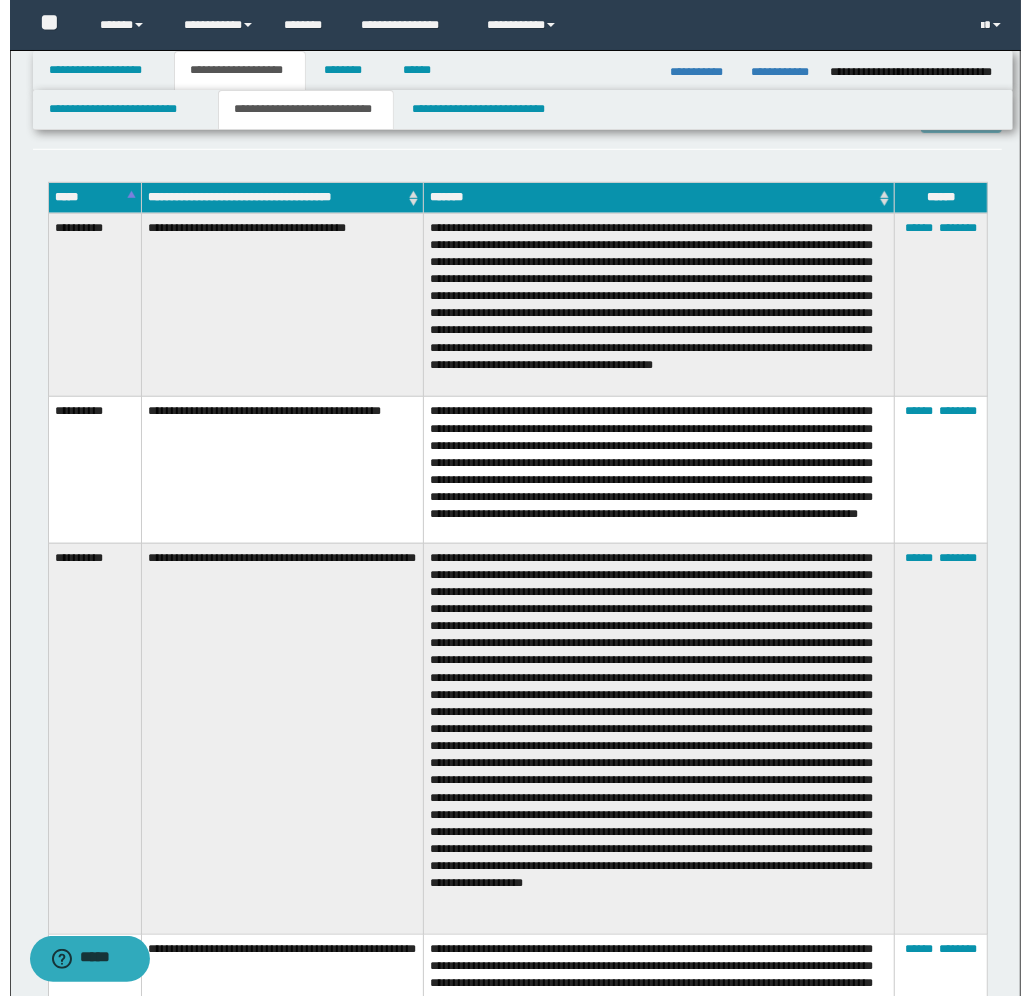 scroll, scrollTop: 750, scrollLeft: 0, axis: vertical 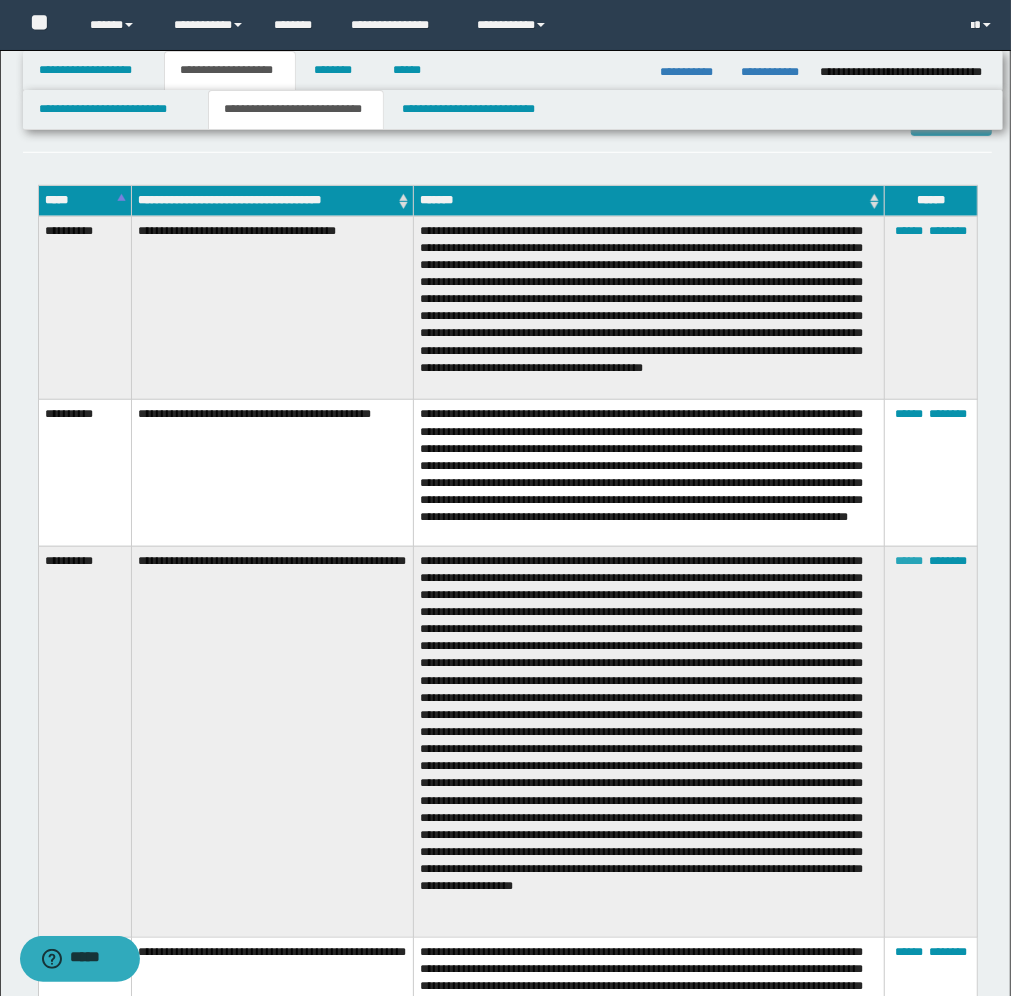 click on "******" at bounding box center (909, 561) 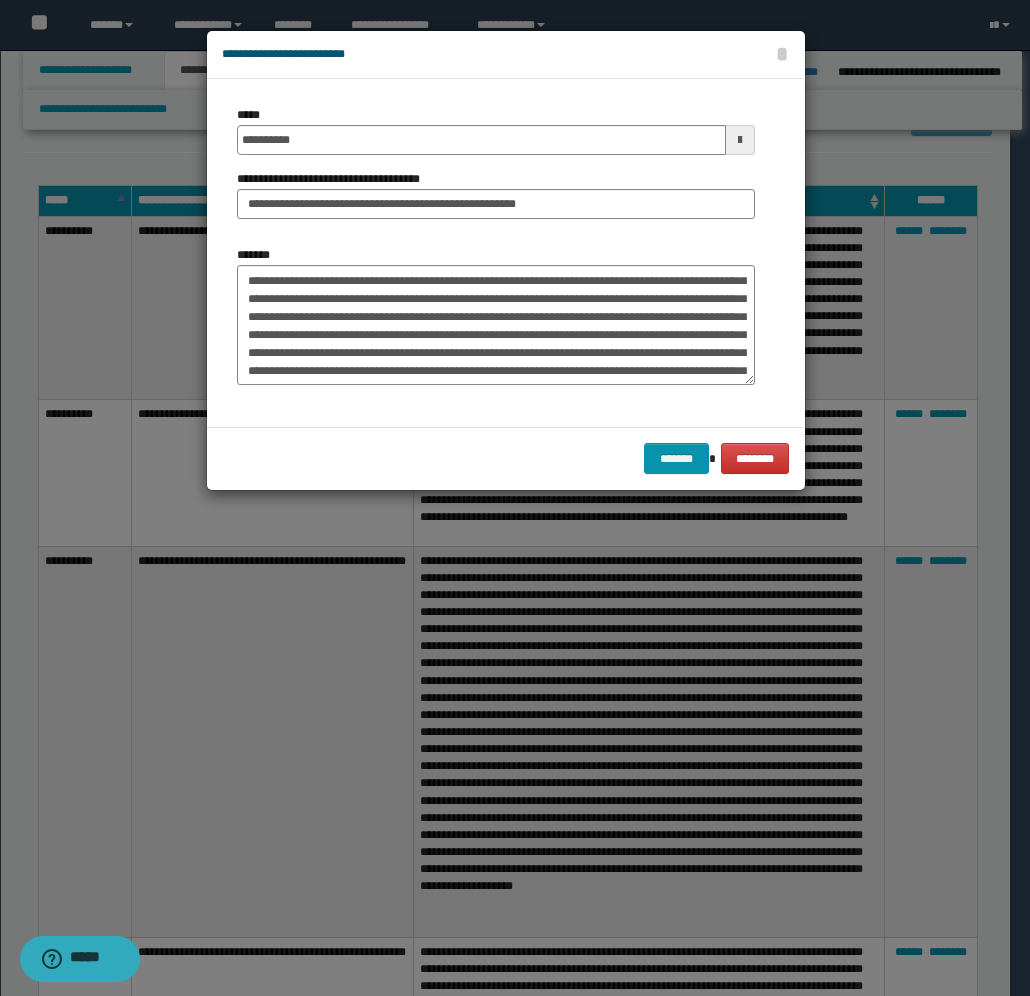scroll, scrollTop: 0, scrollLeft: 0, axis: both 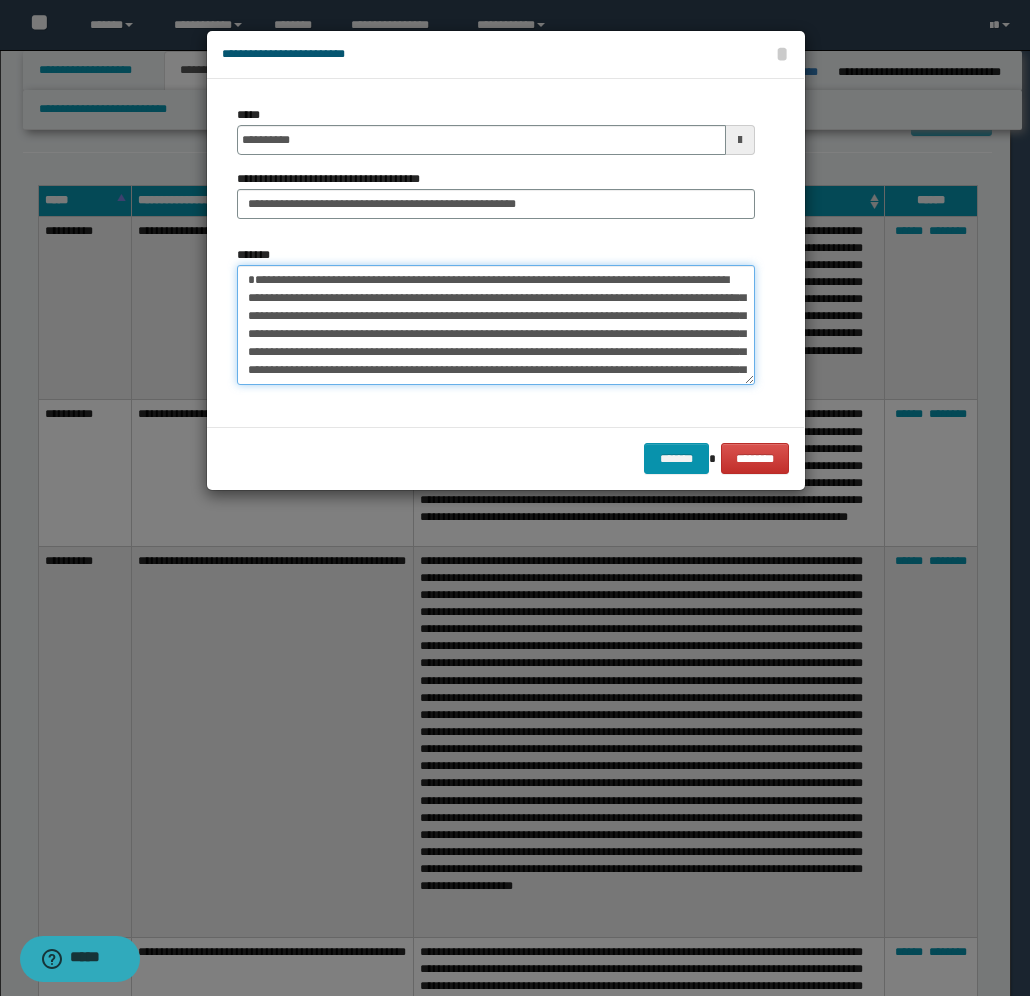 click on "*******" at bounding box center (496, 325) 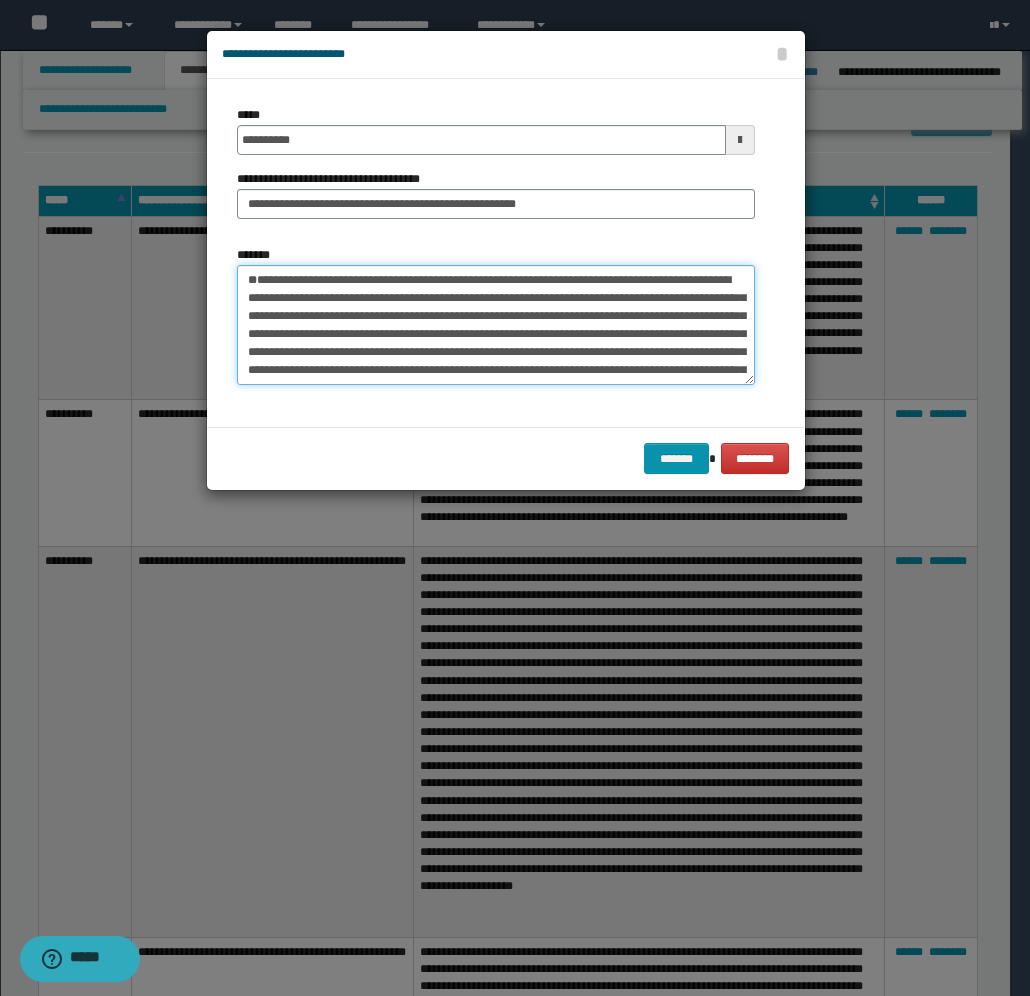 click on "*******" at bounding box center (496, 325) 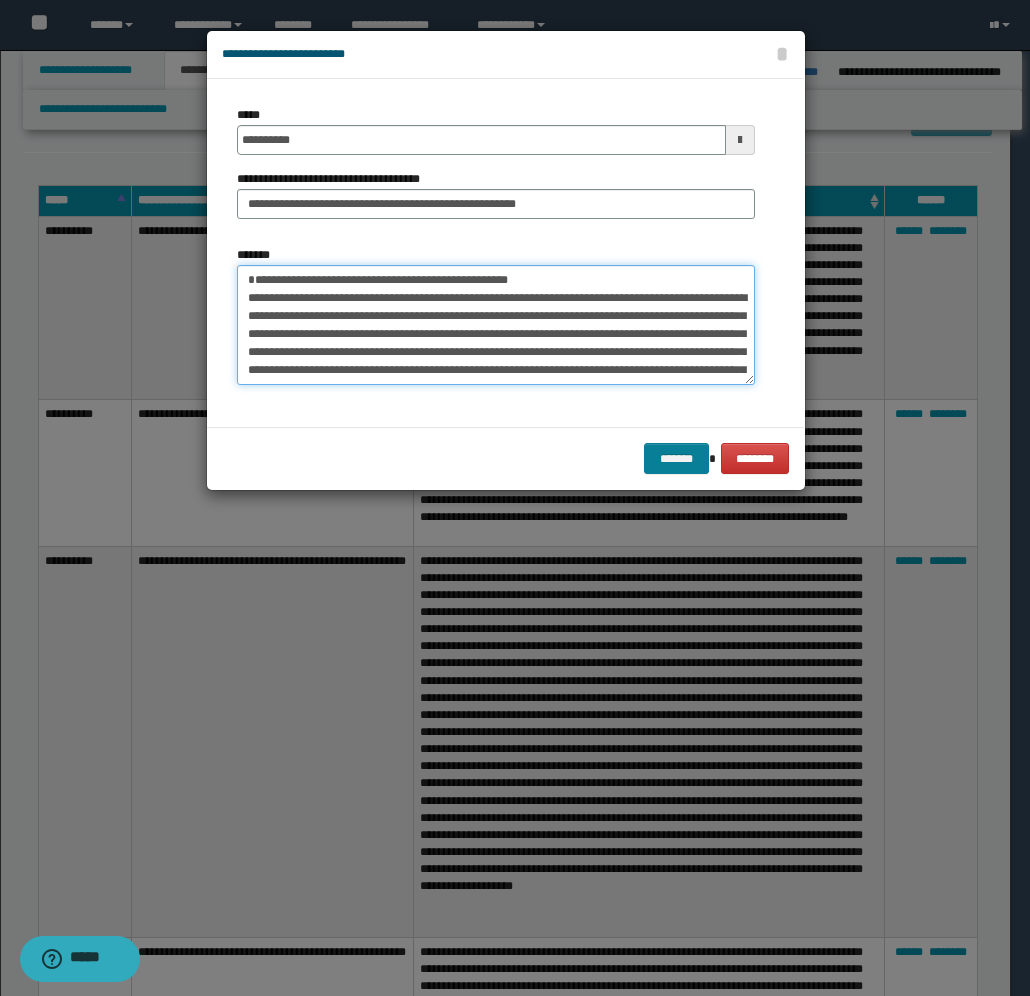 type on "**********" 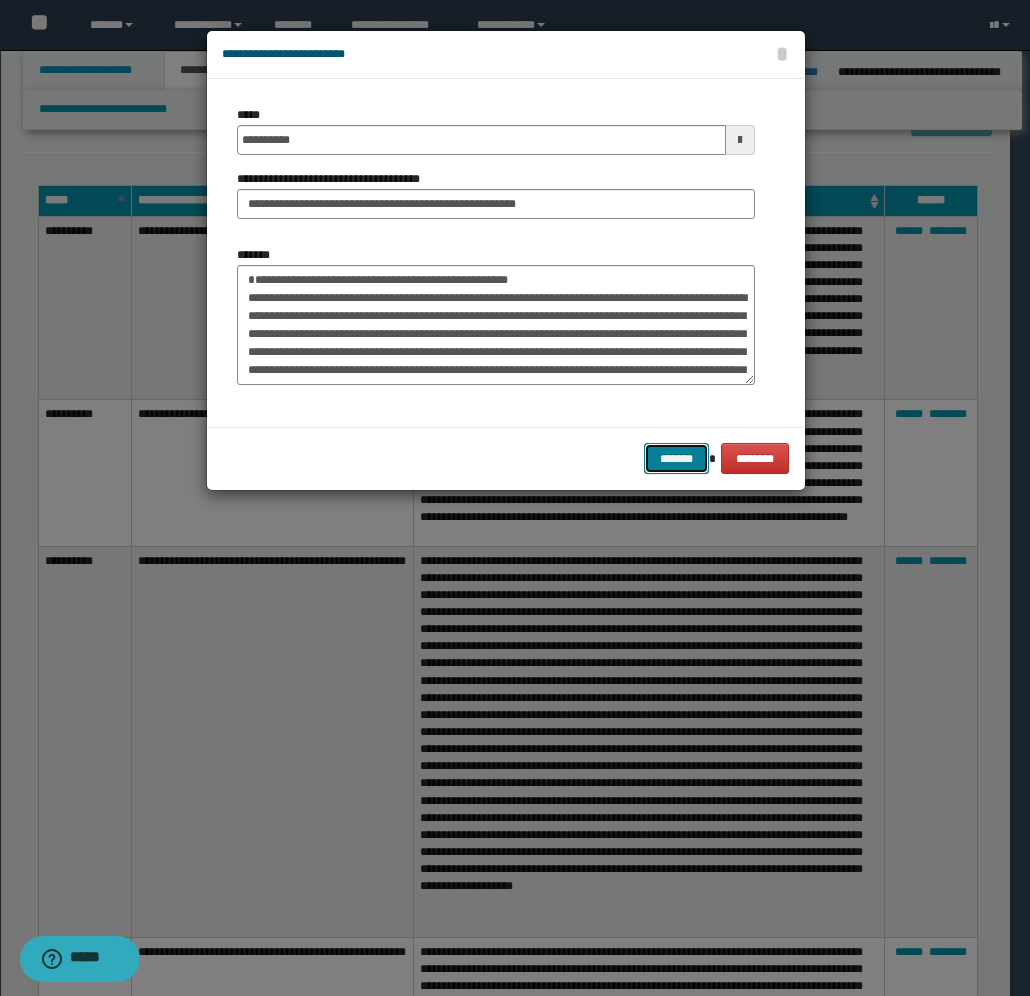 drag, startPoint x: 672, startPoint y: 467, endPoint x: 642, endPoint y: 442, distance: 39.051247 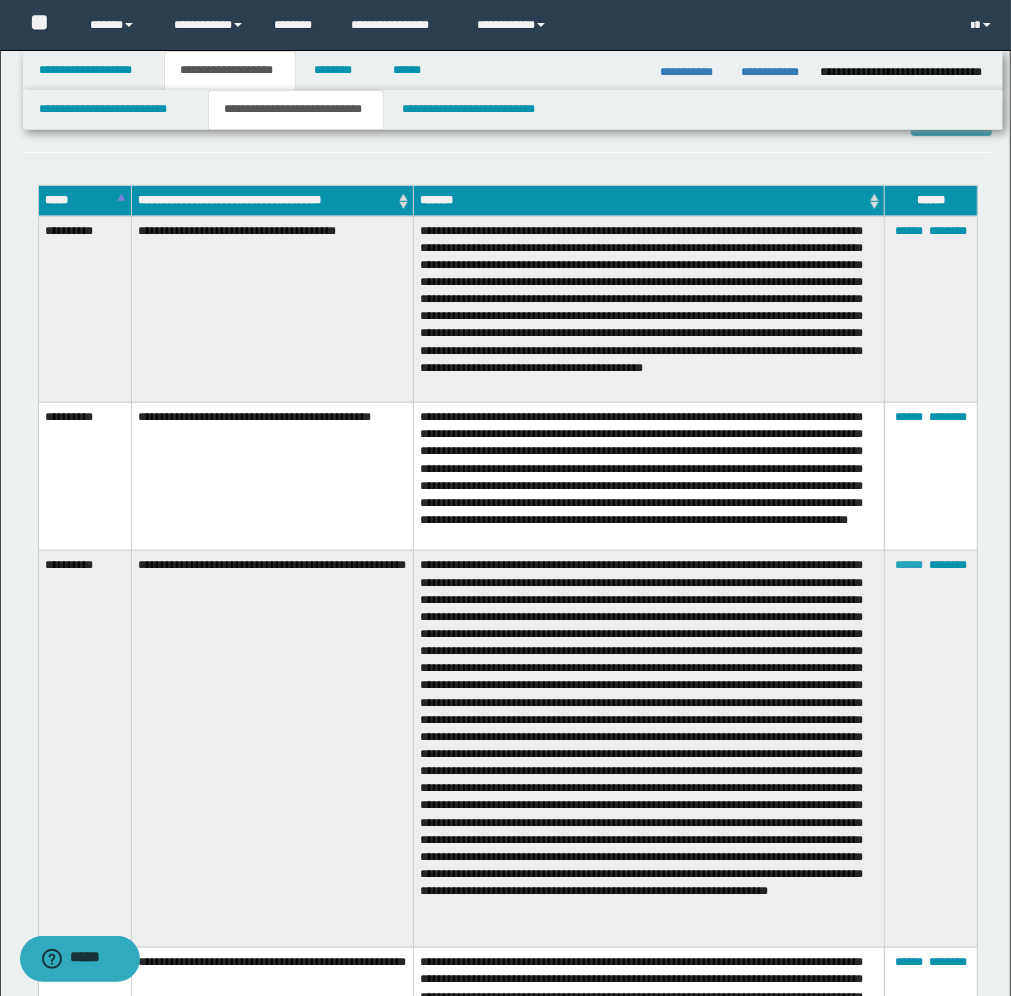 click on "******" at bounding box center (909, 565) 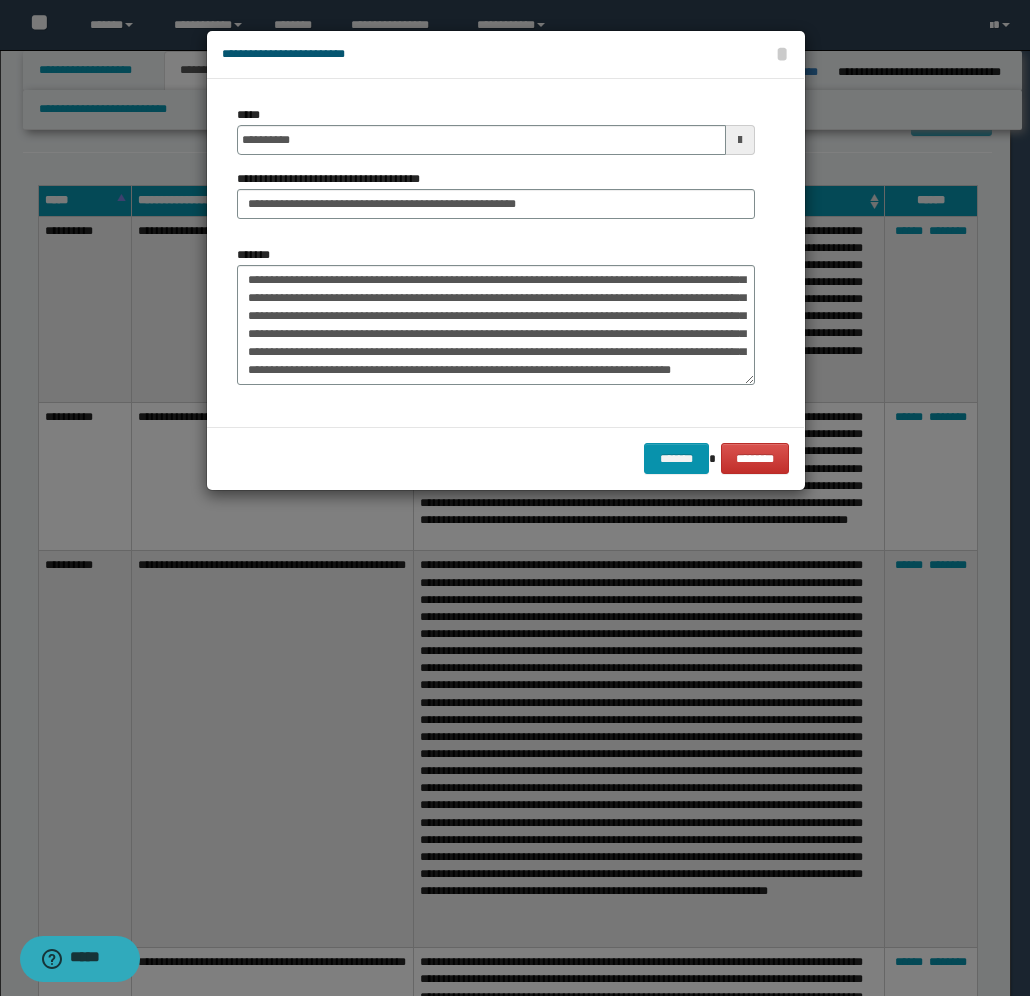 scroll, scrollTop: 288, scrollLeft: 0, axis: vertical 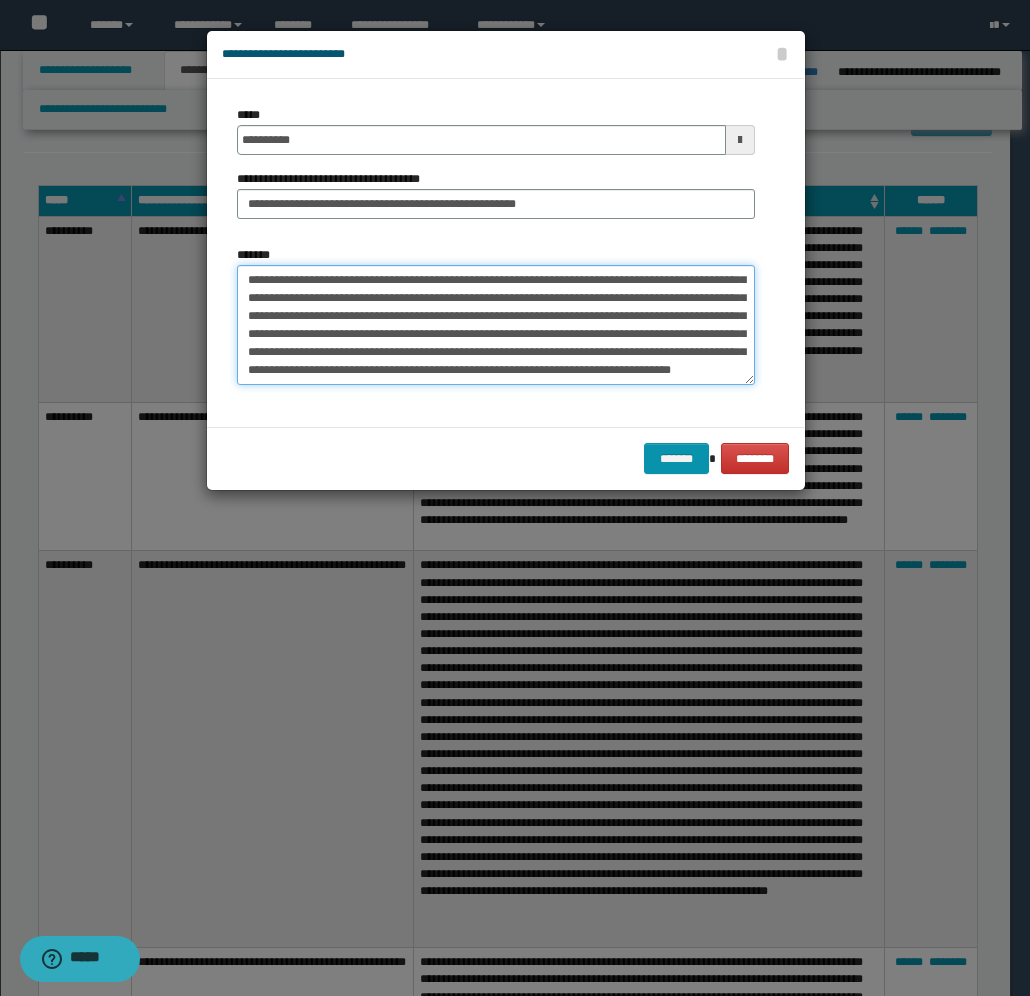 click on "*******" at bounding box center (496, 325) 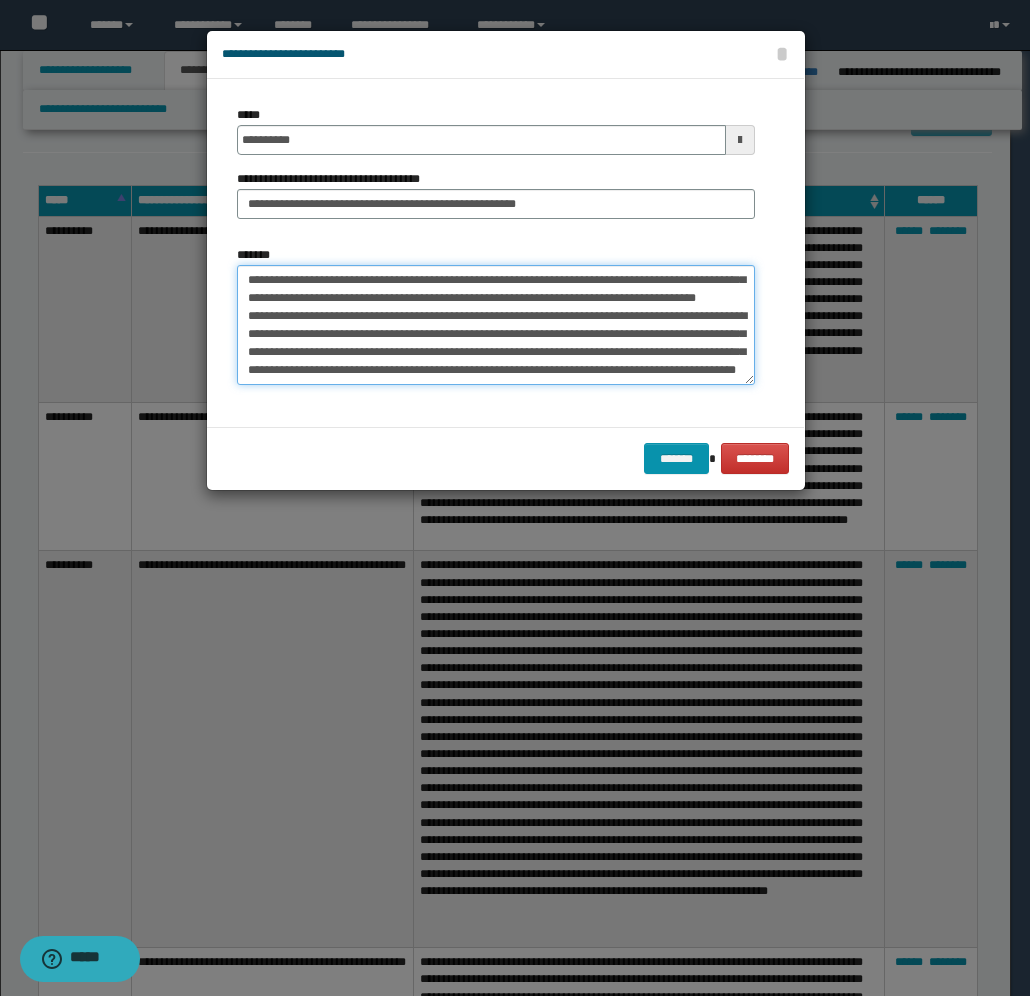 scroll, scrollTop: 238, scrollLeft: 0, axis: vertical 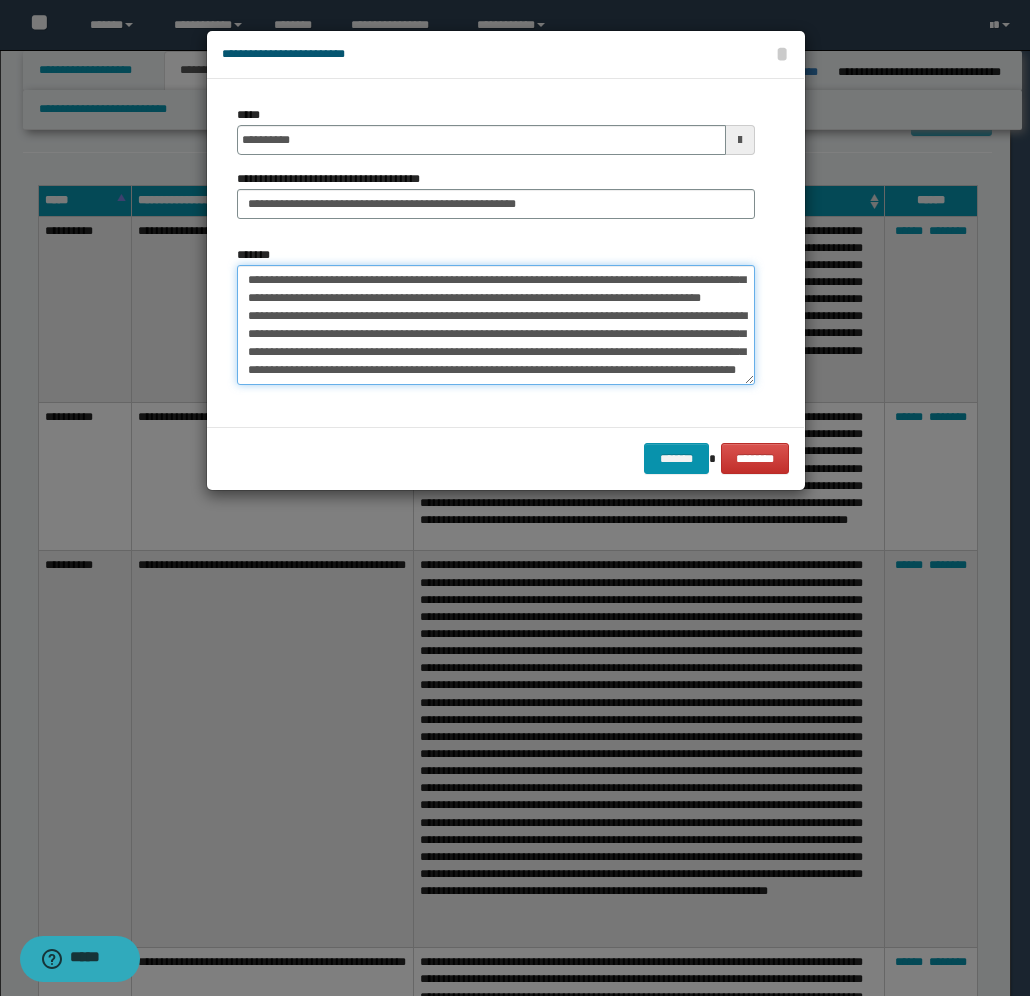 click on "*******" at bounding box center (496, 325) 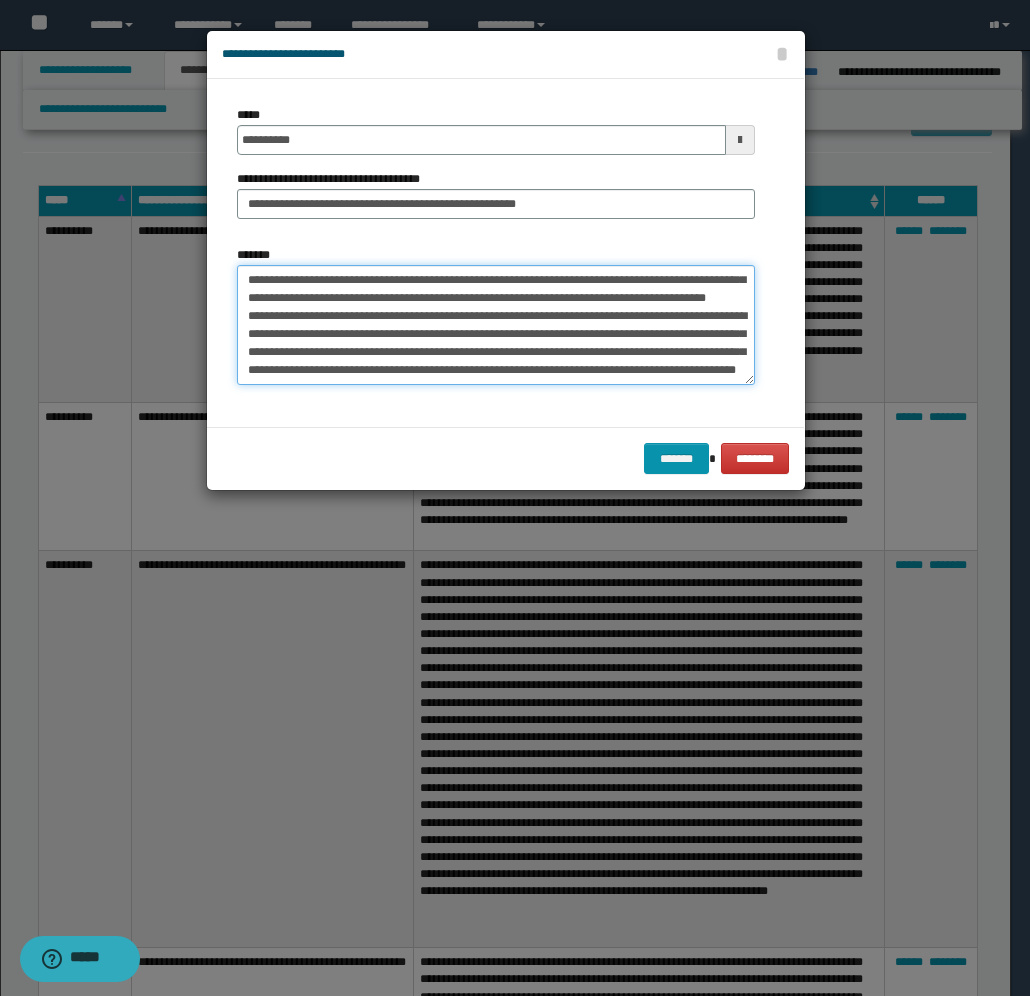click on "*******" at bounding box center [496, 325] 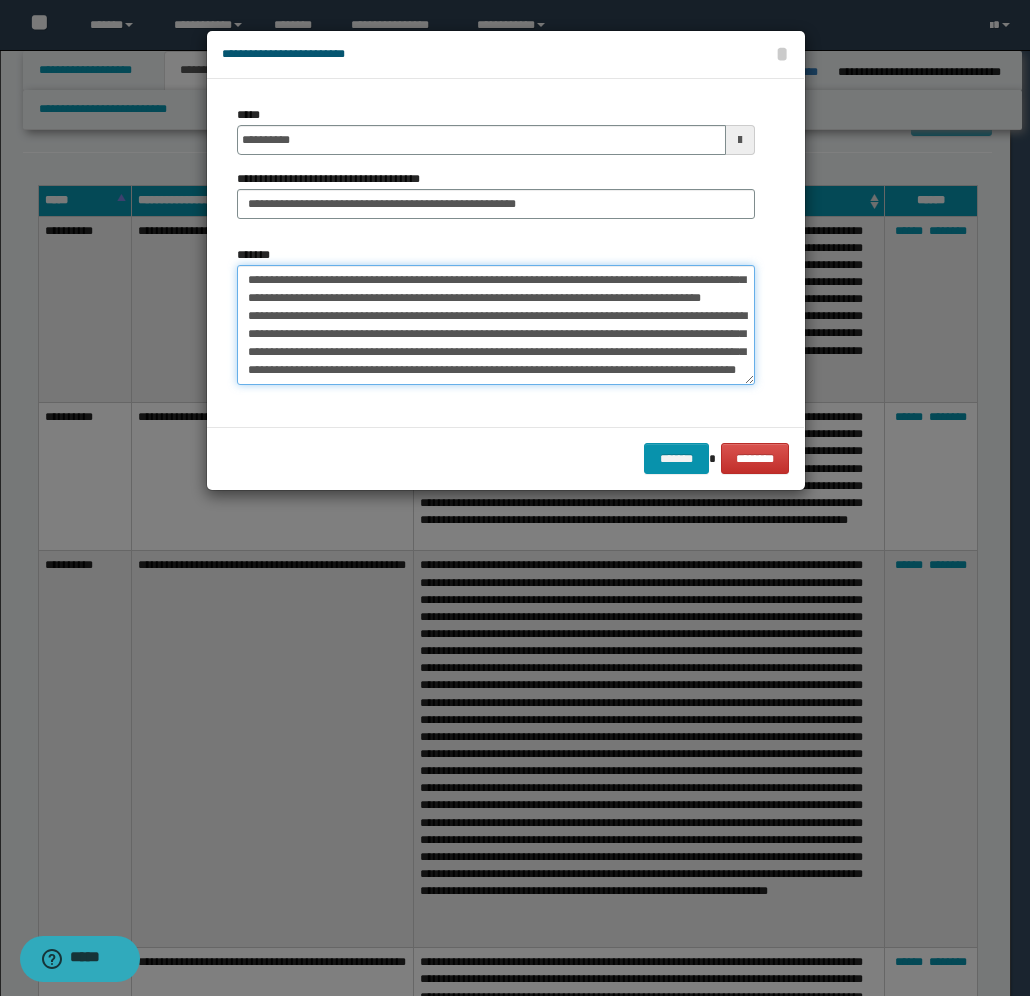 click on "*******" at bounding box center (496, 325) 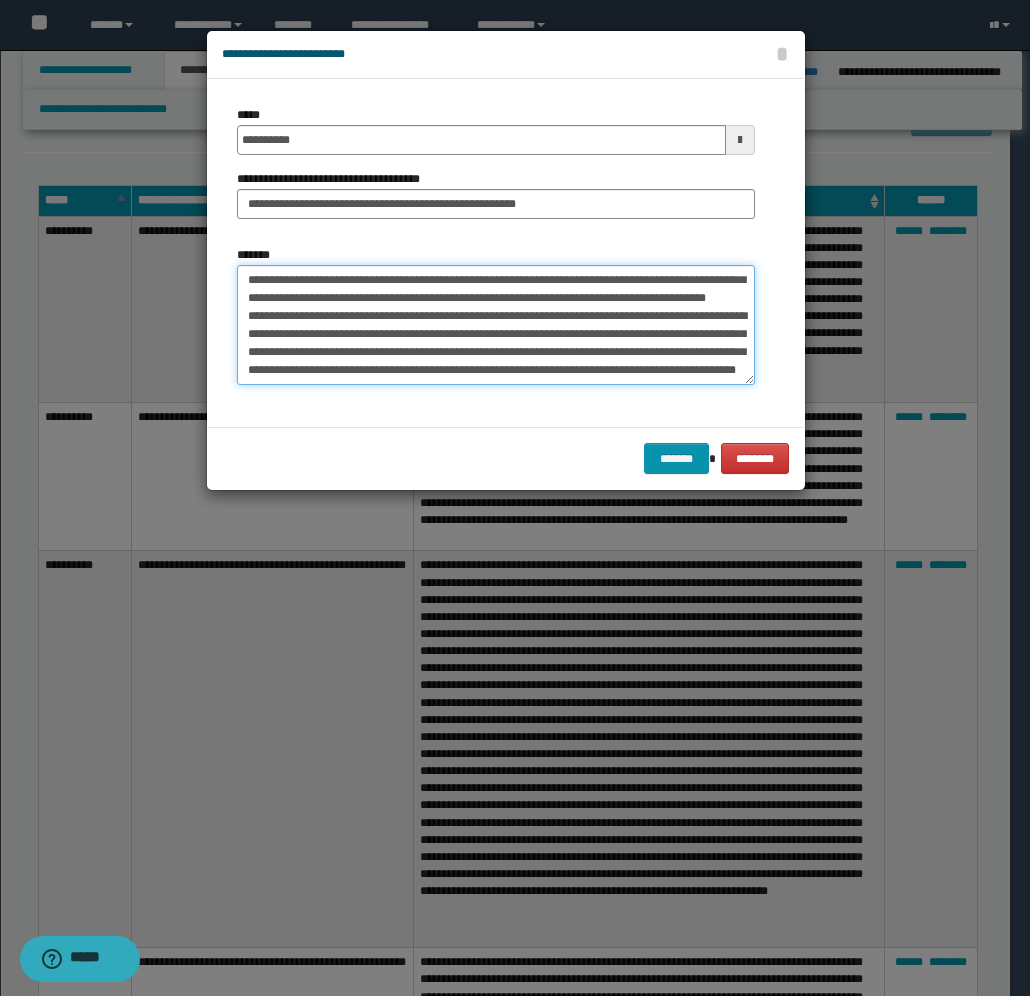 click on "*******" at bounding box center (496, 325) 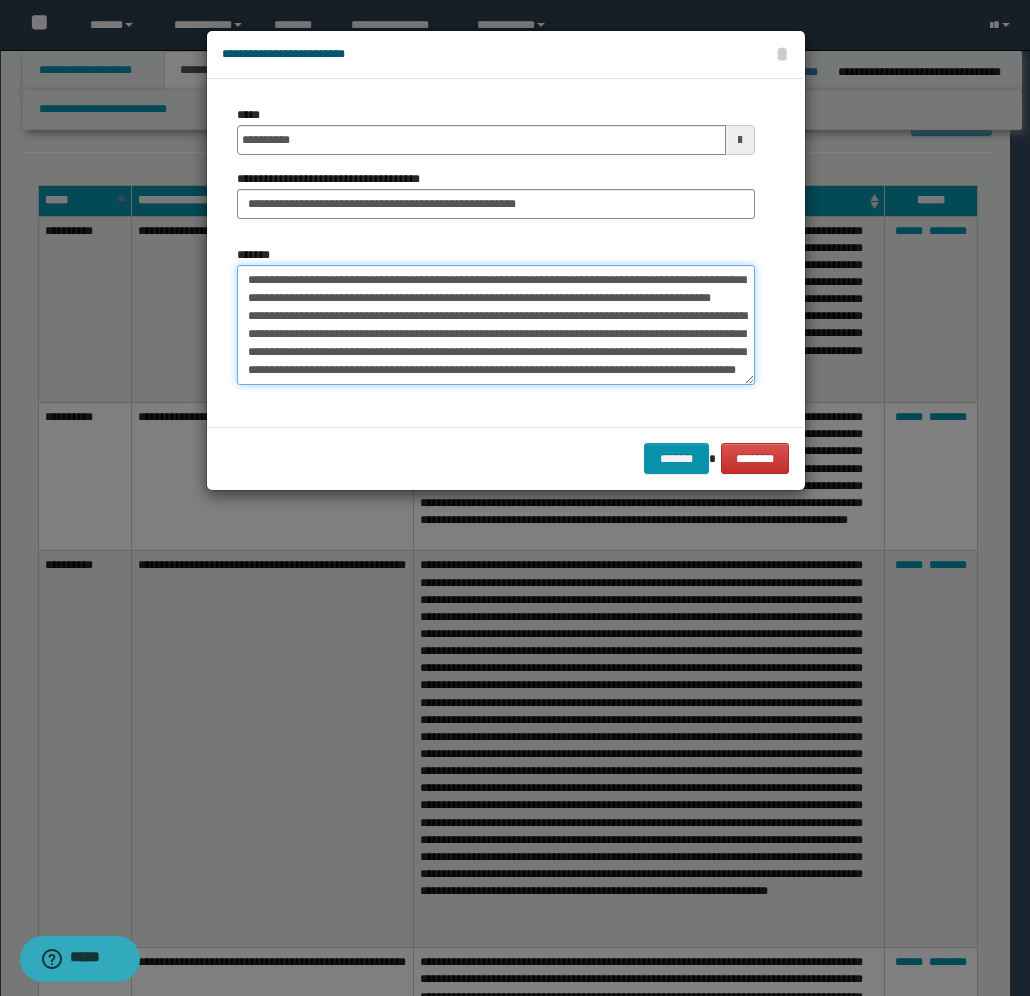 click on "*******" at bounding box center (496, 325) 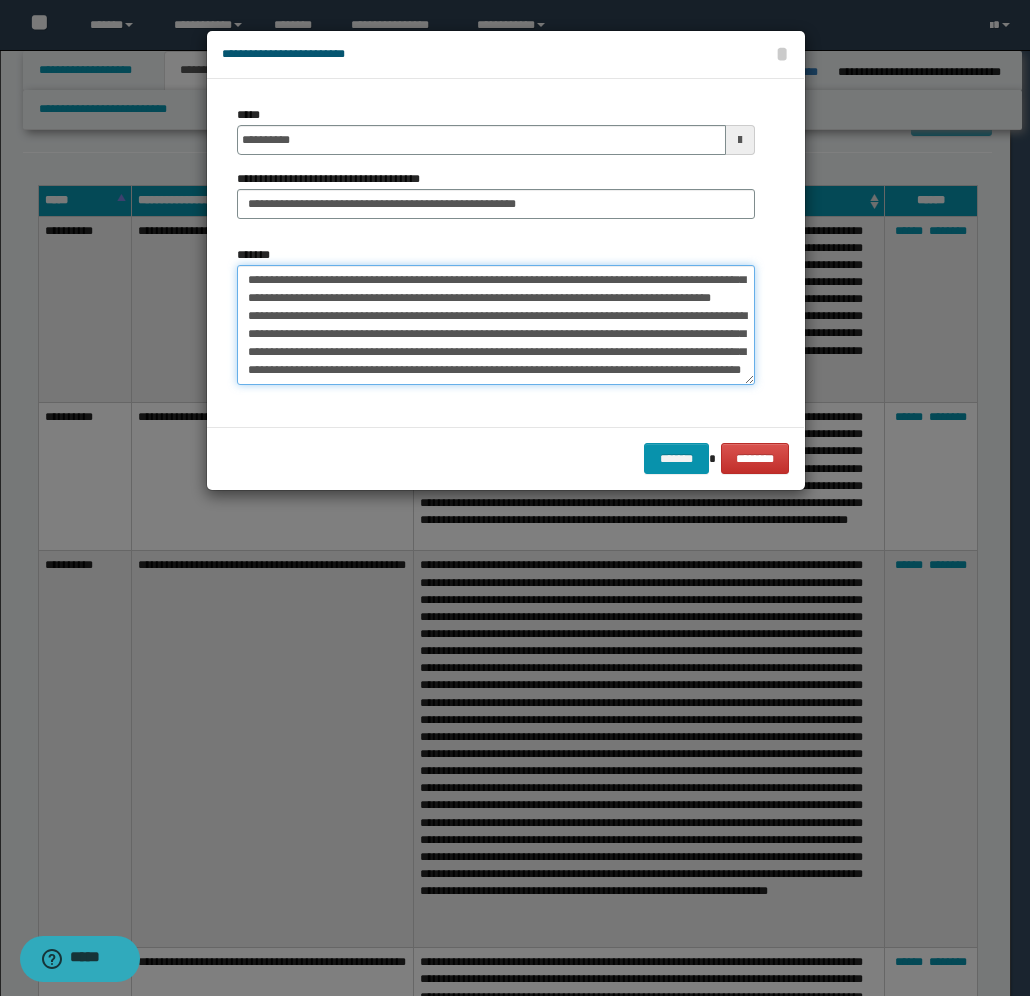 click on "*******" at bounding box center [496, 325] 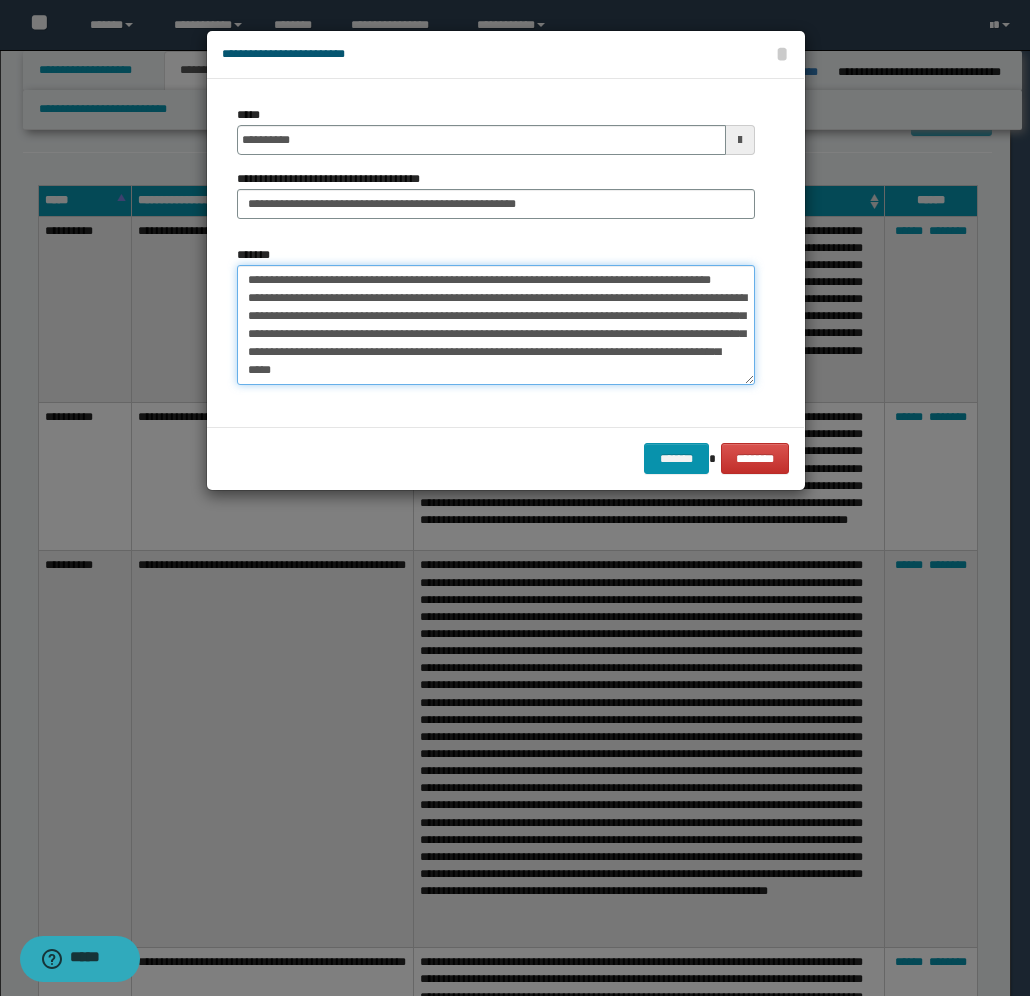 click on "*******" at bounding box center (496, 325) 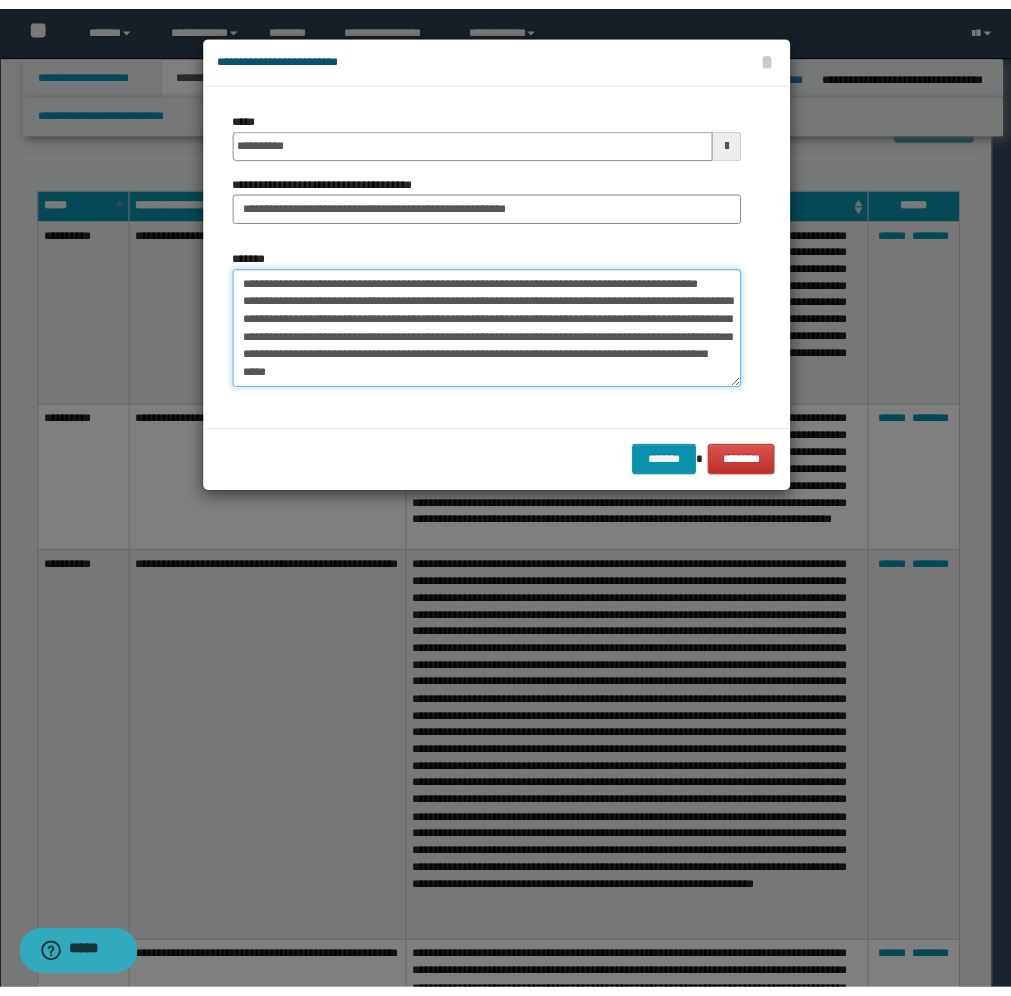scroll, scrollTop: 288, scrollLeft: 0, axis: vertical 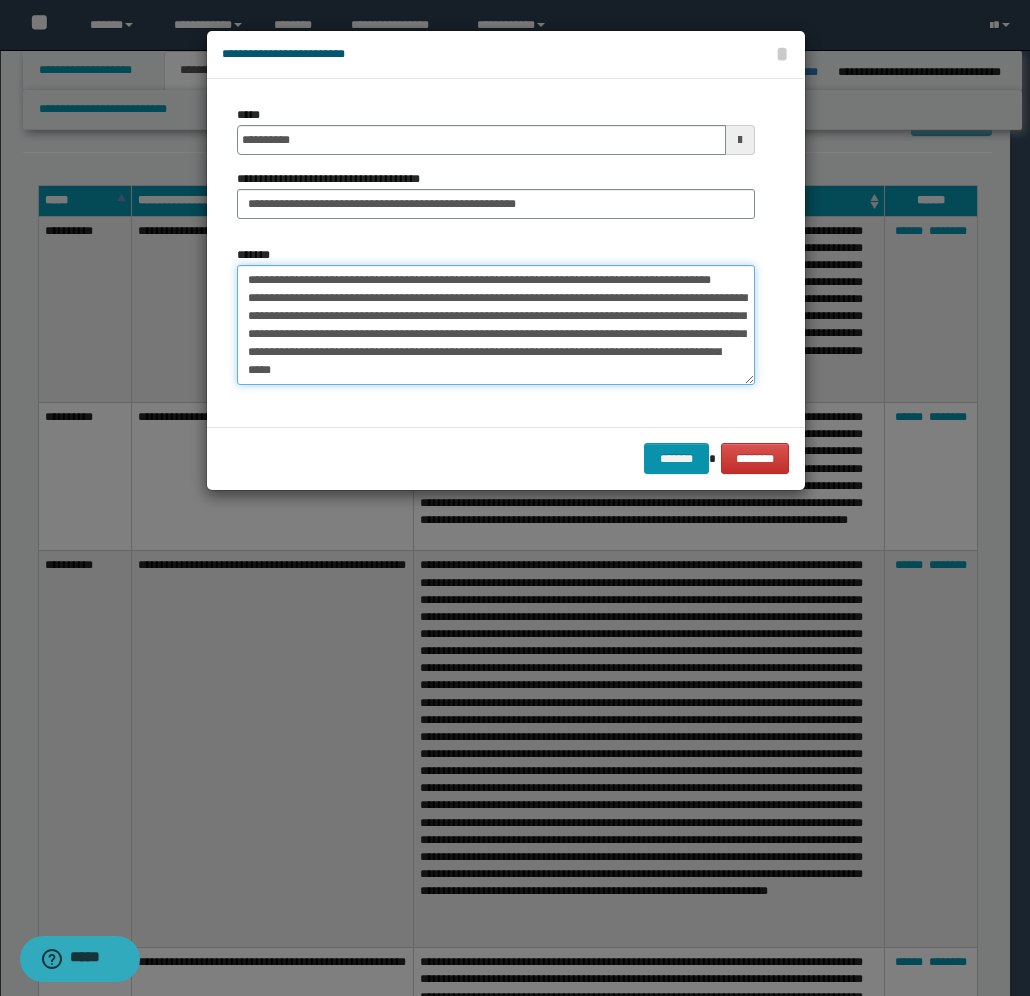 click on "*******" at bounding box center (496, 325) 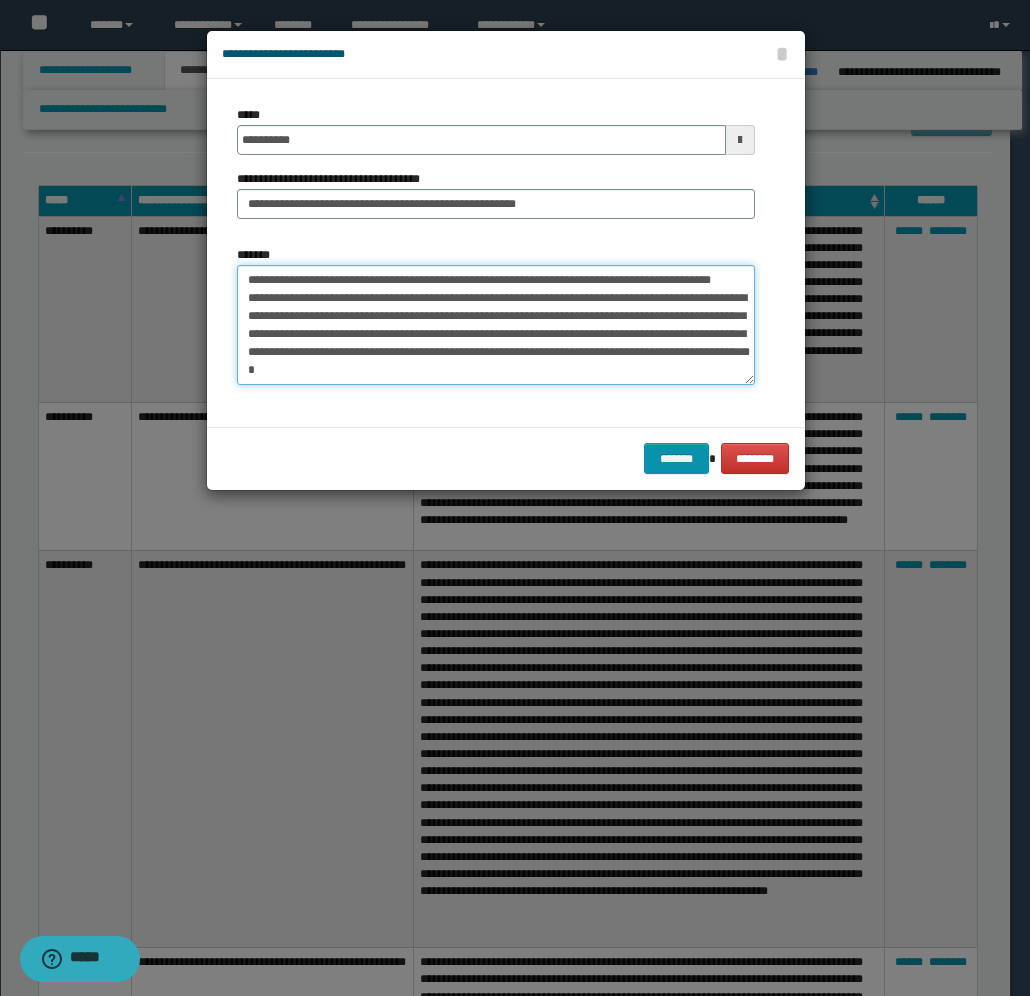 click on "*******" at bounding box center [496, 325] 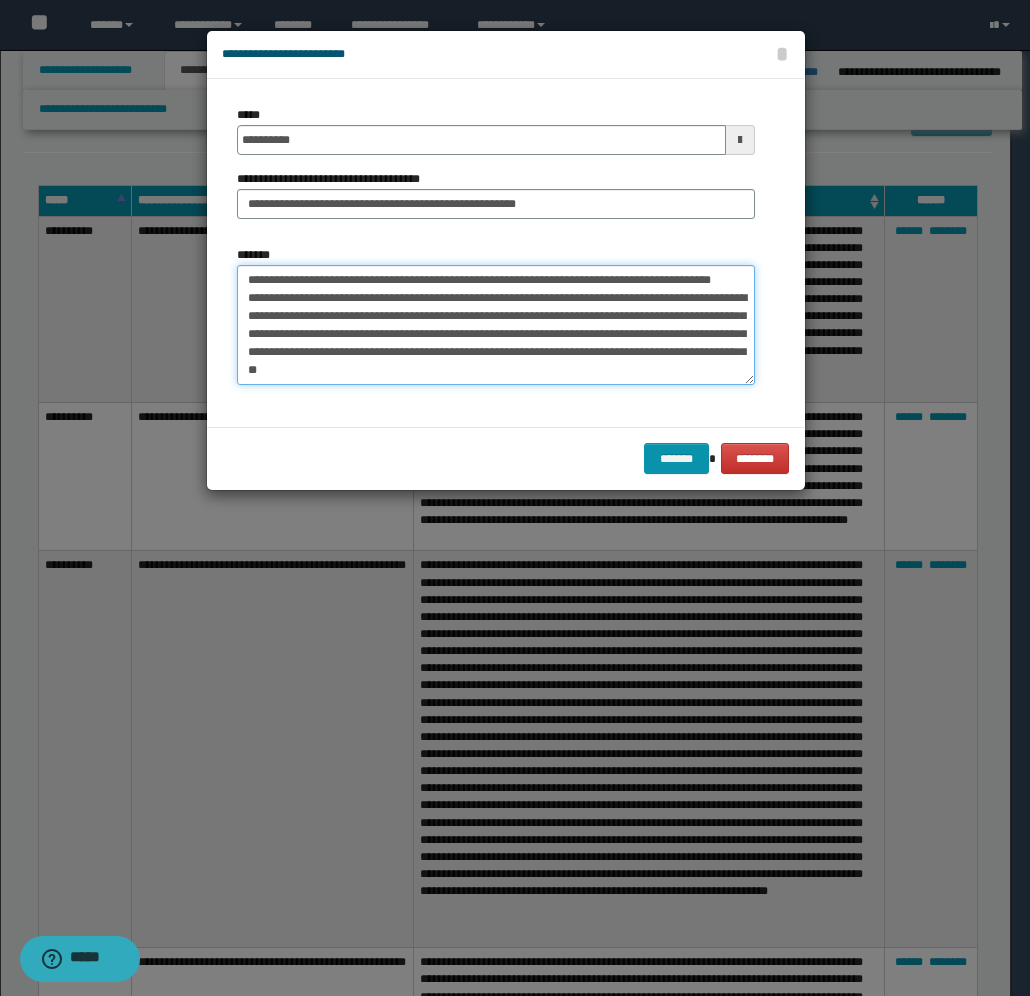 click on "*******" at bounding box center [496, 325] 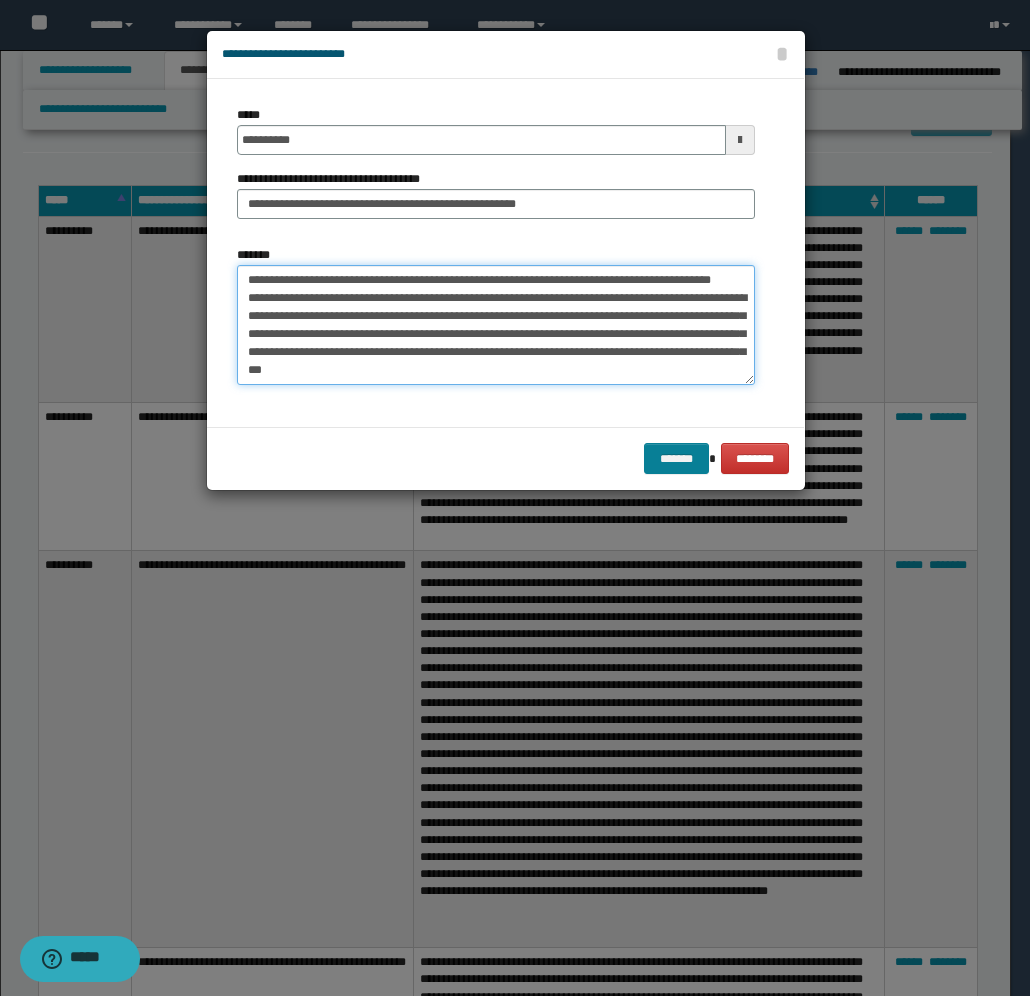 type on "**********" 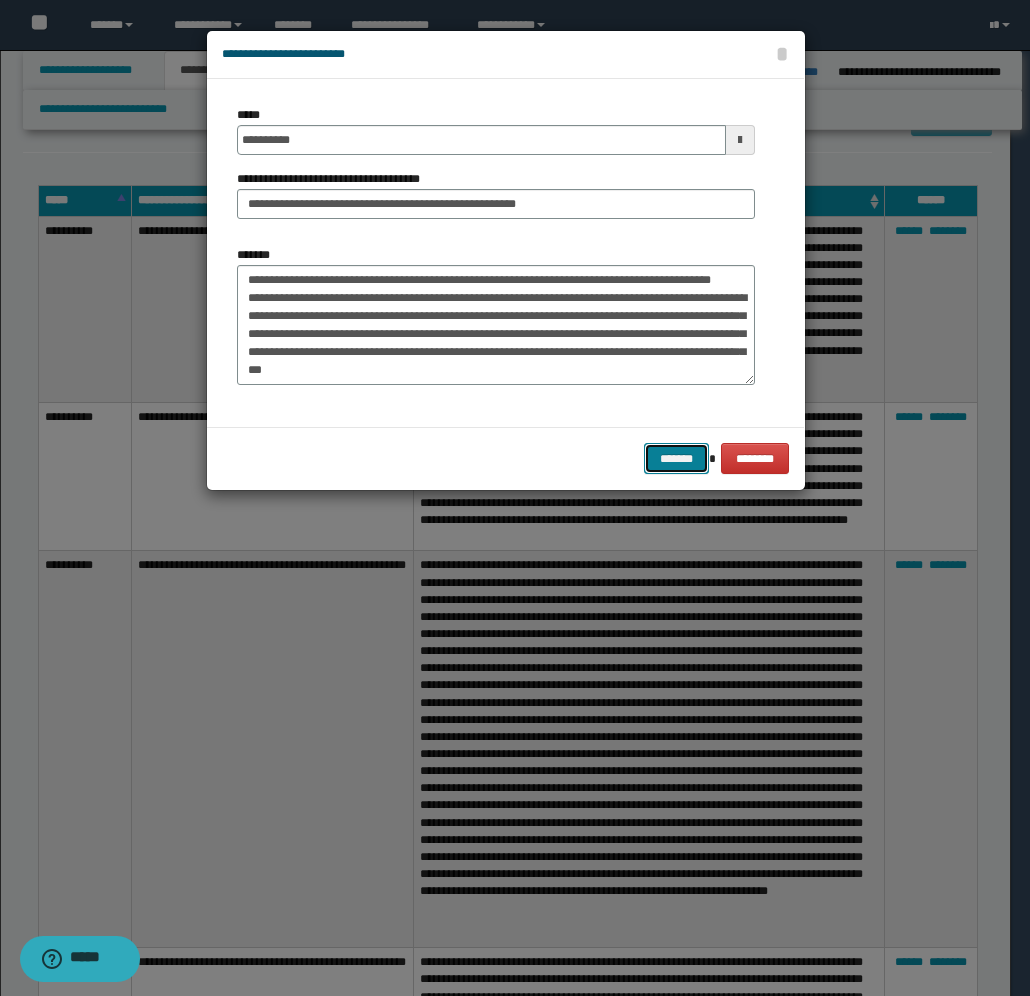 click on "*******" at bounding box center (676, 458) 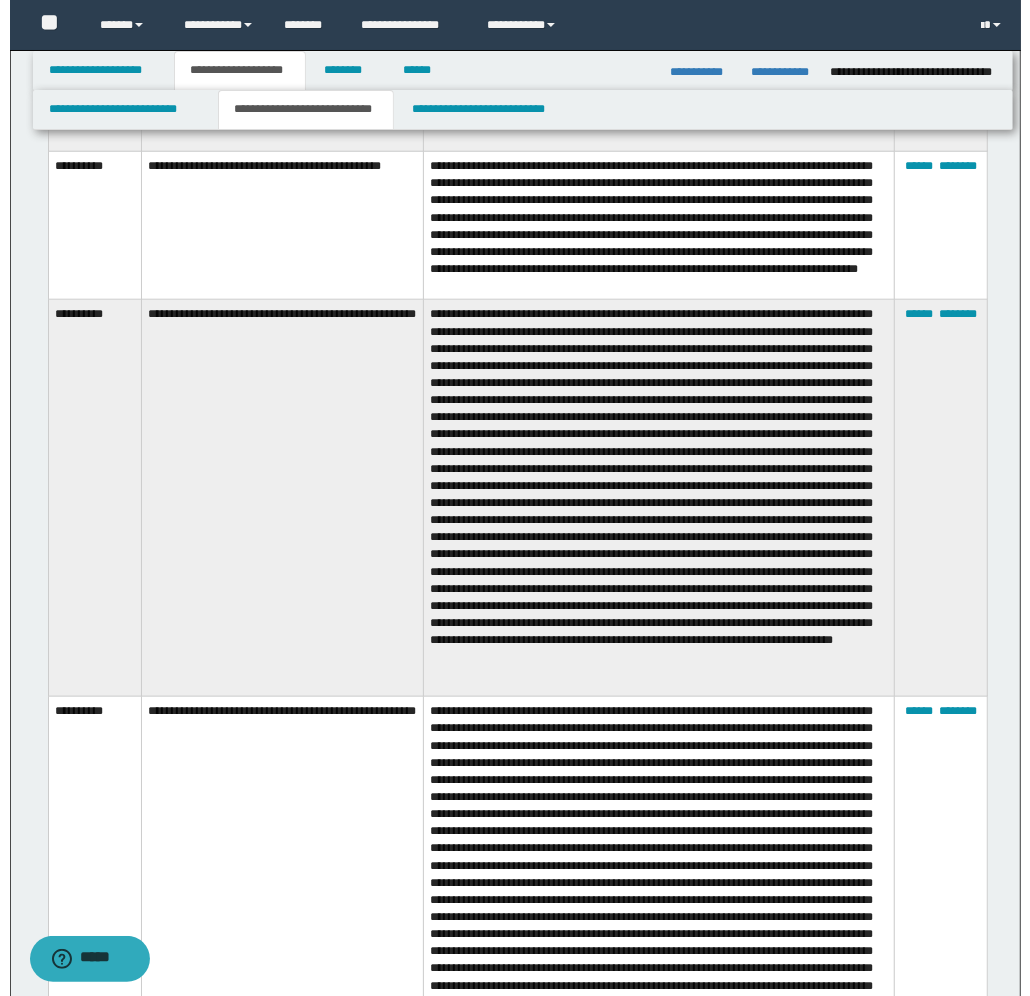 scroll, scrollTop: 1000, scrollLeft: 0, axis: vertical 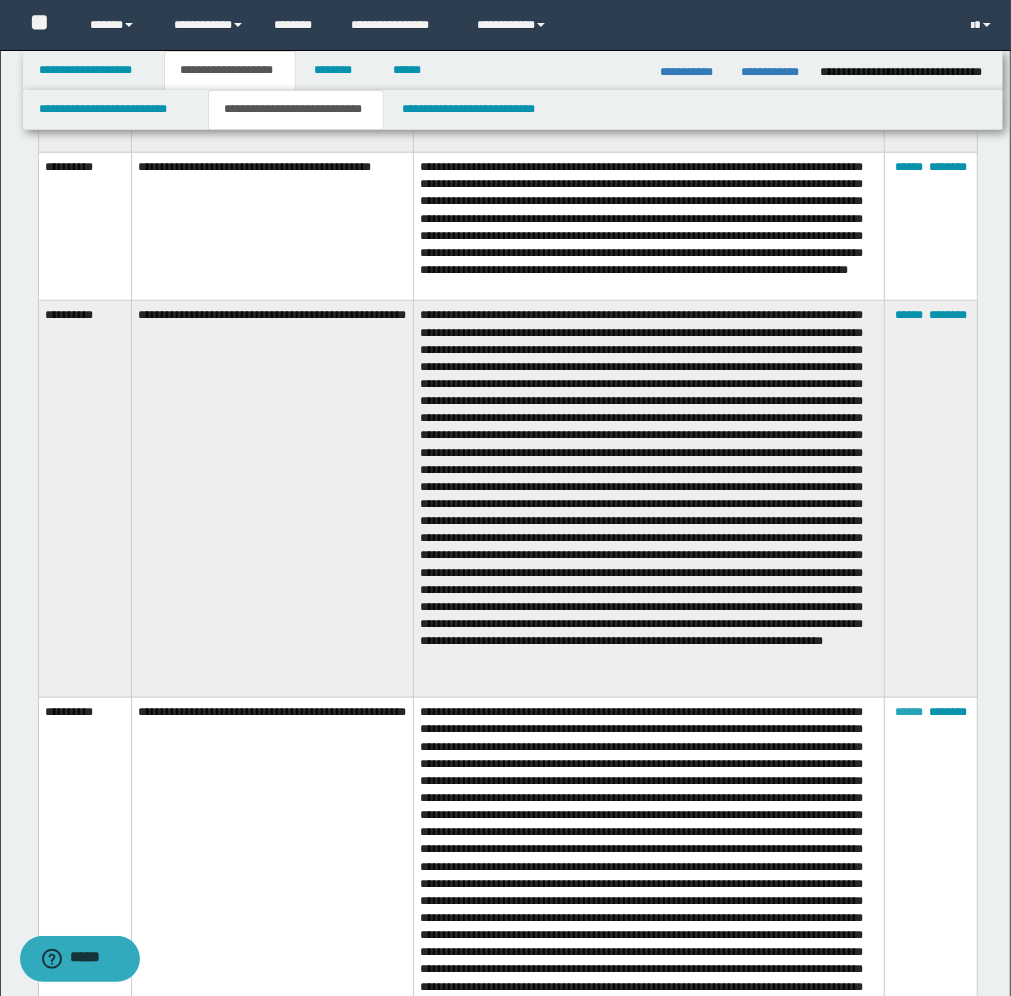 click on "******" at bounding box center (909, 712) 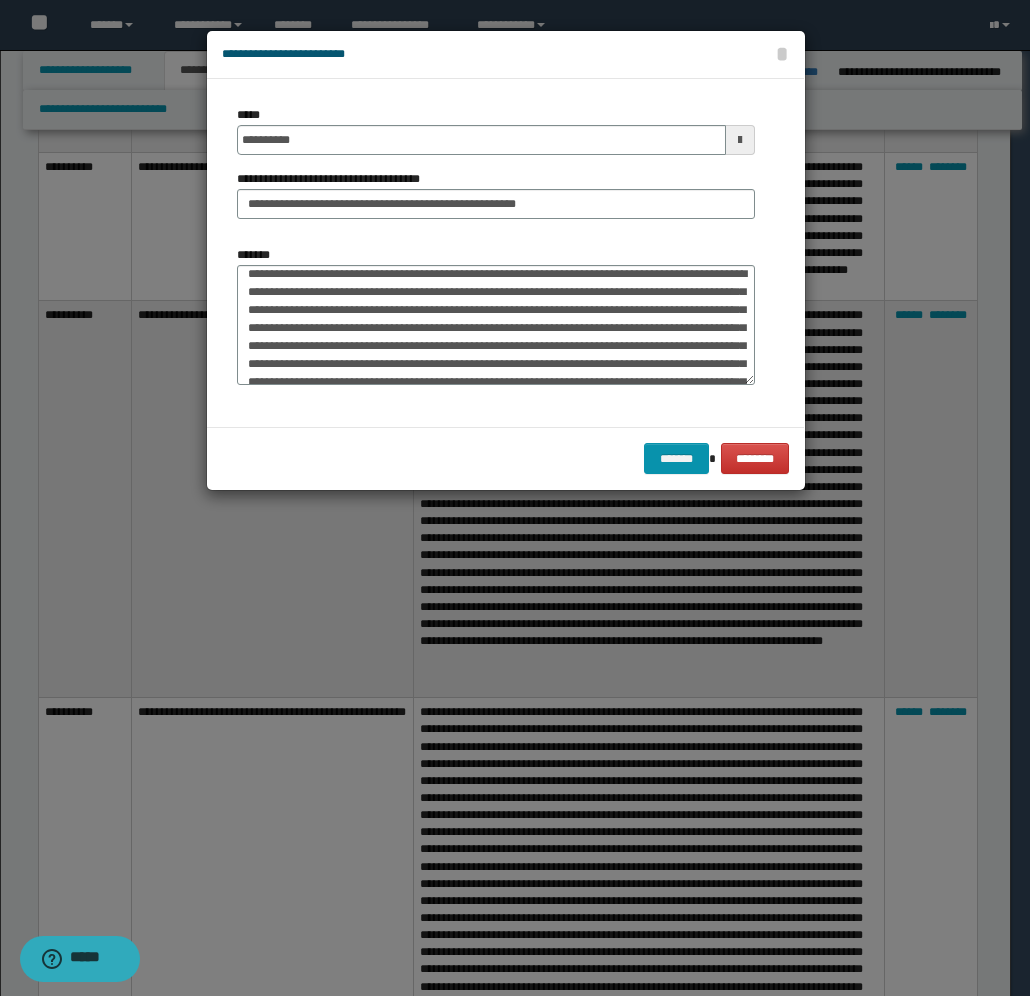 scroll, scrollTop: 0, scrollLeft: 0, axis: both 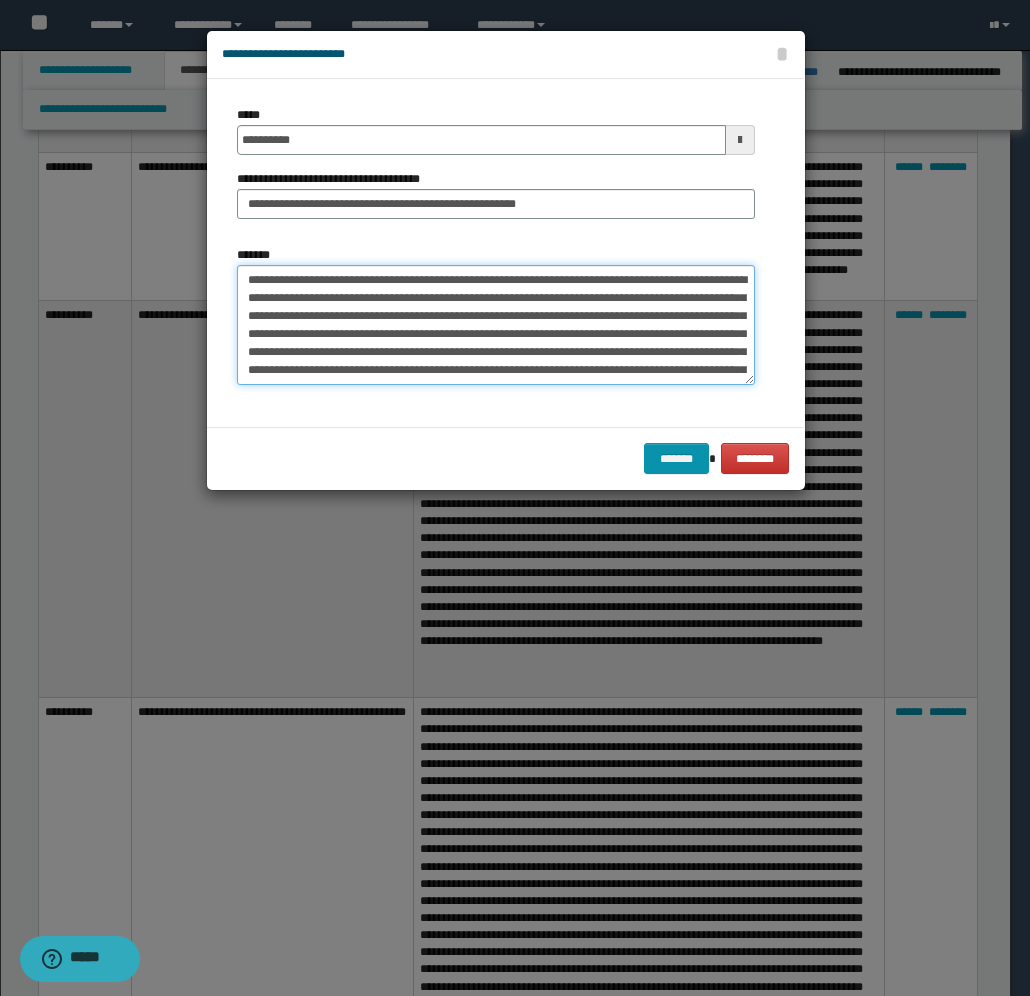 click on "*******" at bounding box center (496, 325) 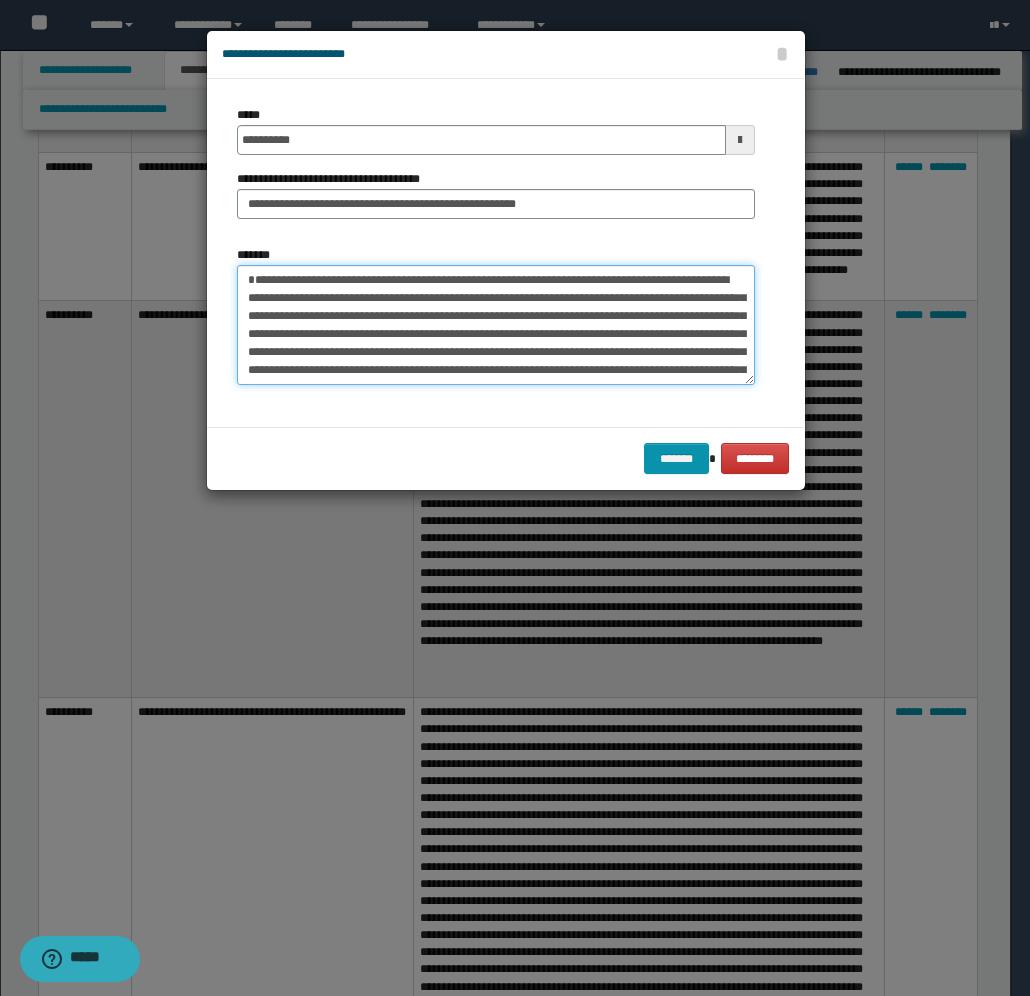 click on "*******" at bounding box center [496, 325] 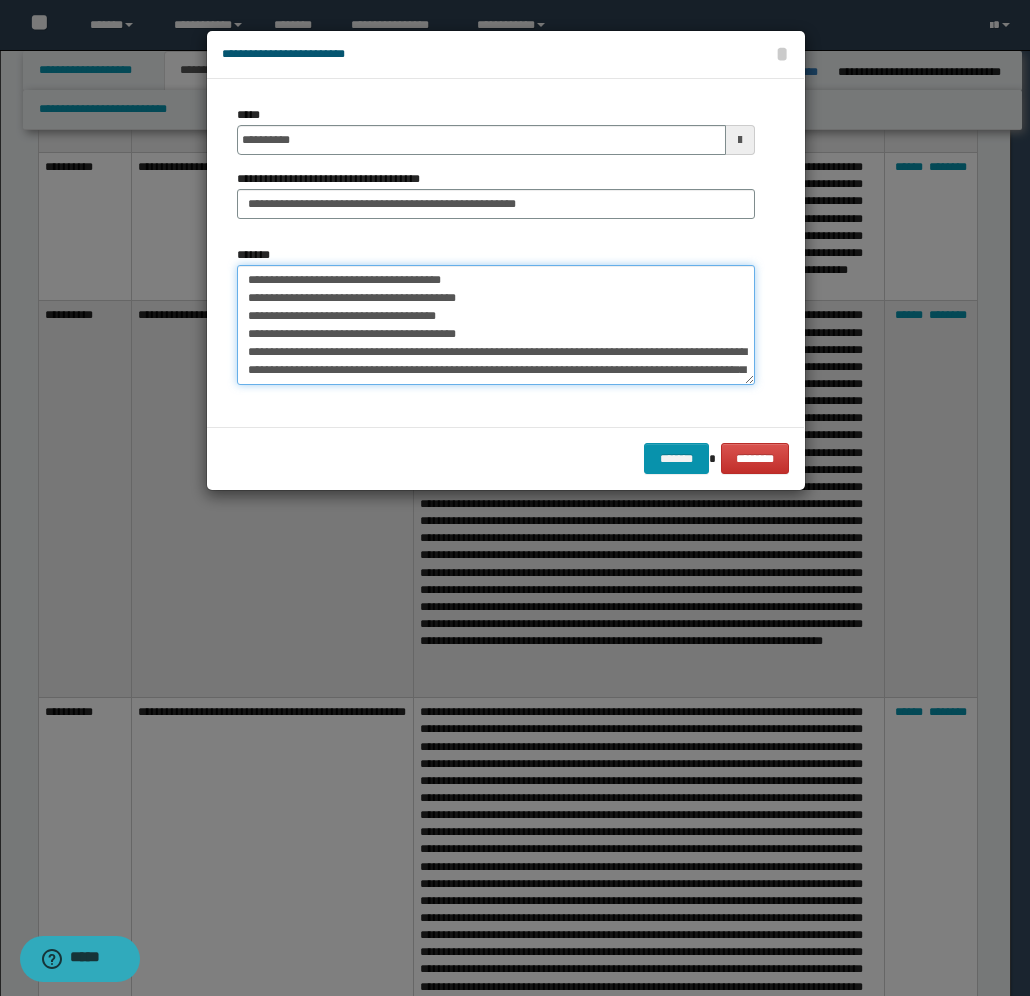 click on "*******" at bounding box center (496, 325) 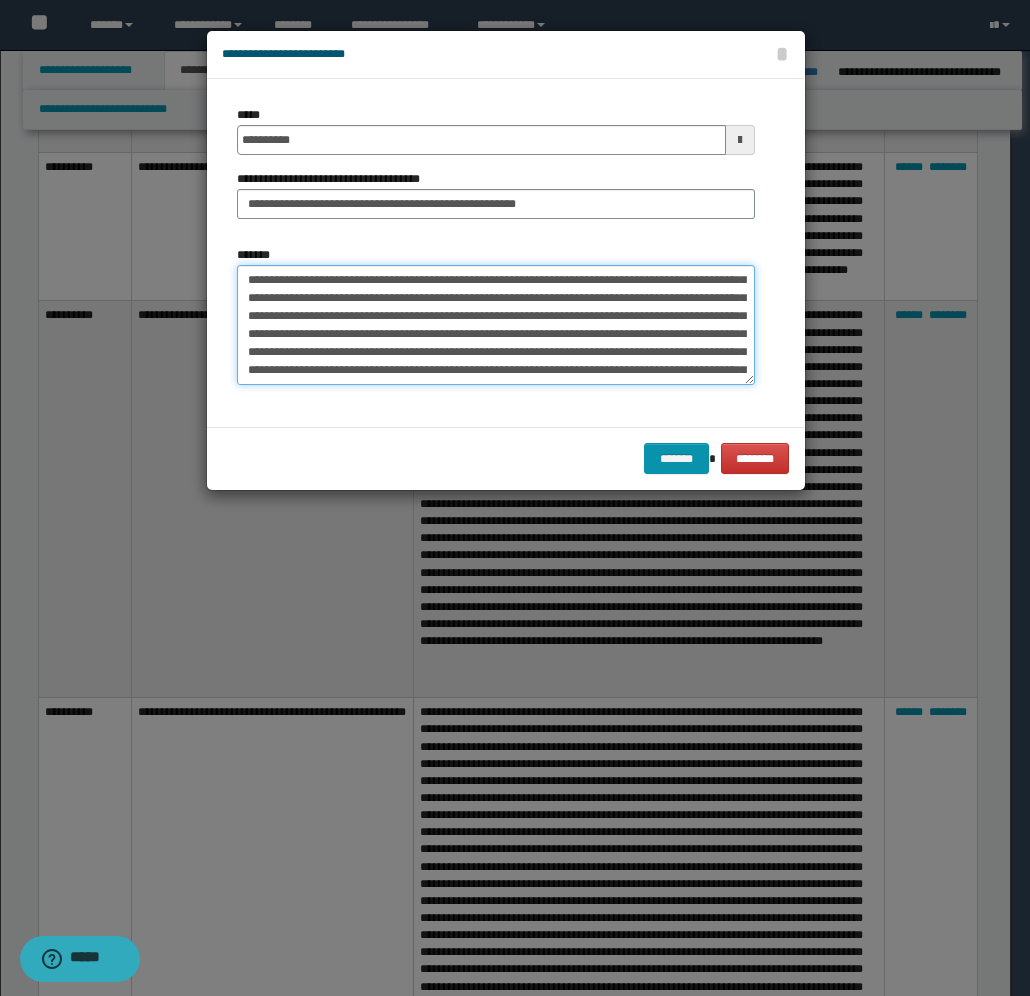 scroll, scrollTop: 125, scrollLeft: 0, axis: vertical 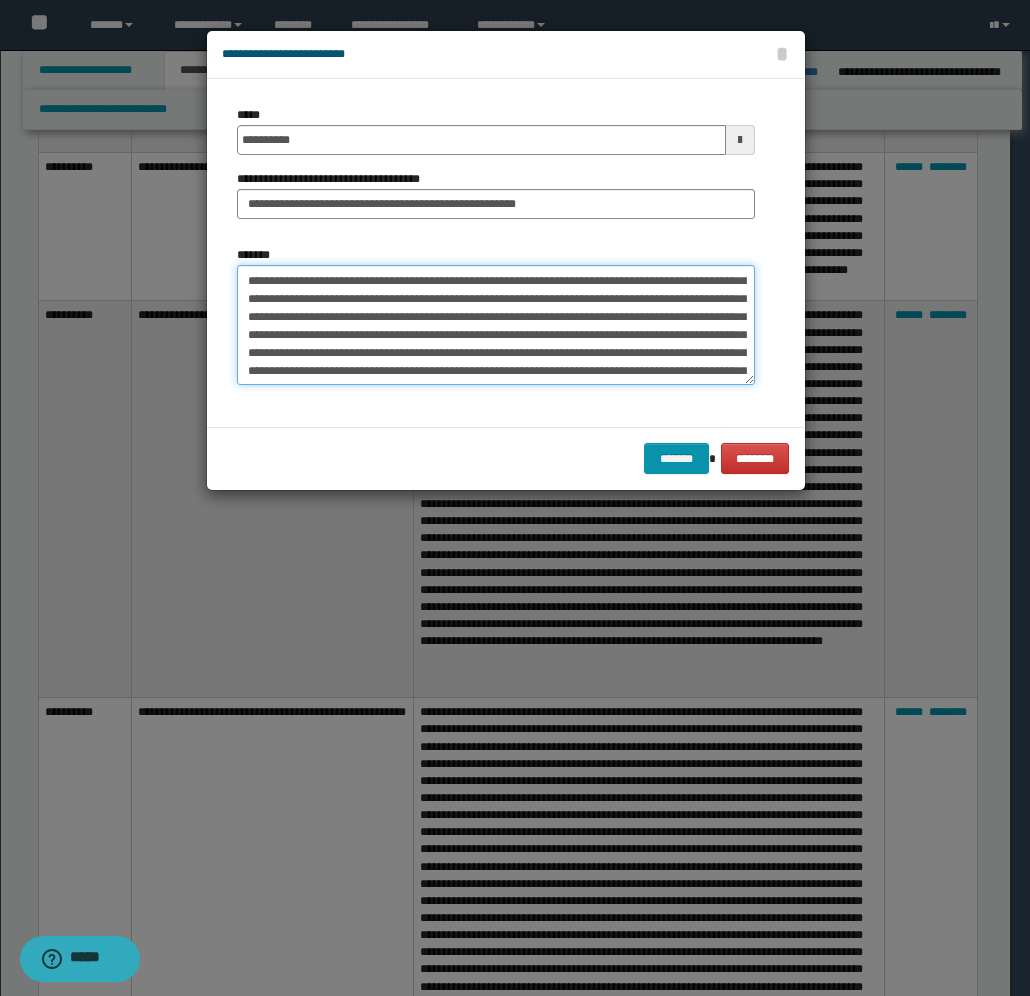 click on "*******" at bounding box center [496, 325] 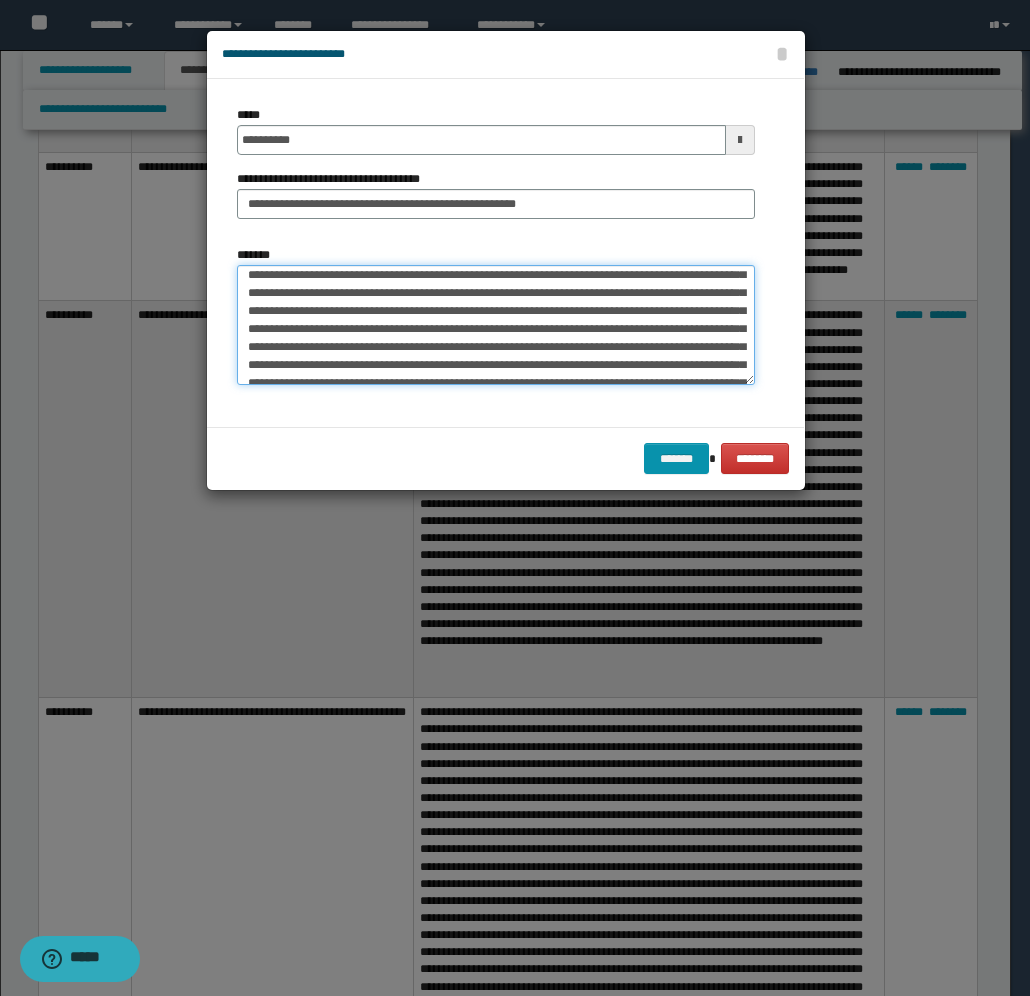click on "*******" at bounding box center [496, 325] 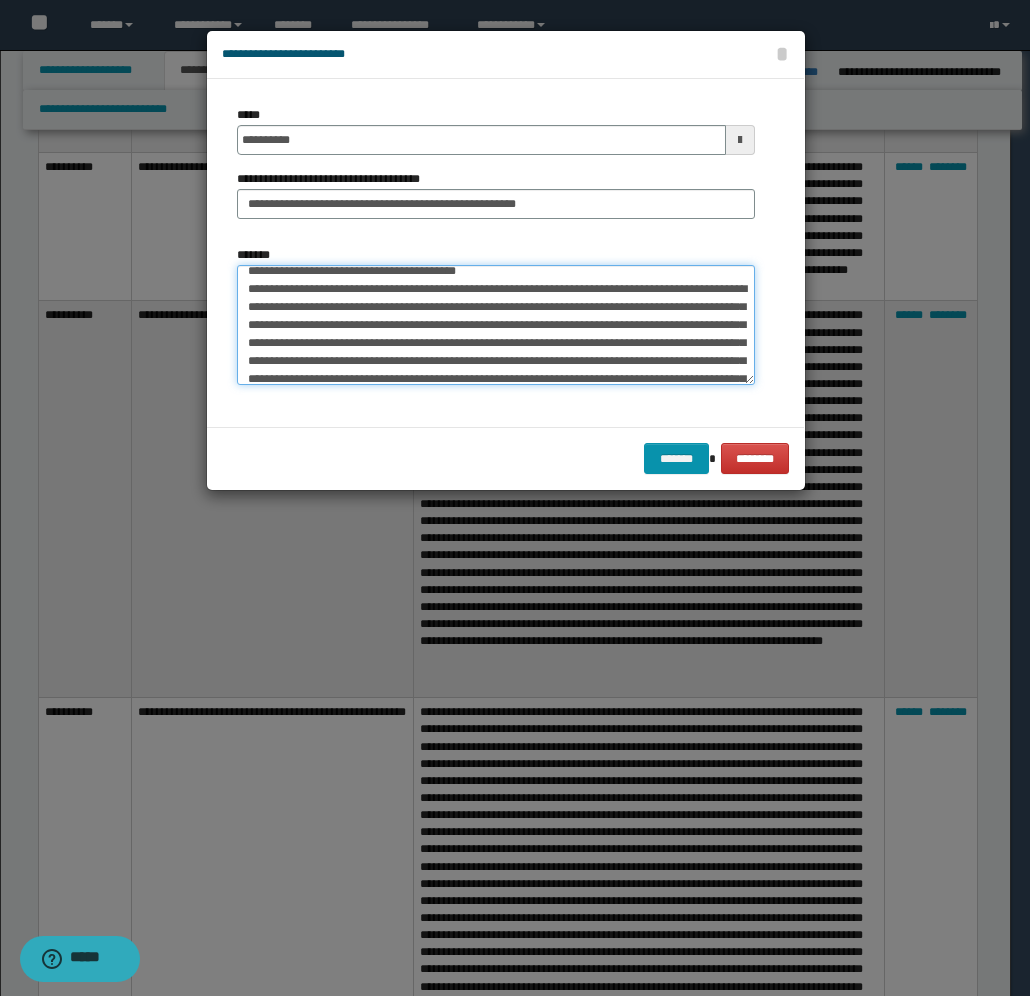 click on "*******" at bounding box center (496, 325) 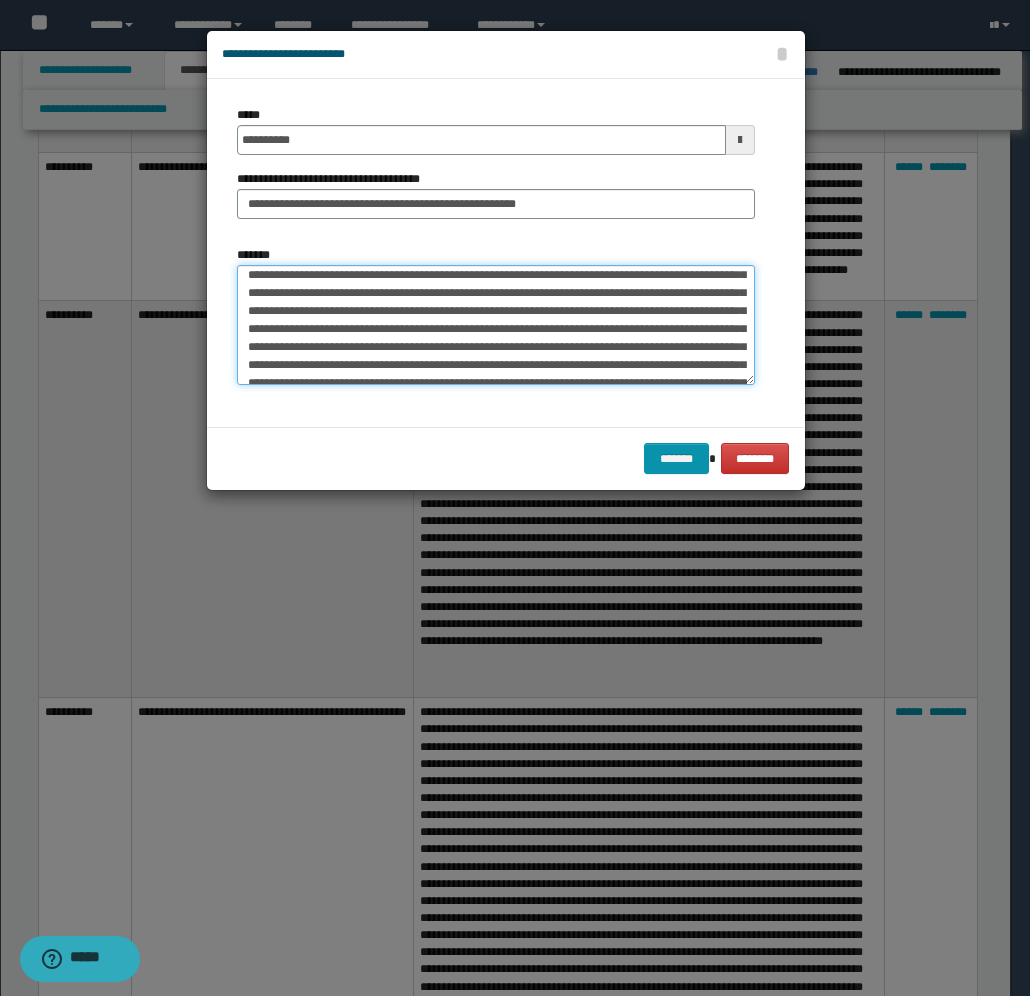 click on "*******" at bounding box center [496, 325] 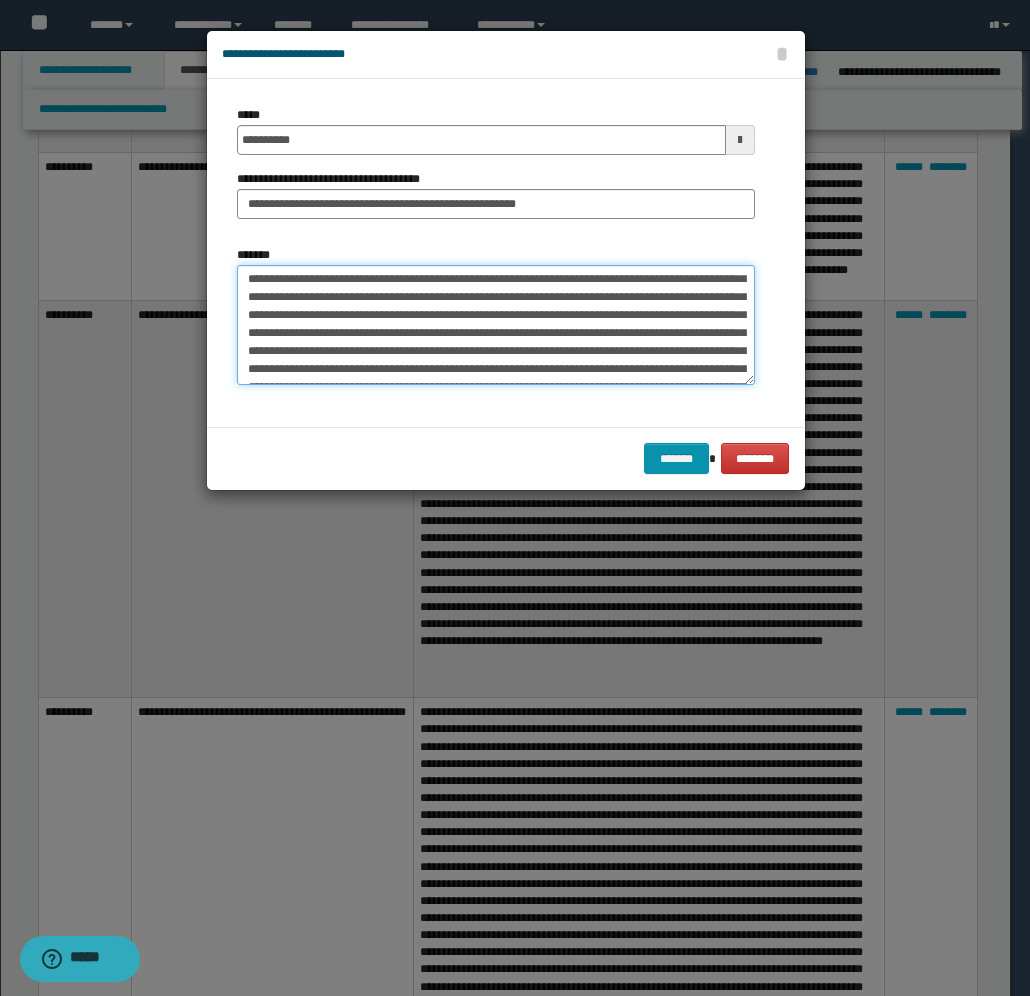 click on "*******" at bounding box center (496, 325) 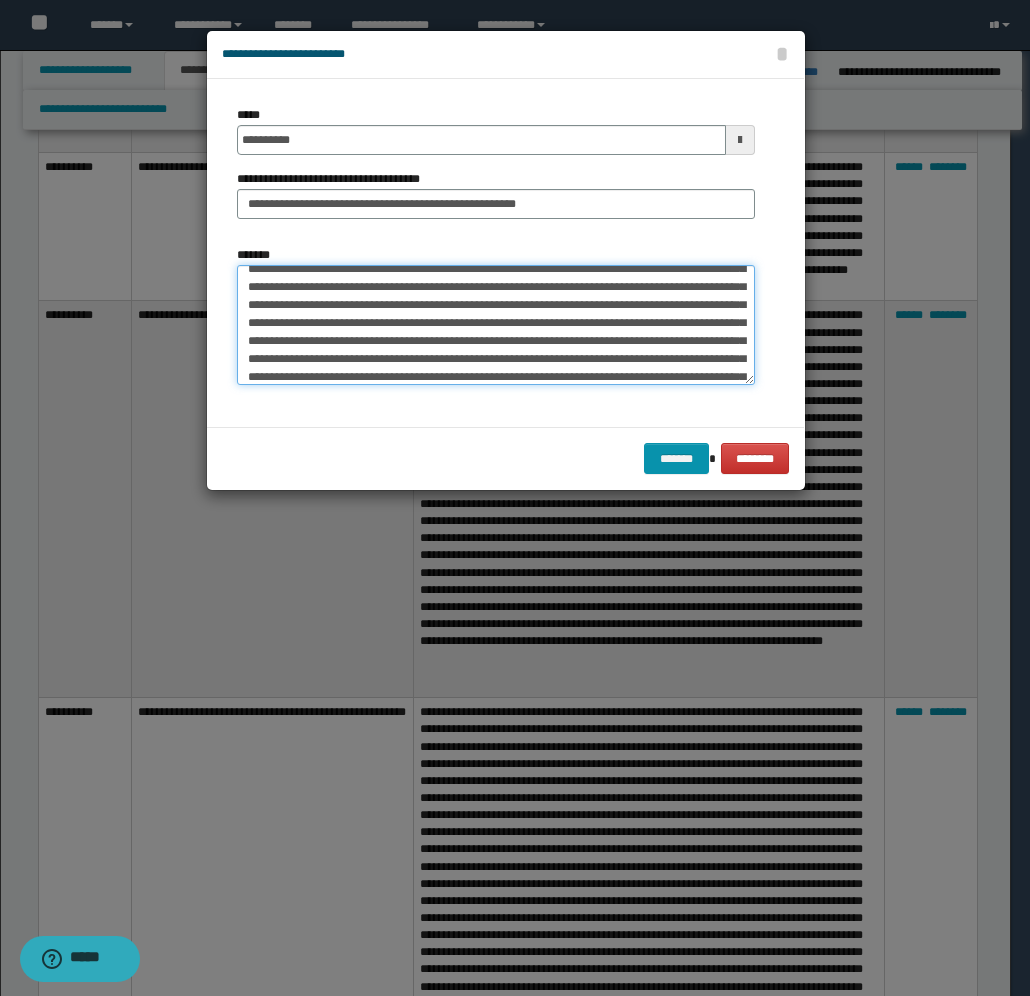 scroll, scrollTop: 213, scrollLeft: 0, axis: vertical 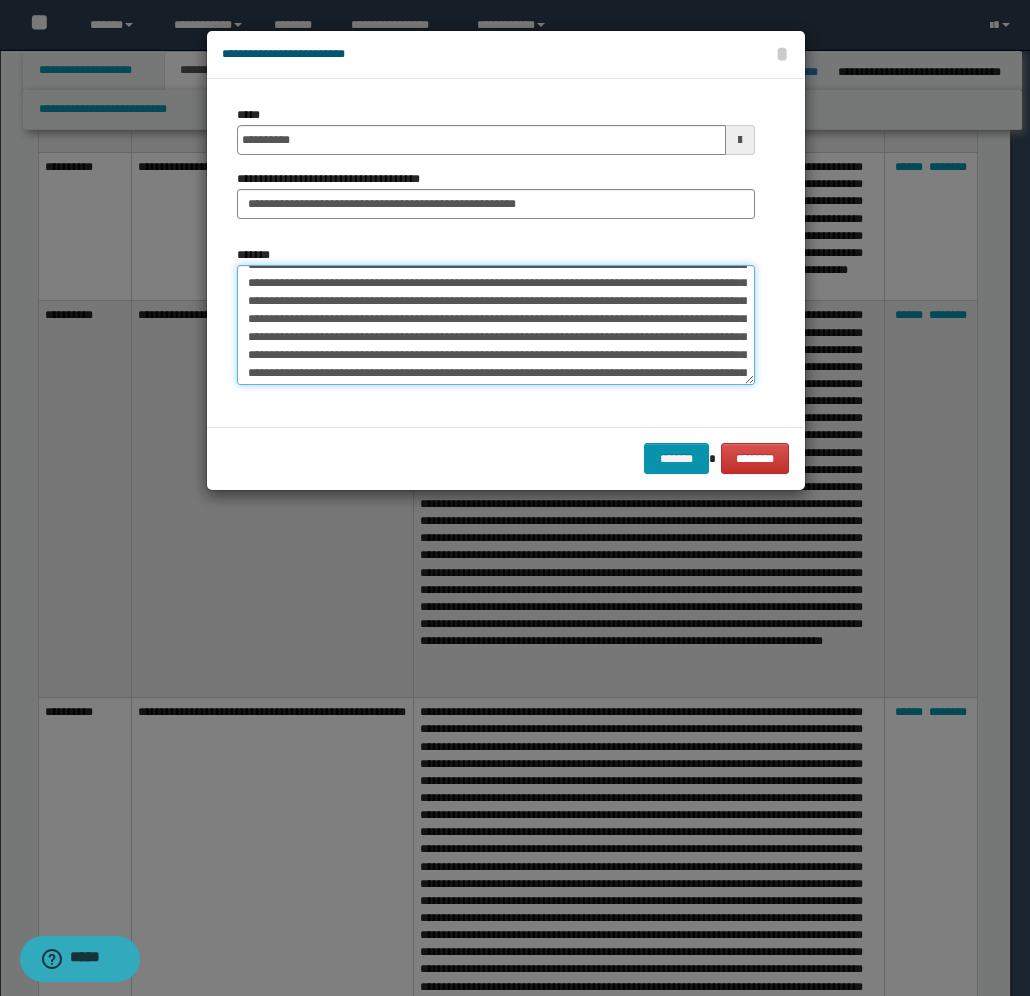 click on "*******" at bounding box center [496, 325] 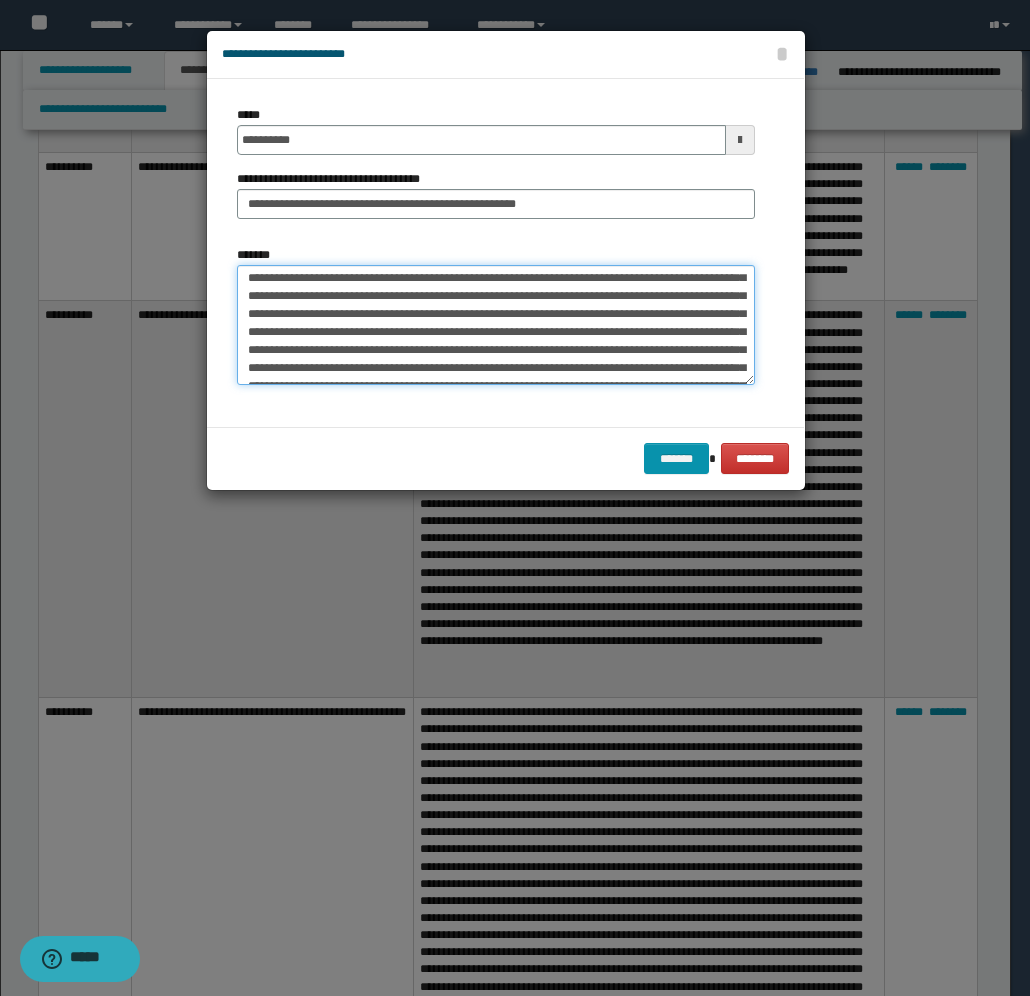 scroll, scrollTop: 313, scrollLeft: 0, axis: vertical 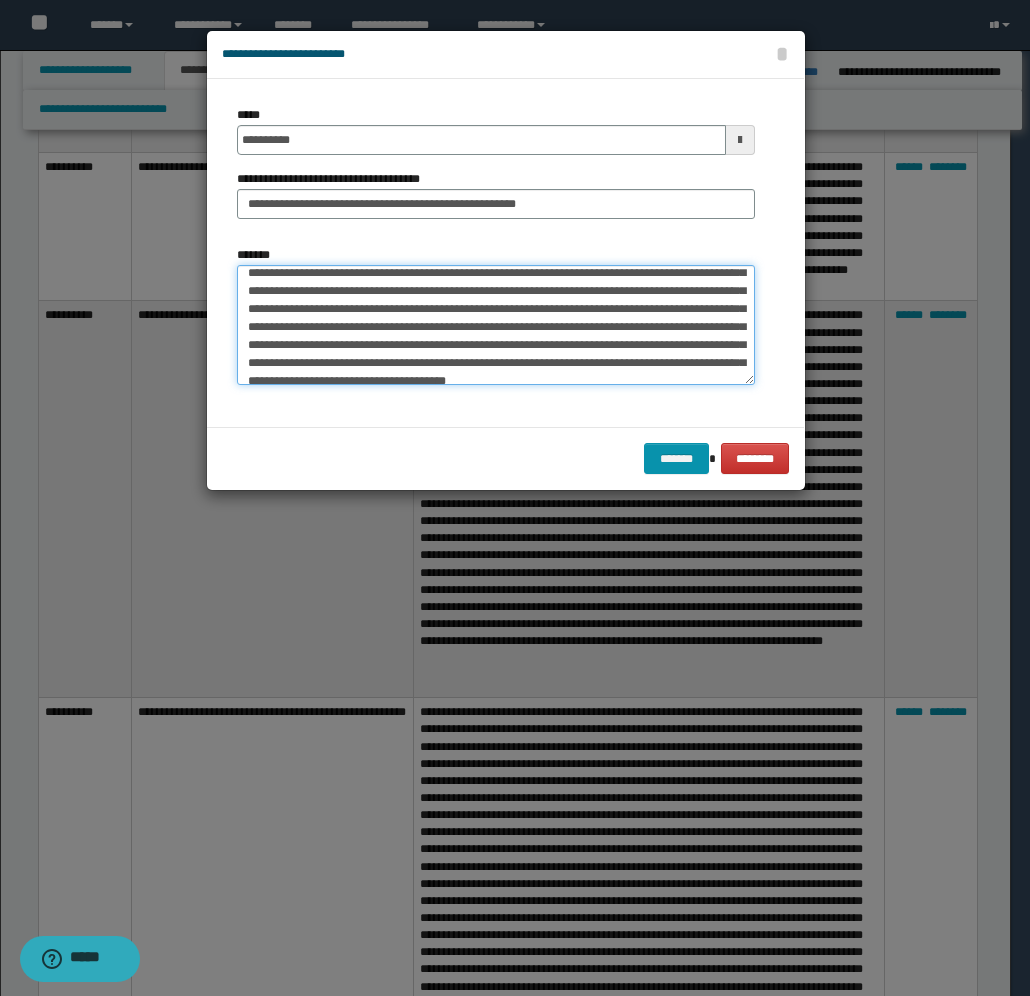 click on "*******" at bounding box center (496, 325) 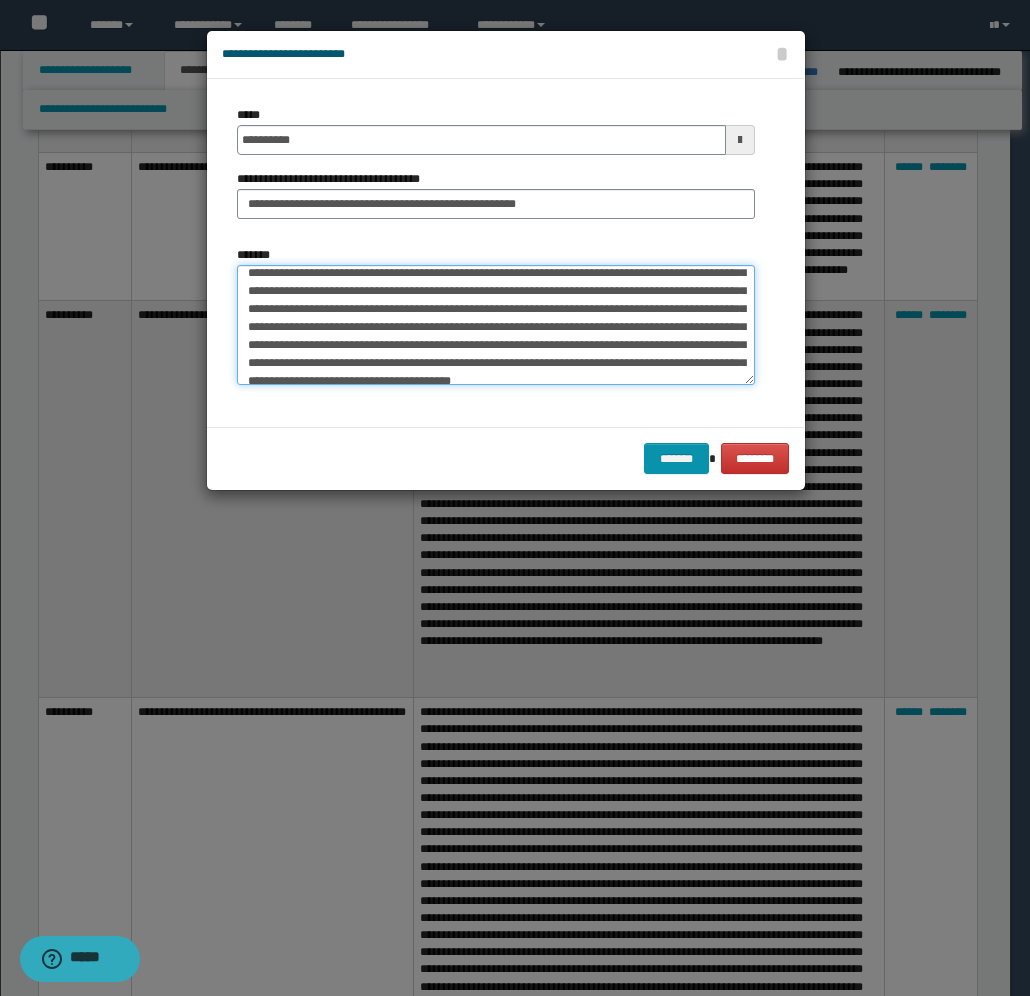 scroll, scrollTop: 311, scrollLeft: 0, axis: vertical 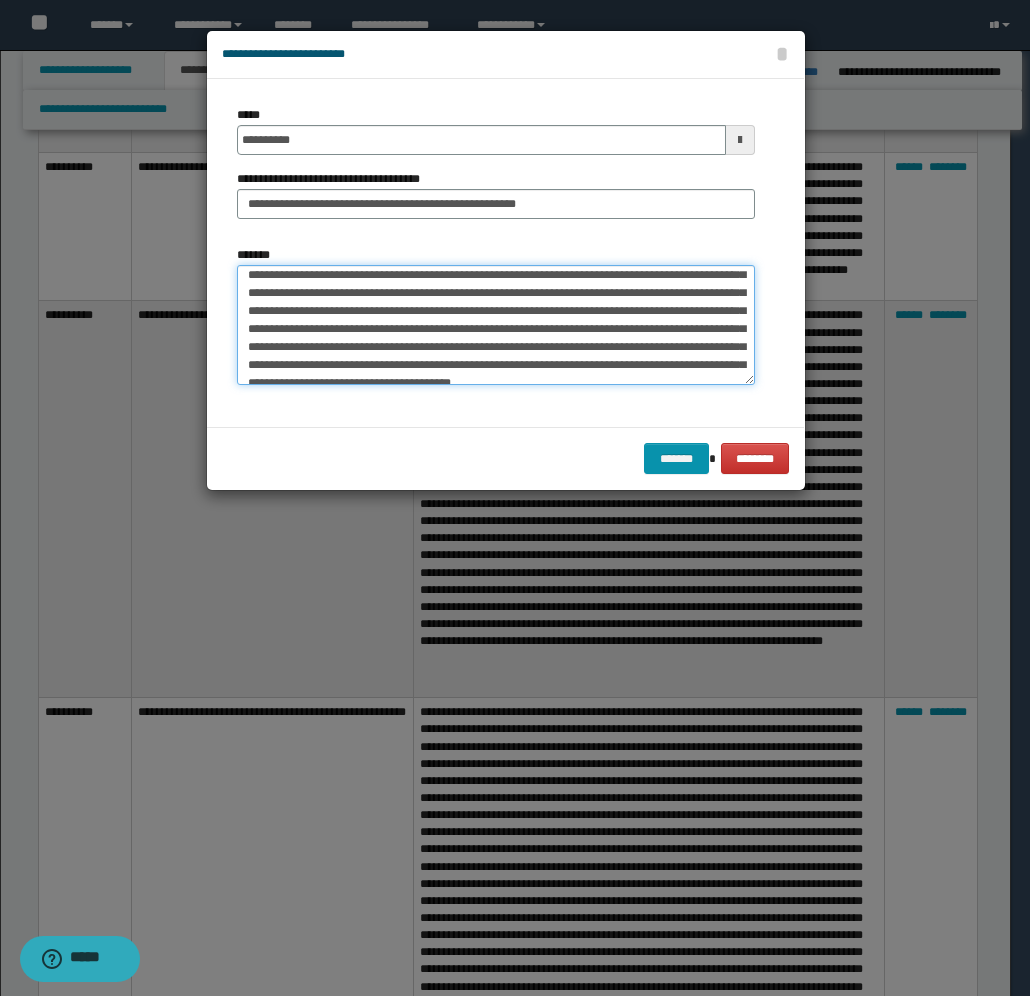click on "*******" at bounding box center (496, 325) 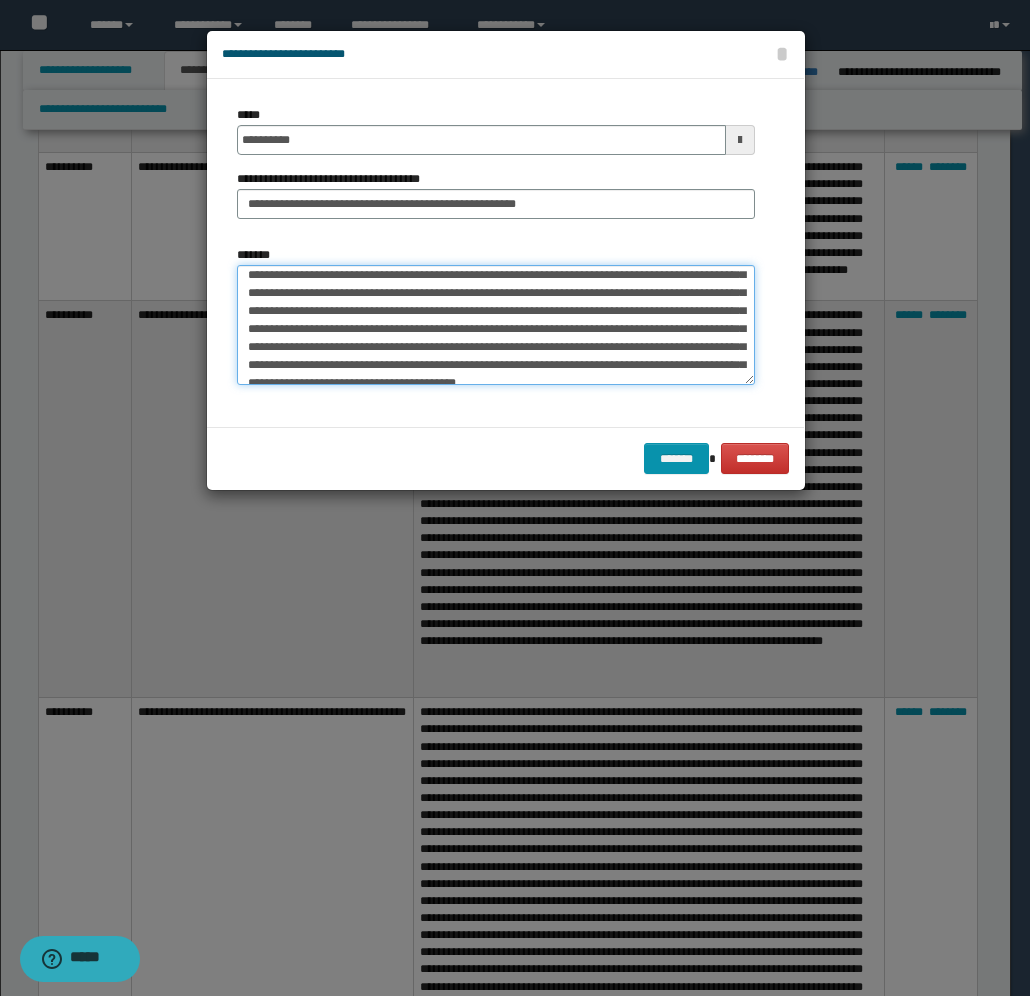 click on "*******" at bounding box center (496, 325) 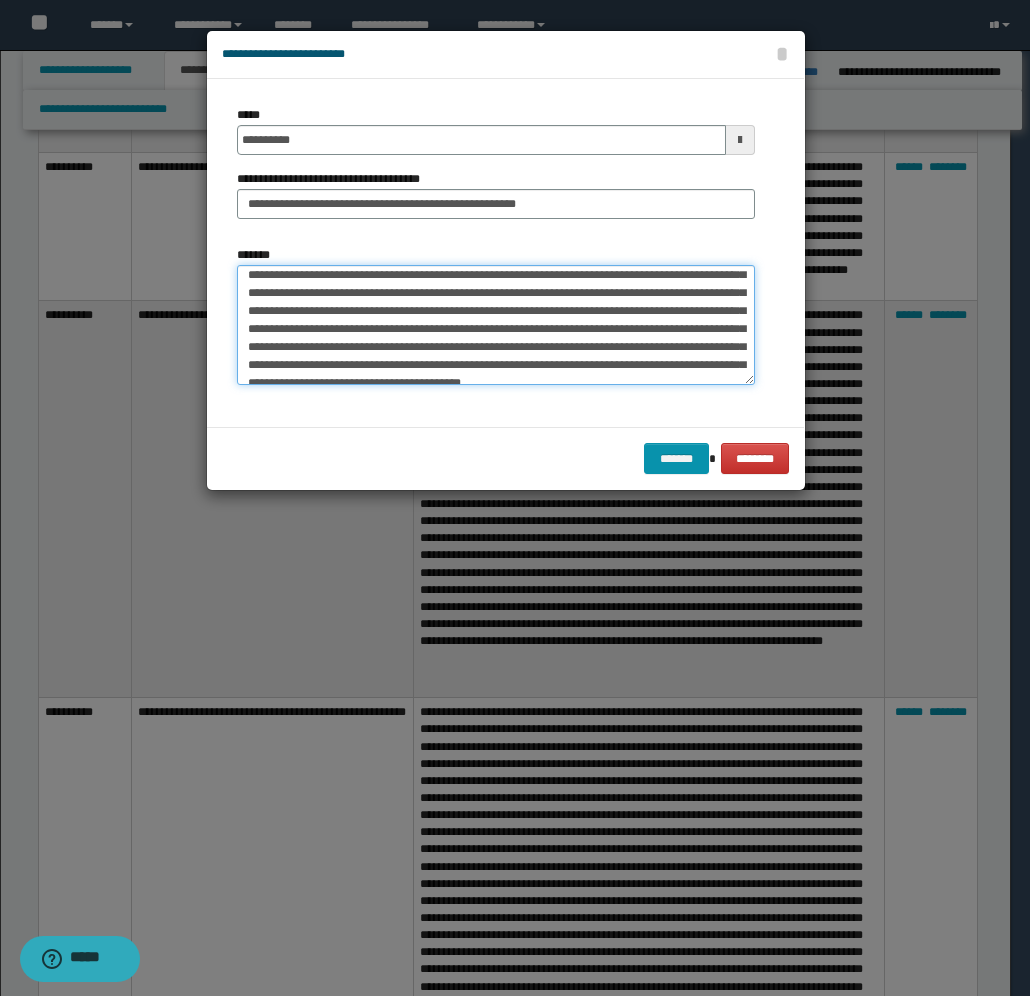 click on "*******" at bounding box center (496, 325) 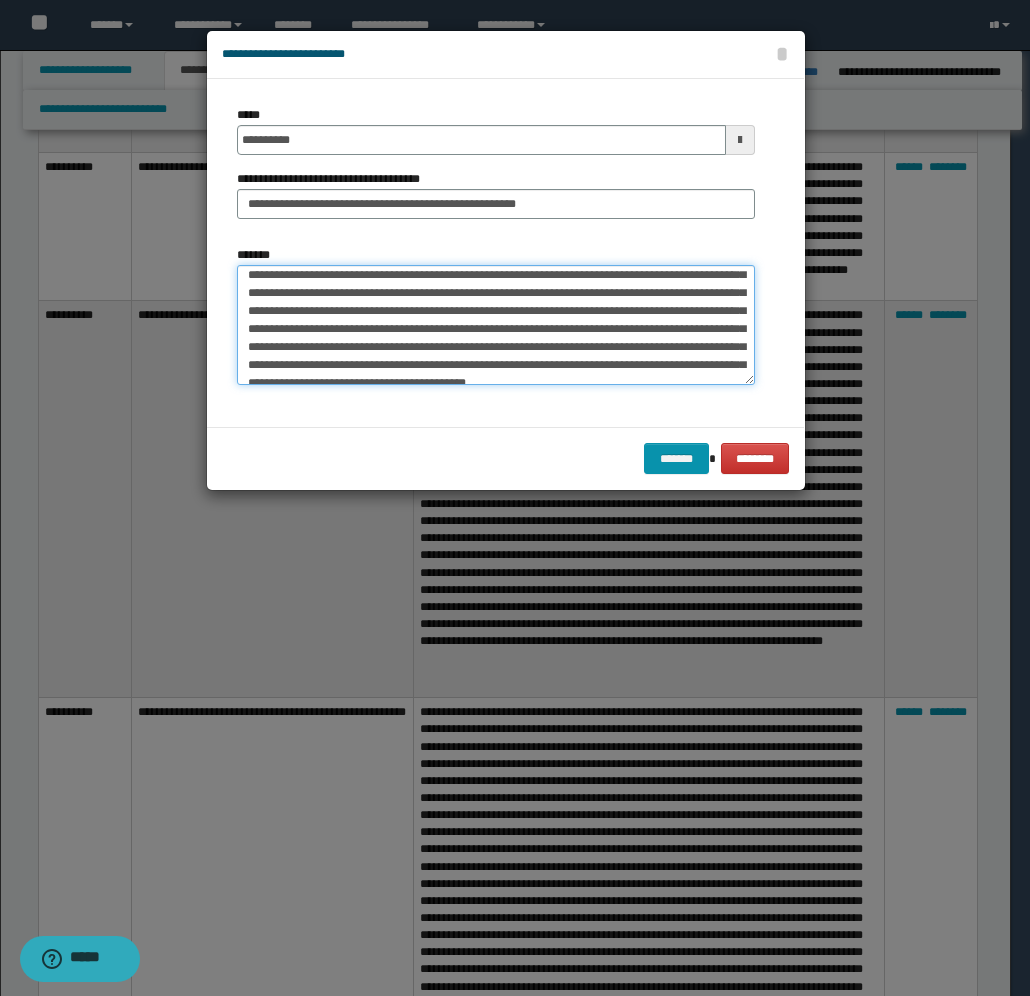 click on "*******" at bounding box center [496, 325] 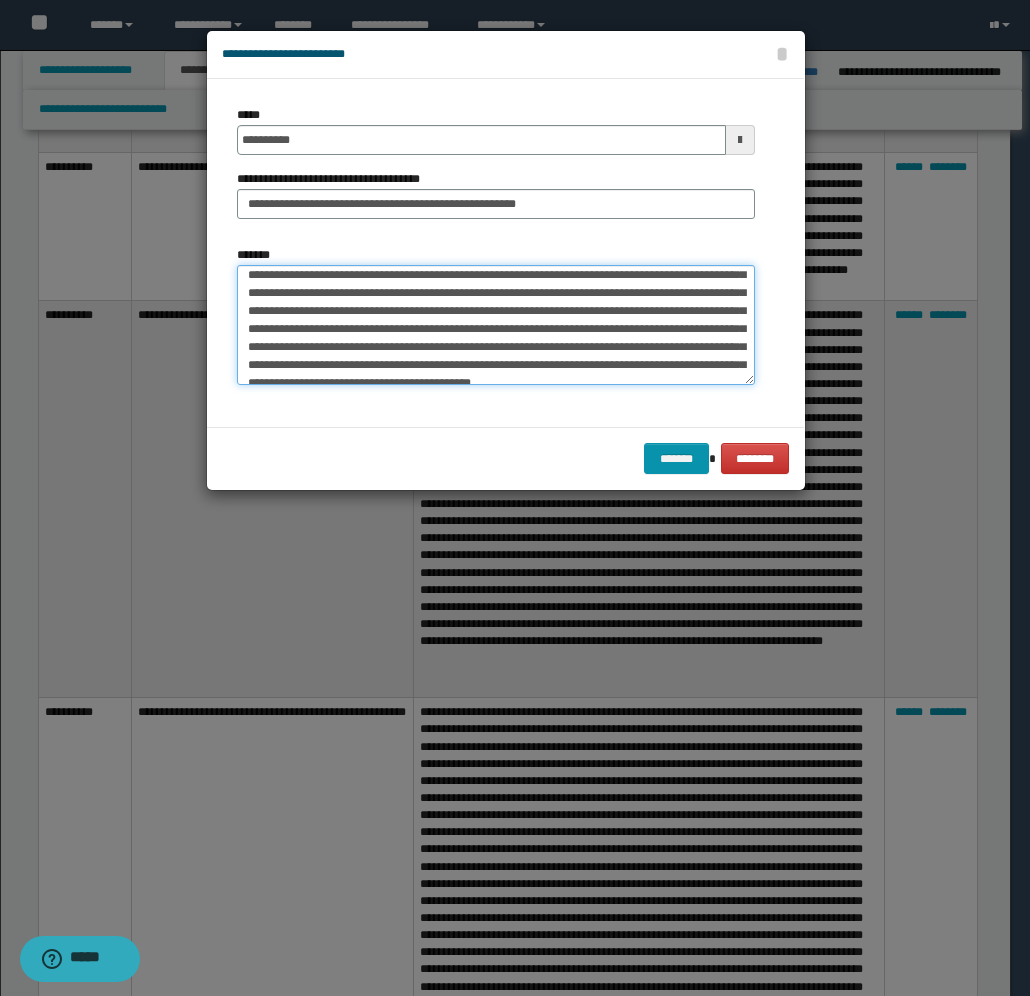 click on "*******" at bounding box center [496, 325] 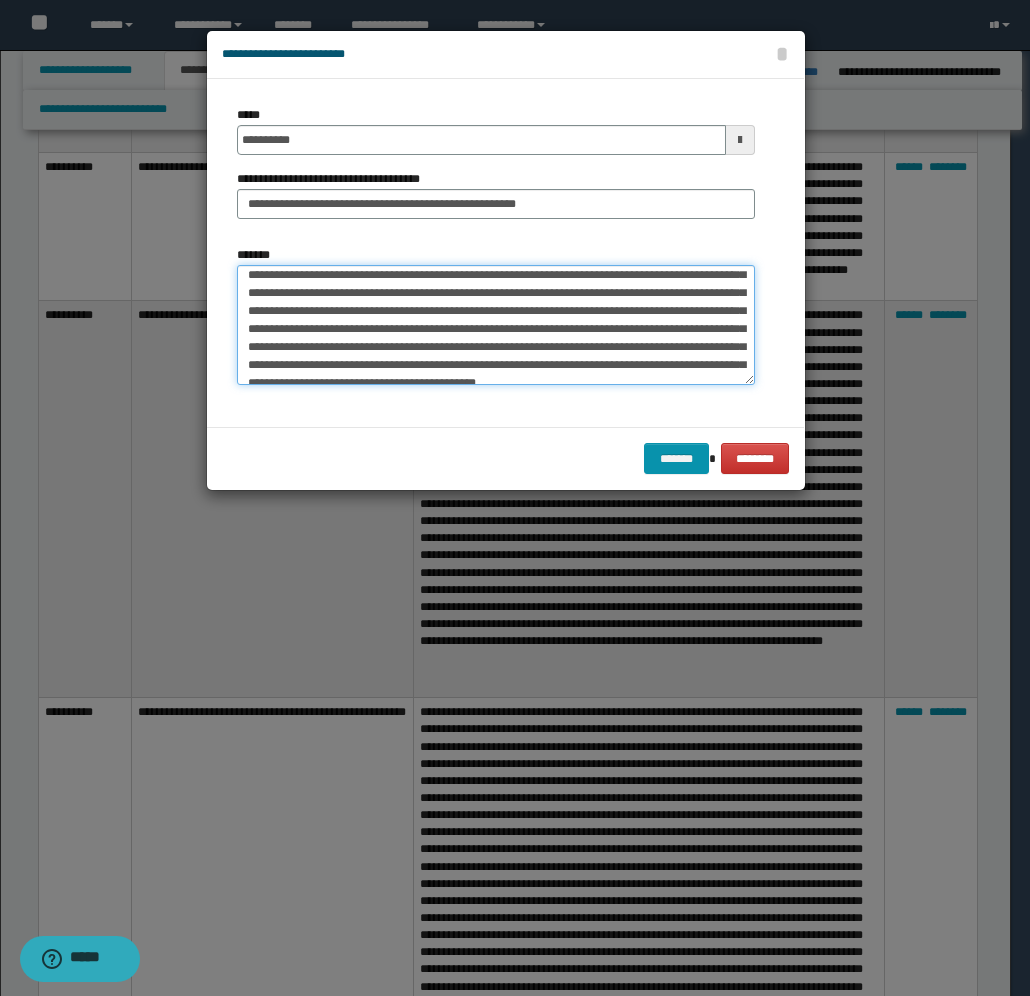 scroll, scrollTop: 361, scrollLeft: 0, axis: vertical 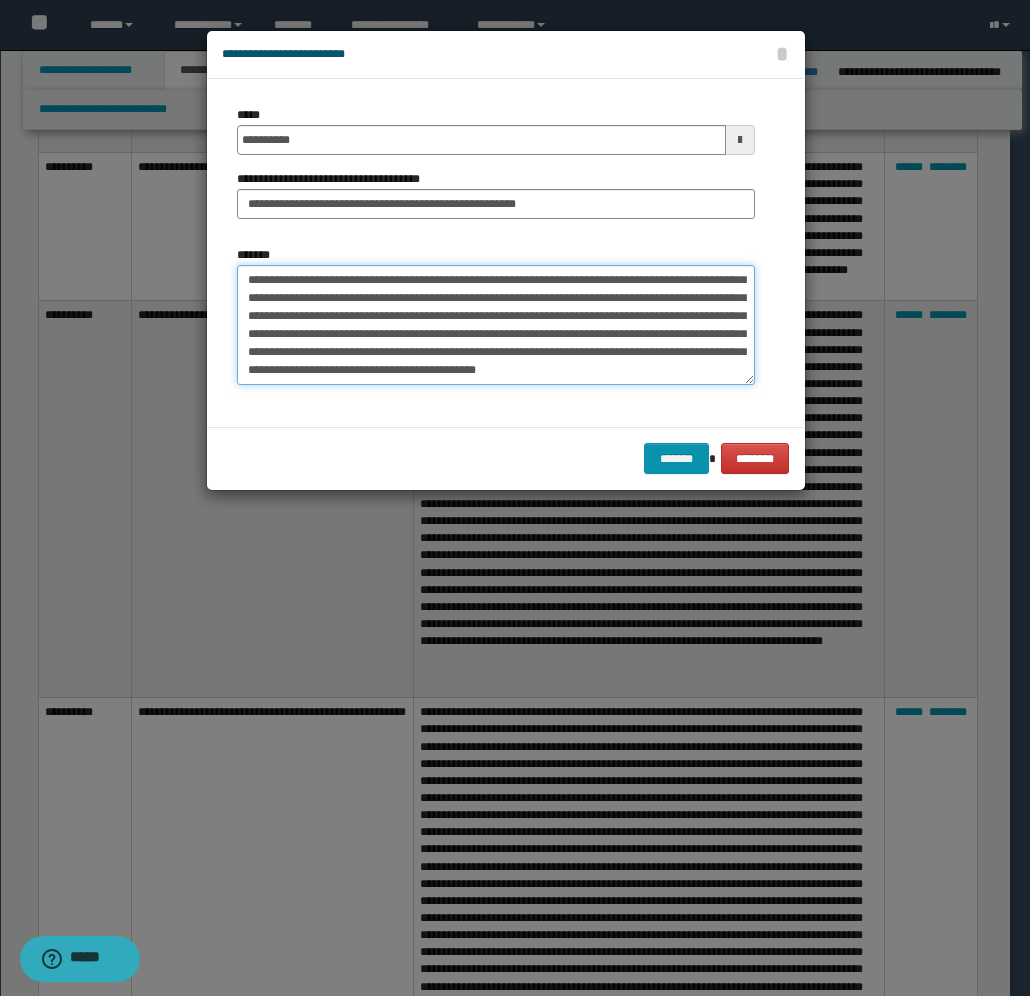 click on "*******" at bounding box center [496, 325] 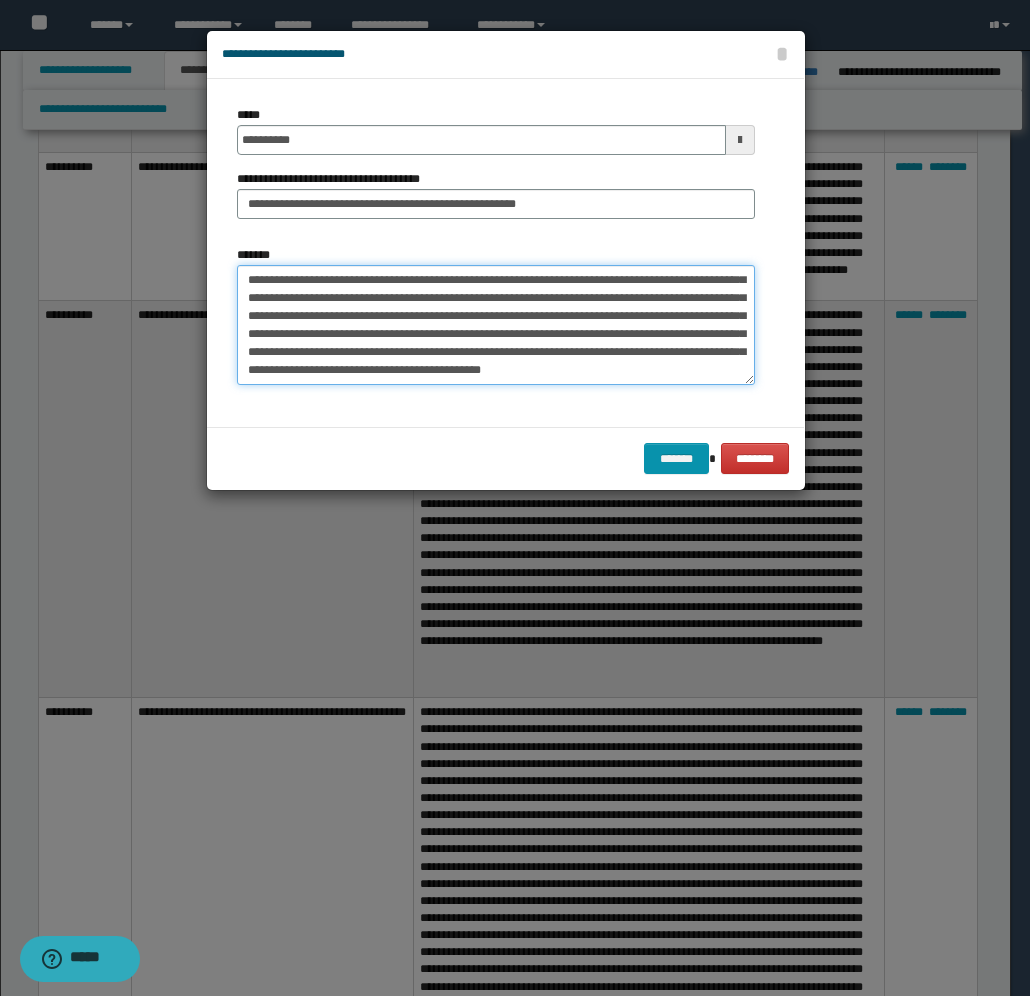 click on "*******" at bounding box center [496, 325] 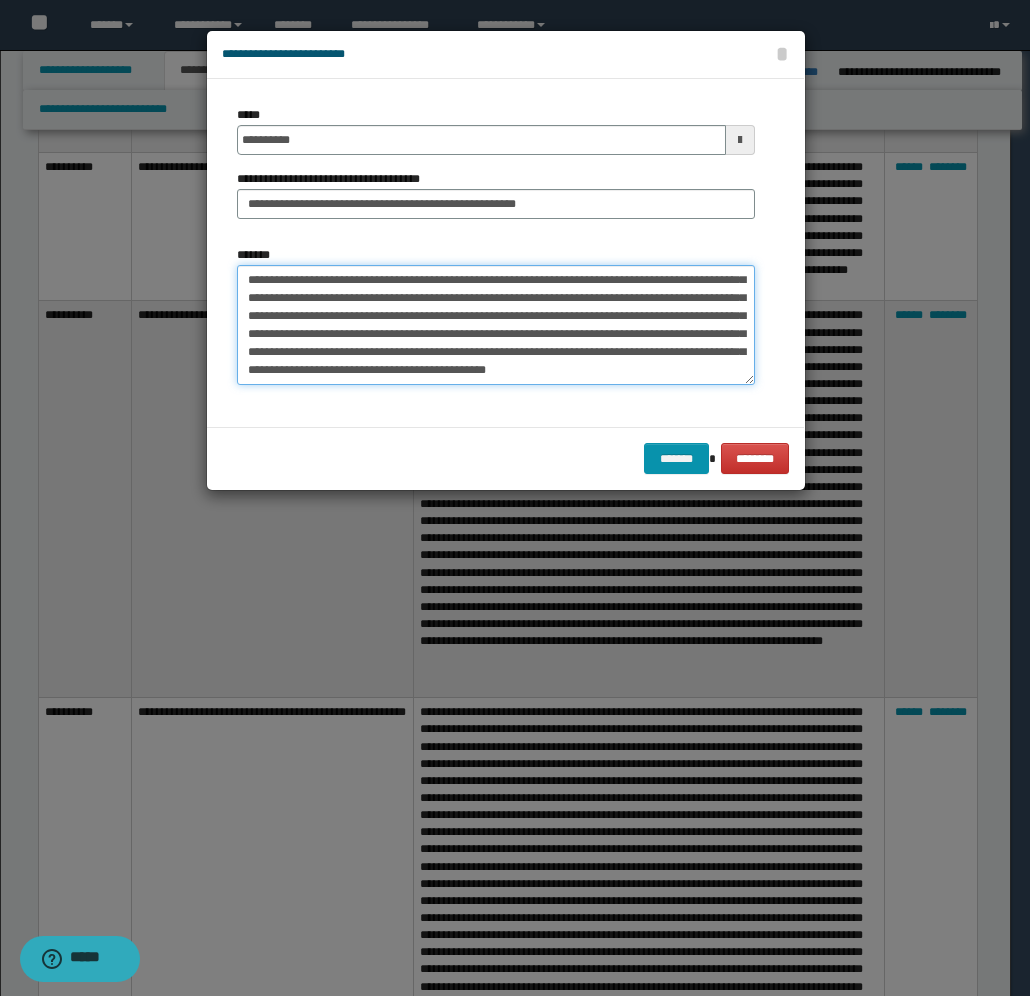 click on "*******" at bounding box center [496, 325] 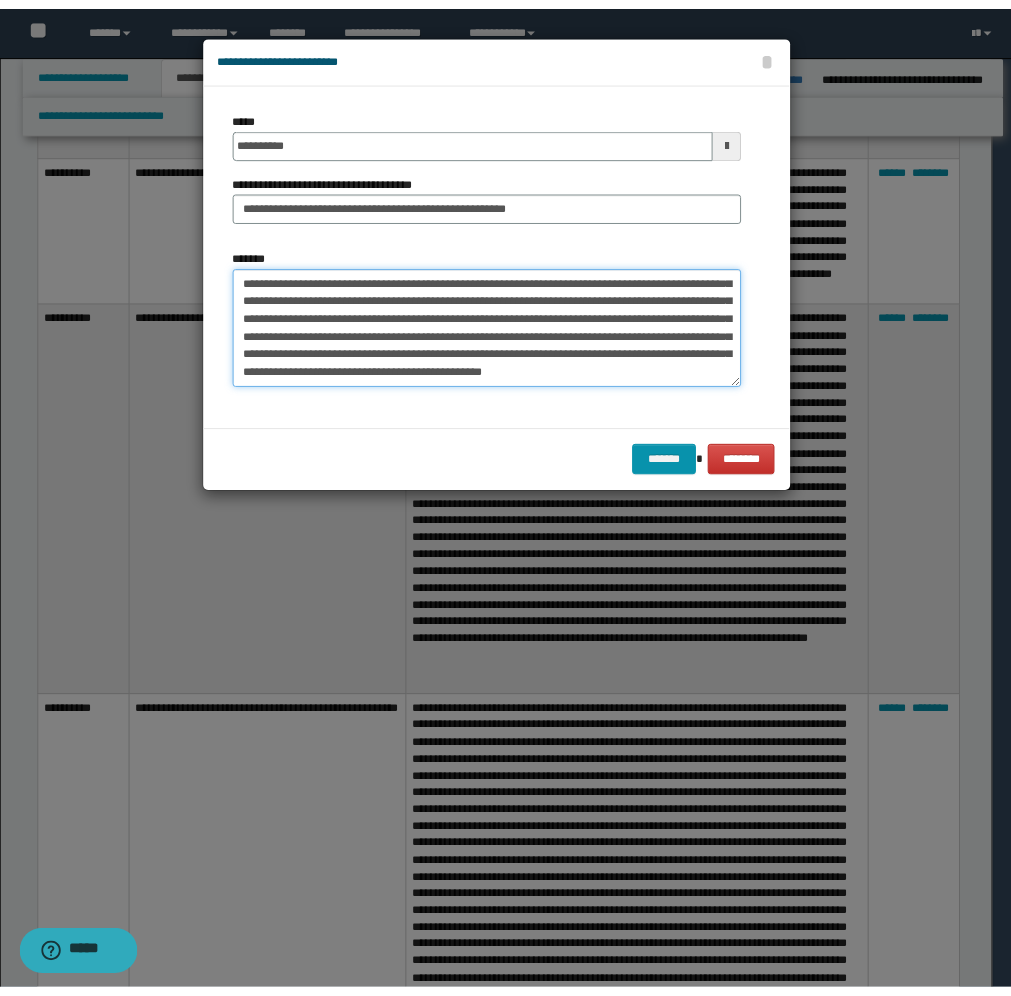 scroll, scrollTop: 378, scrollLeft: 0, axis: vertical 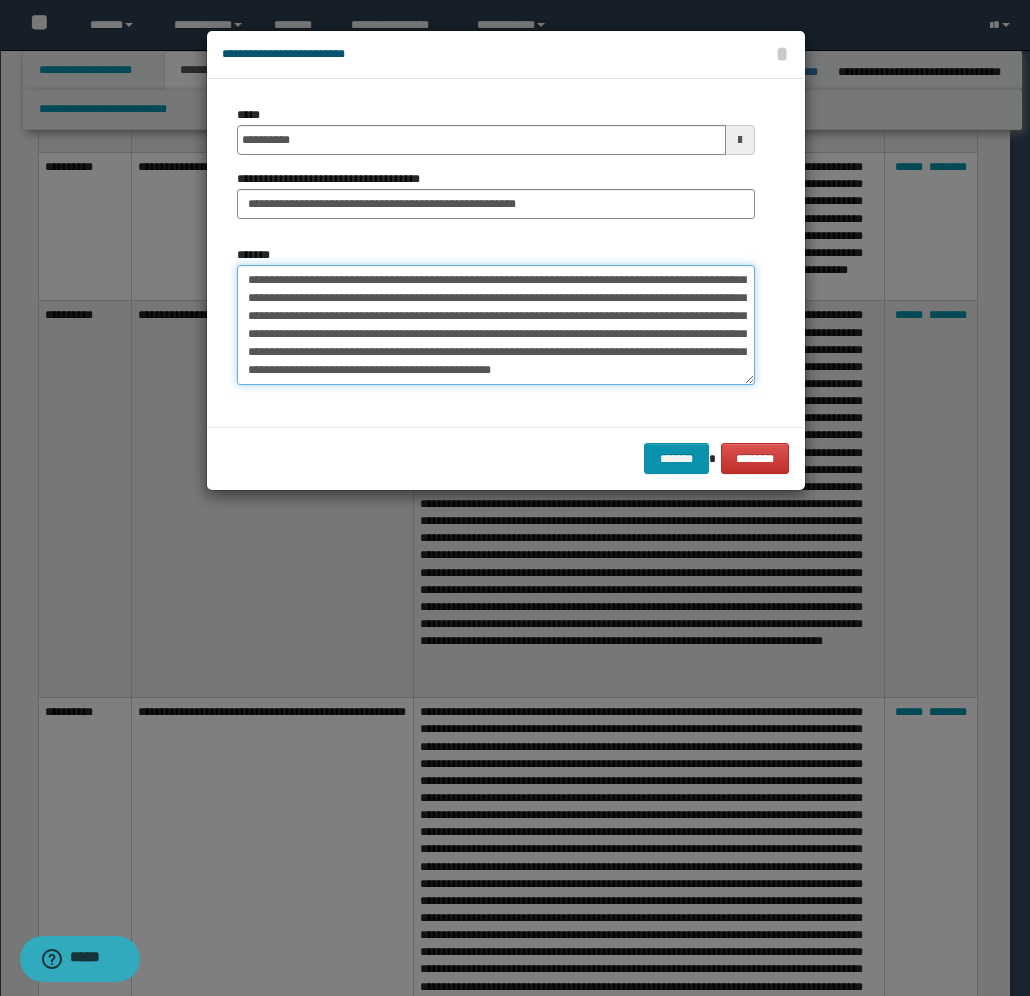 click on "*******" at bounding box center (496, 325) 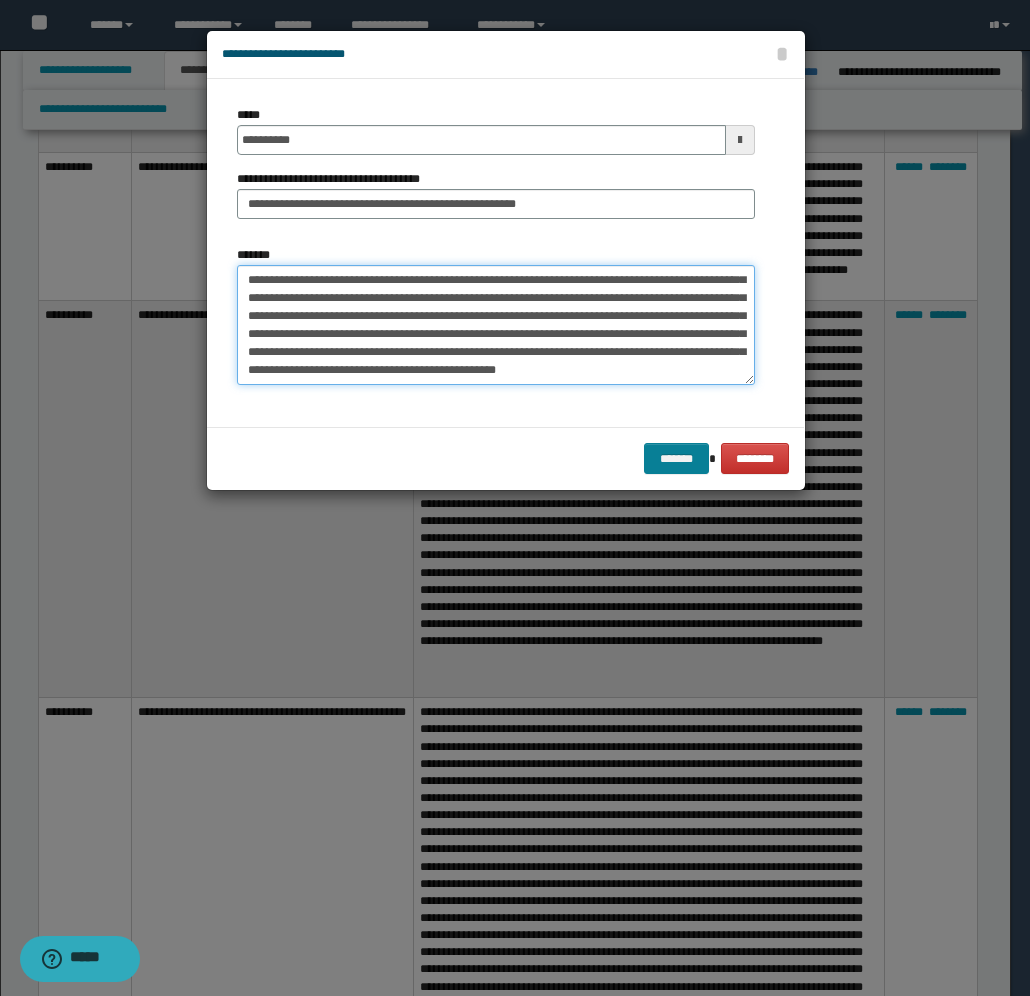 type on "**********" 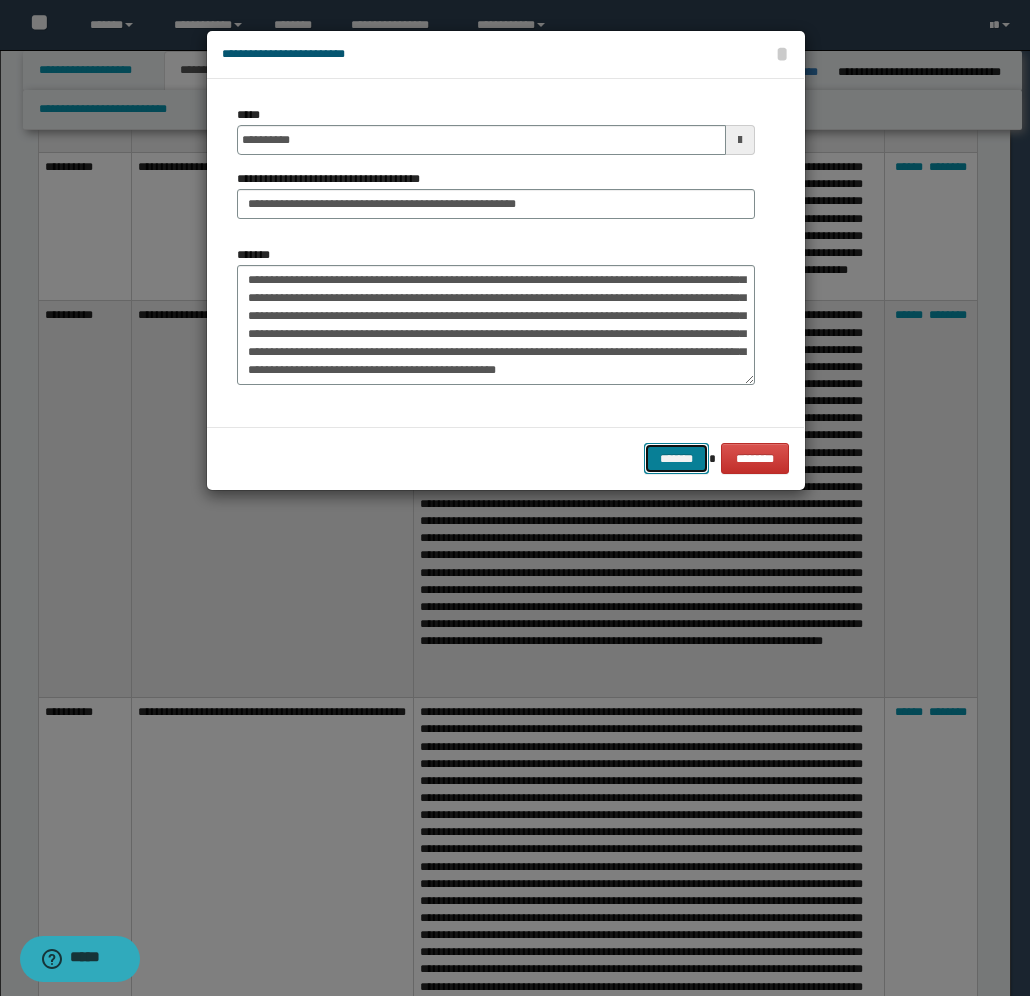 click on "*******" at bounding box center (676, 458) 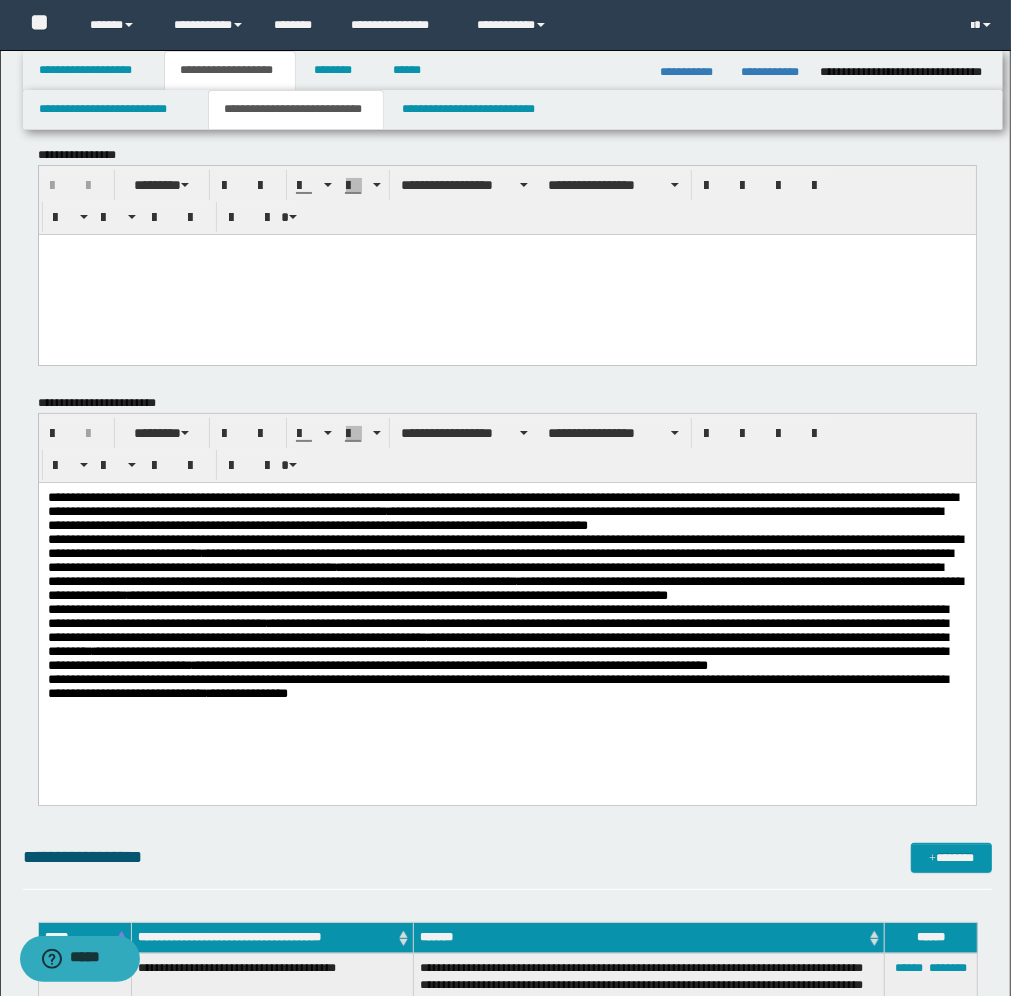 scroll, scrollTop: 0, scrollLeft: 0, axis: both 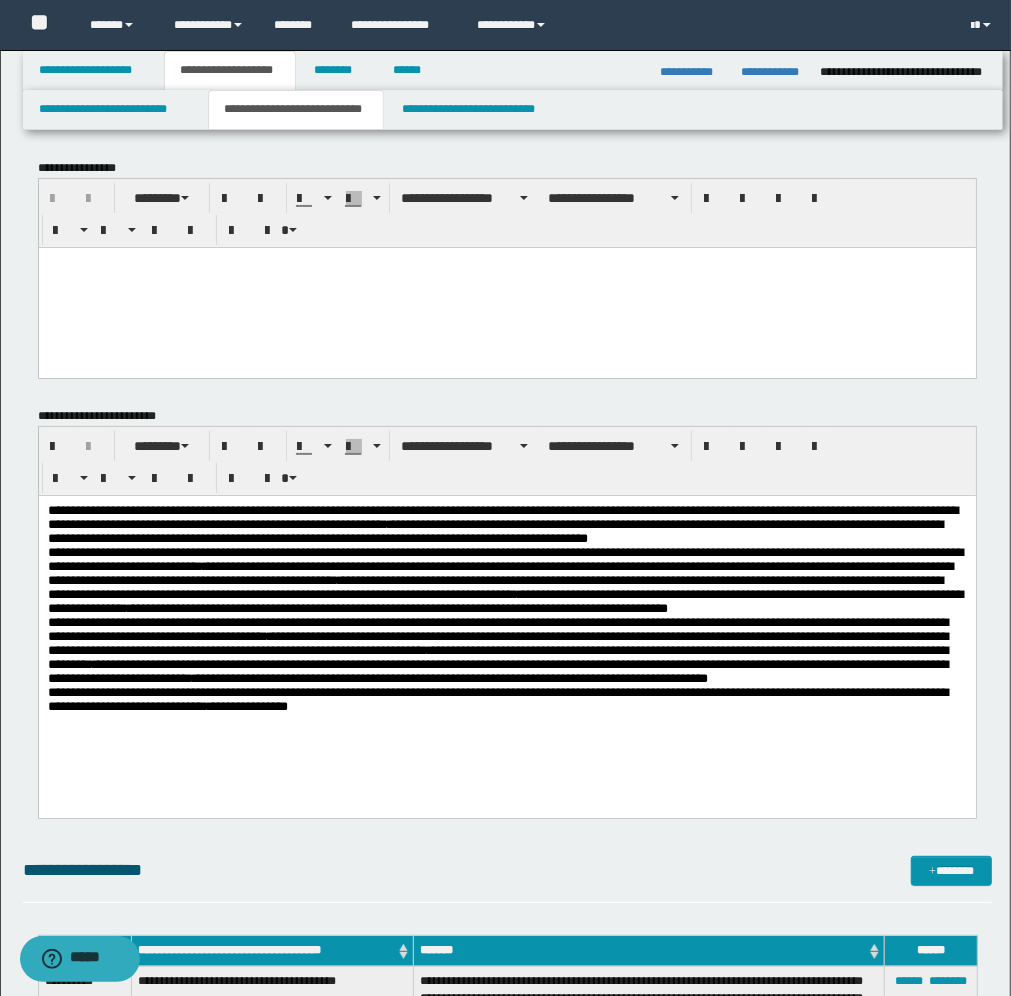 click at bounding box center (506, 287) 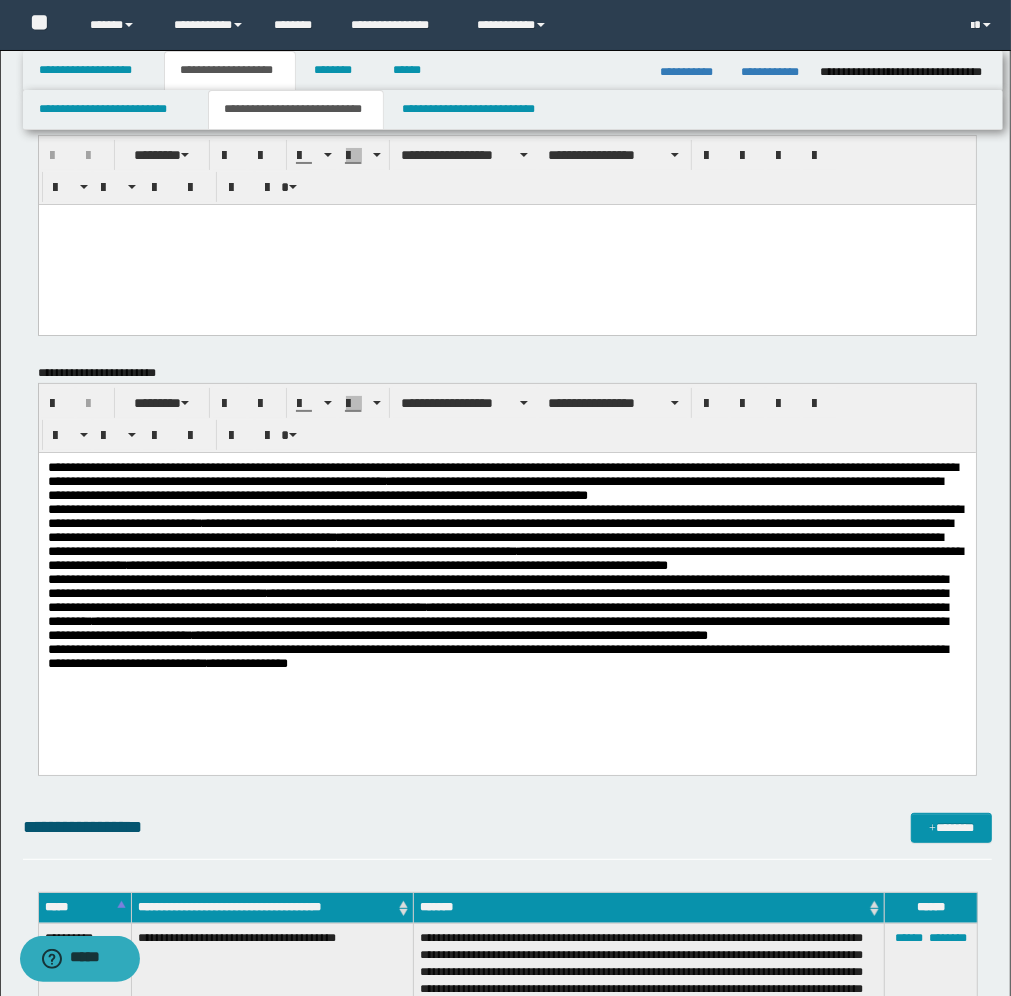 scroll, scrollTop: 0, scrollLeft: 0, axis: both 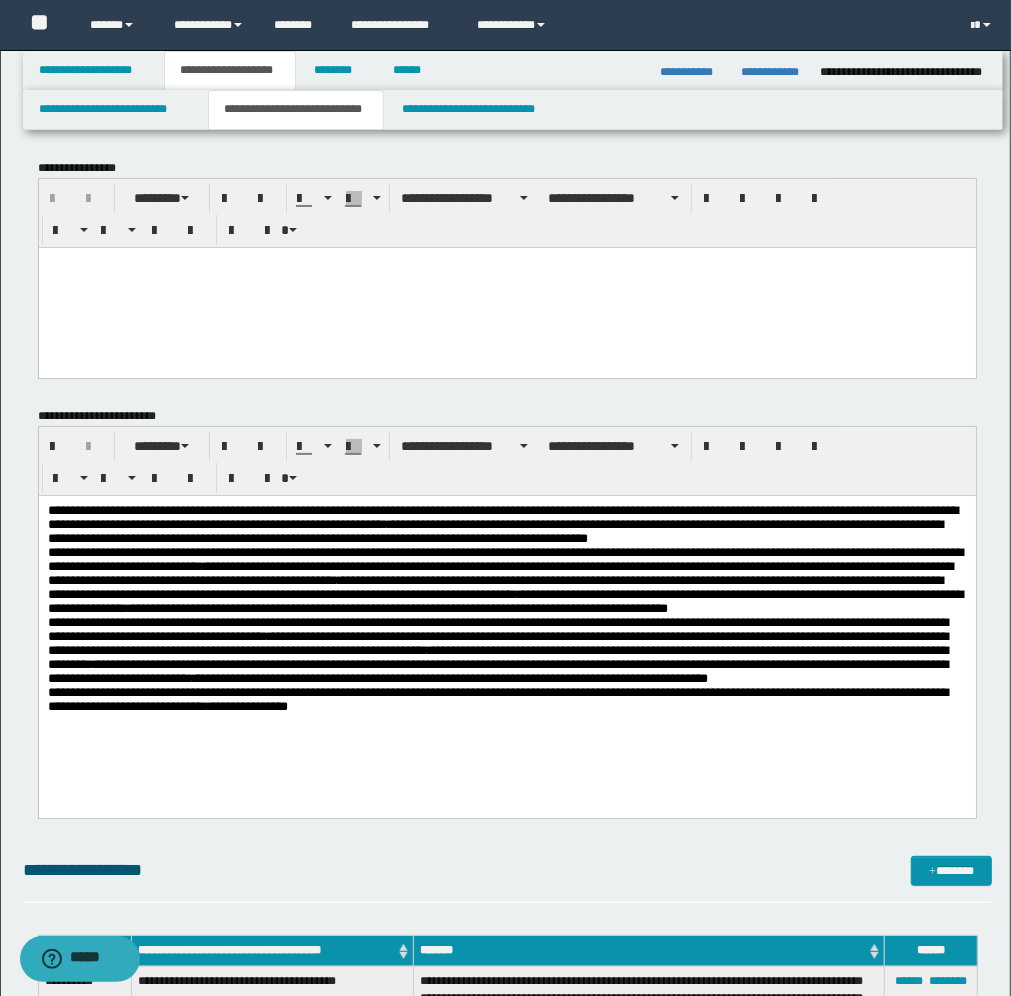 type 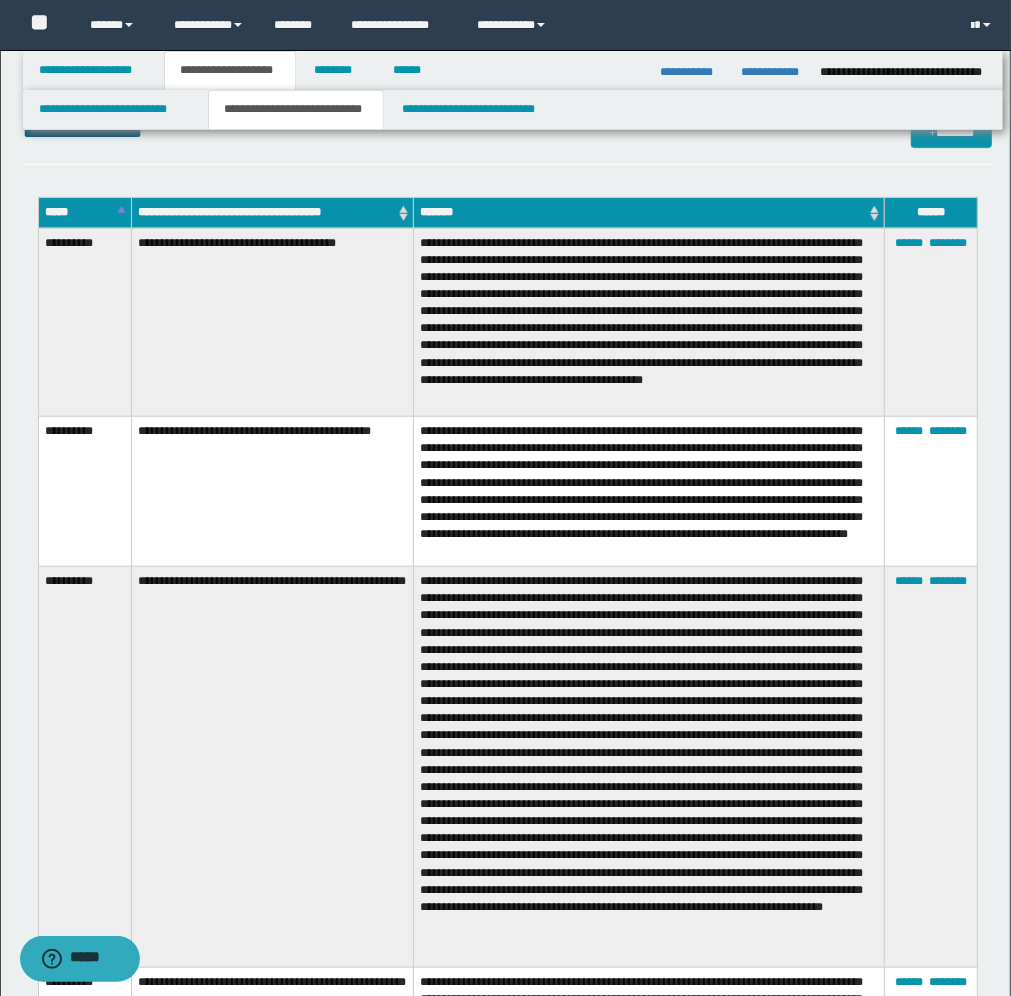 scroll, scrollTop: 875, scrollLeft: 0, axis: vertical 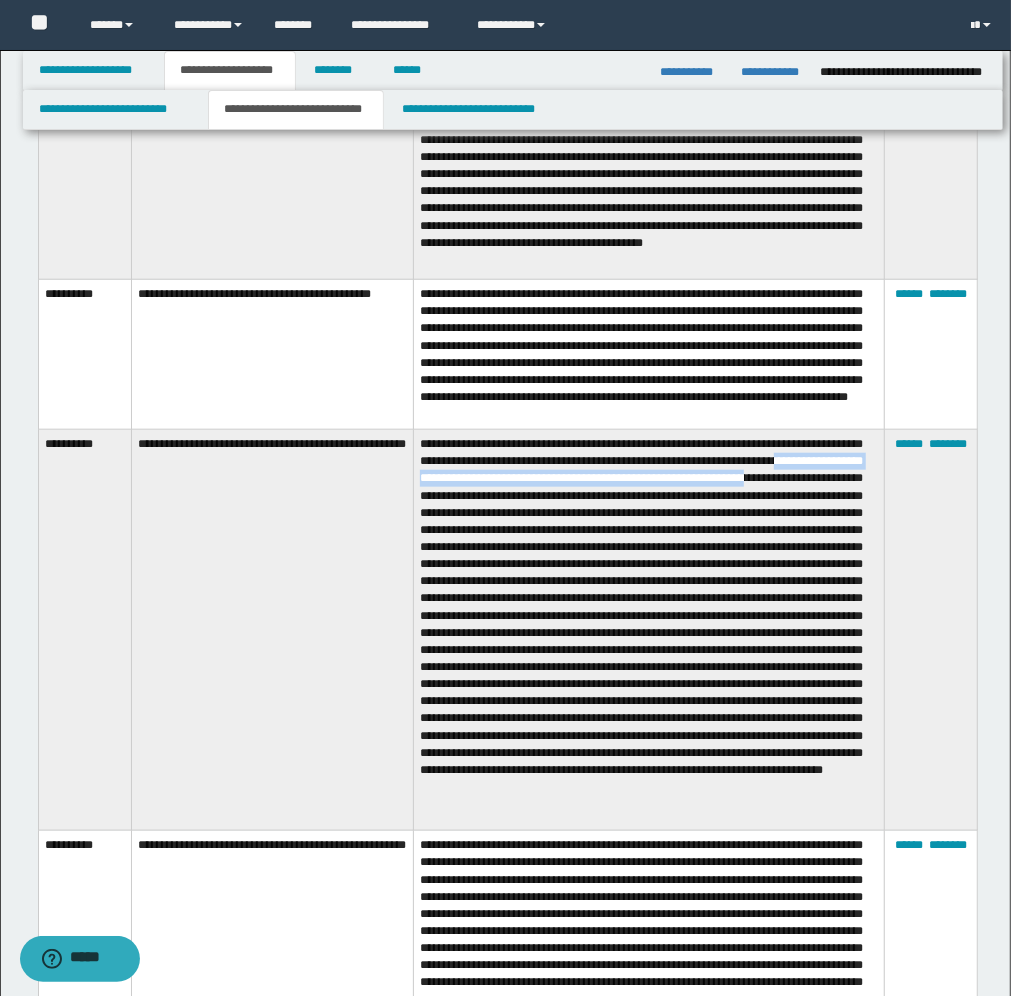drag, startPoint x: 497, startPoint y: 480, endPoint x: 505, endPoint y: 501, distance: 22.472204 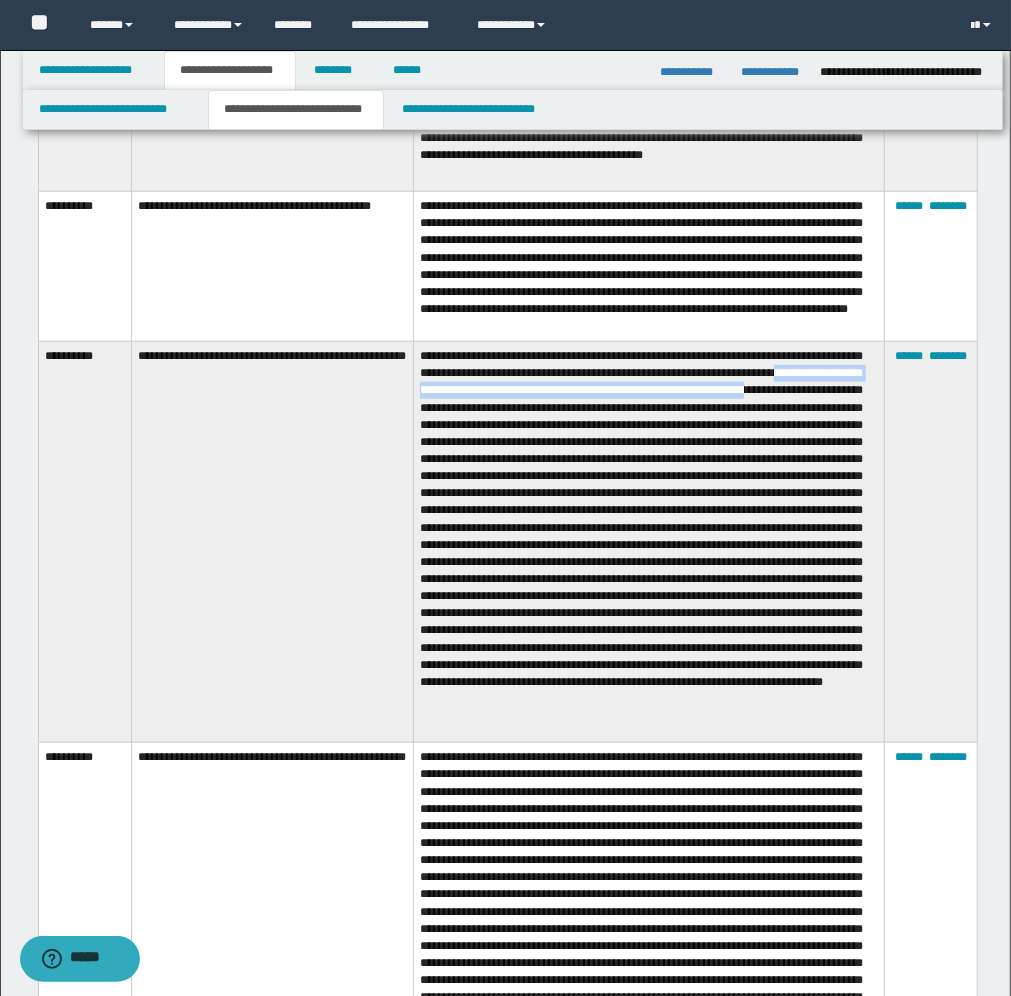 scroll, scrollTop: 875, scrollLeft: 0, axis: vertical 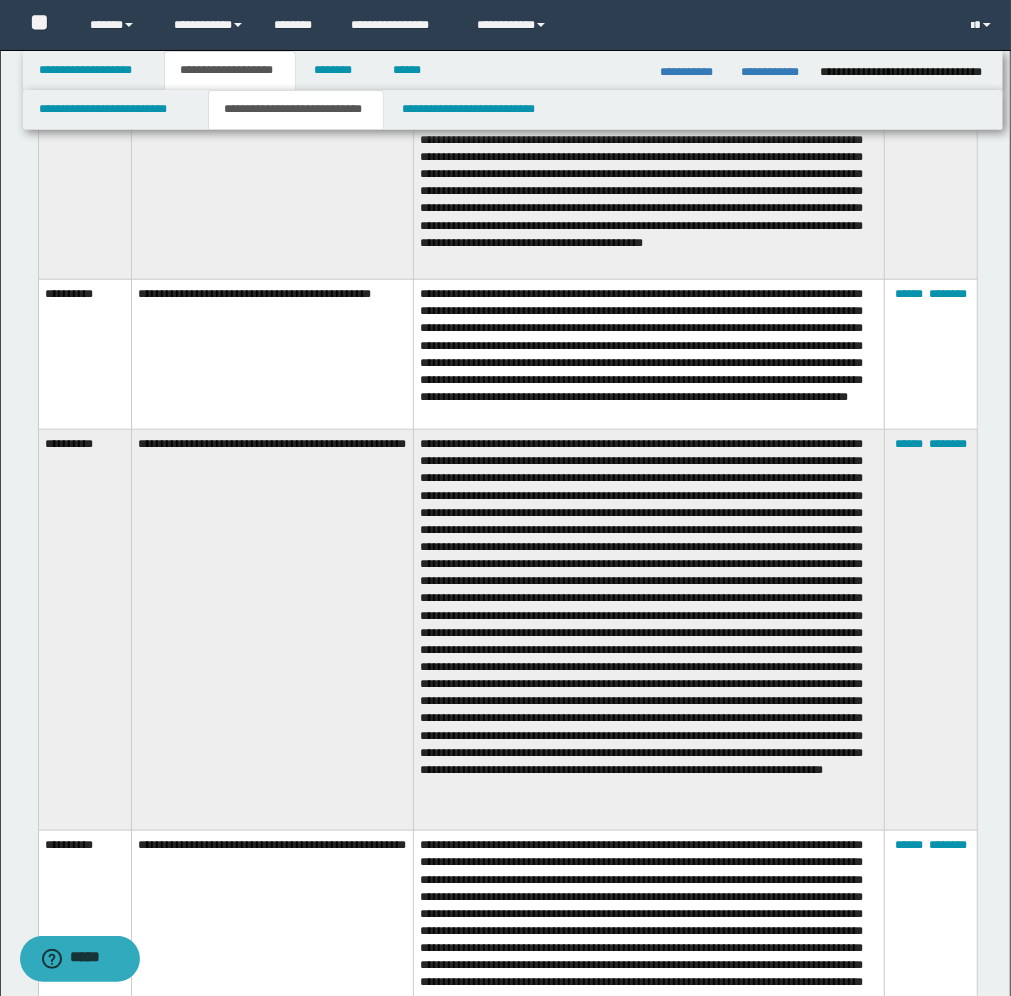 click at bounding box center (648, 630) 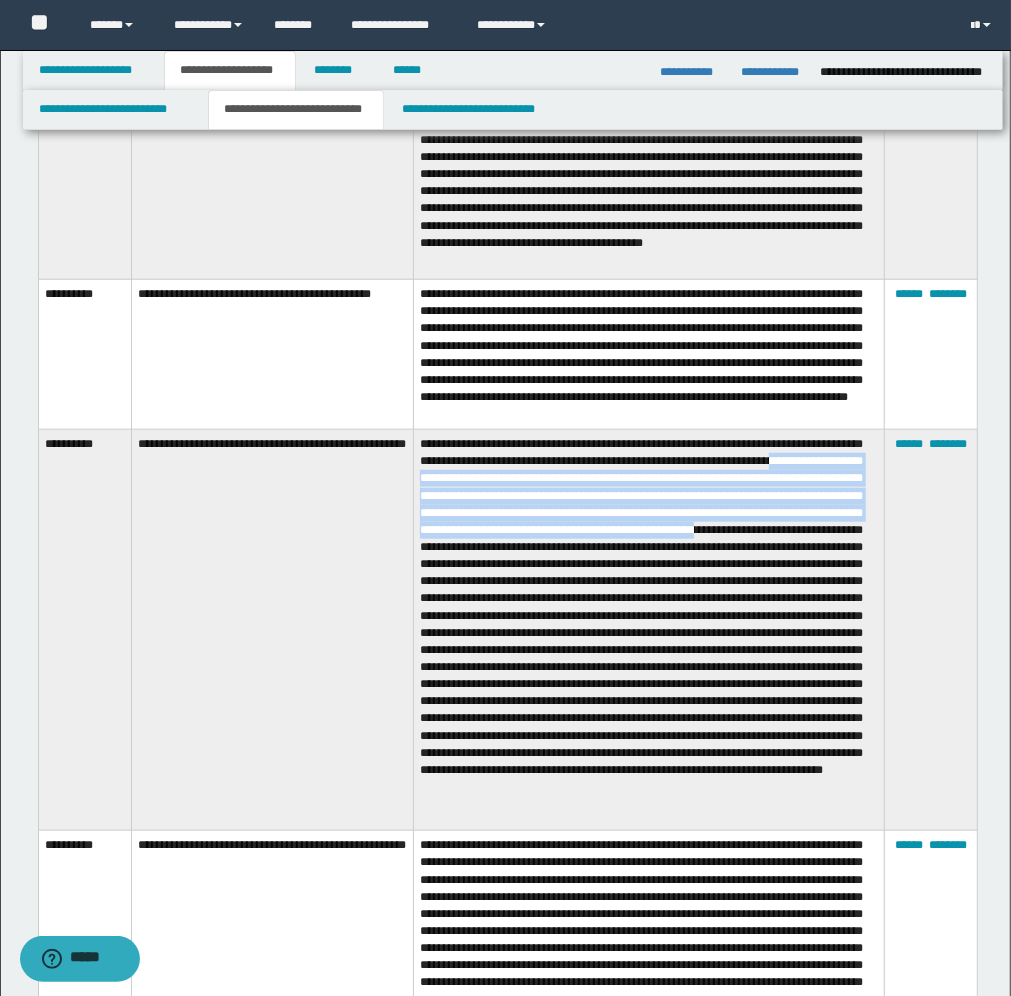 drag, startPoint x: 491, startPoint y: 473, endPoint x: 690, endPoint y: 541, distance: 210.29741 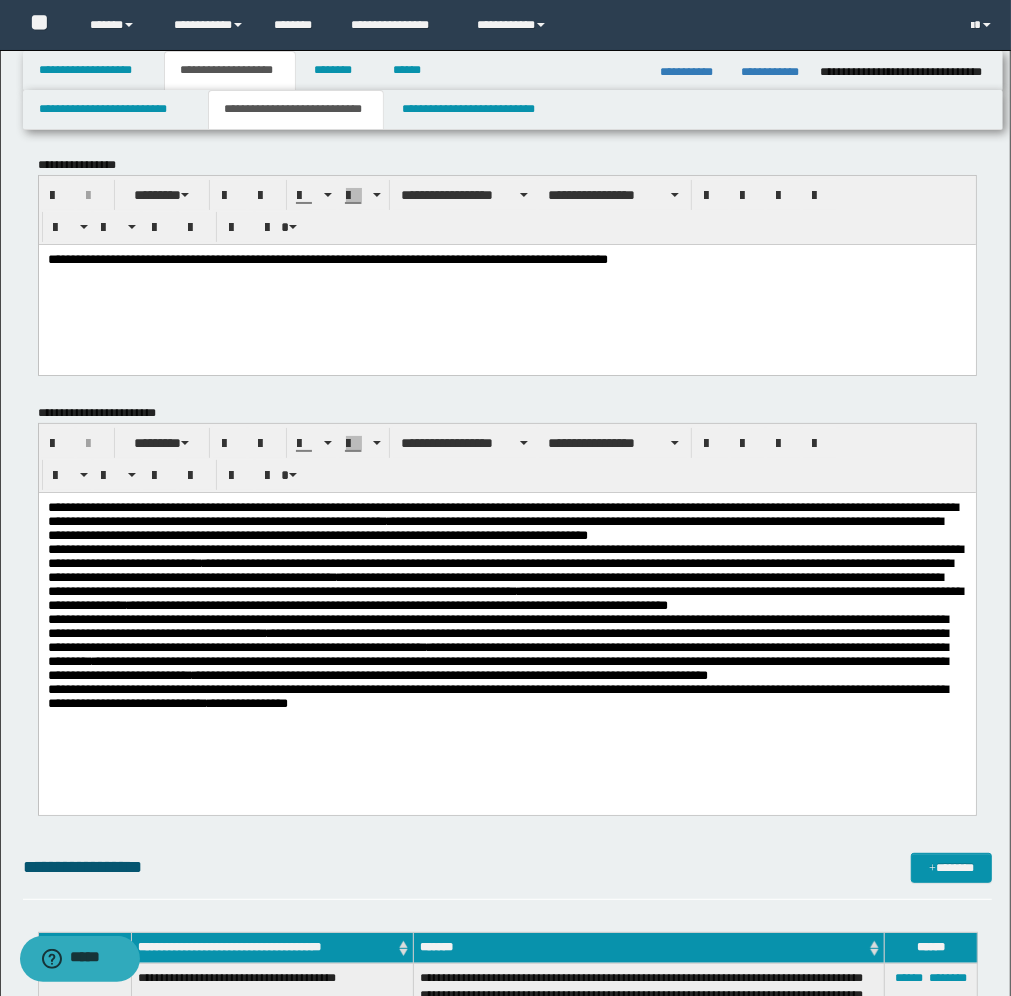 scroll, scrollTop: 0, scrollLeft: 0, axis: both 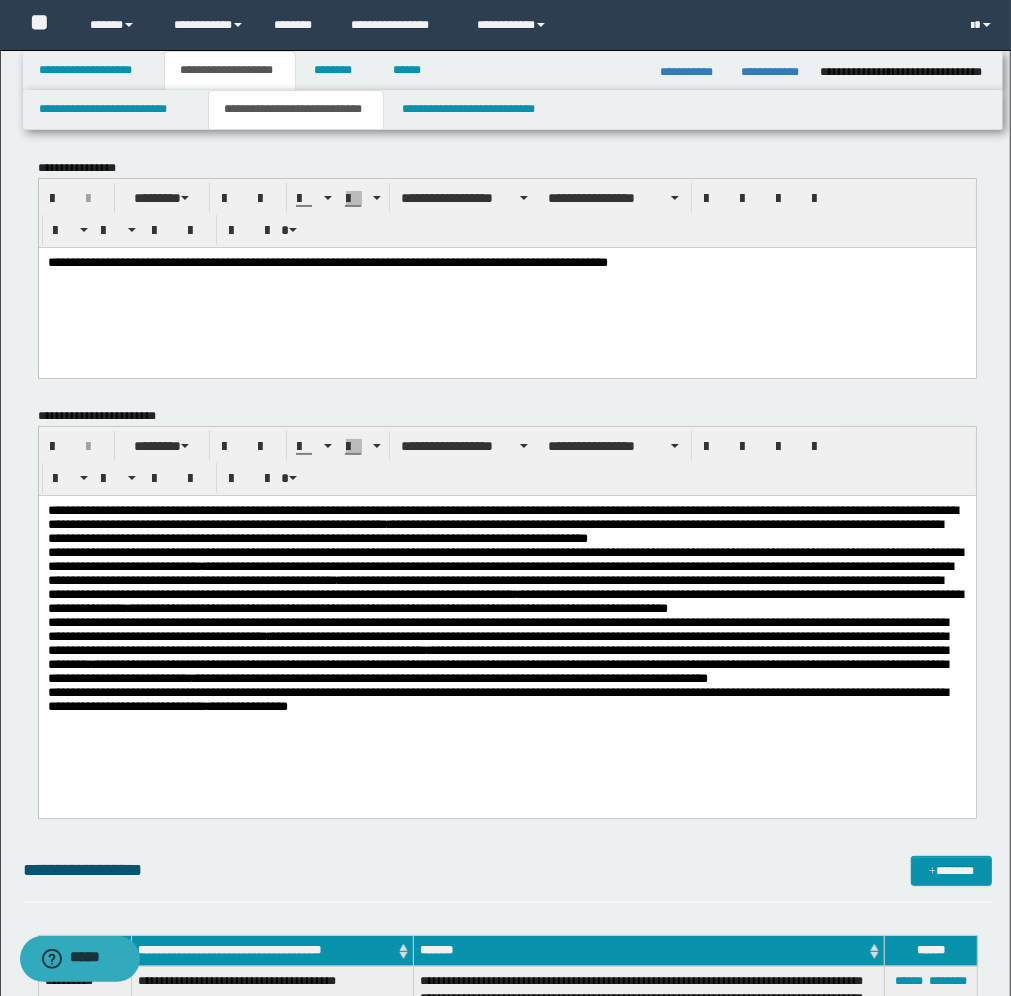 click on "**********" at bounding box center [506, 262] 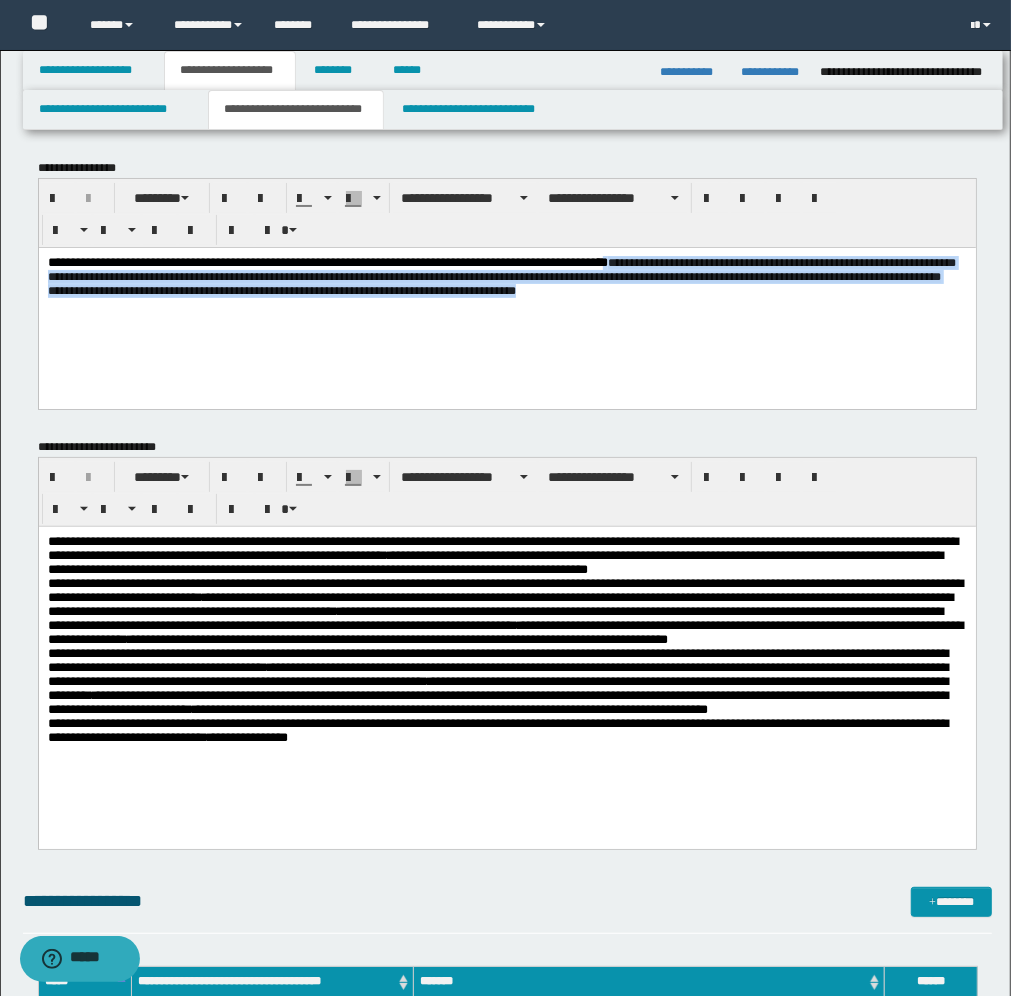 drag, startPoint x: 660, startPoint y: 263, endPoint x: 751, endPoint y: 312, distance: 103.35376 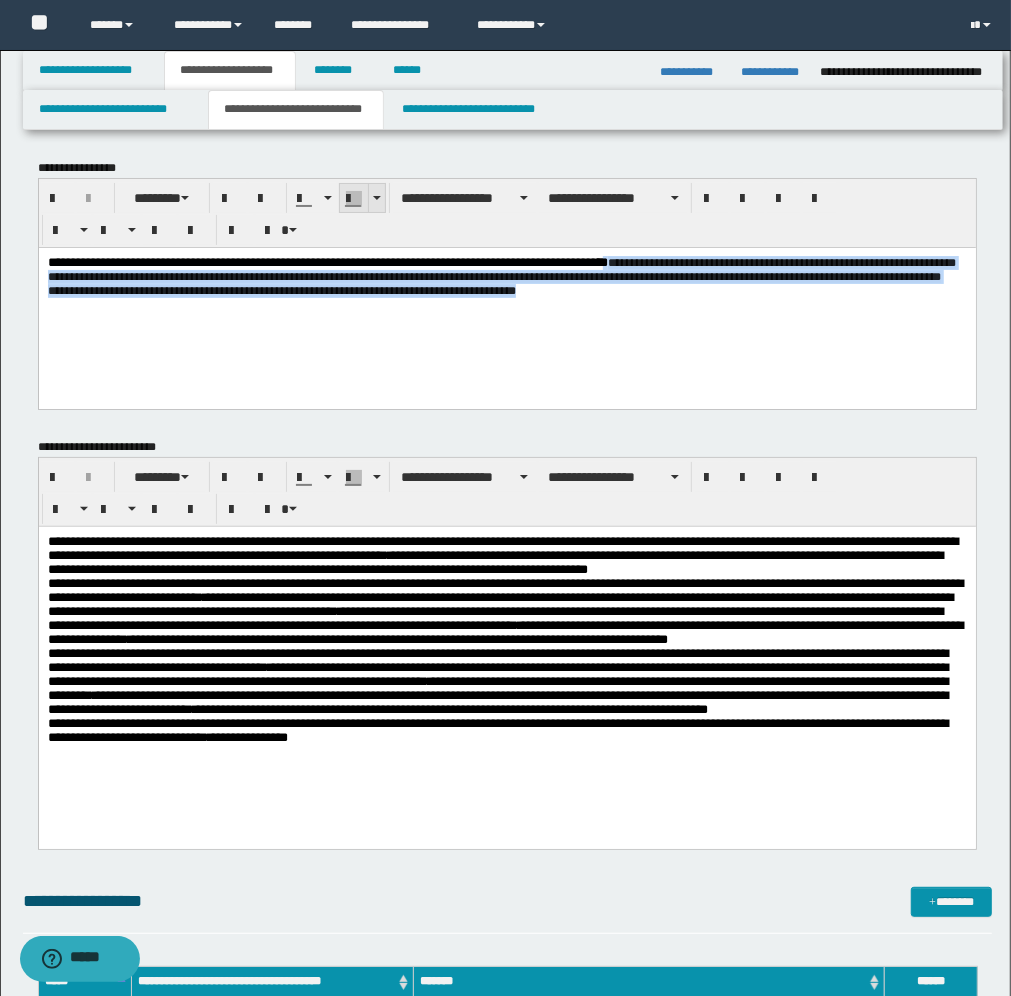 click at bounding box center [376, 198] 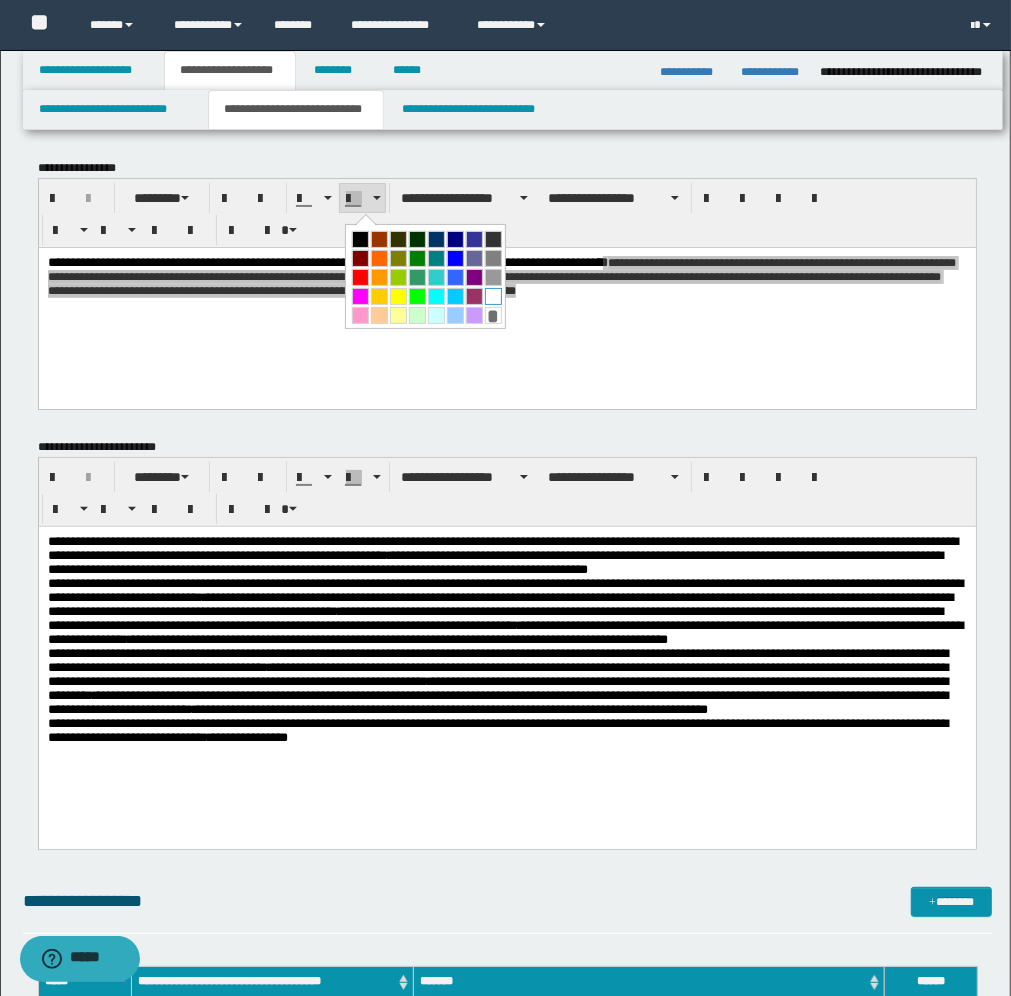 click at bounding box center (493, 296) 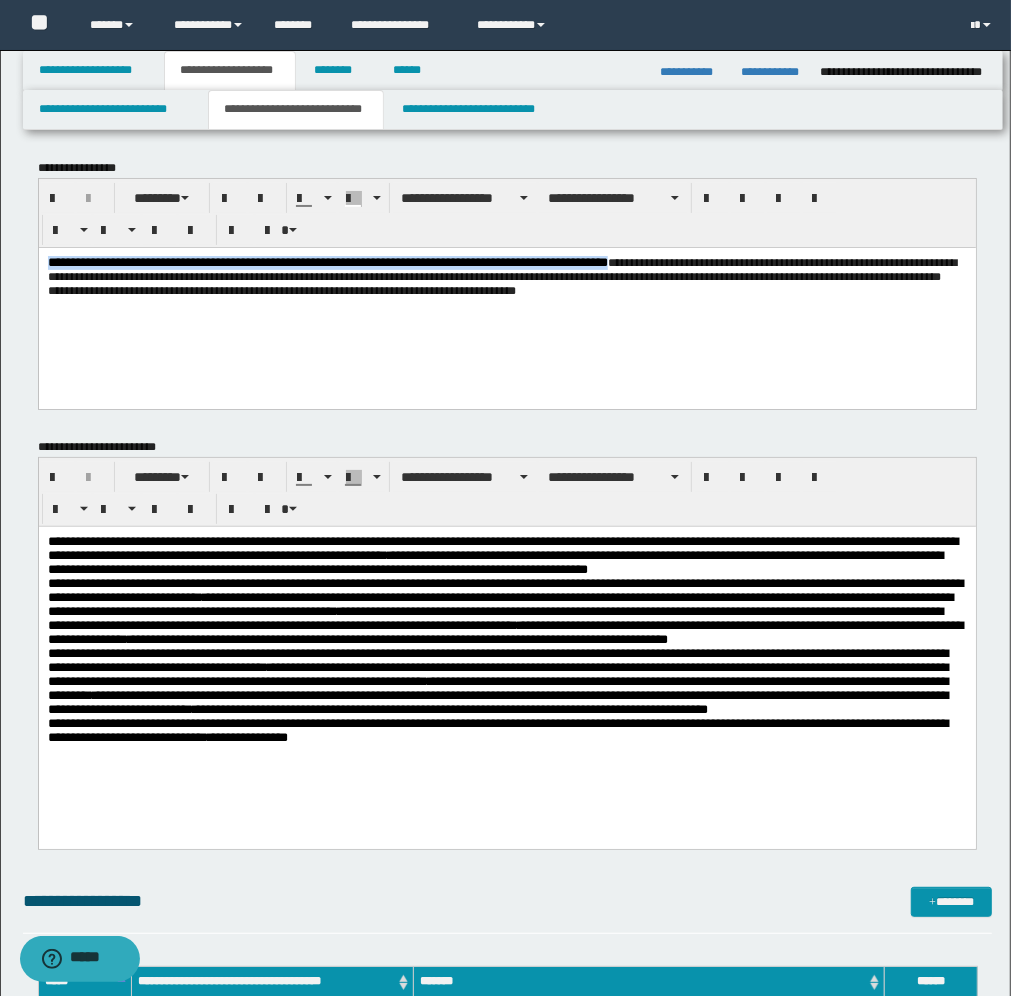 click on "**********" at bounding box center (506, 302) 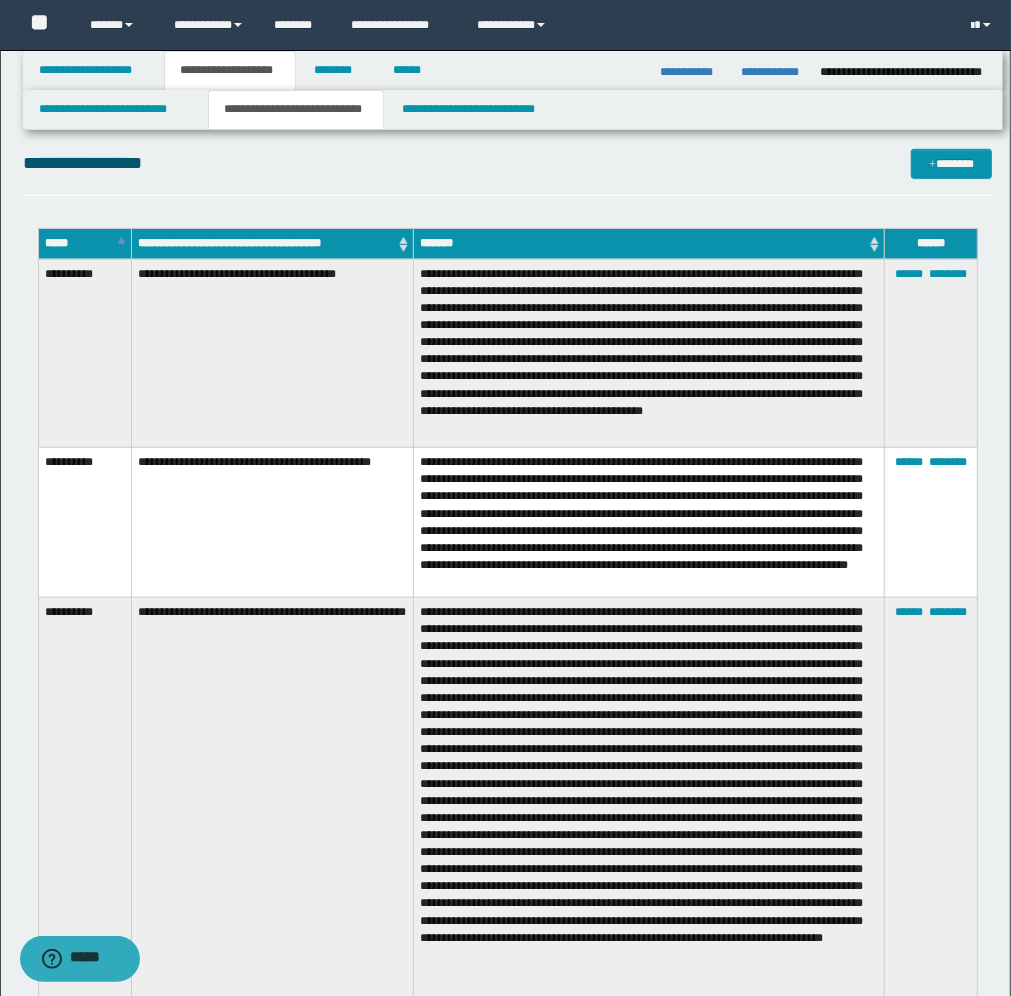 scroll, scrollTop: 750, scrollLeft: 0, axis: vertical 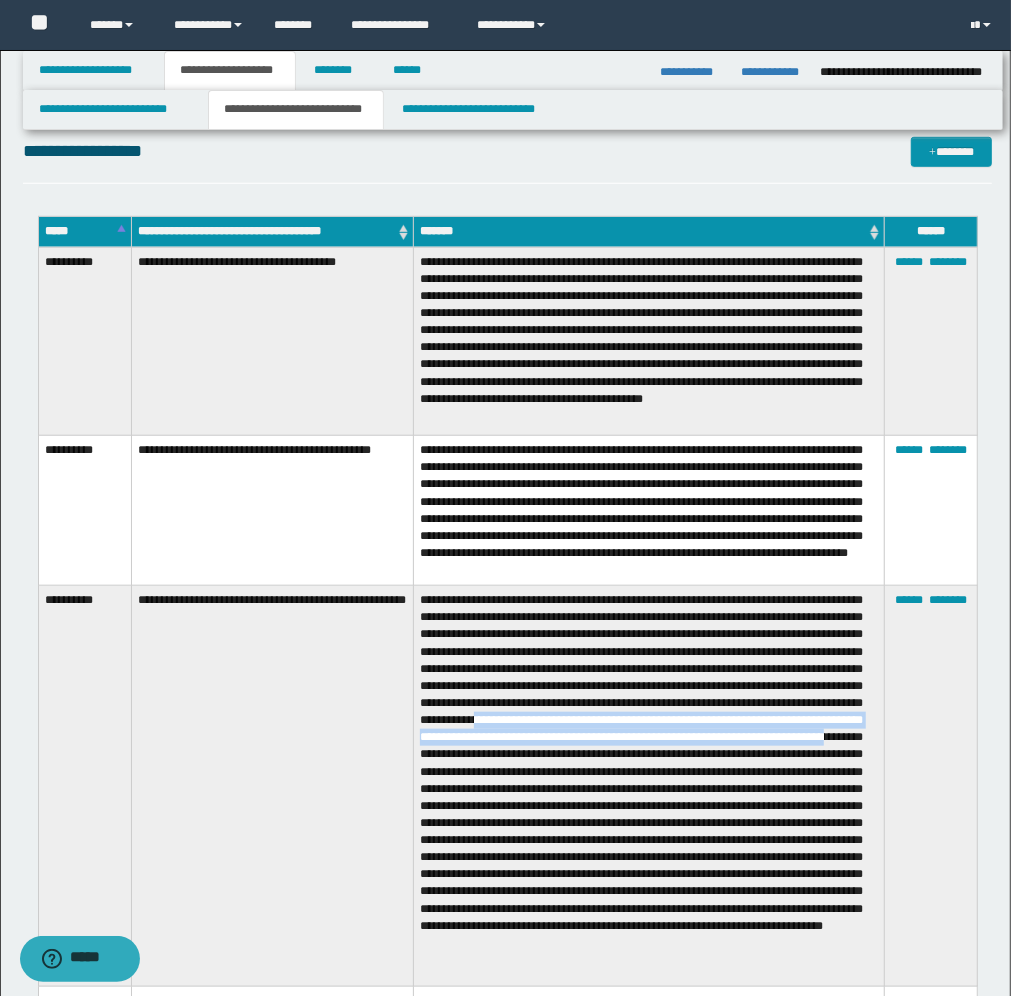 drag, startPoint x: 528, startPoint y: 728, endPoint x: 528, endPoint y: 762, distance: 34 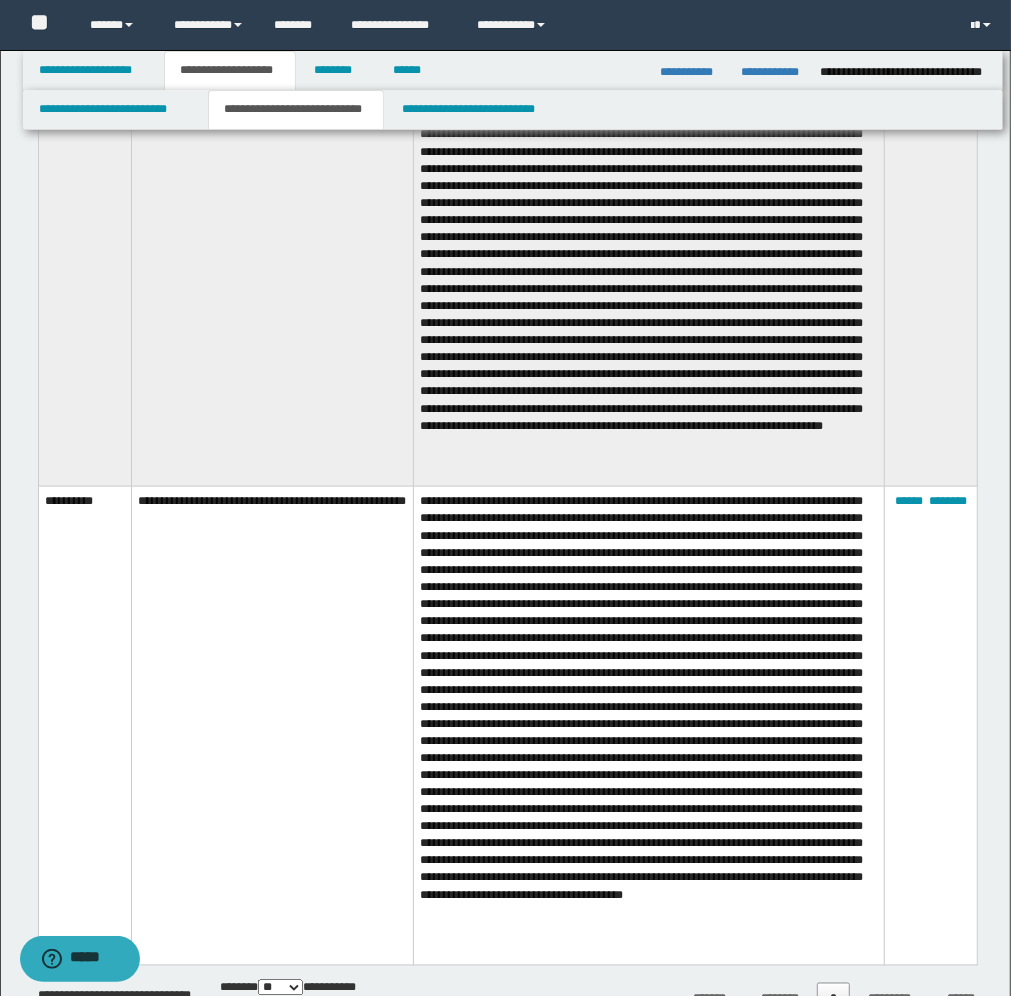 scroll, scrollTop: 1375, scrollLeft: 0, axis: vertical 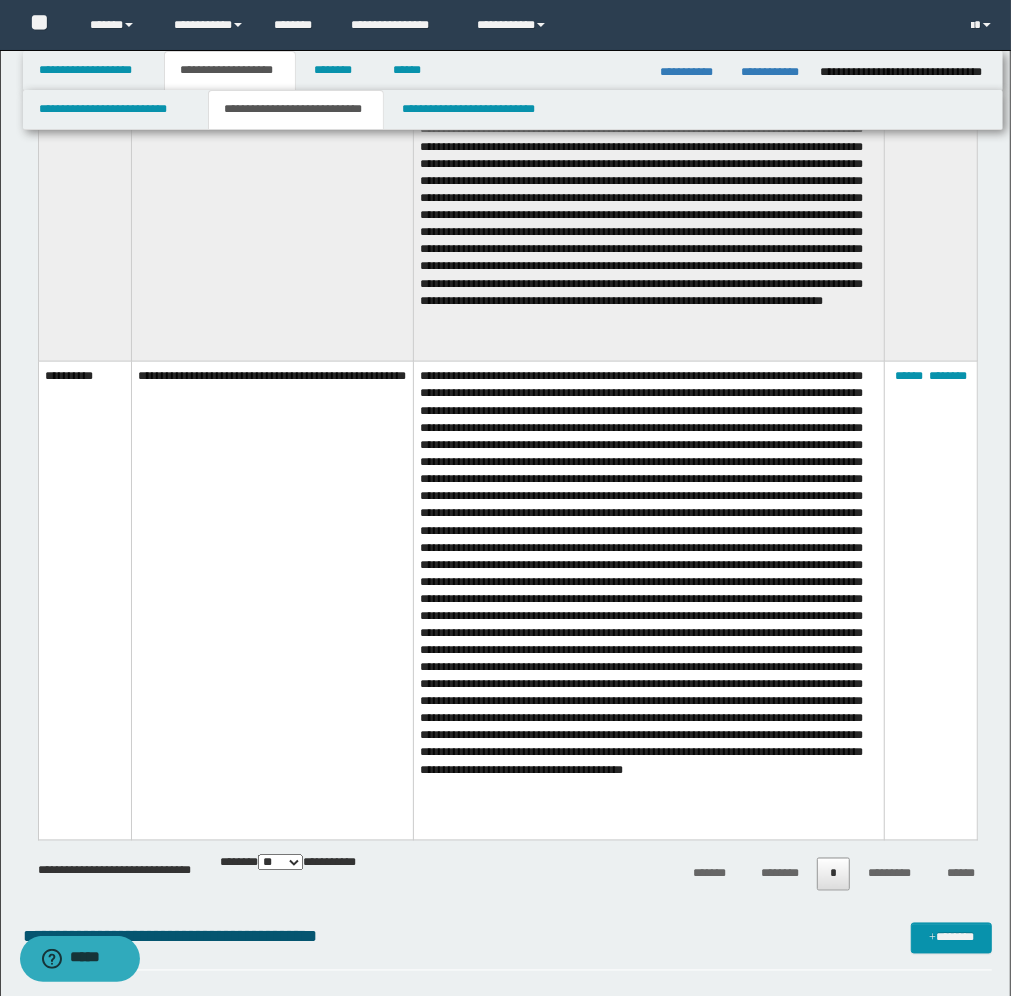 click at bounding box center [648, 601] 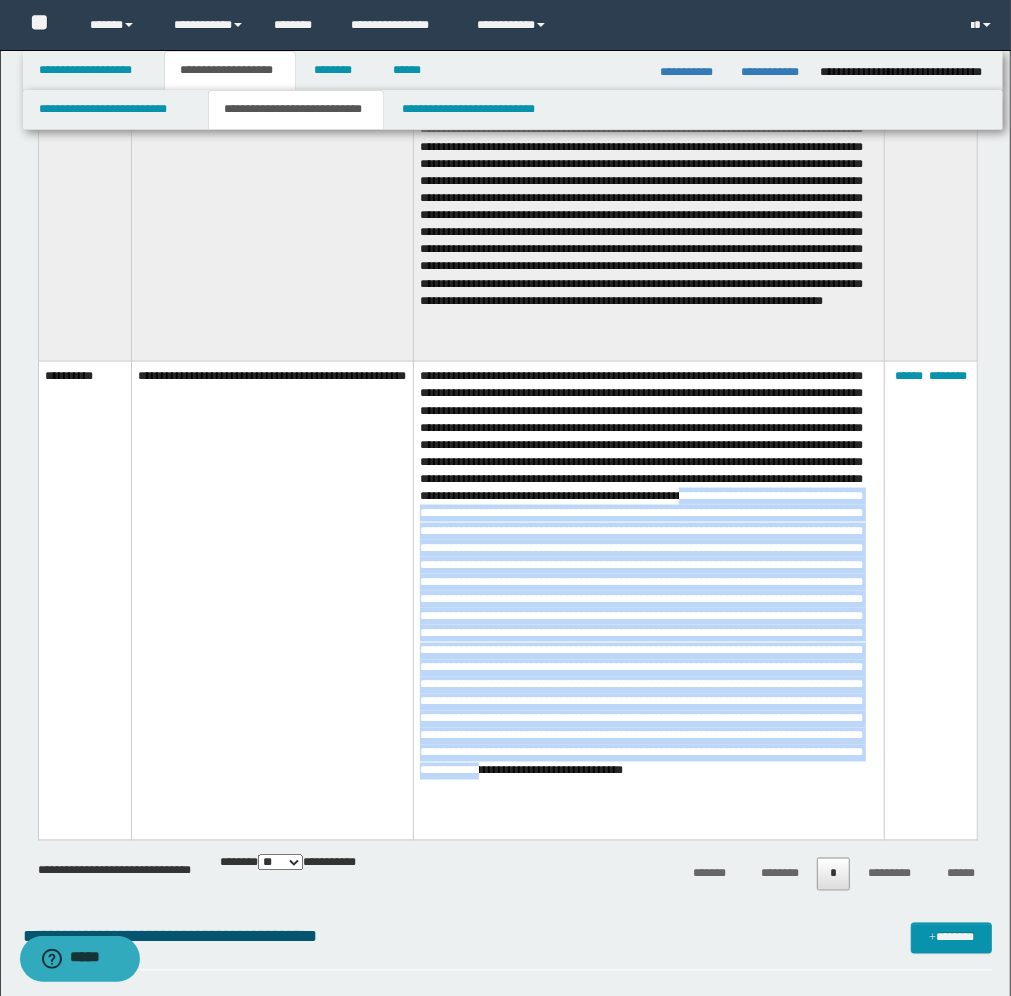 drag, startPoint x: 785, startPoint y: 513, endPoint x: 826, endPoint y: 801, distance: 290.90378 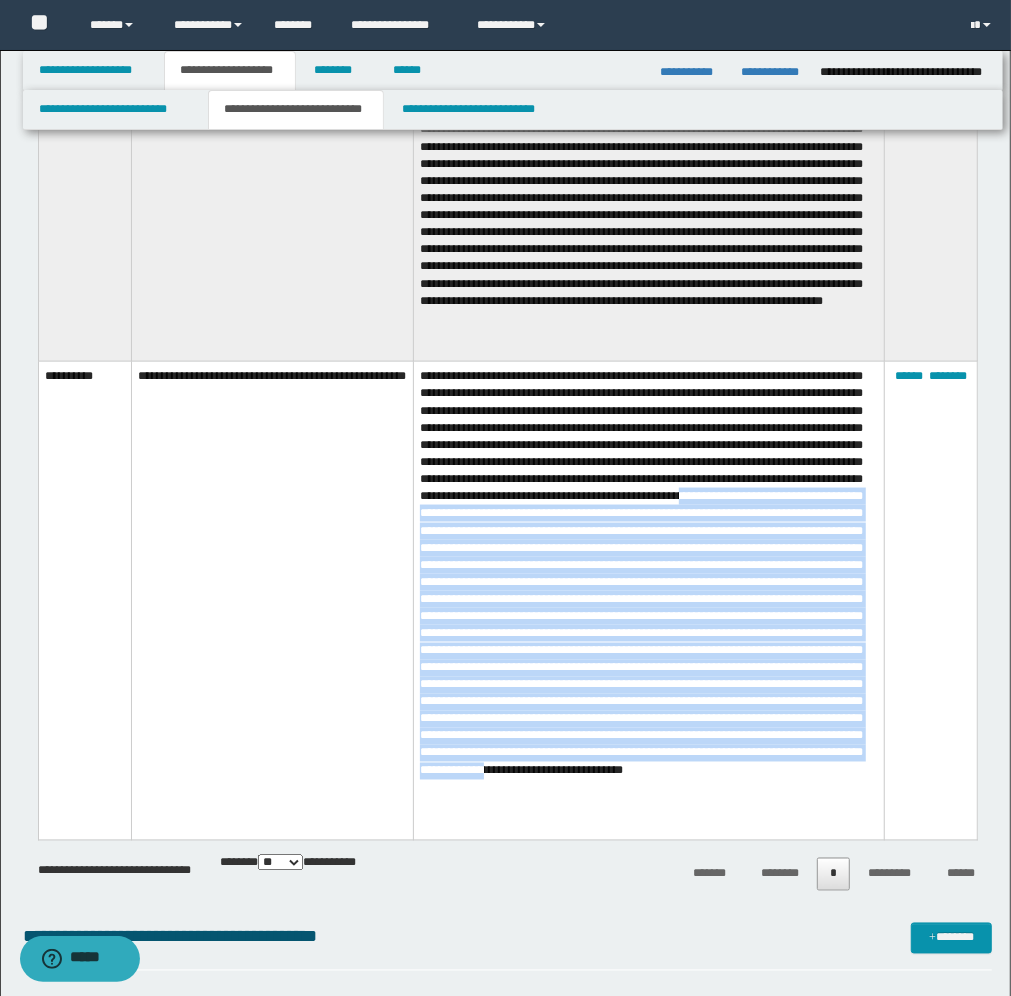 copy on "**********" 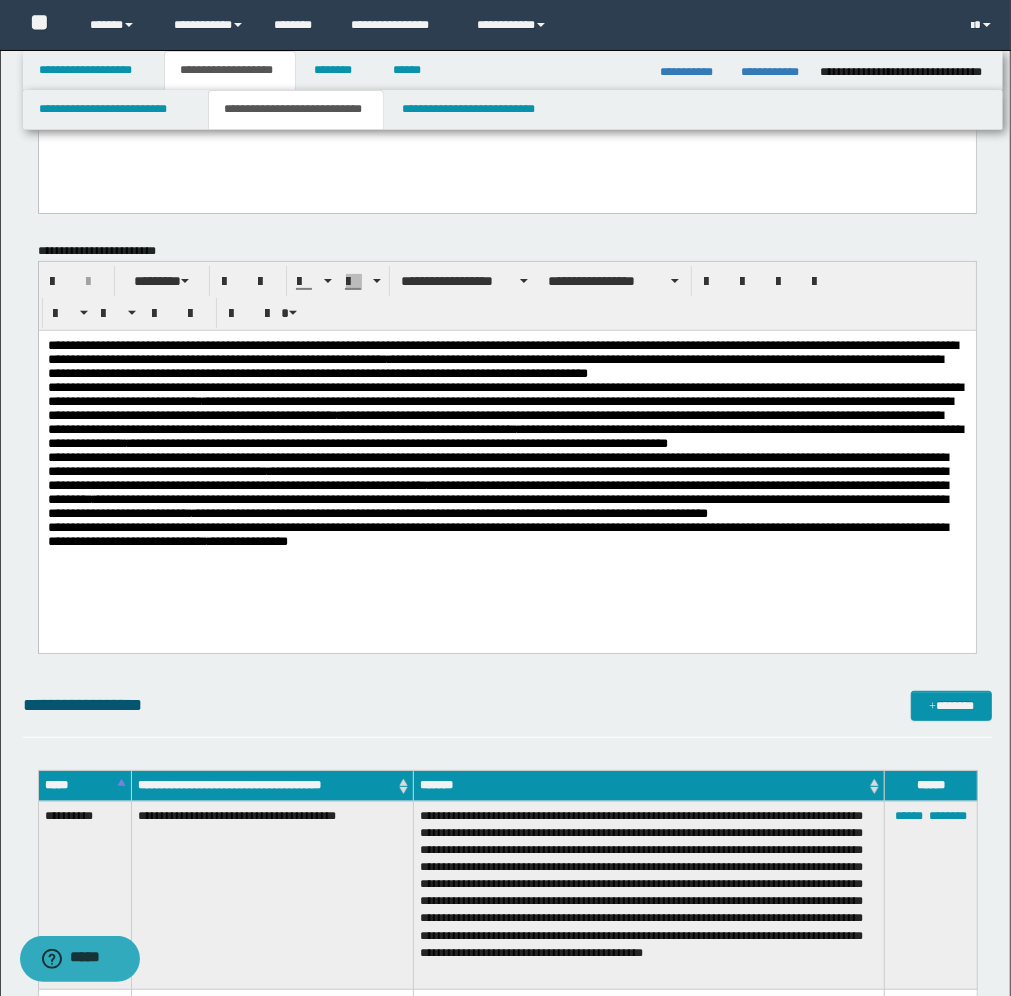scroll, scrollTop: 0, scrollLeft: 0, axis: both 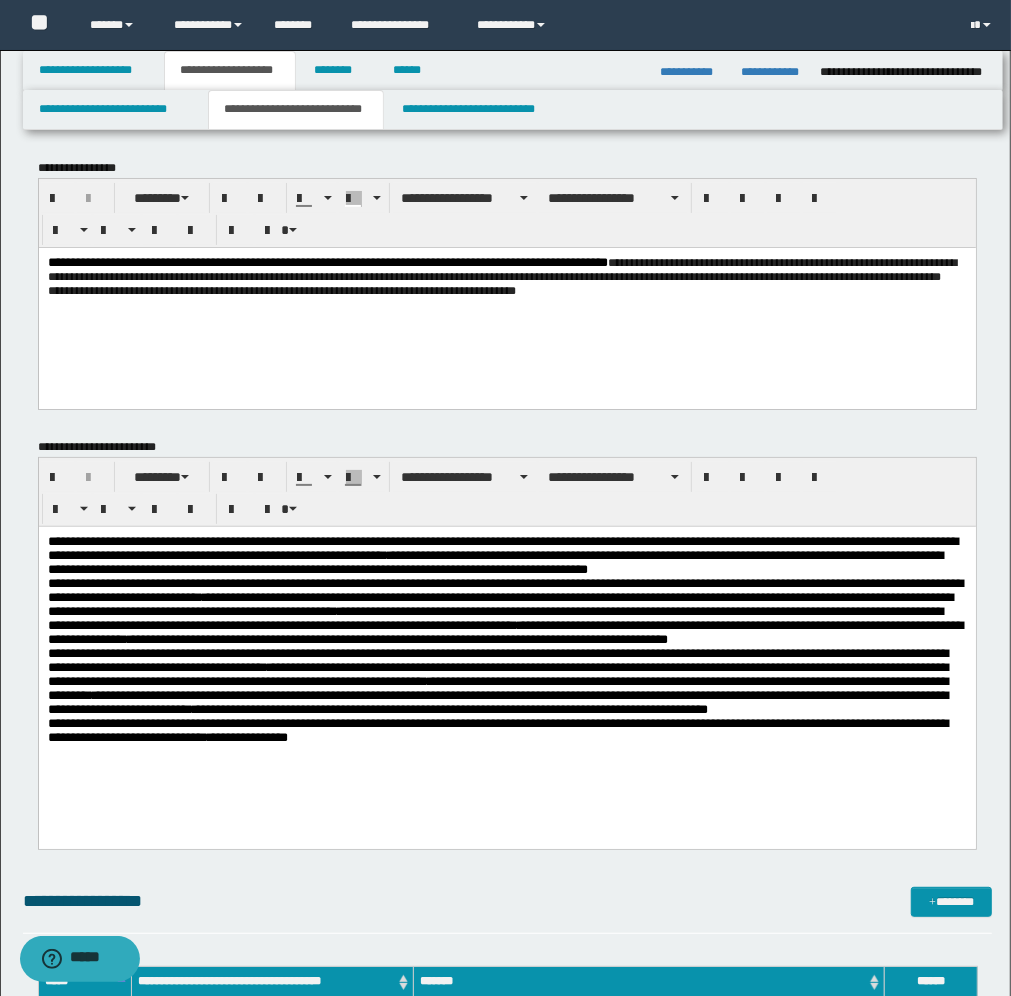click on "**********" at bounding box center [506, 302] 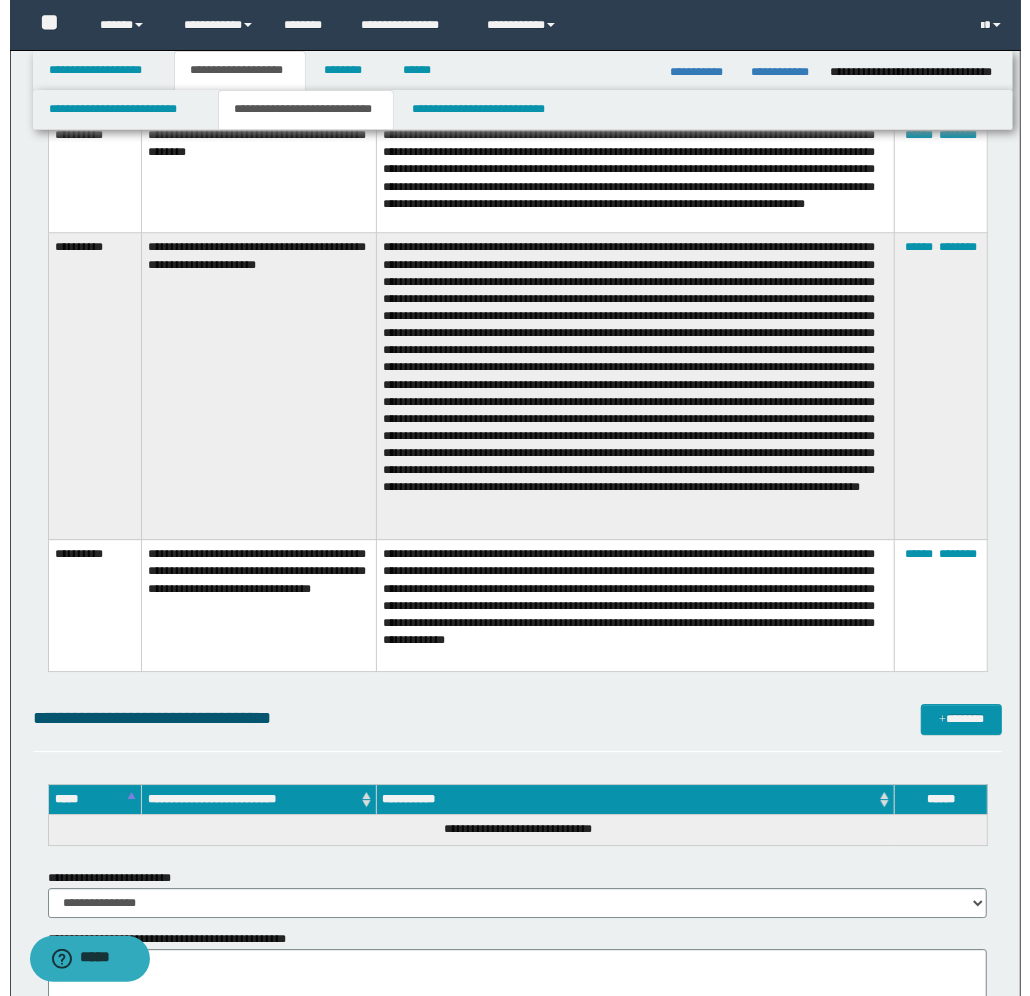 scroll, scrollTop: 3000, scrollLeft: 0, axis: vertical 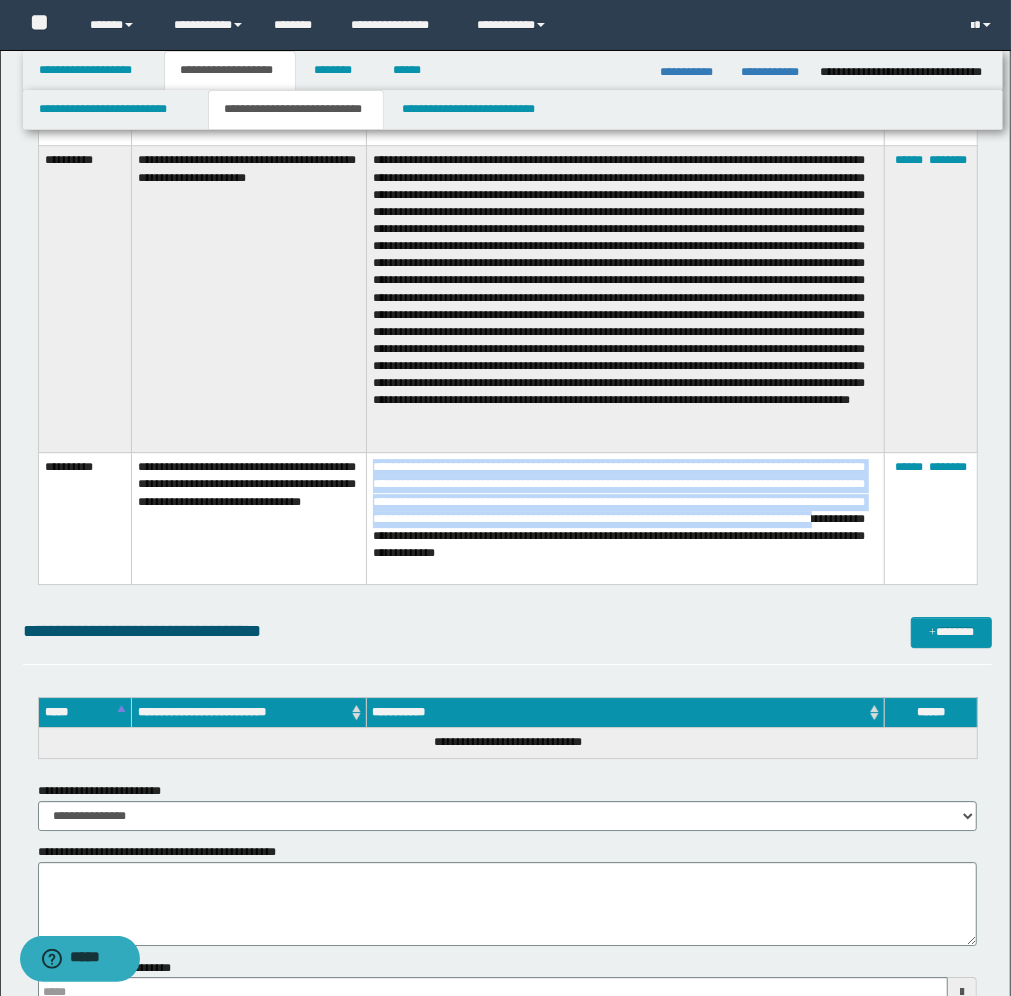 drag, startPoint x: 373, startPoint y: 468, endPoint x: 426, endPoint y: 541, distance: 90.21086 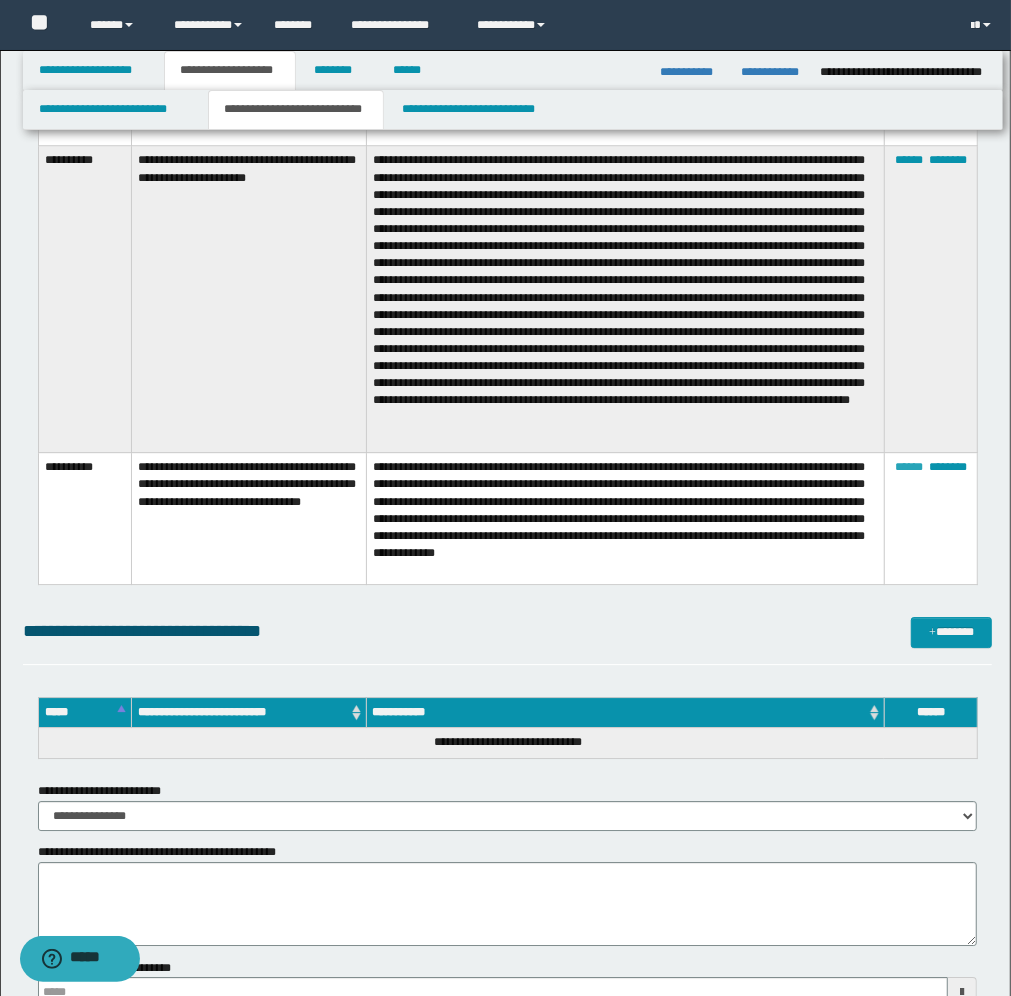 click on "******" at bounding box center (909, 467) 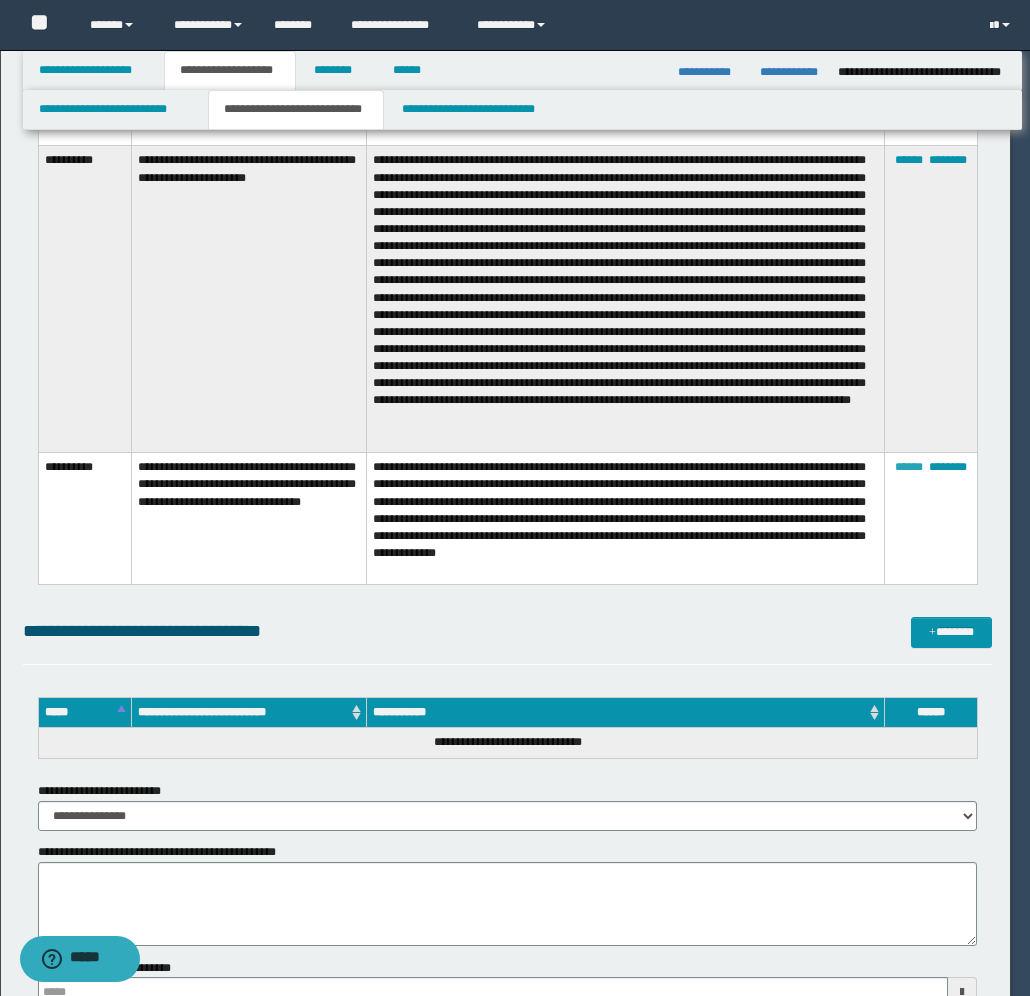 scroll, scrollTop: 36, scrollLeft: 0, axis: vertical 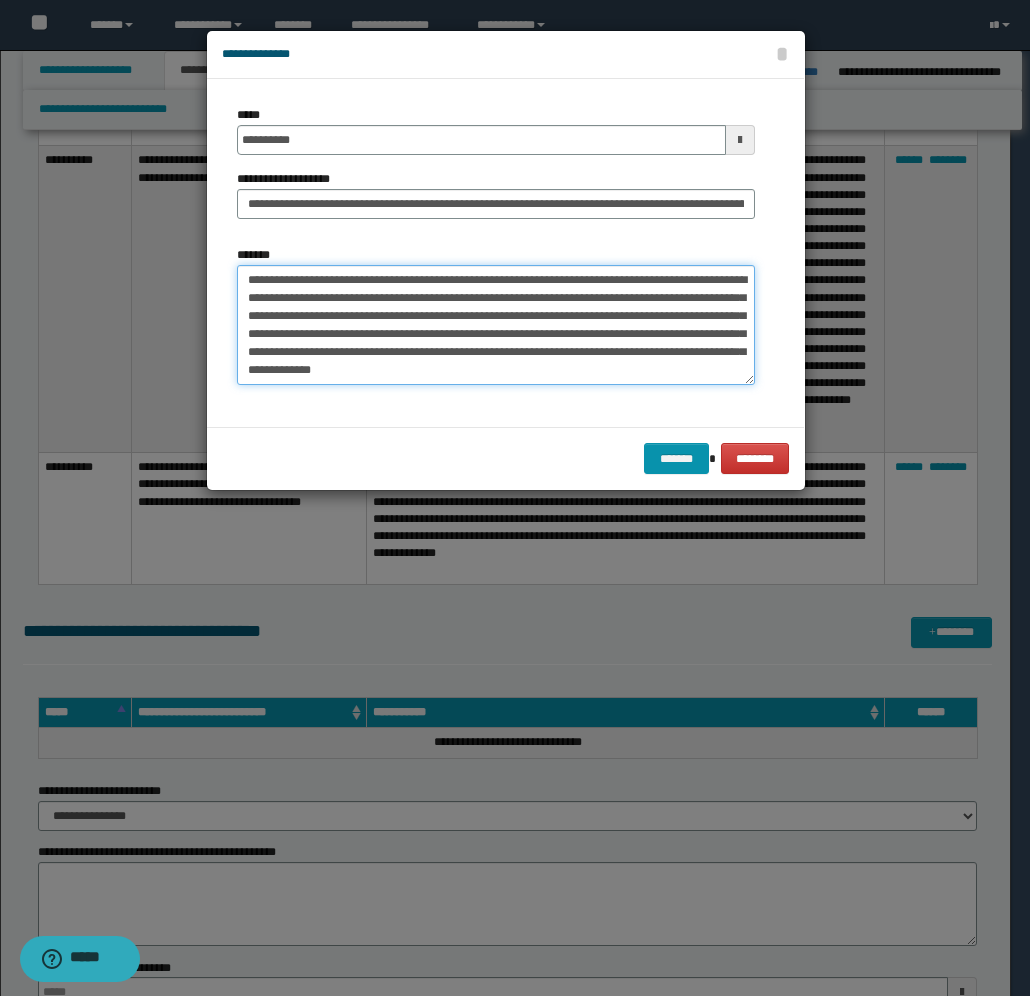click on "**********" at bounding box center (496, 325) 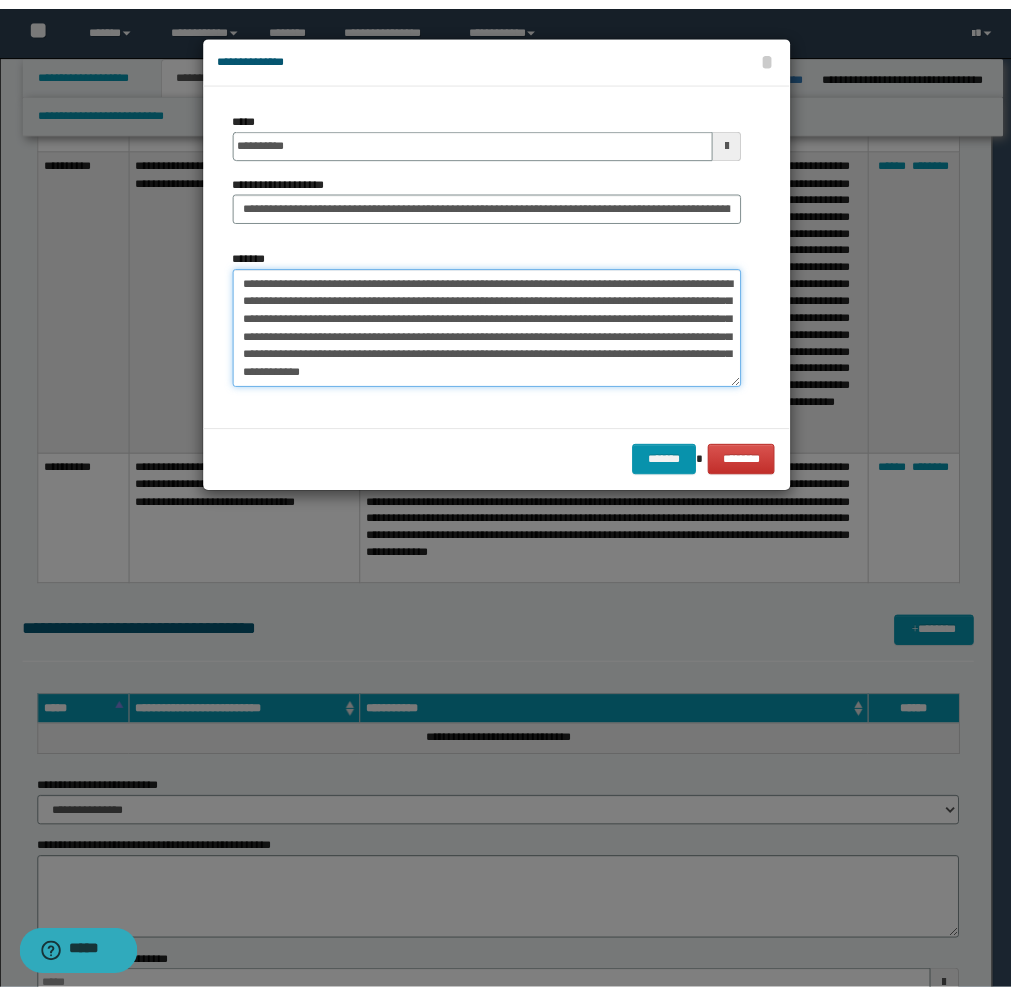 scroll, scrollTop: 0, scrollLeft: 0, axis: both 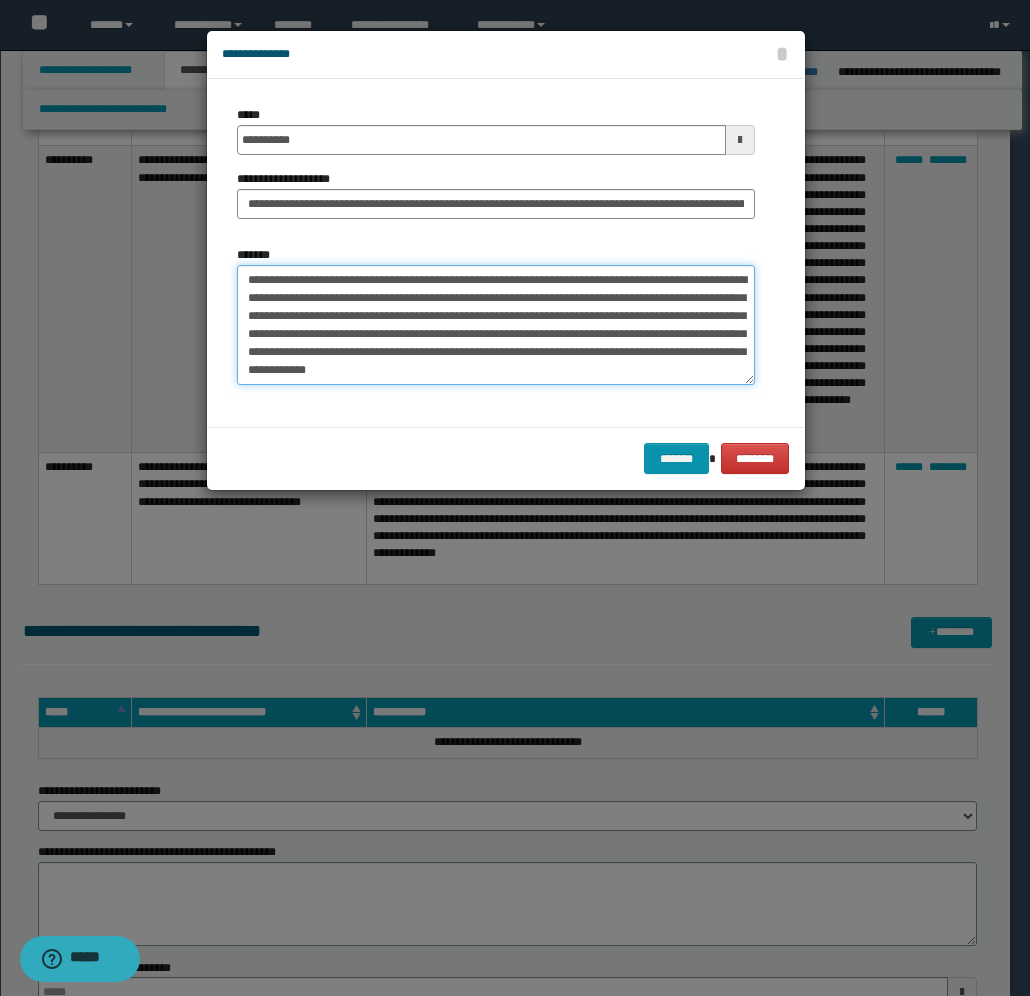 drag, startPoint x: 391, startPoint y: 375, endPoint x: 232, endPoint y: 266, distance: 192.77448 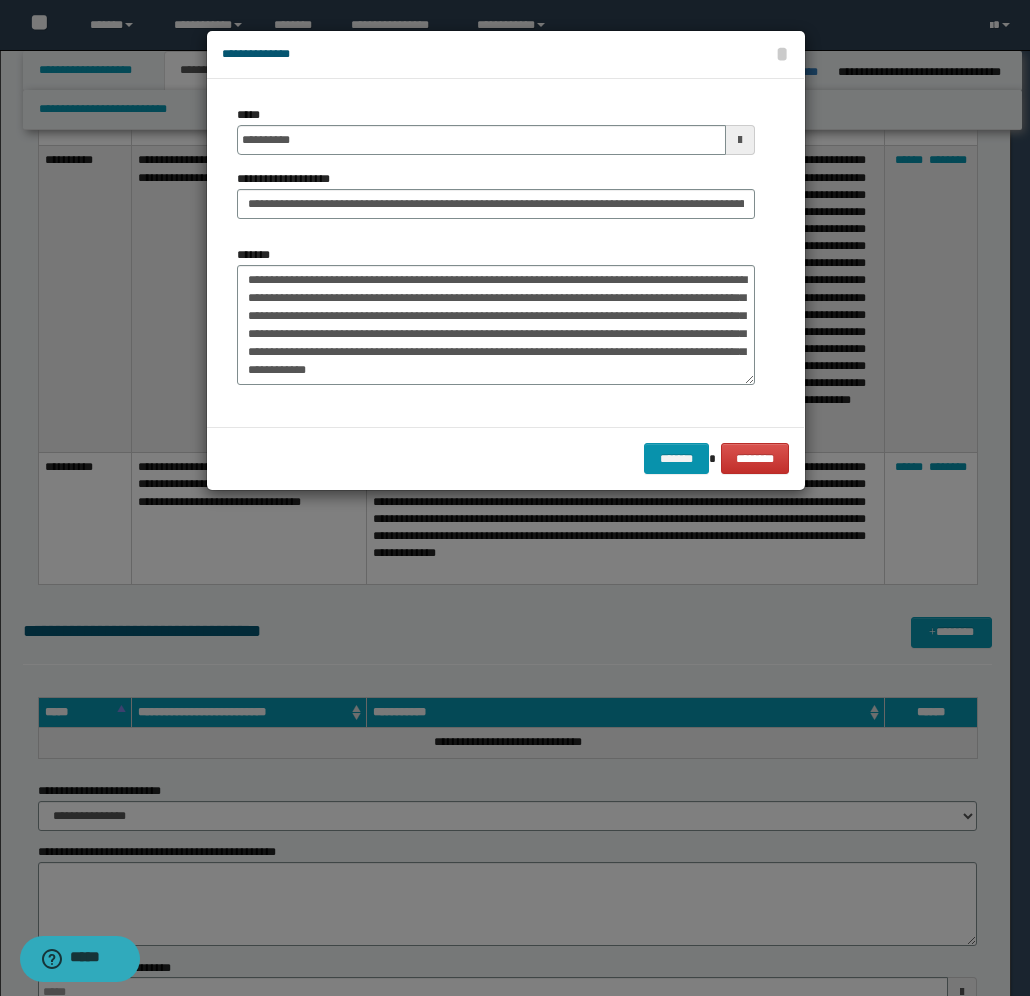 click on "**********" at bounding box center [496, 323] 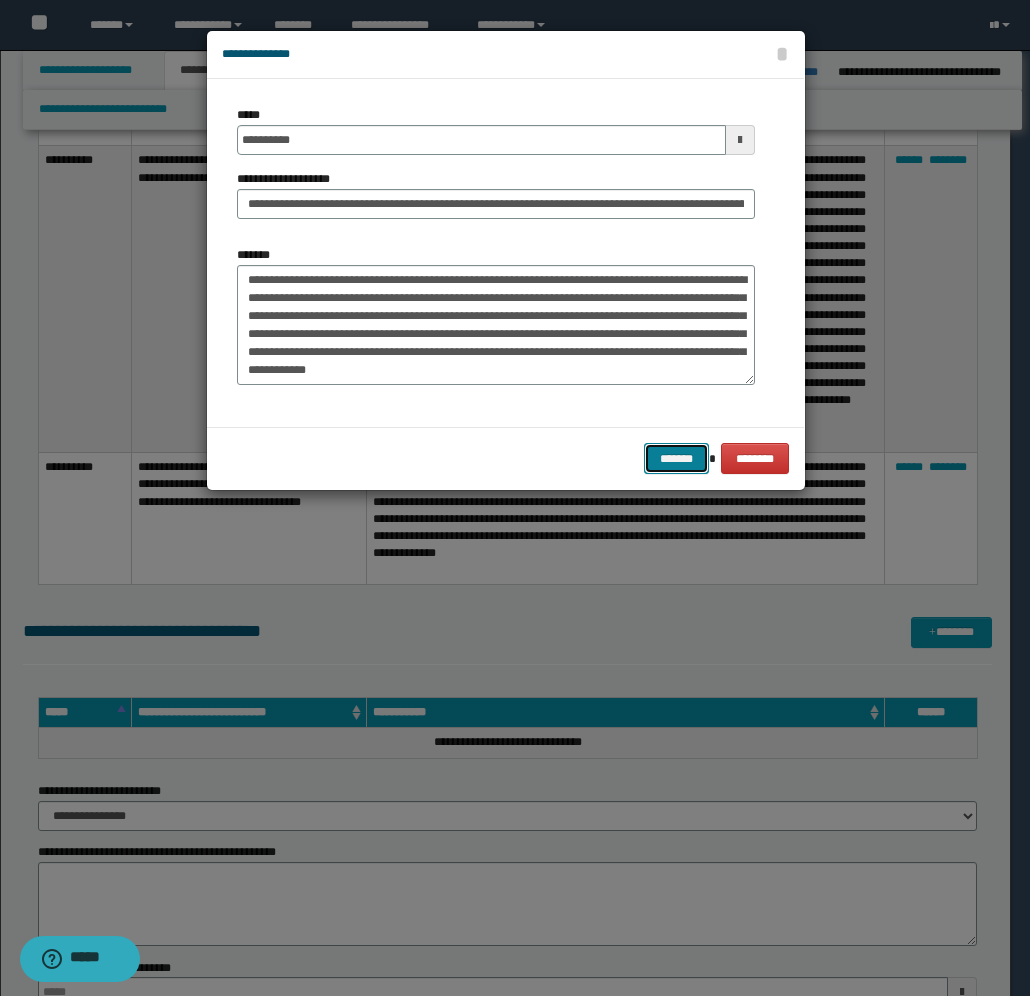 click on "*******" at bounding box center (676, 458) 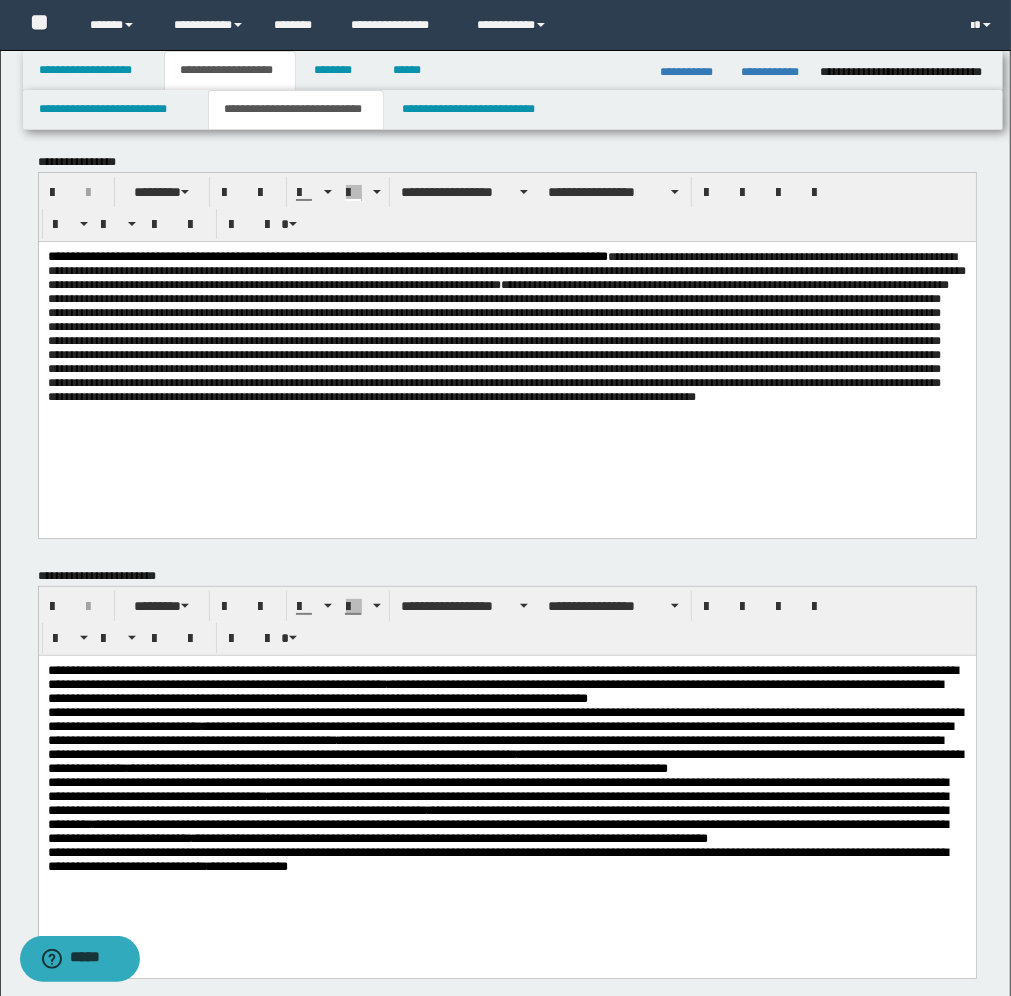 scroll, scrollTop: 0, scrollLeft: 0, axis: both 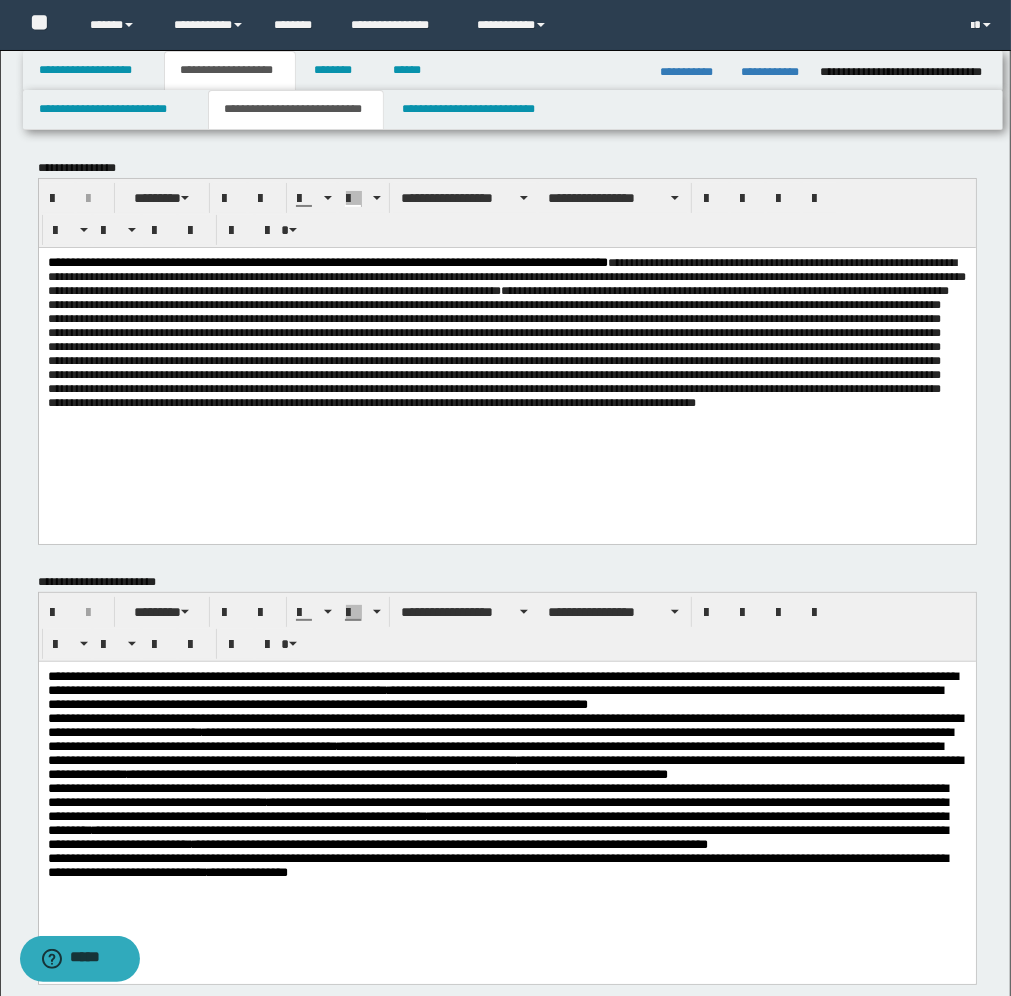 click on "**********" at bounding box center (506, 345) 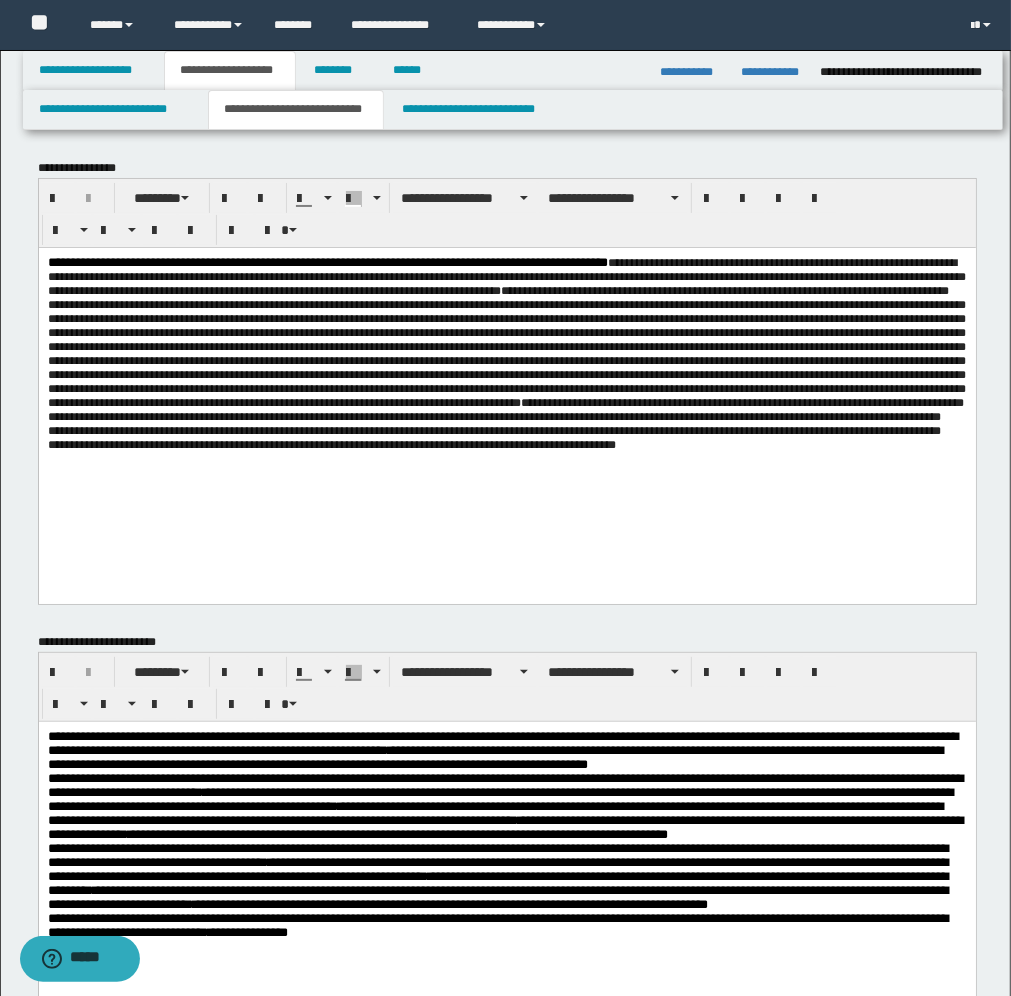 click on "**********" at bounding box center [506, 367] 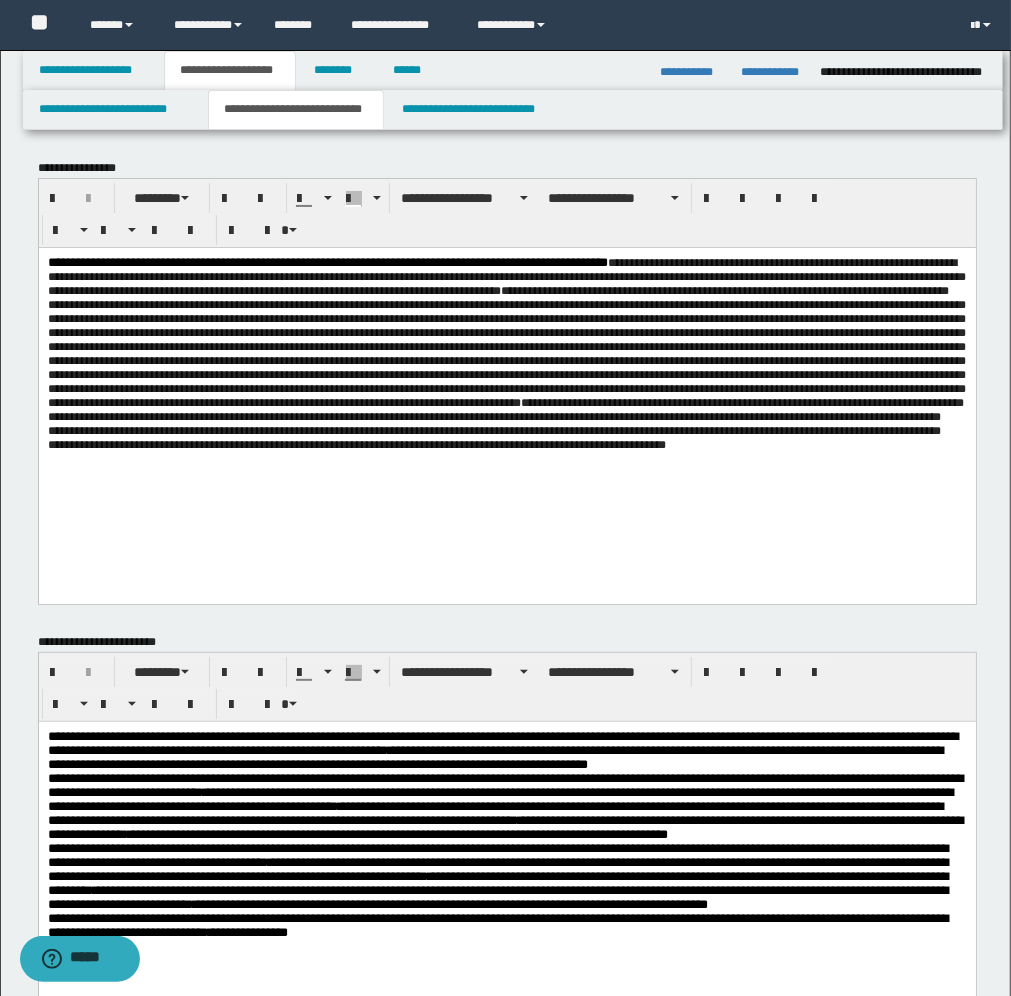 click on "**********" at bounding box center [506, 375] 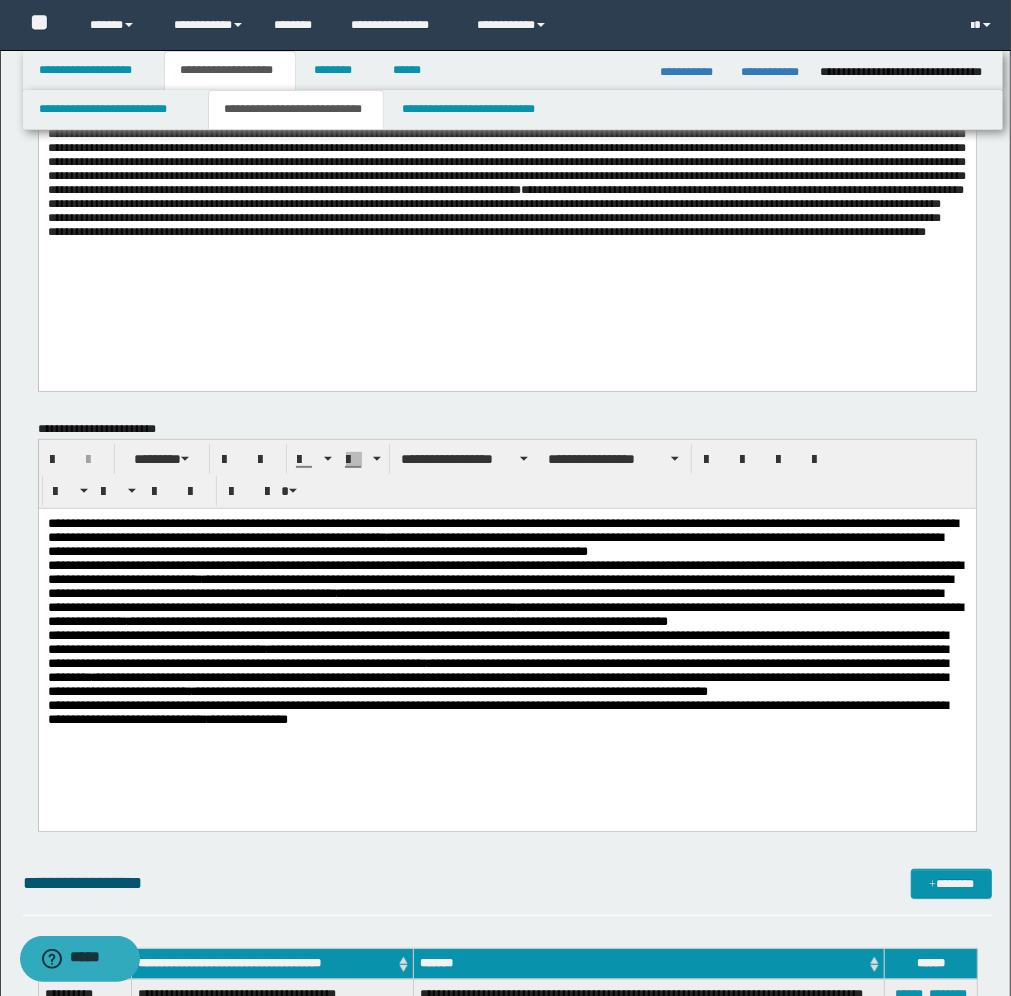 scroll, scrollTop: 250, scrollLeft: 0, axis: vertical 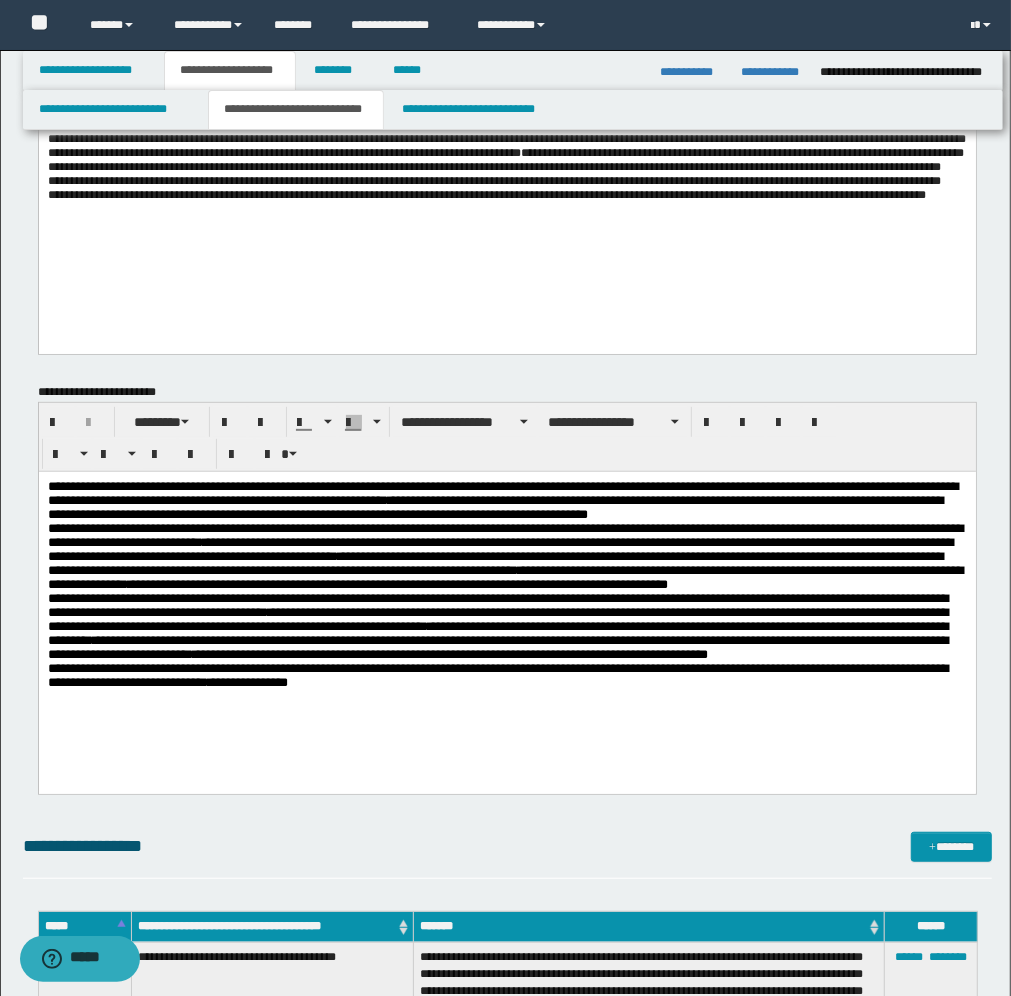 click on "**********" at bounding box center (506, 583) 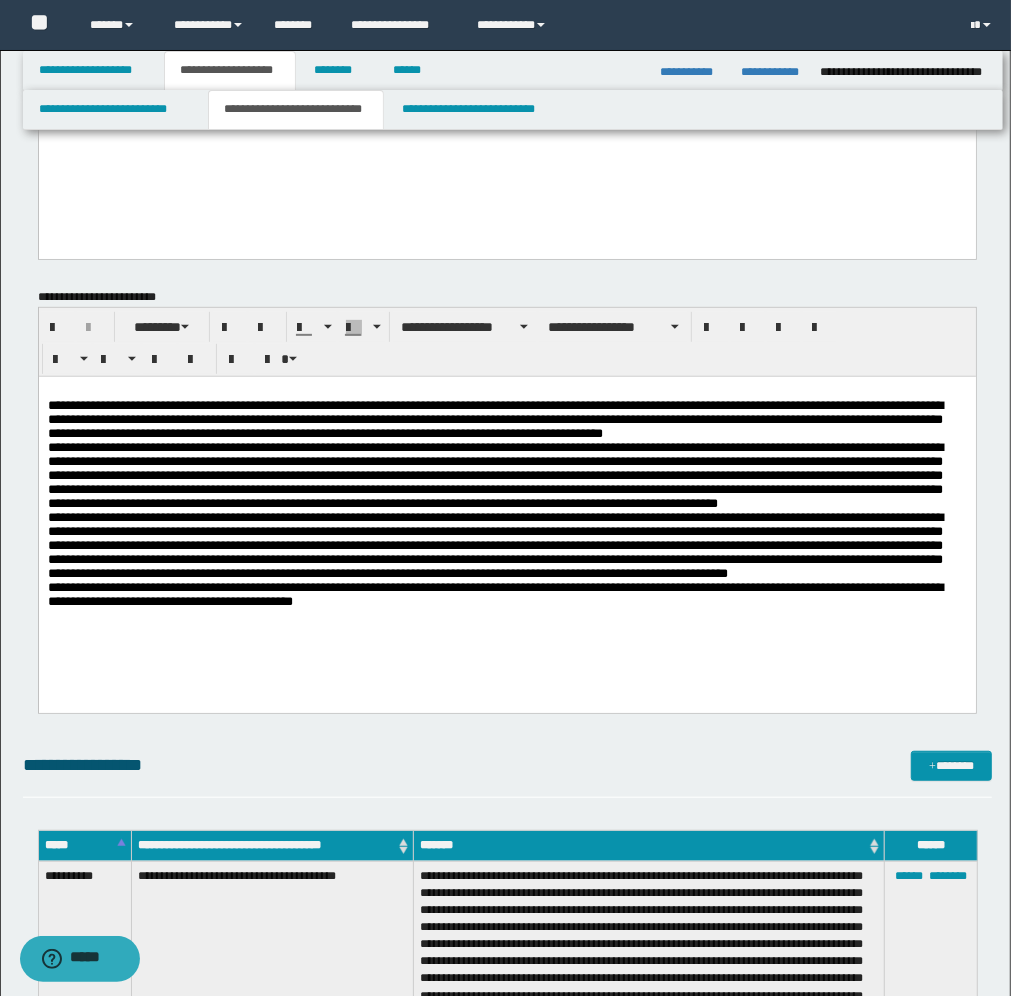 scroll, scrollTop: 375, scrollLeft: 0, axis: vertical 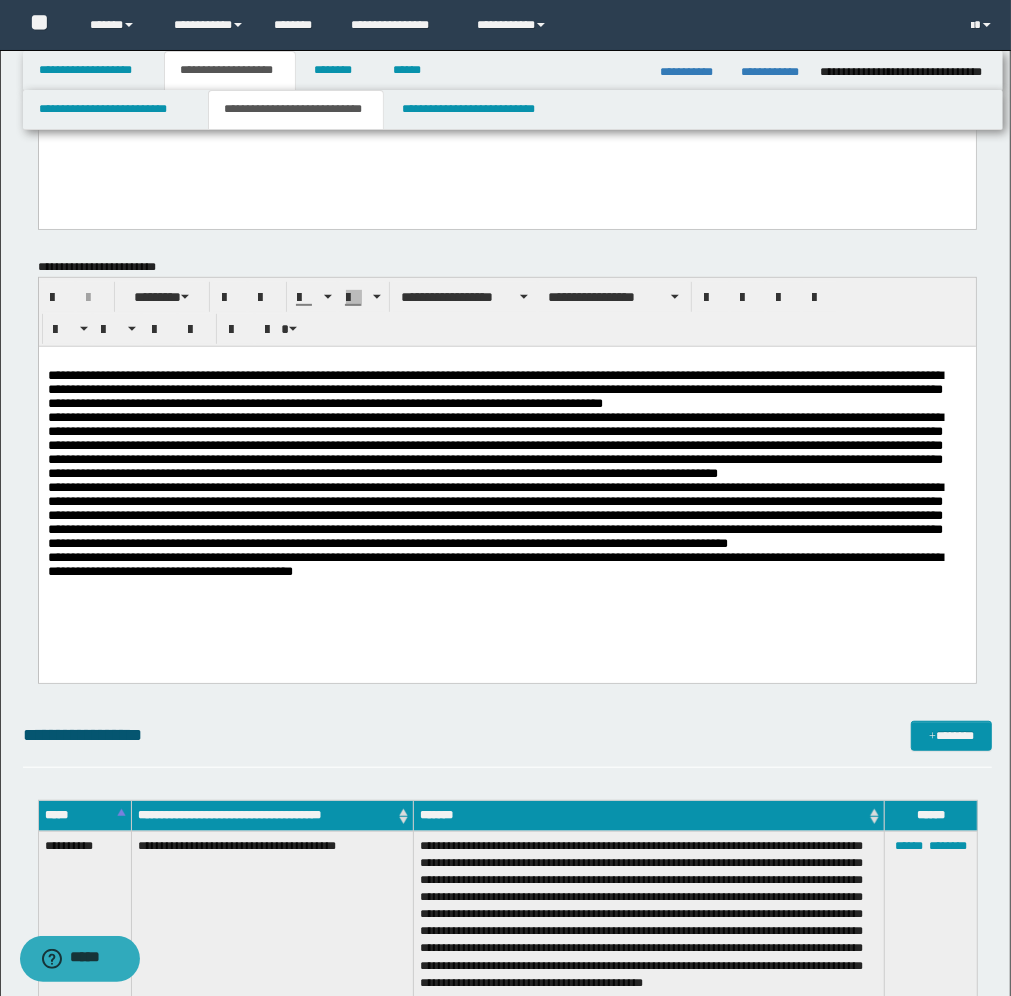 click at bounding box center (506, 362) 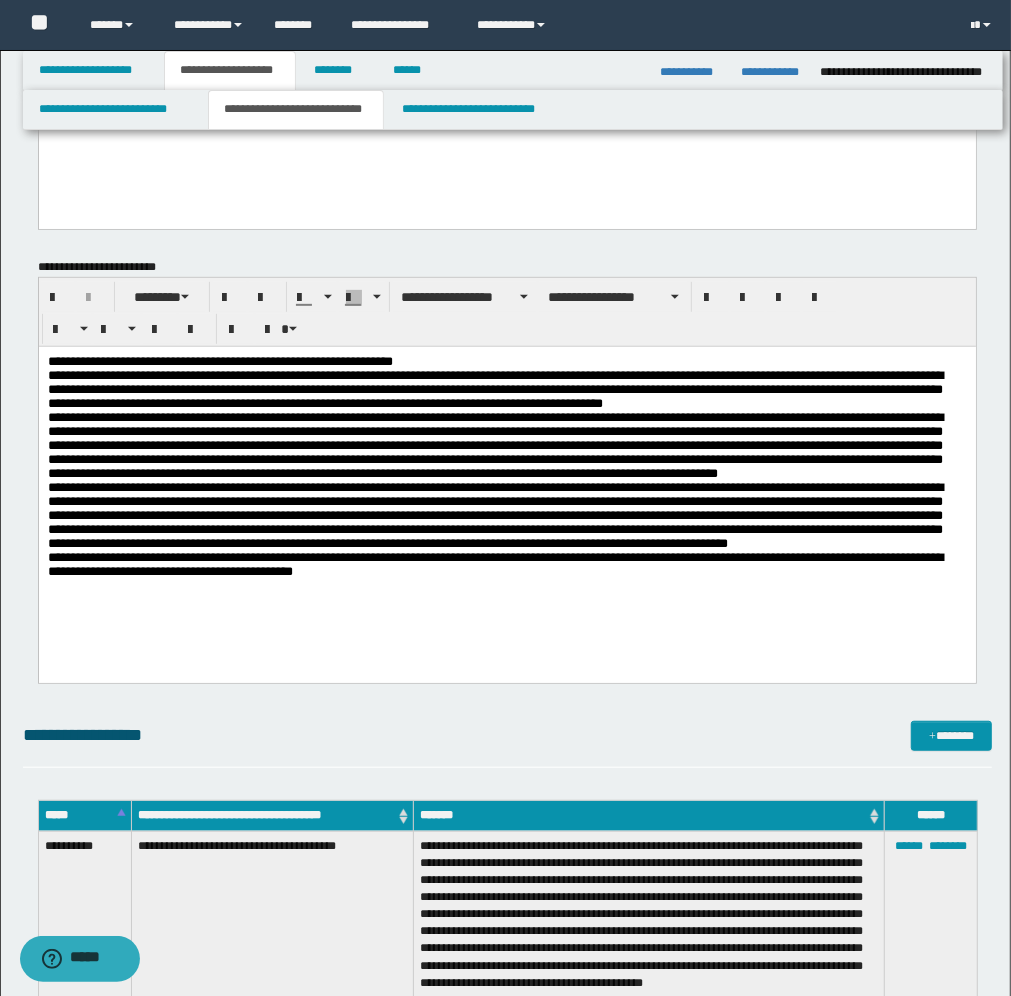 click on "**********" at bounding box center (506, 362) 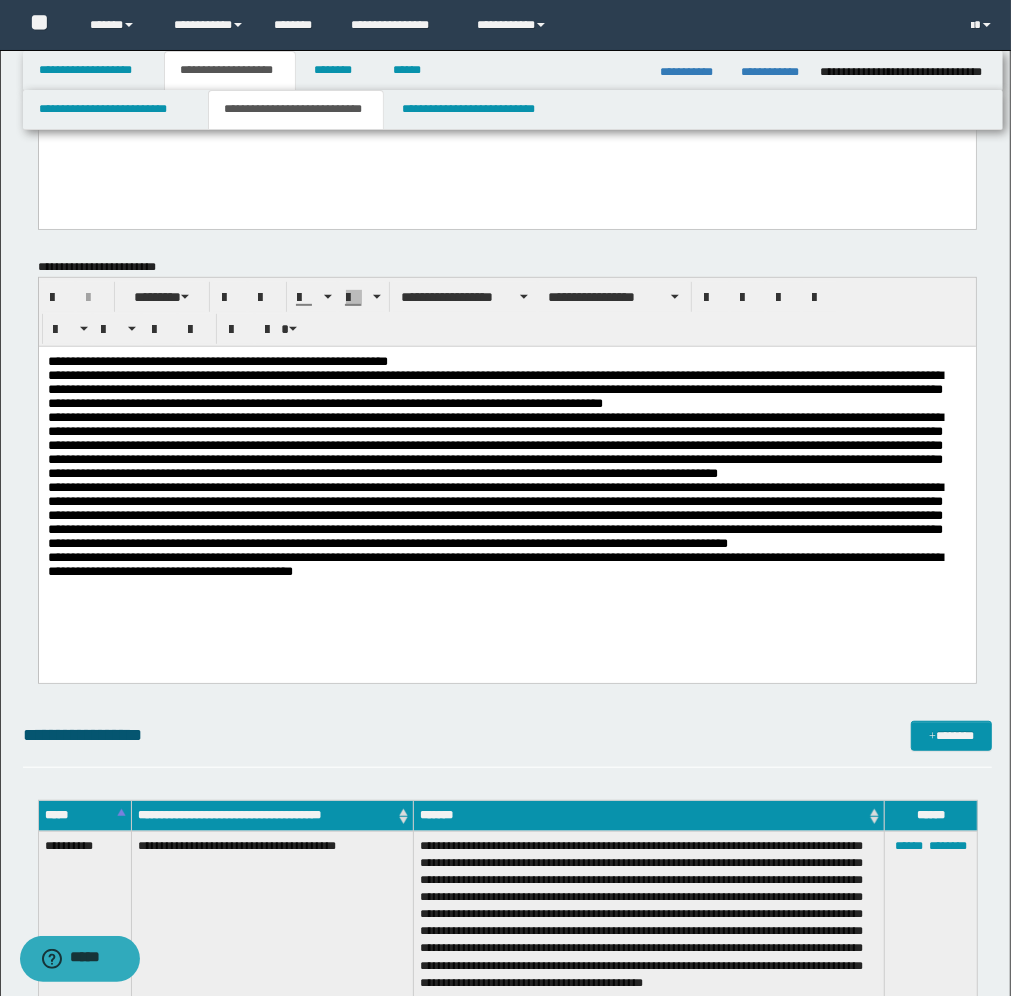 click on "**********" at bounding box center [506, 362] 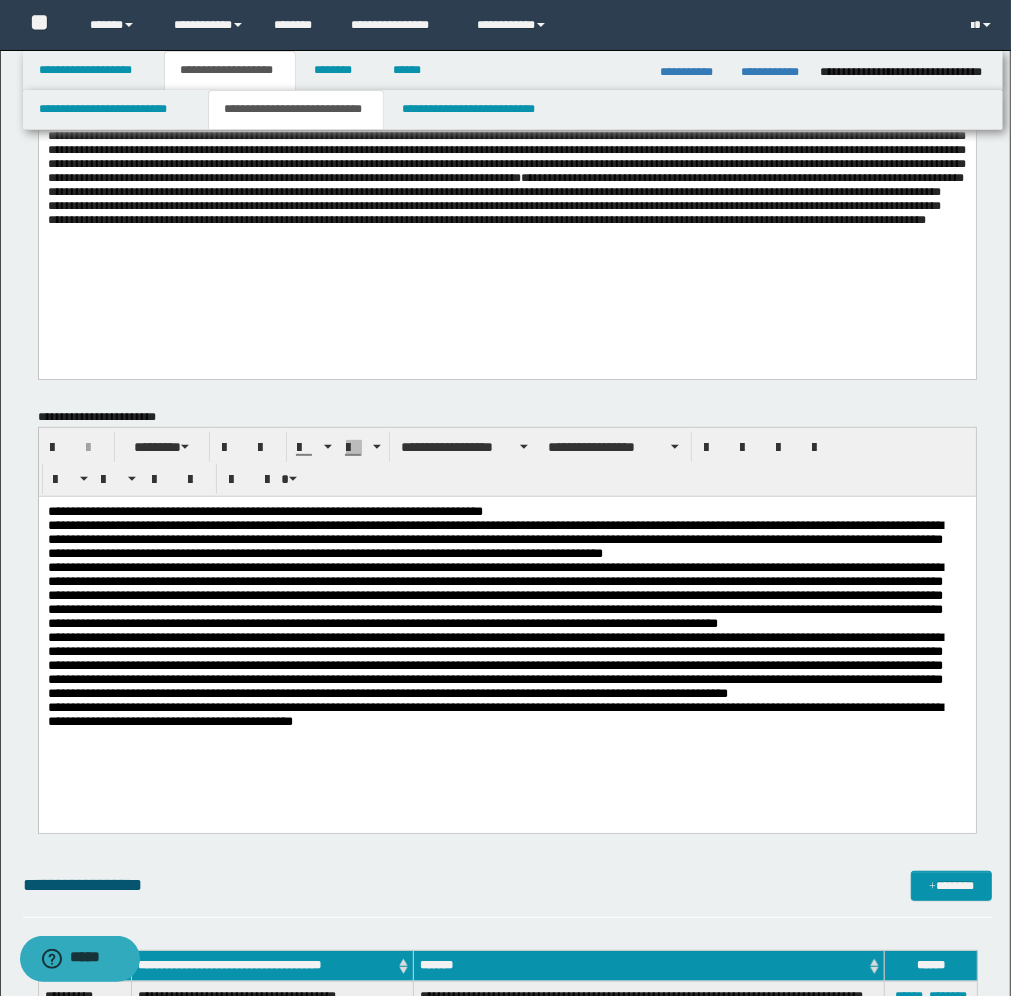 scroll, scrollTop: 250, scrollLeft: 0, axis: vertical 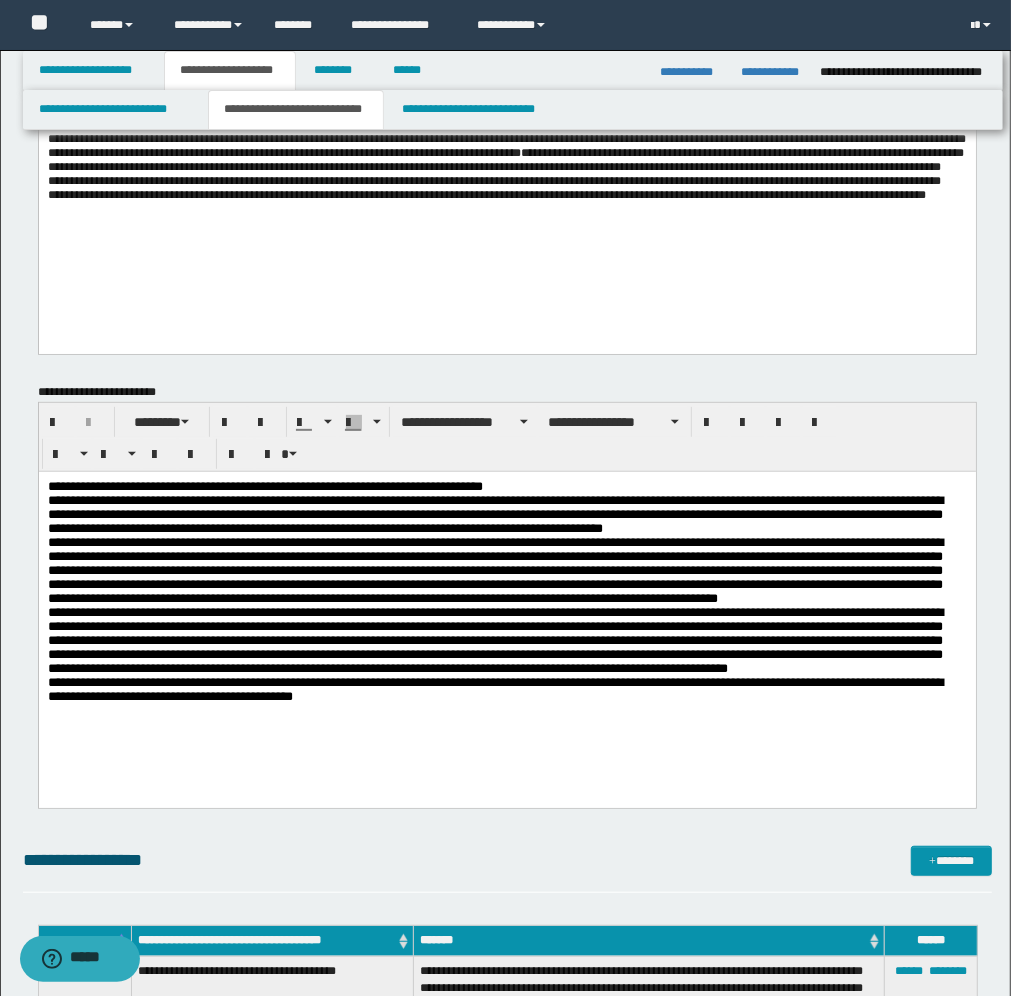 click on "**********" at bounding box center [506, 487] 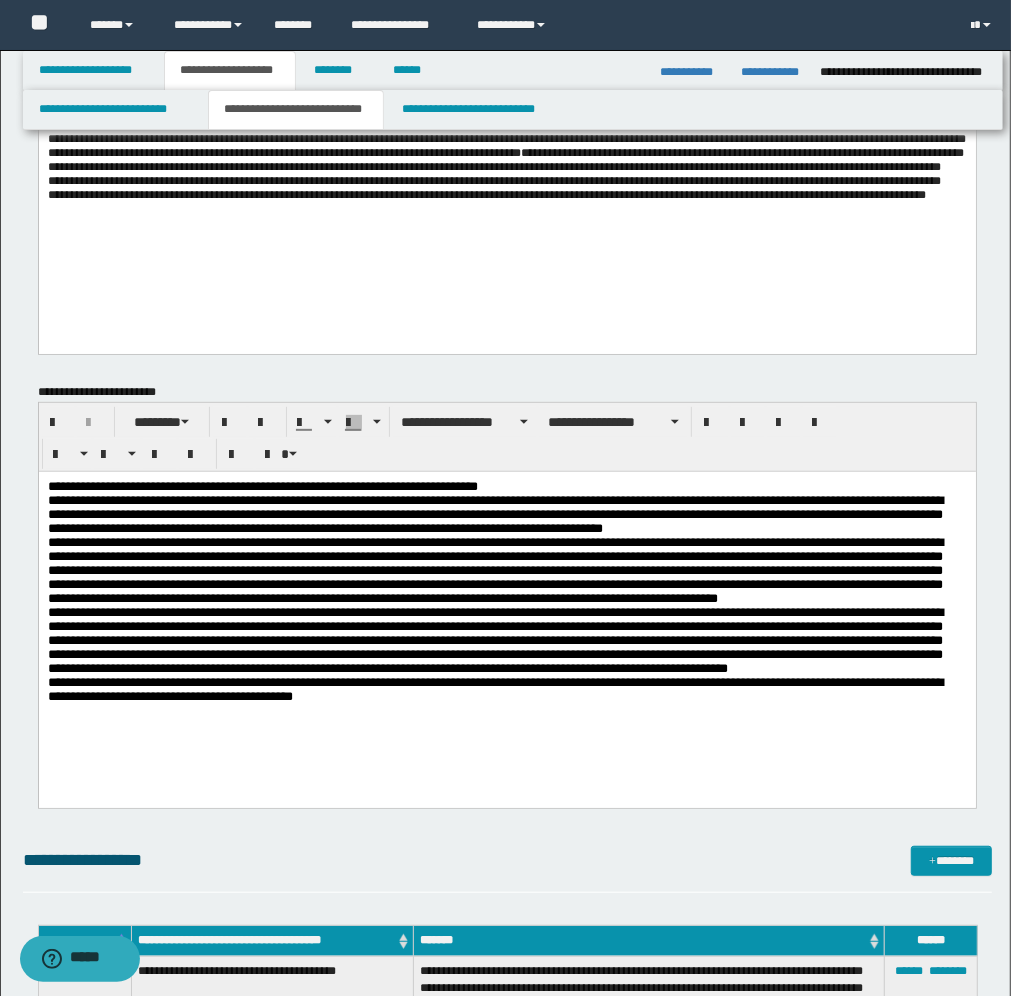click on "**********" at bounding box center [506, 487] 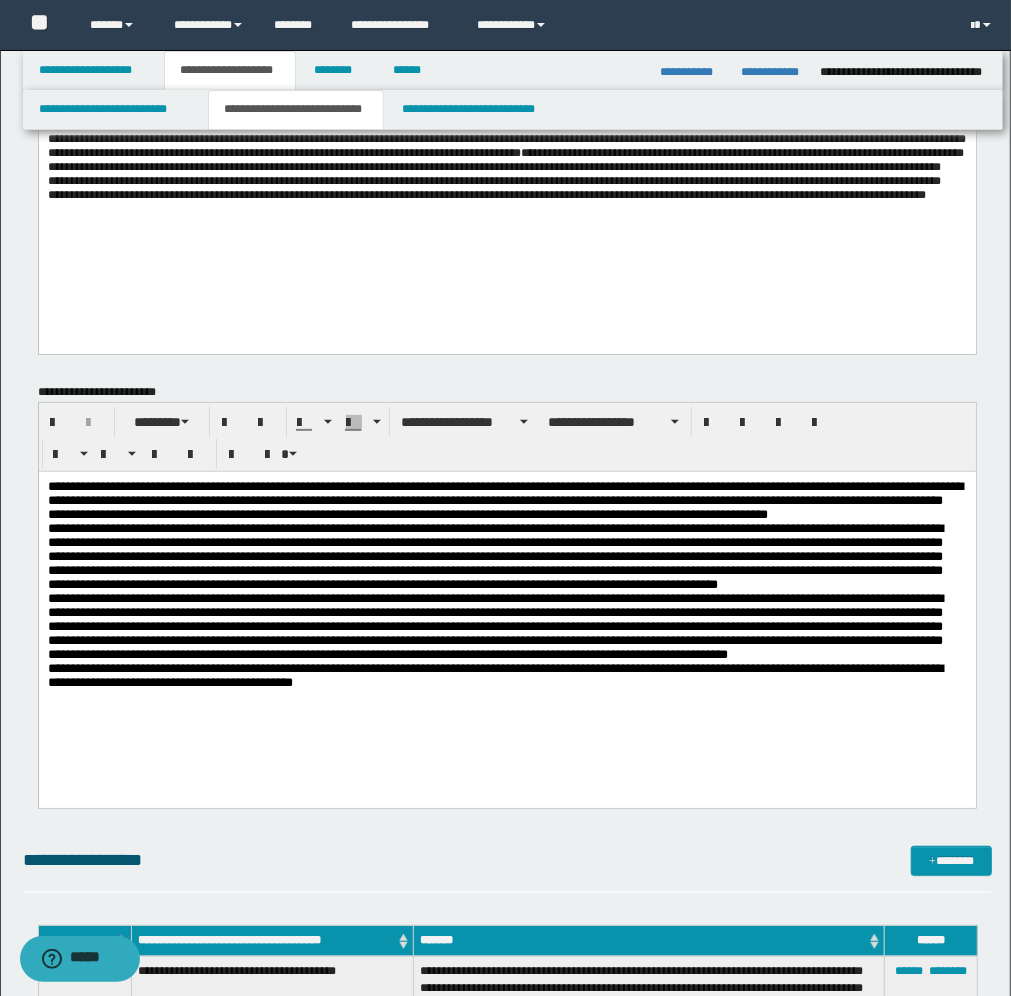 click on "**********" at bounding box center [506, 615] 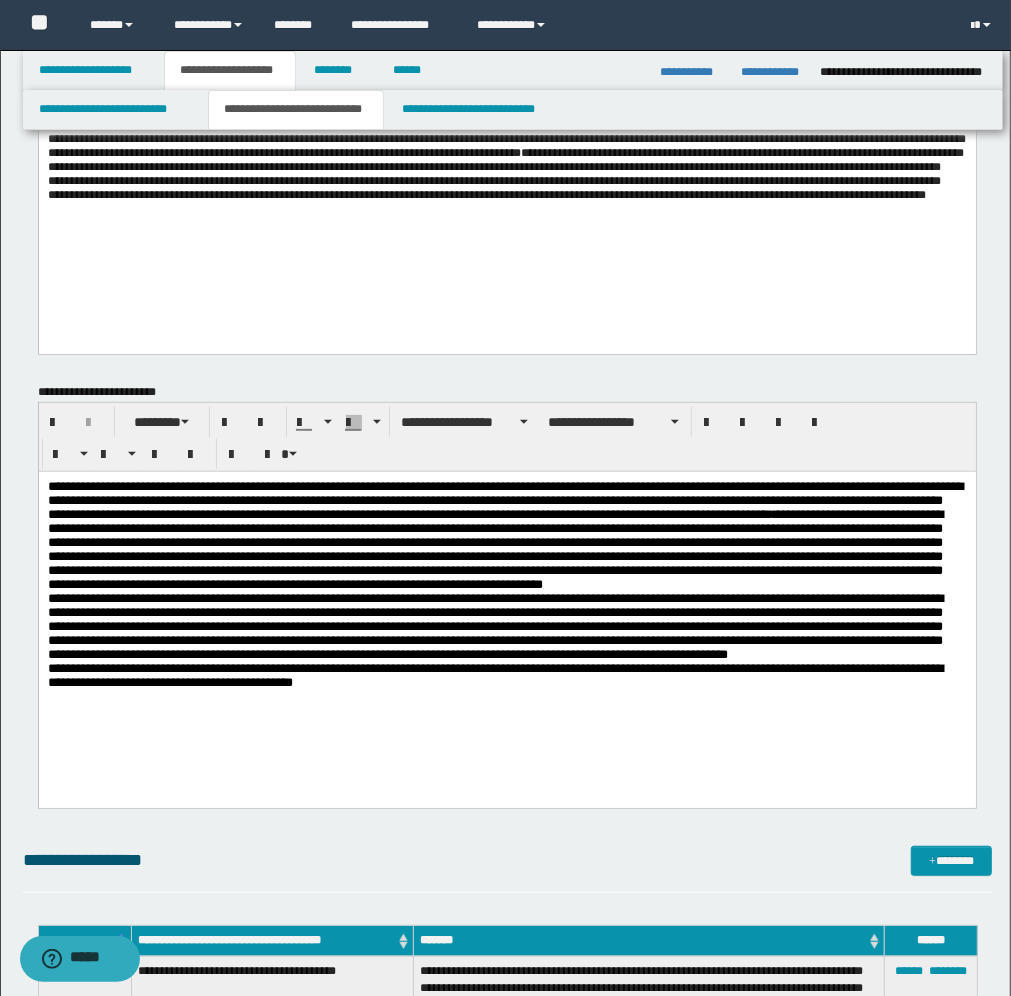 click on "**********" at bounding box center (506, 590) 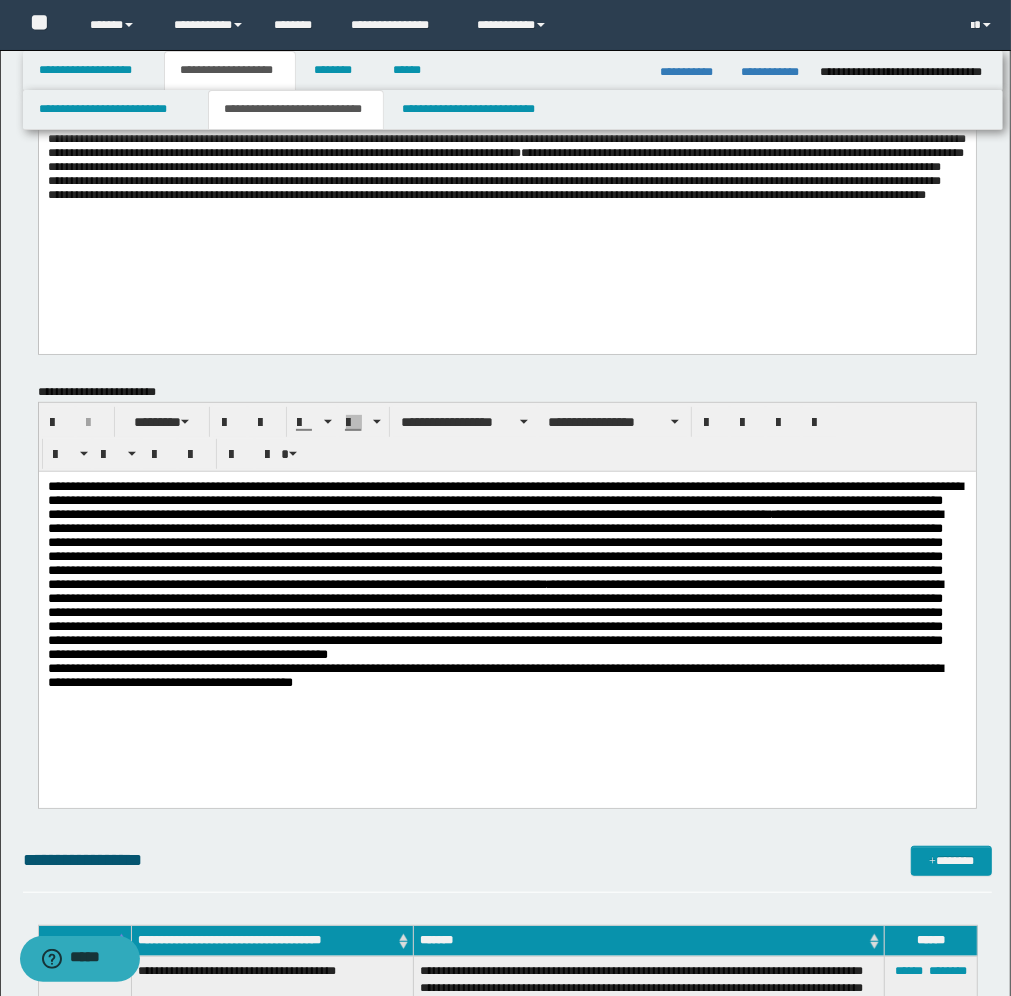 click on "**********" at bounding box center [506, 590] 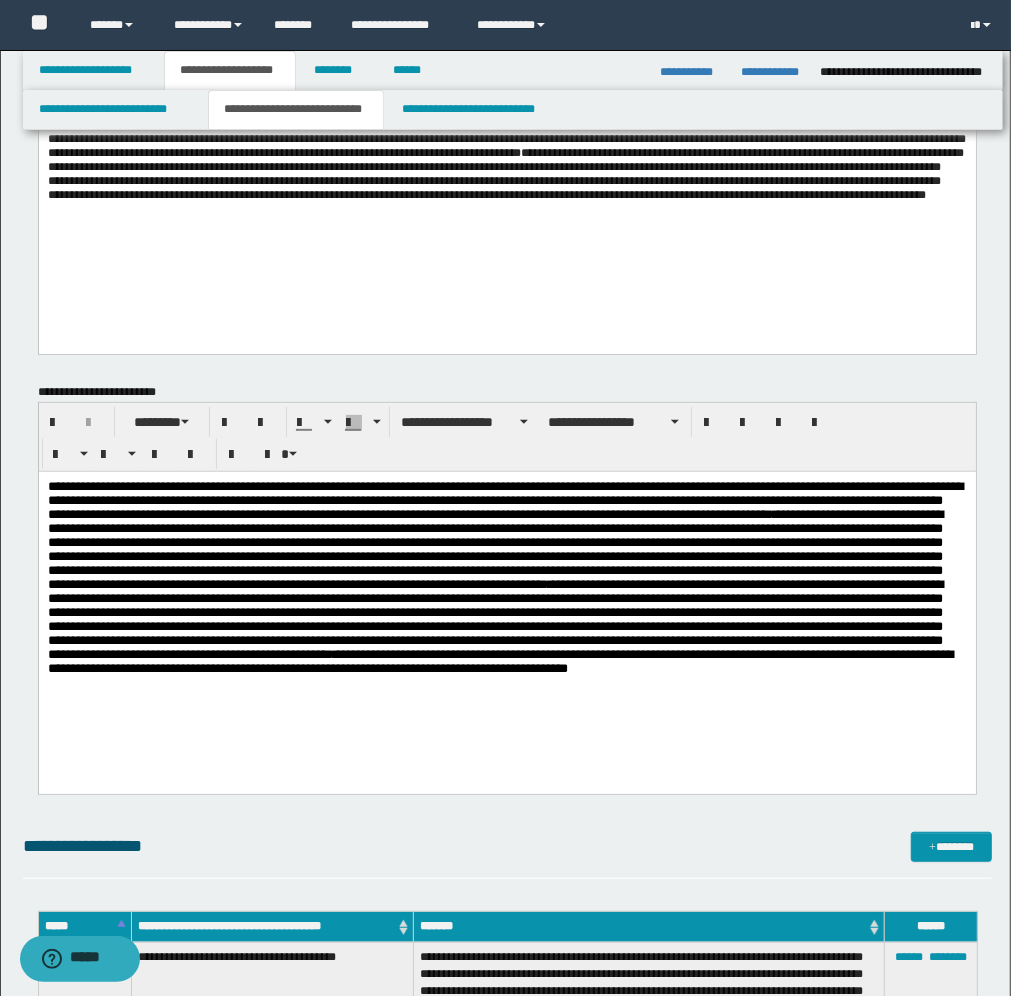 click on "**********" at bounding box center [506, 583] 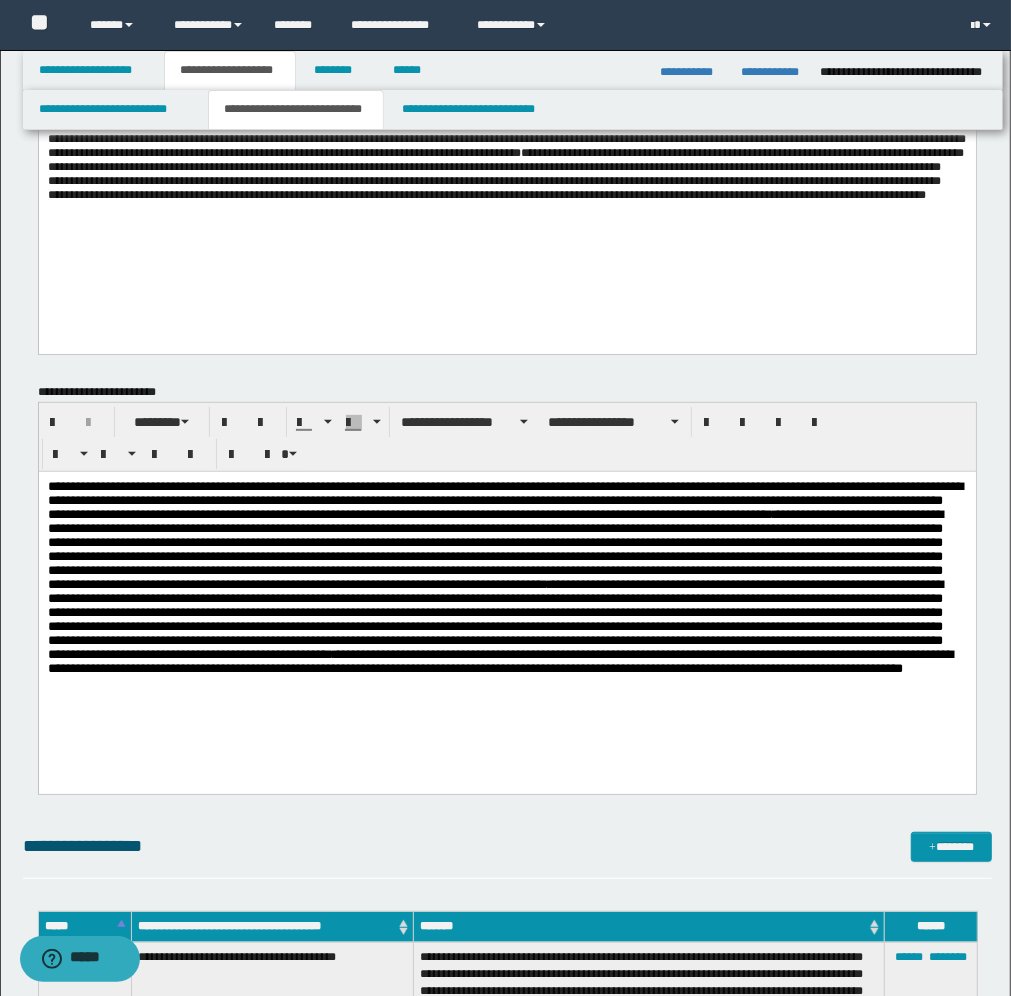 click on "**********" at bounding box center (506, 583) 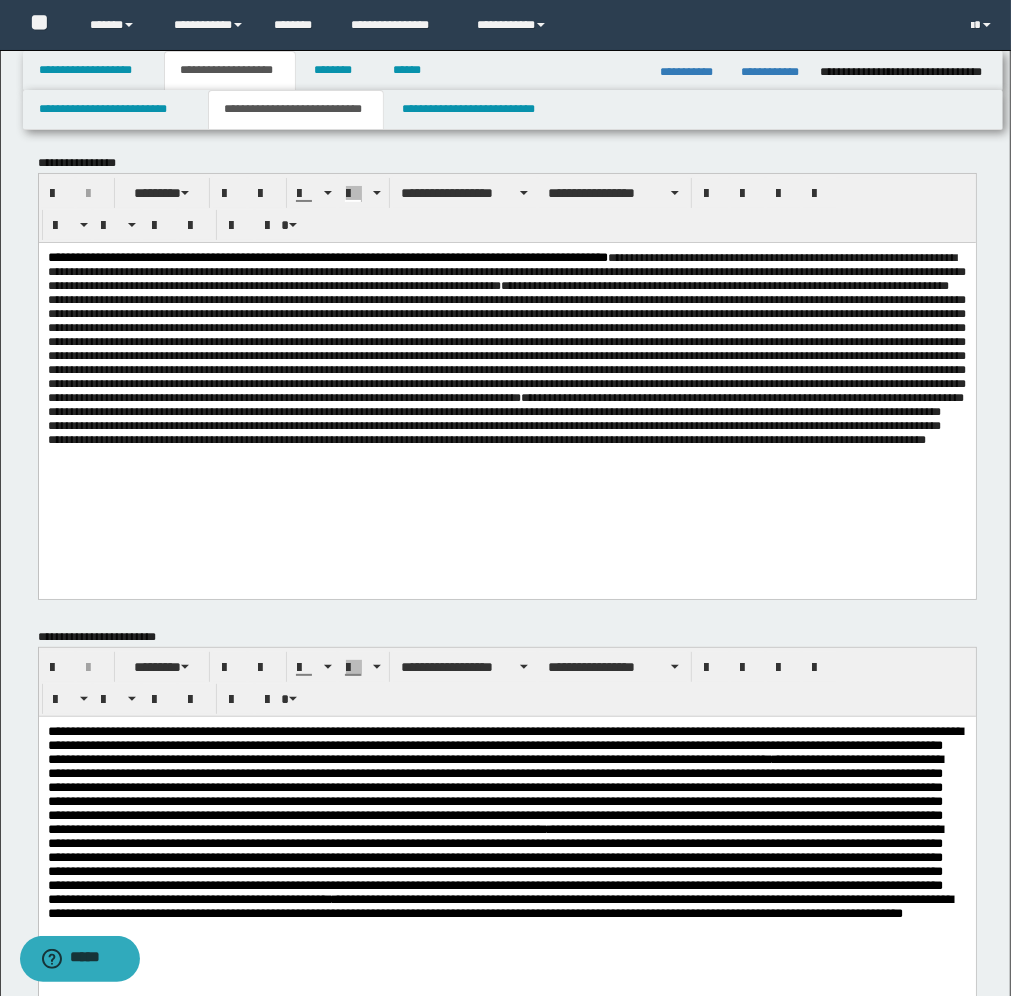 scroll, scrollTop: 0, scrollLeft: 0, axis: both 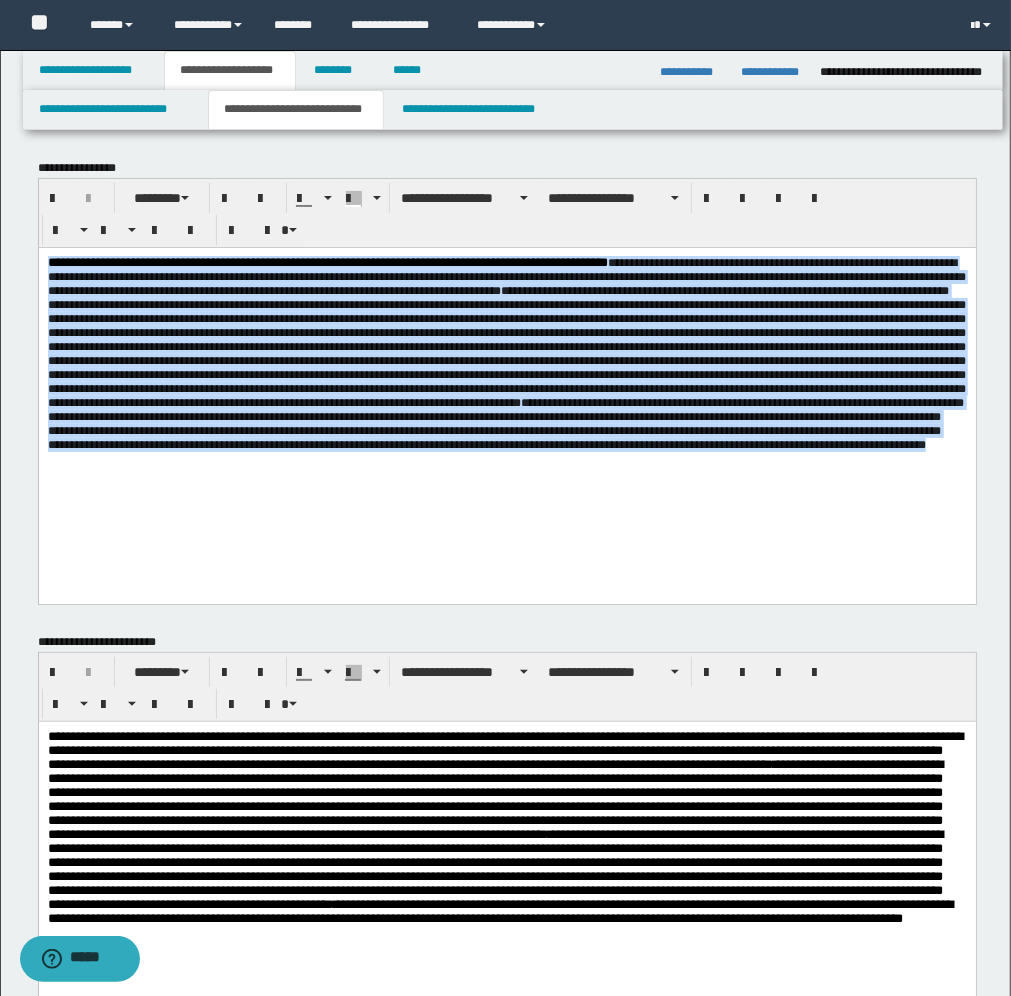 drag, startPoint x: 965, startPoint y: 490, endPoint x: -4, endPoint y: 255, distance: 997.08875 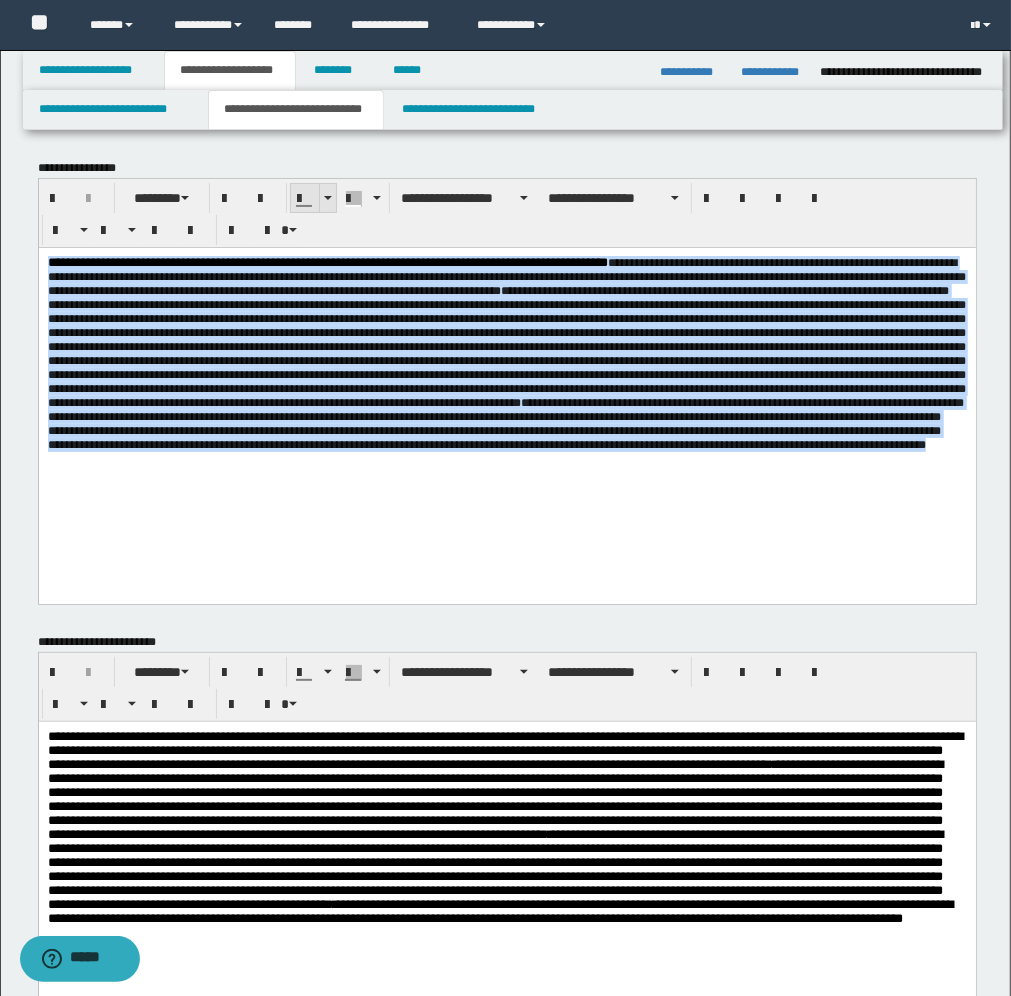click at bounding box center (327, 198) 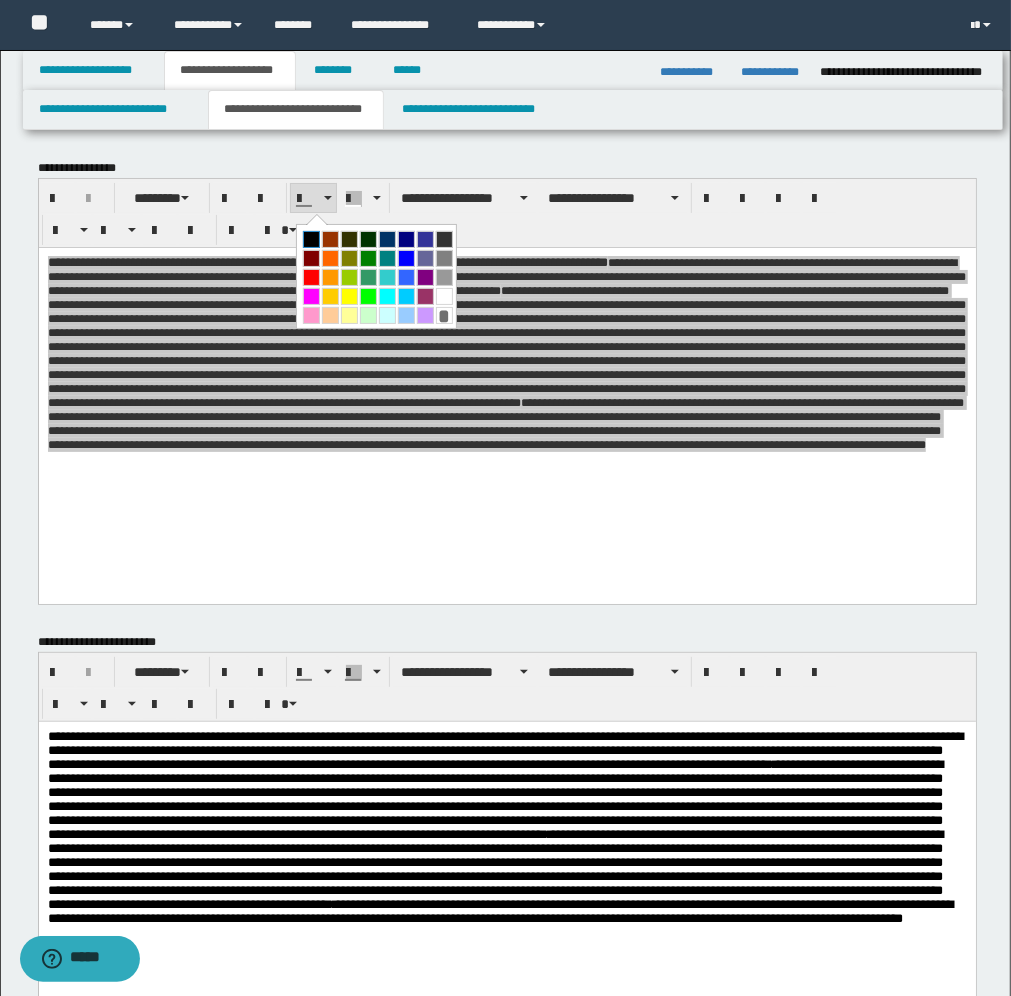 click at bounding box center [311, 239] 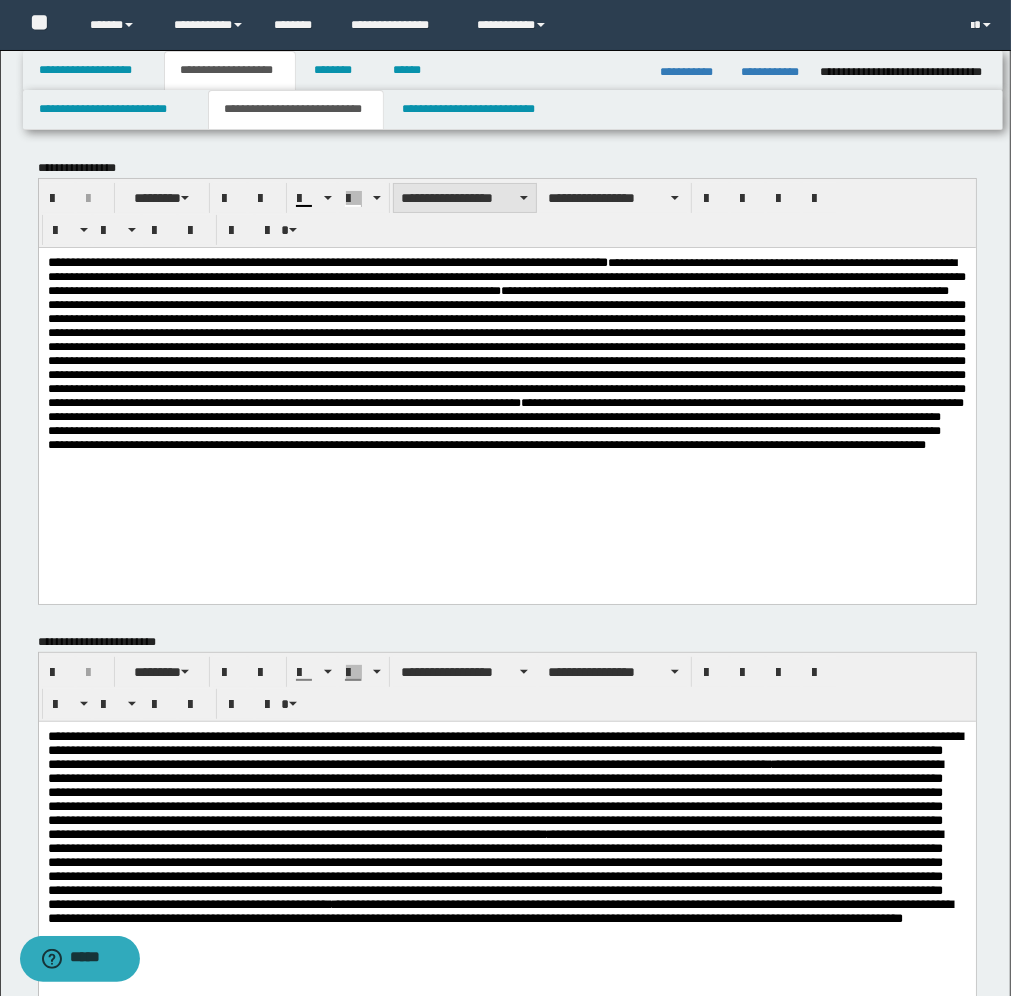 click on "**********" at bounding box center (465, 198) 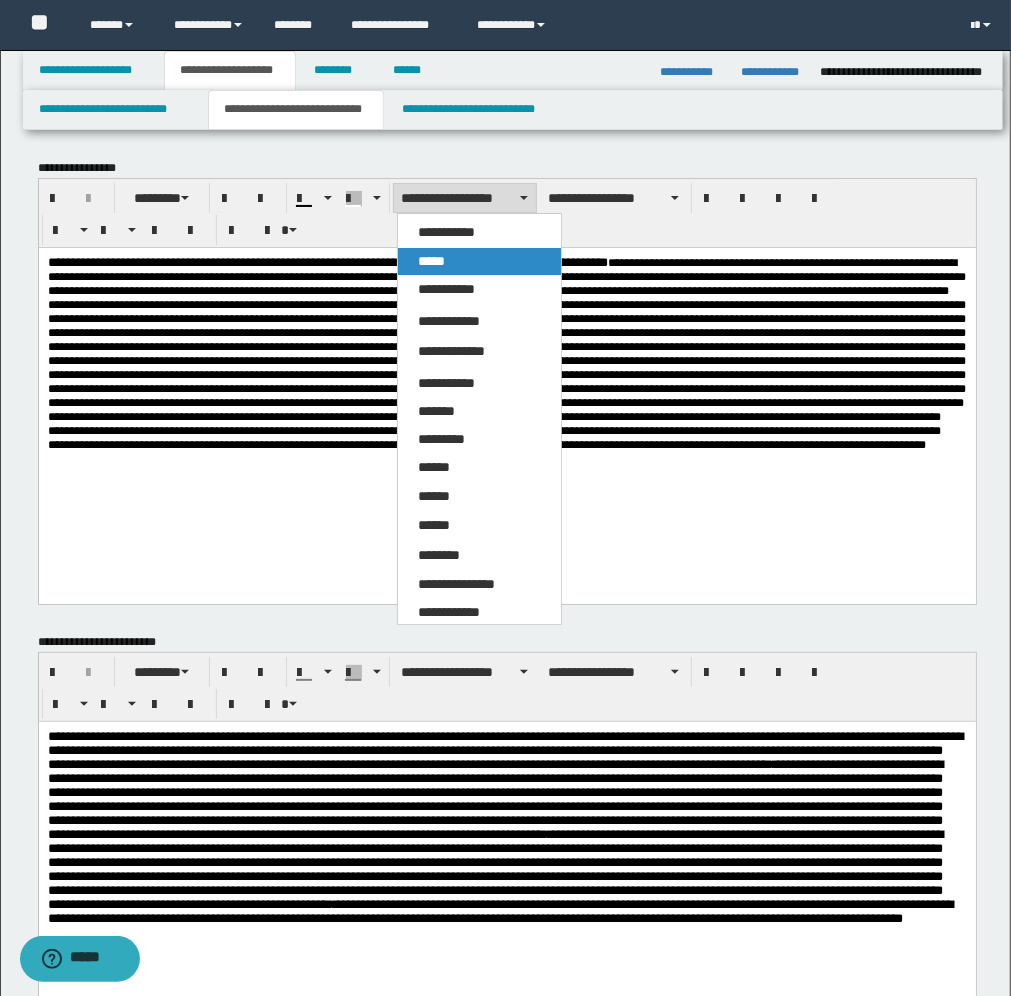drag, startPoint x: 426, startPoint y: 255, endPoint x: 402, endPoint y: 0, distance: 256.12692 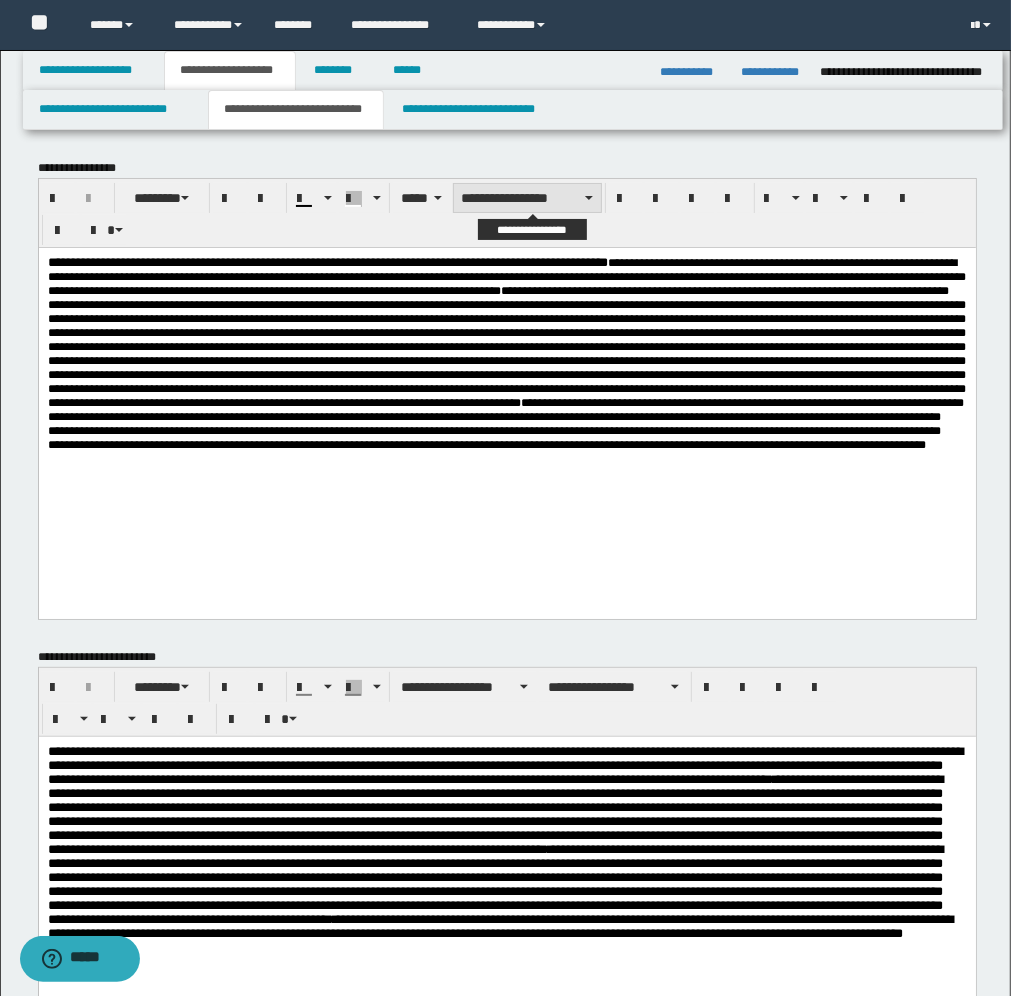 click on "**********" at bounding box center (527, 198) 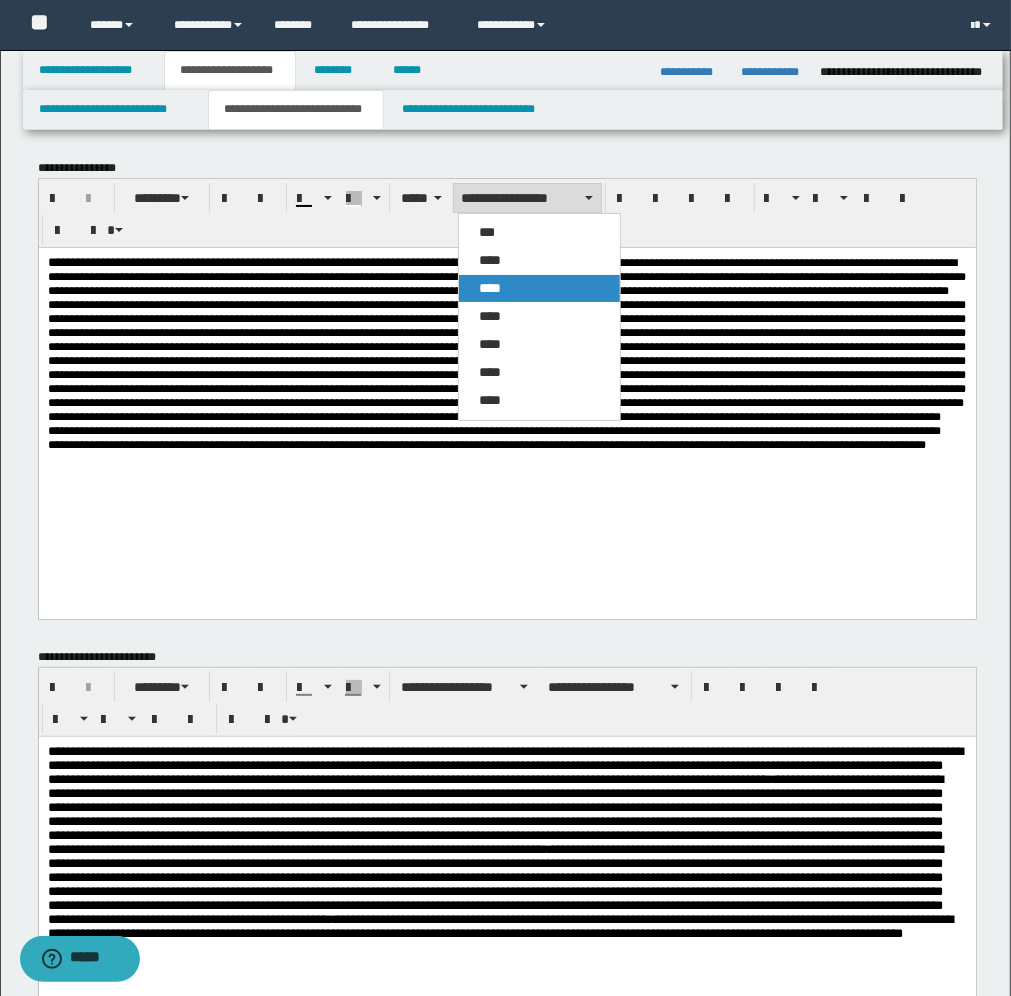click on "****" at bounding box center (490, 288) 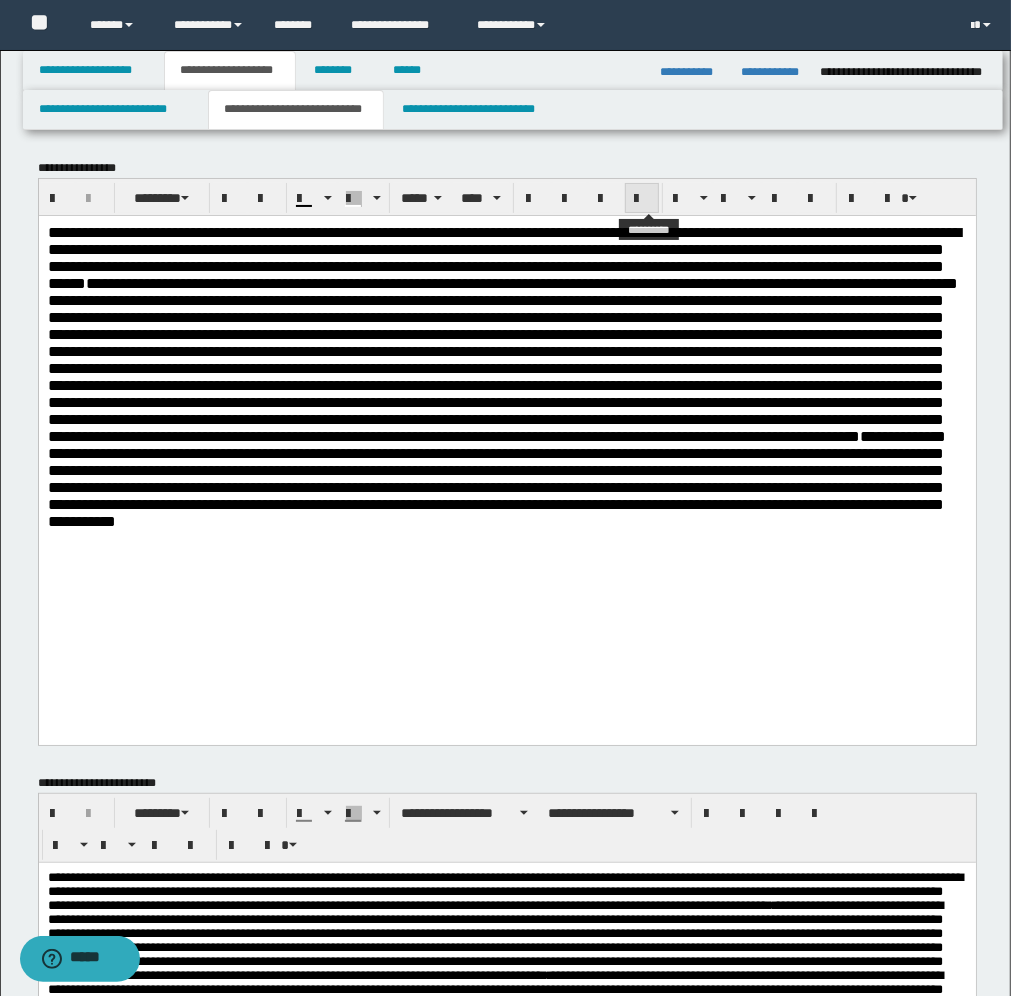 click at bounding box center (642, 199) 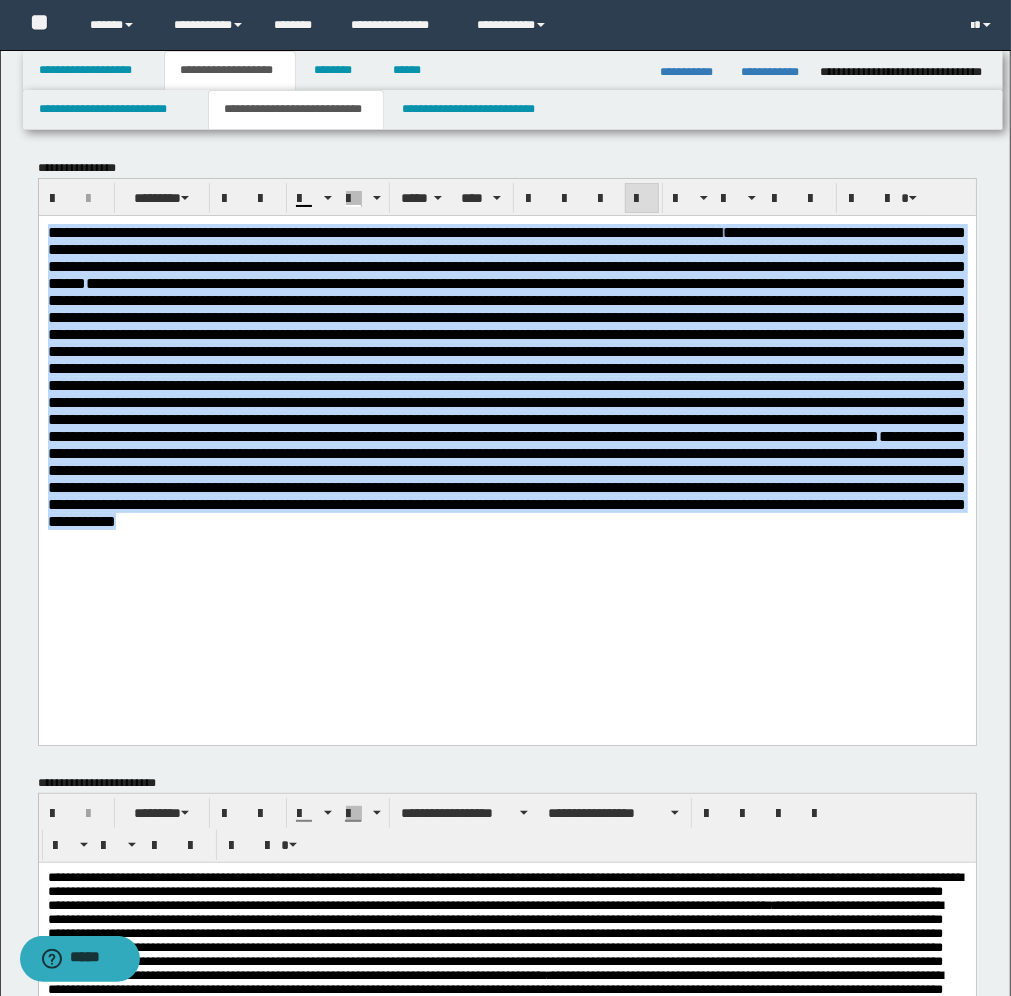 click on "**********" at bounding box center (506, 454) 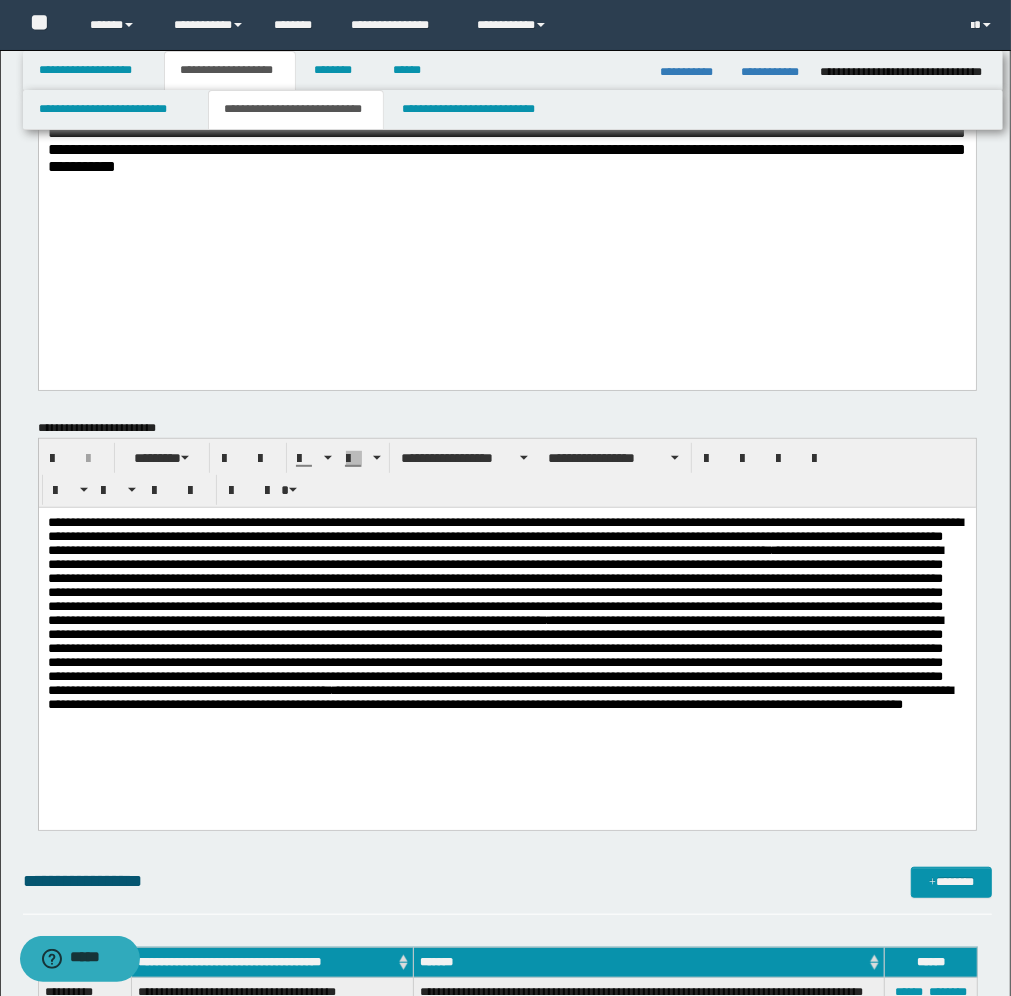 scroll, scrollTop: 500, scrollLeft: 0, axis: vertical 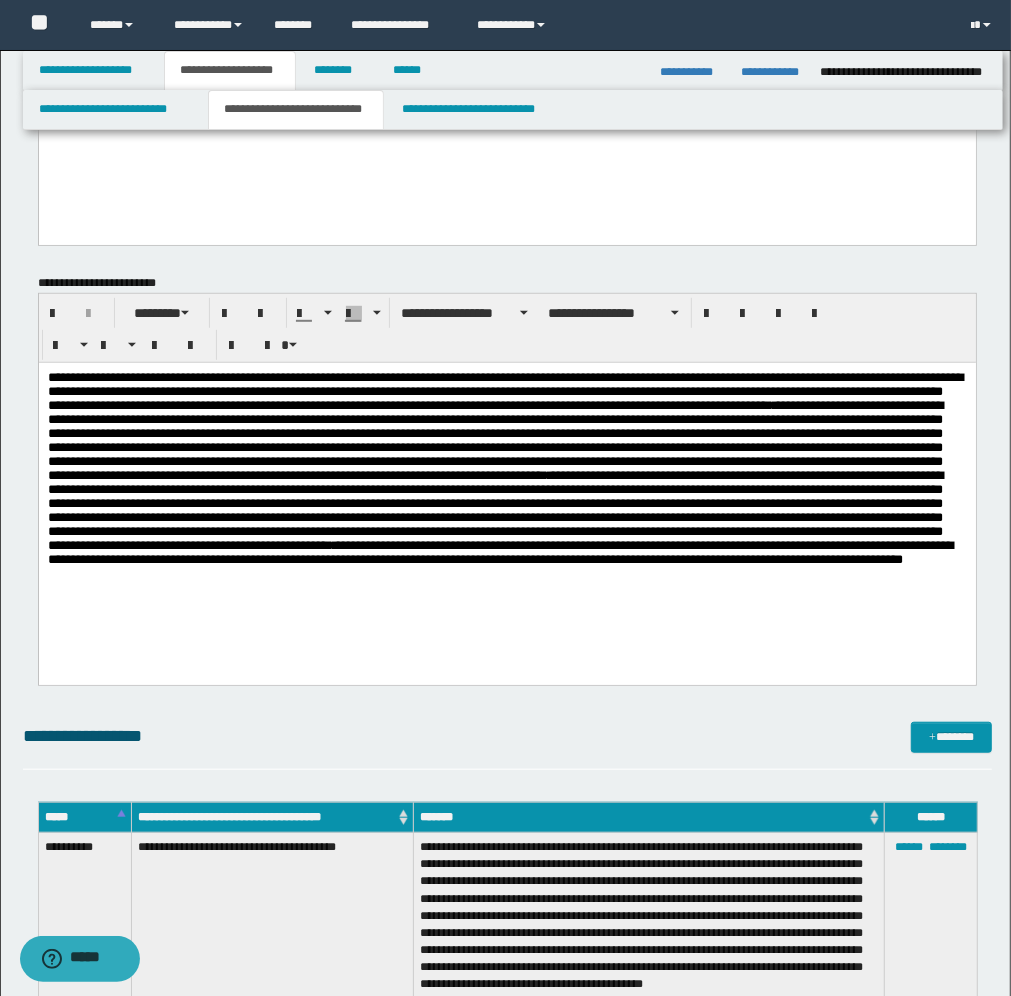 click on "**********" at bounding box center (506, 498) 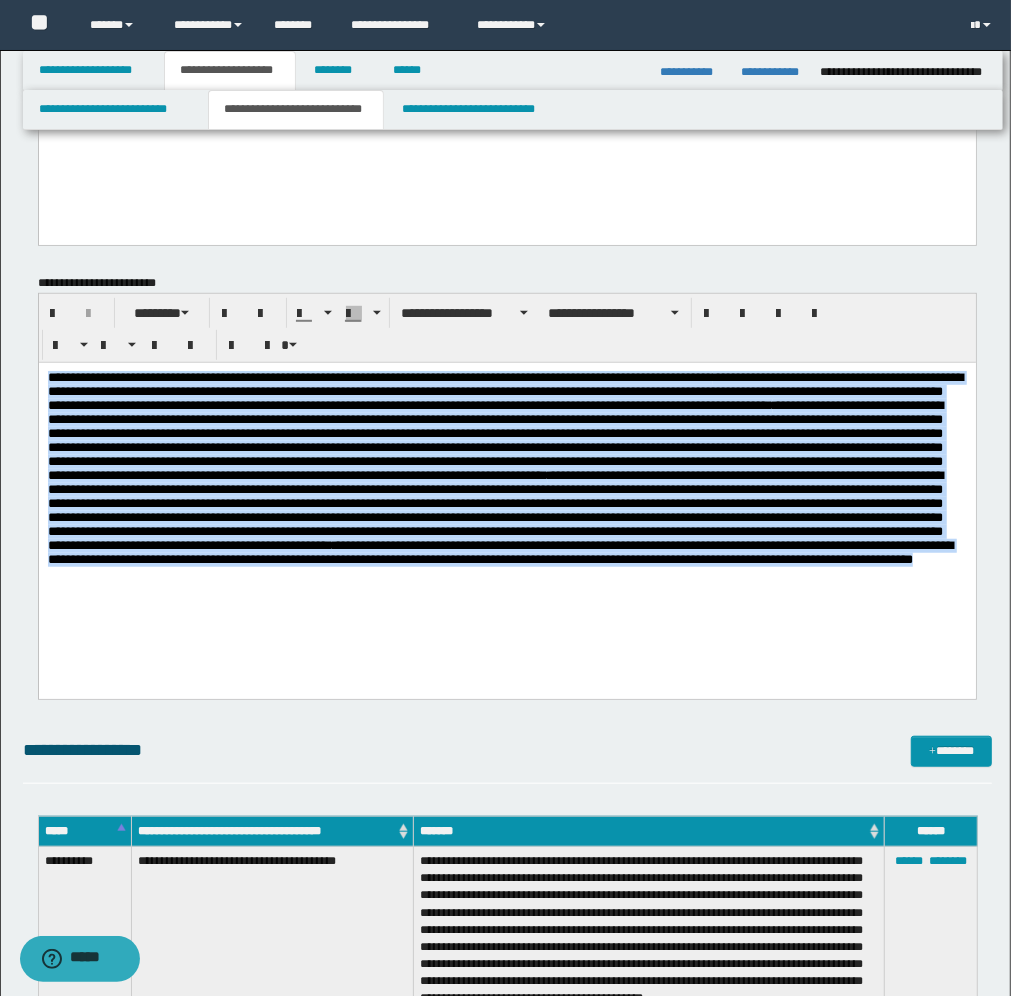 drag, startPoint x: 122, startPoint y: 585, endPoint x: 81, endPoint y: 725, distance: 145.88008 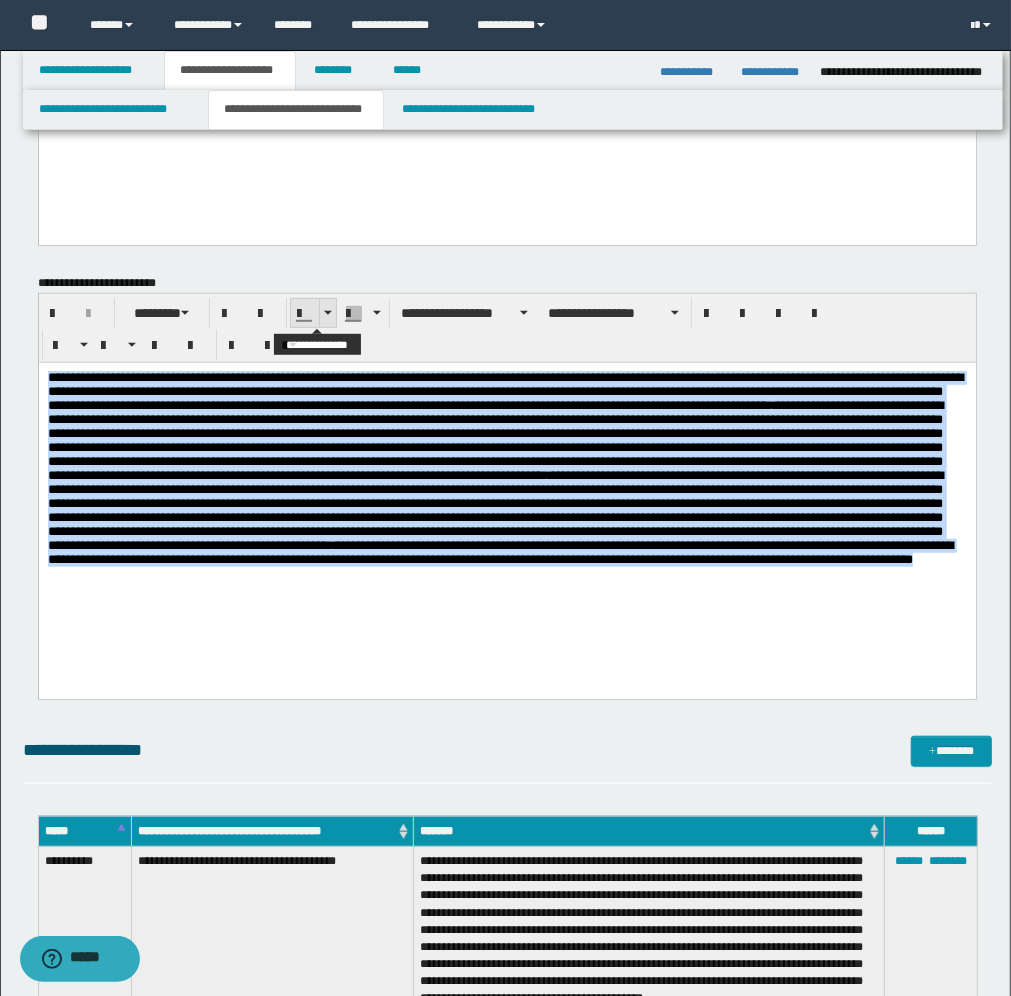 click at bounding box center (327, 313) 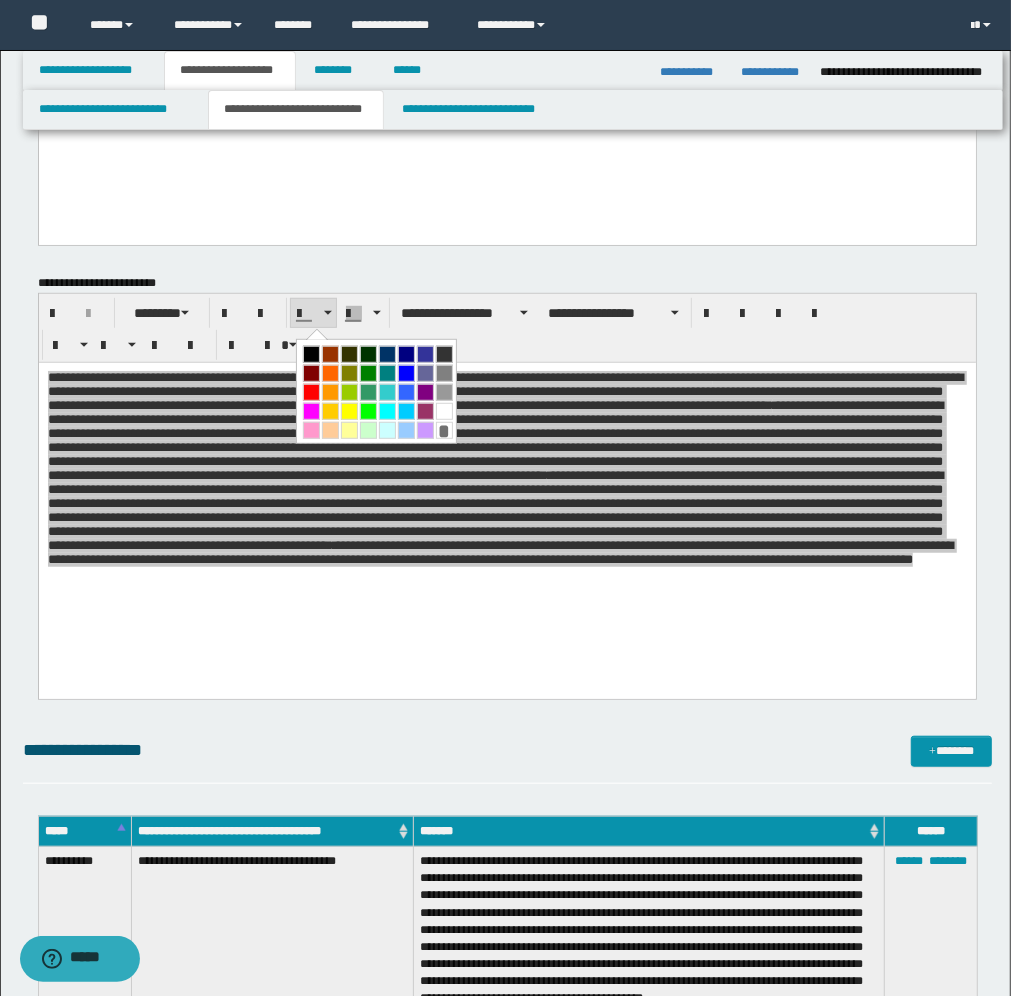 click at bounding box center (311, 354) 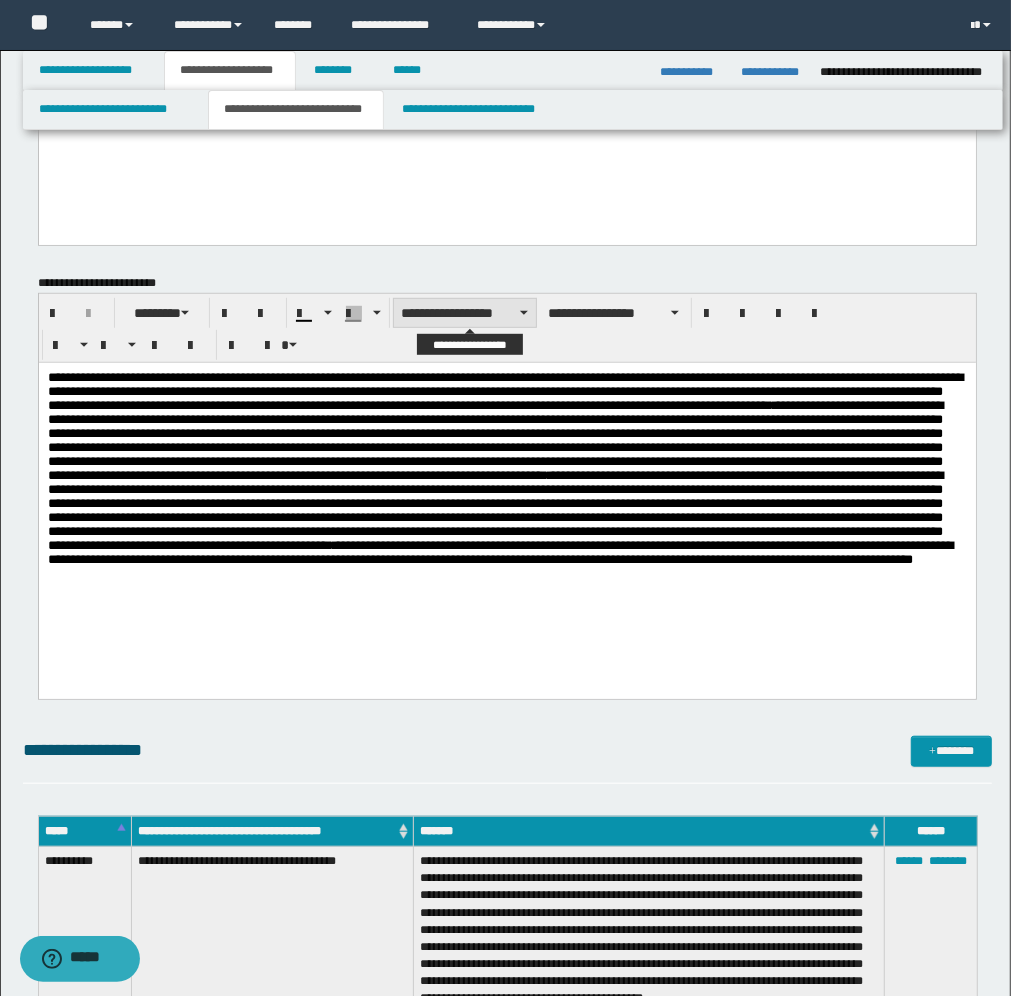 click on "**********" at bounding box center [465, 313] 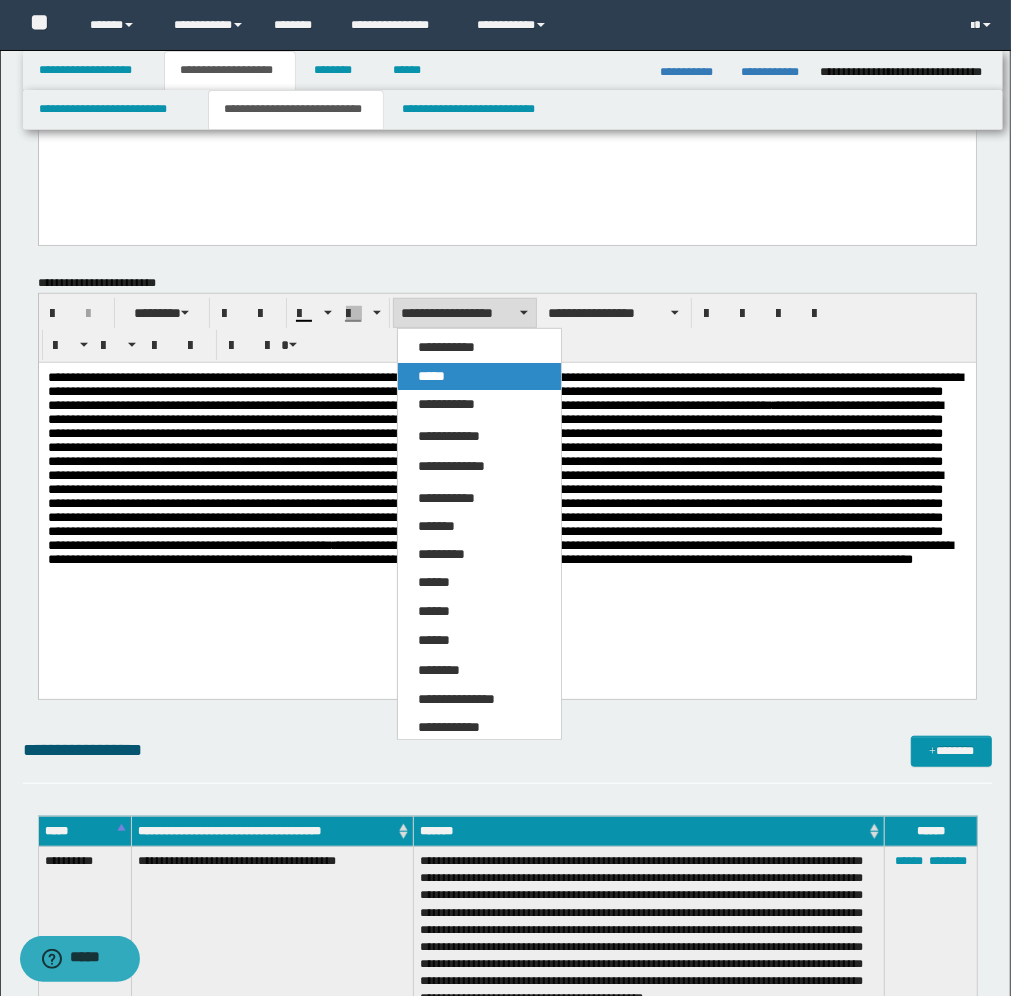 click on "*****" at bounding box center (479, 376) 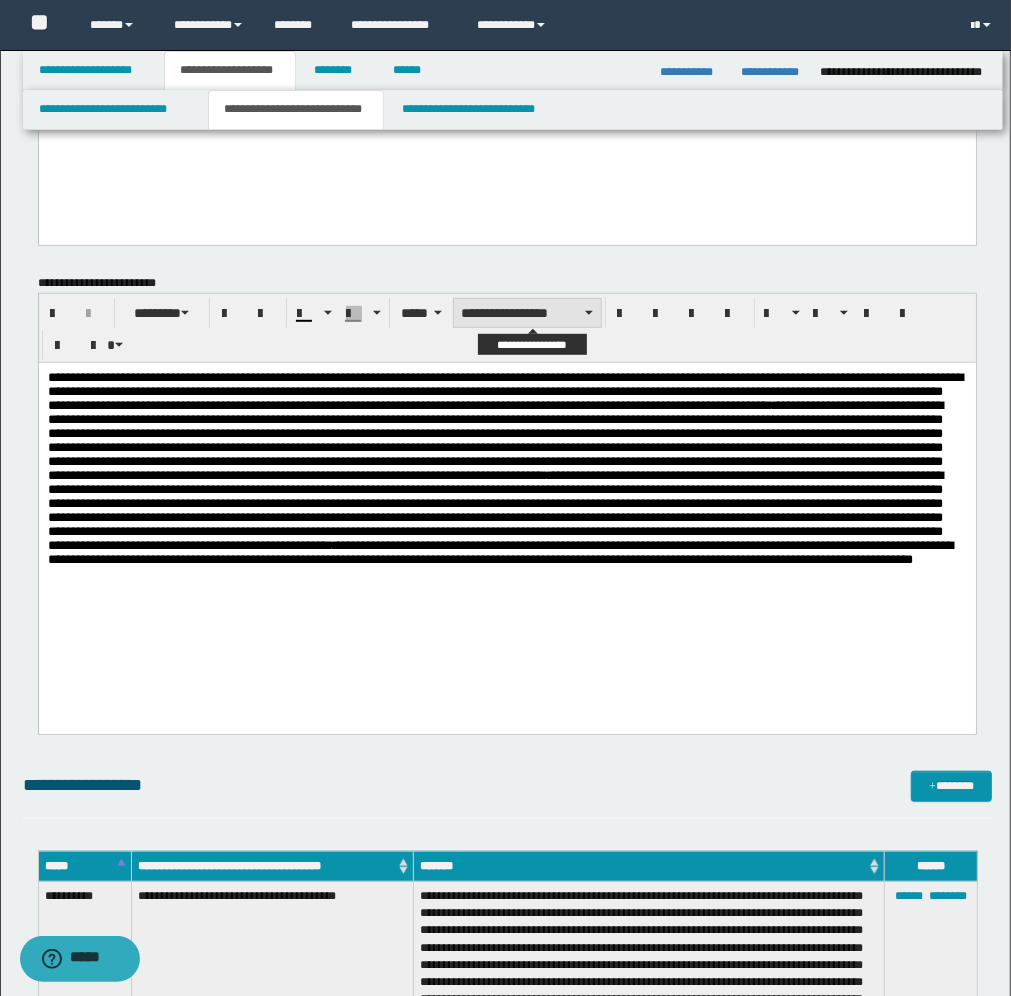 click on "**********" at bounding box center [527, 313] 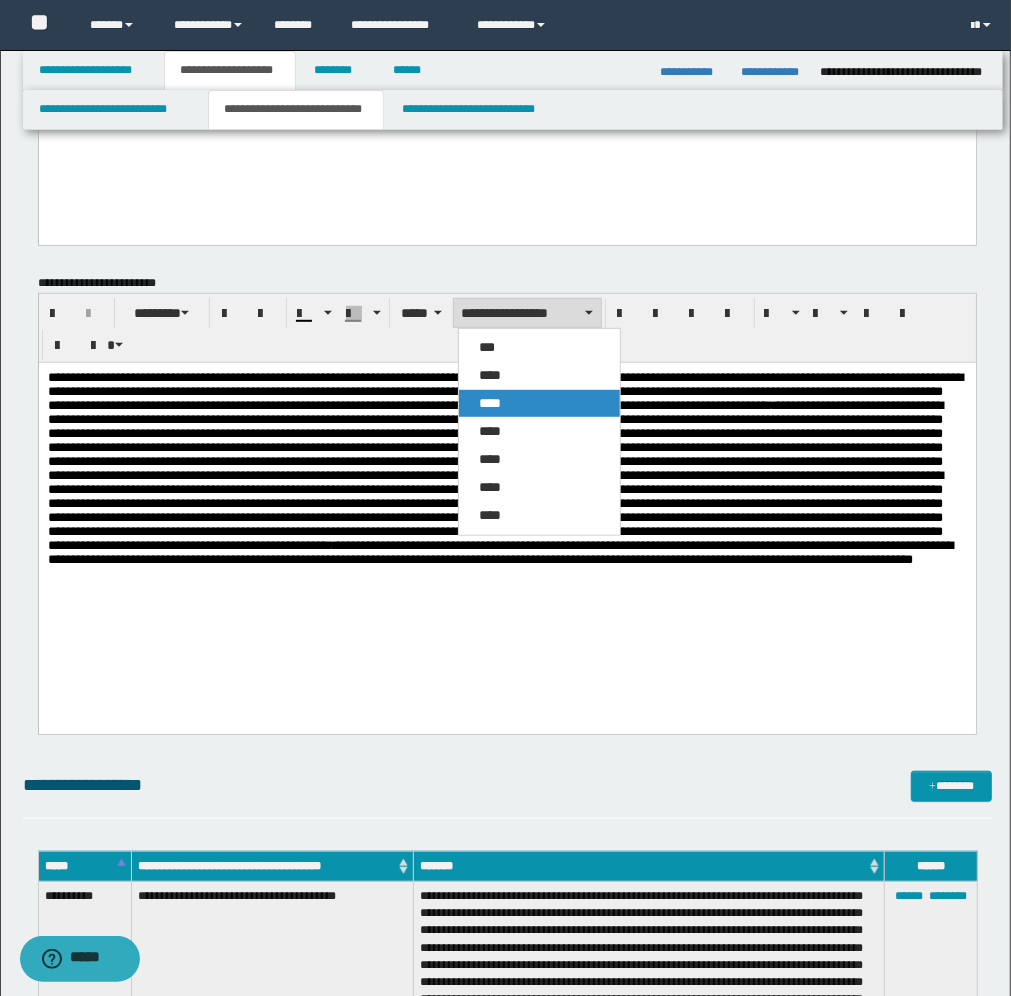 click on "****" at bounding box center [539, 403] 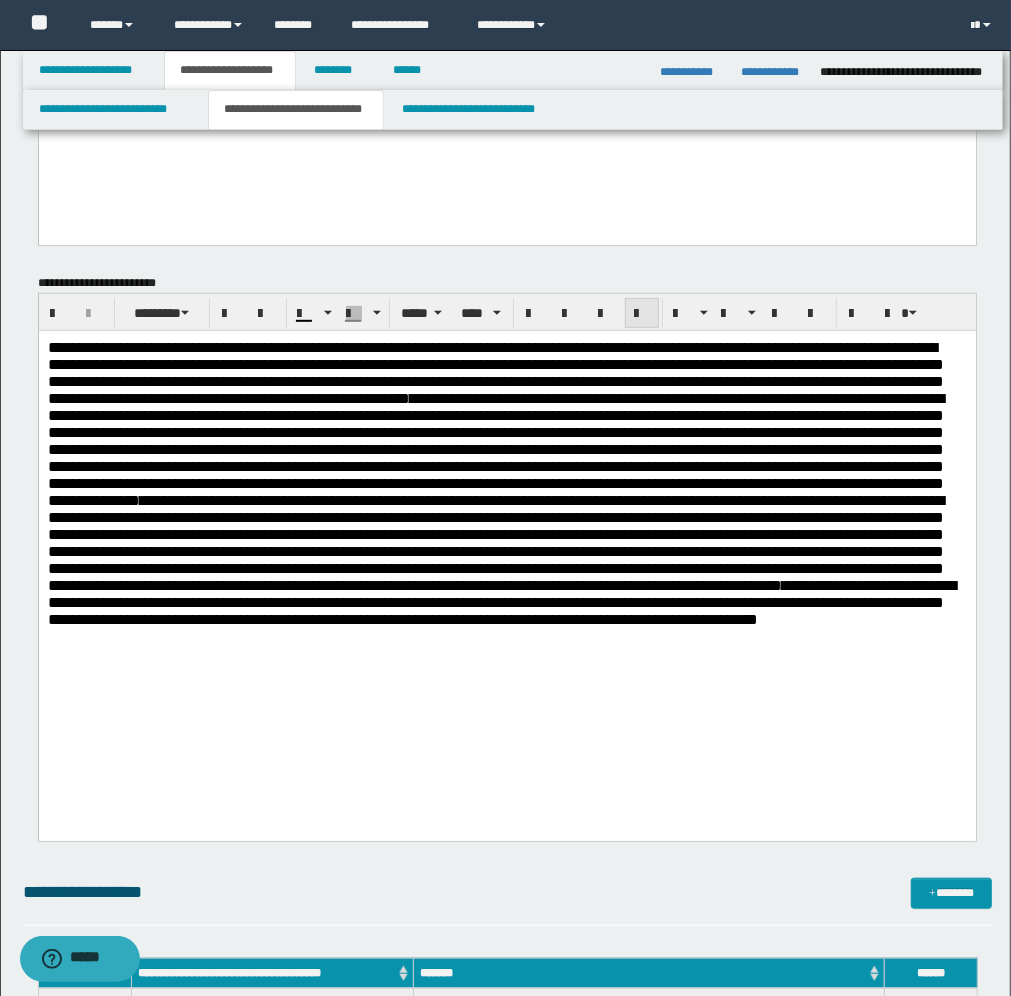 drag, startPoint x: 642, startPoint y: 315, endPoint x: 599, endPoint y: 11, distance: 307.02606 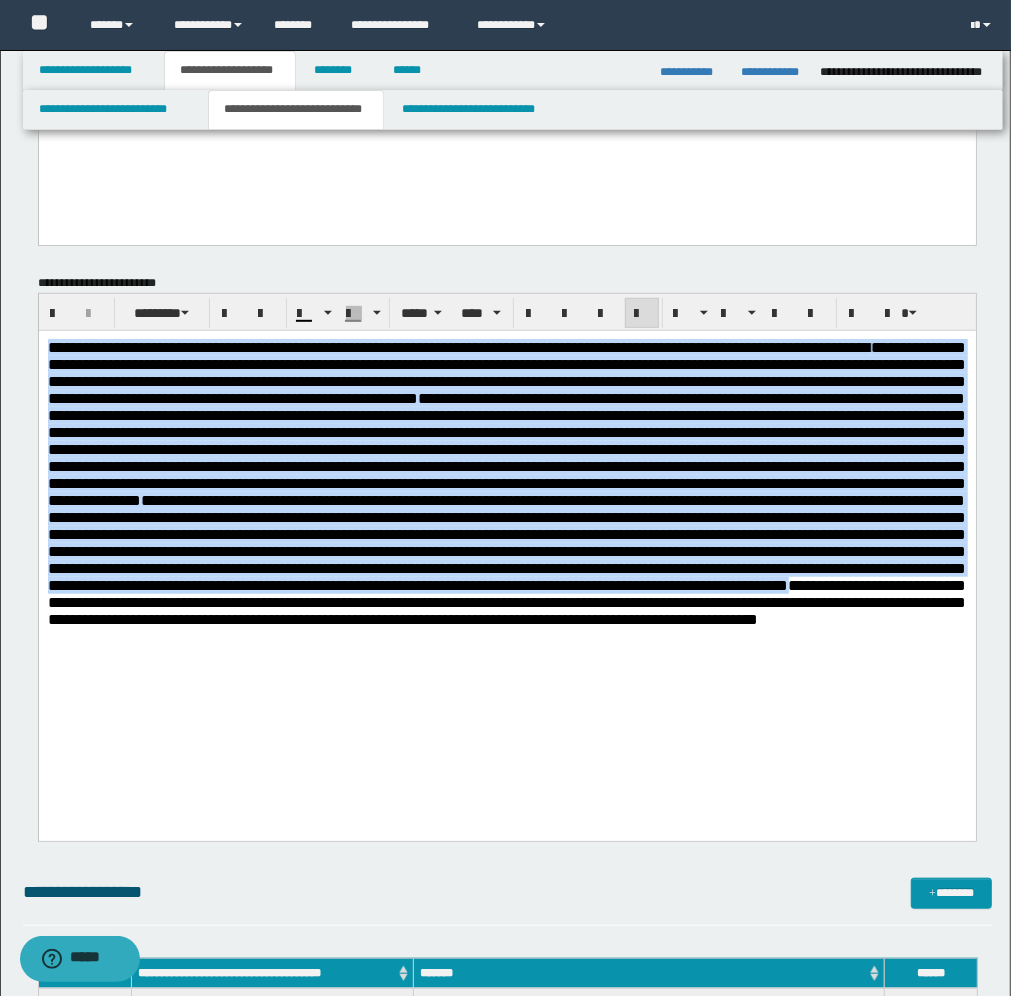 click on "**********" at bounding box center (506, 560) 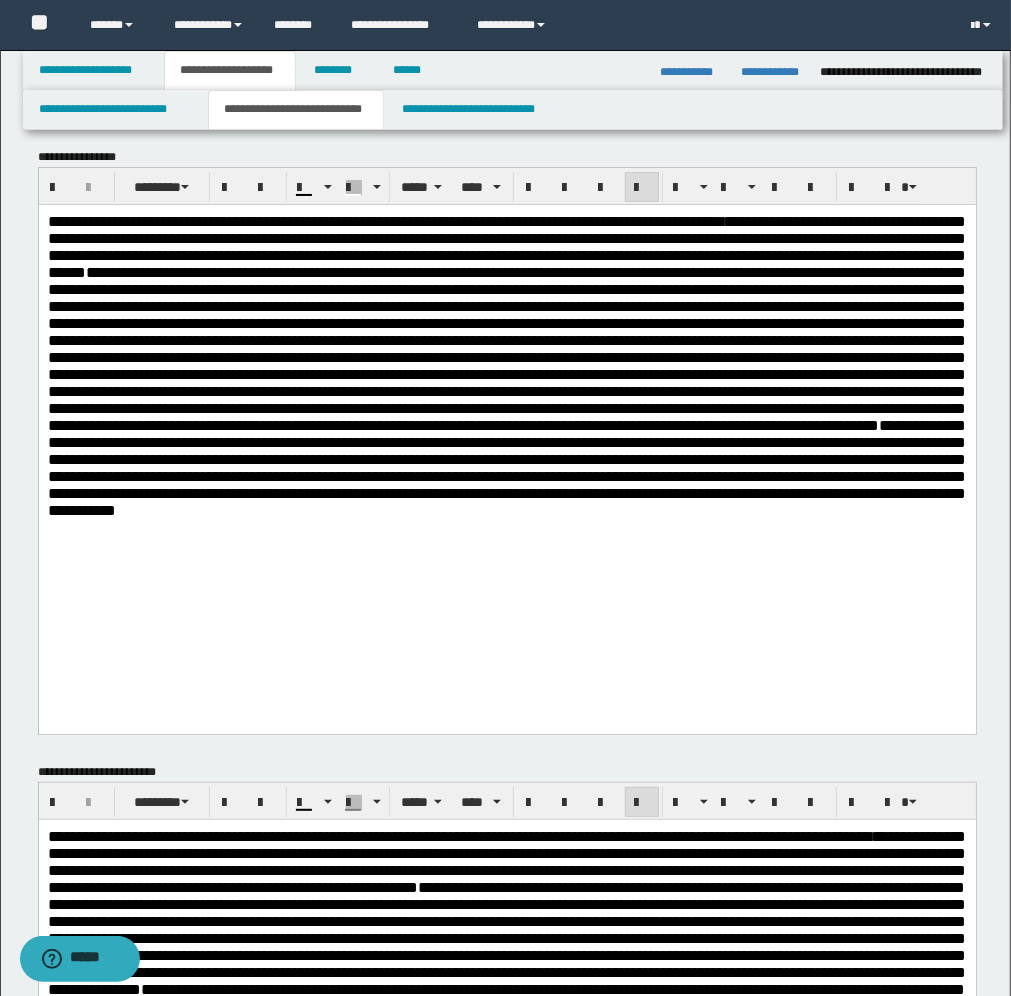 scroll, scrollTop: 0, scrollLeft: 0, axis: both 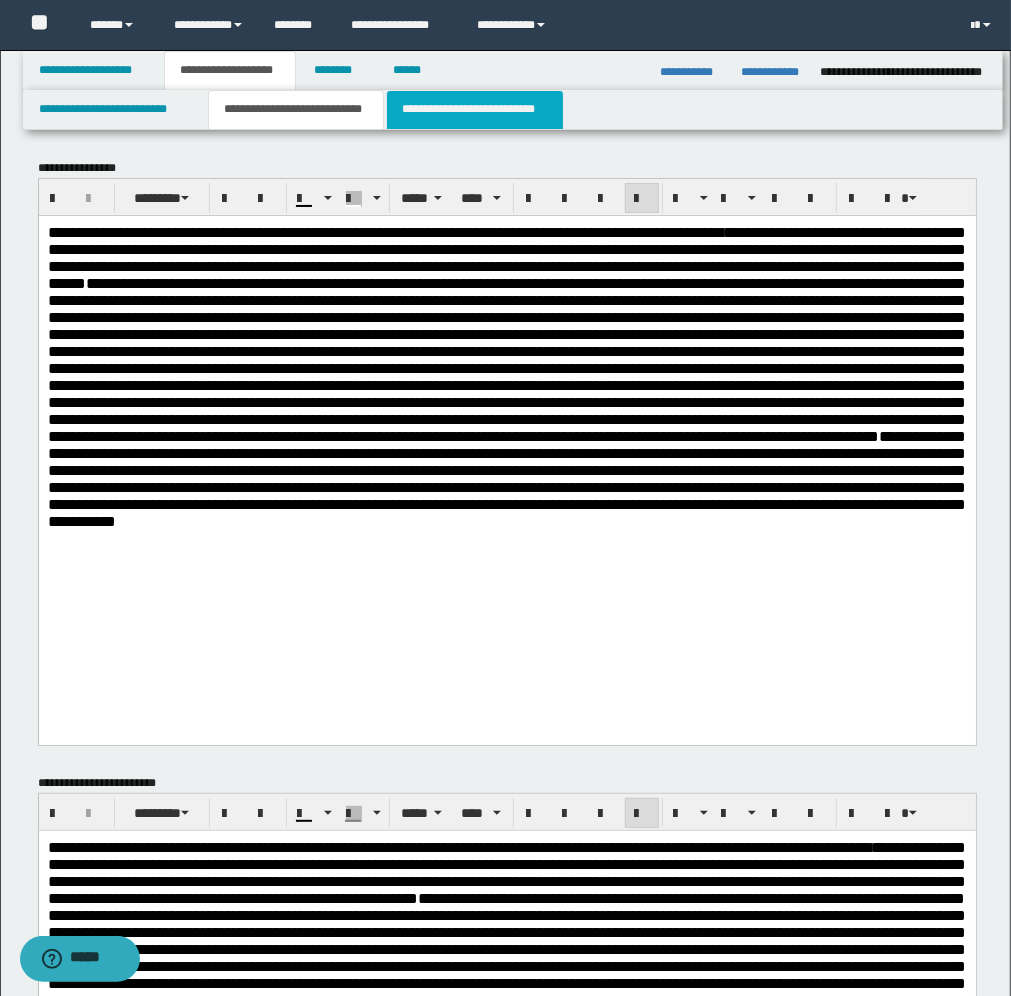 click on "**********" at bounding box center (475, 110) 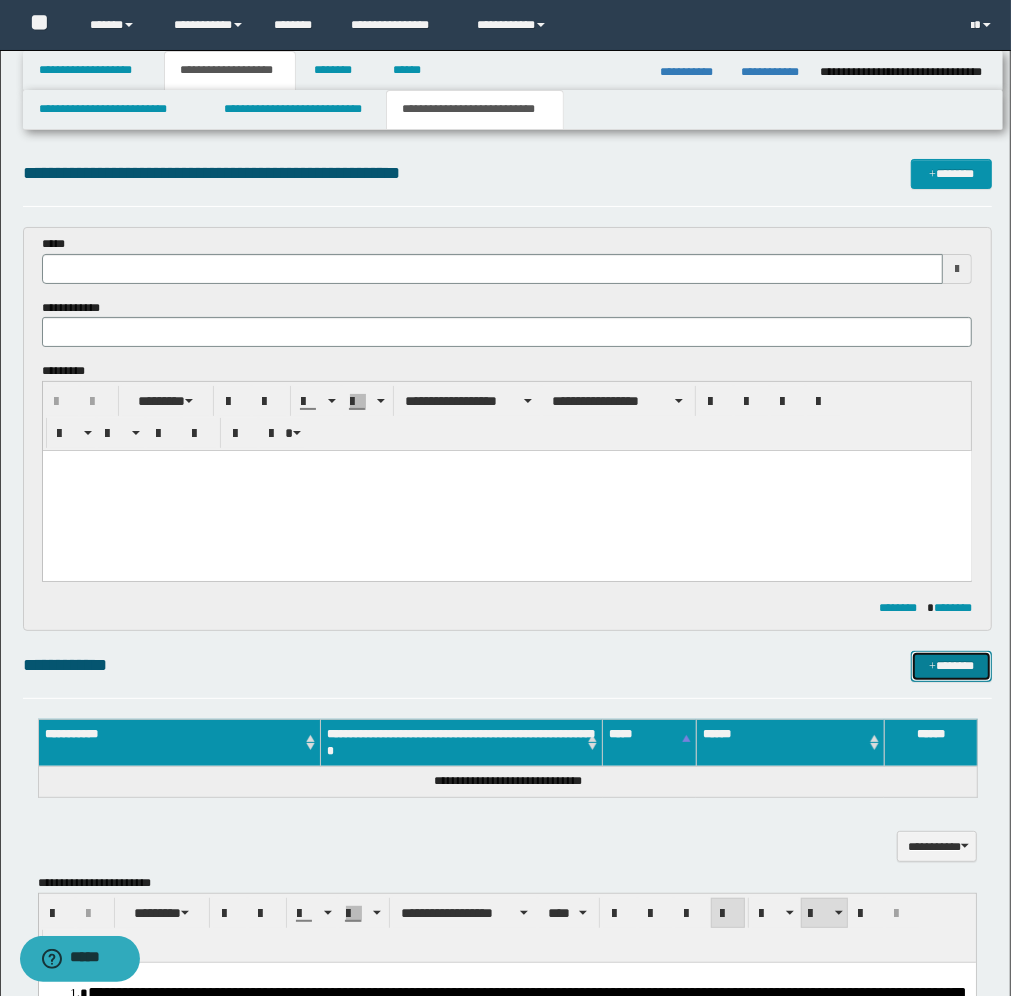 click on "*******" at bounding box center (951, 666) 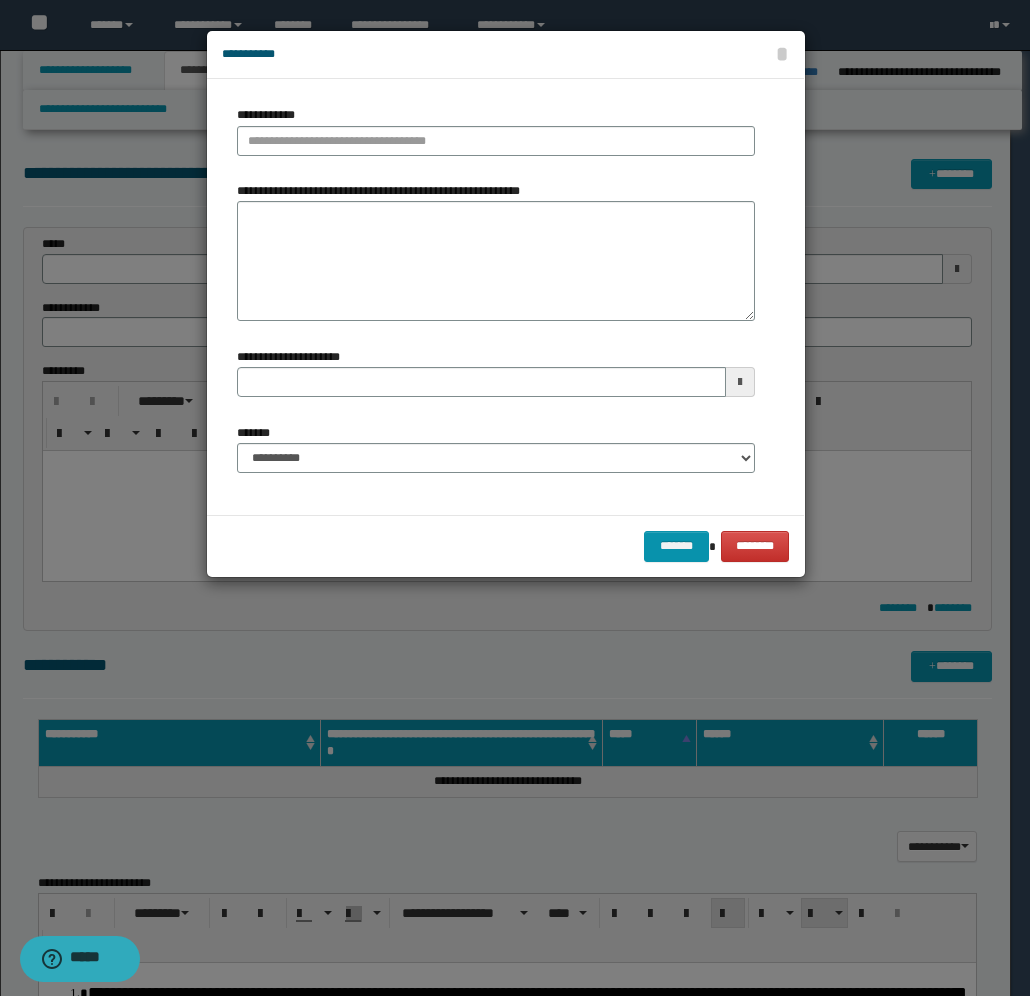 type 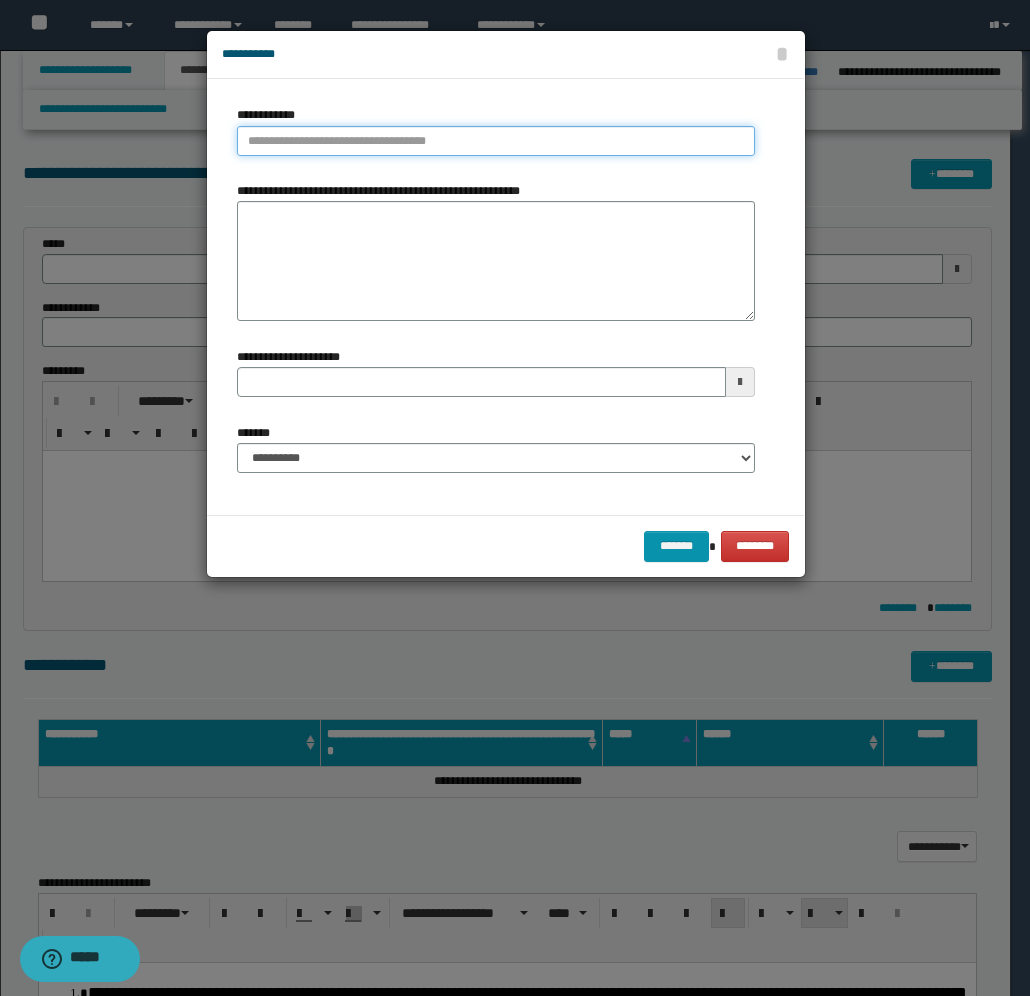 click on "**********" at bounding box center (496, 141) 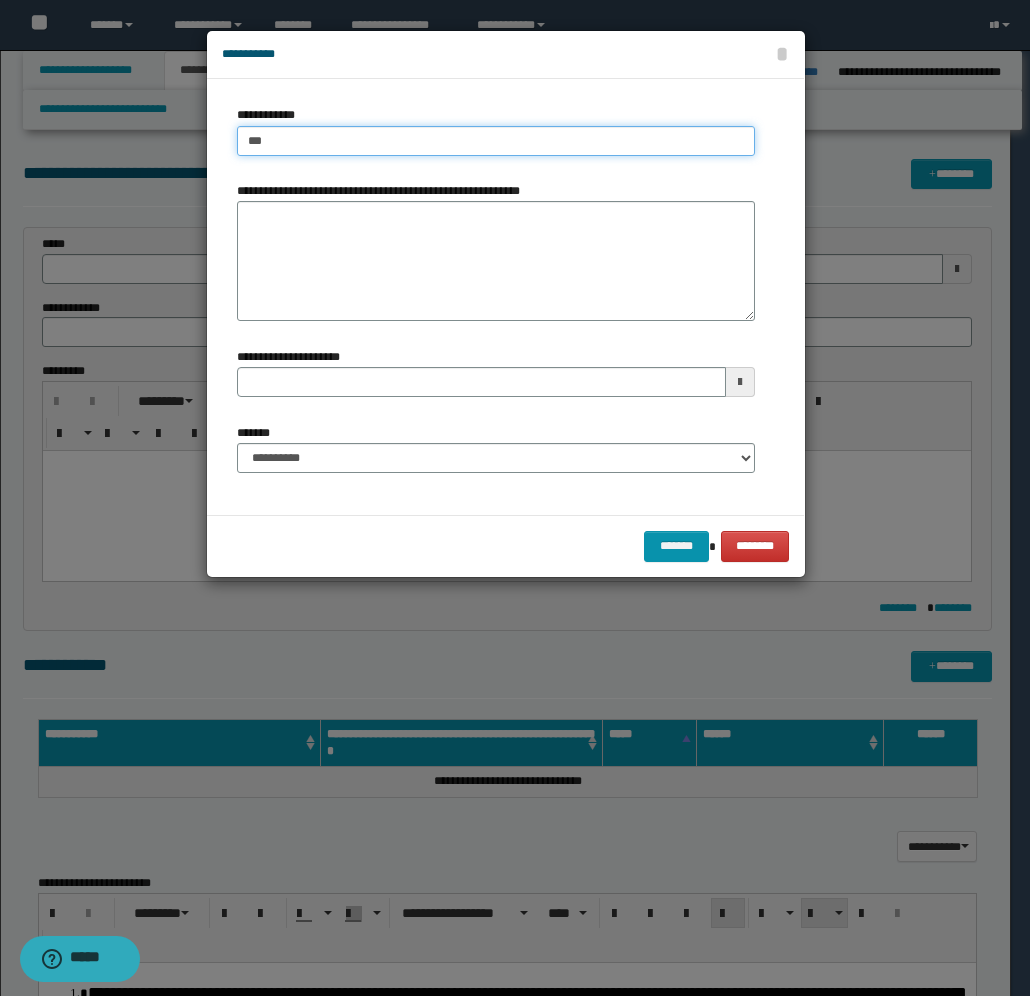 type on "****" 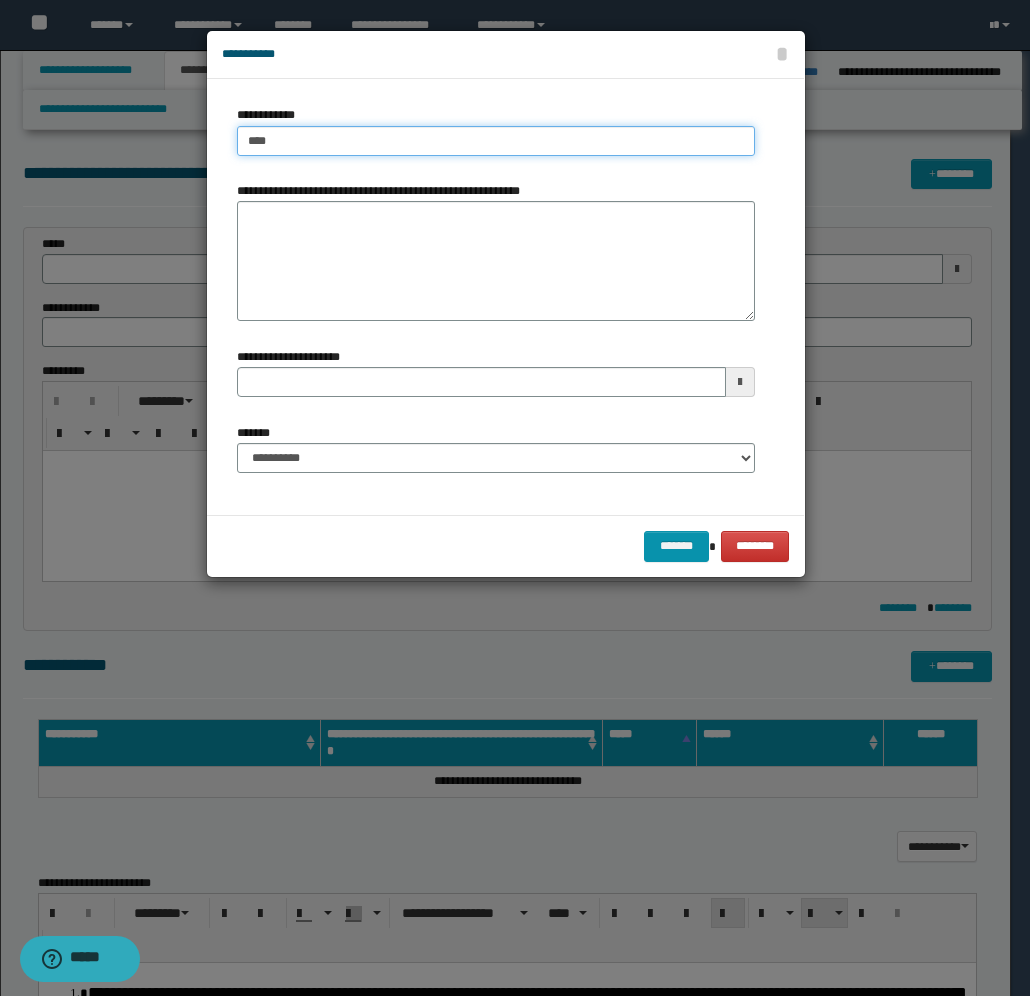 type on "****" 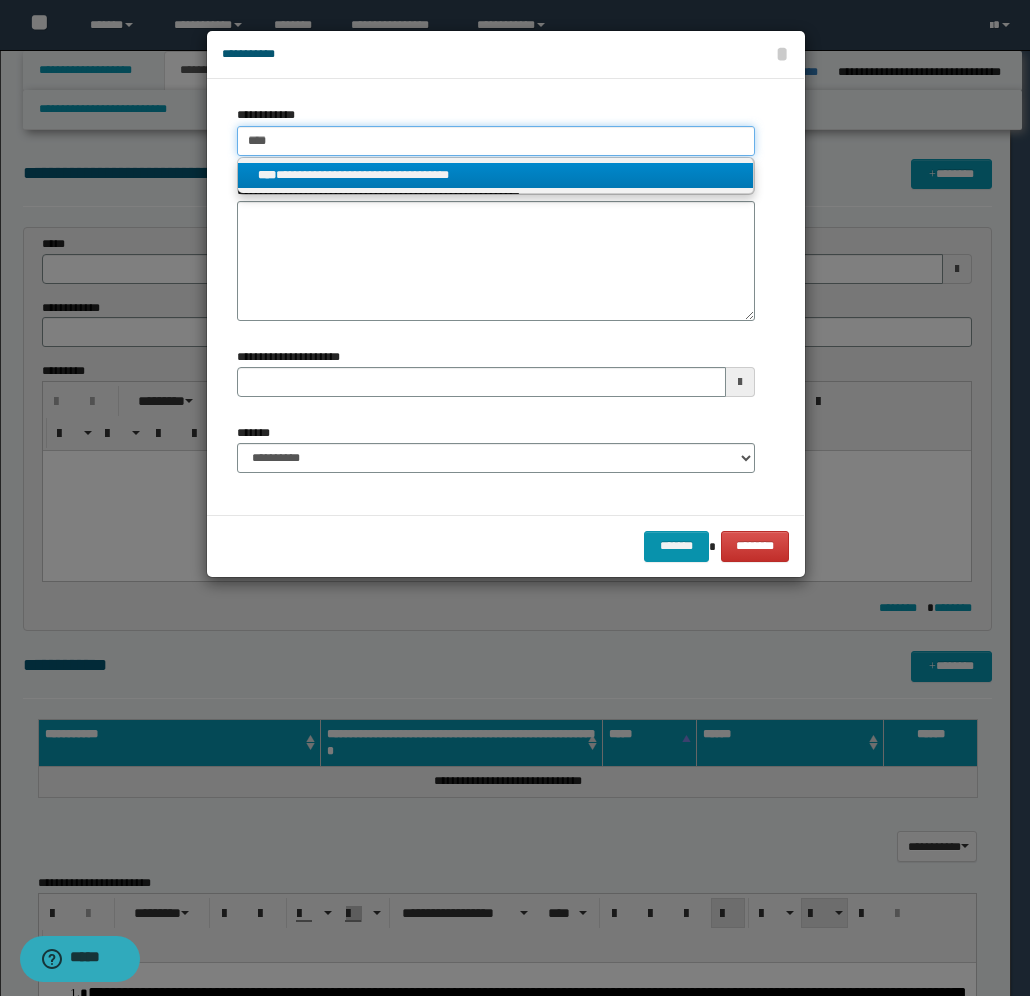 type on "****" 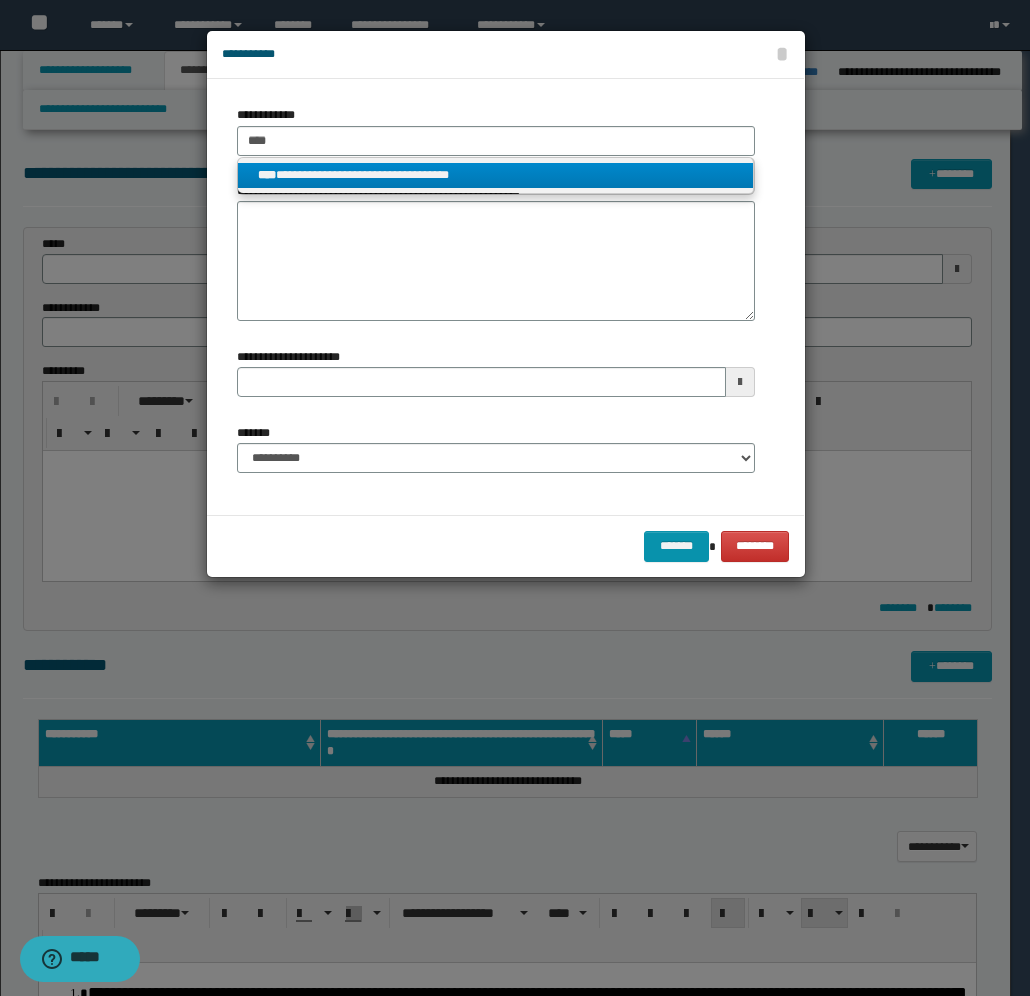 click on "**********" at bounding box center [496, 175] 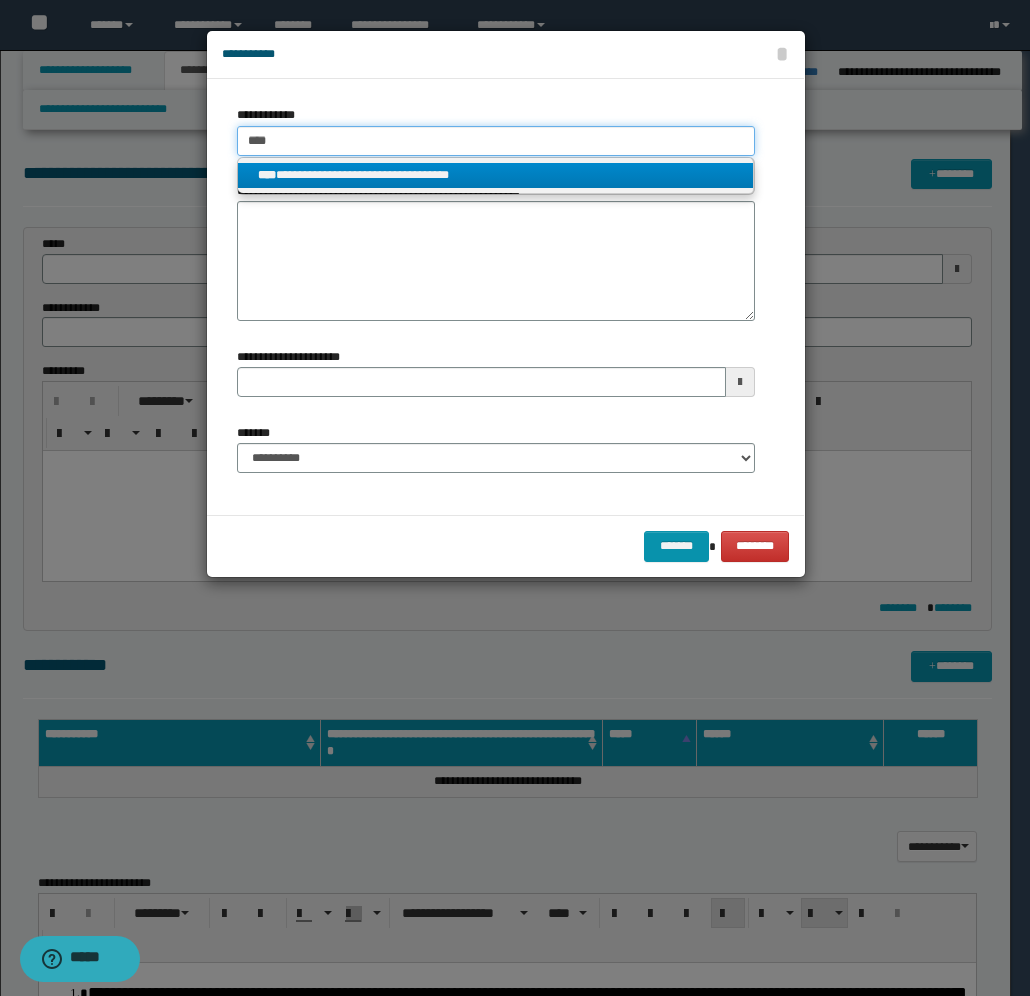 type 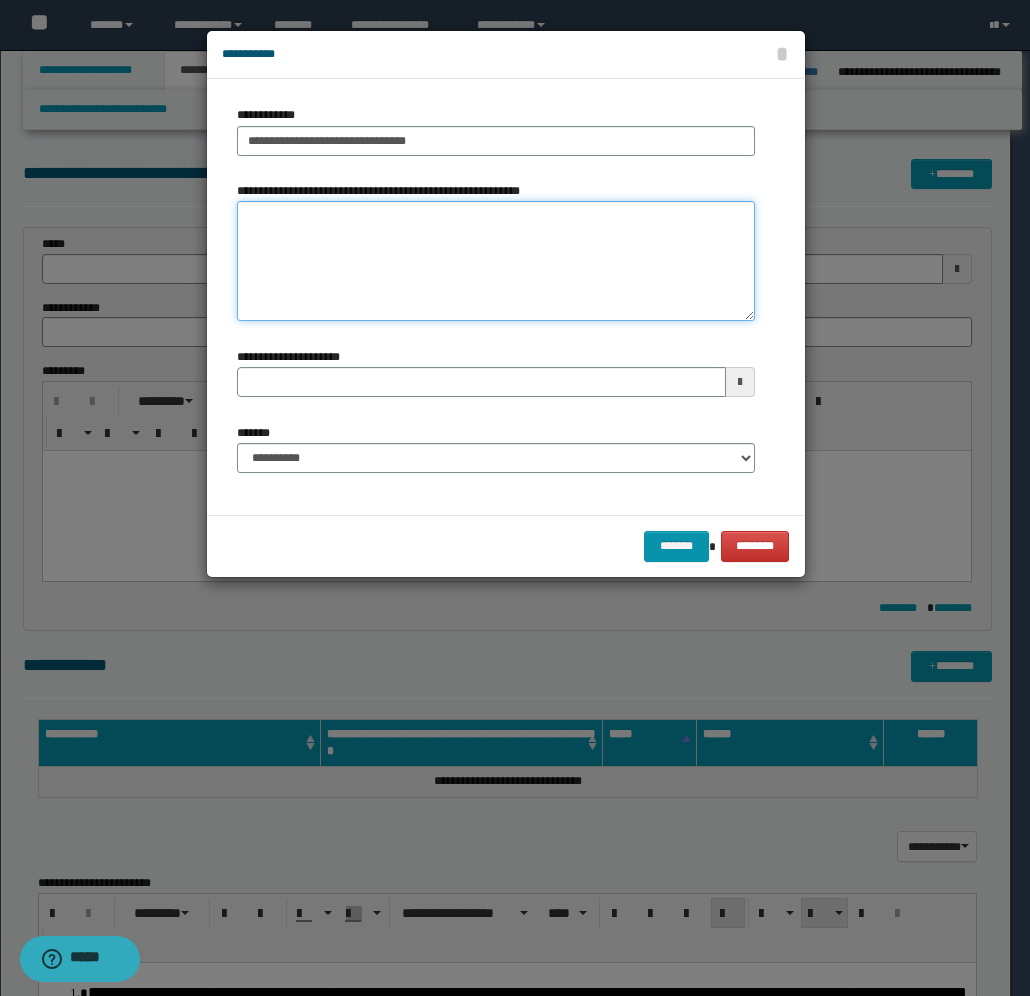 click on "**********" at bounding box center (496, 261) 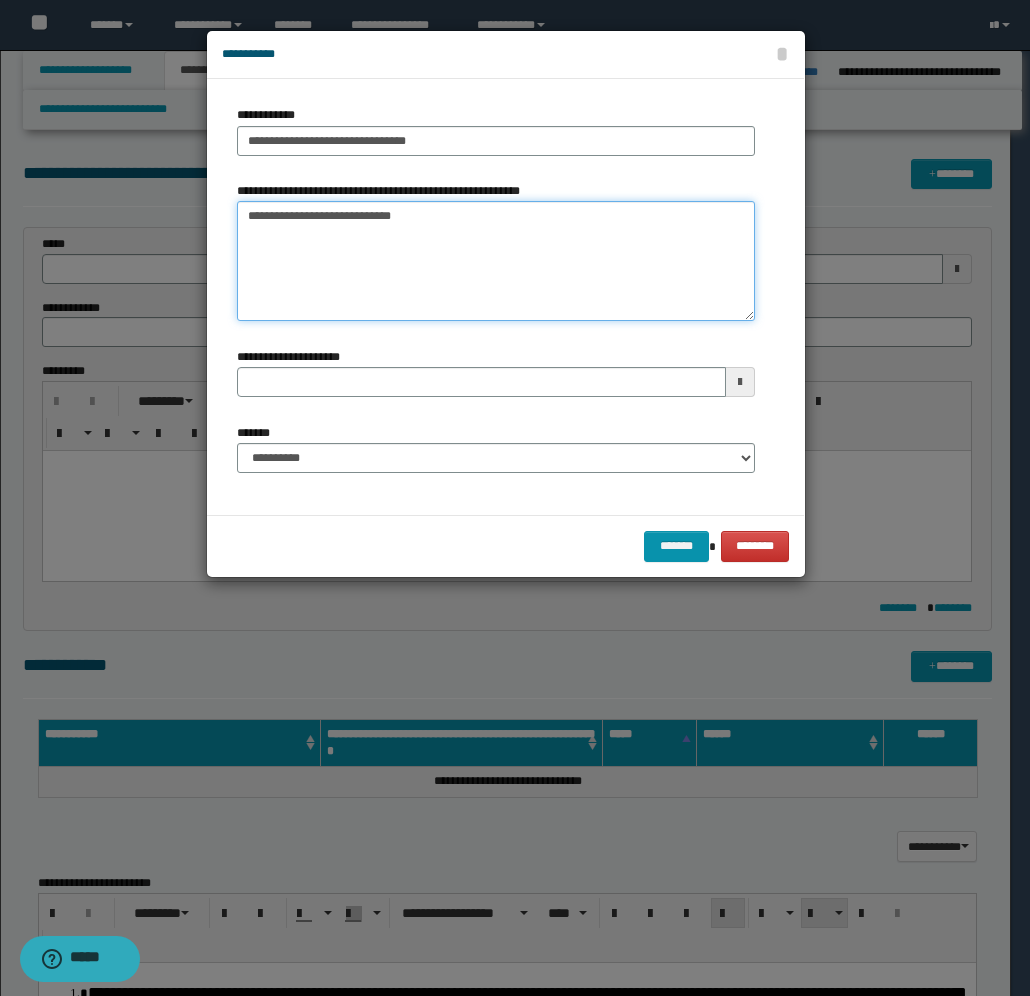type on "**********" 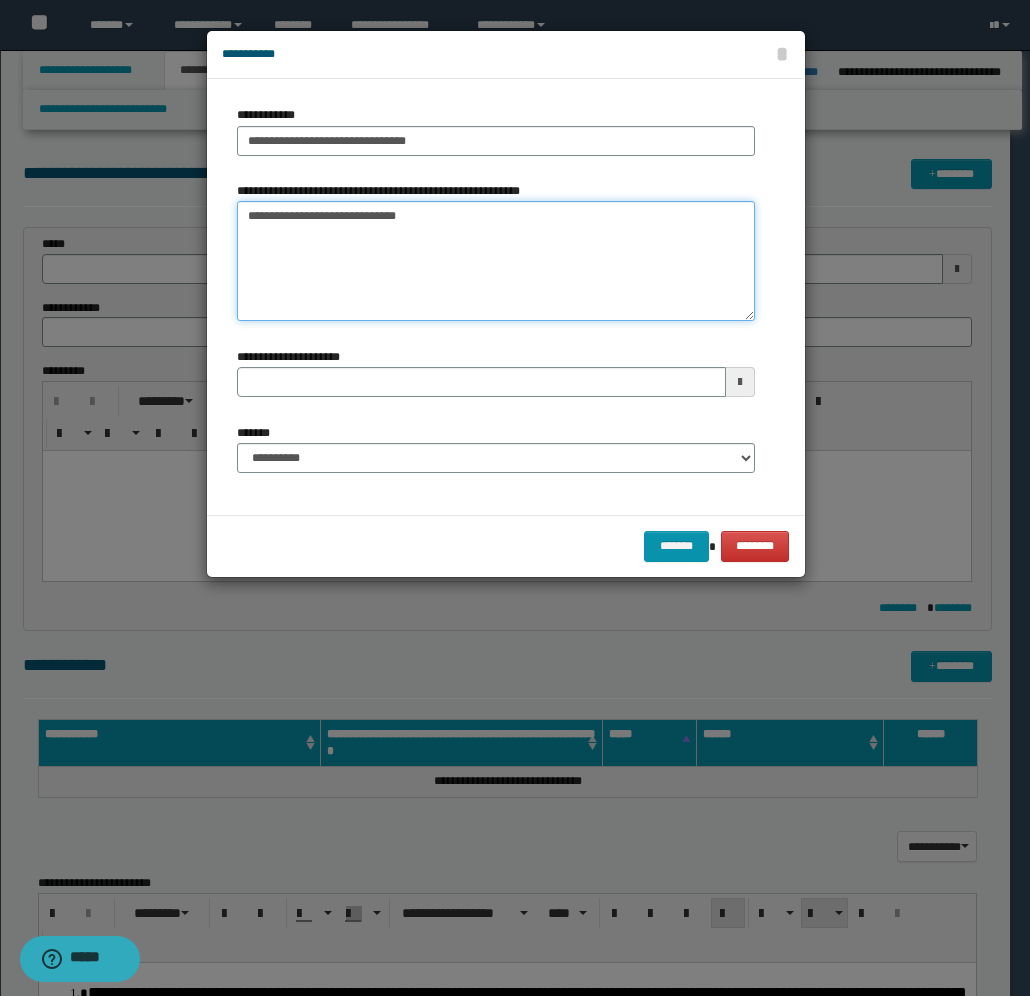 type 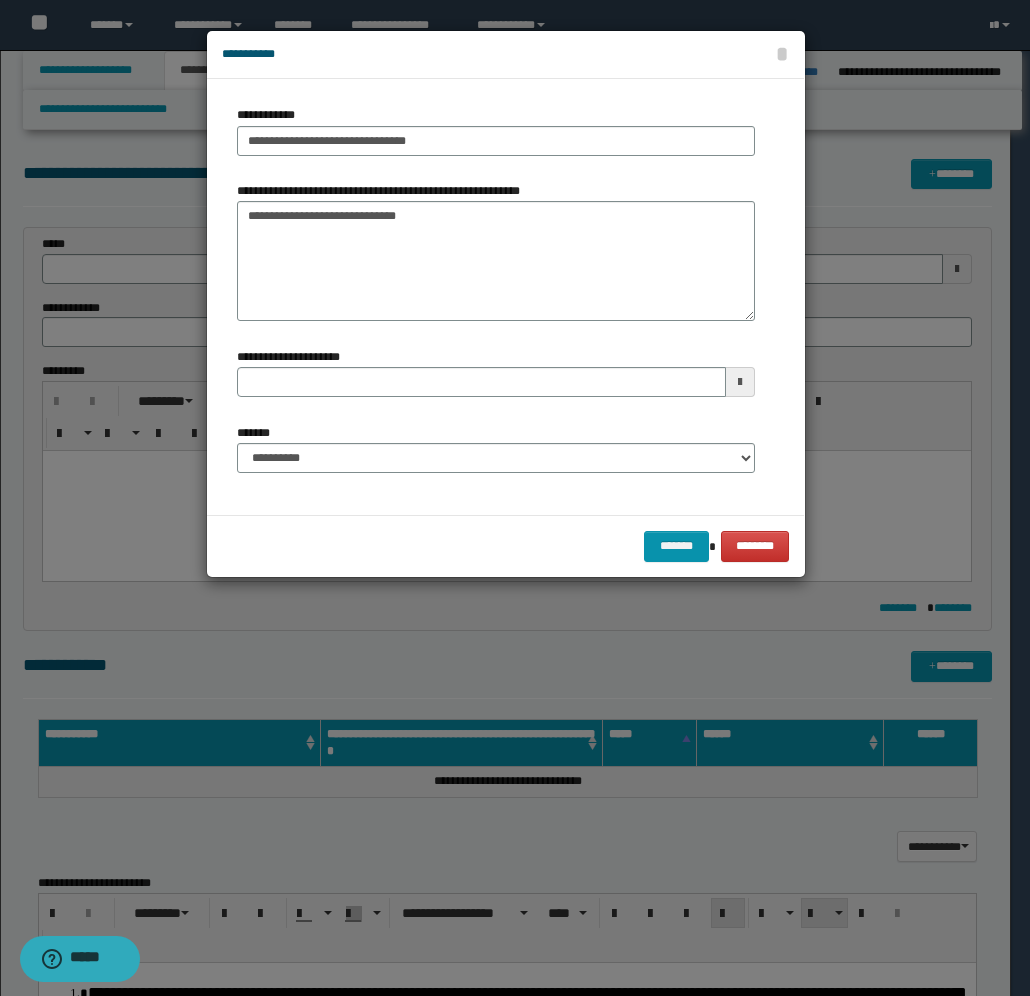 click at bounding box center (740, 382) 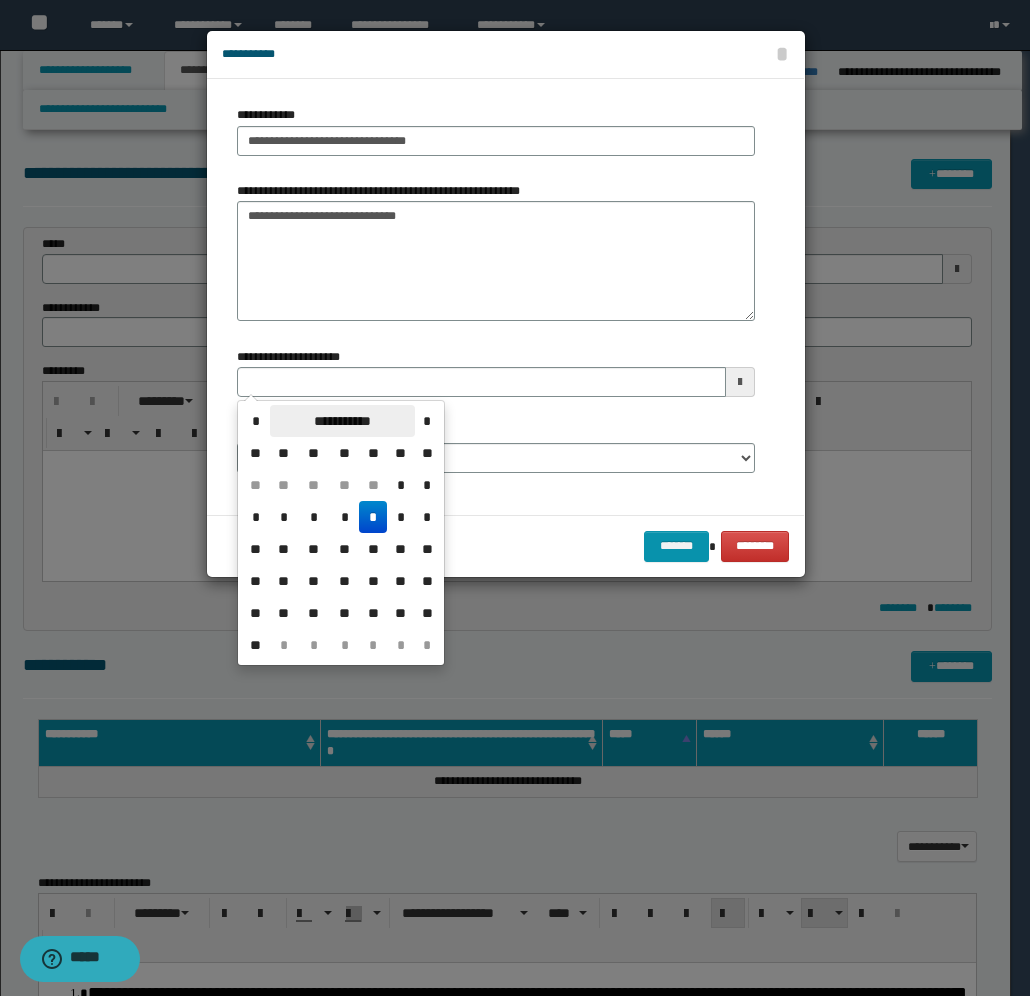 click on "**********" at bounding box center [342, 421] 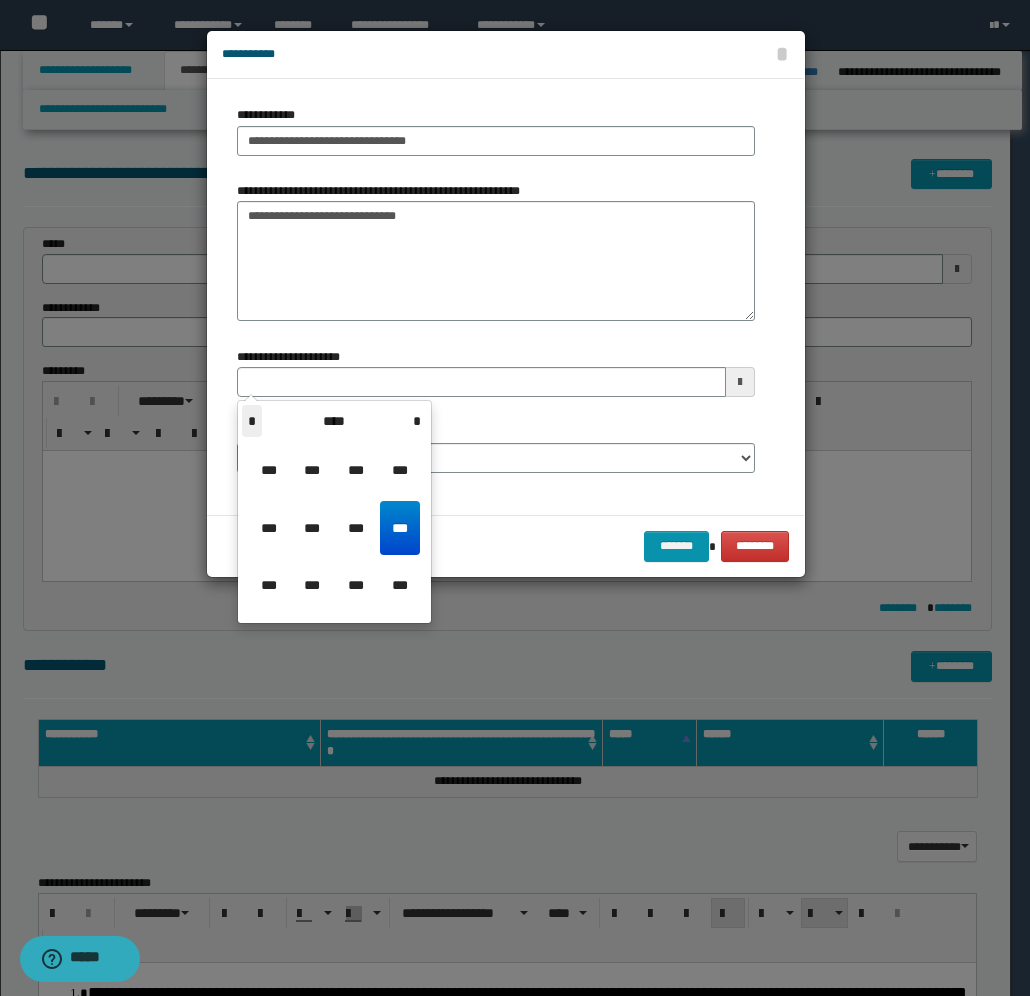 click on "*" at bounding box center (252, 421) 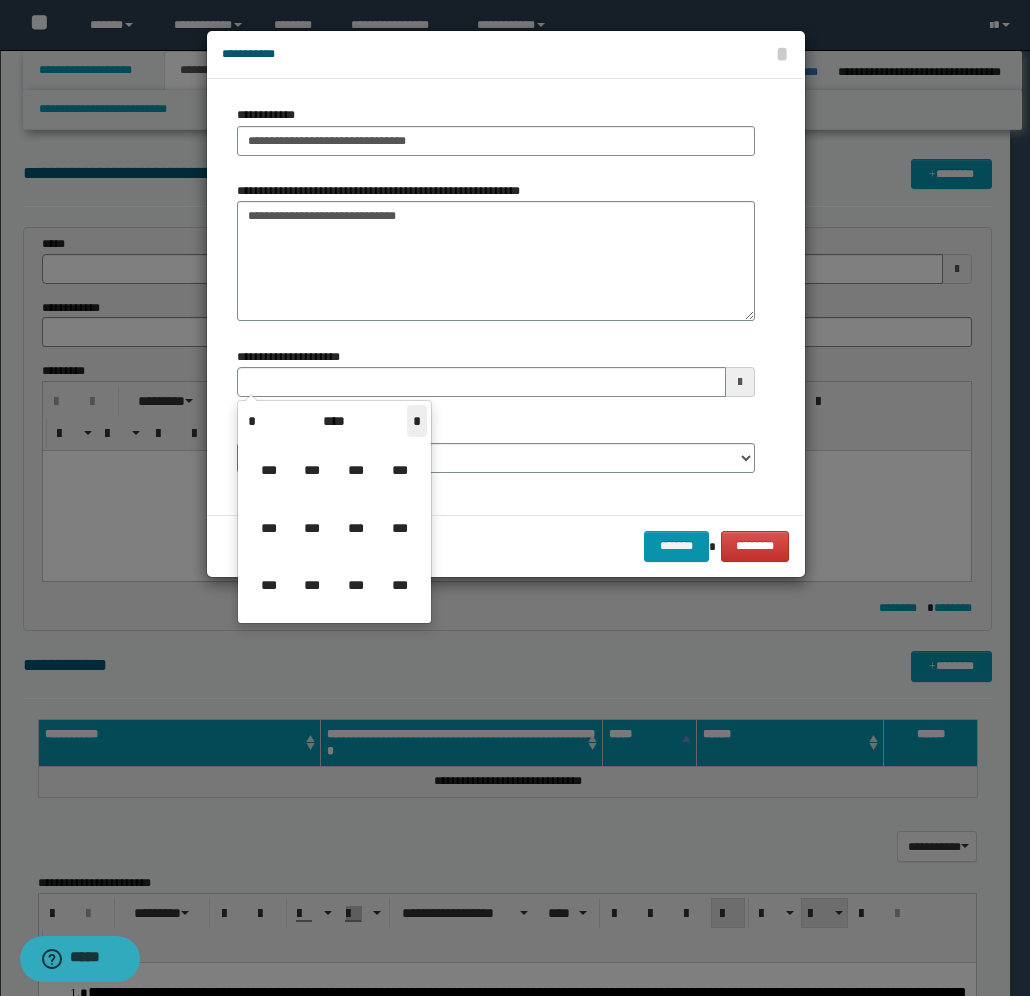click on "*" at bounding box center [417, 421] 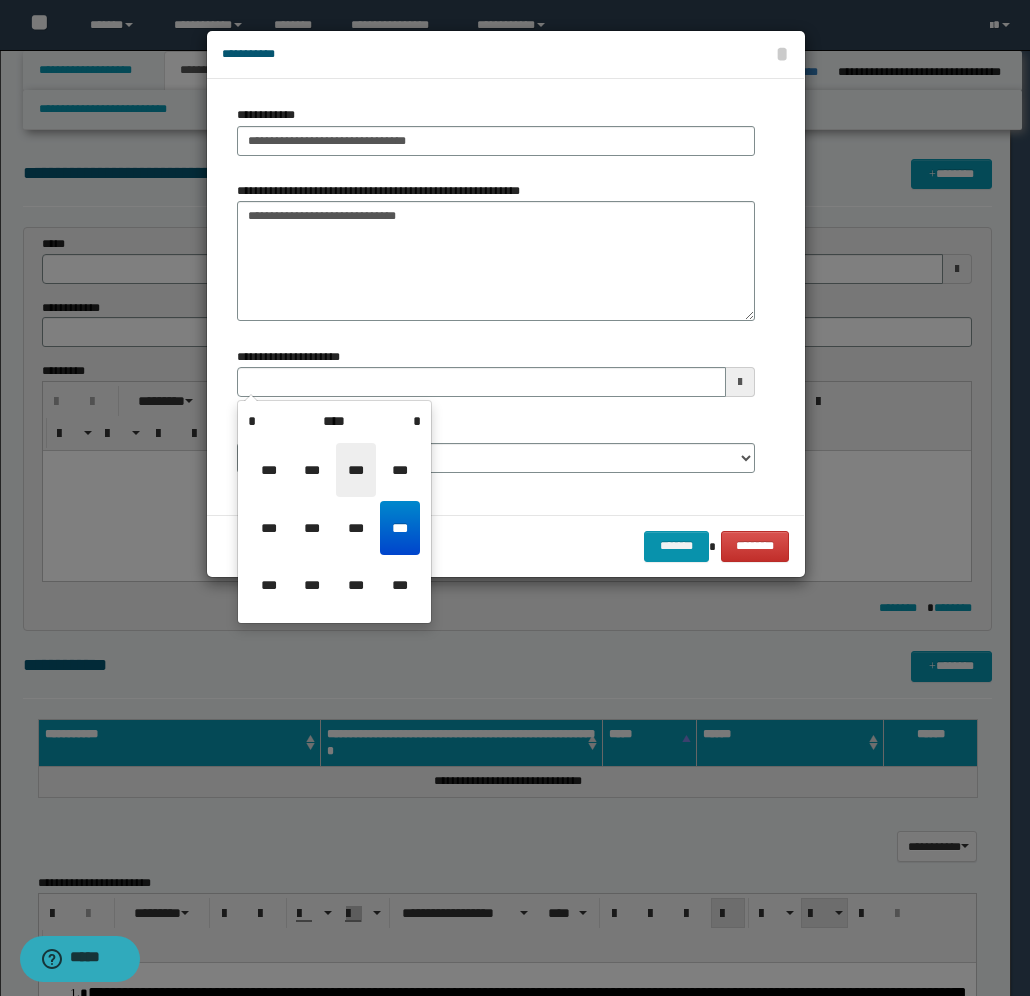 click on "***" at bounding box center [356, 470] 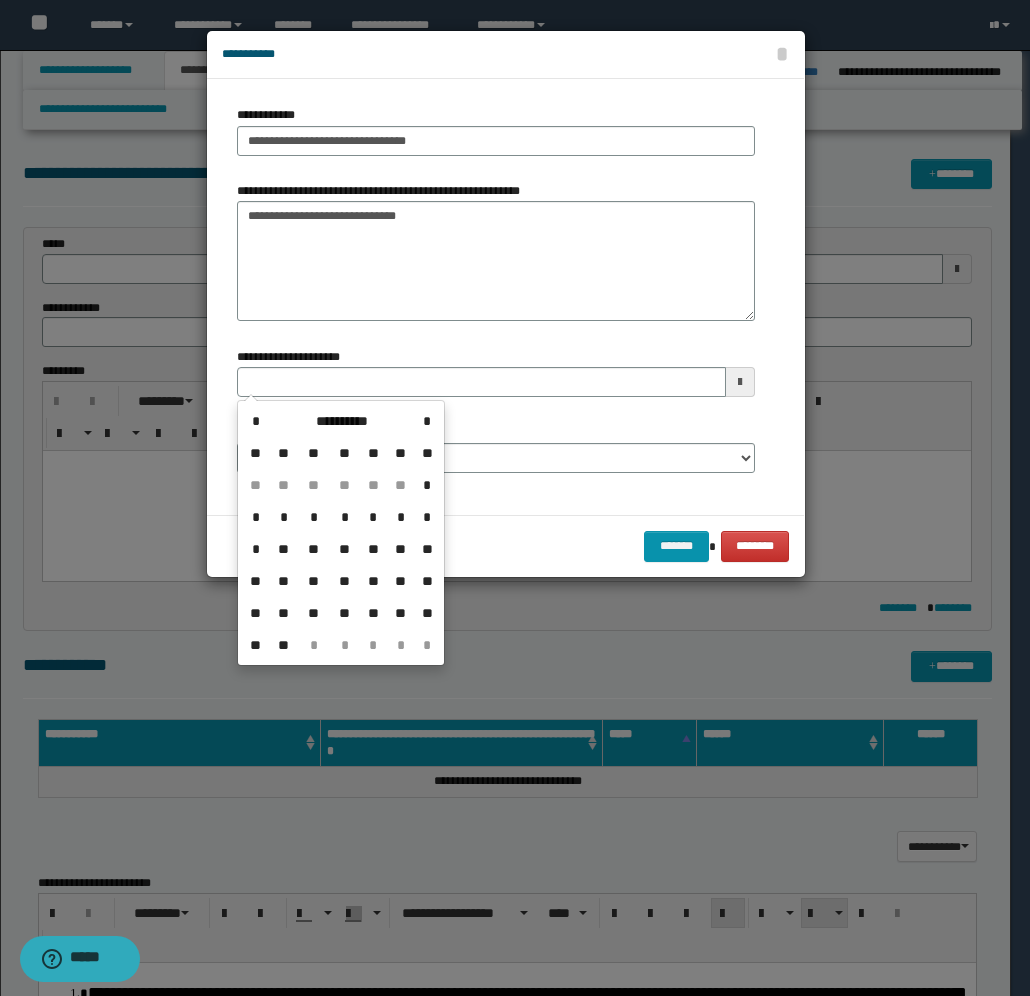 click on "**" at bounding box center [314, 581] 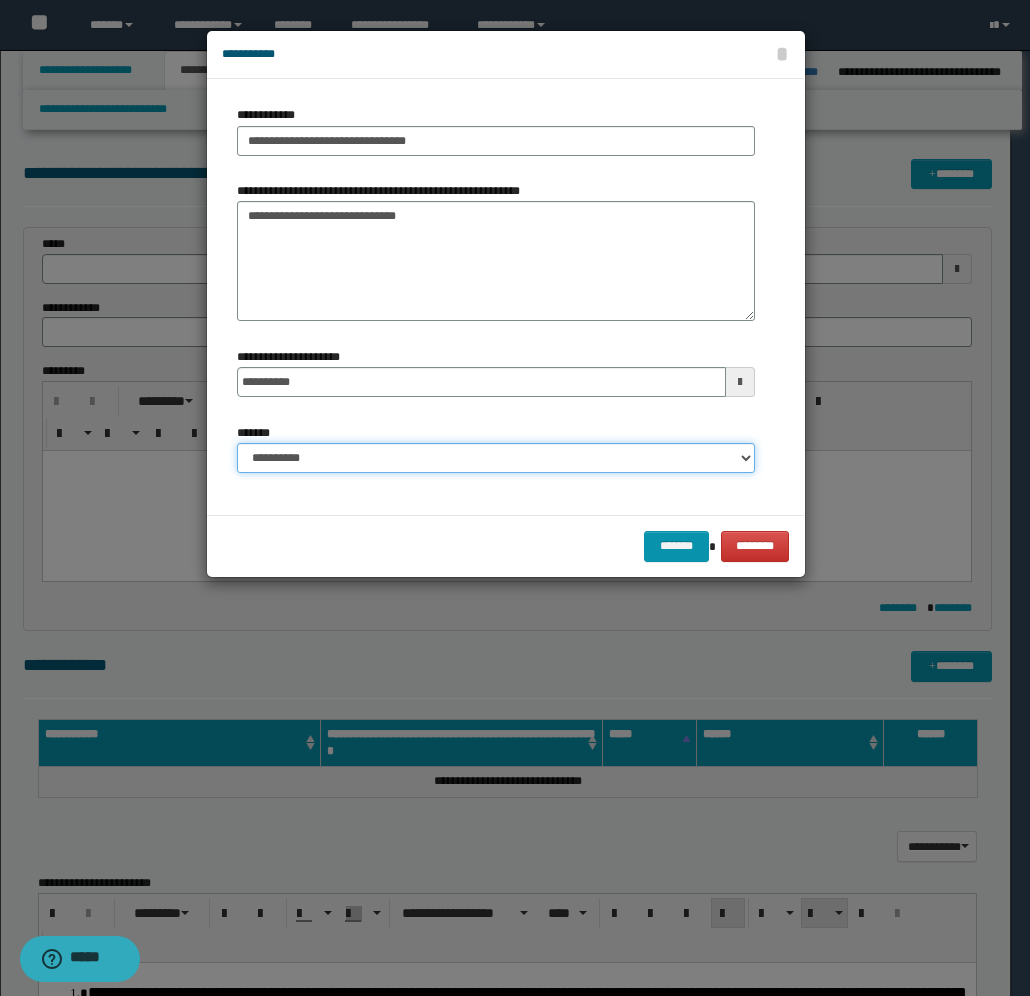 click on "**********" at bounding box center (496, 458) 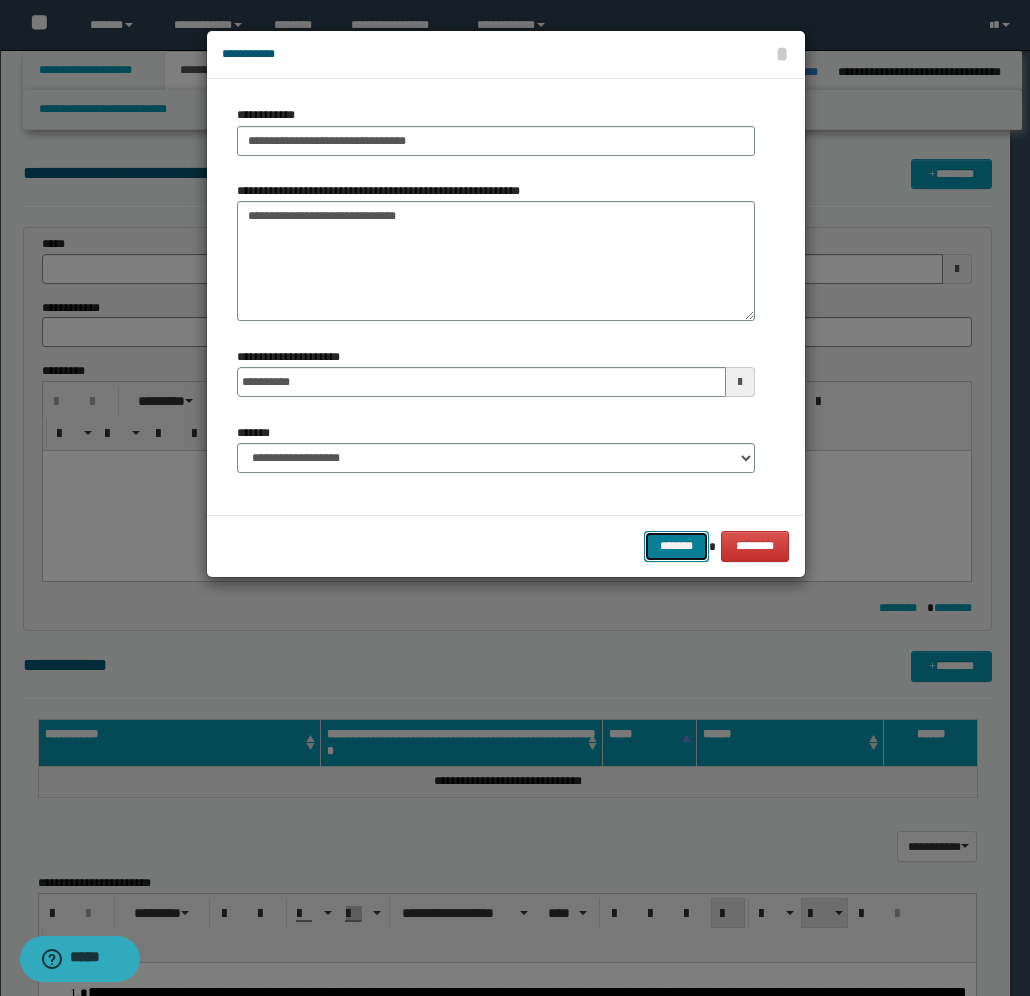 click on "*******" at bounding box center (676, 546) 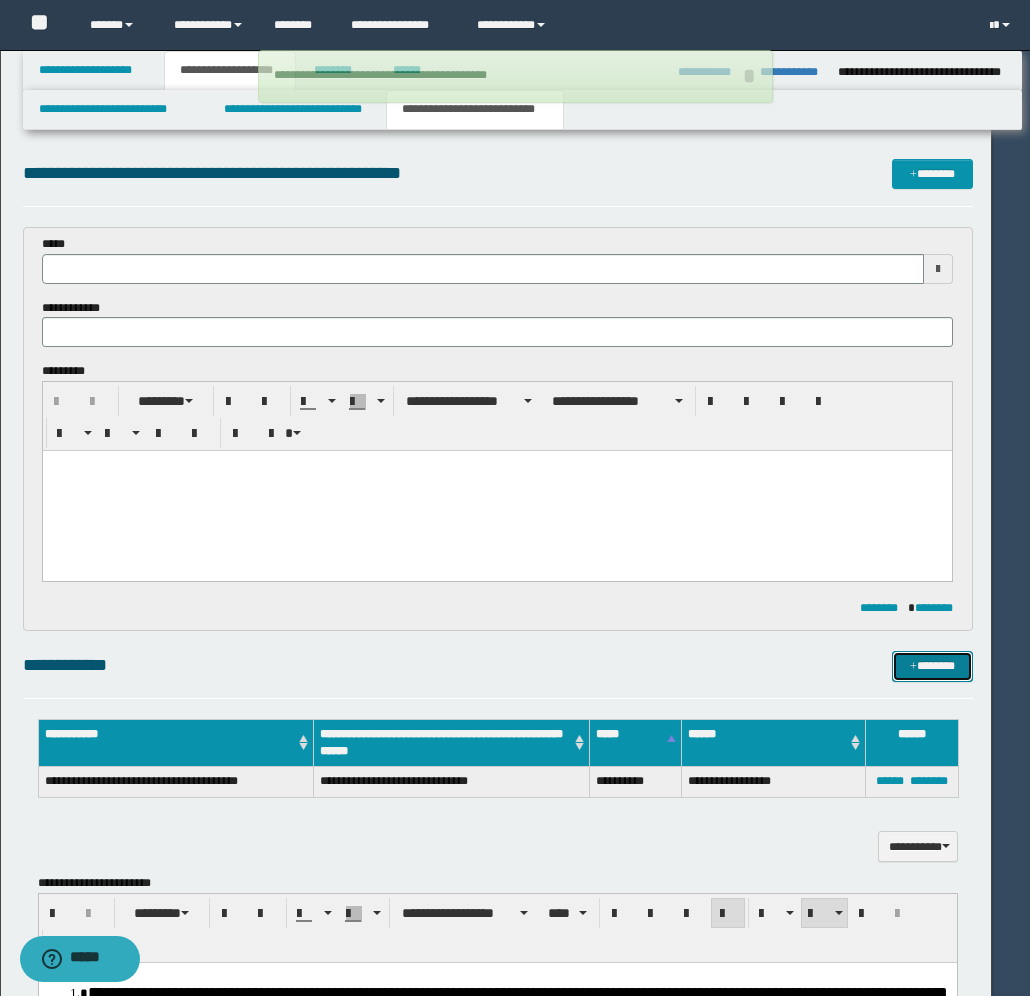 type 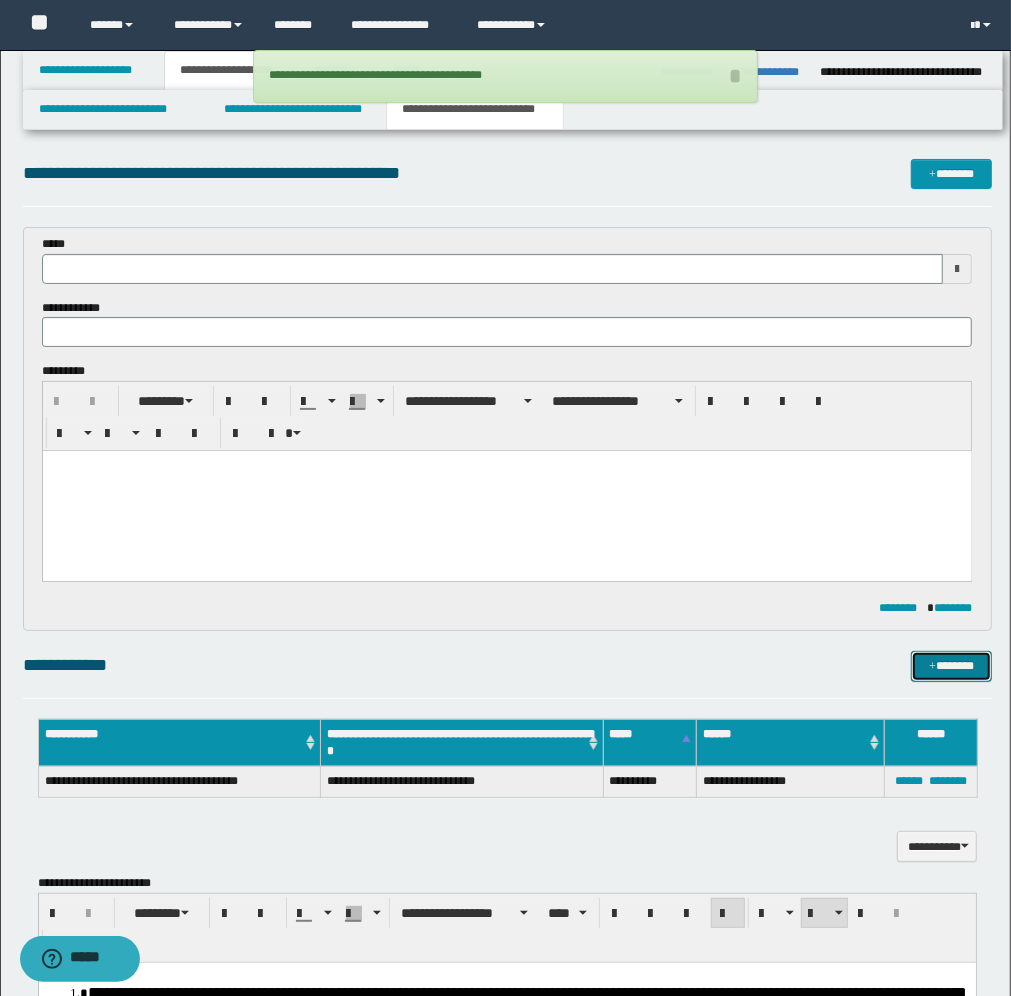 click on "*******" at bounding box center (951, 666) 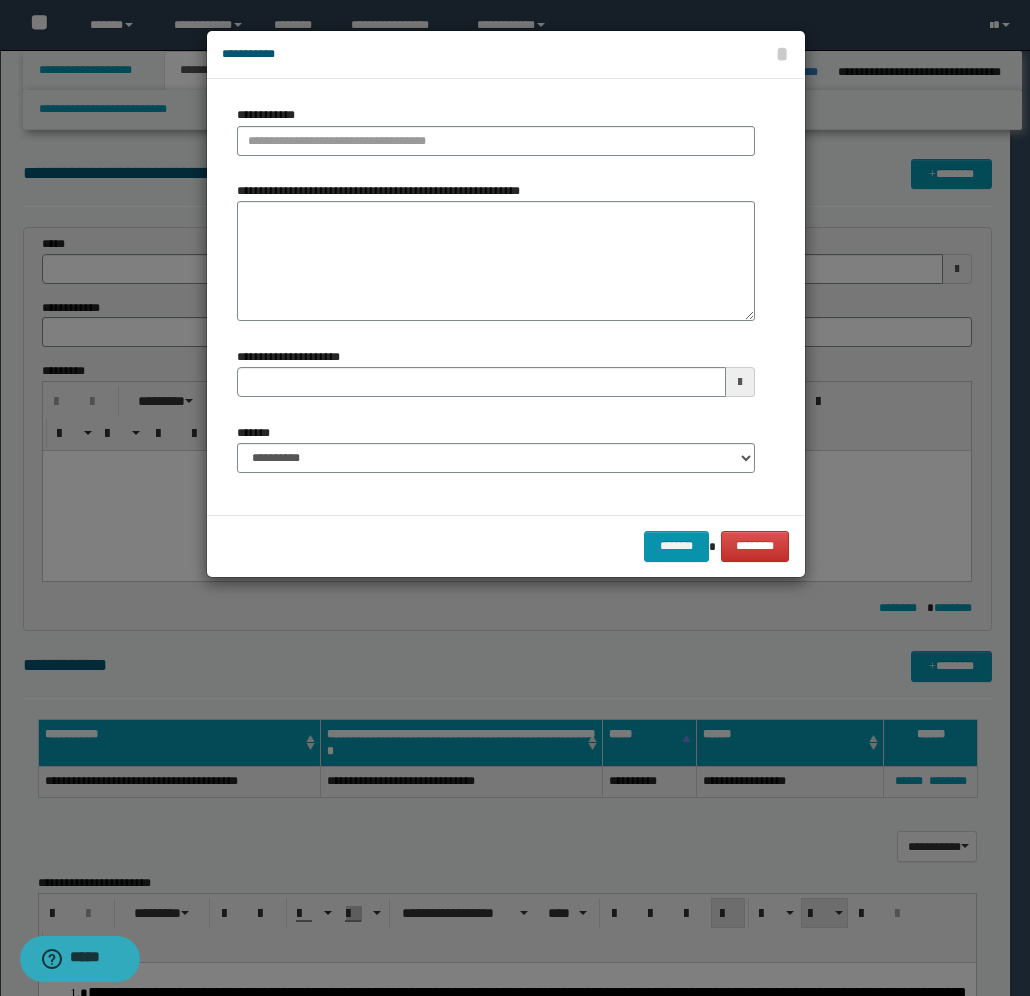 type 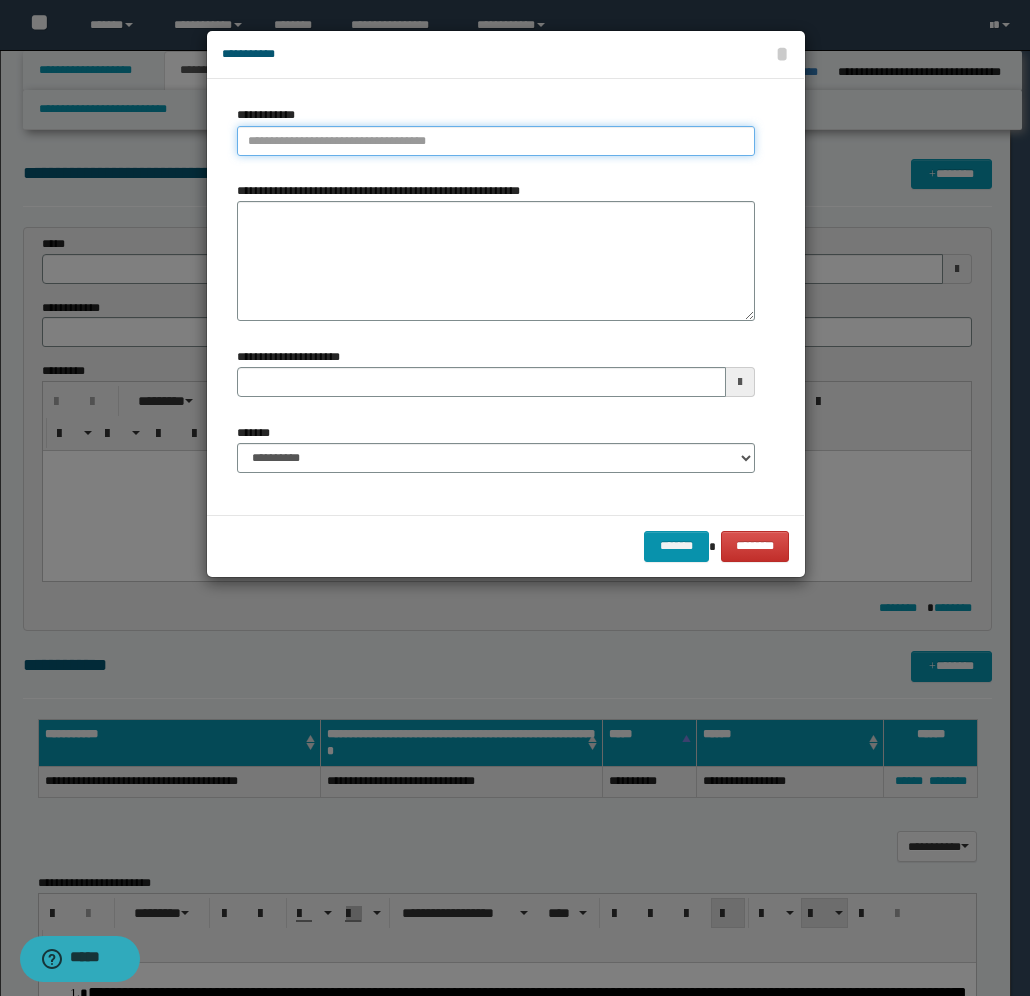 type on "**********" 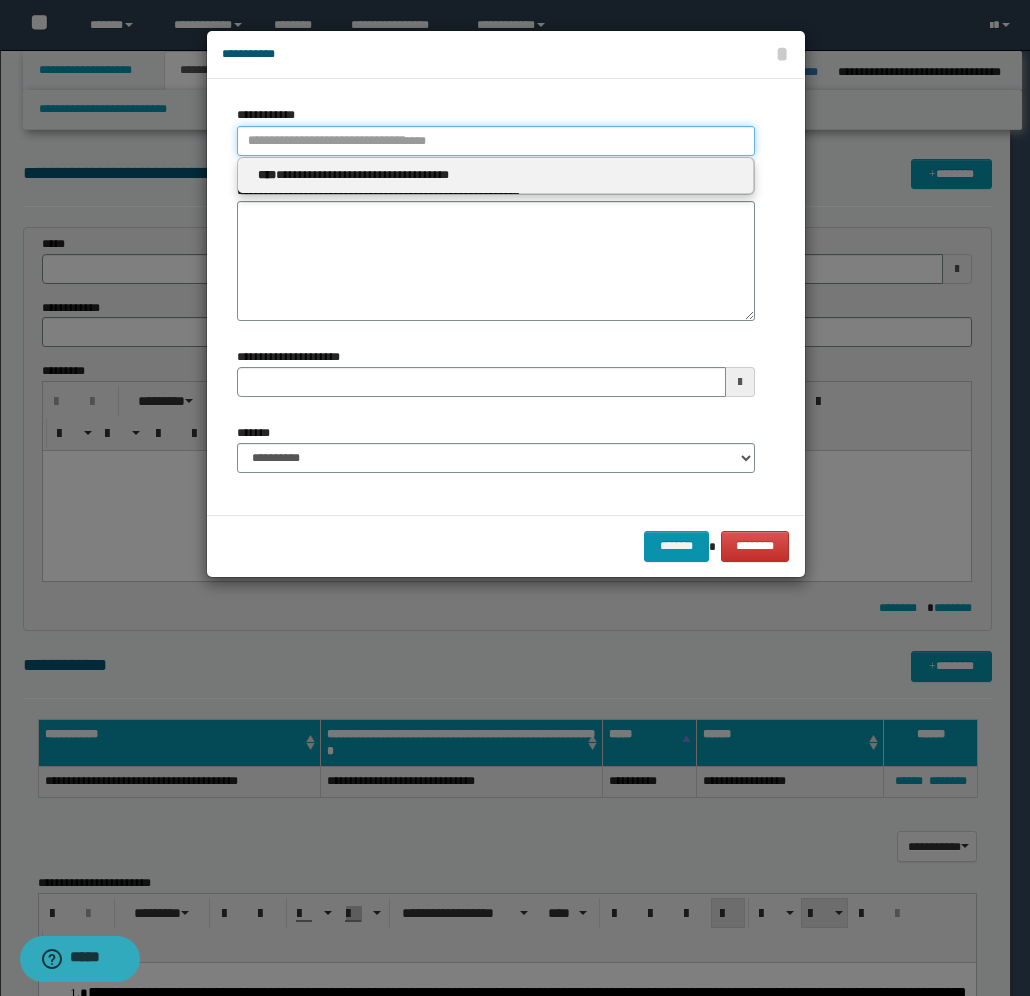 click on "**********" at bounding box center [496, 141] 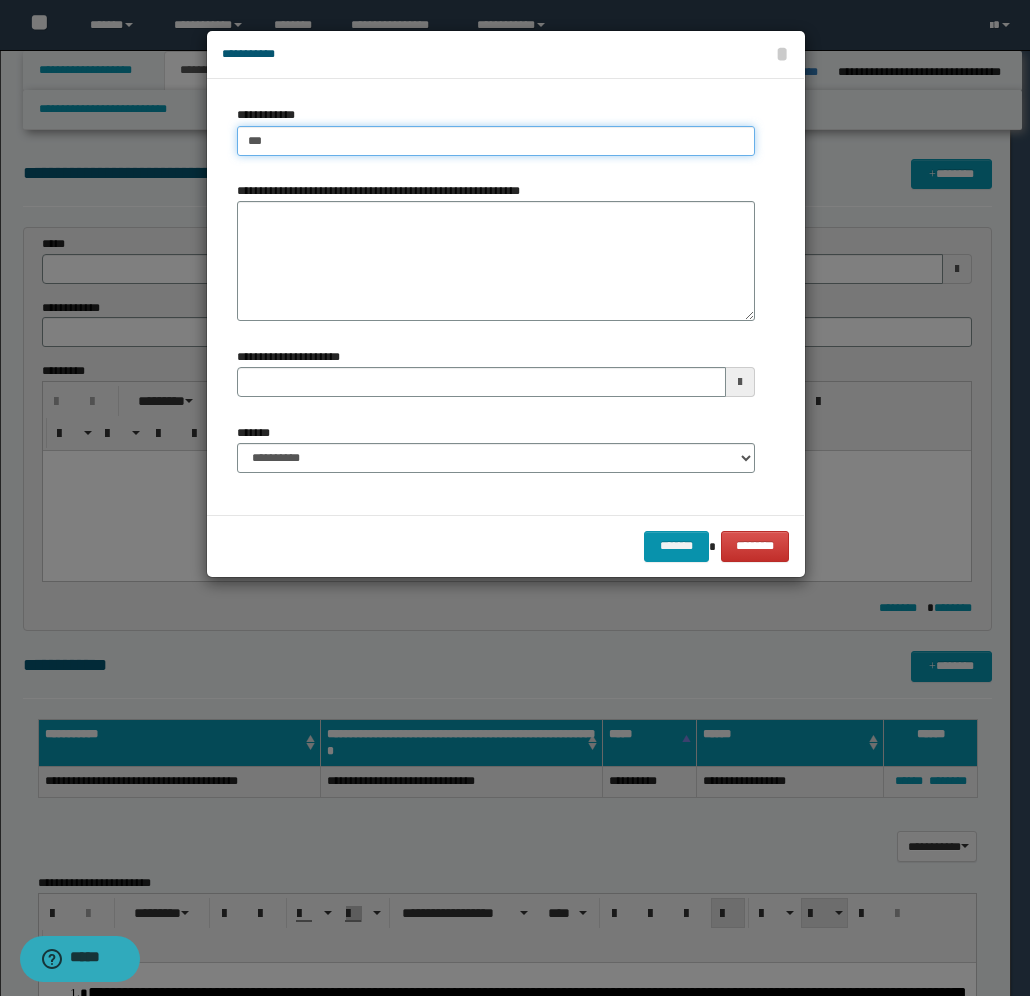type on "****" 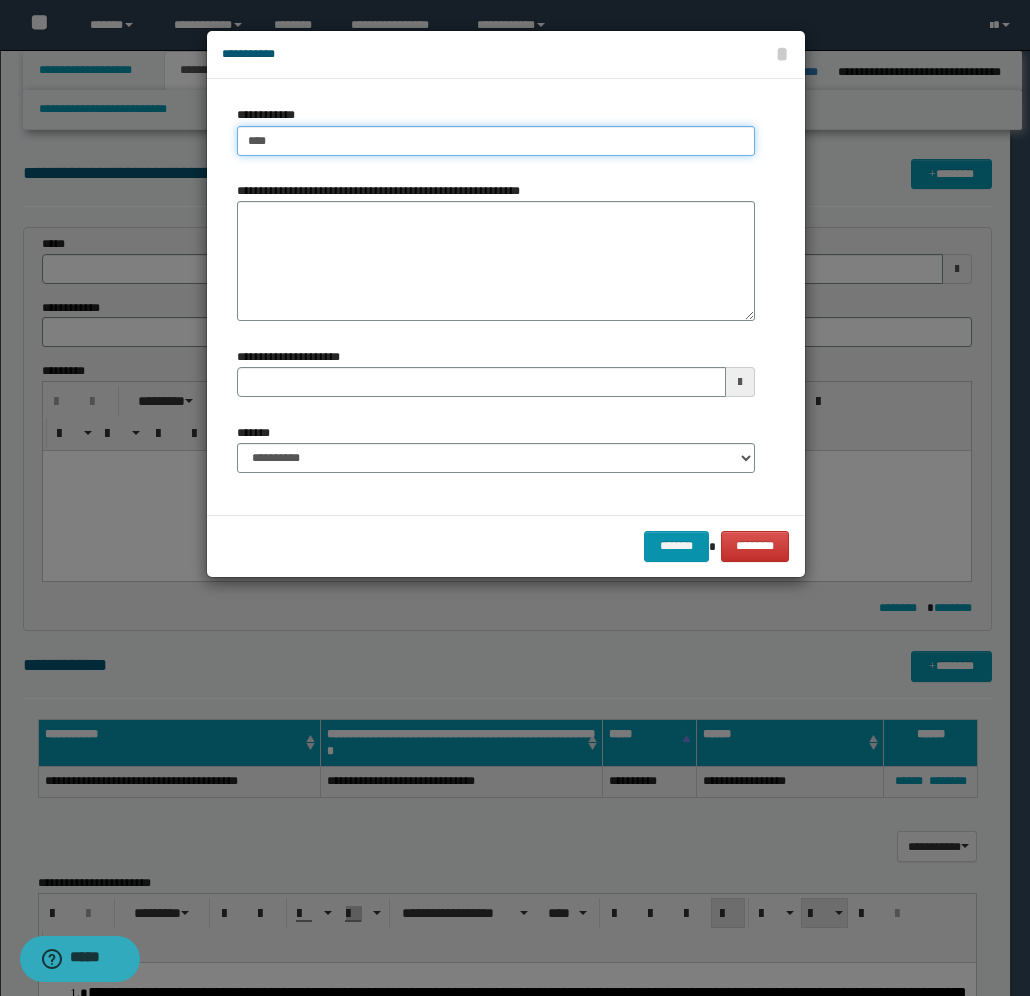 type on "****" 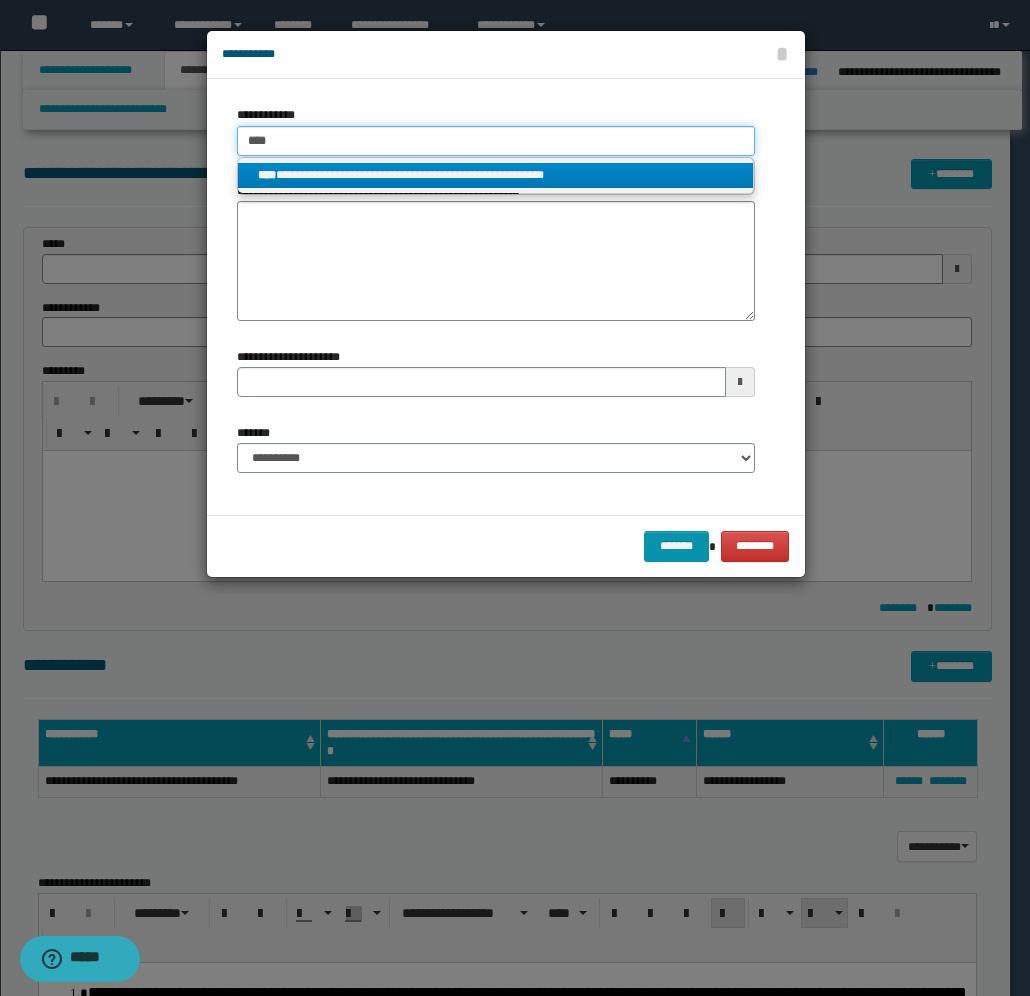 type on "****" 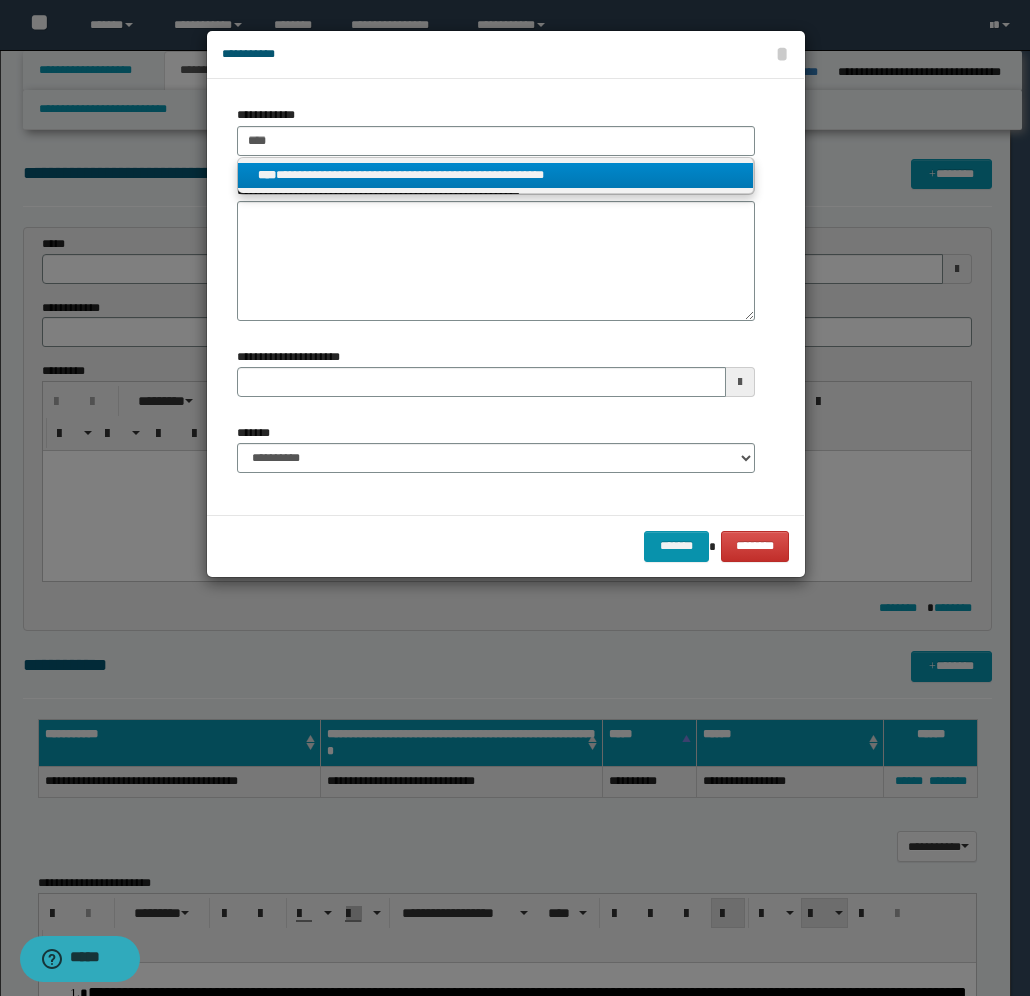 click on "**********" at bounding box center (496, 175) 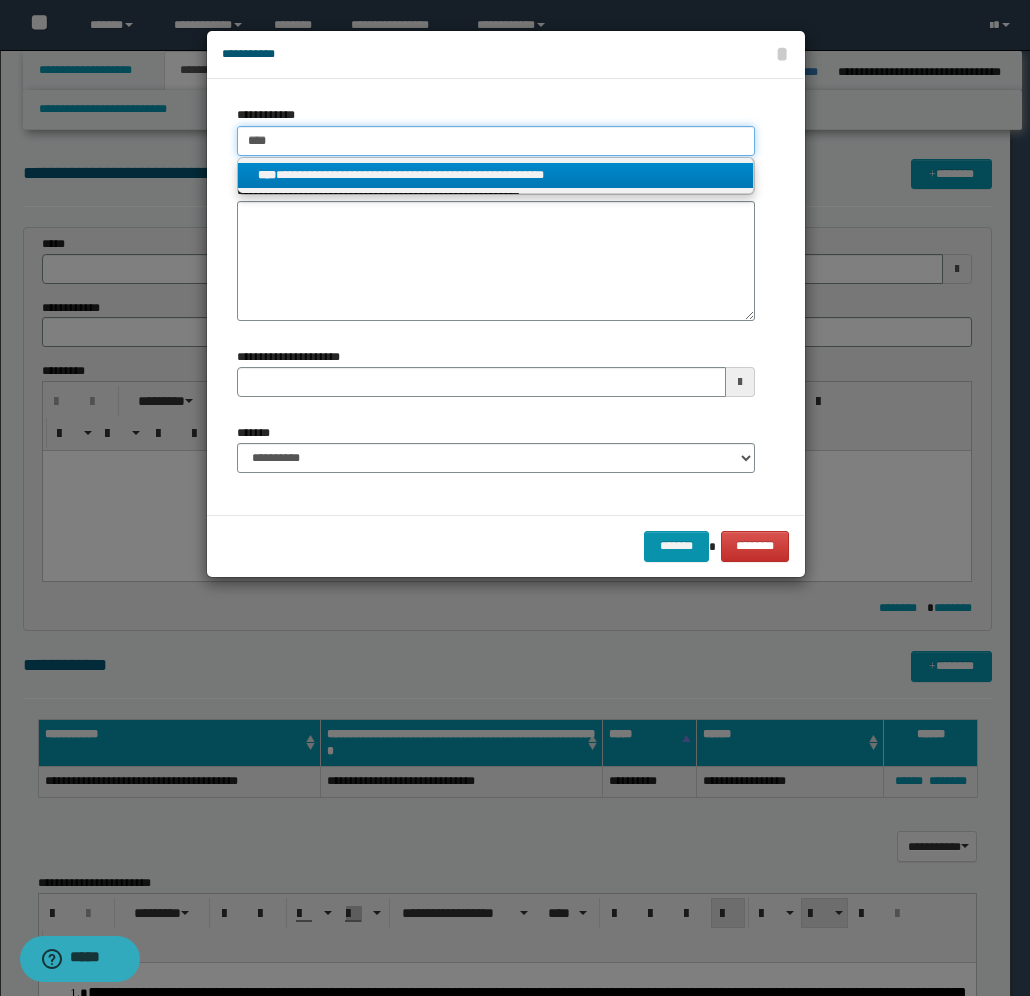 type 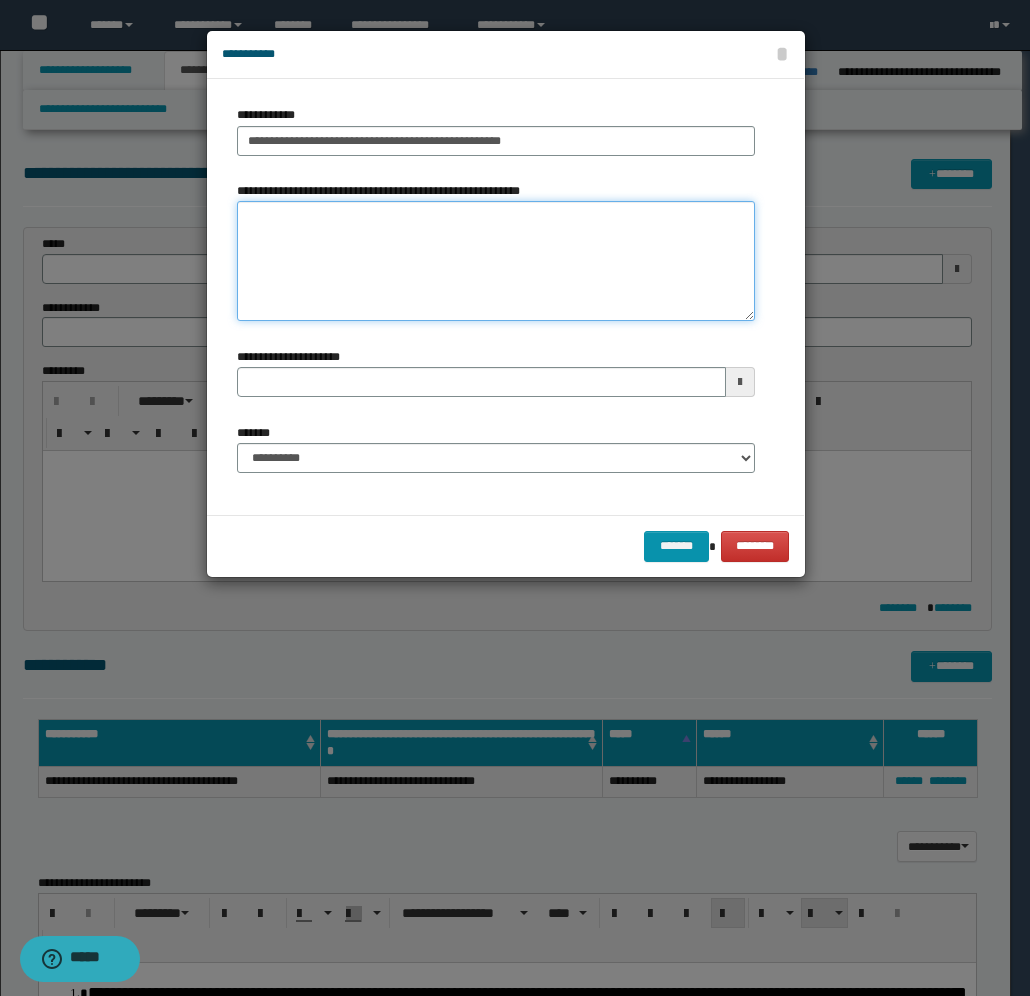 click on "**********" at bounding box center [496, 261] 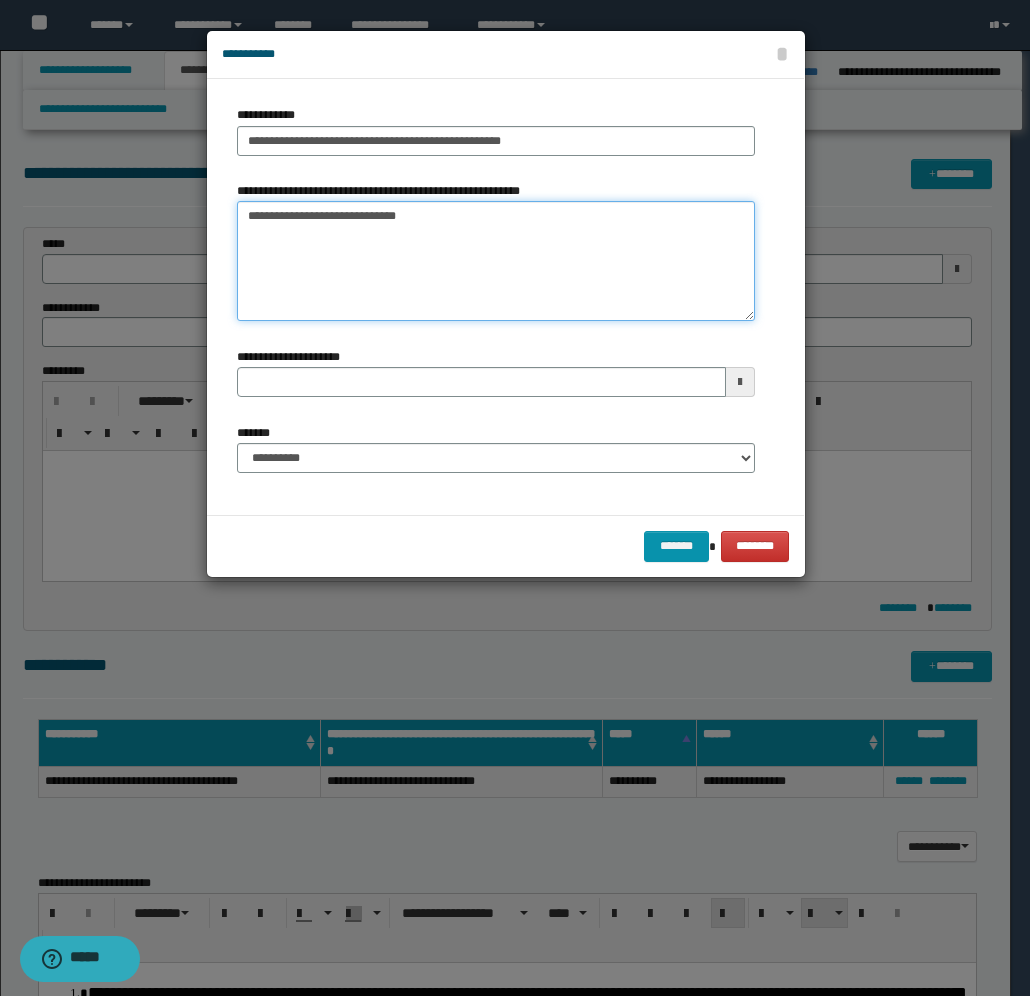 type on "**********" 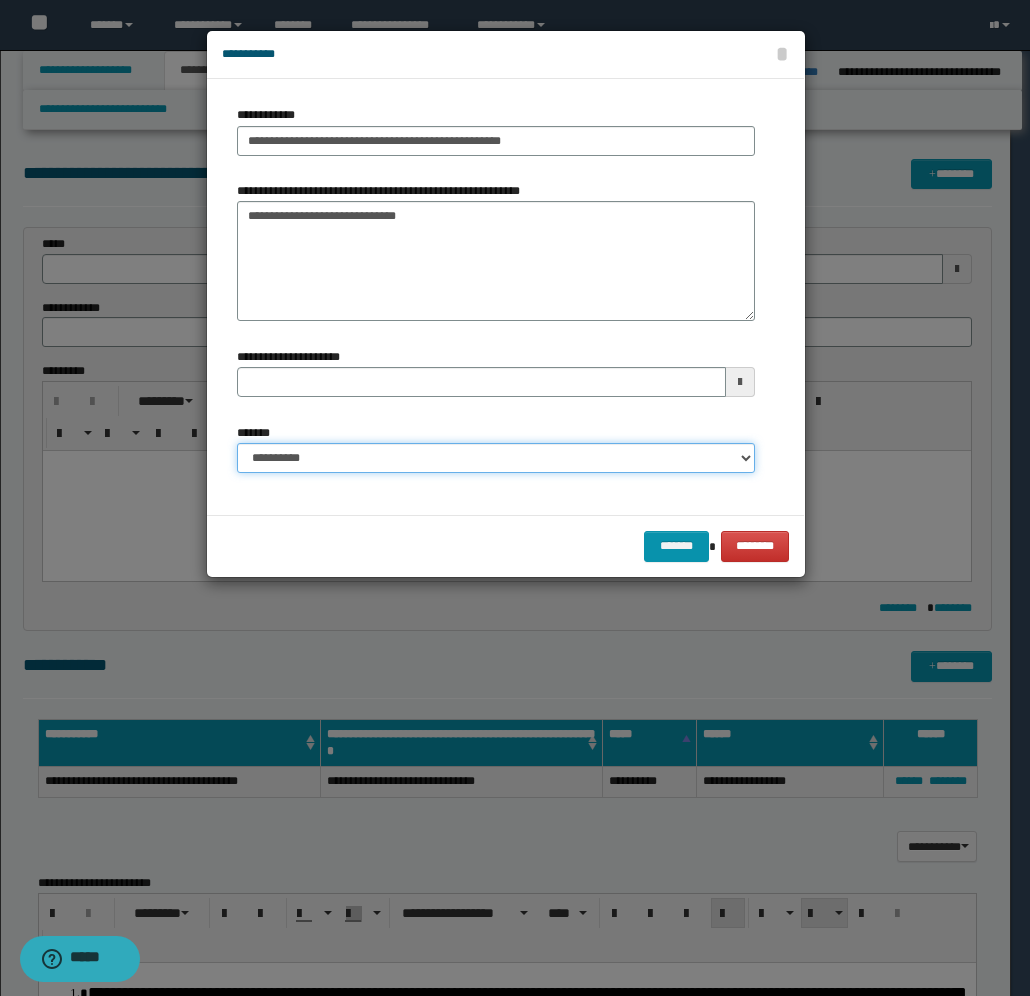 click on "**********" at bounding box center [496, 458] 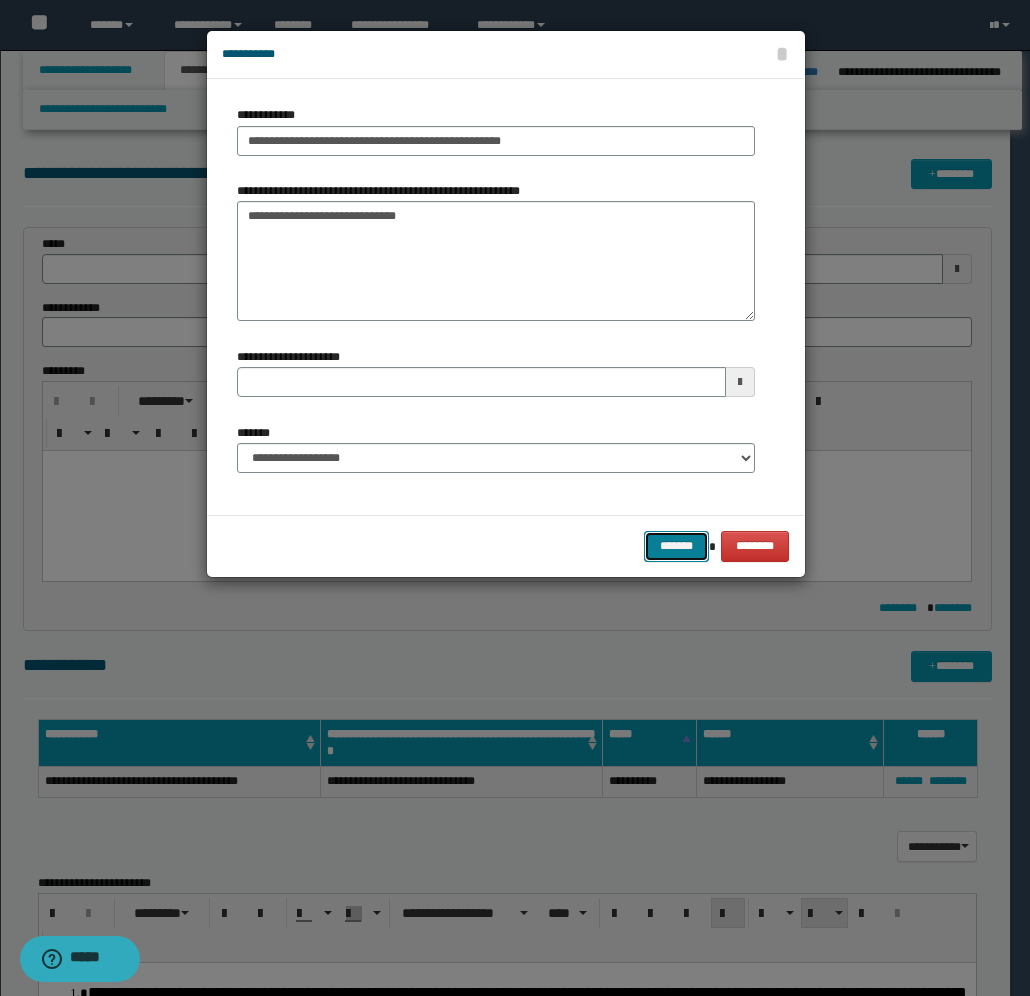 click on "*******" at bounding box center [676, 546] 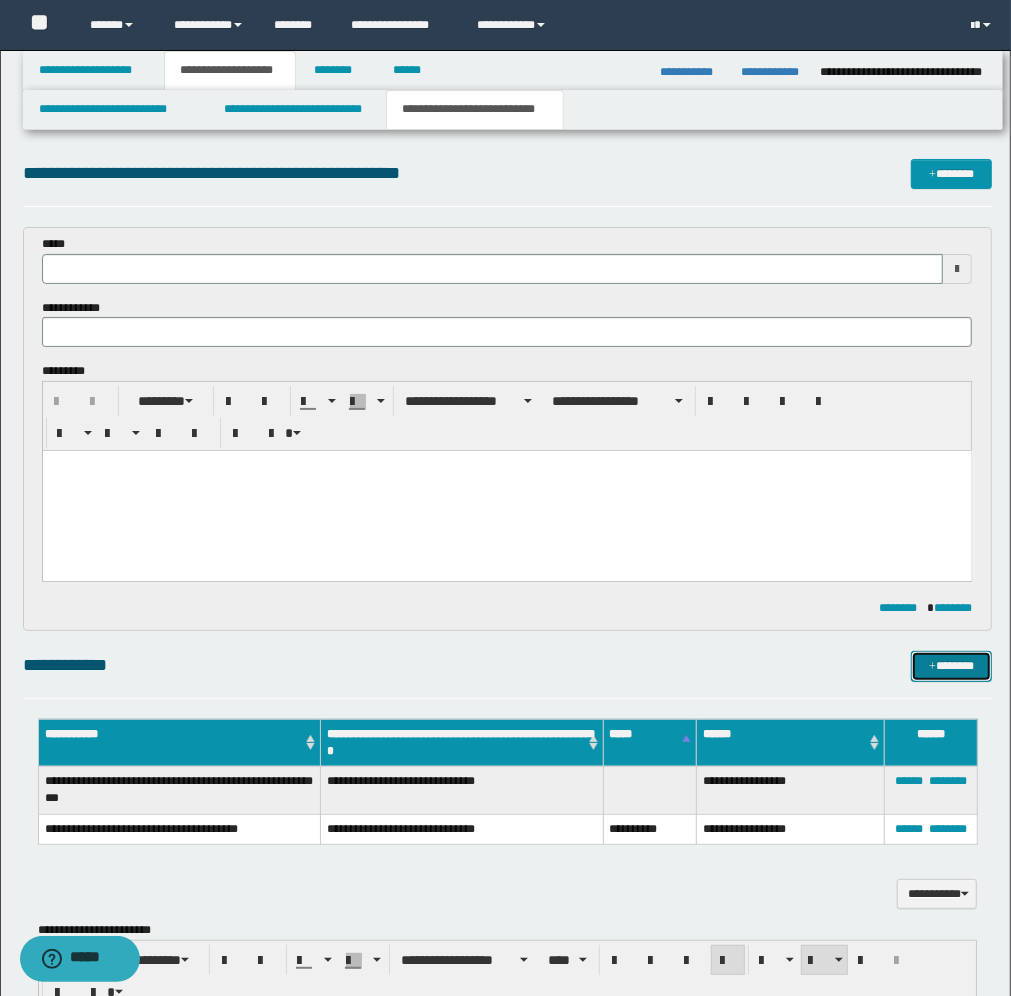 type 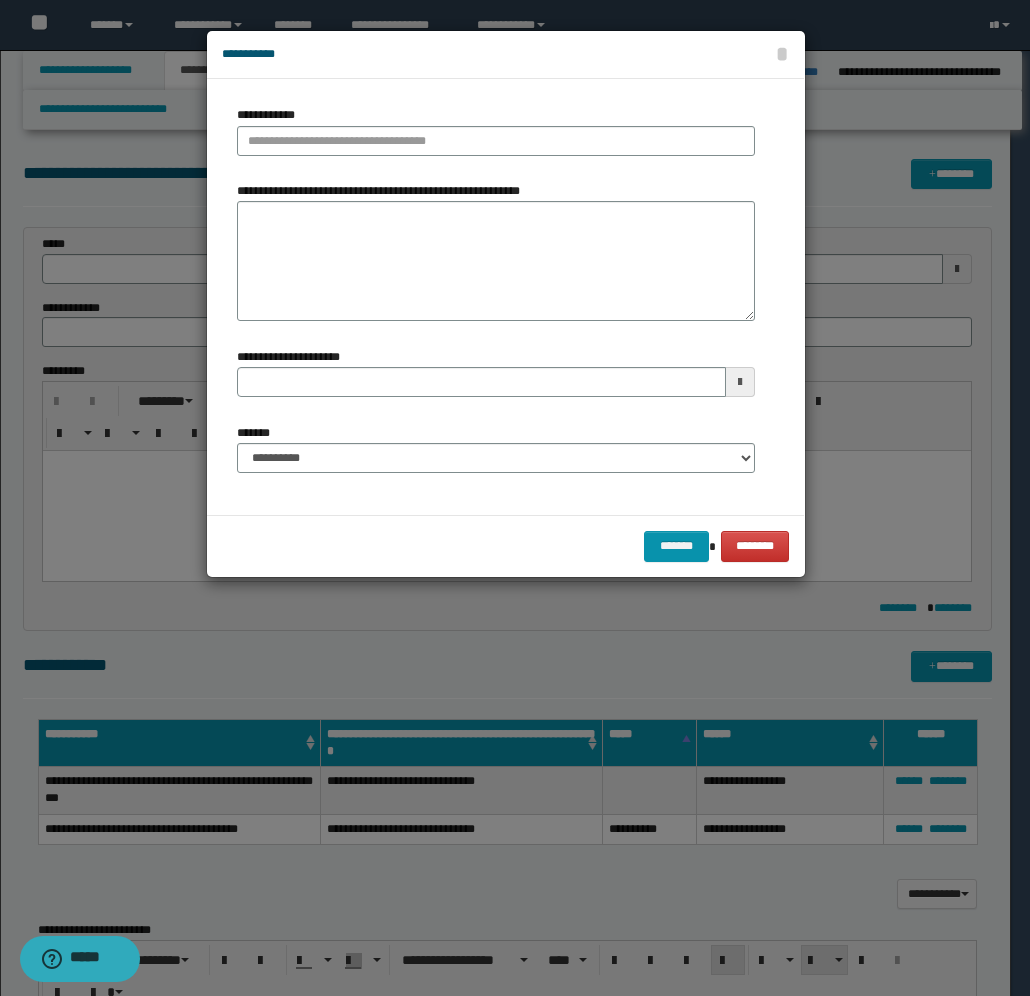 type 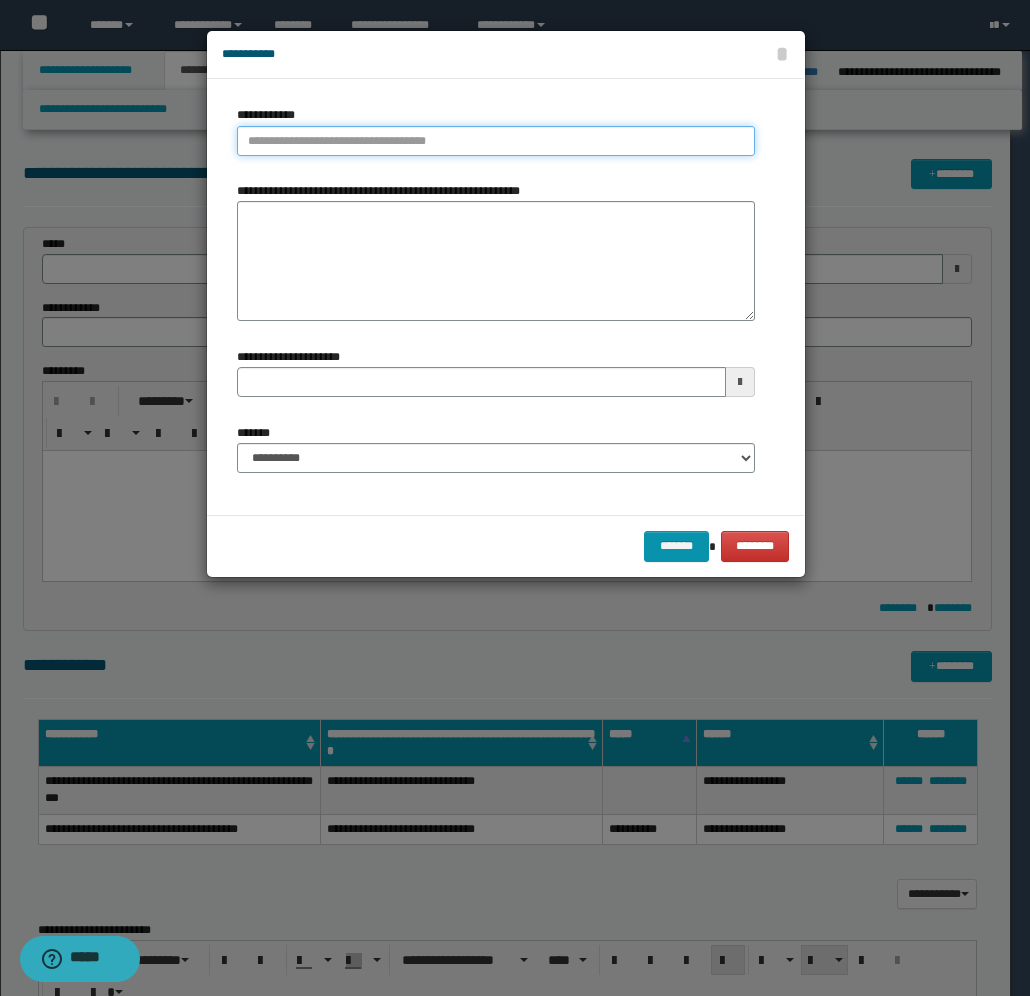type on "**********" 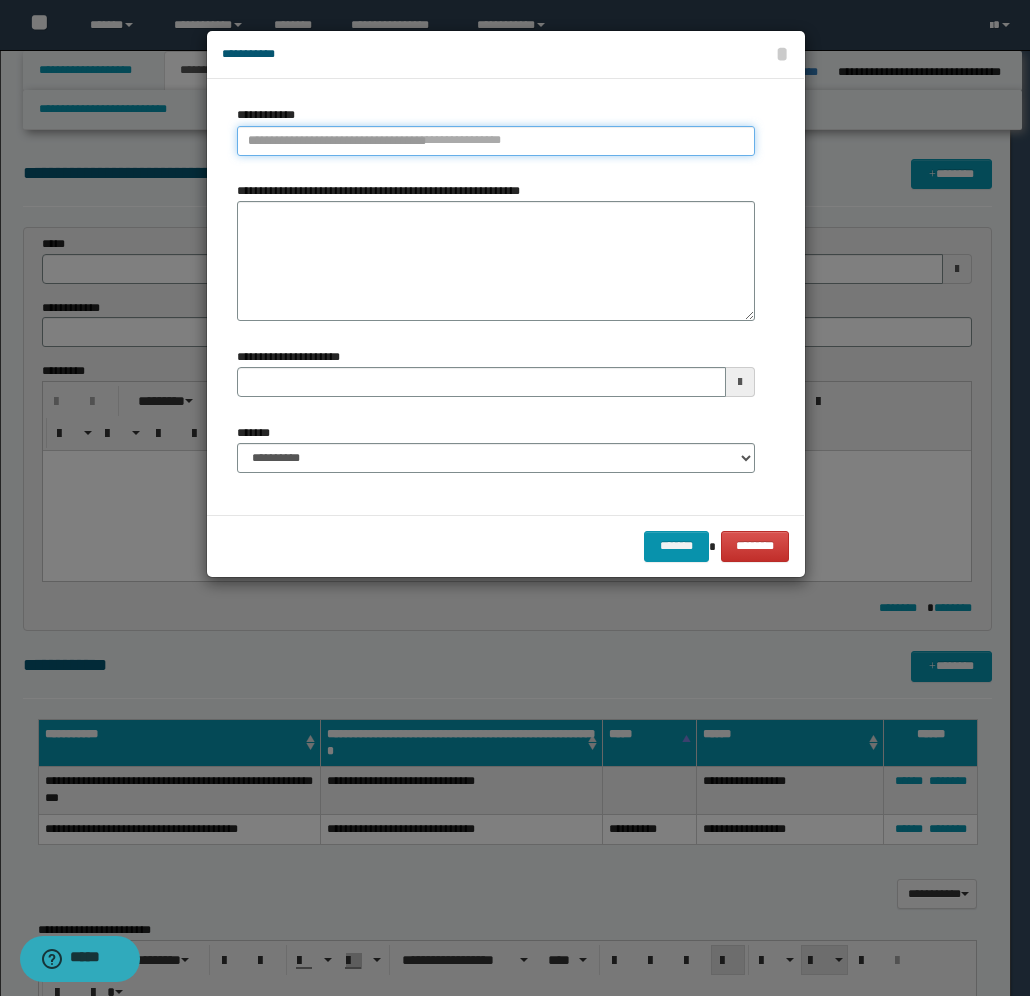 click on "**********" at bounding box center (496, 141) 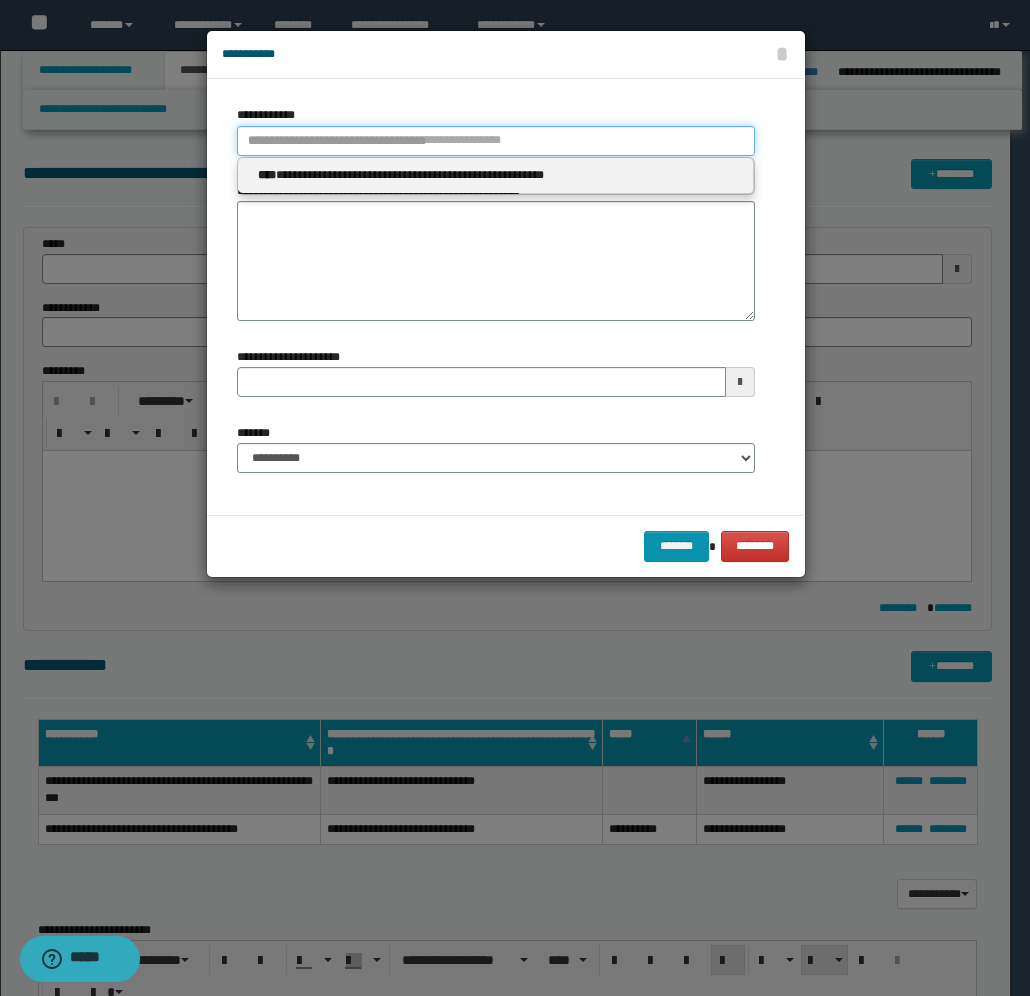 type 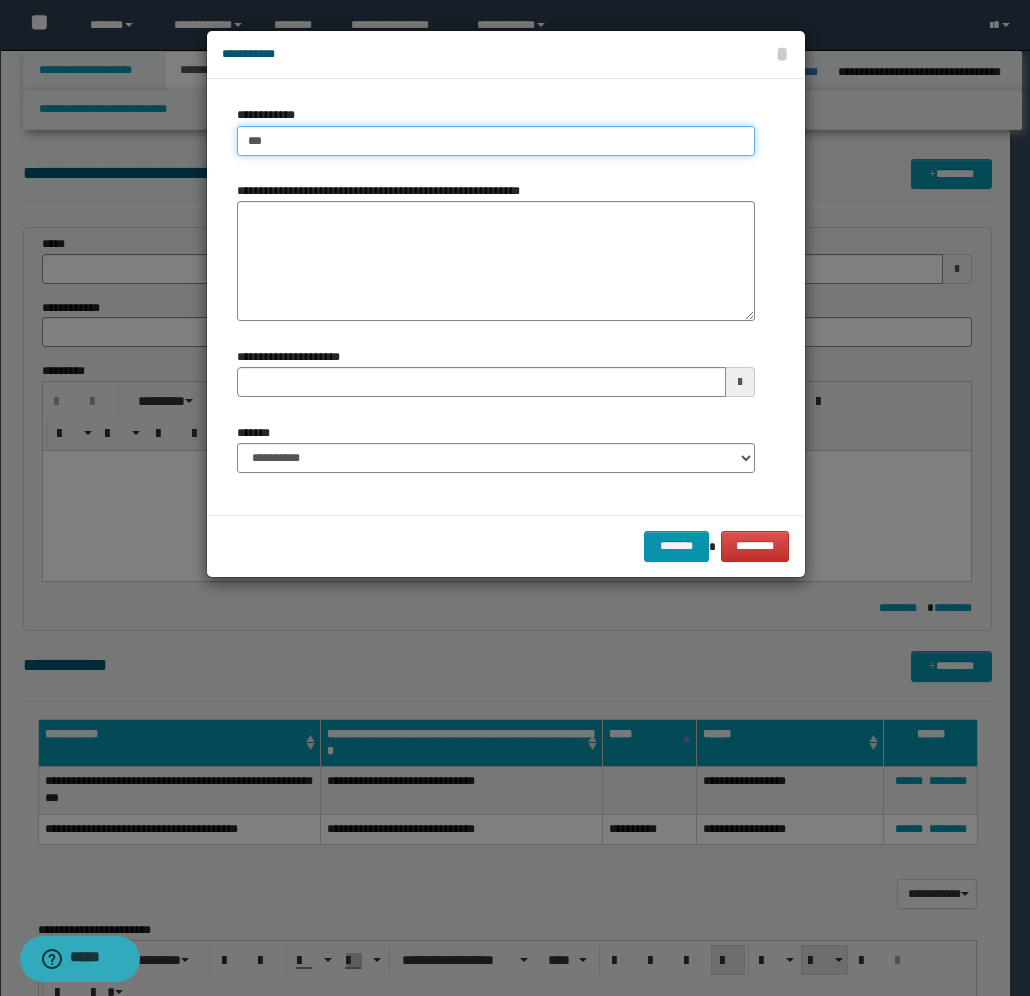 type on "****" 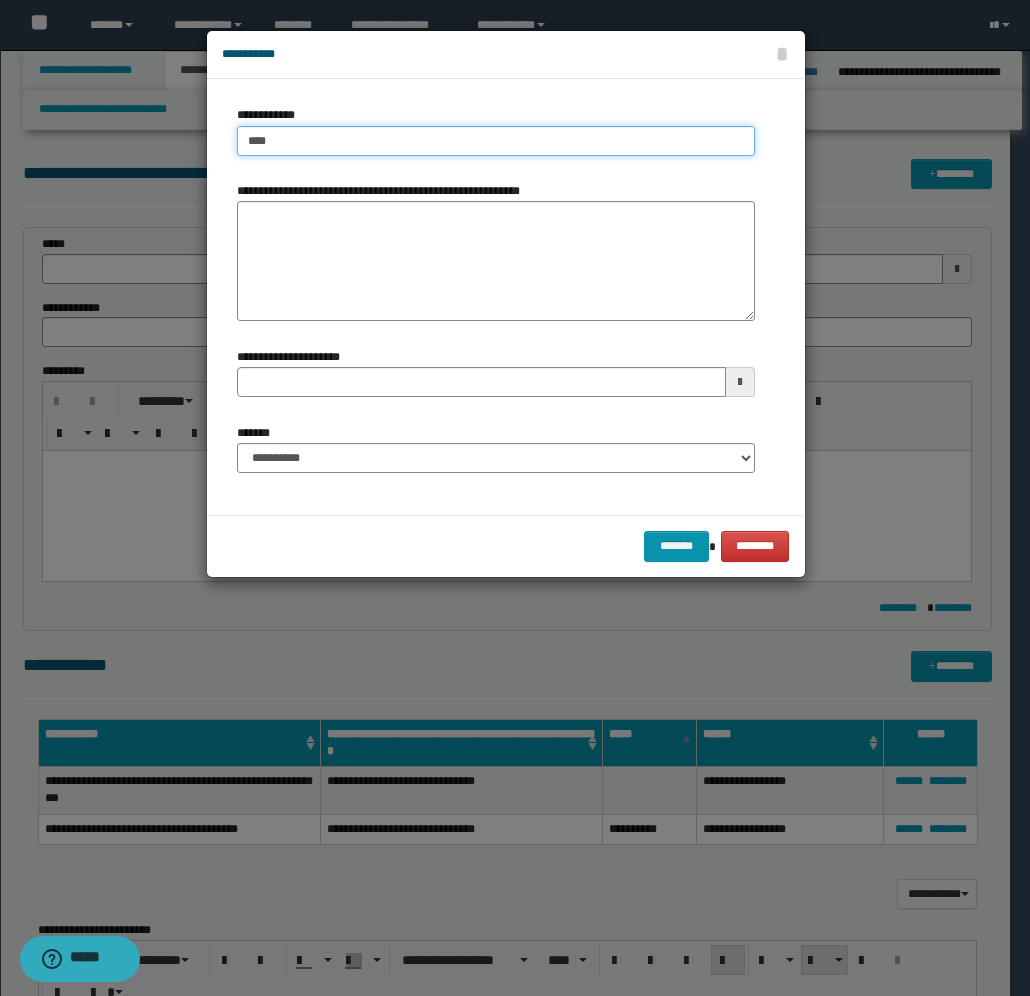 type on "****" 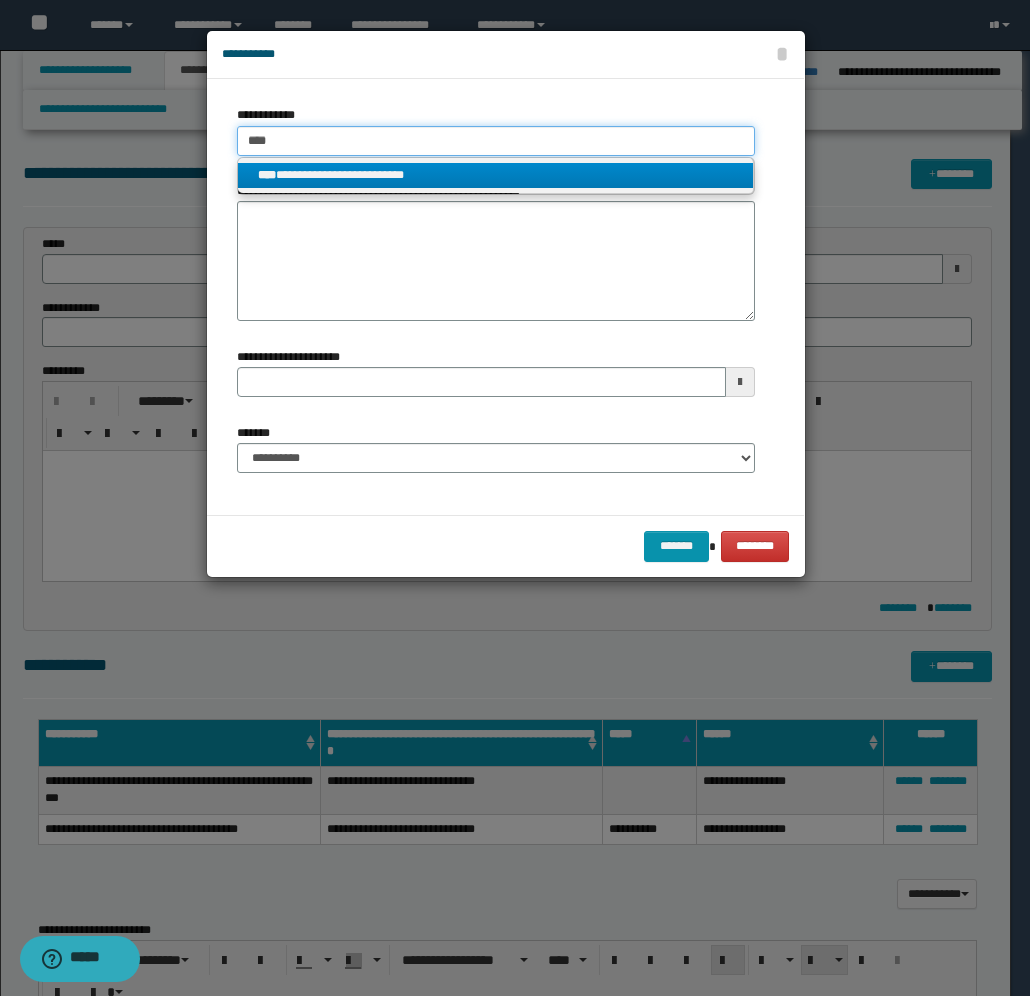 type on "****" 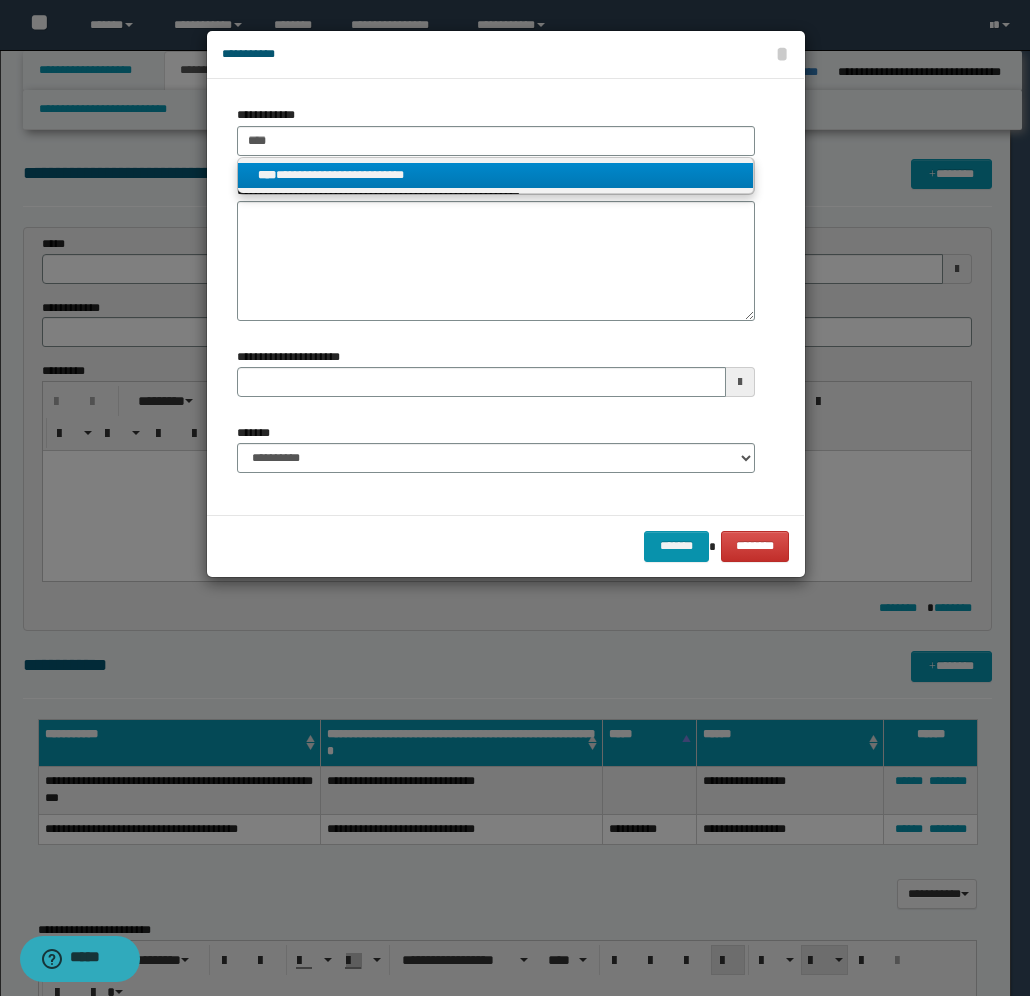 click on "**********" at bounding box center [496, 175] 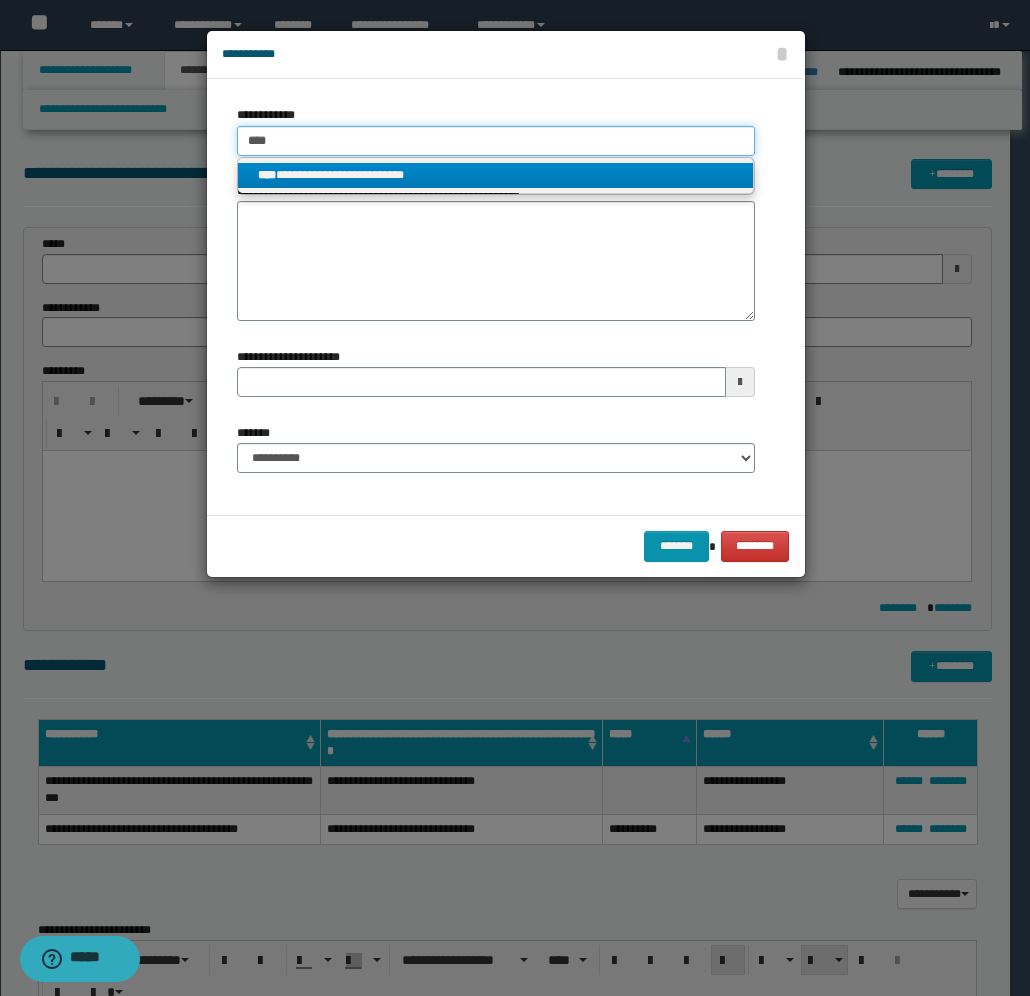 type 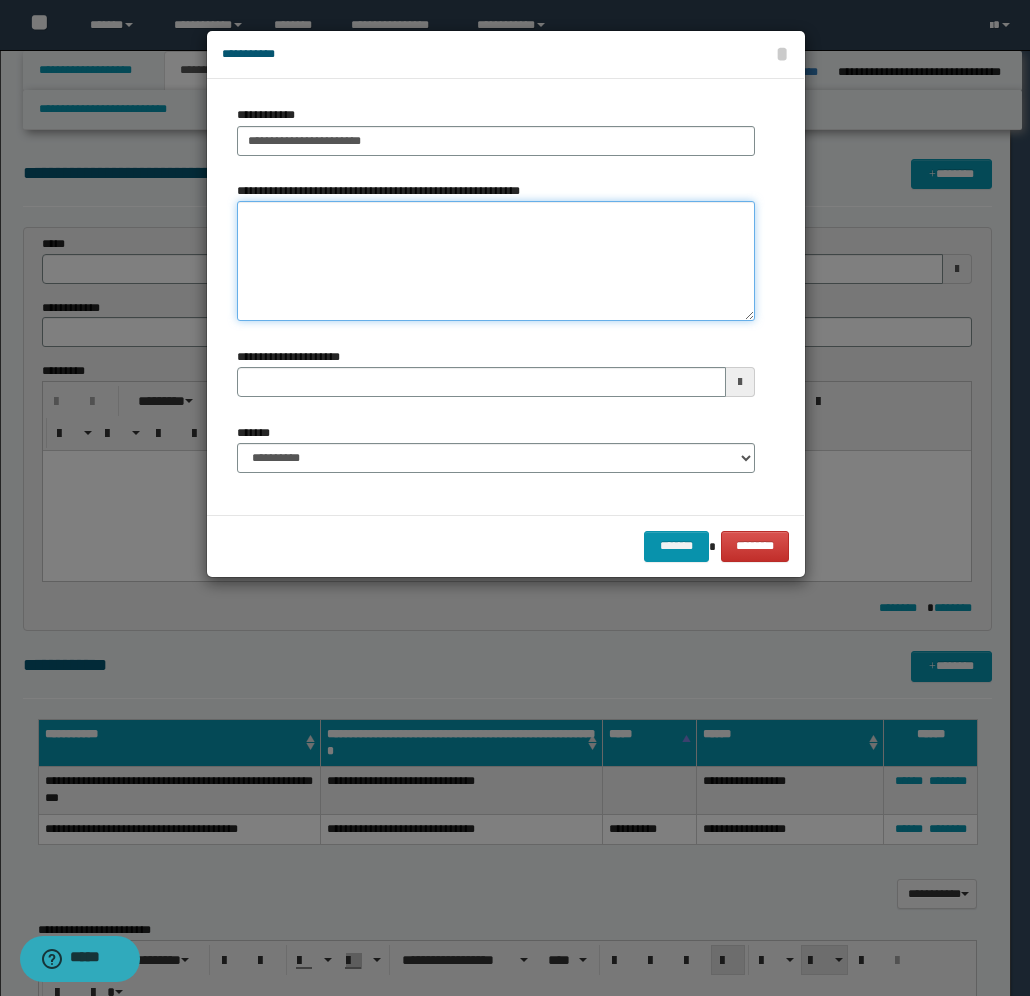 click on "**********" at bounding box center [496, 261] 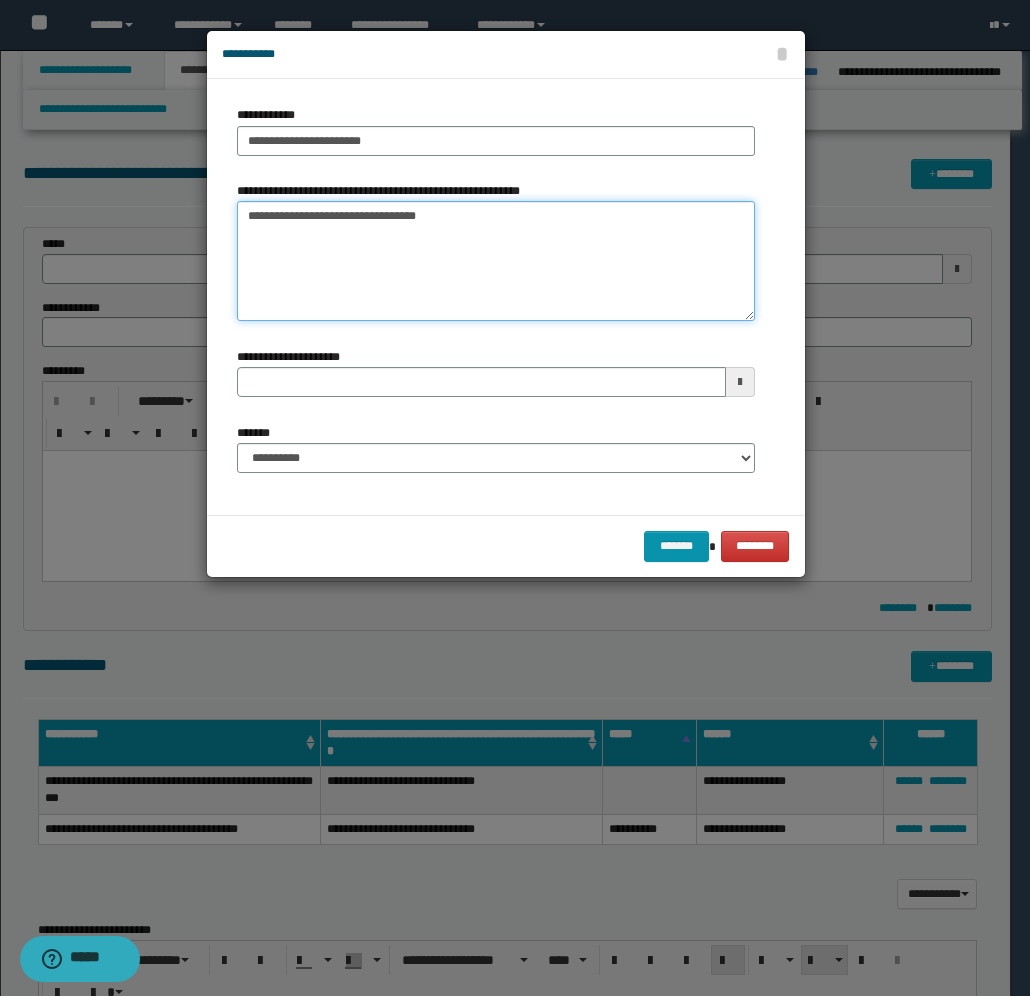 type on "**********" 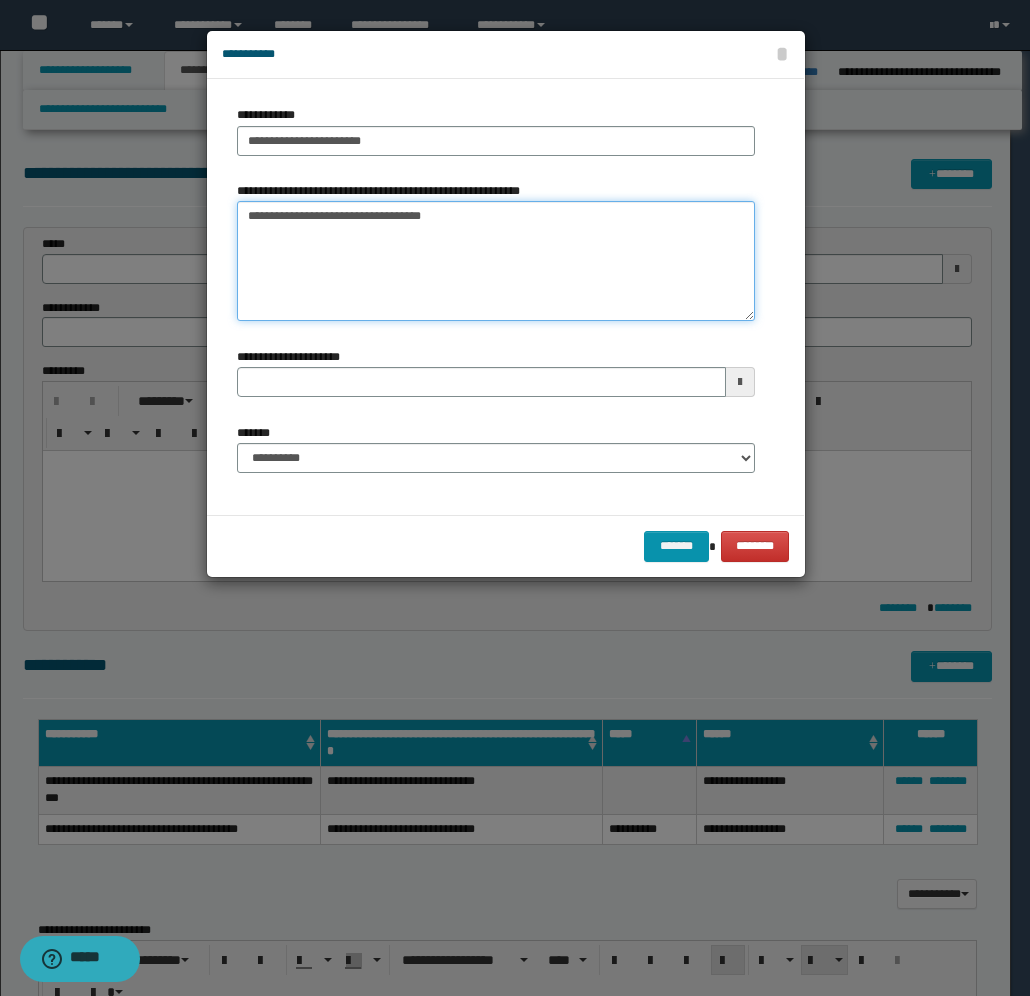 type 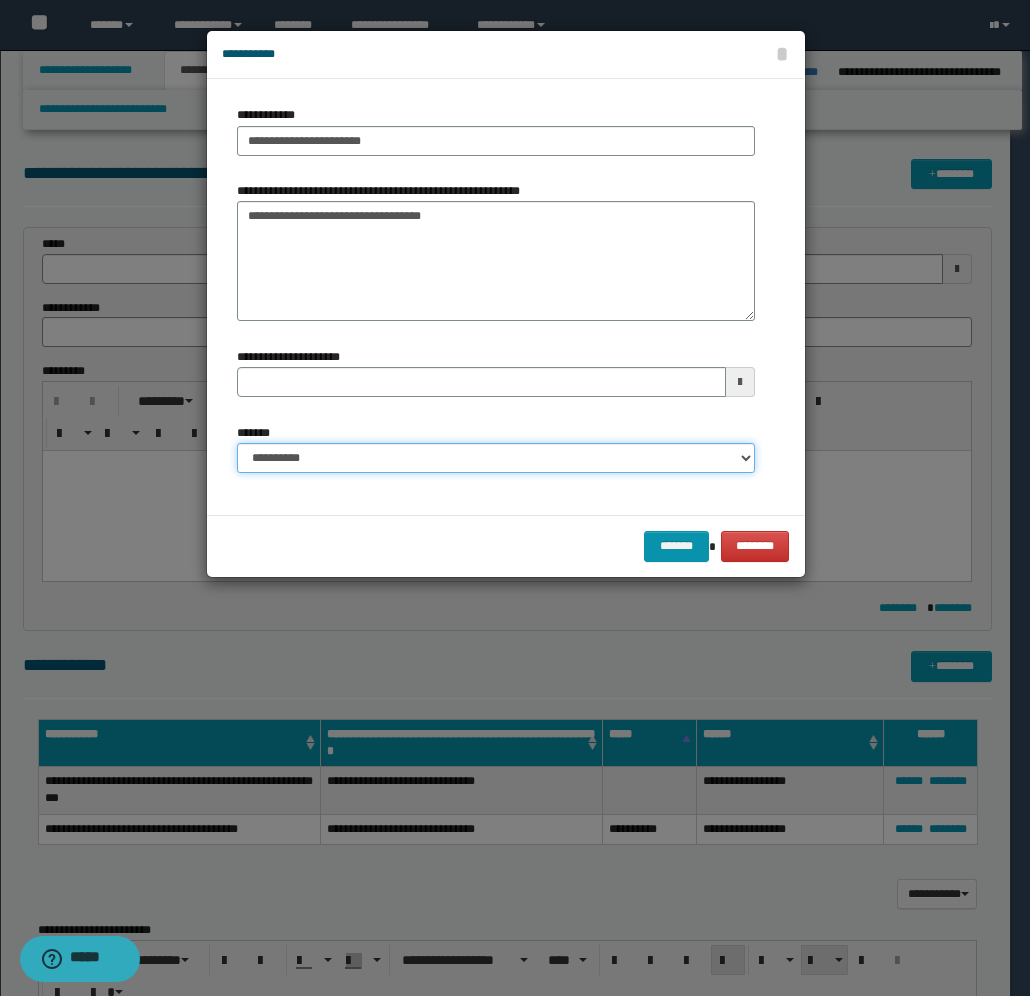 click on "**********" at bounding box center [496, 458] 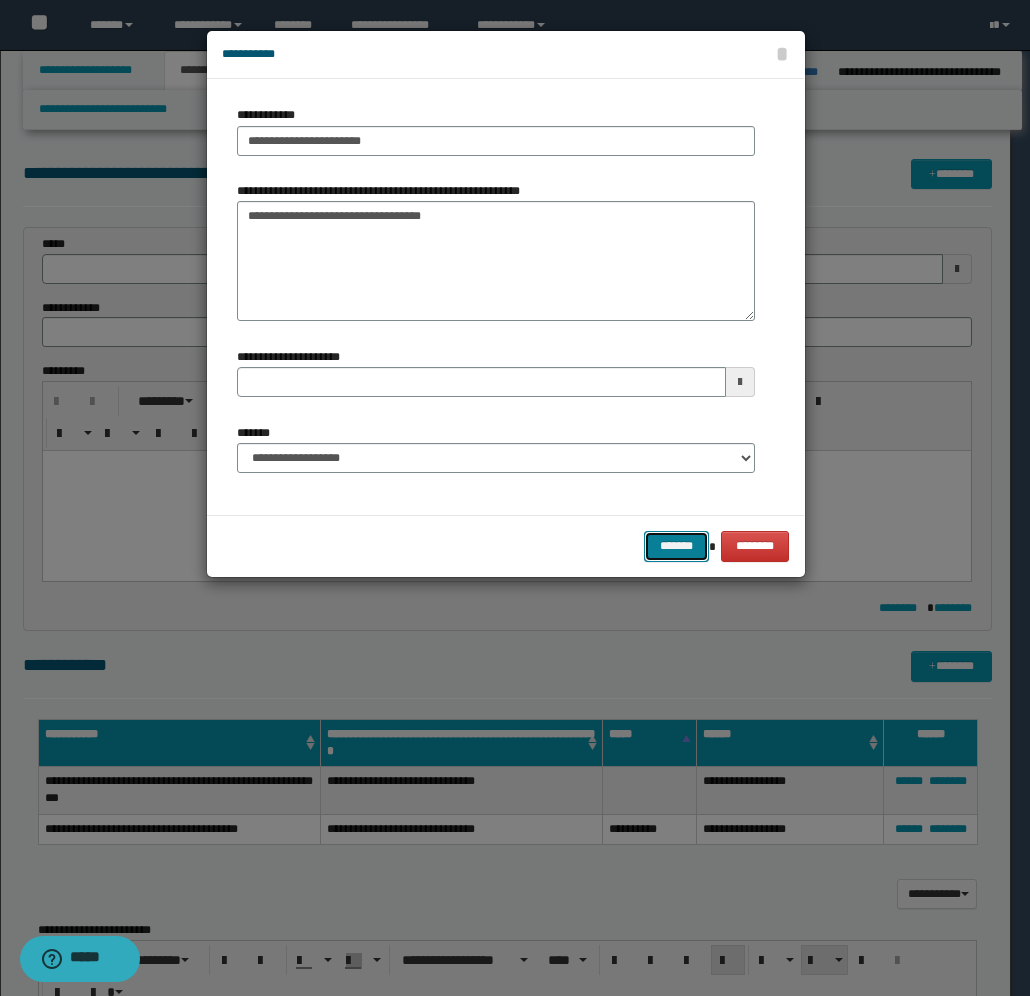 click on "*******" at bounding box center [676, 546] 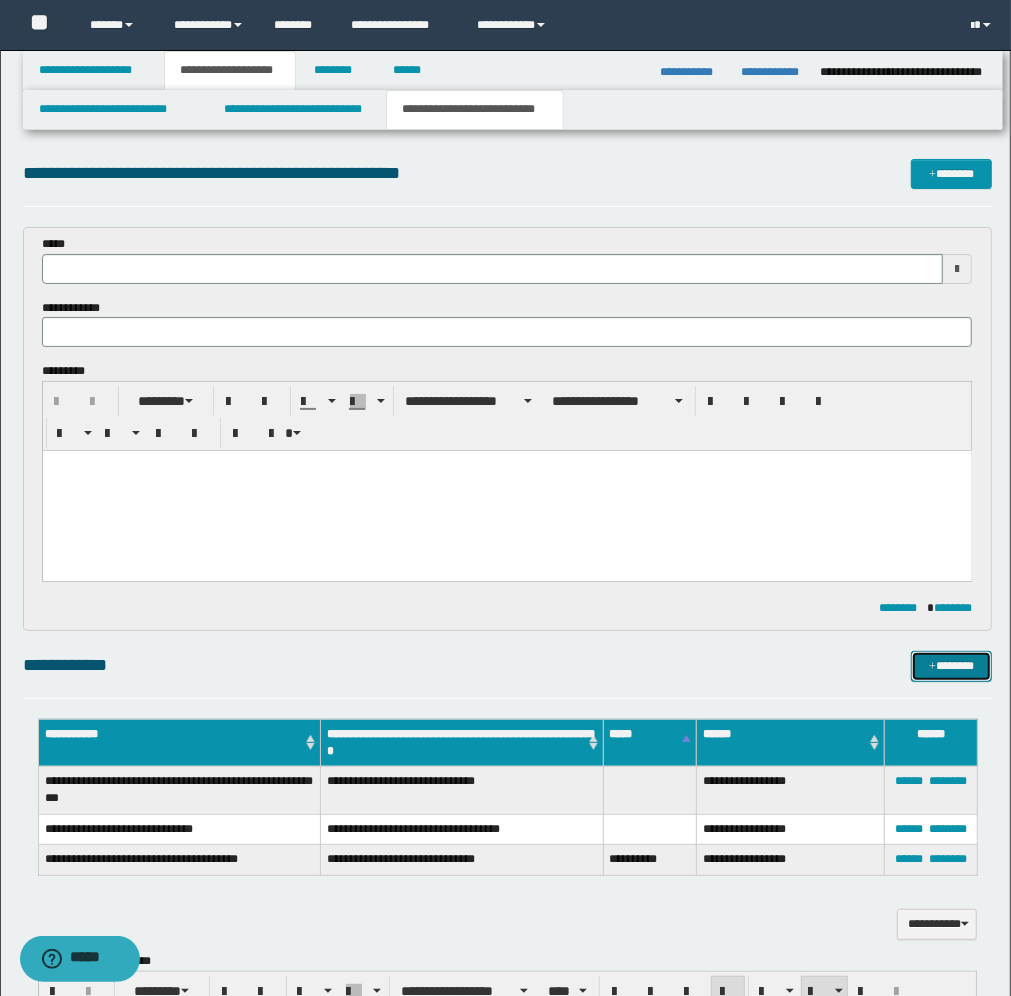 click at bounding box center (932, 667) 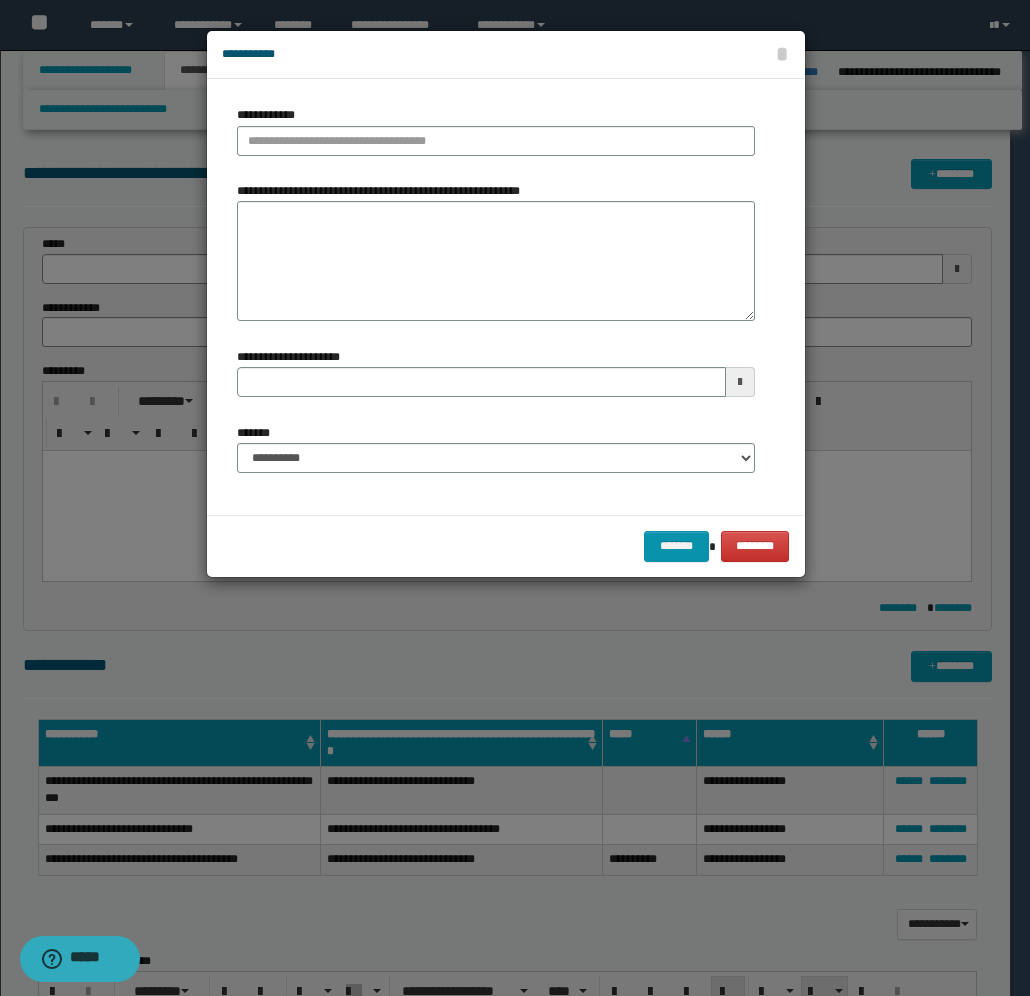 type 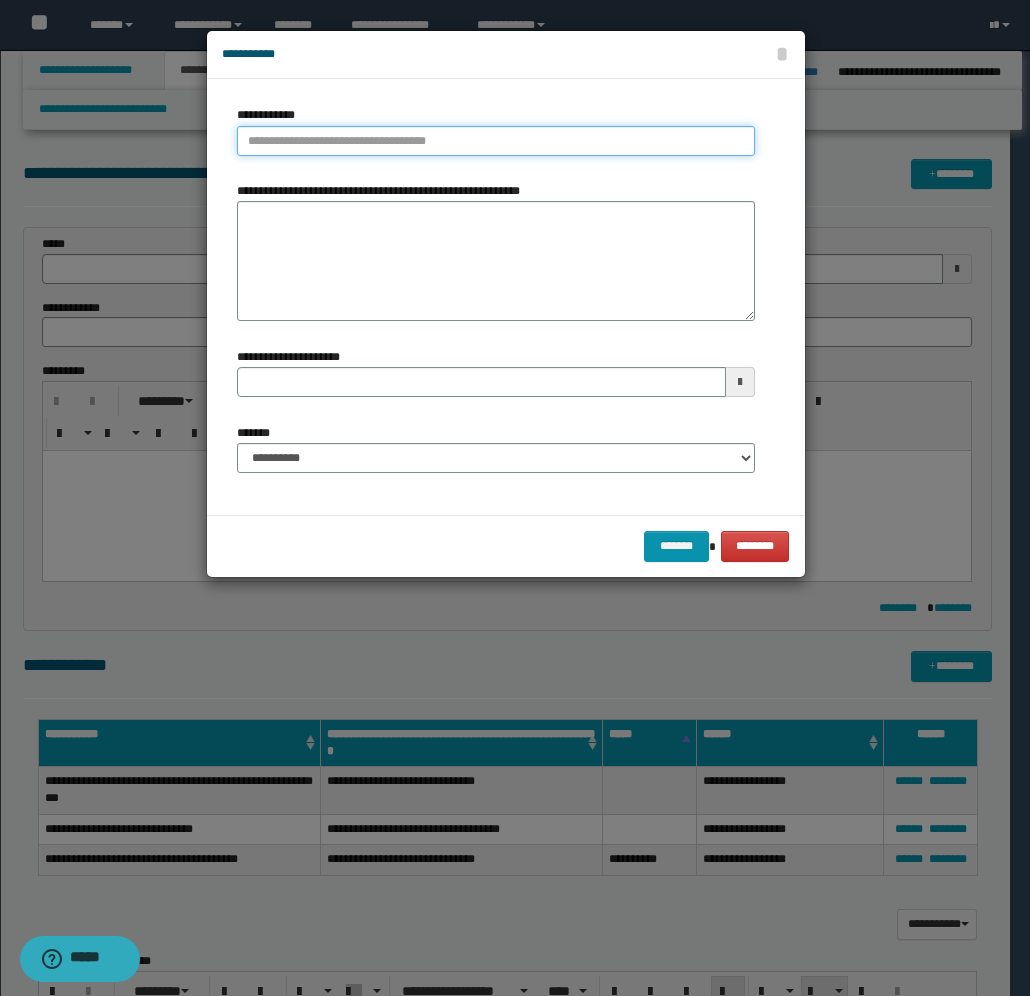type on "**********" 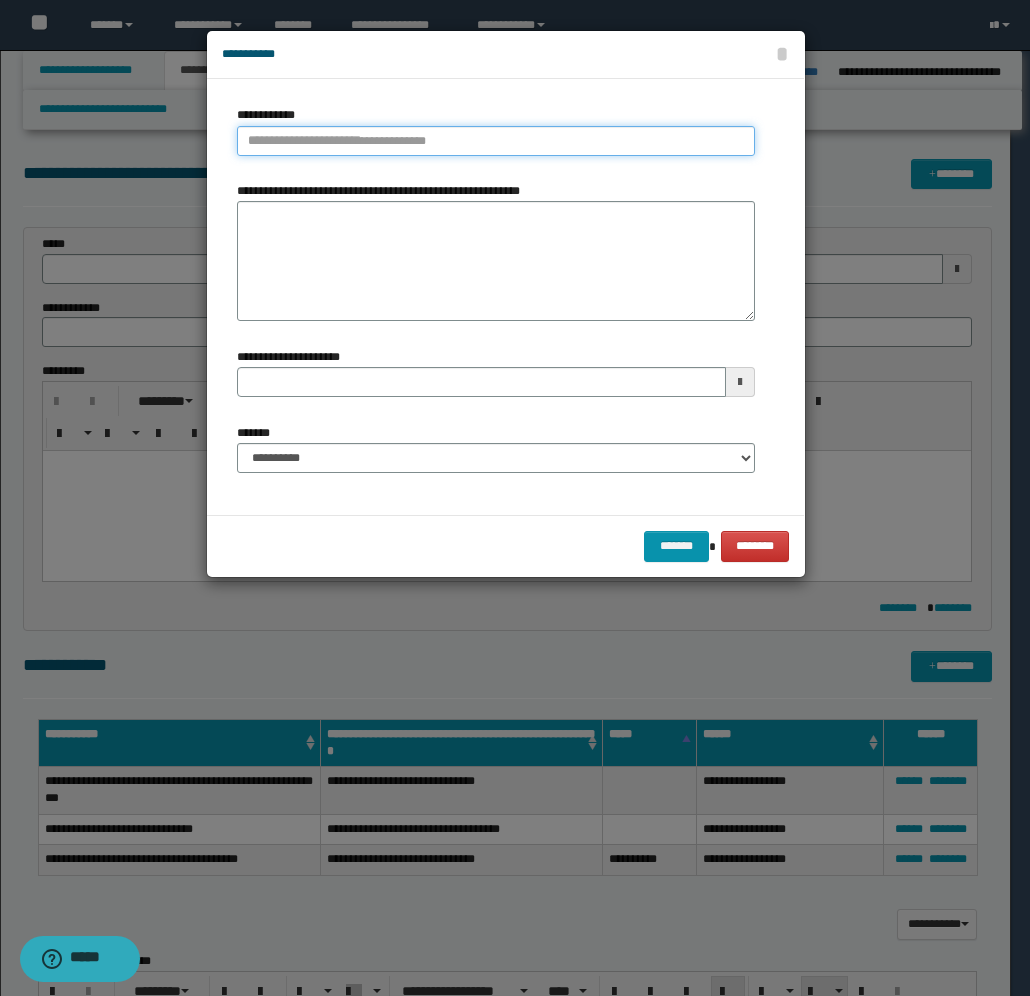 click on "**********" at bounding box center (496, 141) 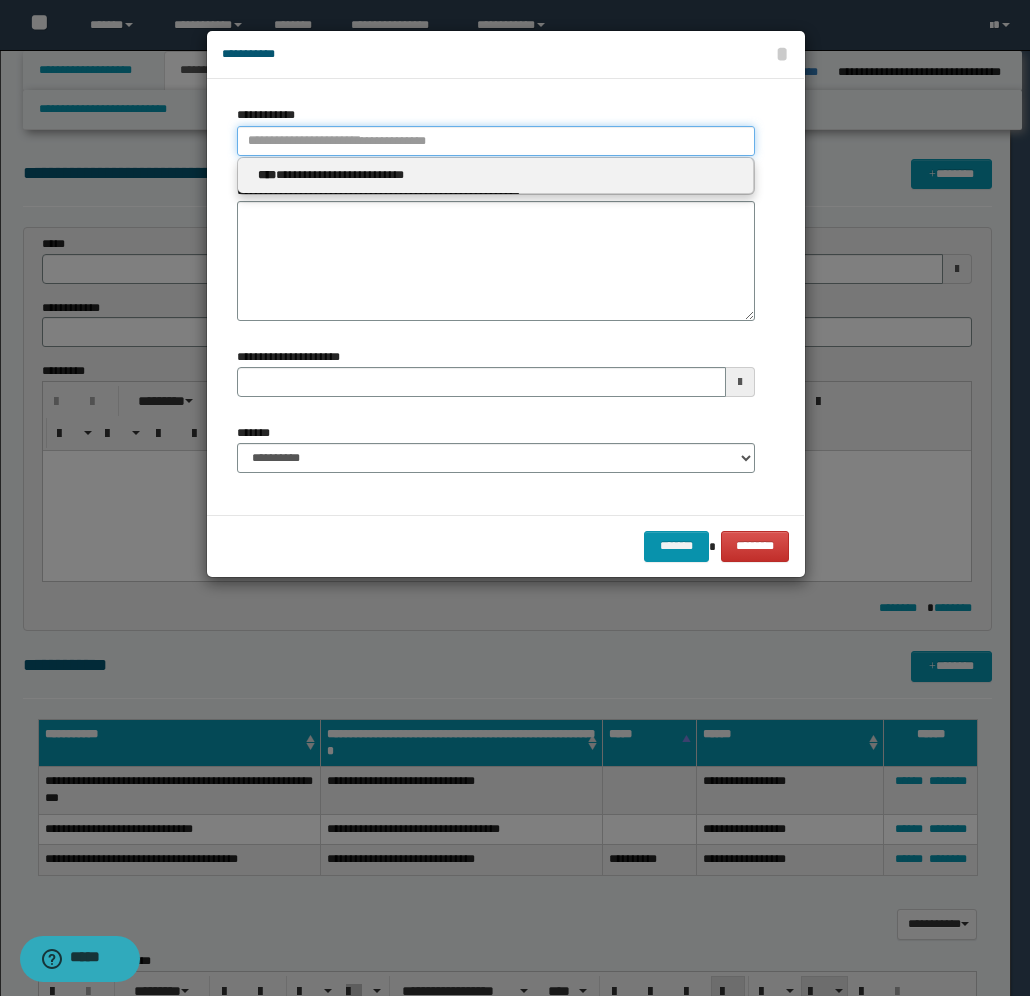 type 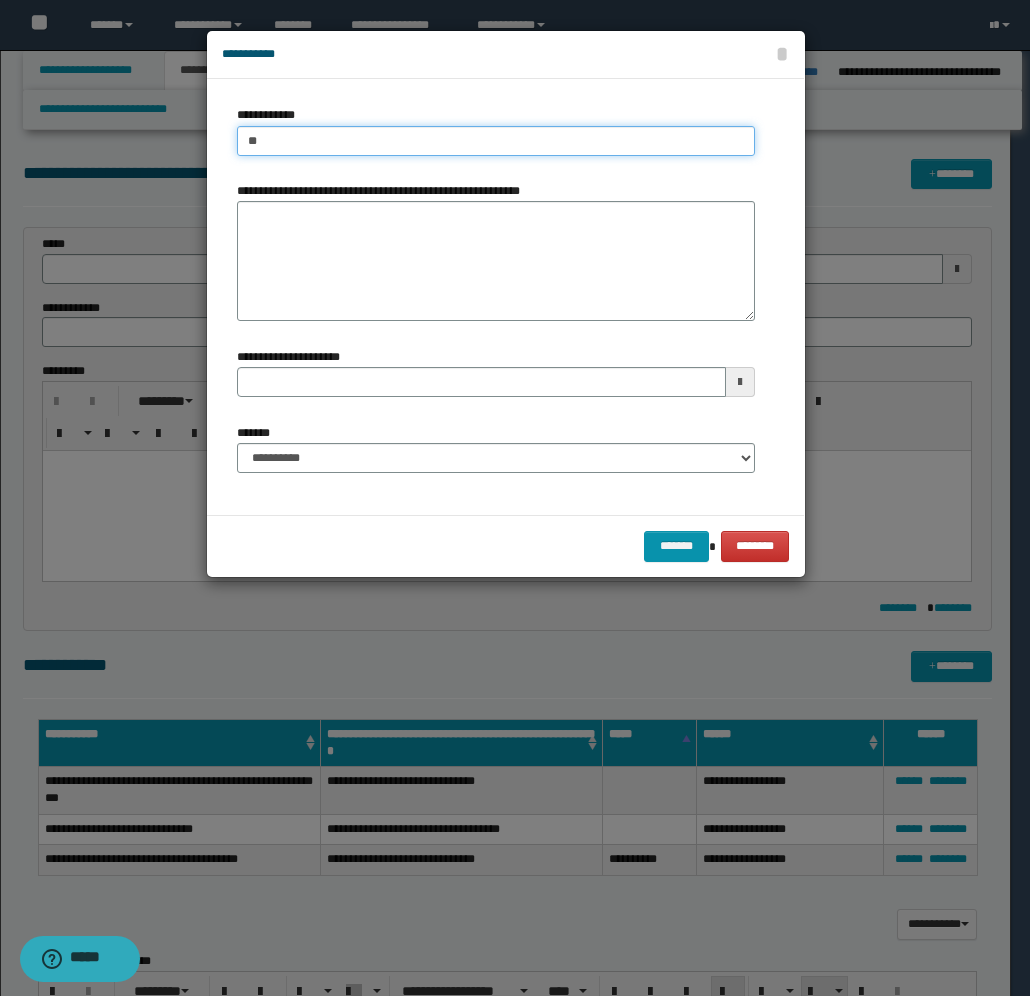 type on "***" 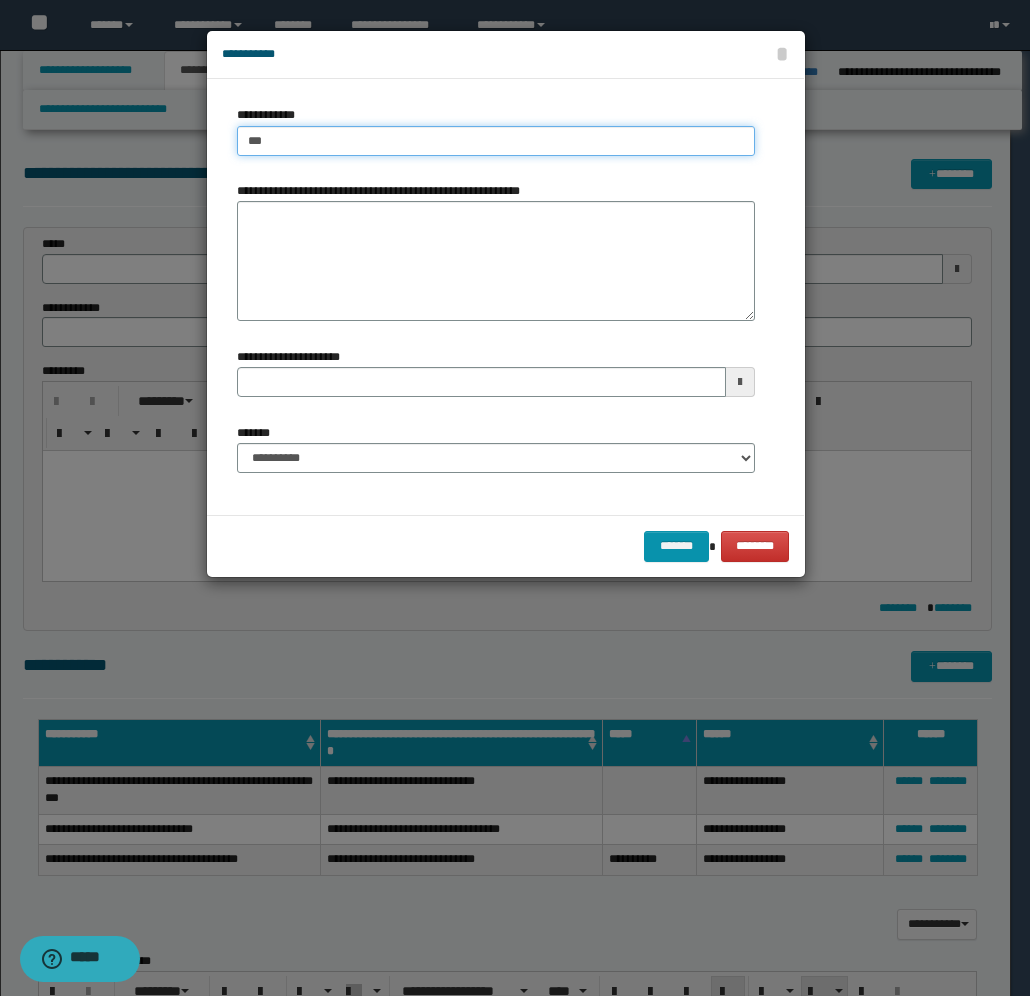 type on "***" 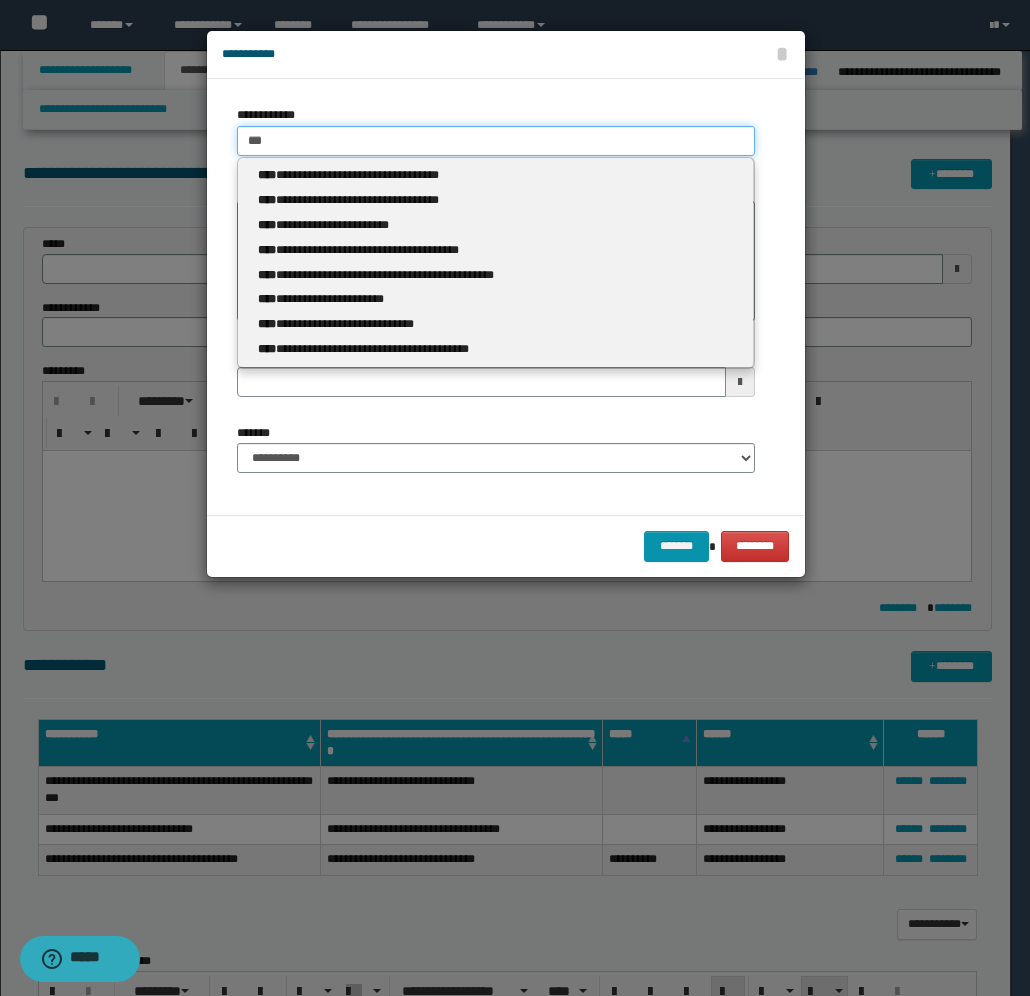 type 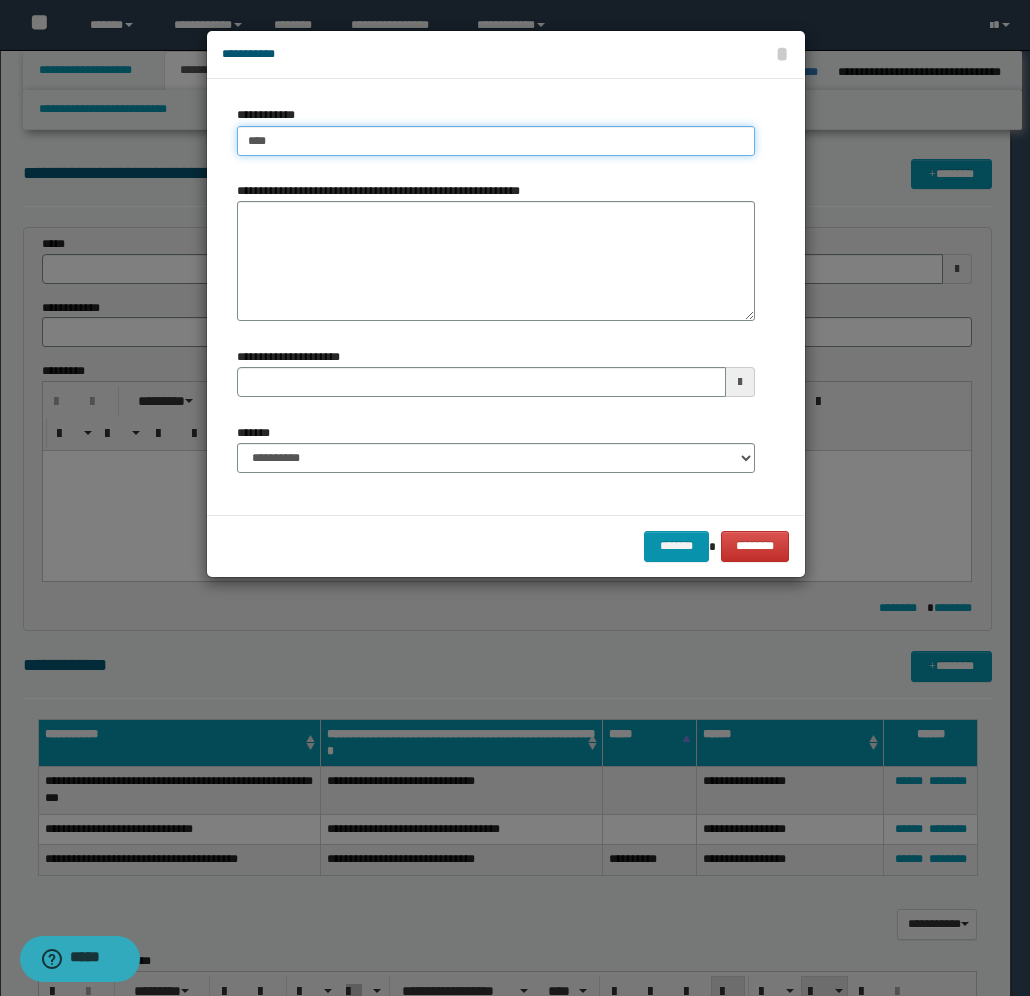 type on "****" 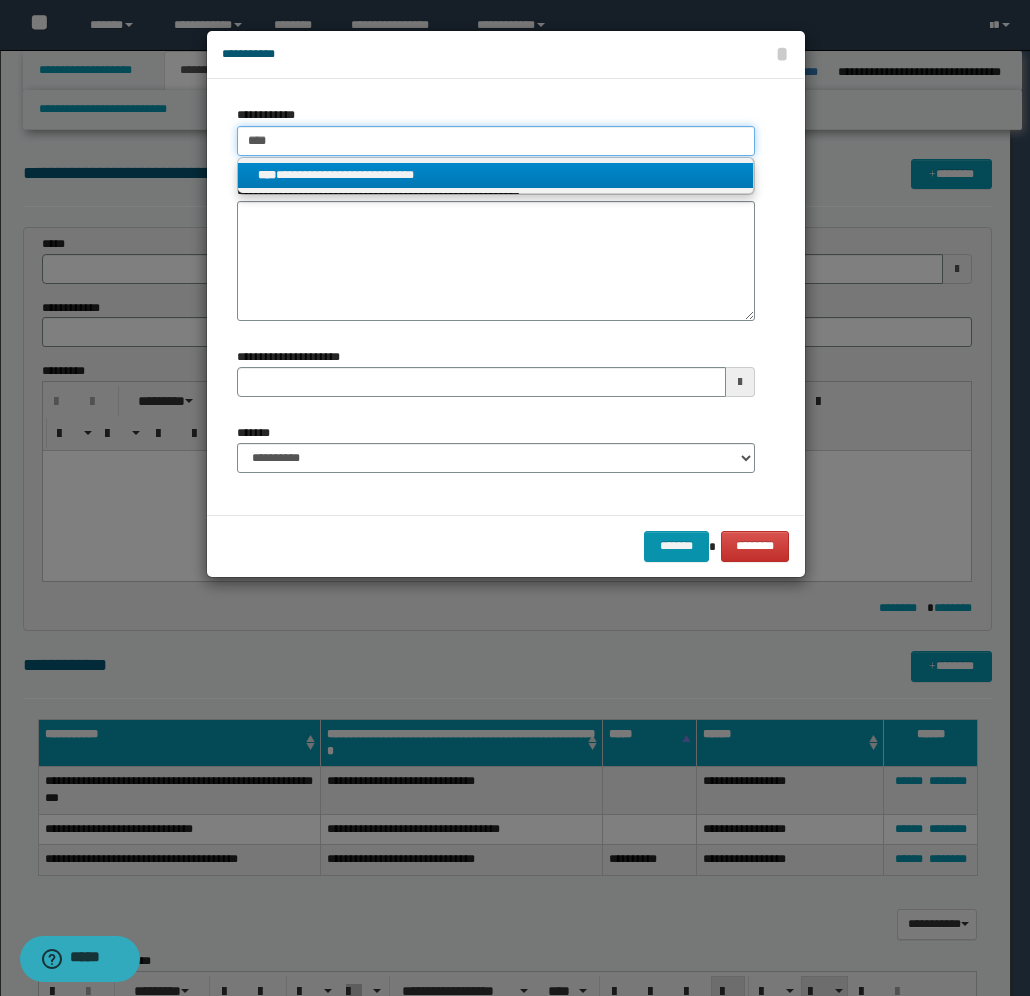 type on "****" 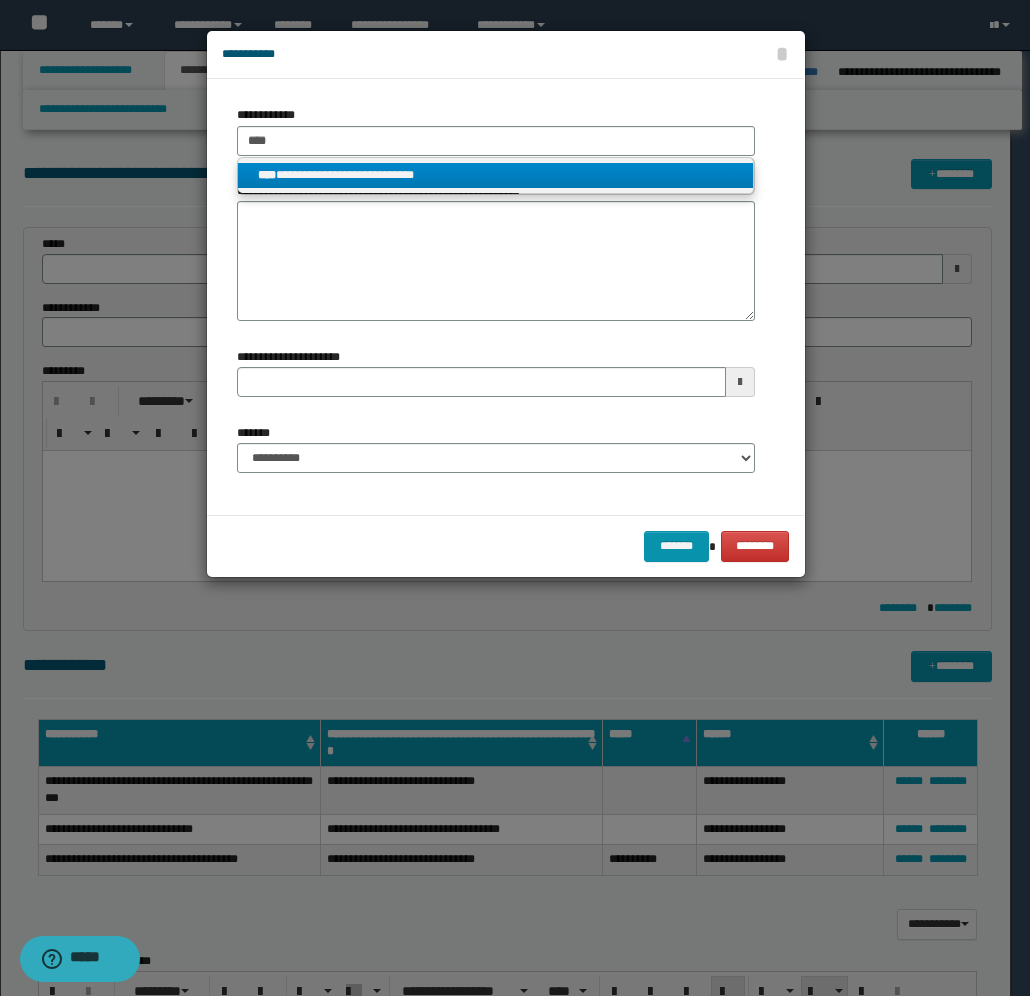 click on "**********" at bounding box center (496, 175) 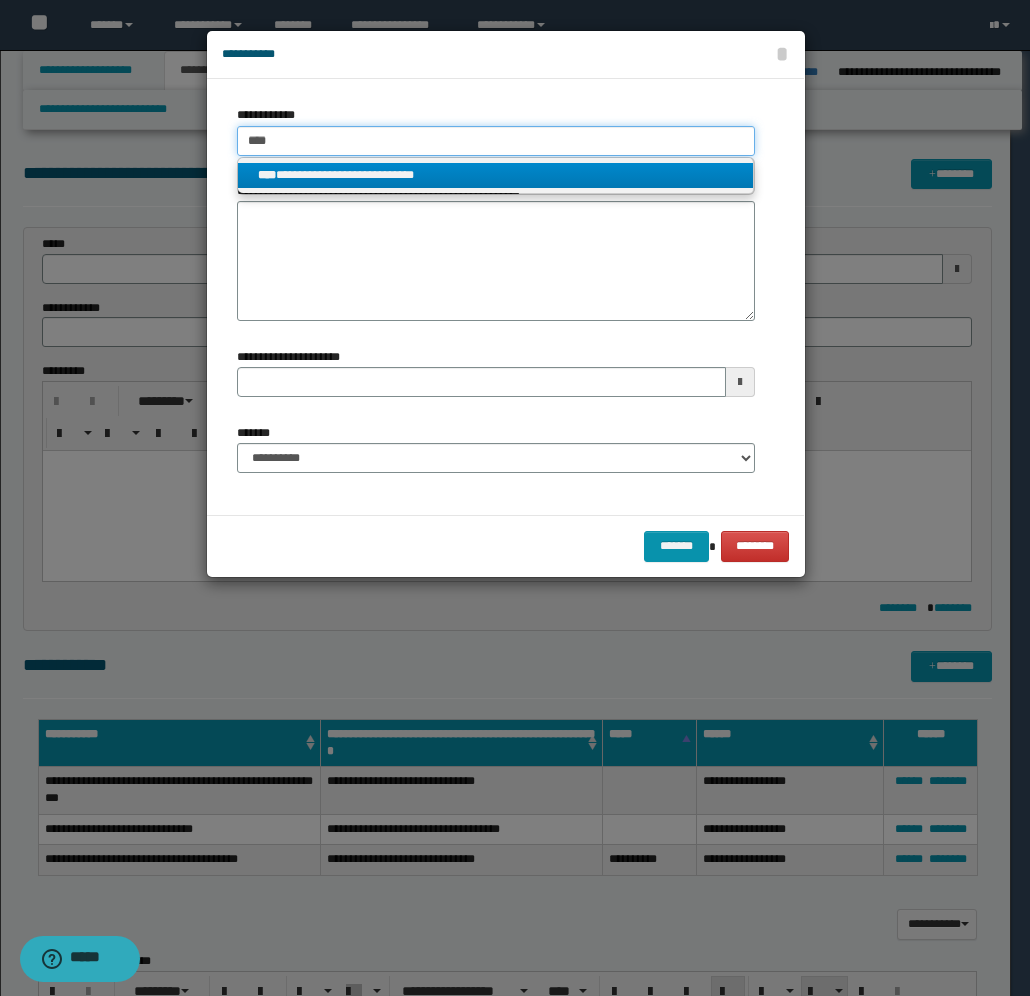 type 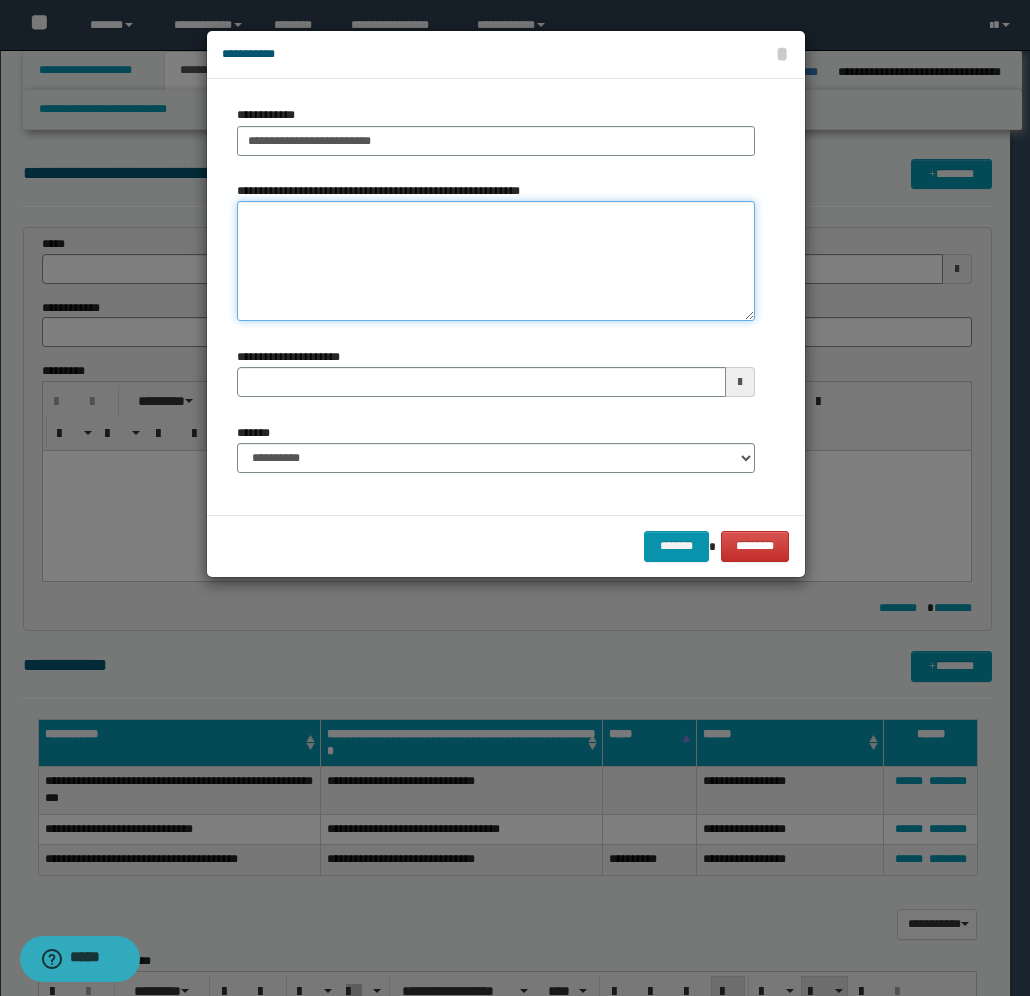 click on "**********" at bounding box center [496, 261] 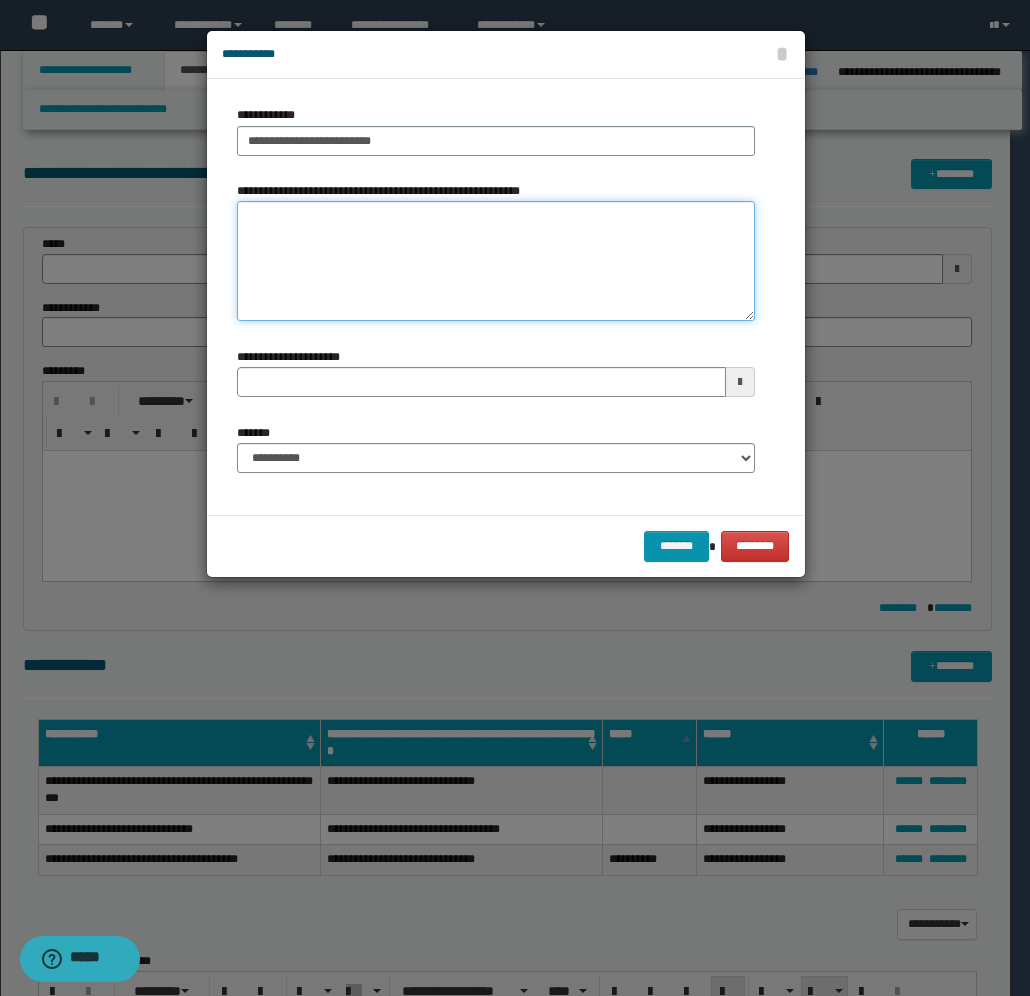 type 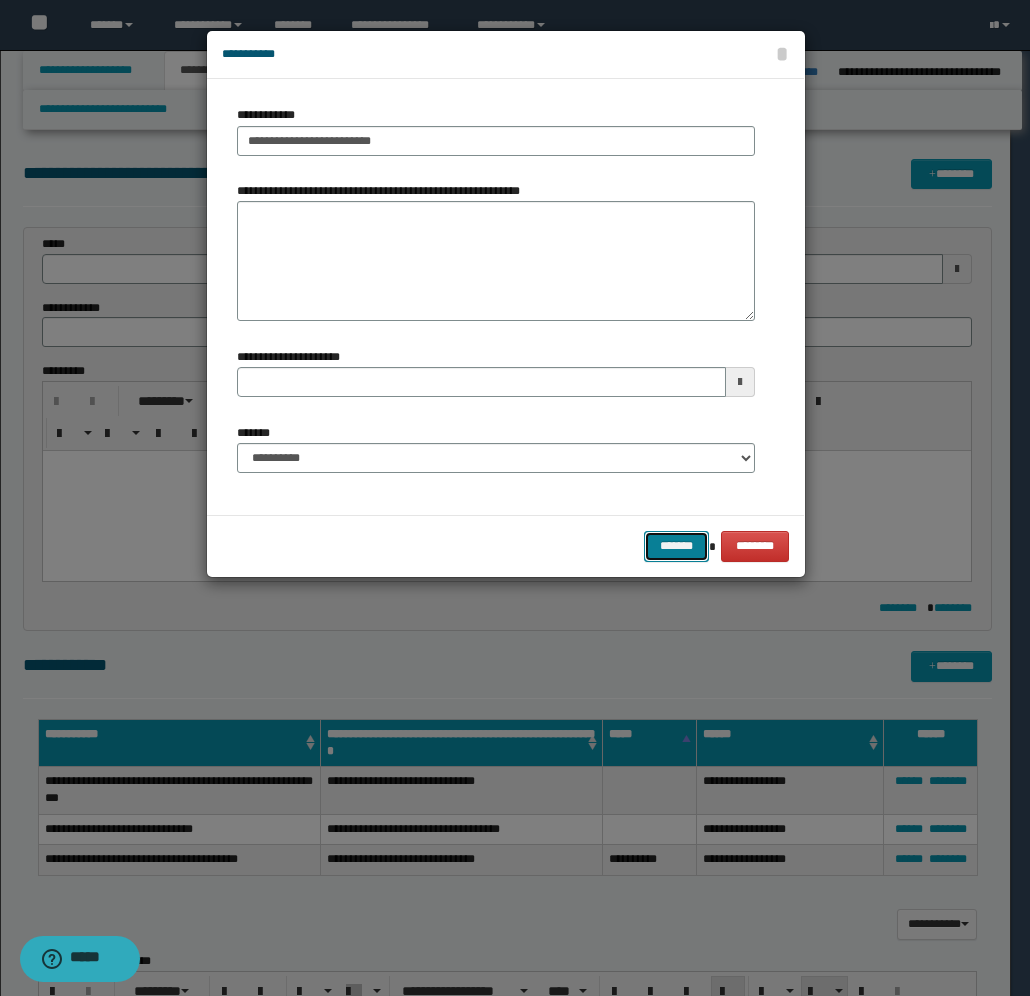 click on "*******" at bounding box center (676, 546) 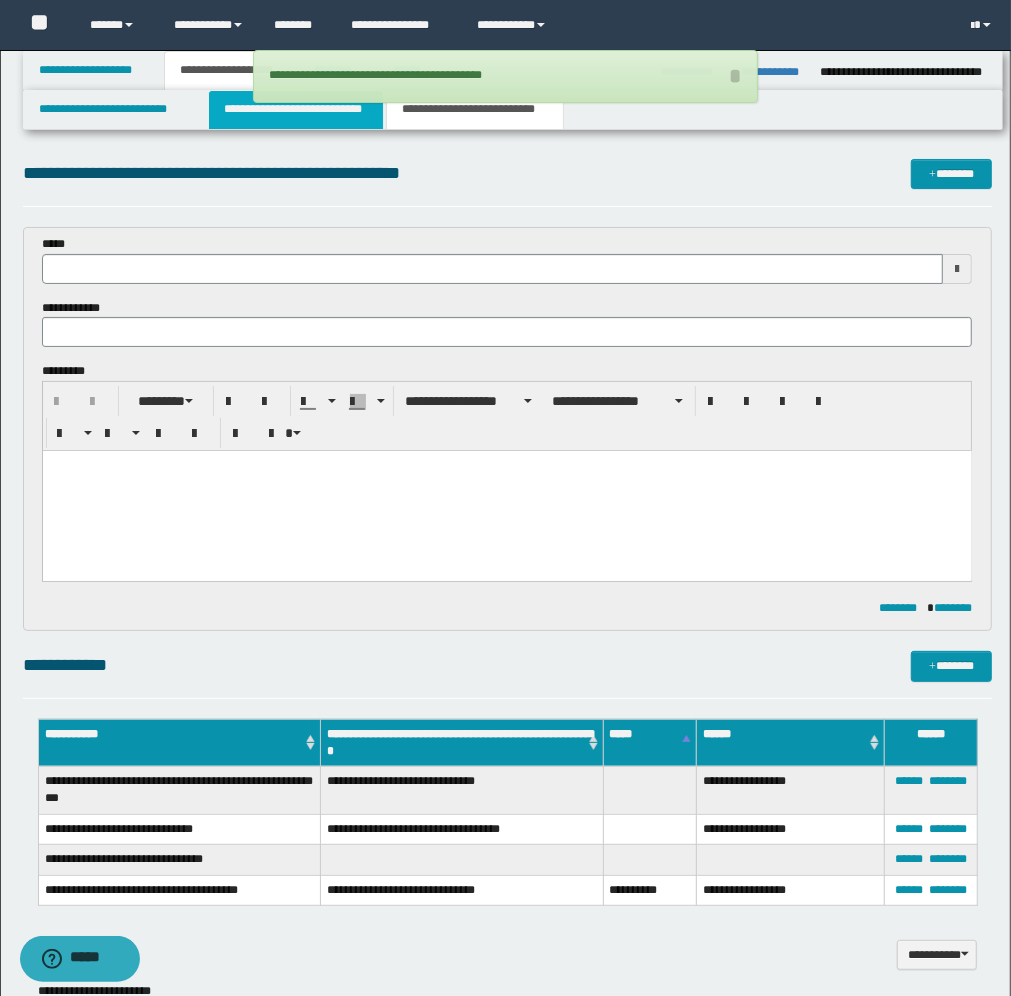 click on "**********" at bounding box center (296, 110) 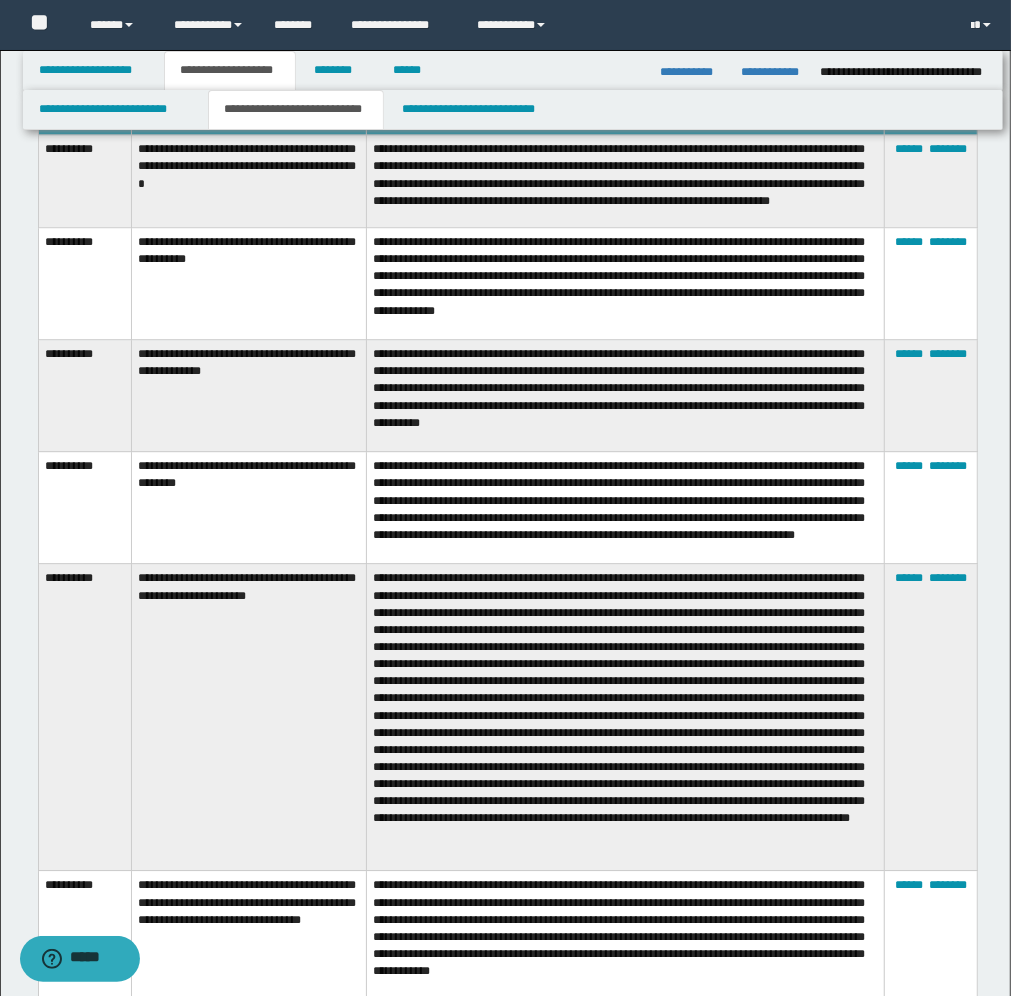 scroll, scrollTop: 3000, scrollLeft: 0, axis: vertical 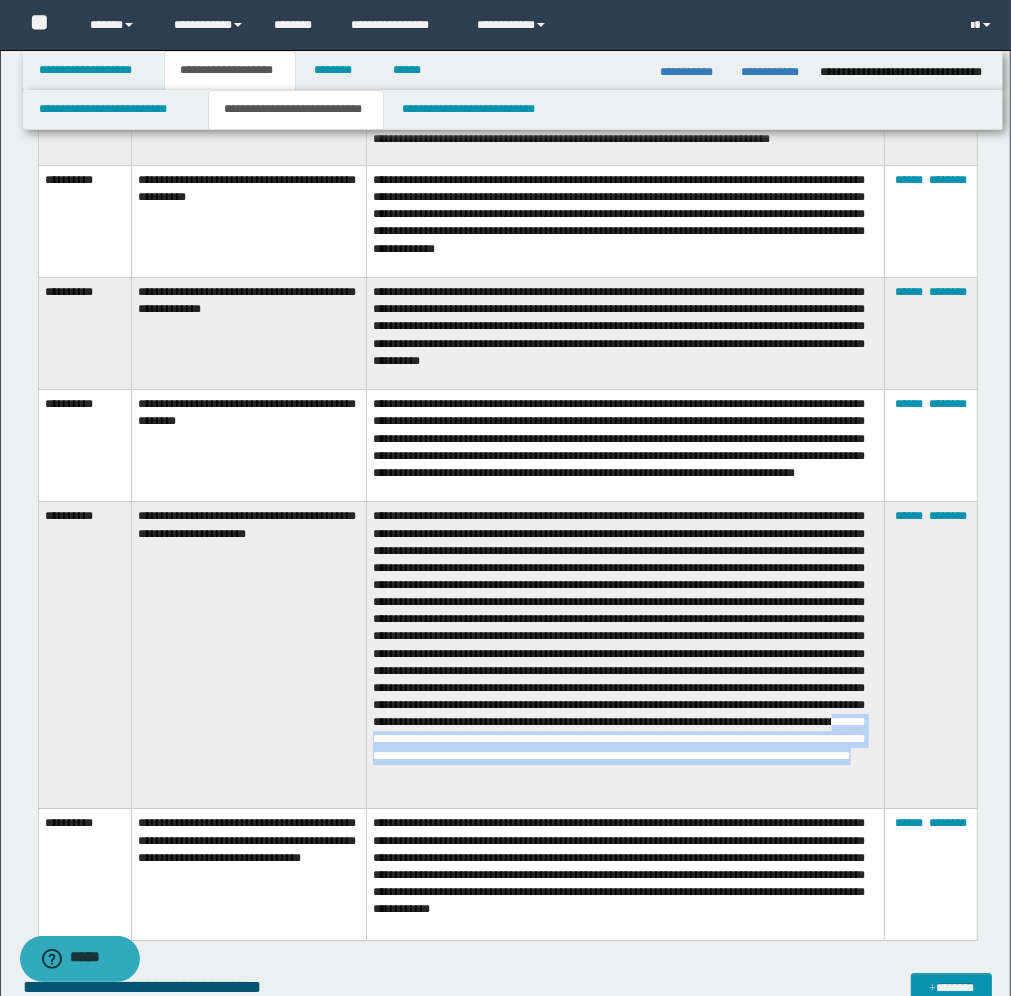 drag, startPoint x: 582, startPoint y: 760, endPoint x: 745, endPoint y: 795, distance: 166.71533 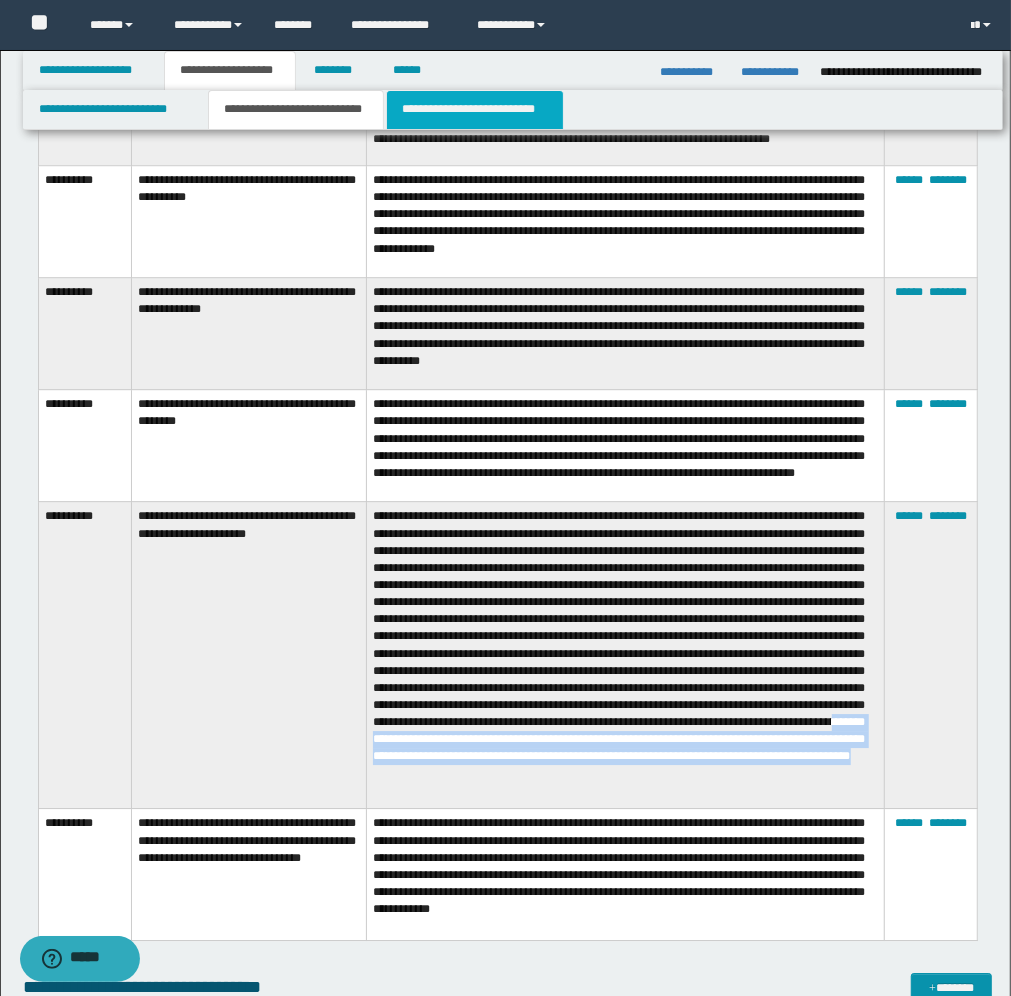 click on "**********" at bounding box center (475, 110) 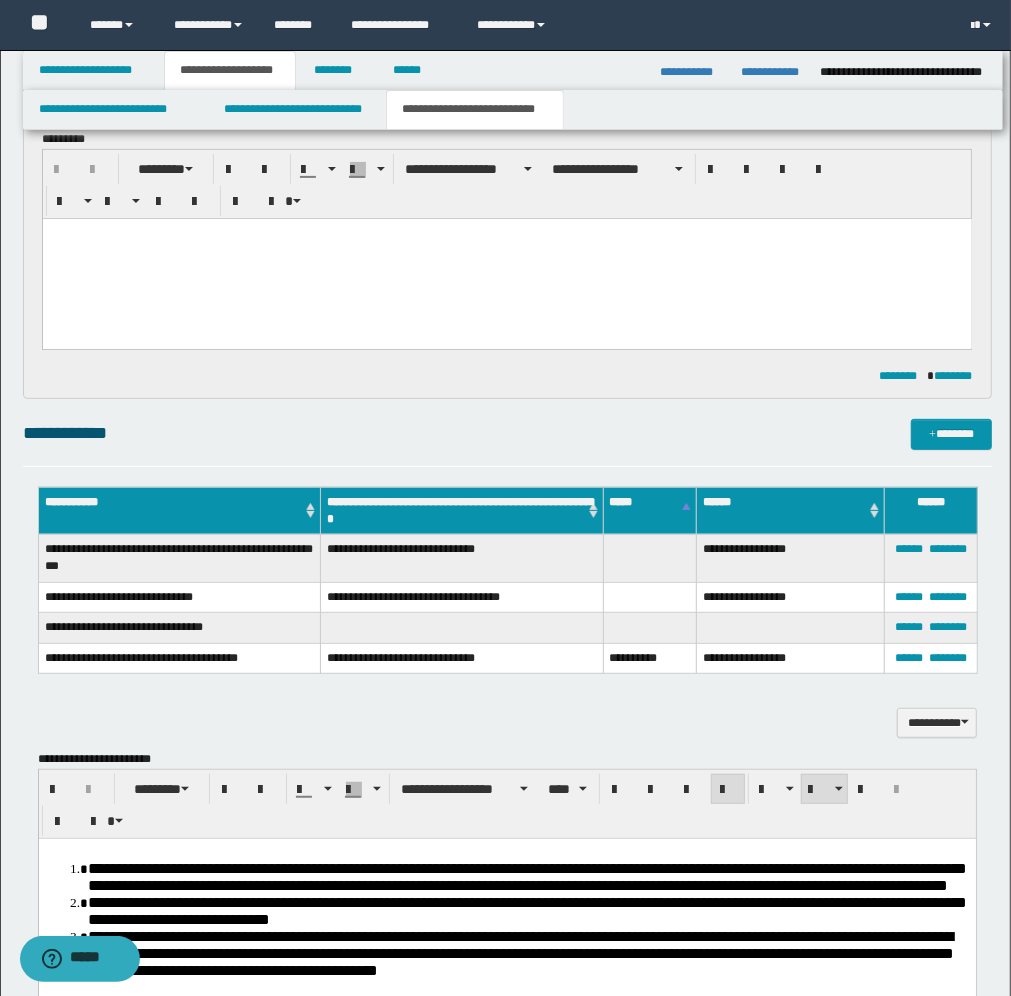 scroll, scrollTop: 213, scrollLeft: 0, axis: vertical 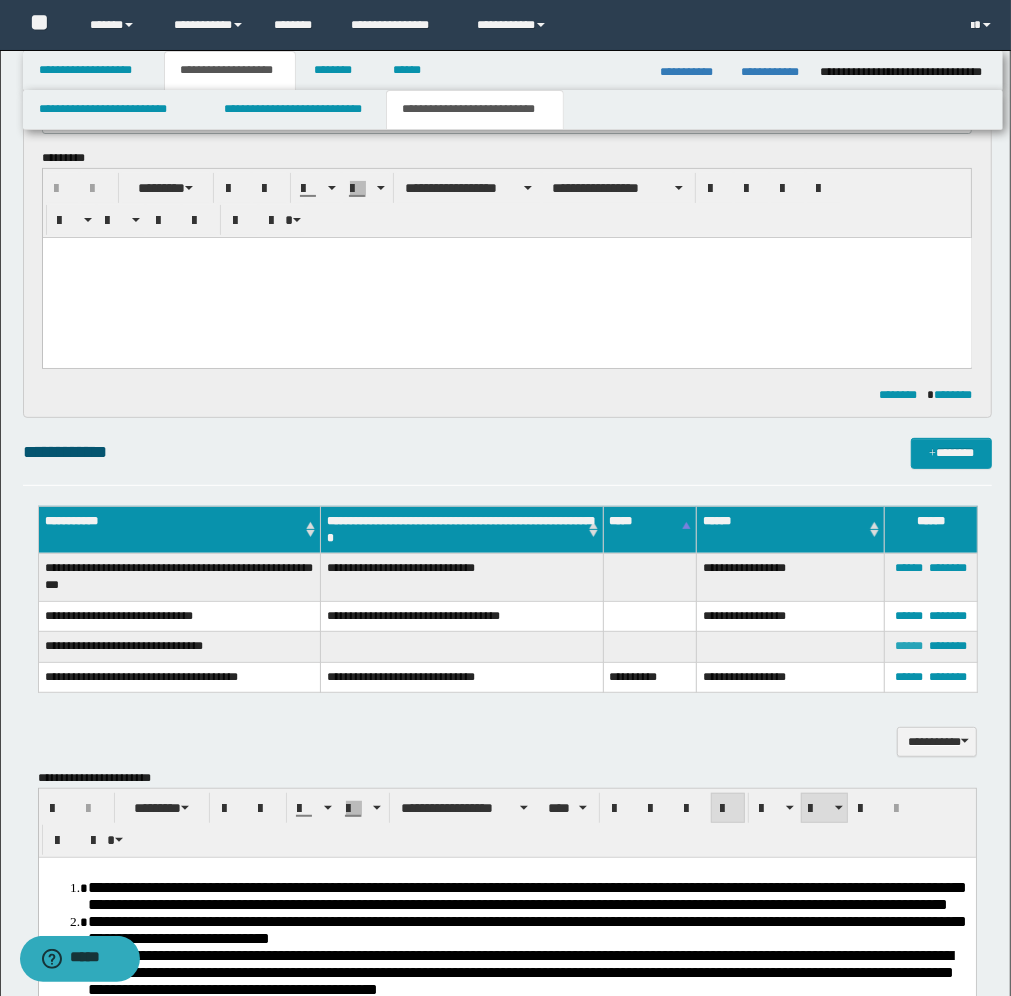 click on "******" at bounding box center (909, 646) 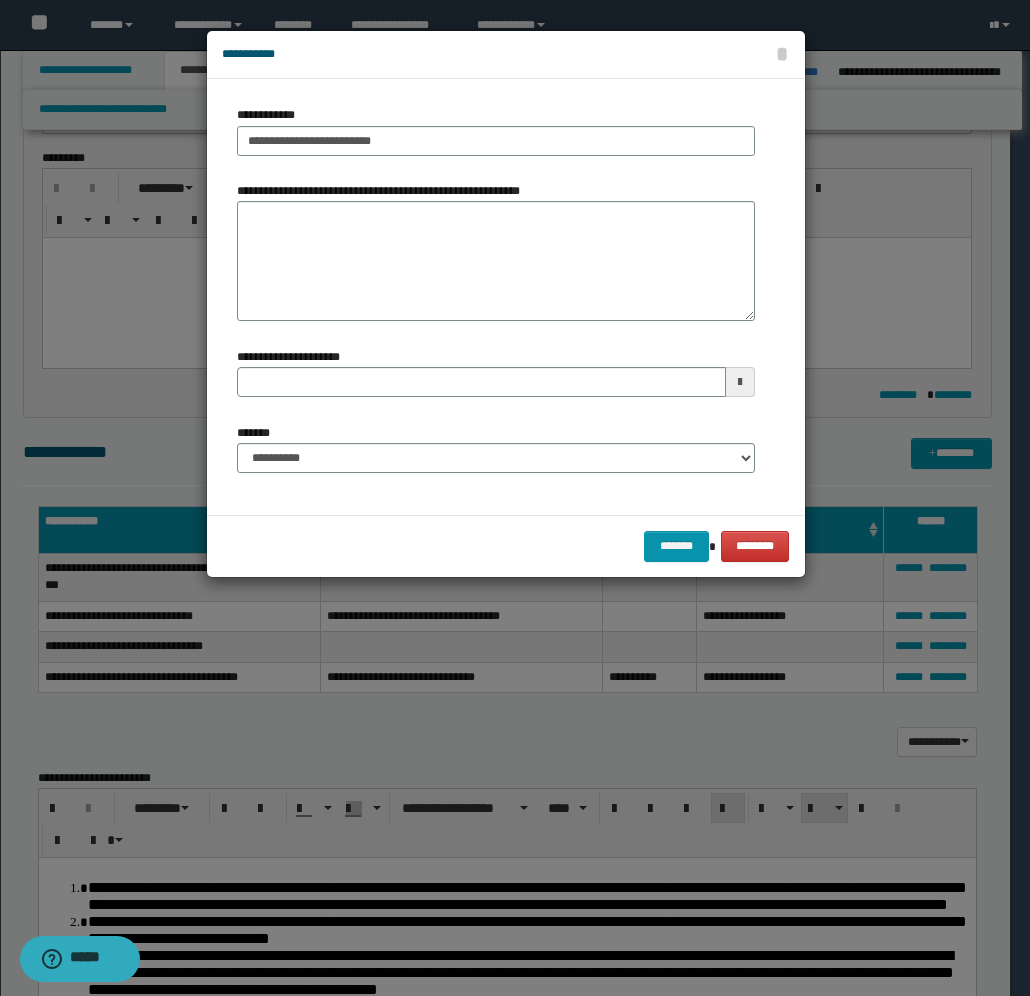 type 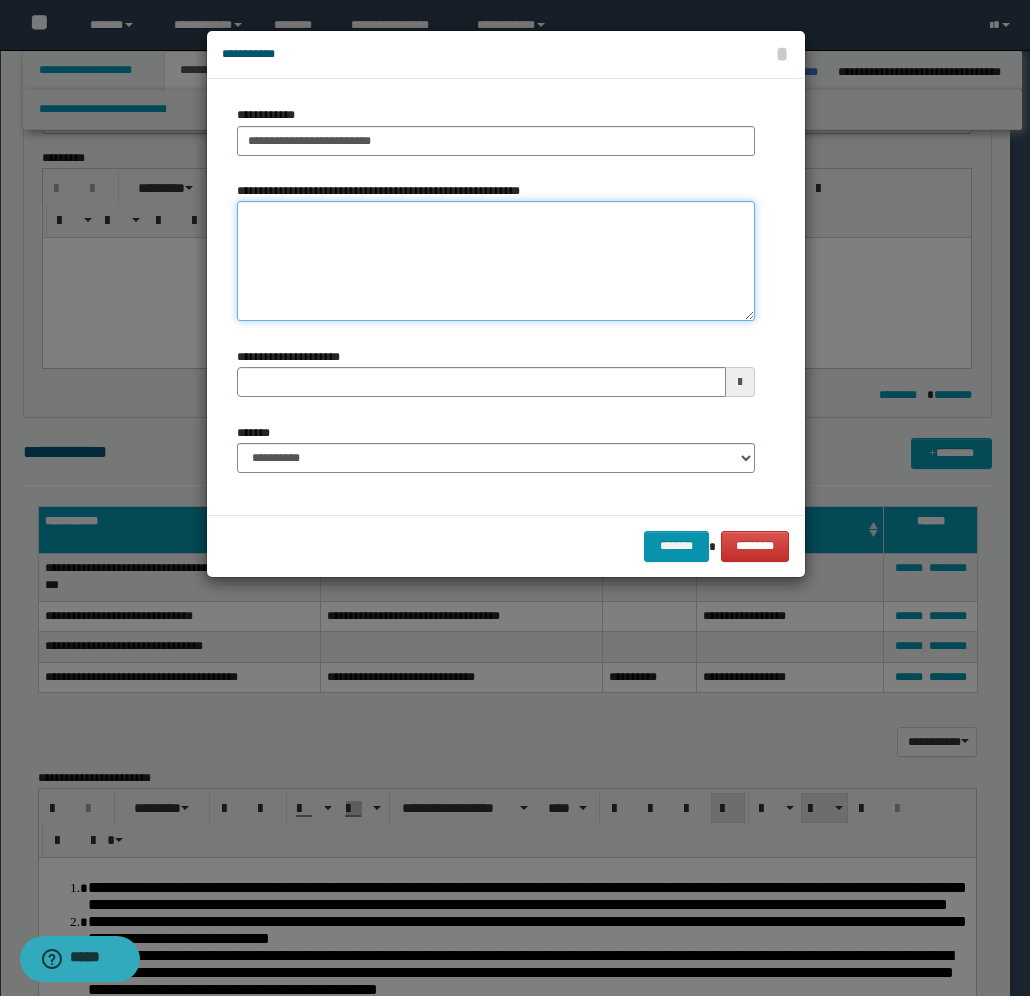 click on "**********" at bounding box center (496, 261) 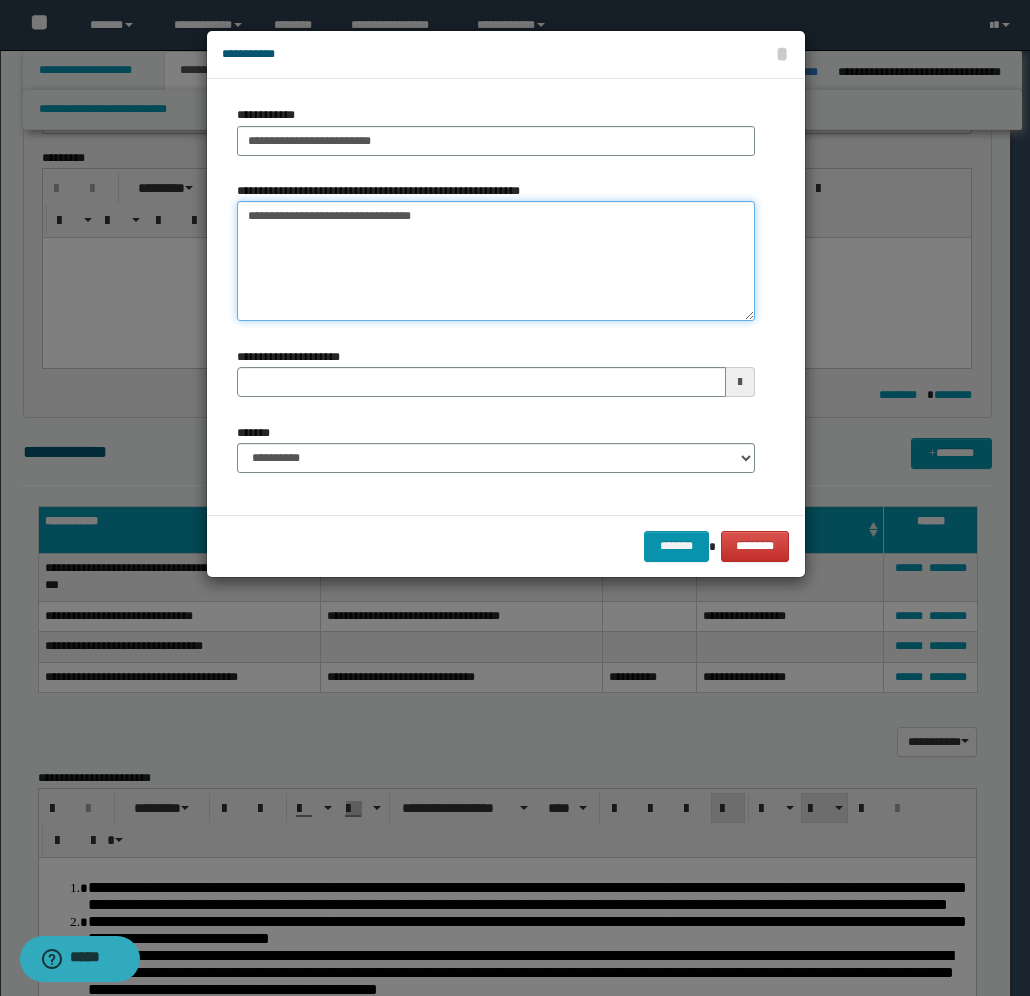 paste on "**********" 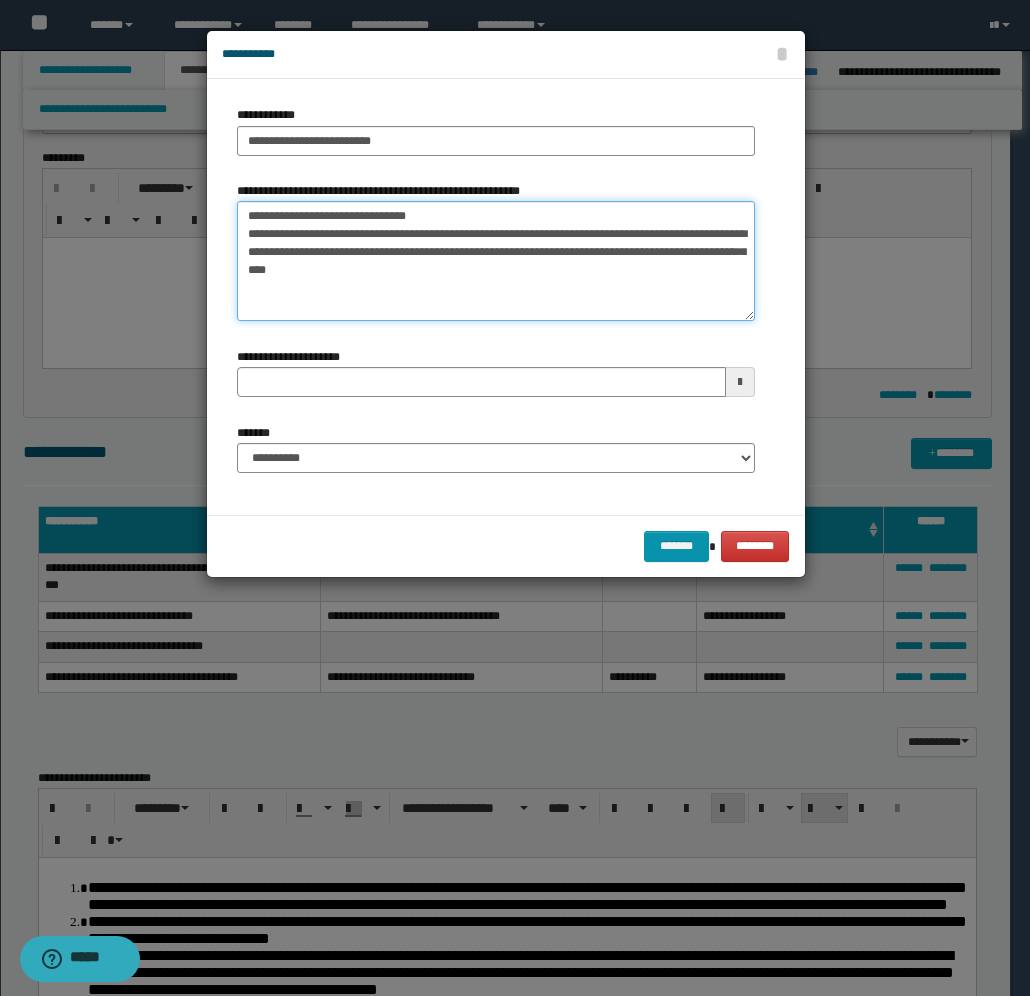 type on "**********" 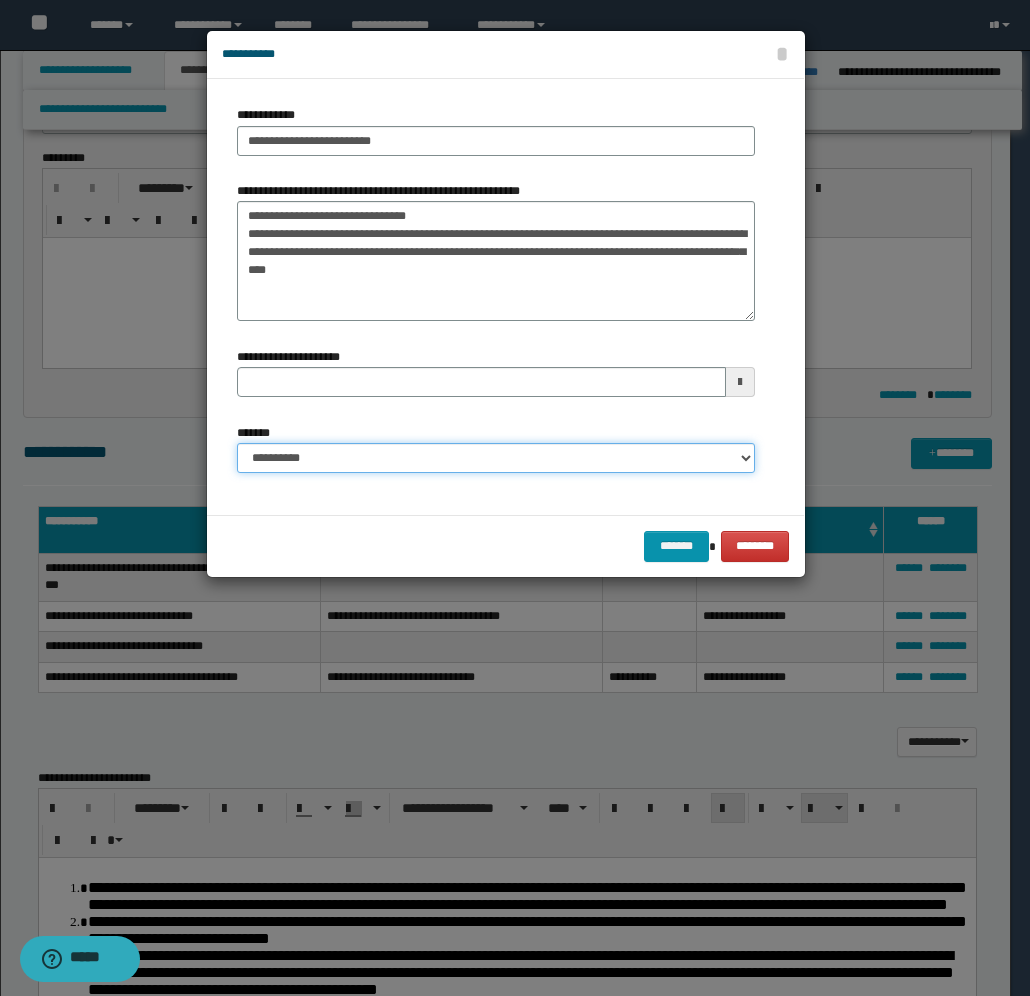 click on "**********" at bounding box center (496, 458) 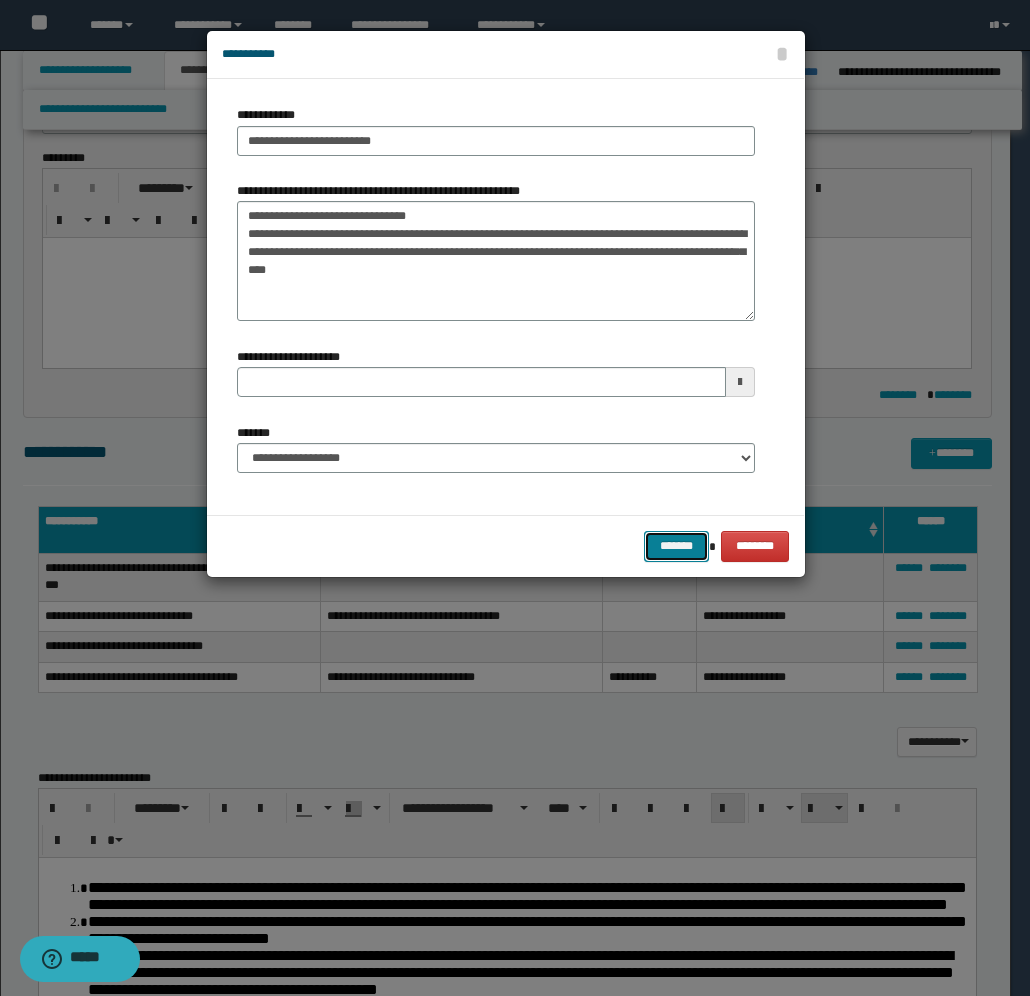 click on "*******" at bounding box center [676, 546] 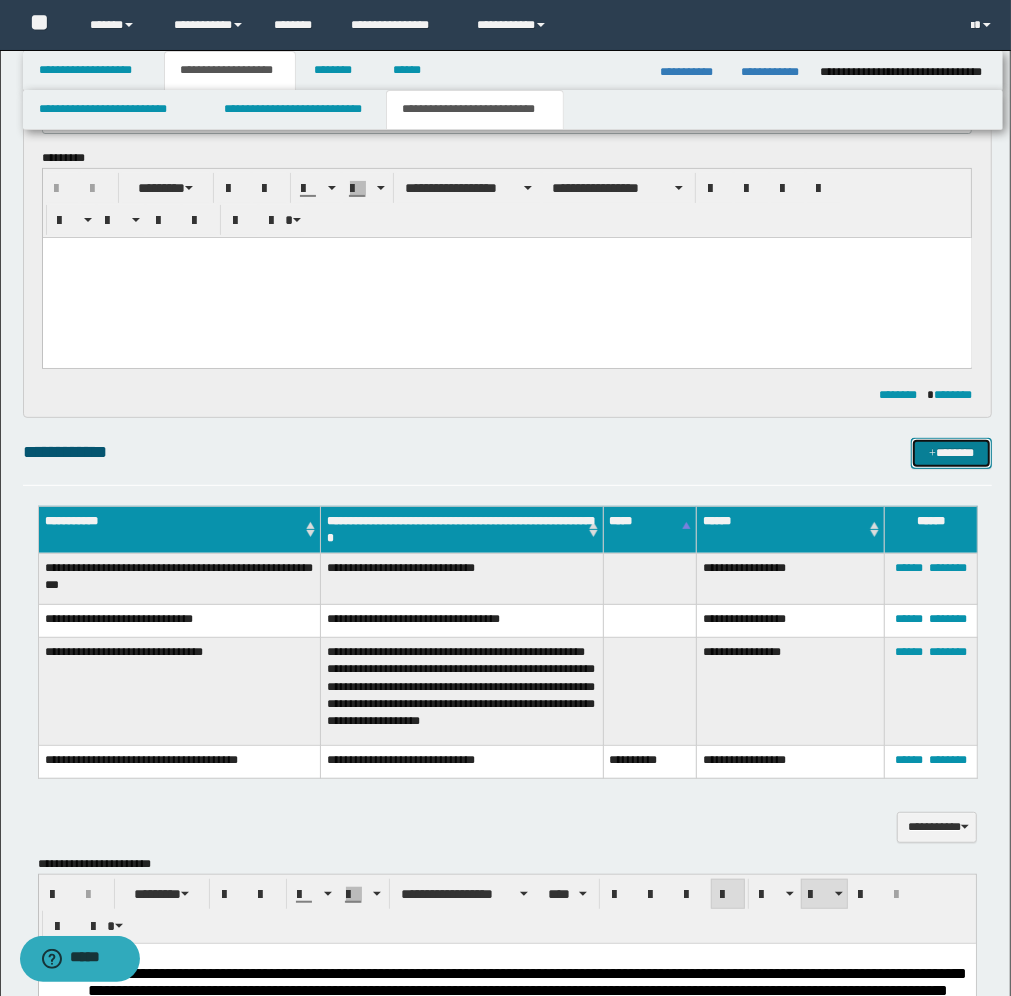 click on "*******" at bounding box center [951, 453] 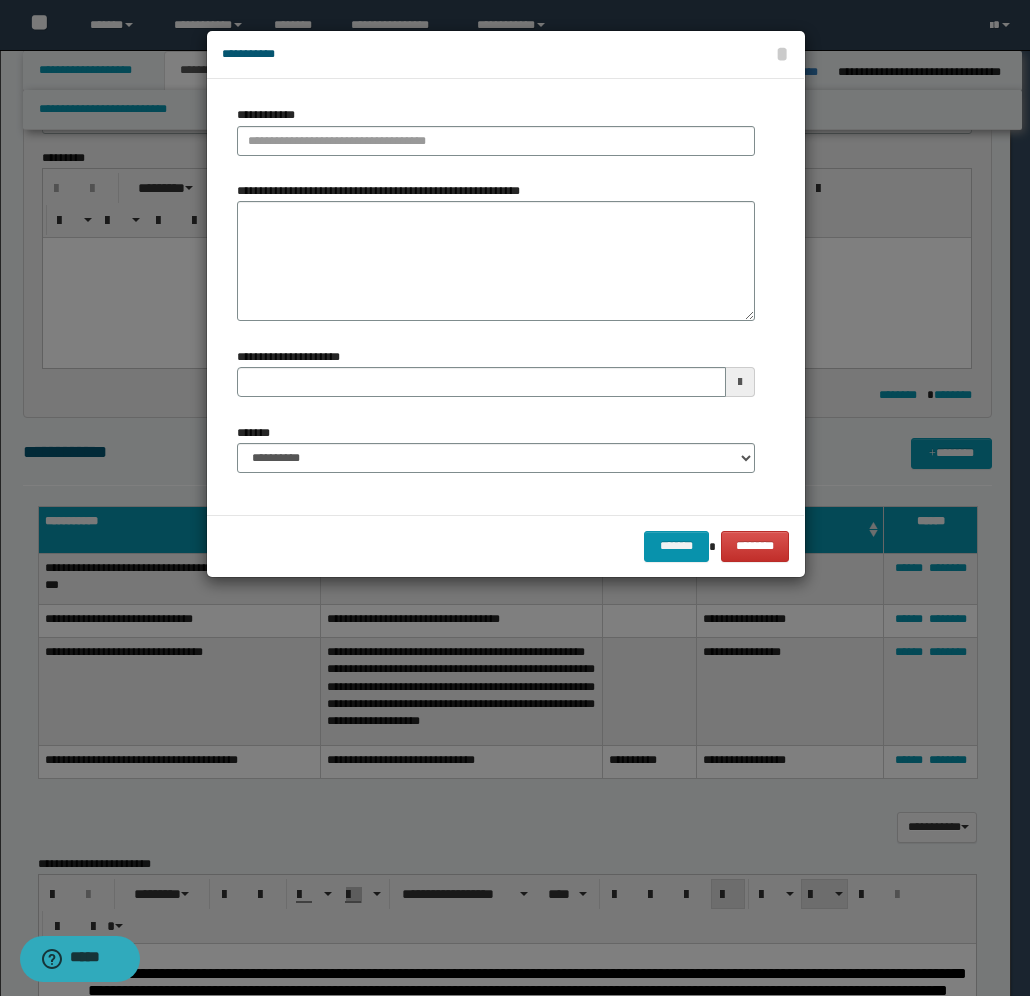 click on "**********" at bounding box center [496, 130] 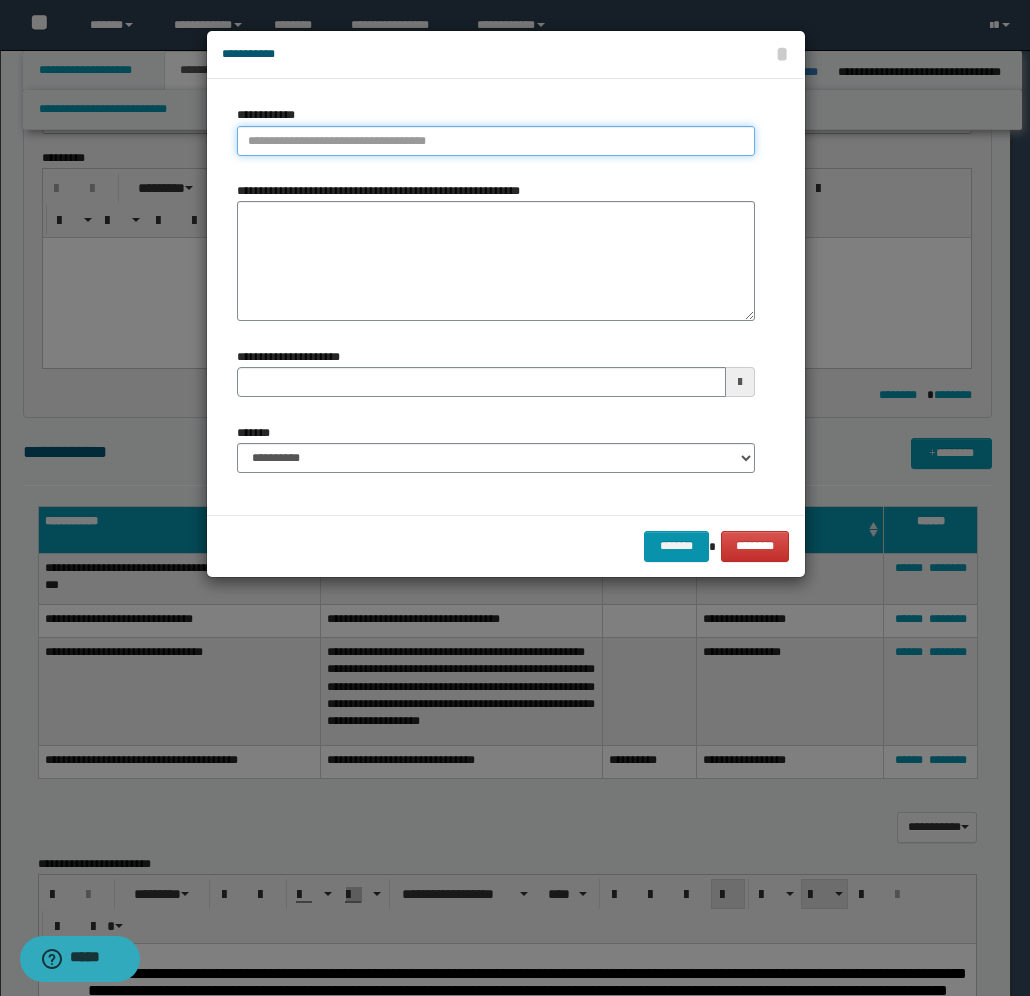 type on "**********" 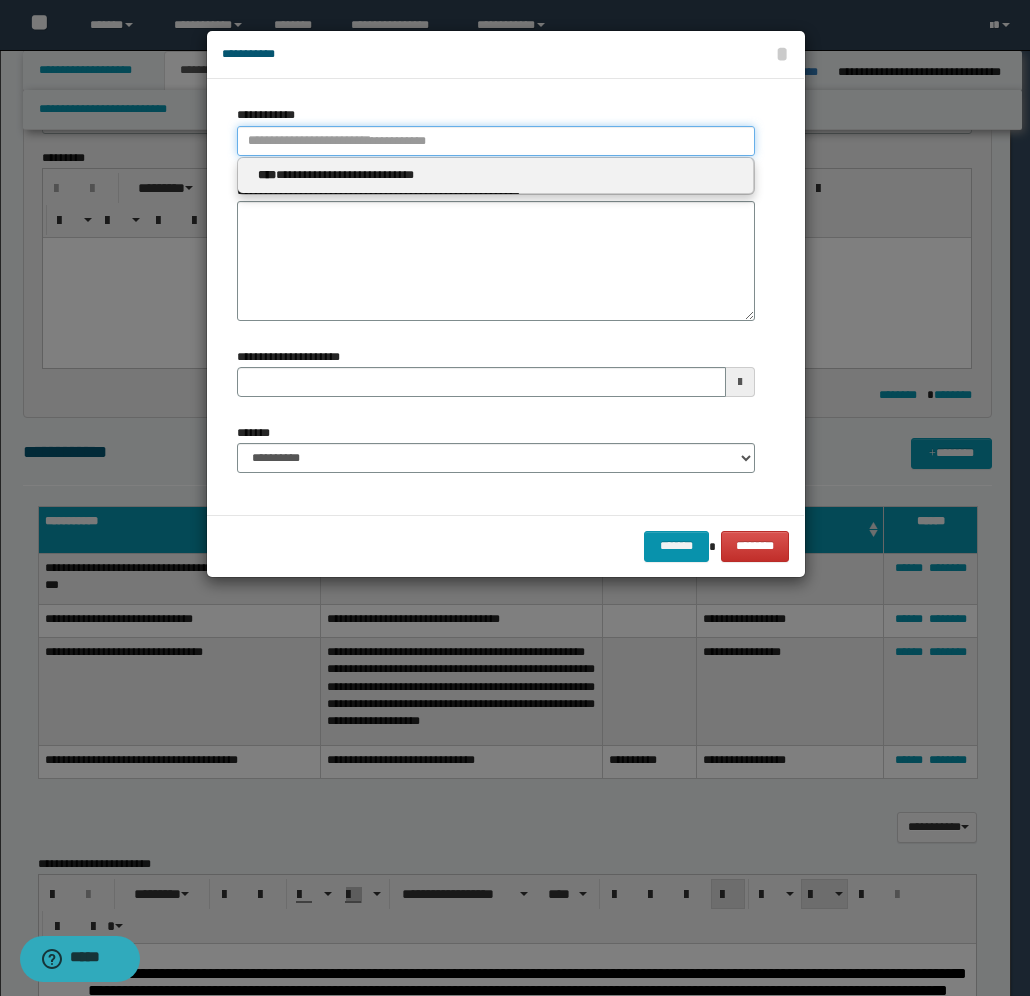 click on "**********" at bounding box center [496, 141] 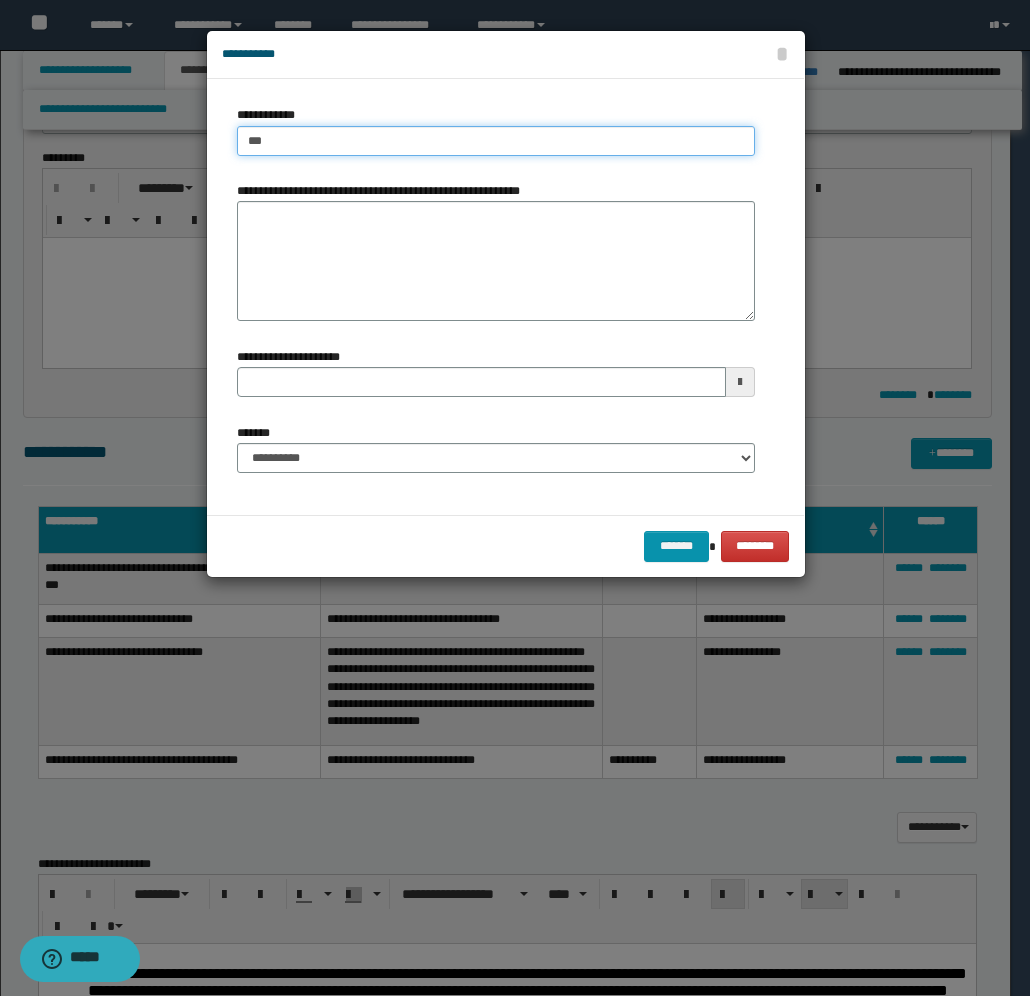 type on "****" 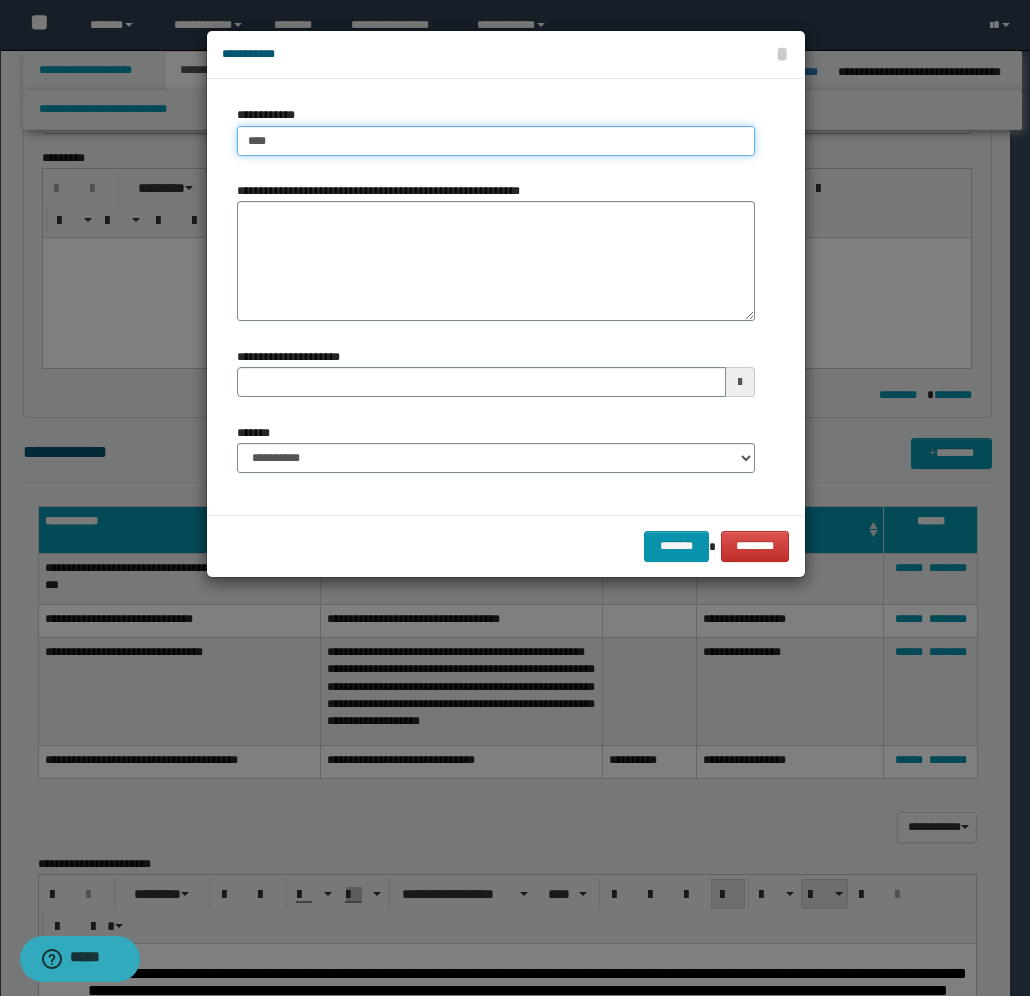 type on "****" 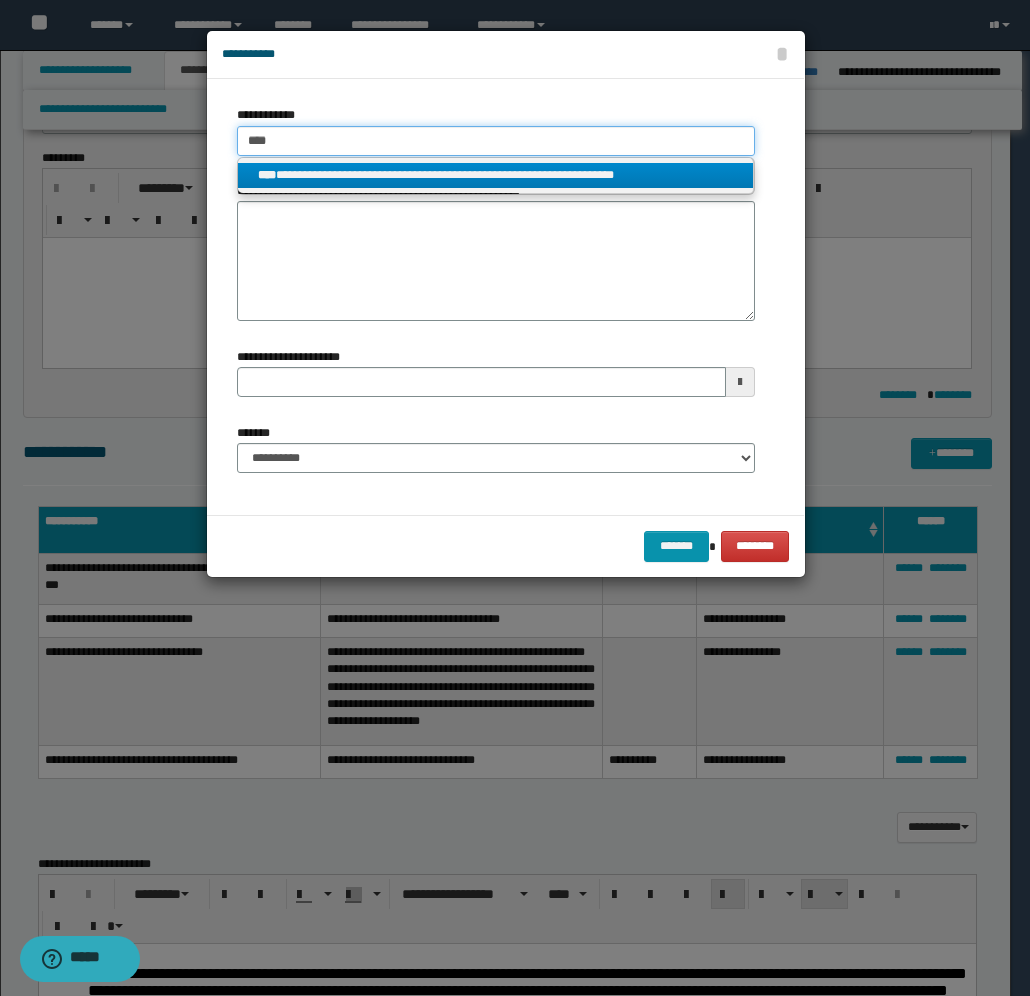 type on "****" 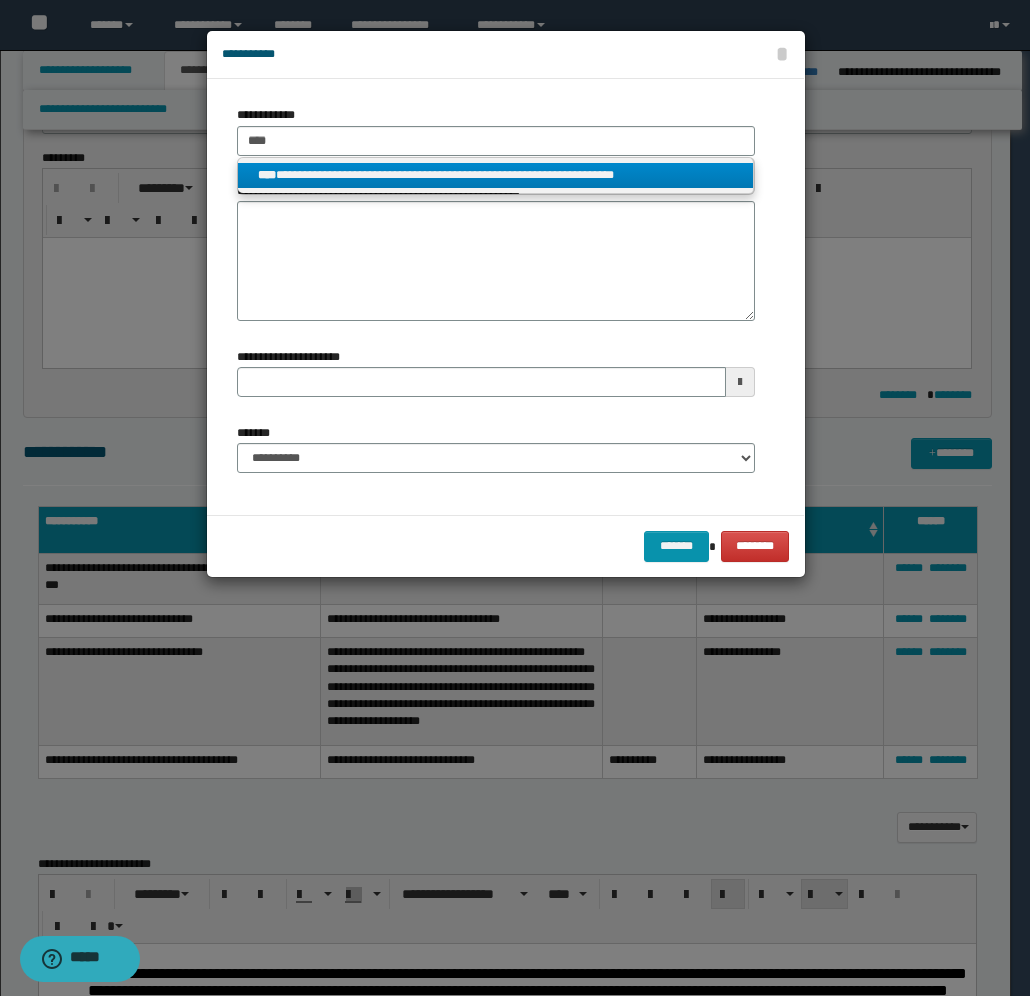 click on "**********" at bounding box center (496, 175) 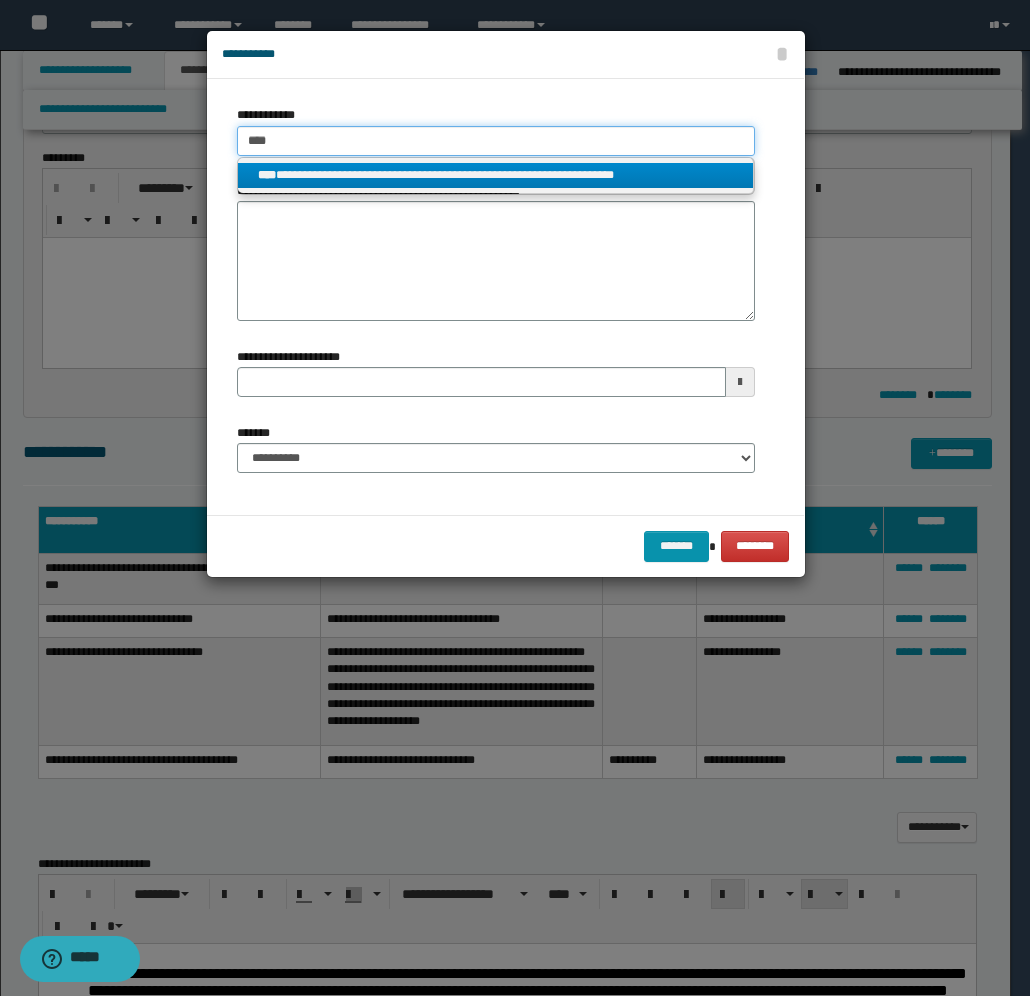 type 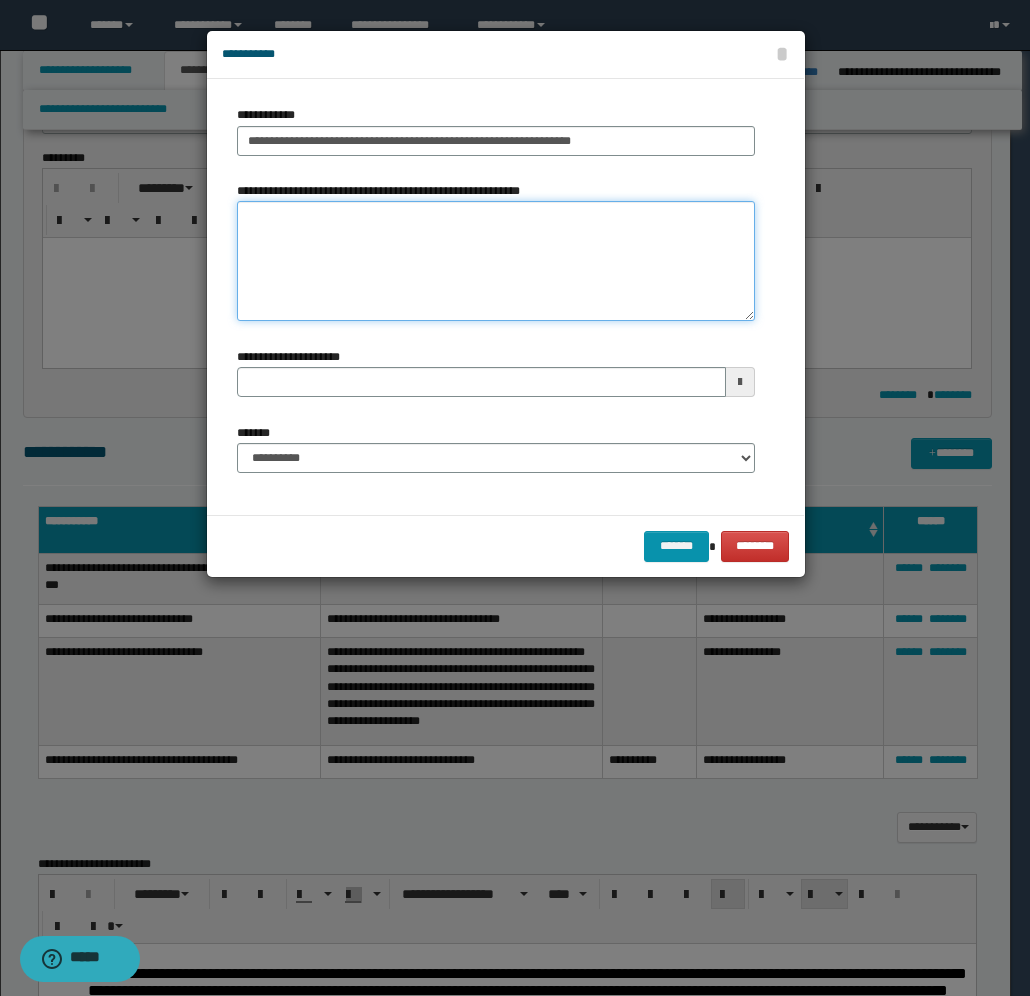 click on "**********" at bounding box center (496, 261) 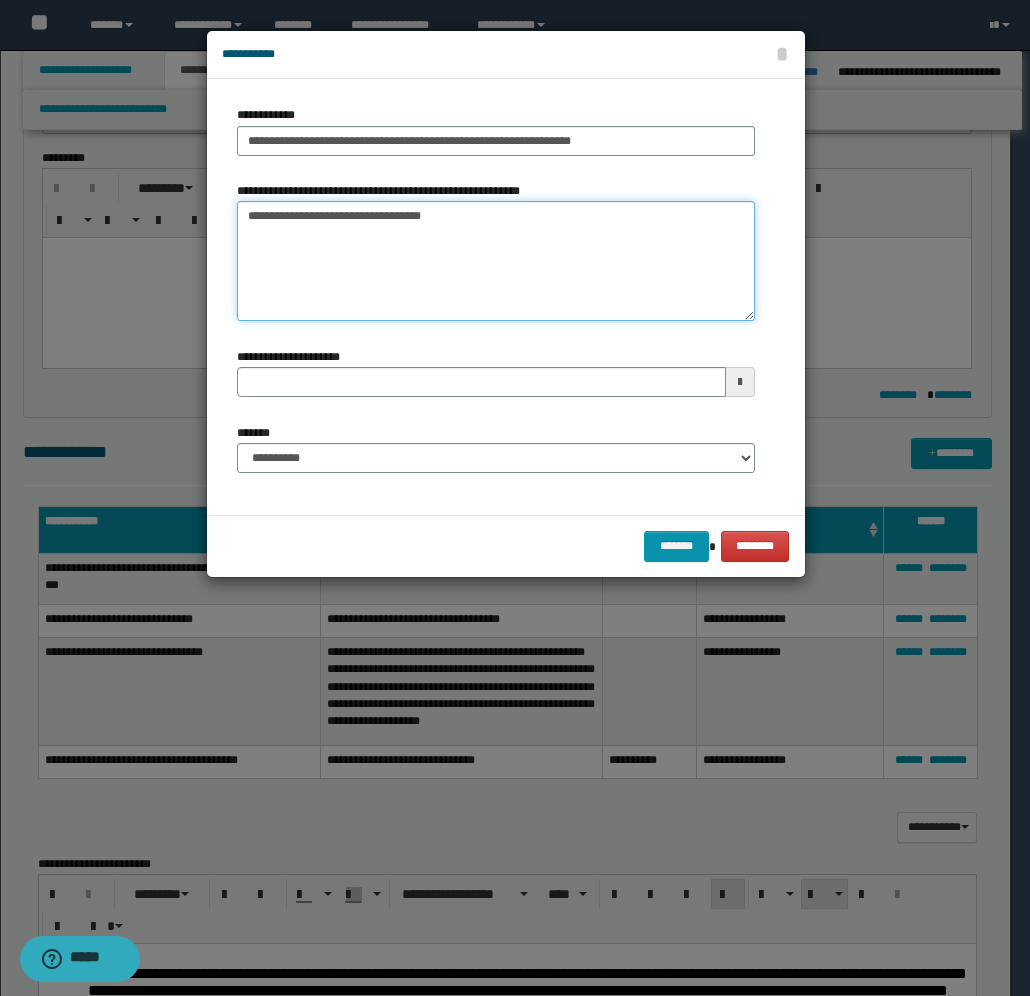 type on "**********" 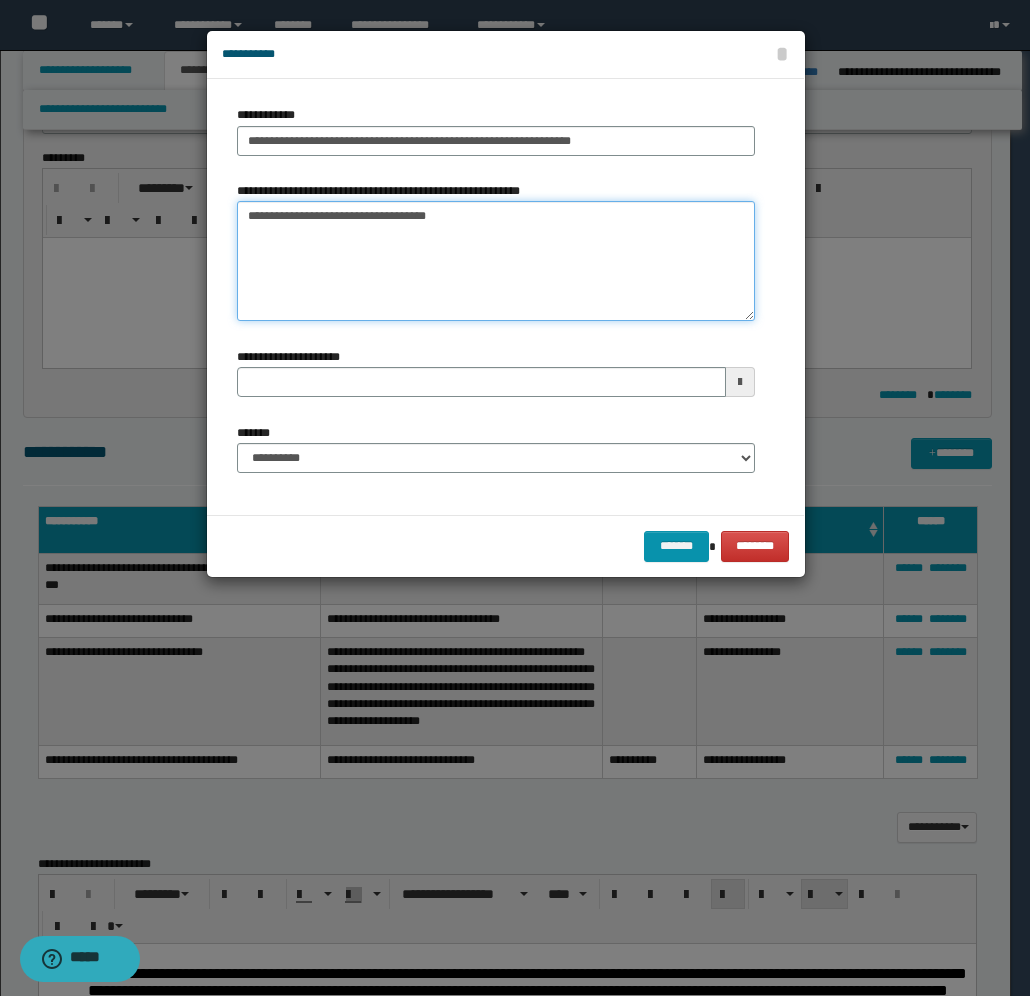 type 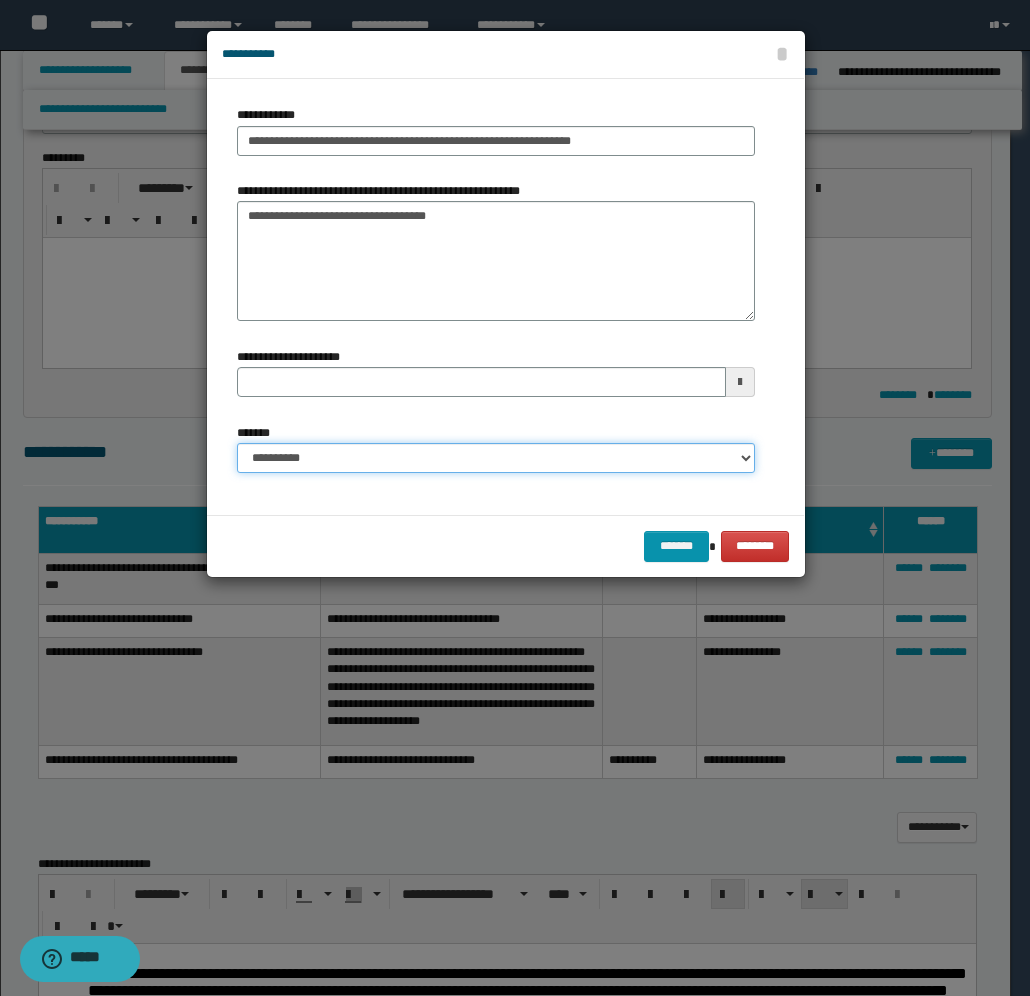 click on "**********" at bounding box center (496, 458) 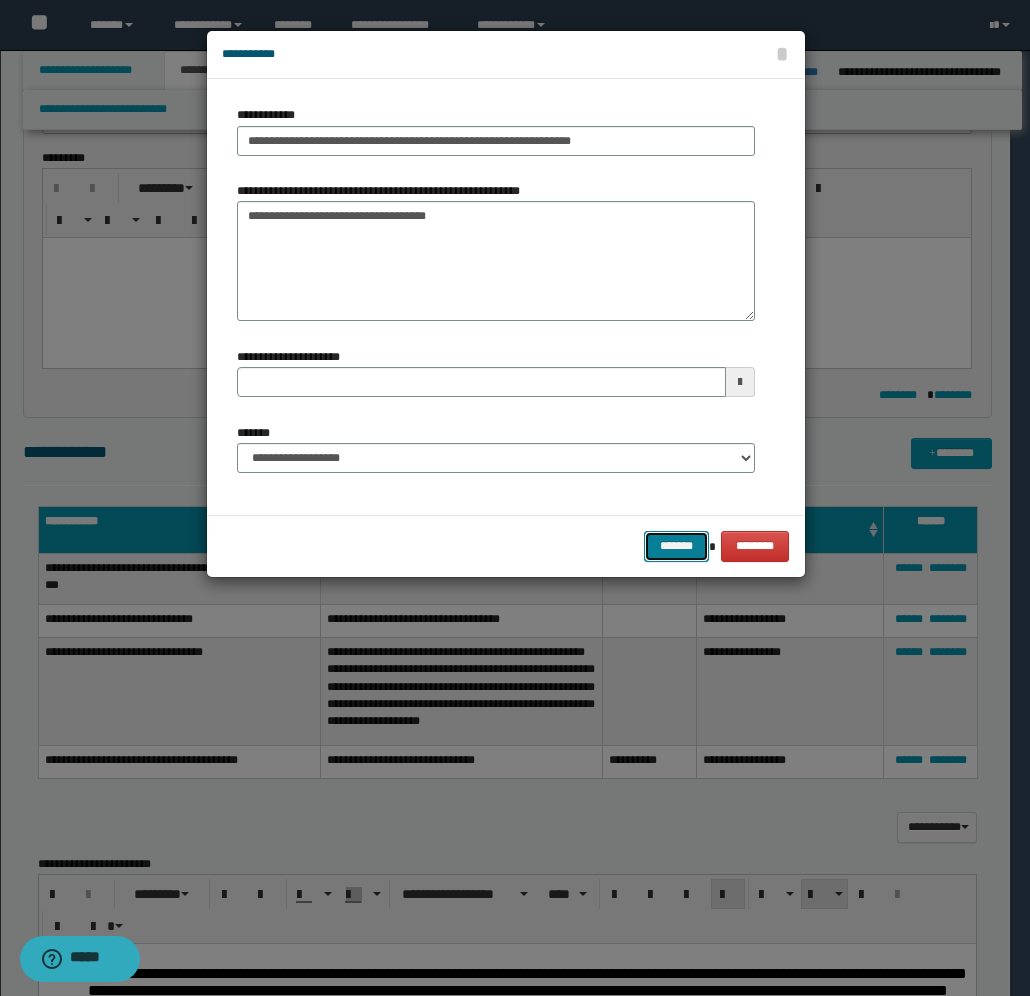 click on "*******" at bounding box center (676, 546) 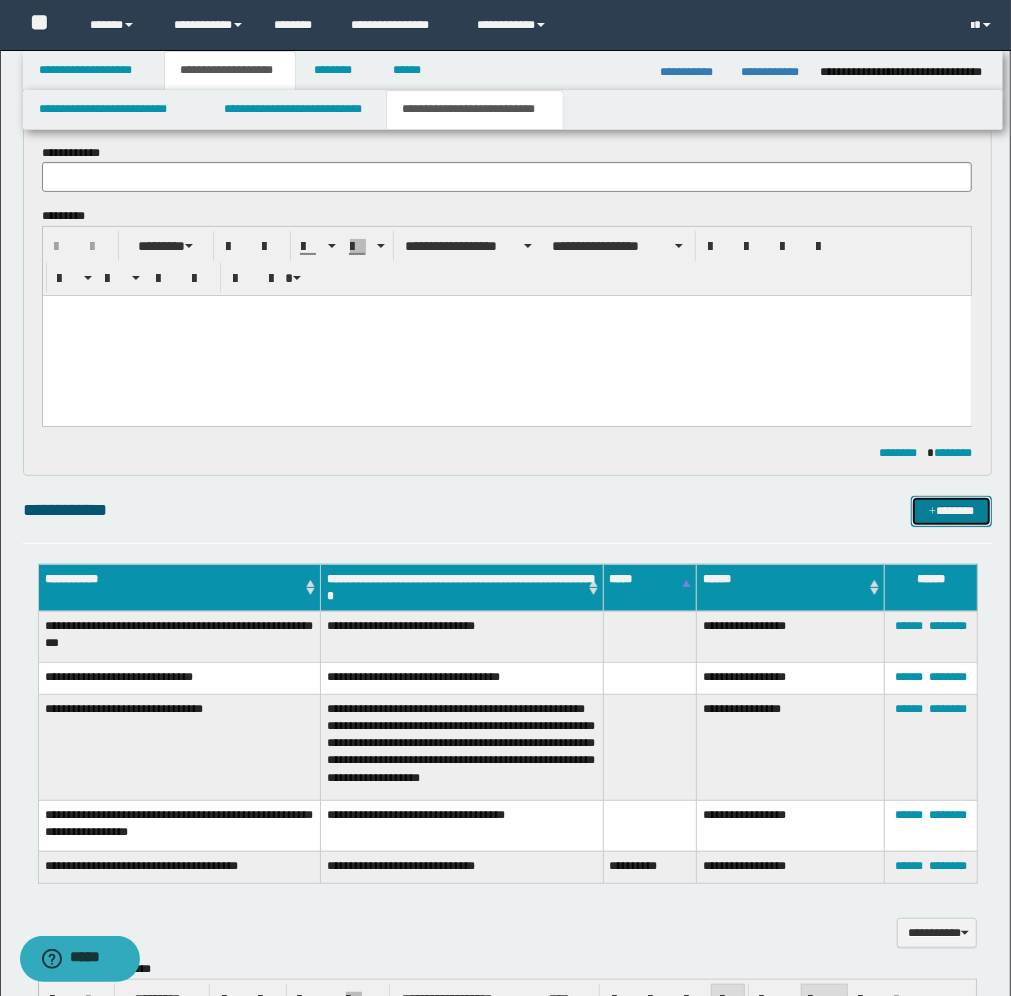 scroll, scrollTop: 0, scrollLeft: 0, axis: both 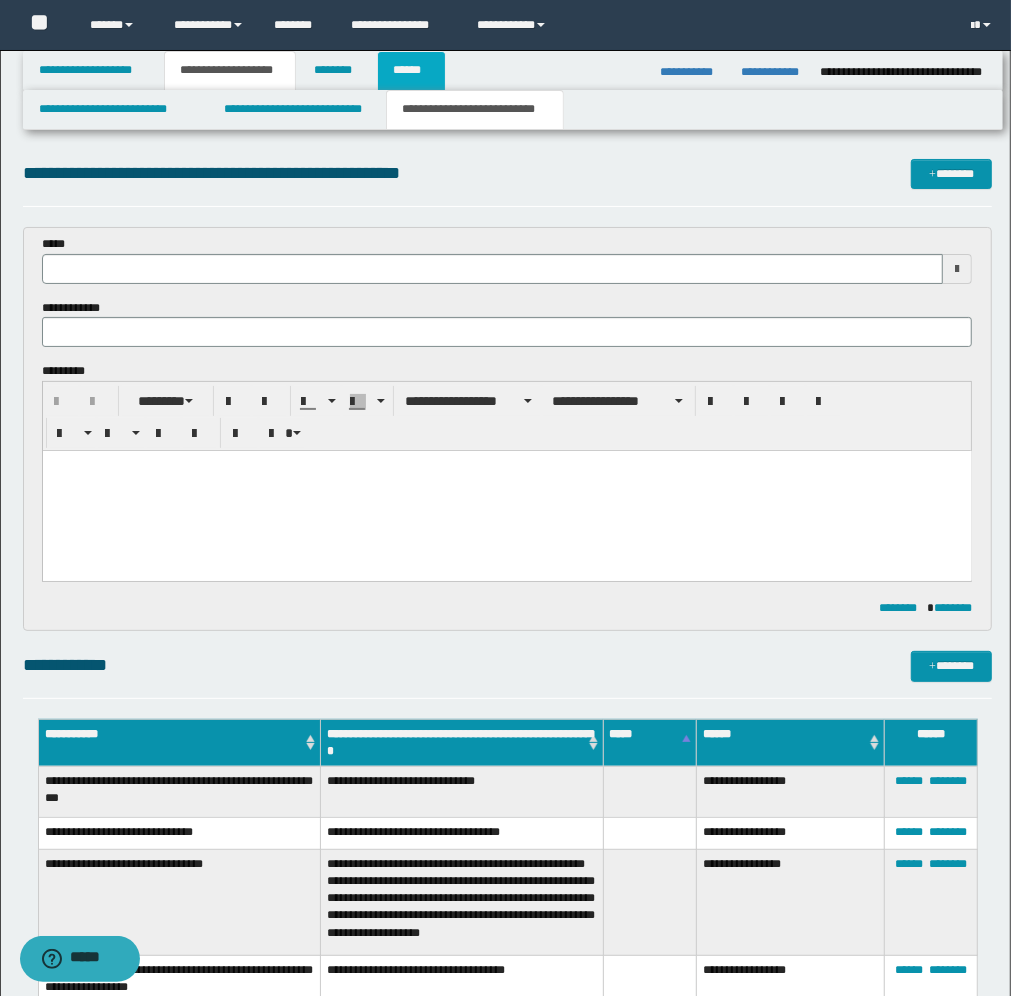 click on "******" at bounding box center (411, 71) 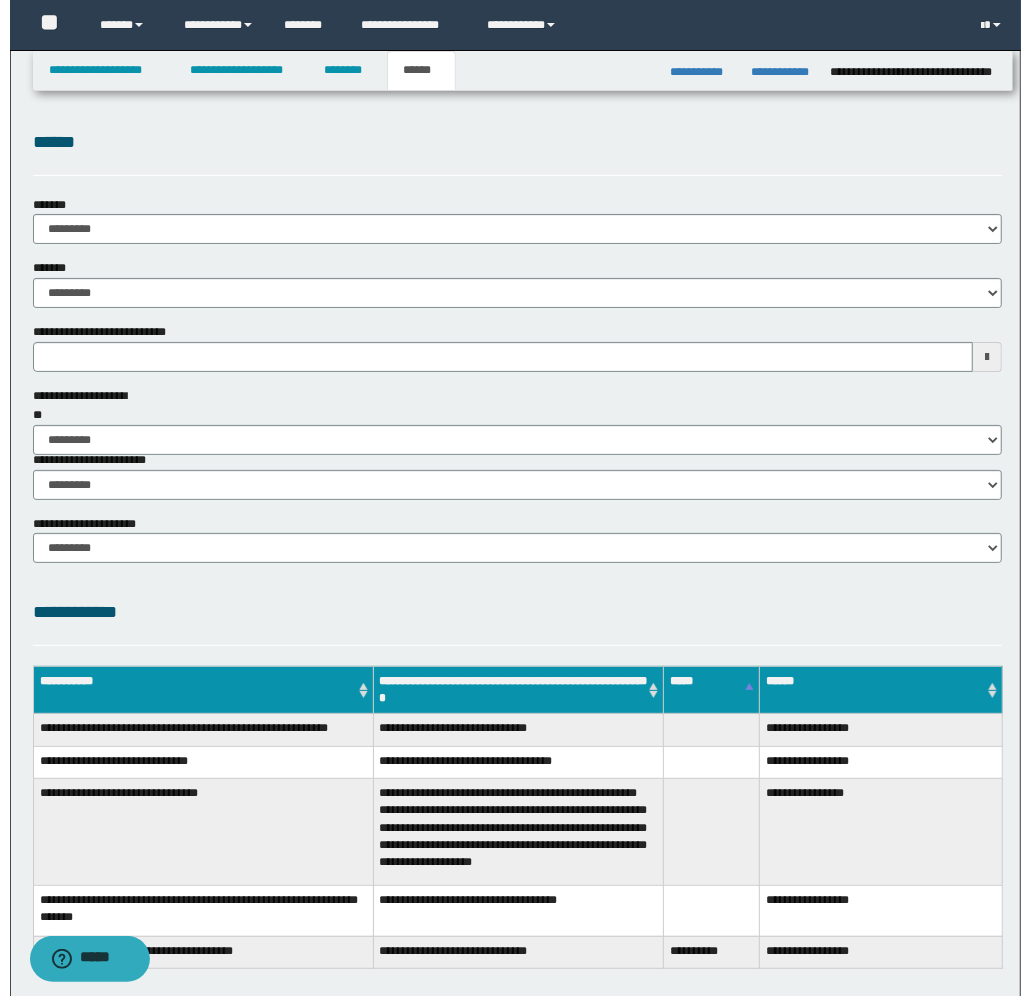 scroll, scrollTop: 365, scrollLeft: 0, axis: vertical 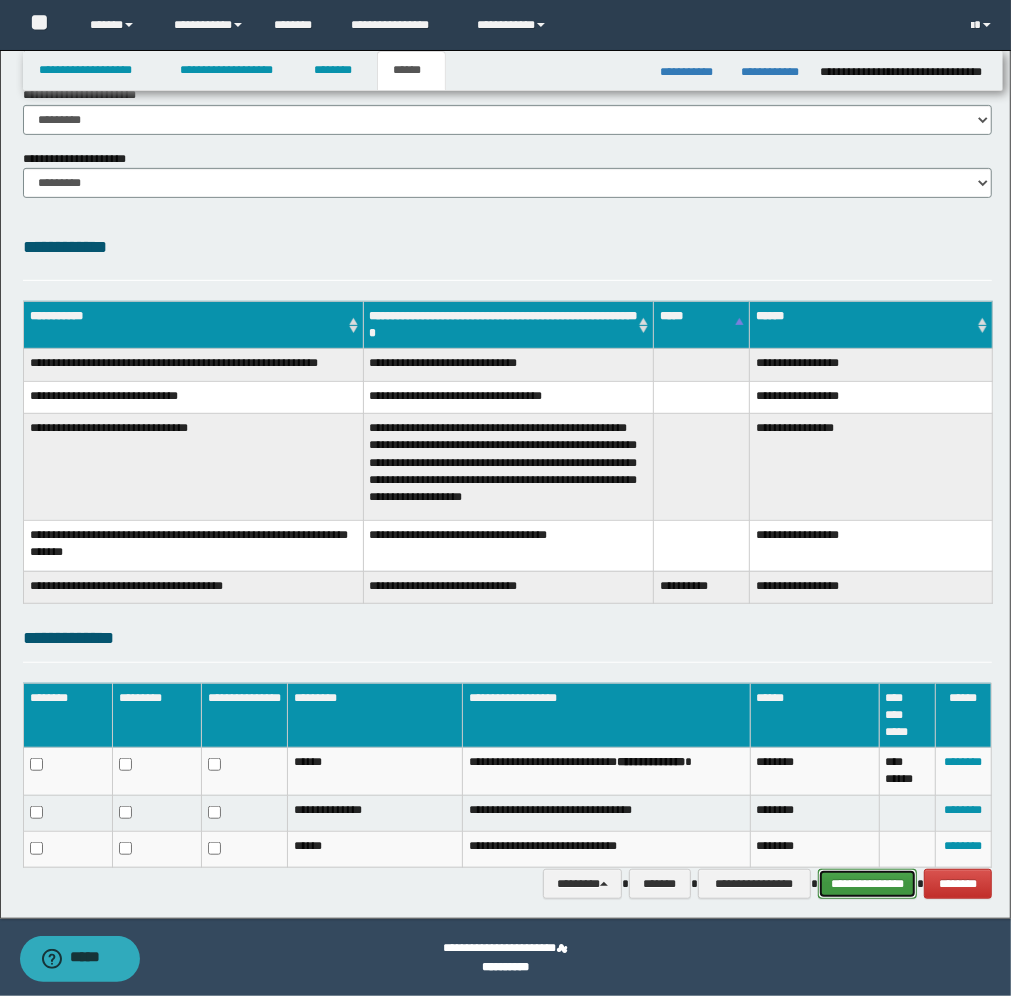 click on "**********" at bounding box center (867, 884) 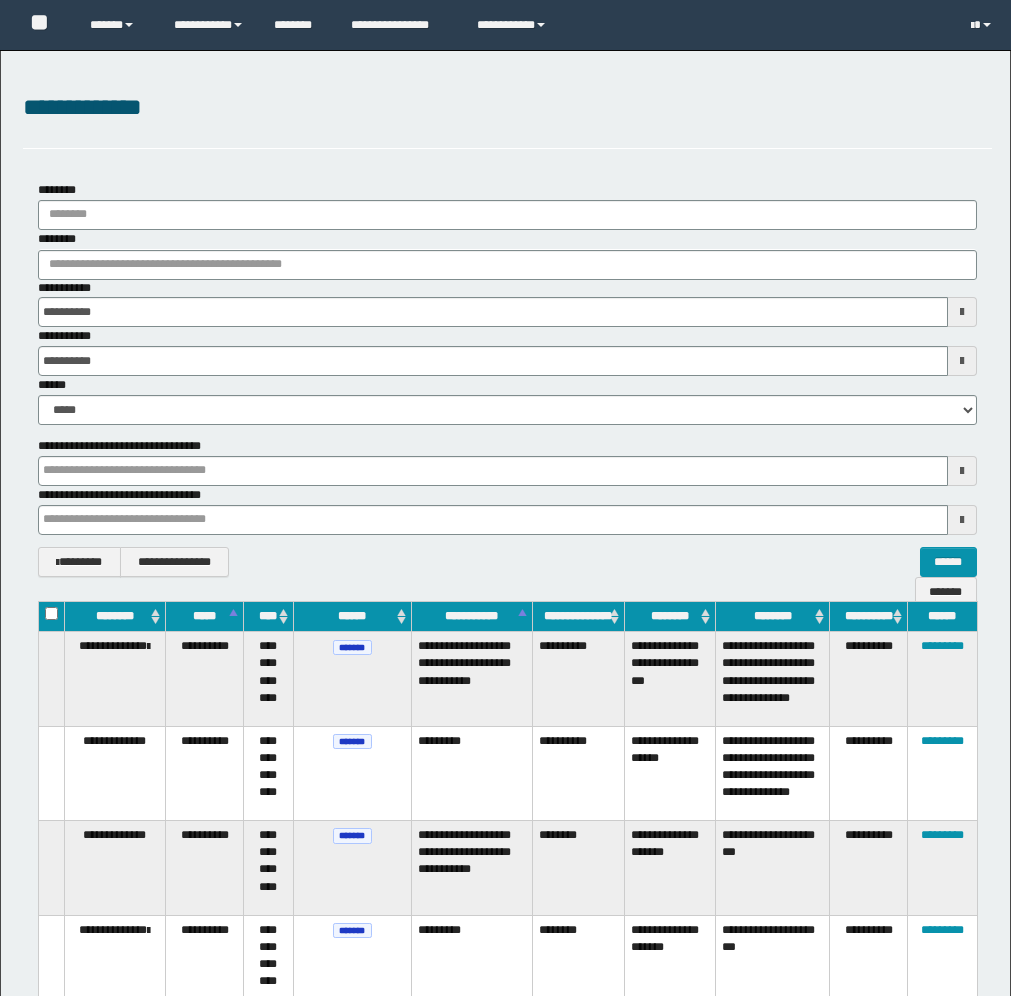 scroll, scrollTop: 3901, scrollLeft: 0, axis: vertical 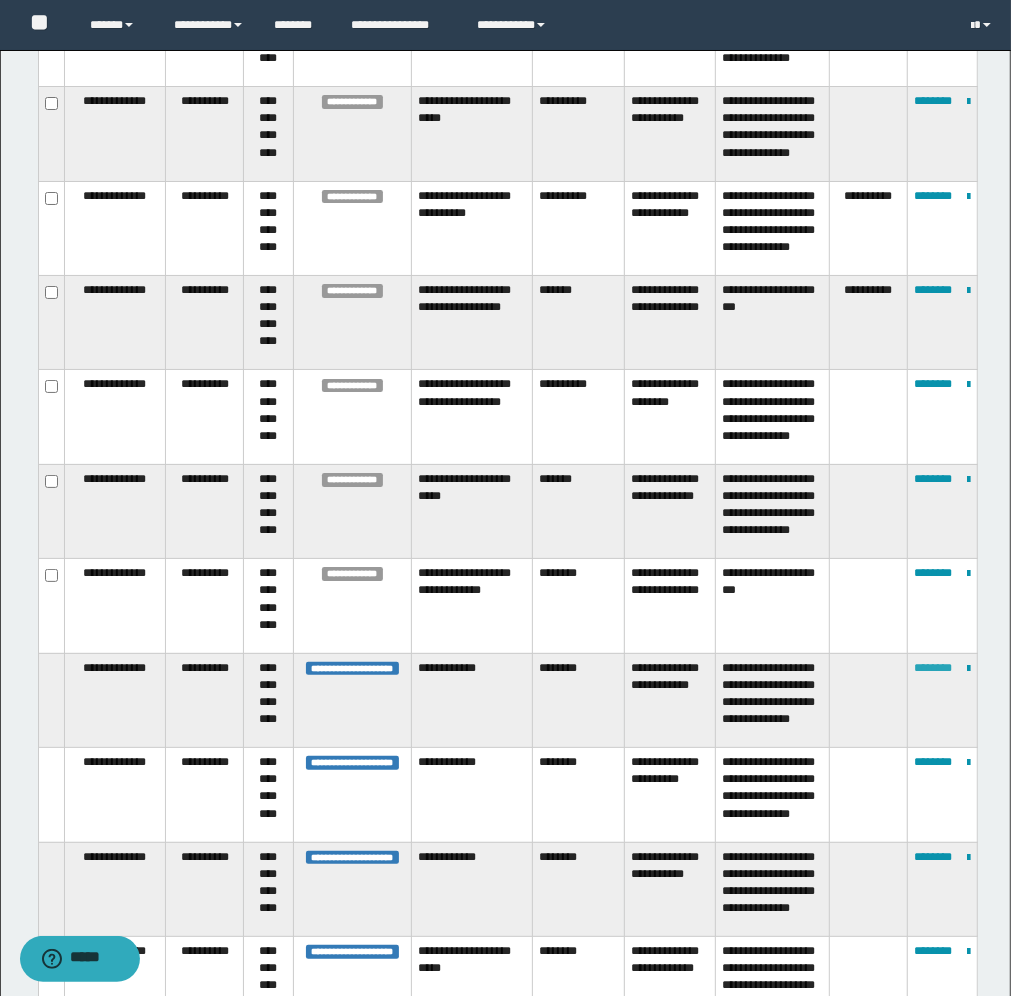 click on "********" at bounding box center (933, 668) 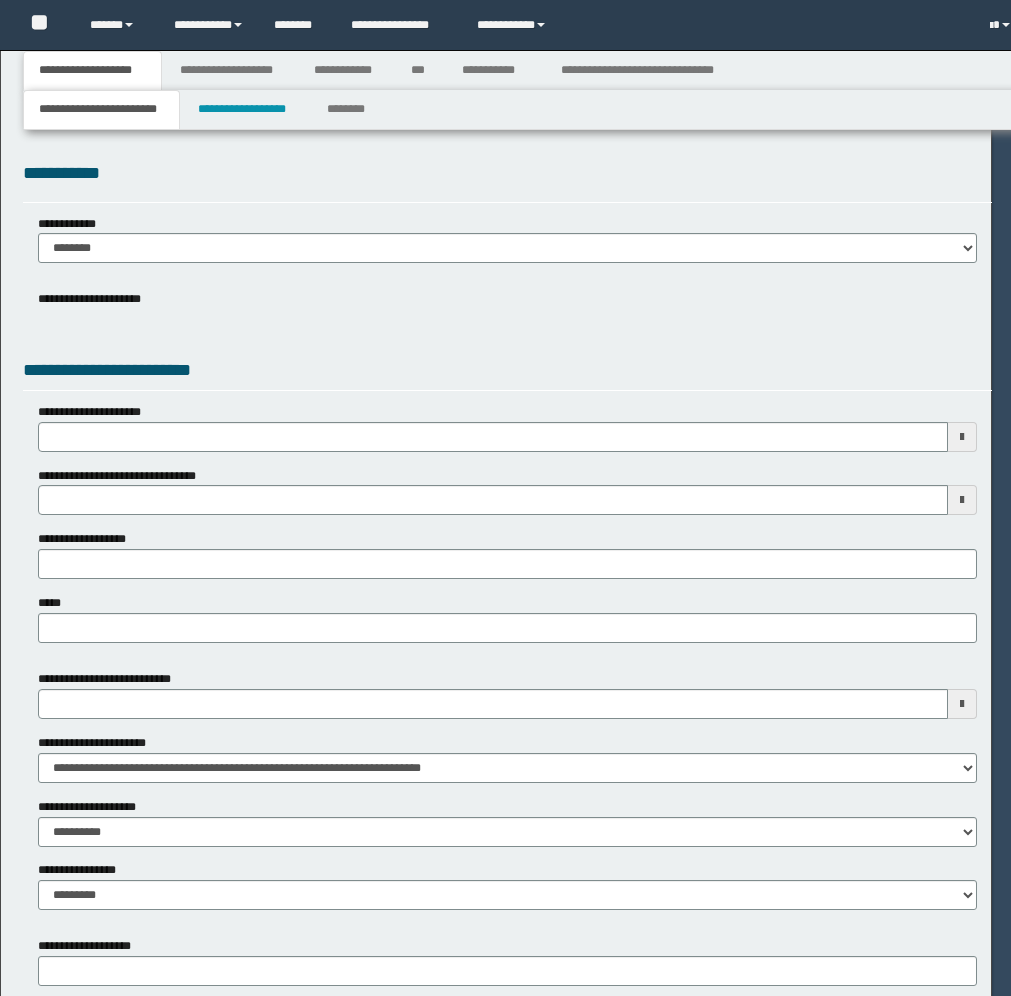 scroll, scrollTop: 0, scrollLeft: 0, axis: both 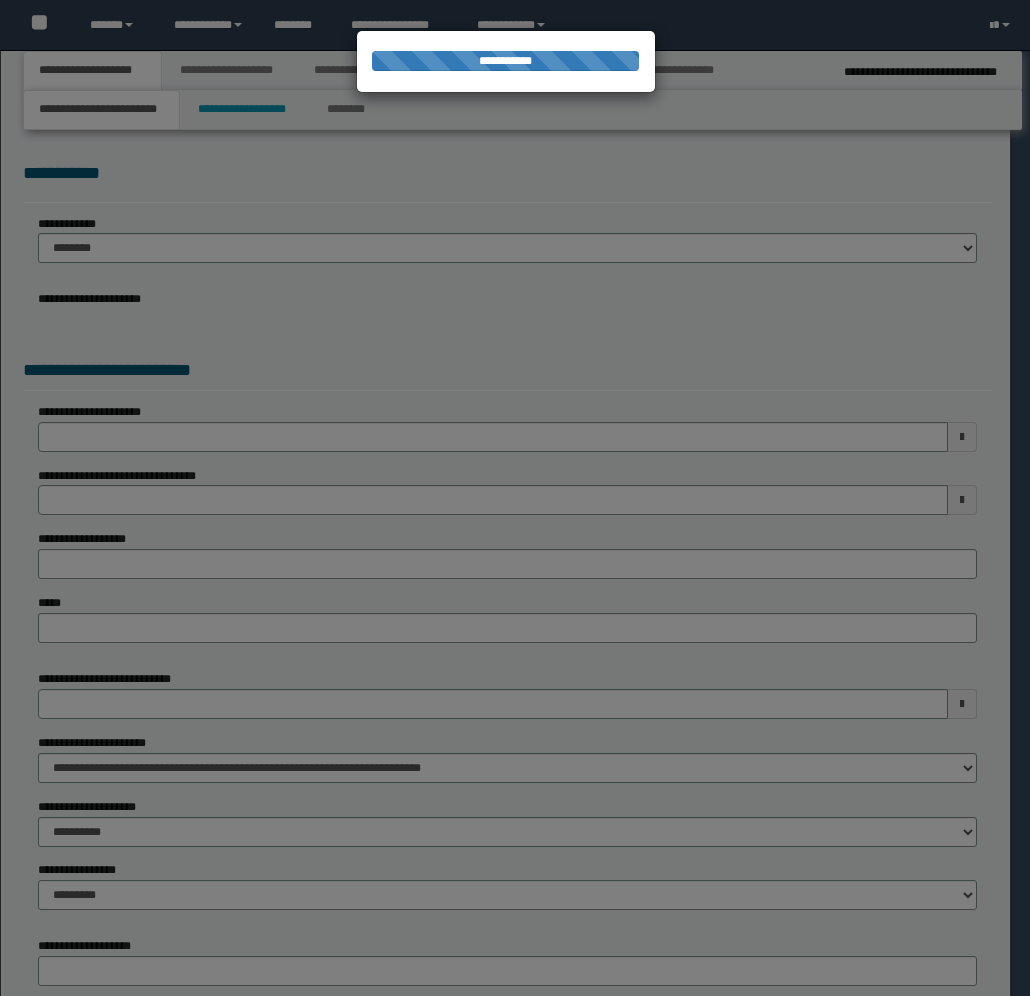 type on "**********" 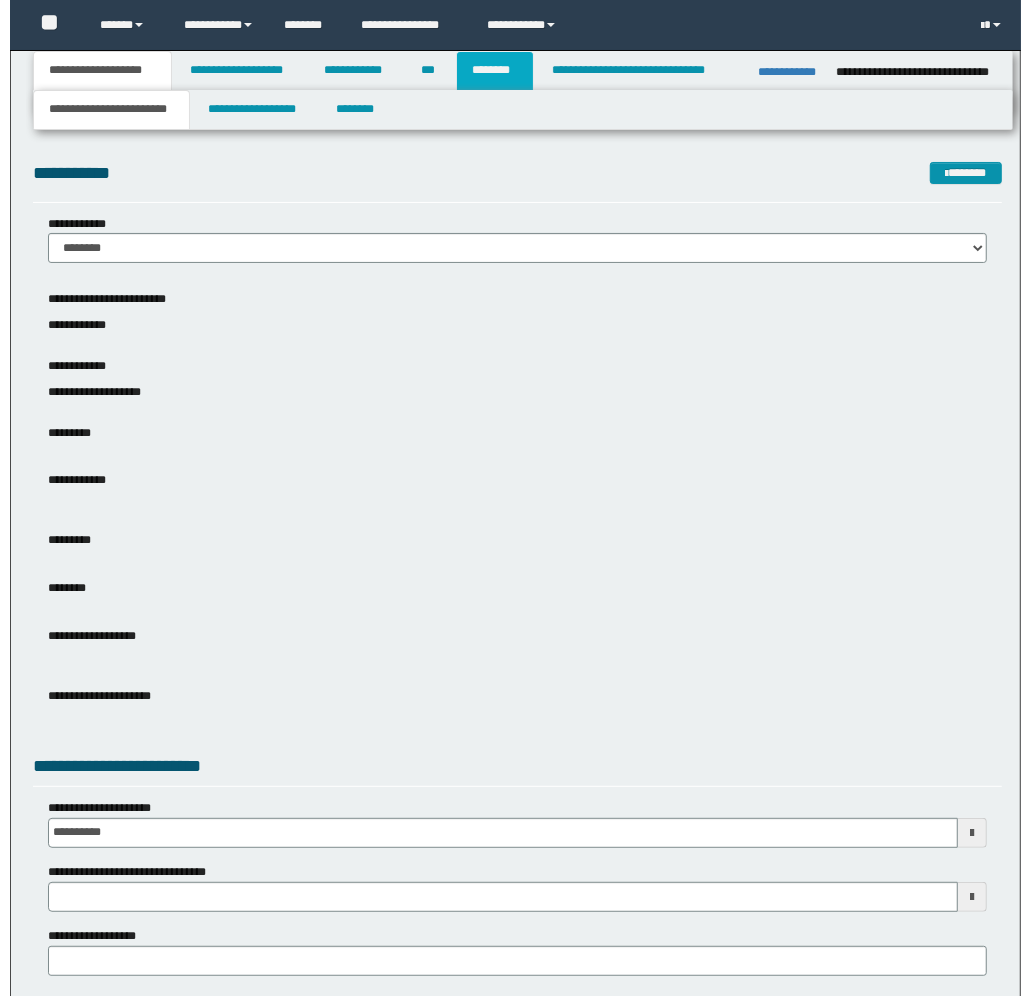 scroll, scrollTop: 0, scrollLeft: 0, axis: both 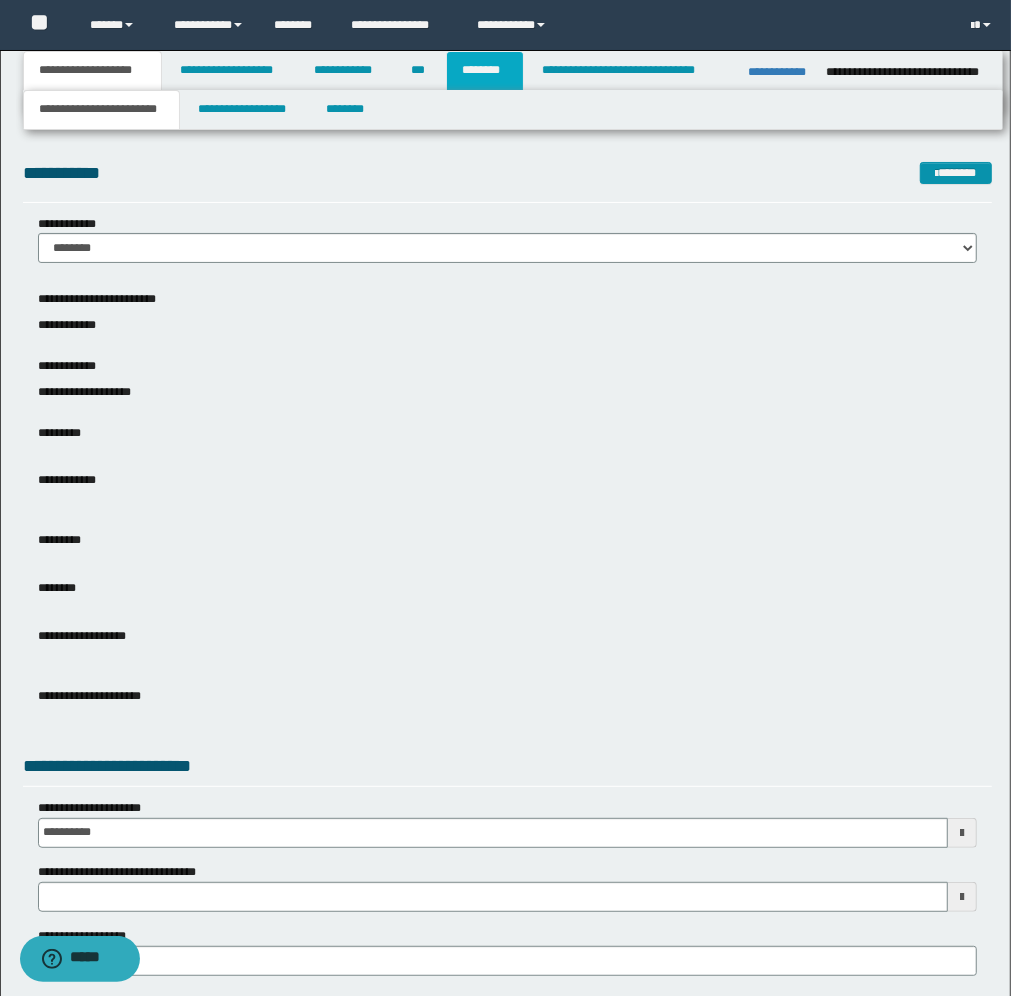 click on "********" at bounding box center (485, 71) 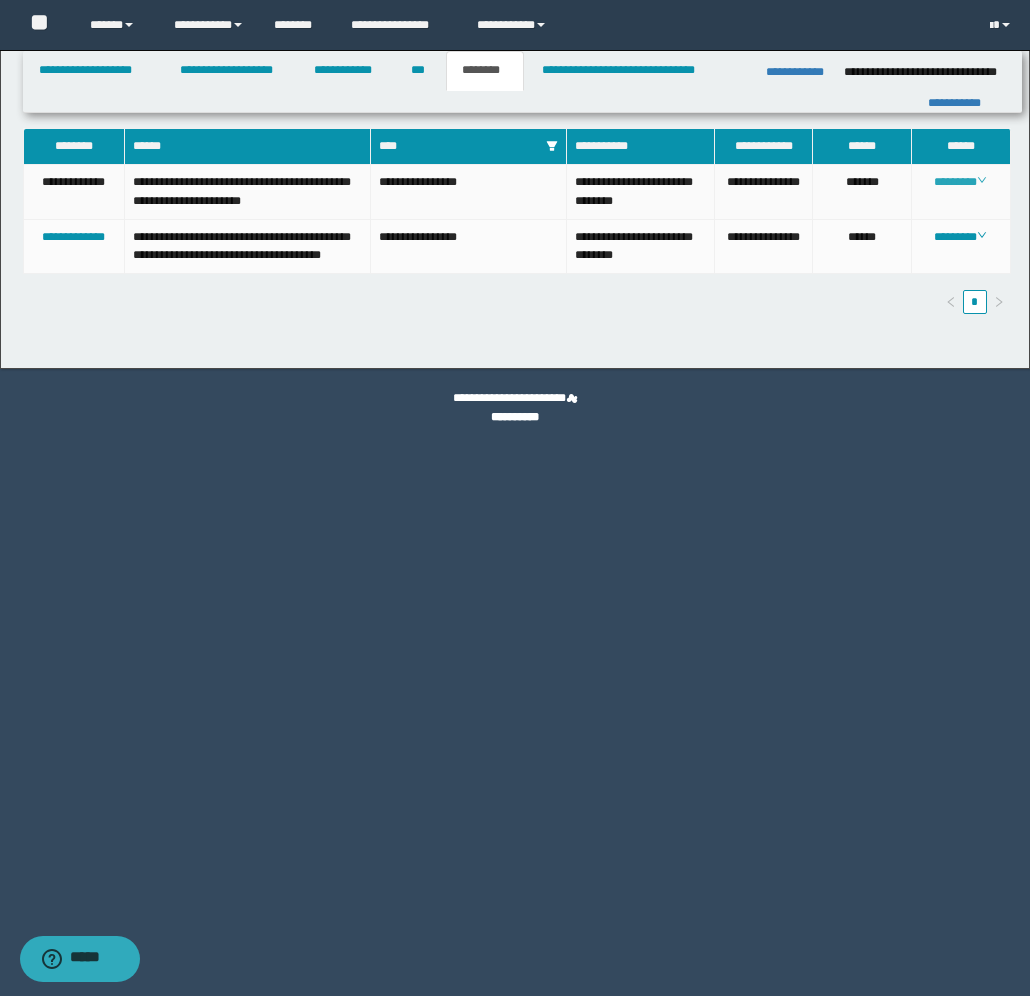 click on "********" at bounding box center (960, 182) 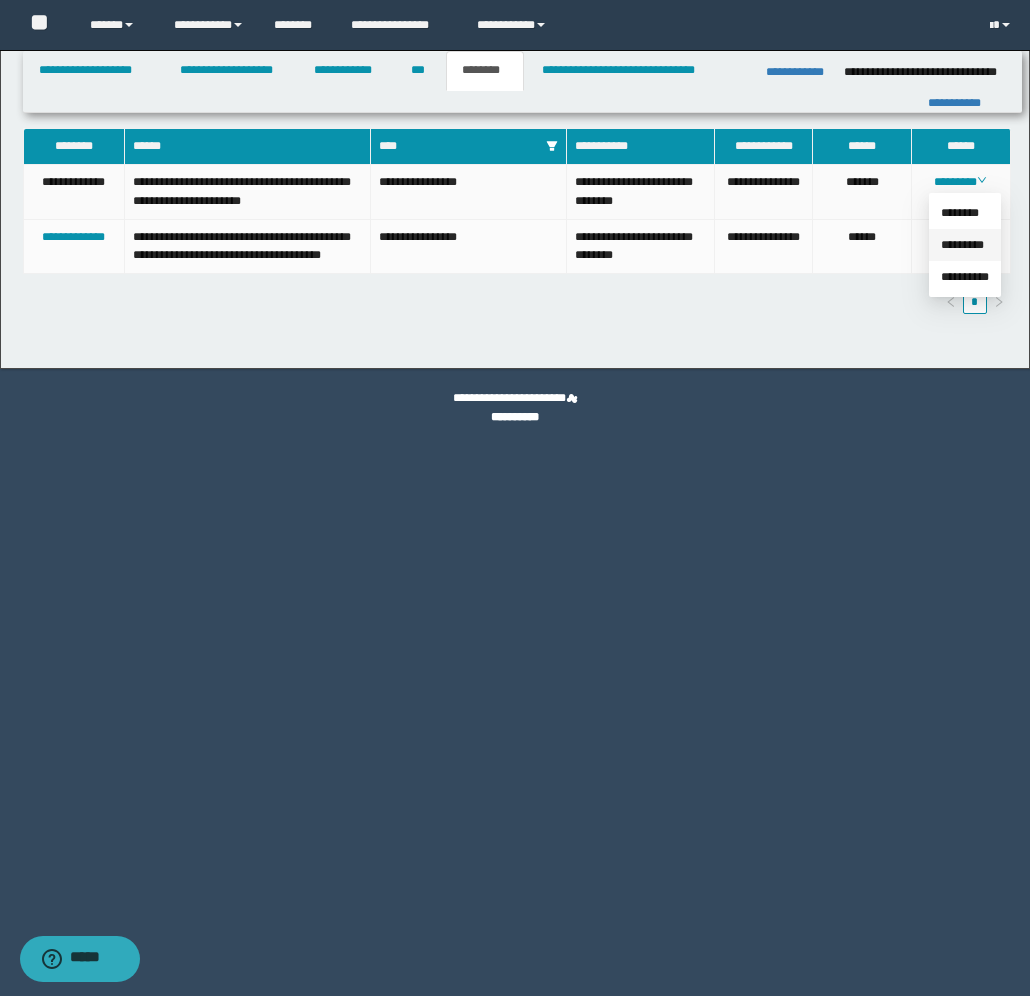 click on "*********" at bounding box center (962, 245) 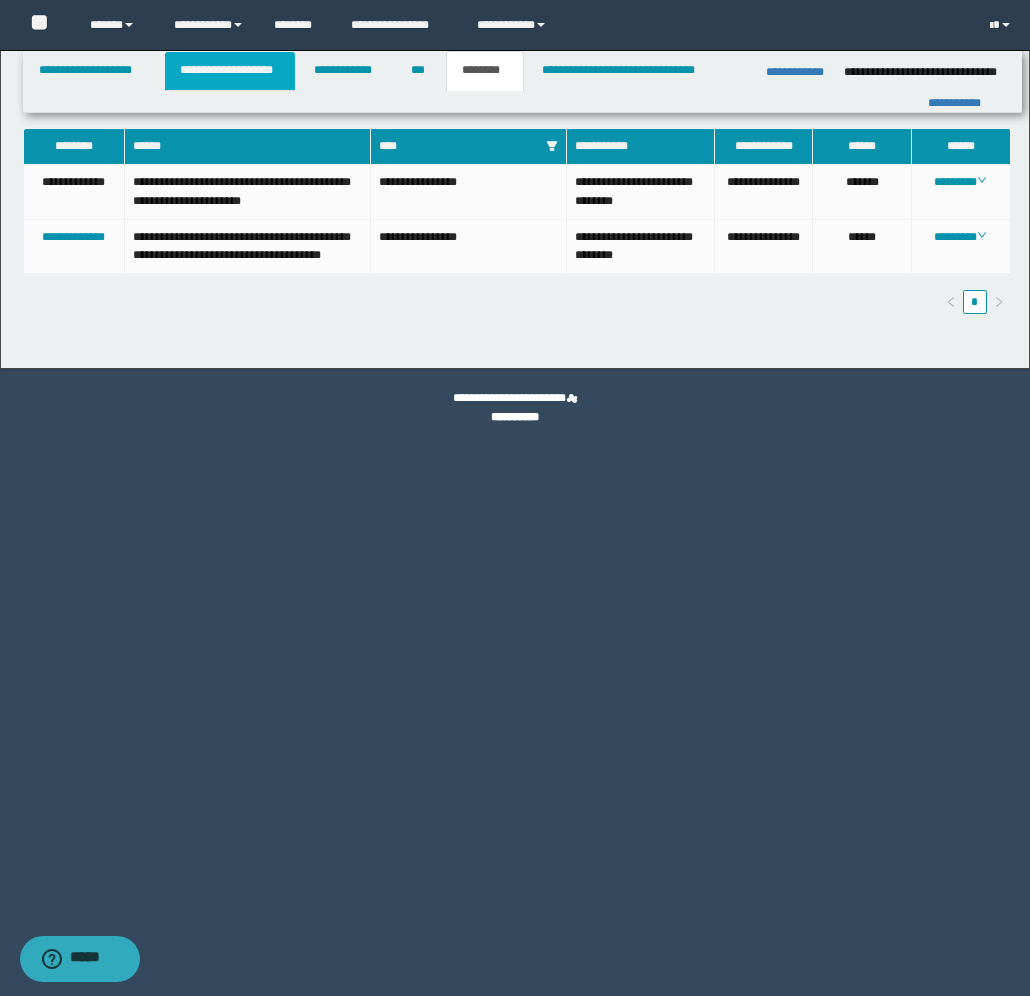 click on "**********" at bounding box center (230, 71) 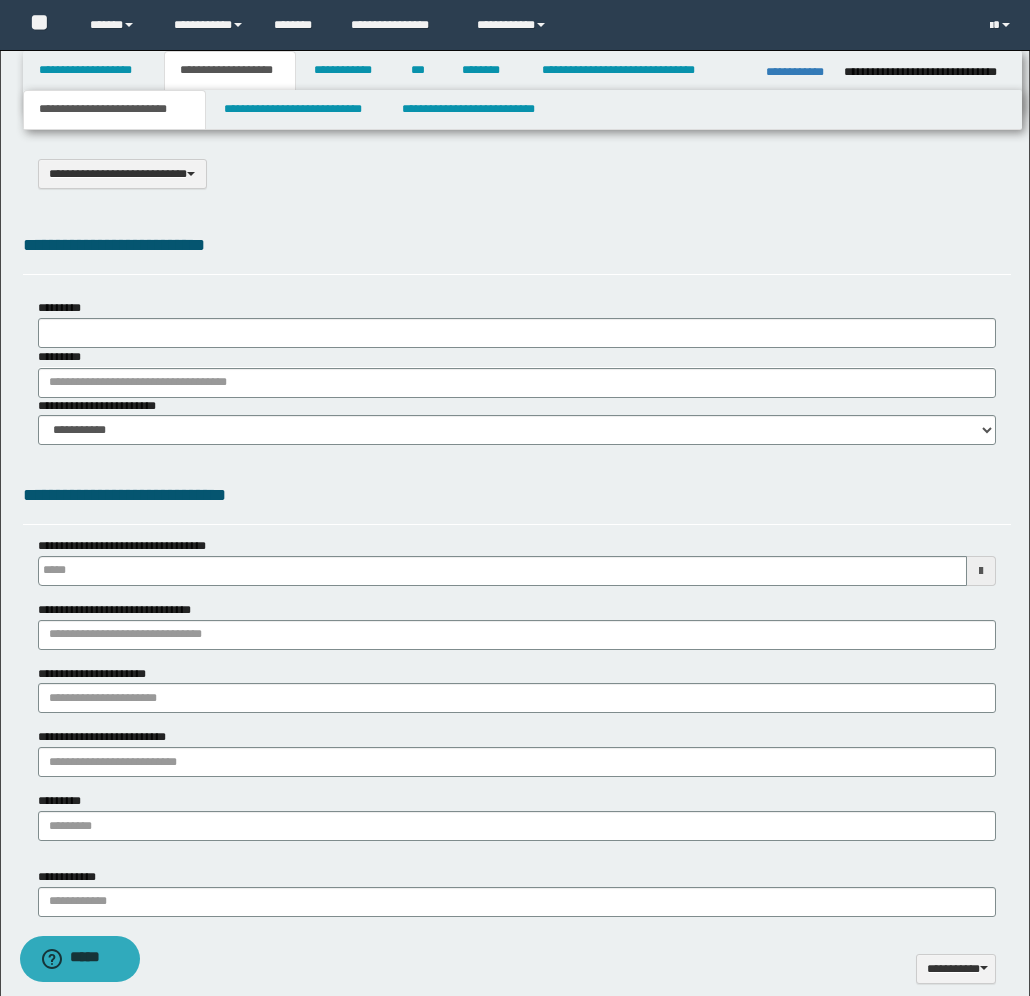scroll, scrollTop: 0, scrollLeft: 0, axis: both 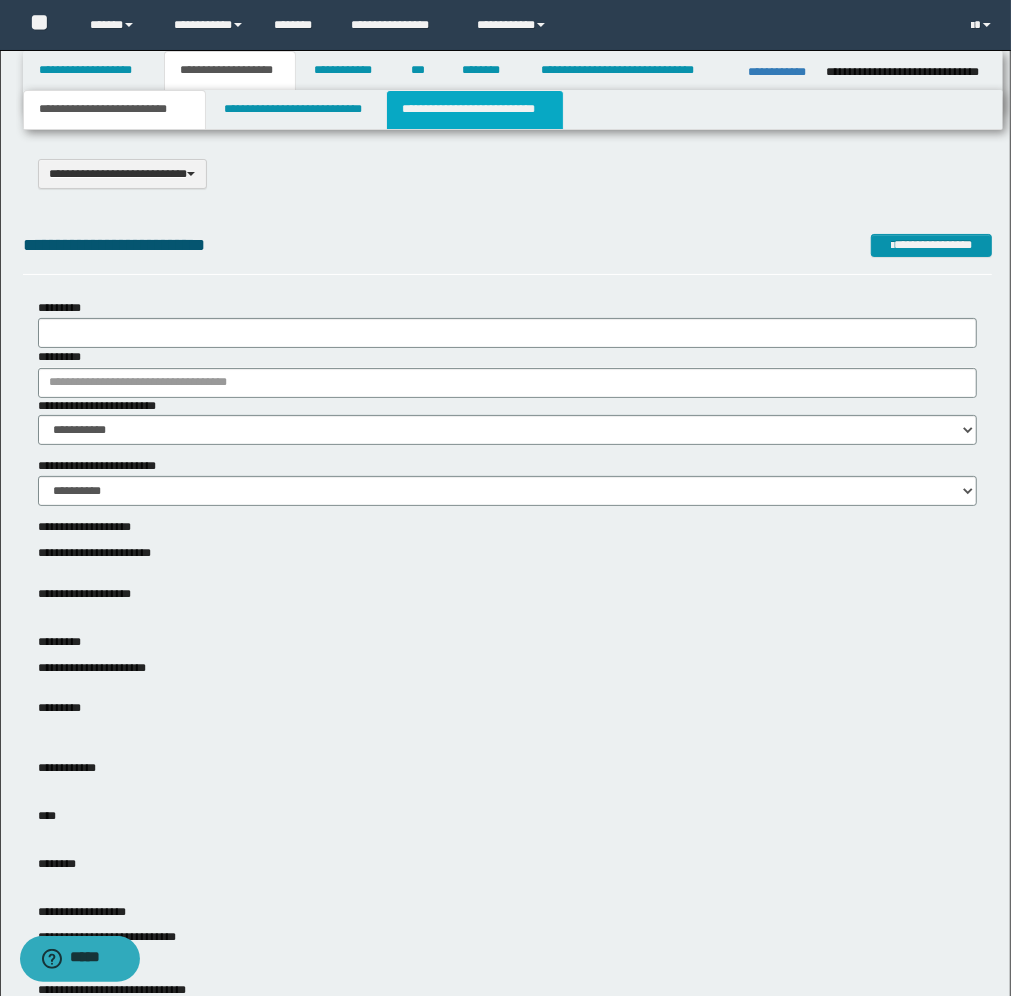 click on "**********" at bounding box center (475, 110) 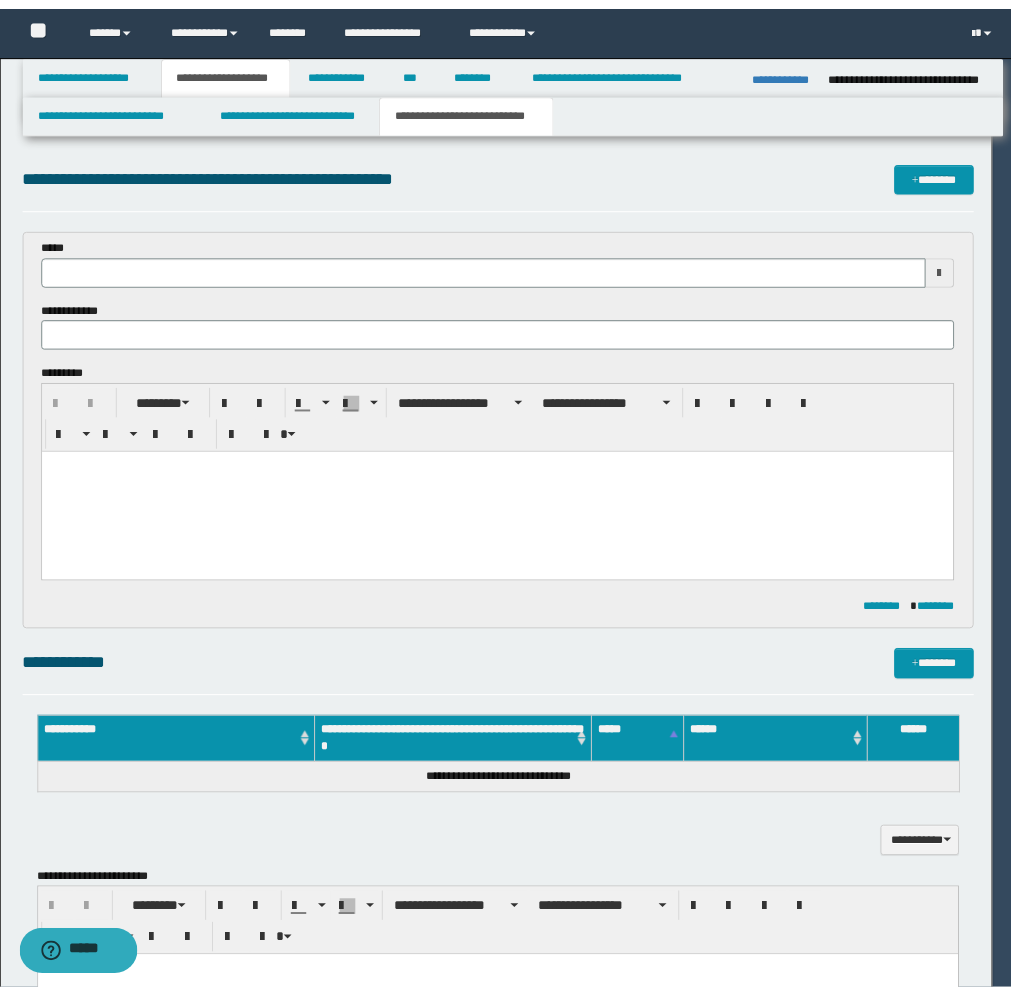scroll, scrollTop: 0, scrollLeft: 0, axis: both 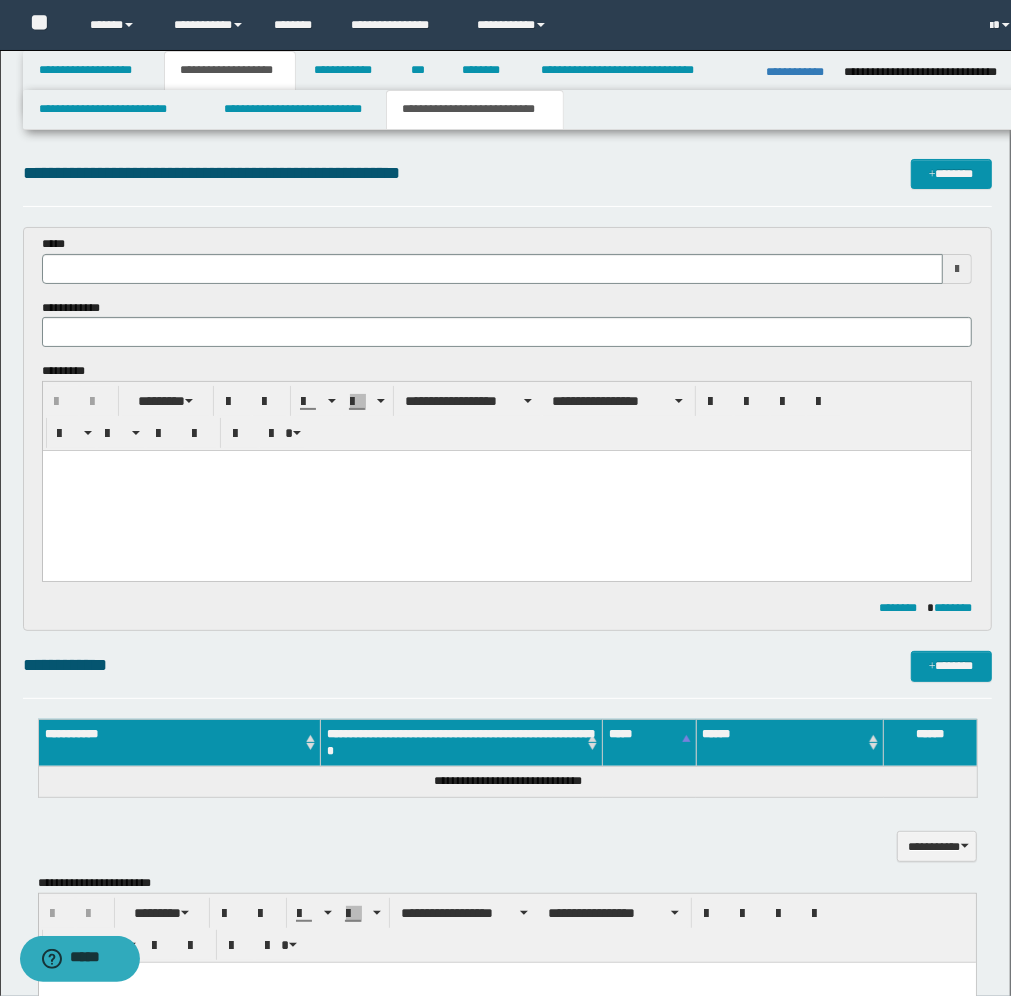 type 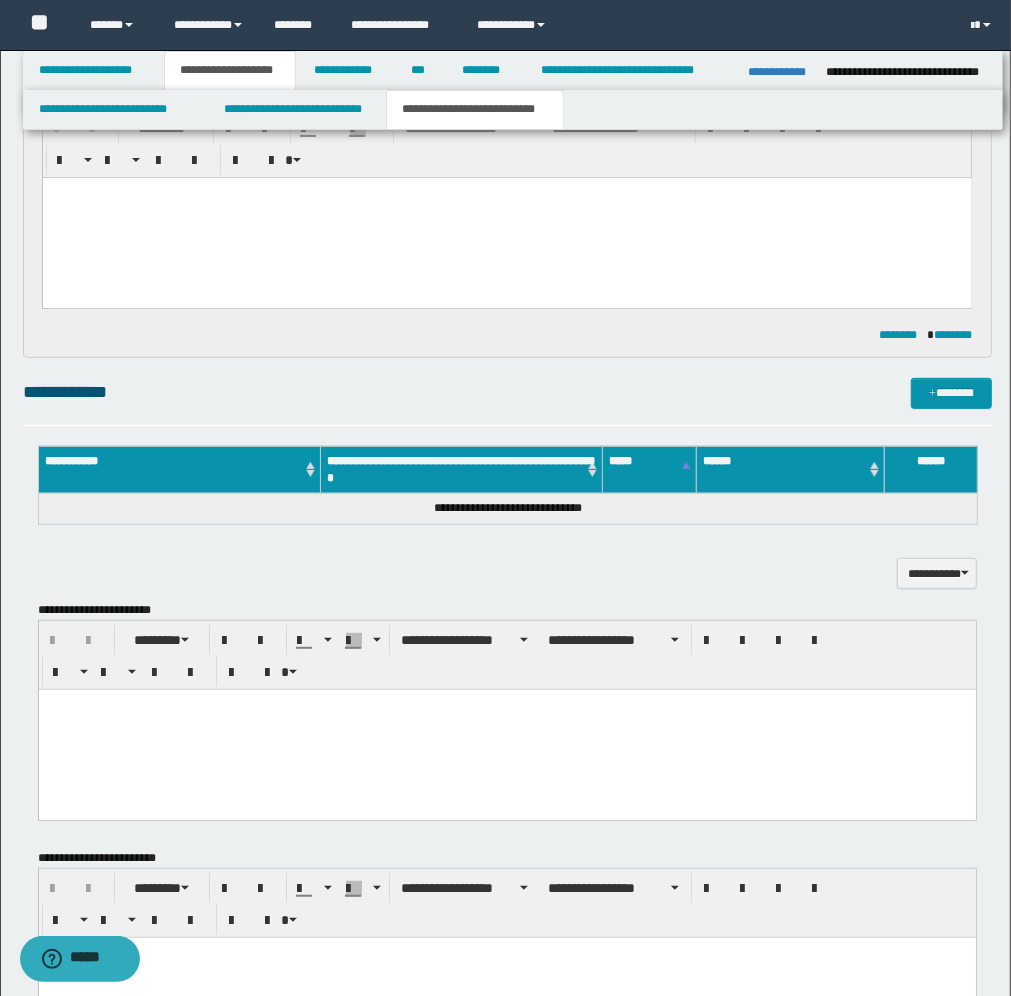 scroll, scrollTop: 0, scrollLeft: 0, axis: both 